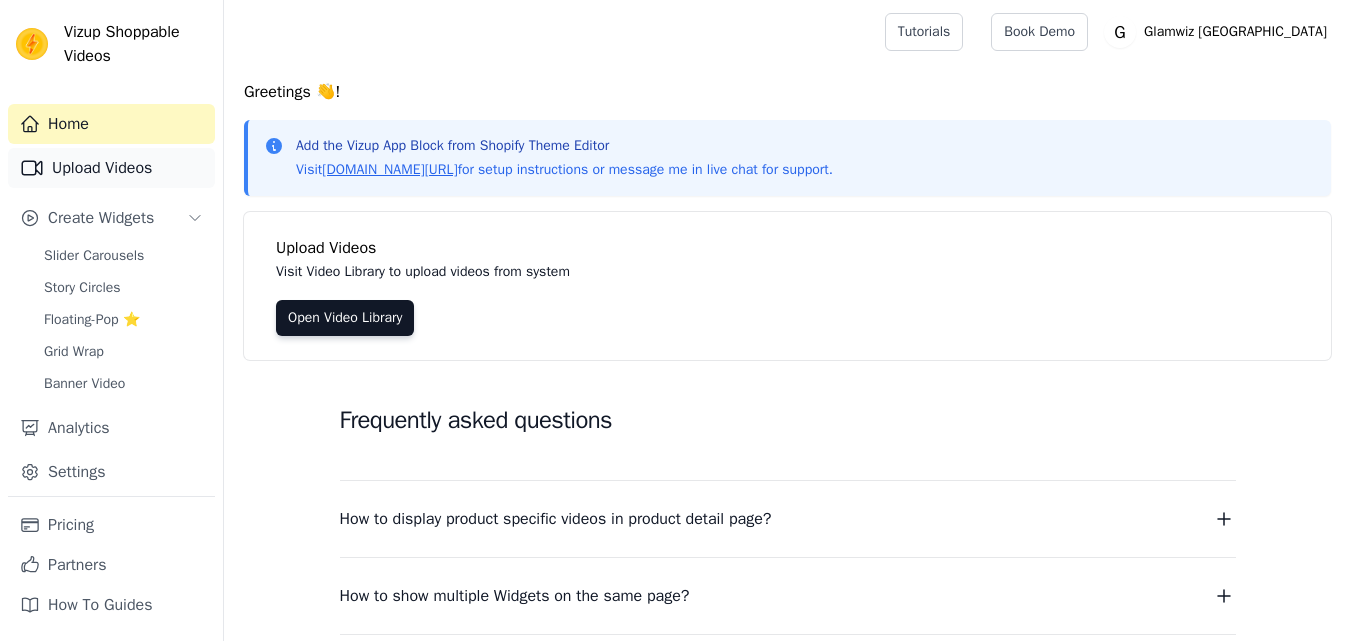 scroll, scrollTop: 0, scrollLeft: 0, axis: both 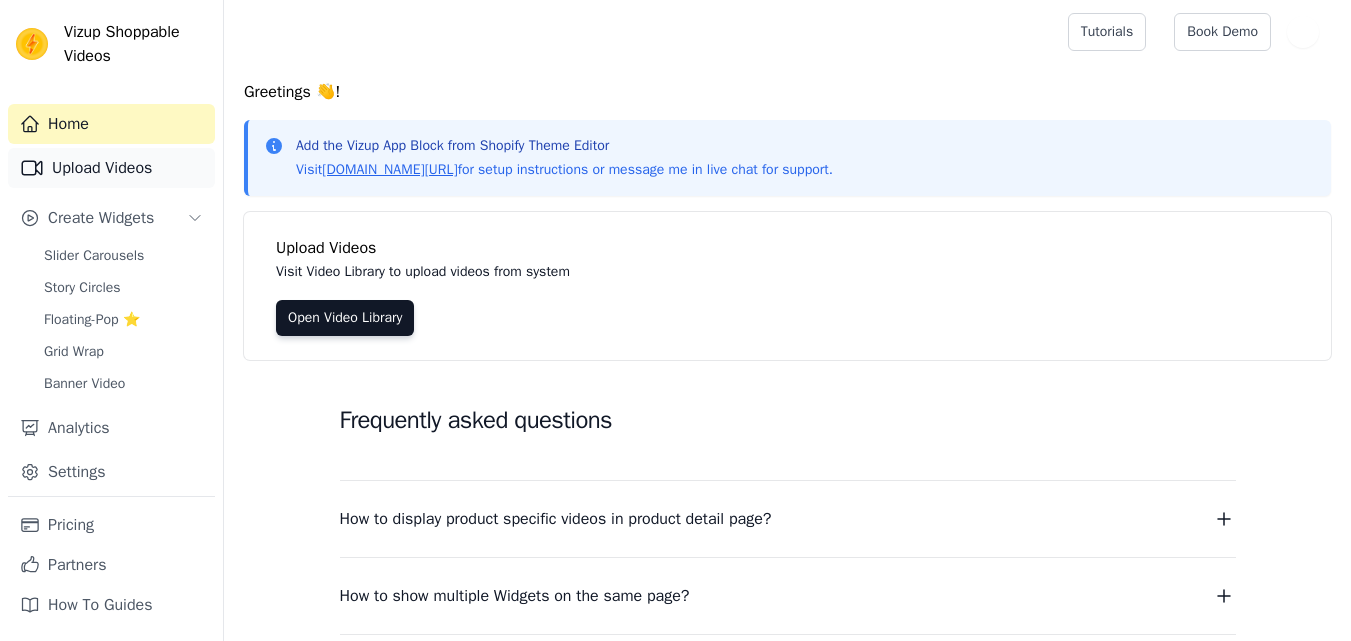 click on "Upload Videos" at bounding box center [111, 168] 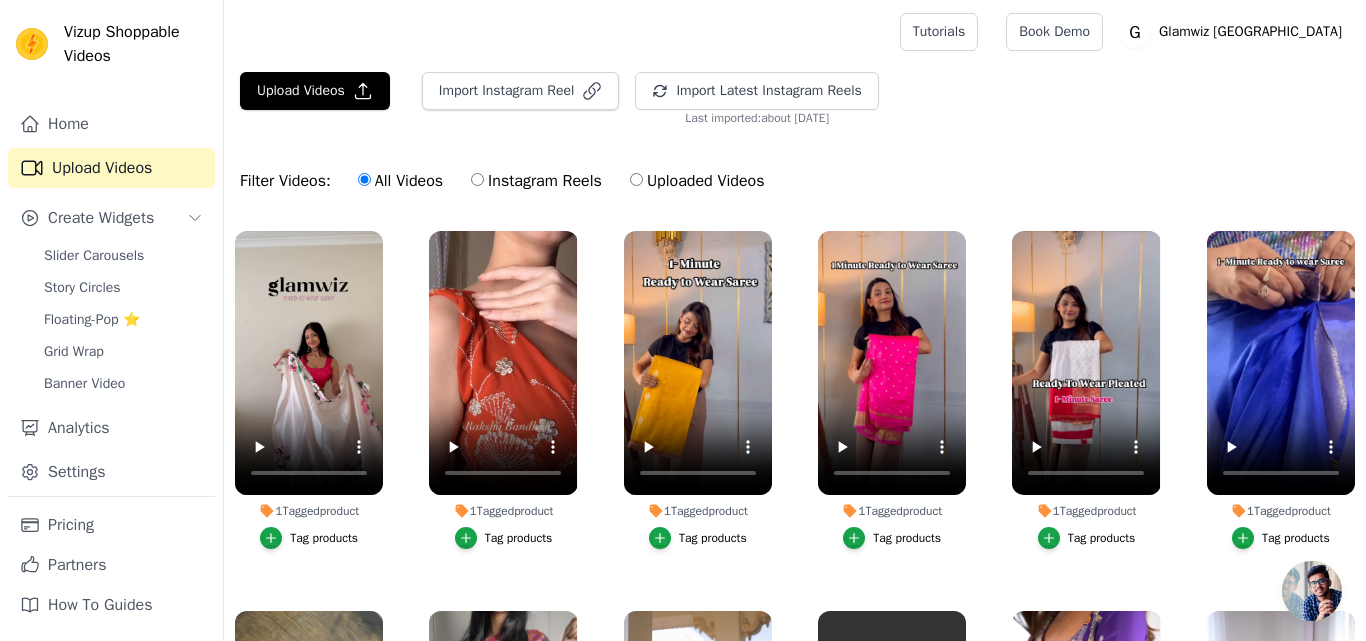 scroll, scrollTop: 0, scrollLeft: 0, axis: both 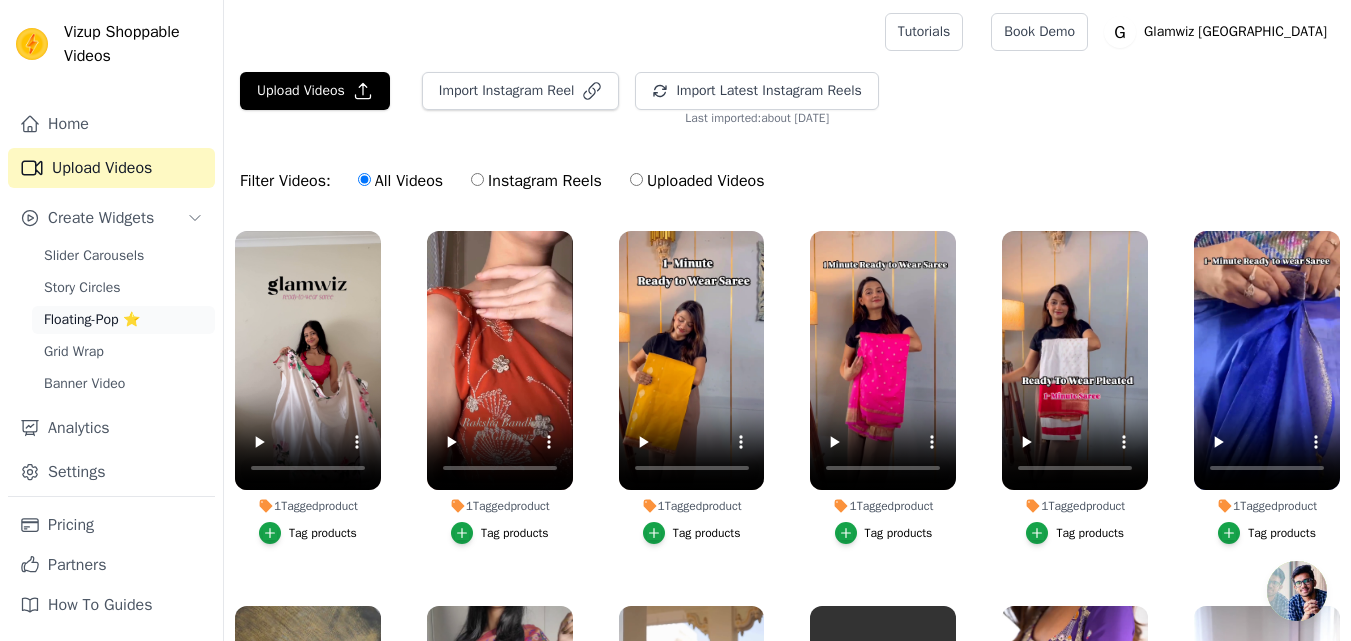 click on "Floating-Pop ⭐" at bounding box center [92, 320] 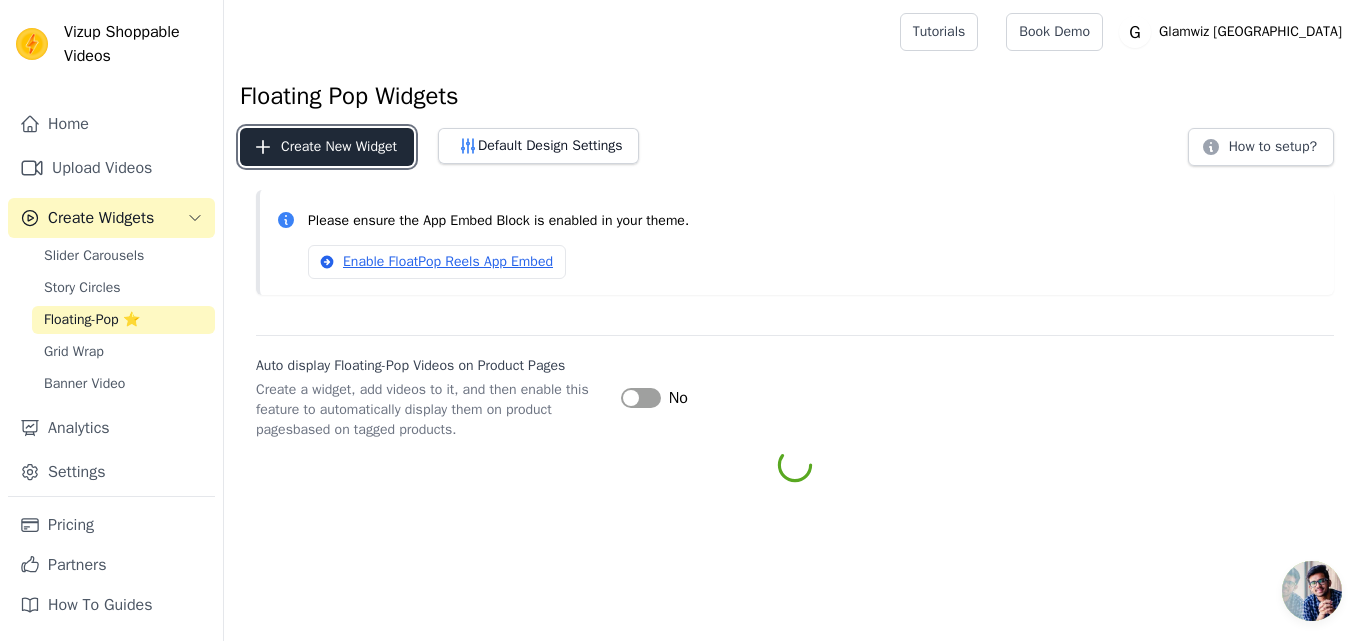 click on "Create New Widget" at bounding box center (327, 147) 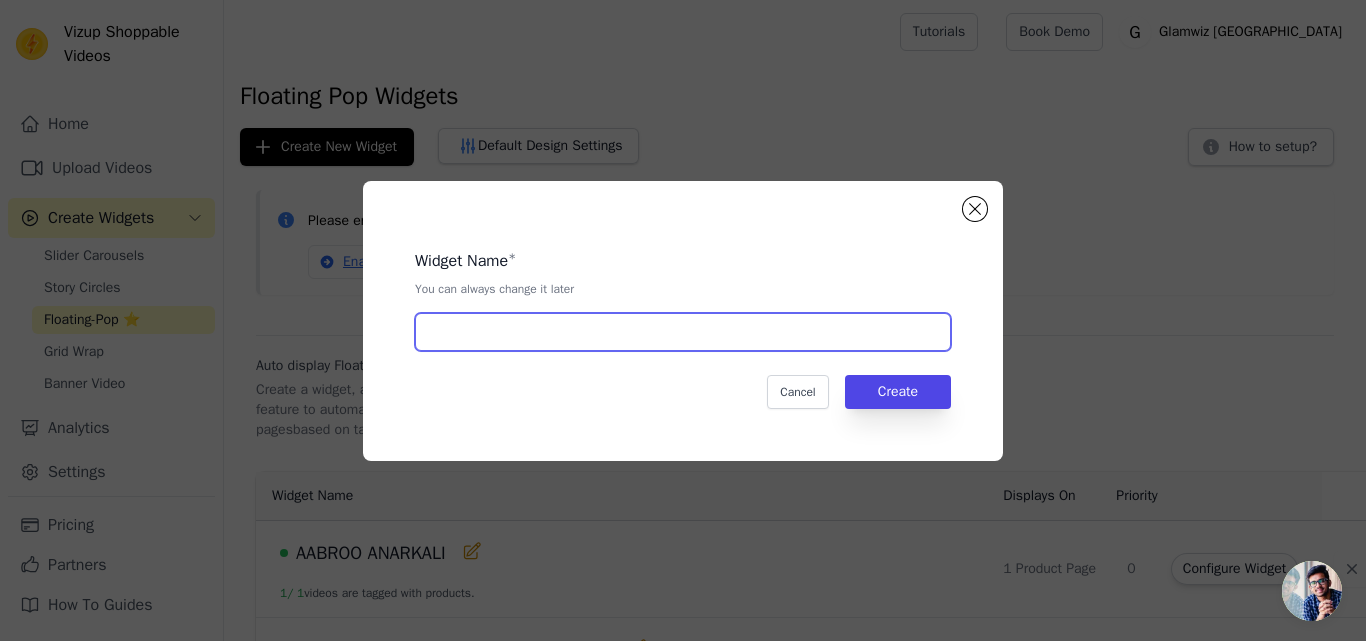 click at bounding box center [683, 332] 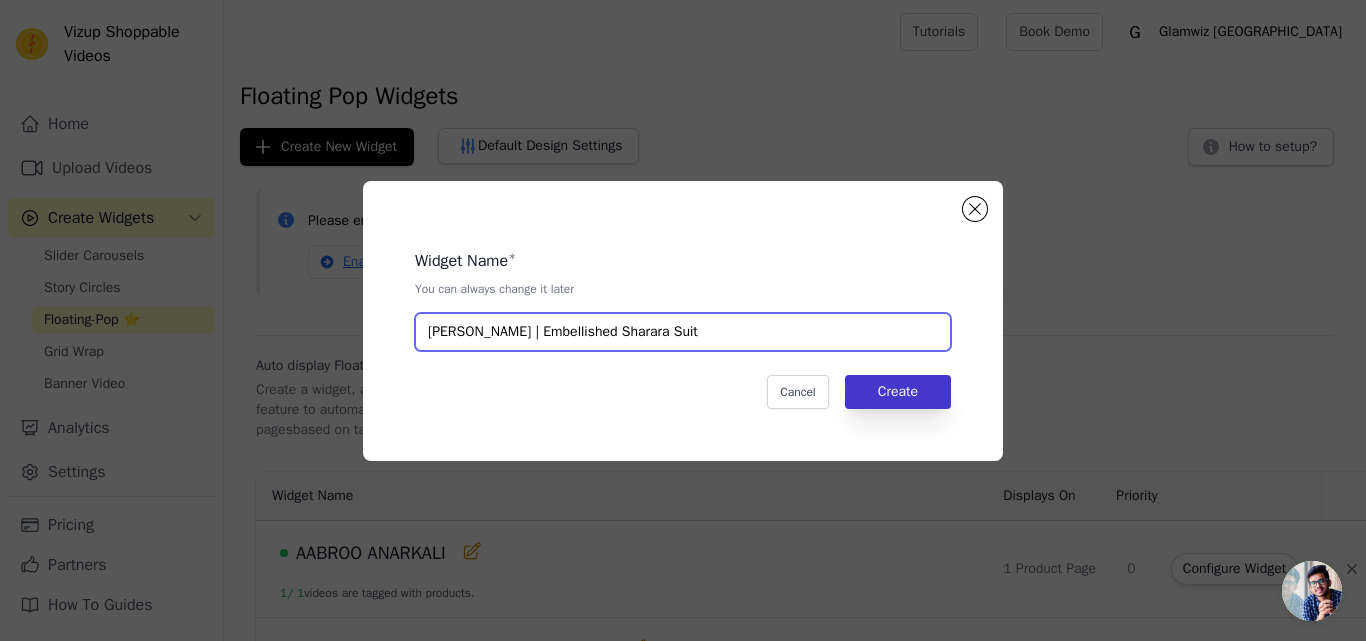 type on "Sitara Jheel | Embellished Sharara Suit" 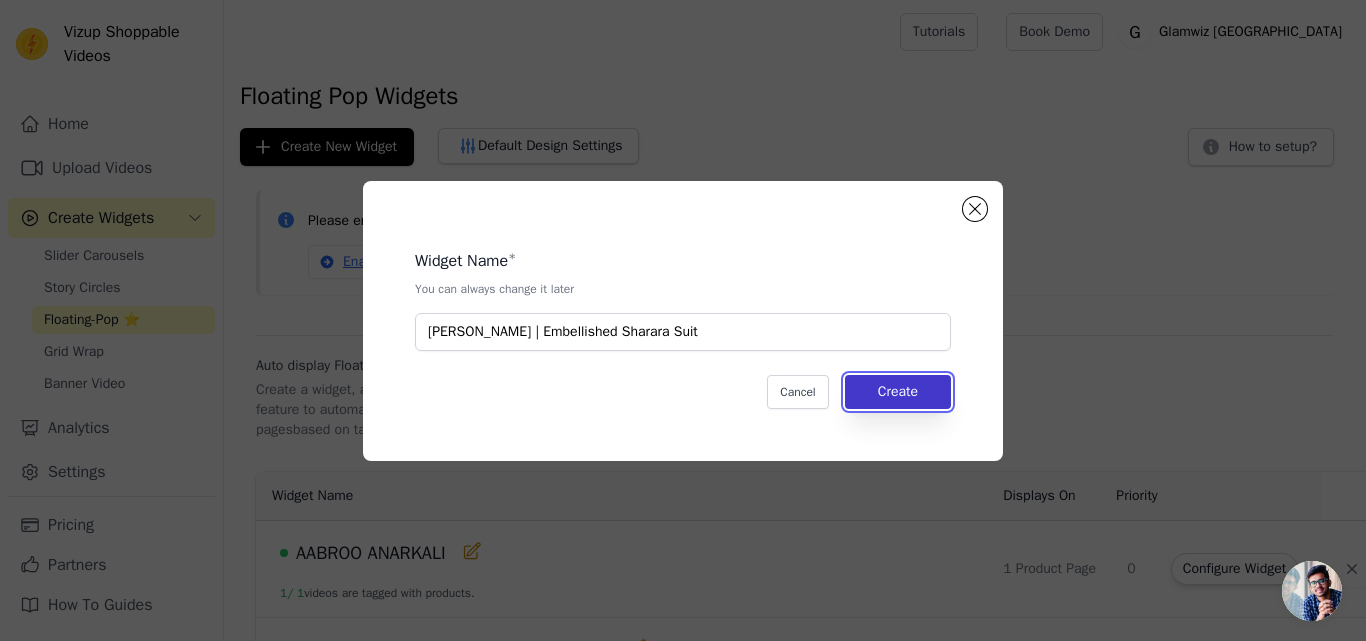 click on "Create" at bounding box center (898, 392) 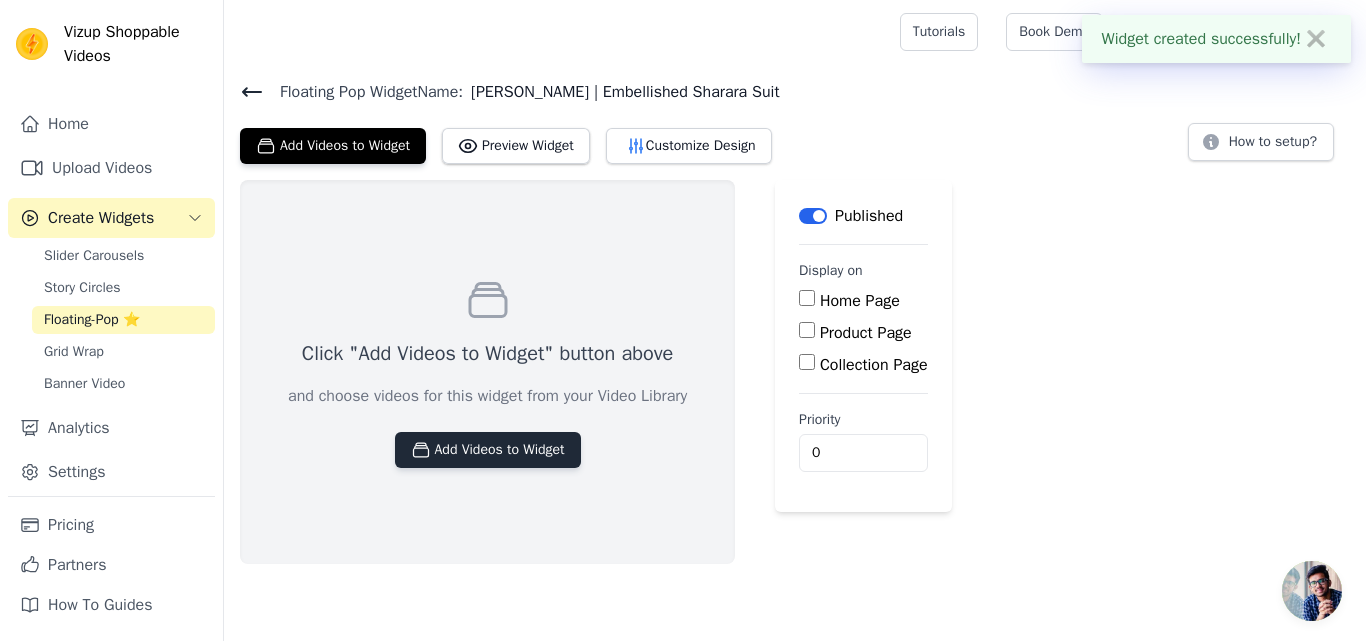 click on "Add Videos to Widget" at bounding box center (488, 450) 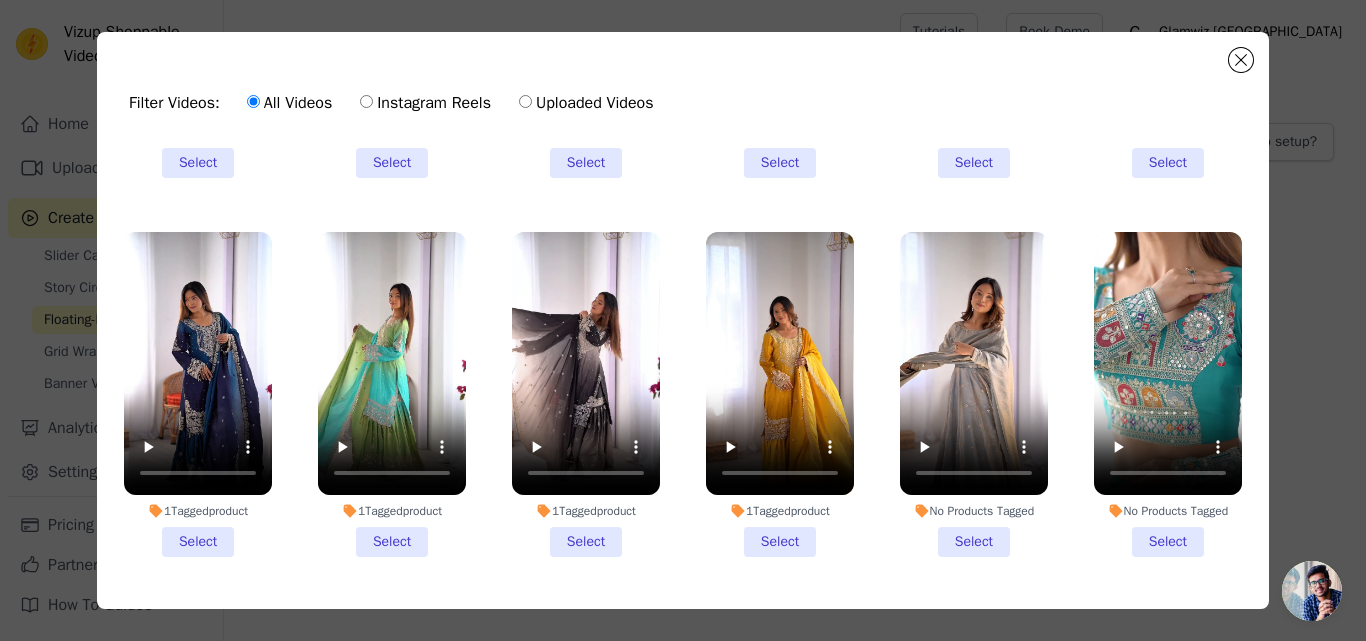scroll, scrollTop: 1360, scrollLeft: 0, axis: vertical 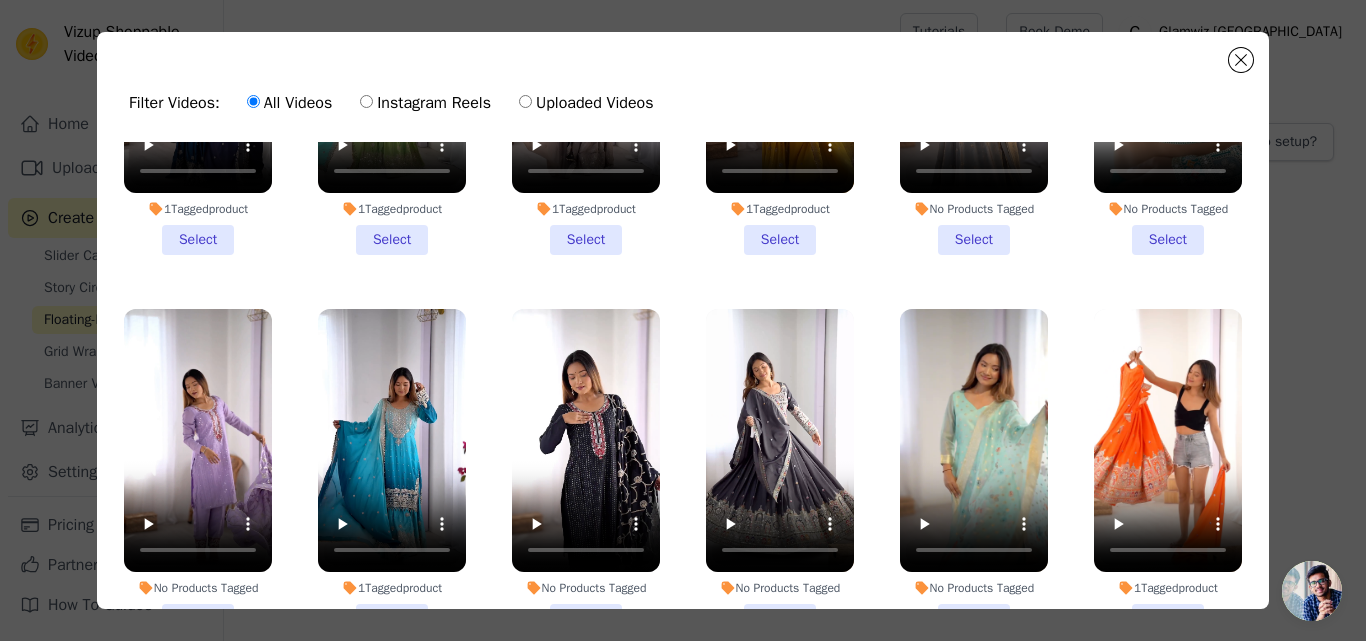 click on "1  Tagged  product     Select" at bounding box center [392, 471] 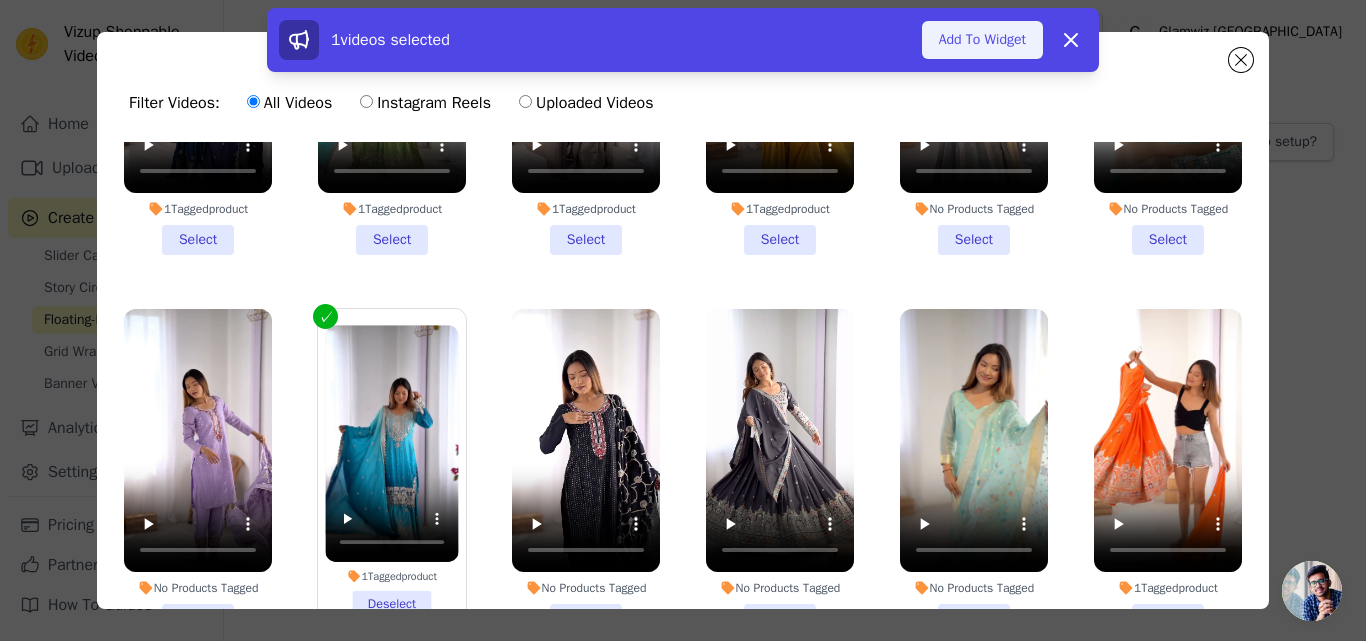 click on "Add To Widget" at bounding box center [982, 40] 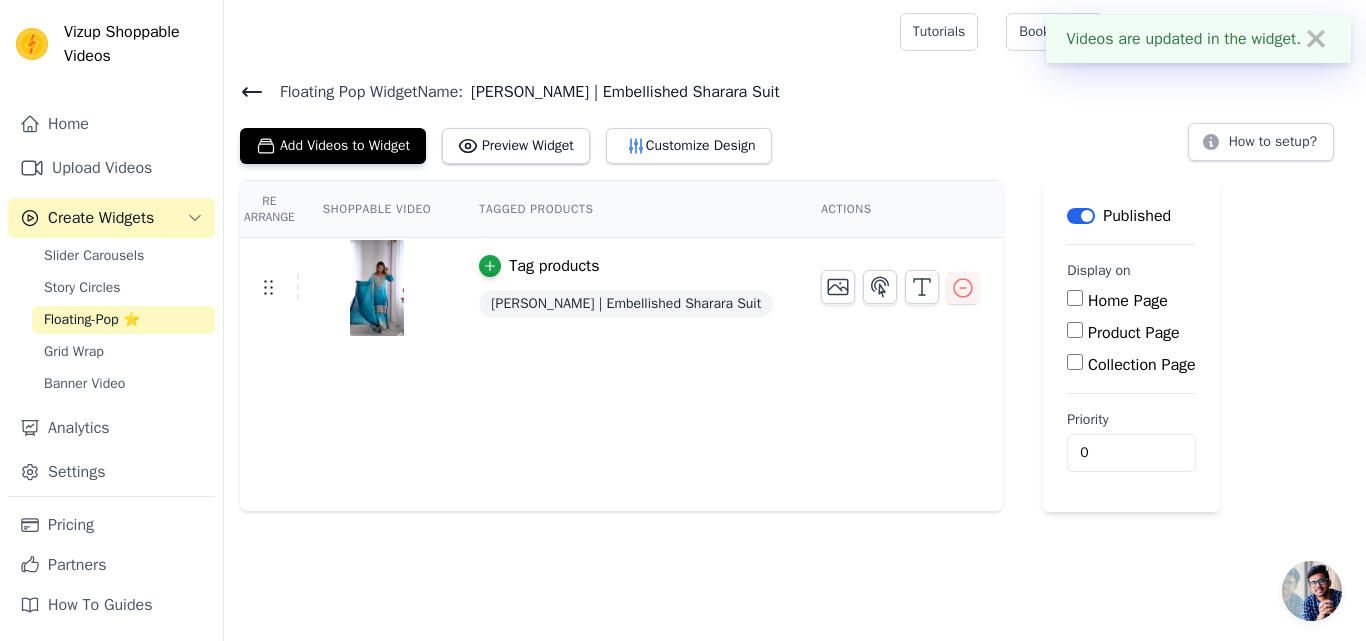 click on "Product Page" at bounding box center [1075, 330] 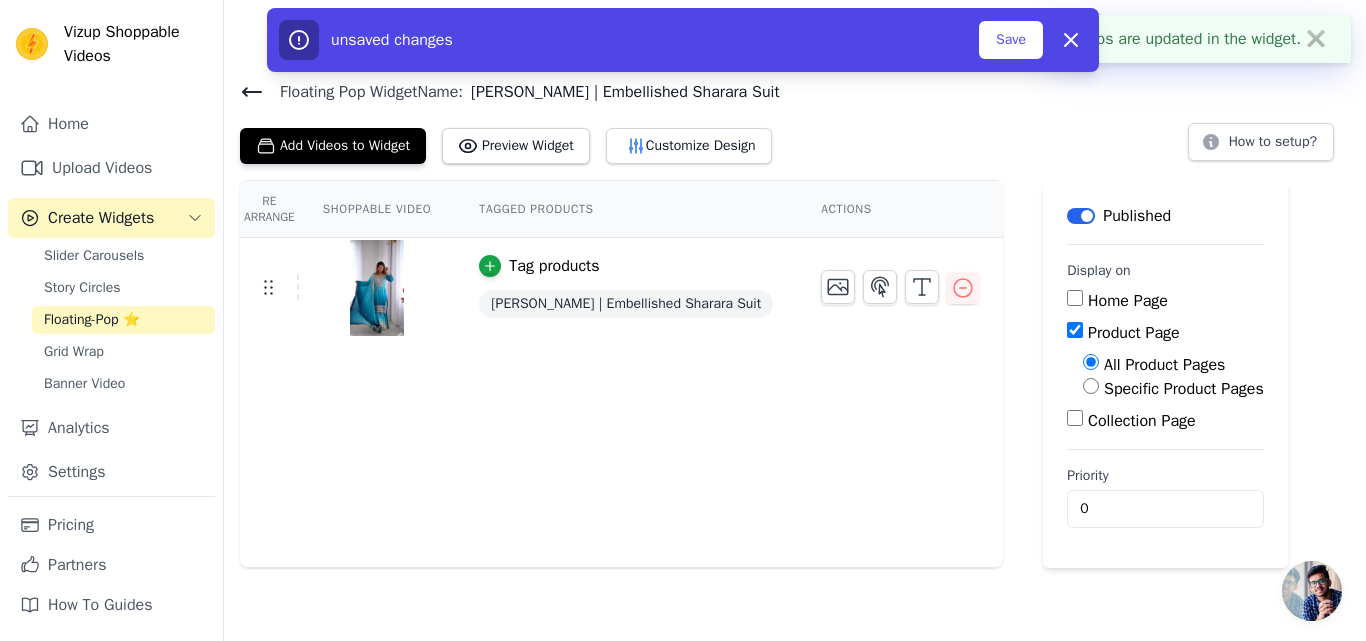 click on "Specific Product Pages" at bounding box center [1184, 389] 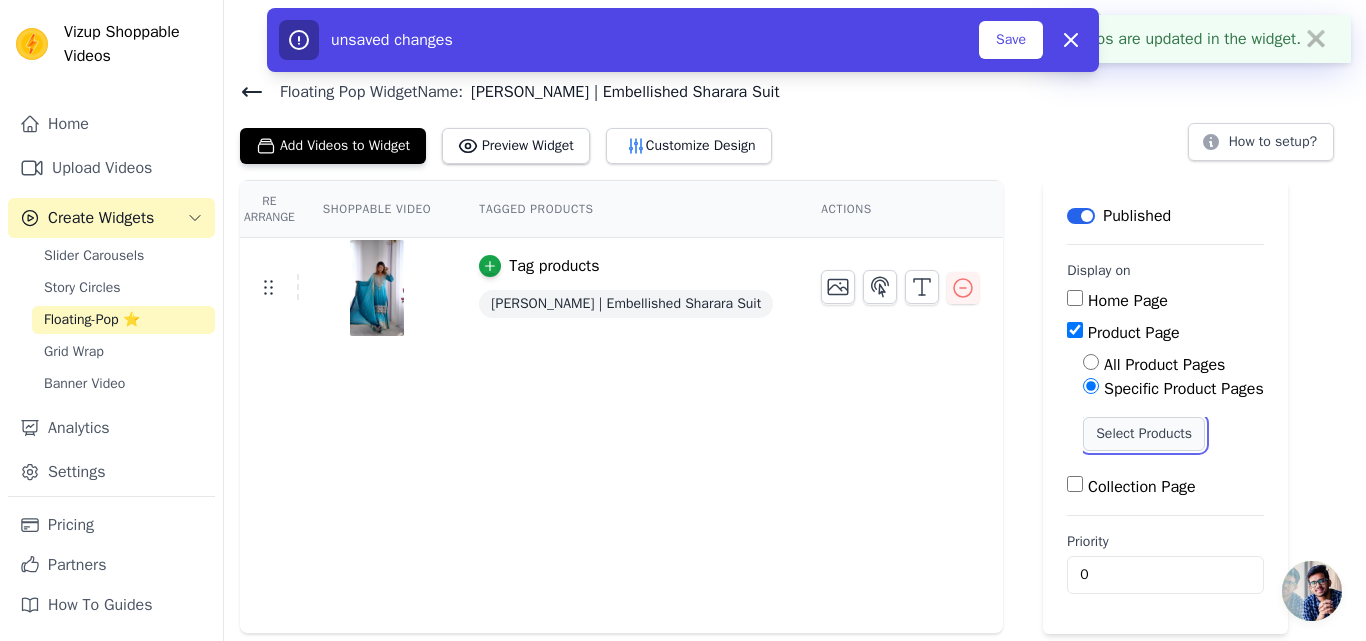 click on "Select Products" at bounding box center [1144, 434] 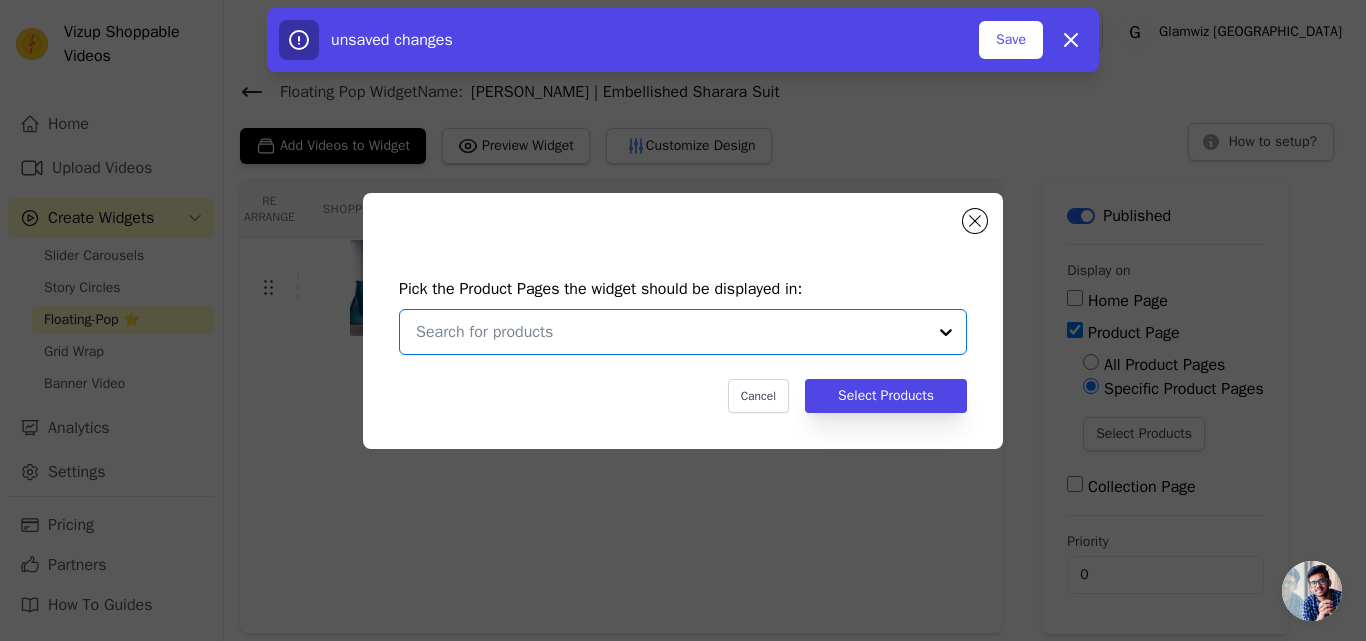 click at bounding box center [671, 332] 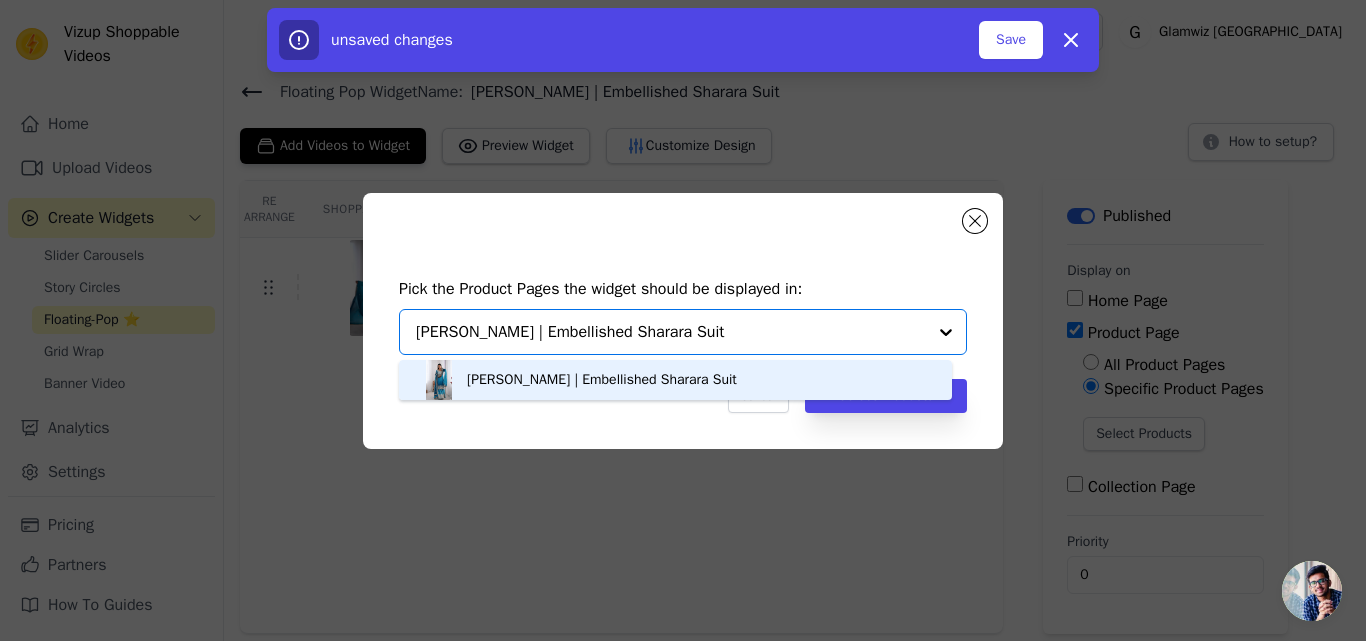 click on "Sitara Jheel | Embellished Sharara Suit" at bounding box center (602, 380) 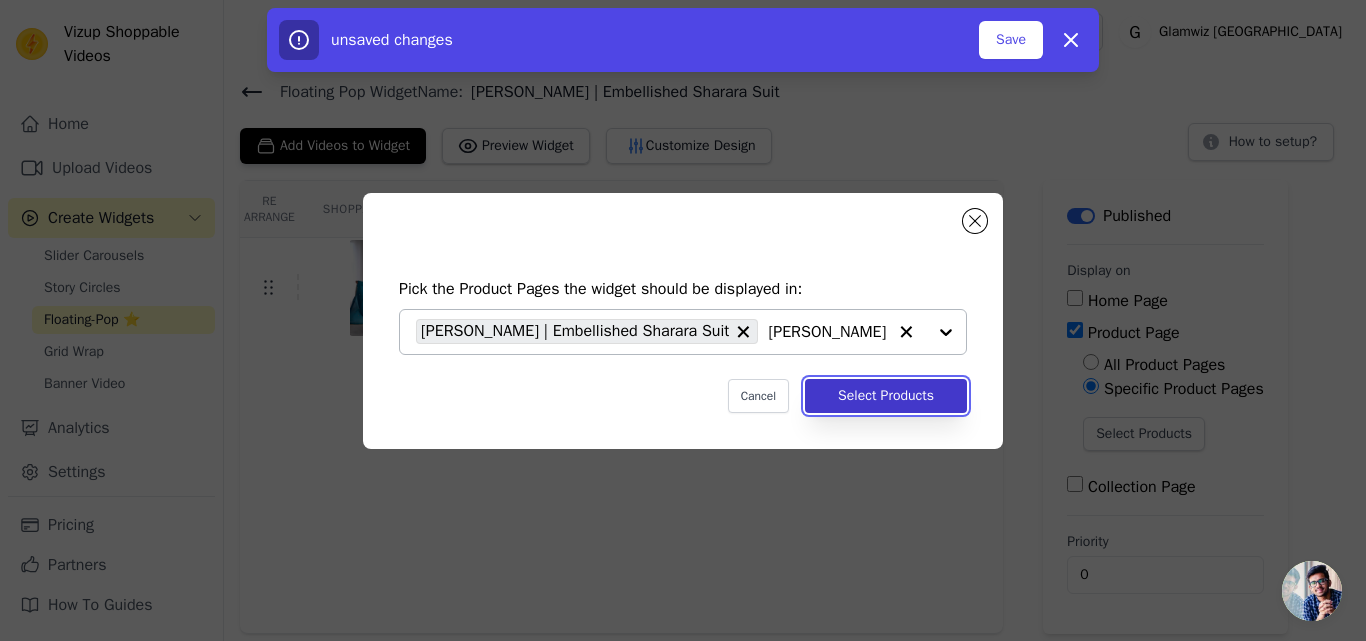 click on "Select Products" at bounding box center (886, 396) 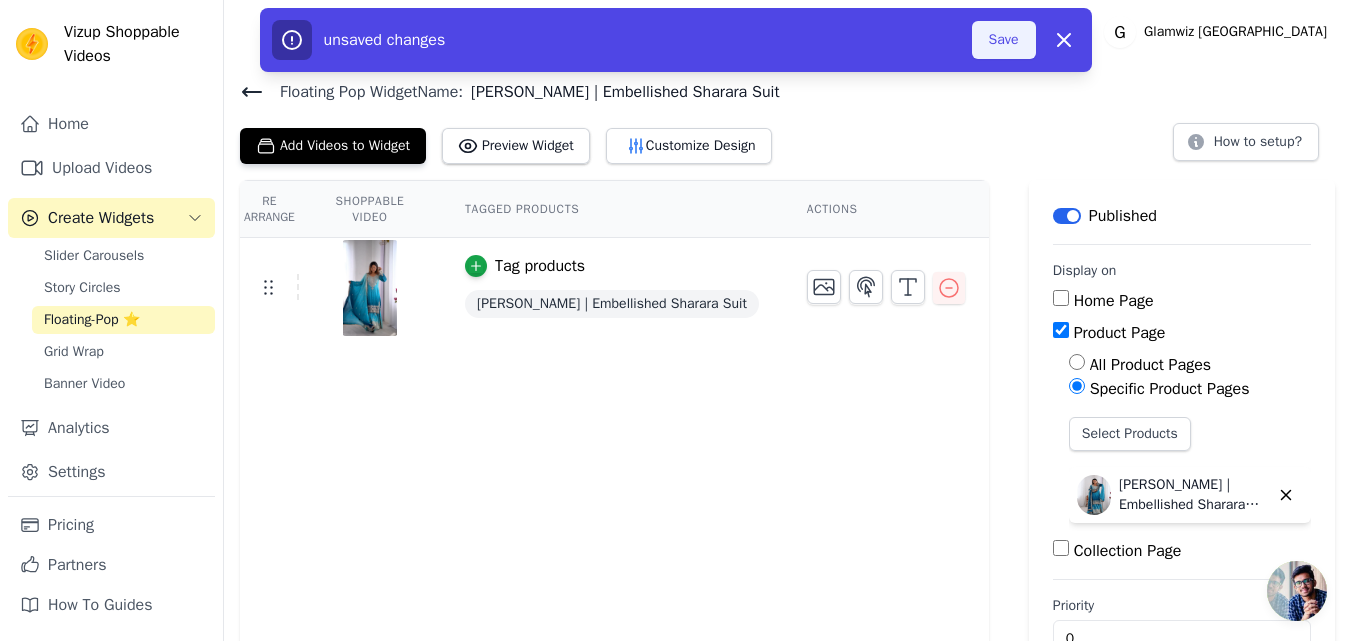 click on "Save" at bounding box center (1004, 40) 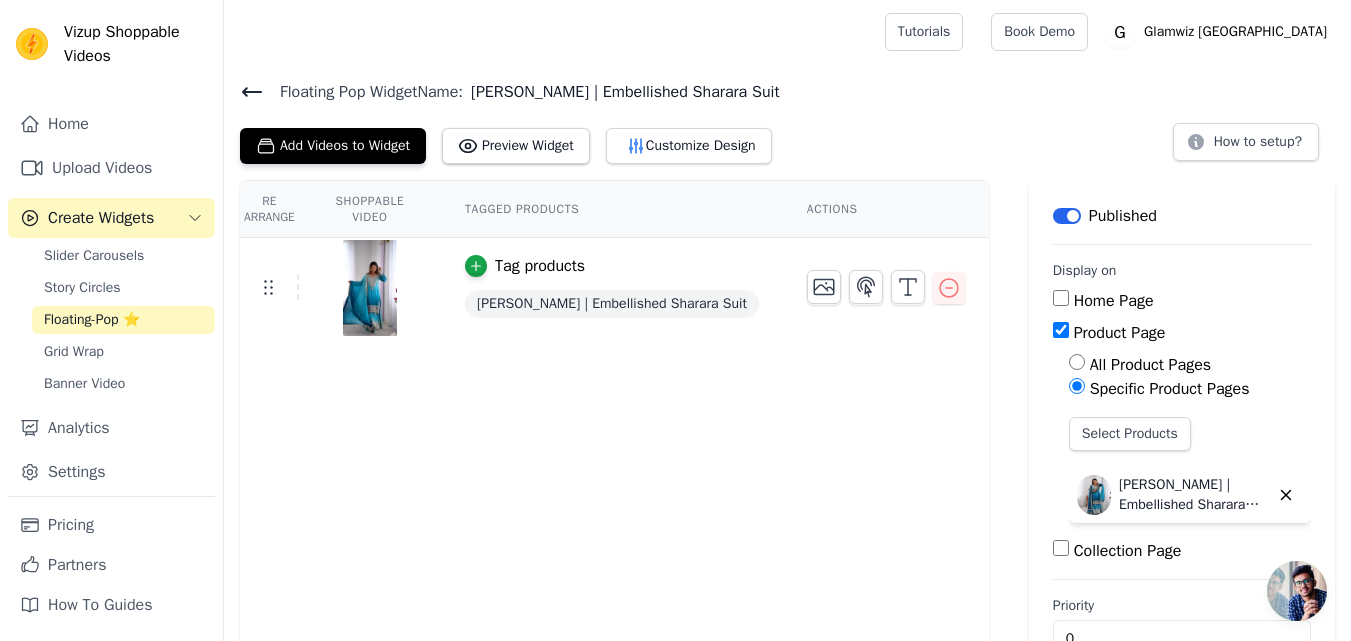 click on "Floating-Pop ⭐" at bounding box center (92, 320) 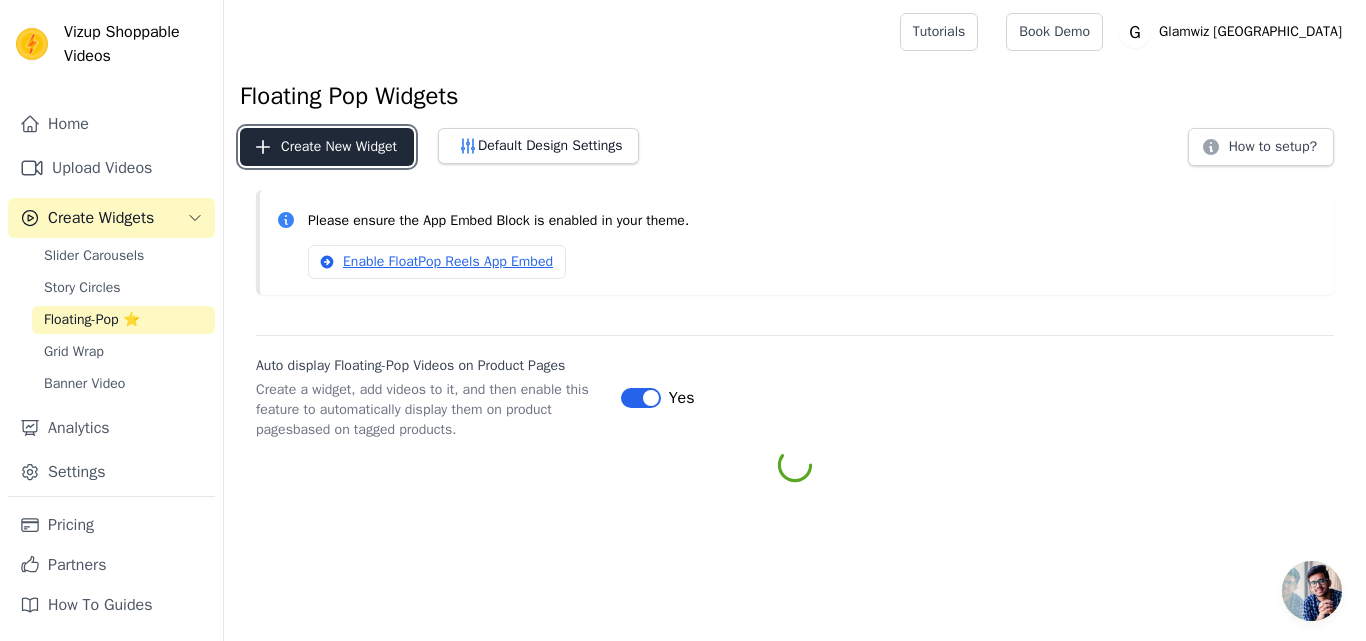 click on "Create New Widget" at bounding box center (327, 147) 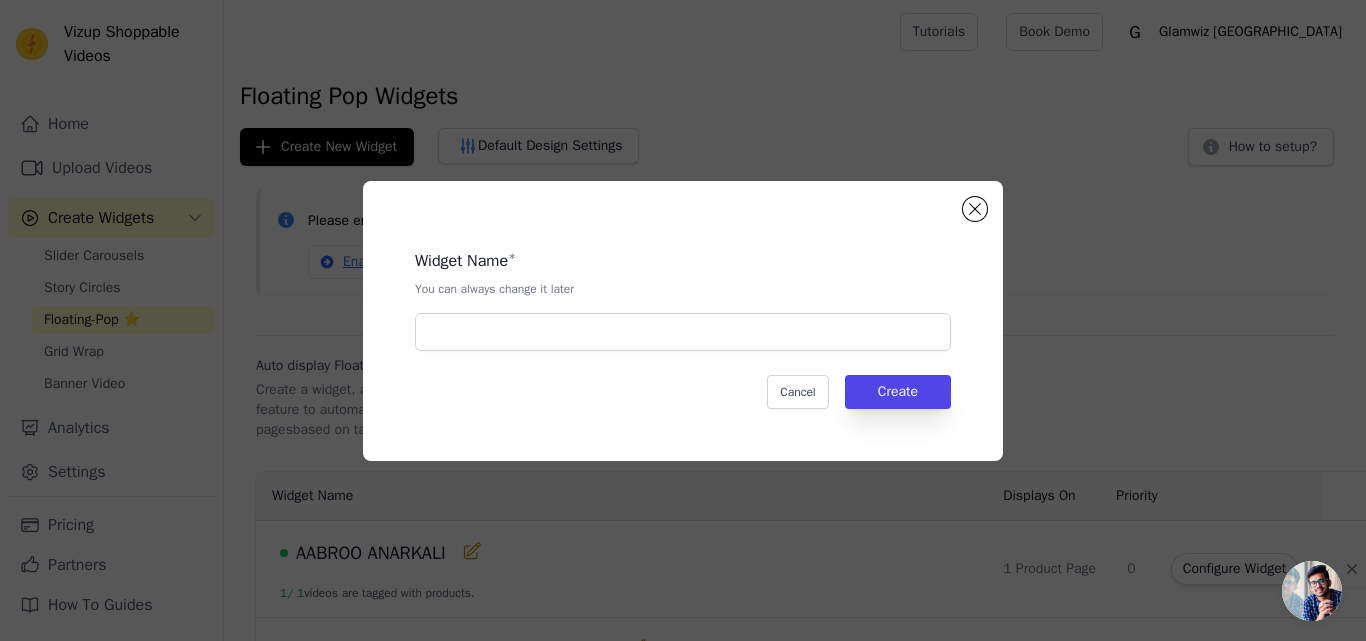 click on "Widget Name   *   You can always change it later       Cancel   Create" at bounding box center [683, 320] 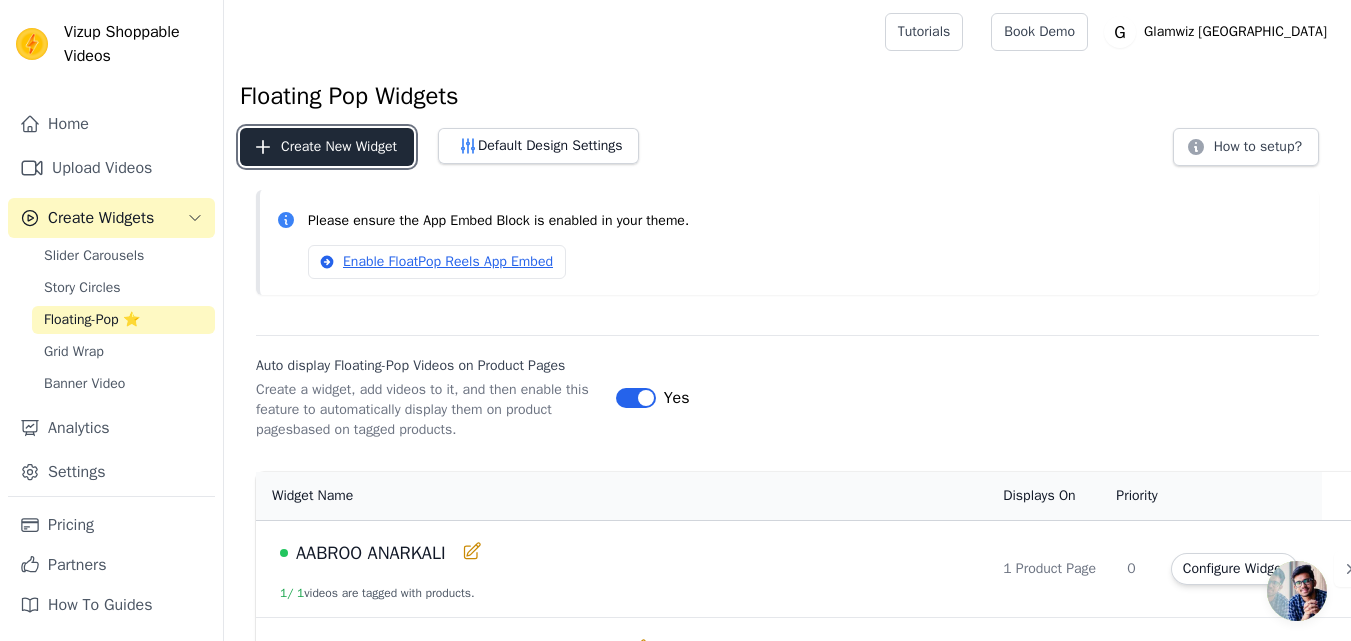 click on "Create New Widget" at bounding box center [327, 147] 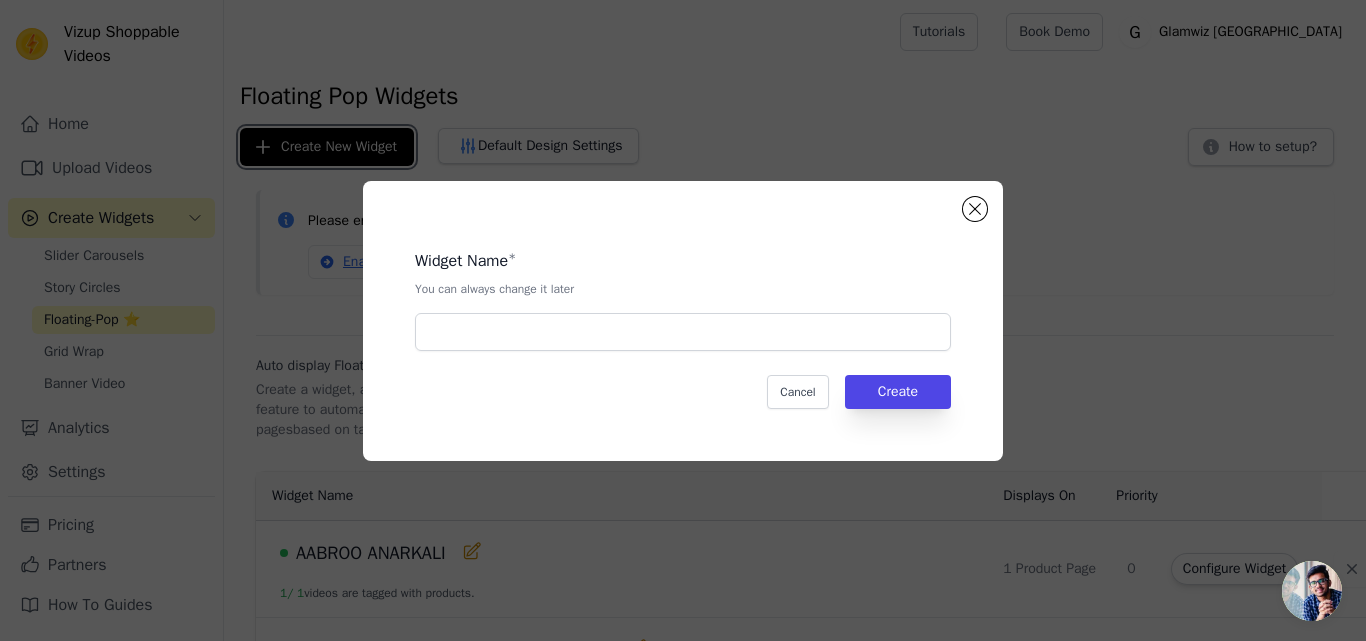 type 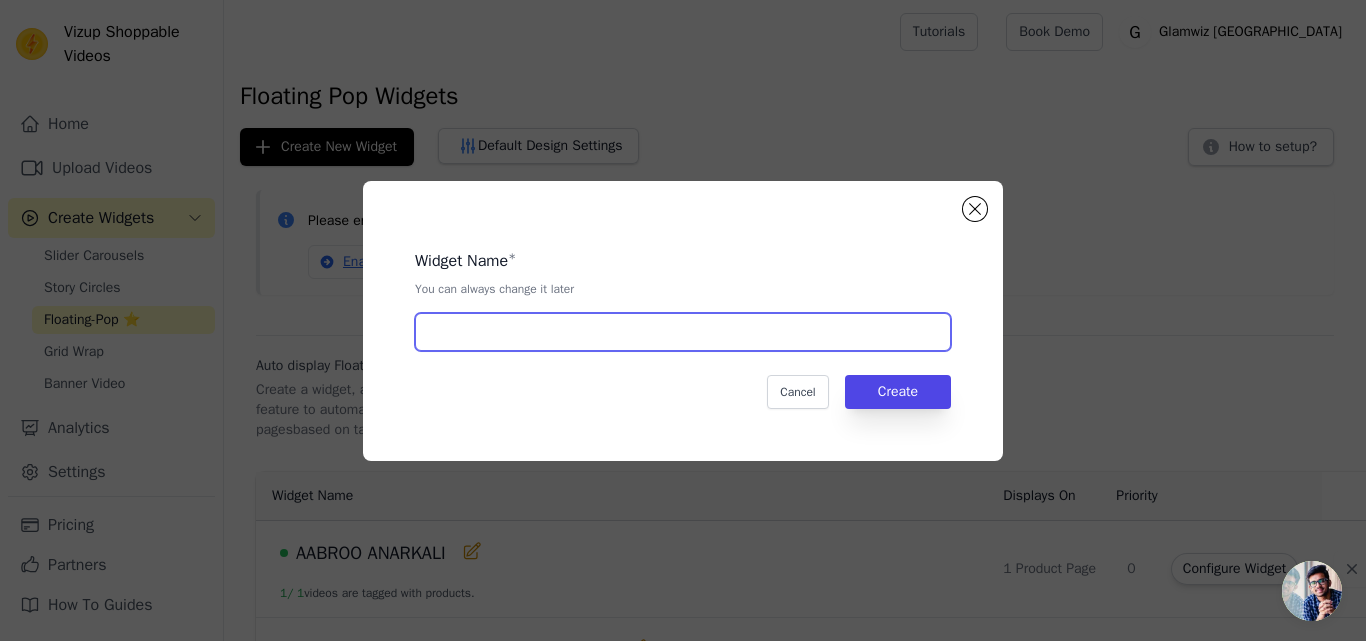 paste on "Kesar Raag | Embellished Orange Lehenga Set" 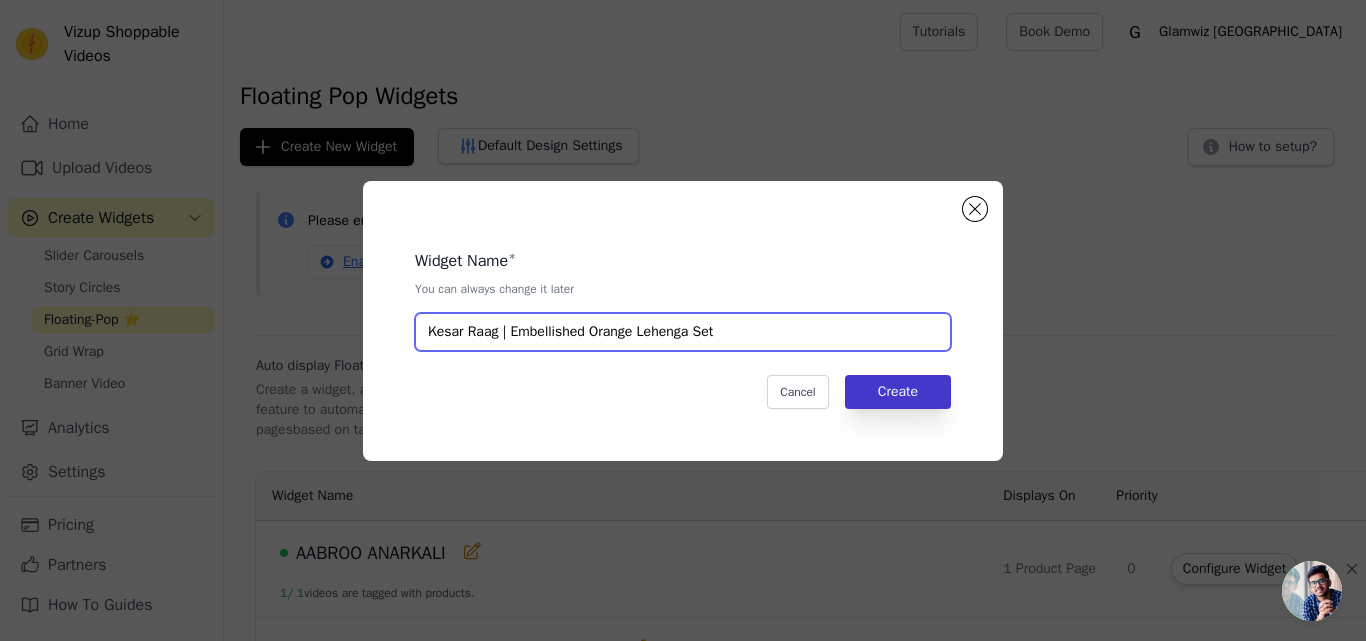 type on "Kesar Raag | Embellished Orange Lehenga Set" 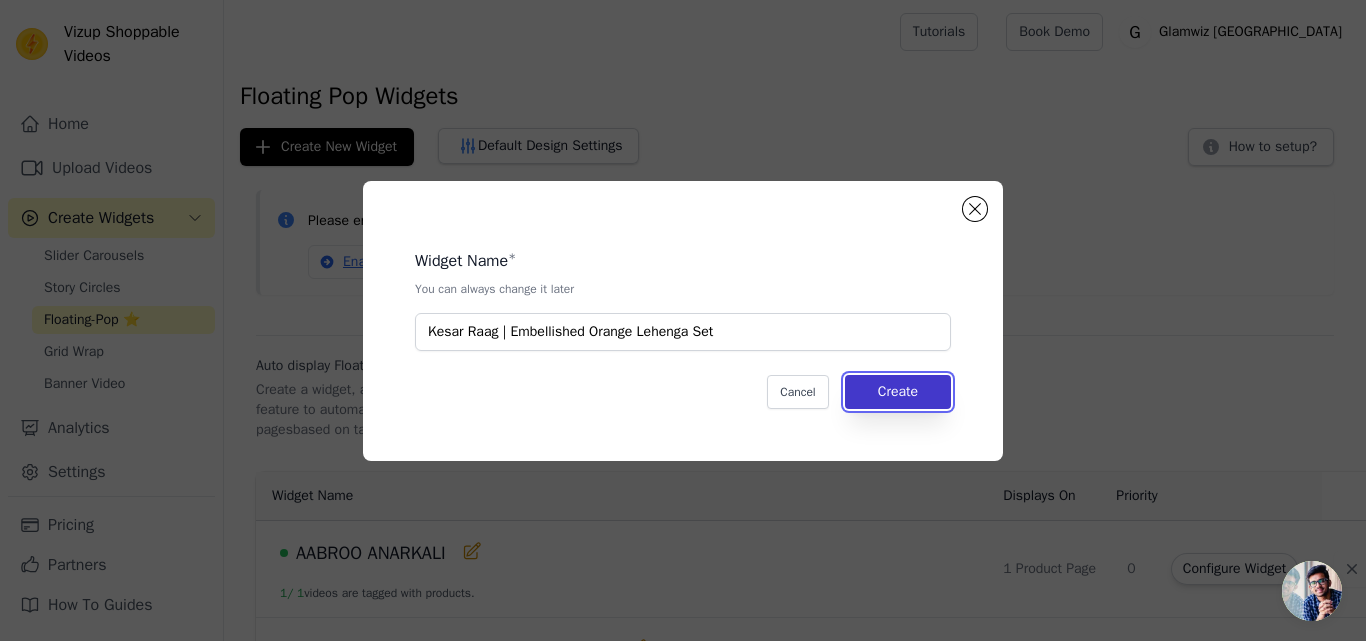 click on "Create" at bounding box center [898, 392] 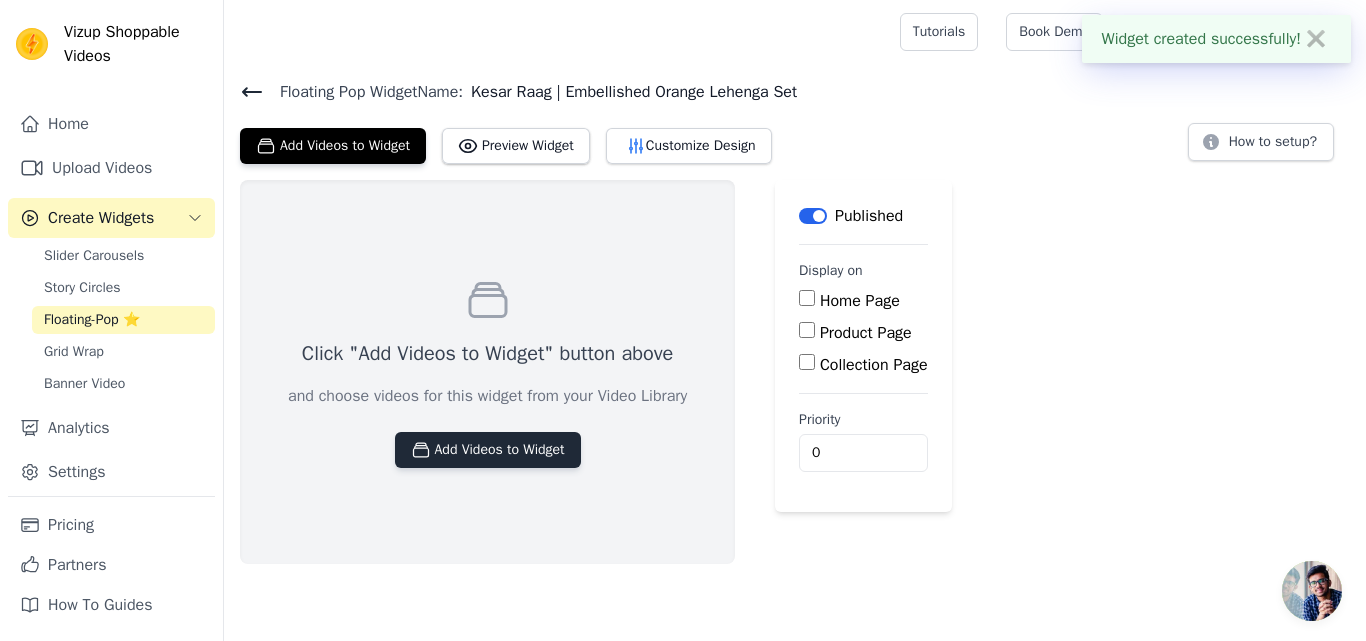 click on "Add Videos to Widget" at bounding box center [488, 450] 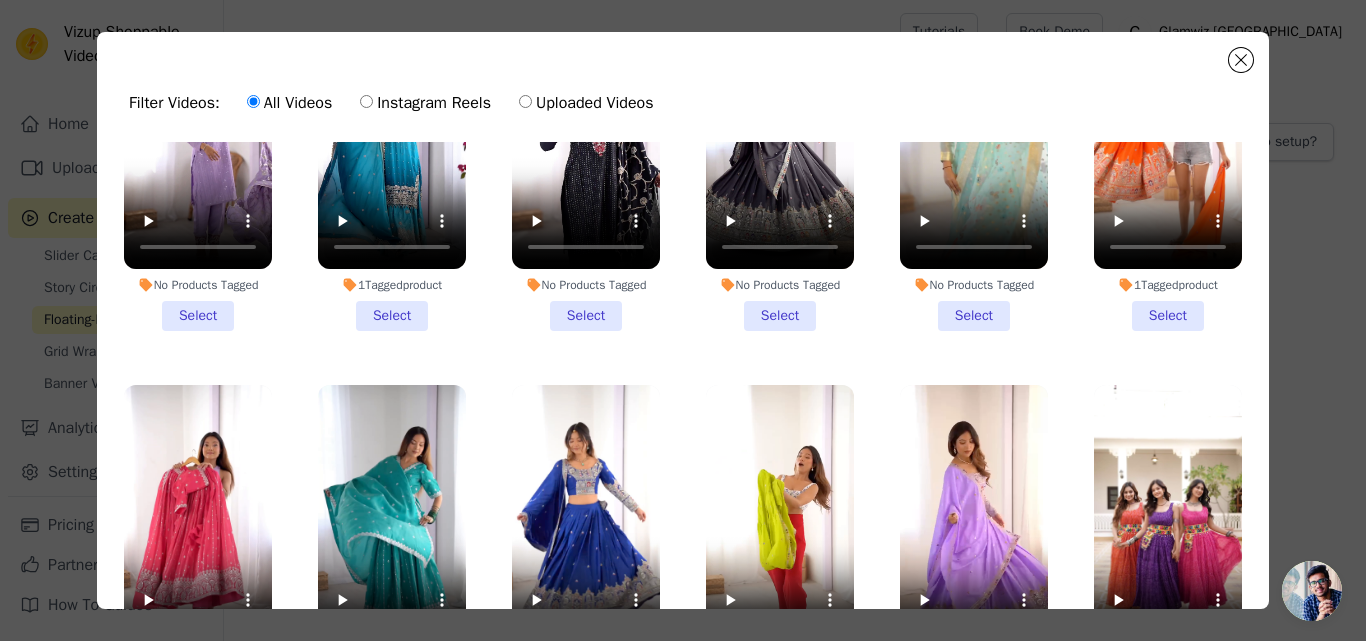 scroll, scrollTop: 1539, scrollLeft: 0, axis: vertical 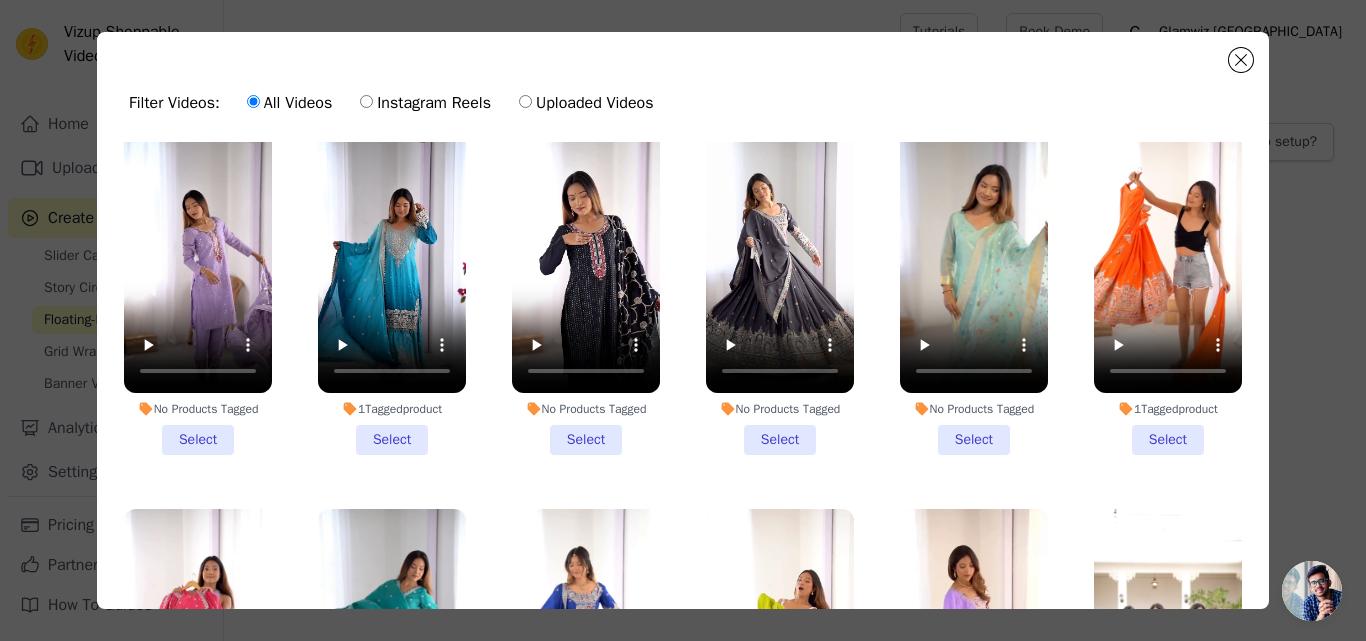 click on "1  Tagged  product     Select" at bounding box center (1168, 292) 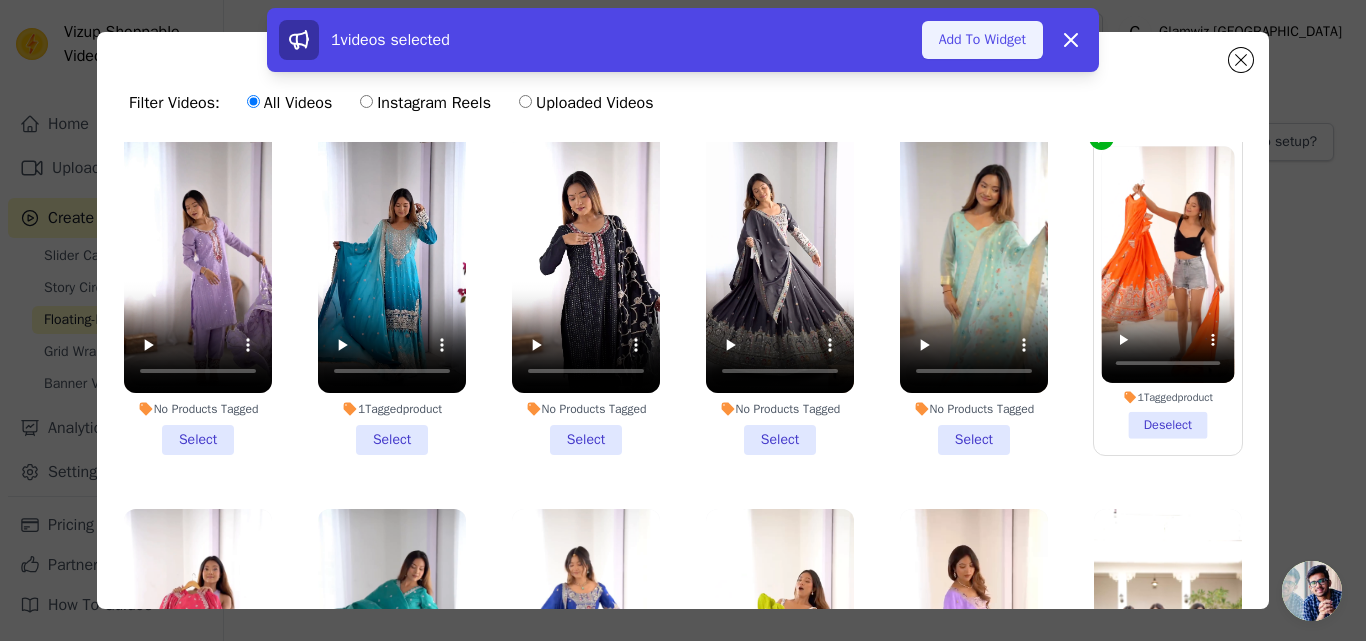 click on "Add To Widget" at bounding box center [982, 40] 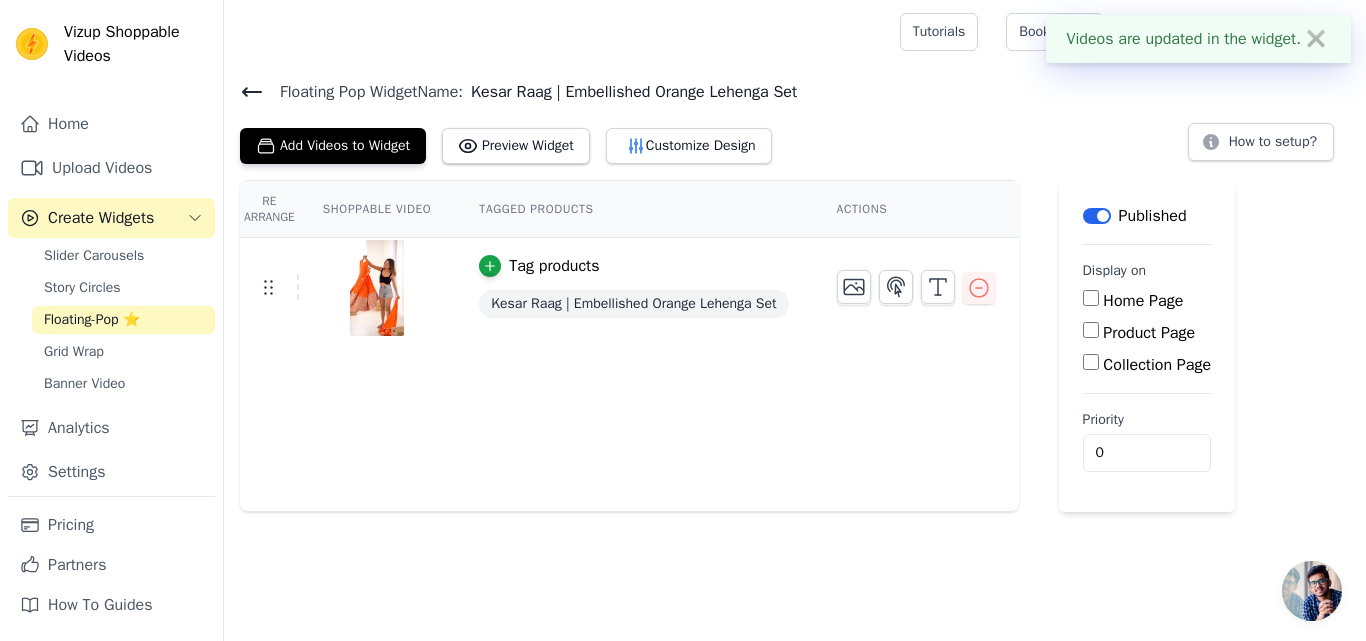 click on "Product Page" at bounding box center [1149, 333] 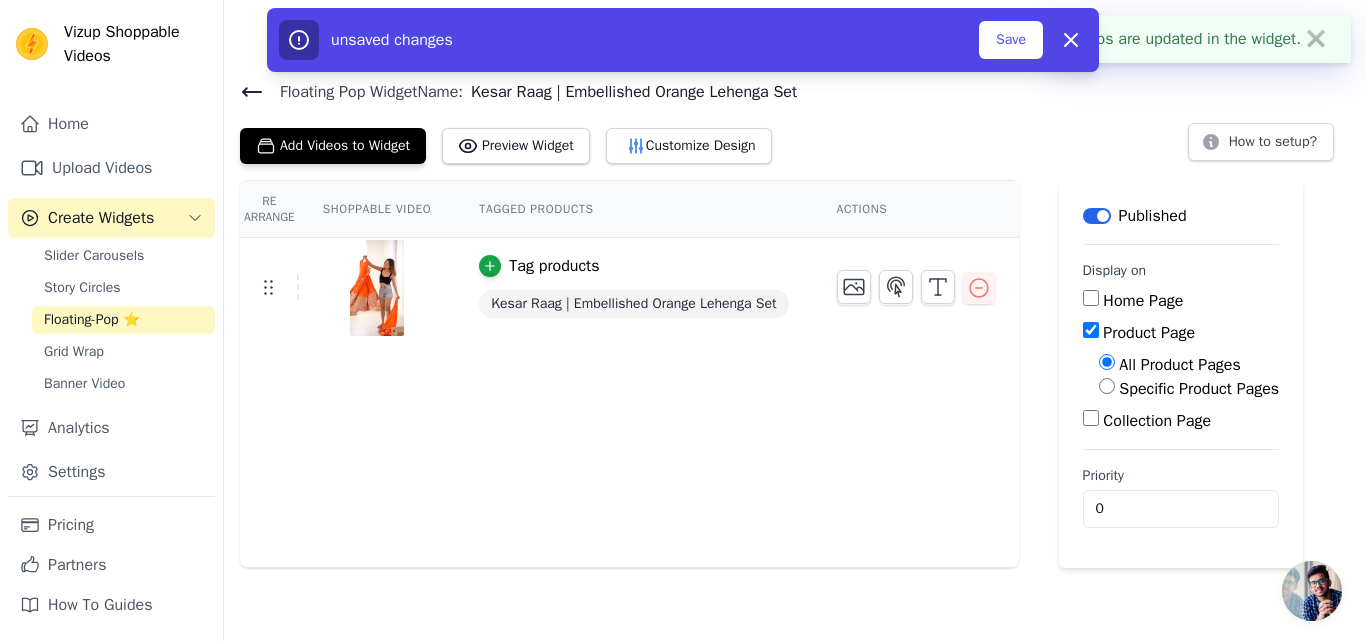 click on "Specific Product Pages" at bounding box center (1199, 389) 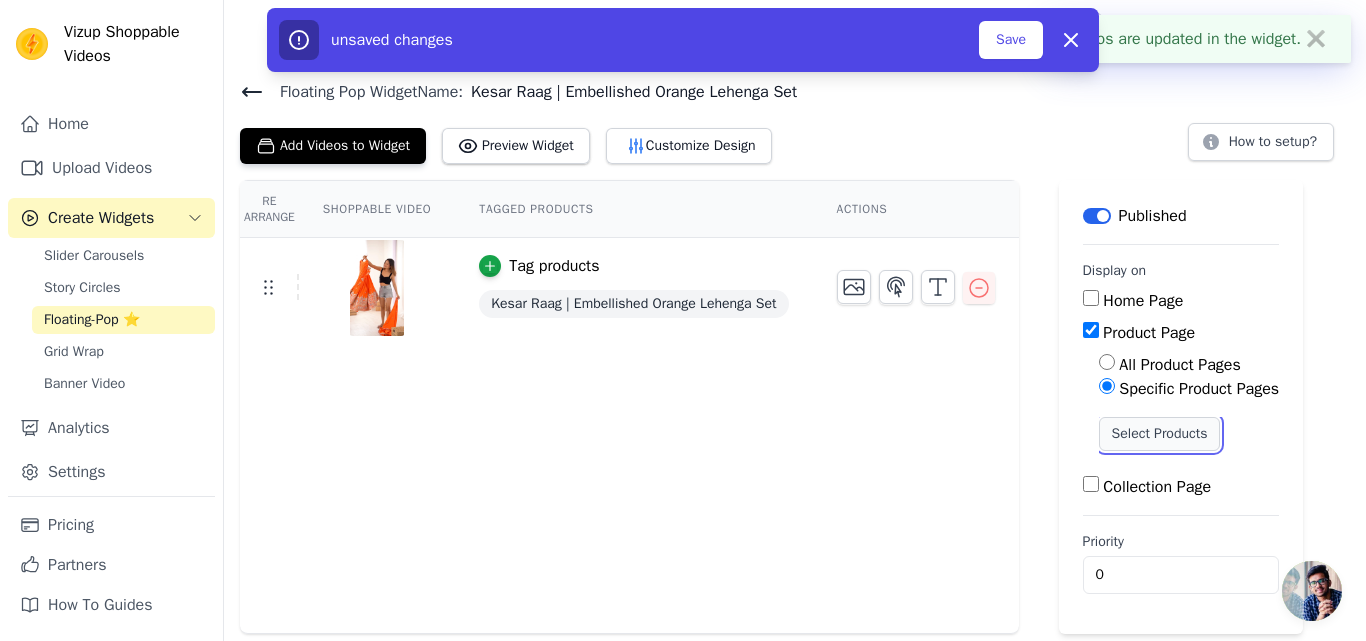 click on "Select Products" at bounding box center (1160, 434) 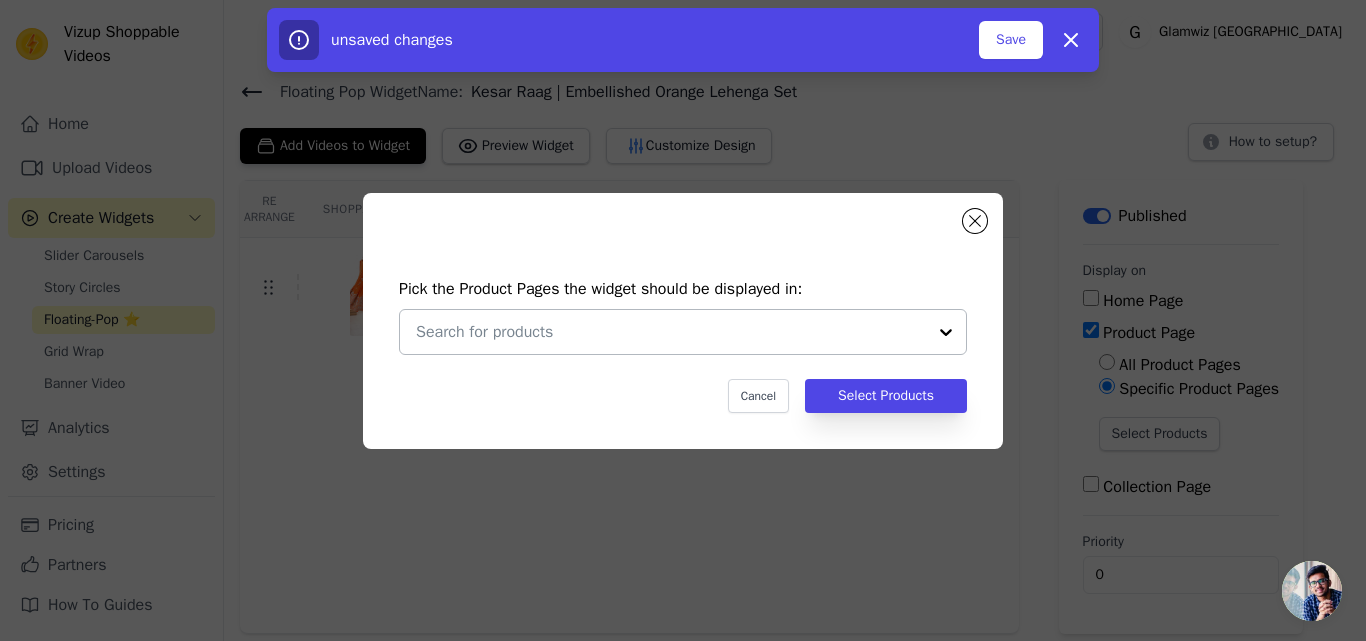 click at bounding box center [671, 332] 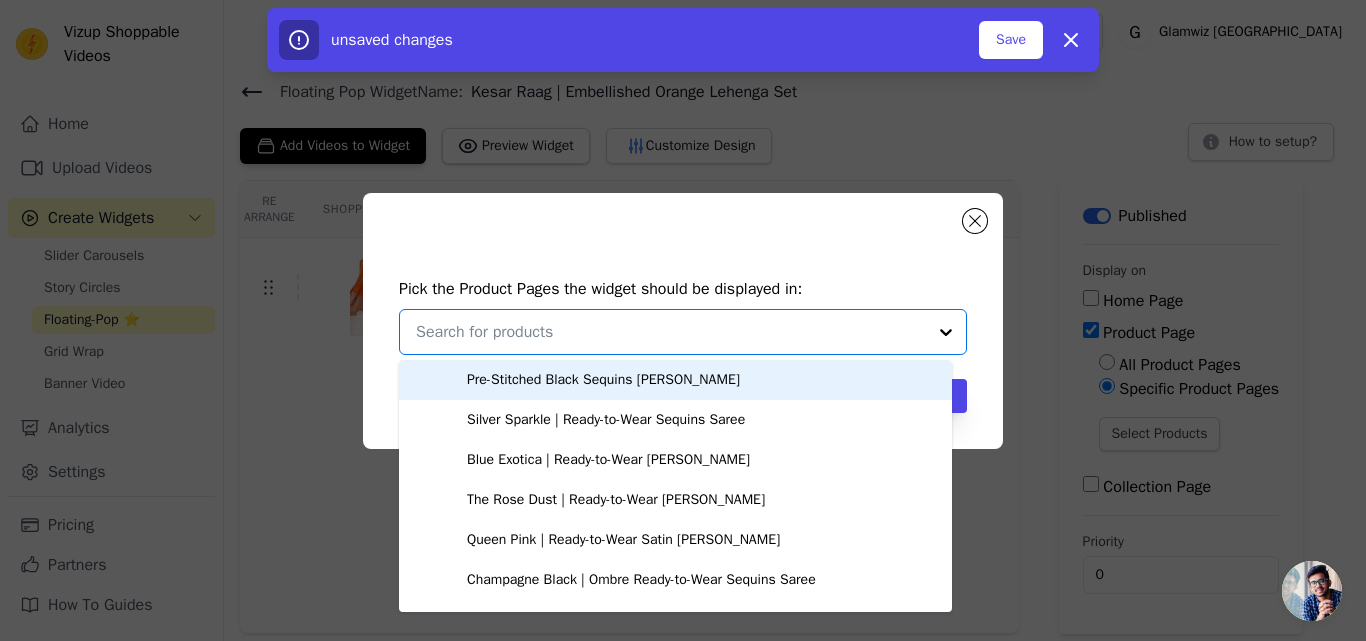 paste on "Kesar Raag | Embellished Orange Lehenga Set" 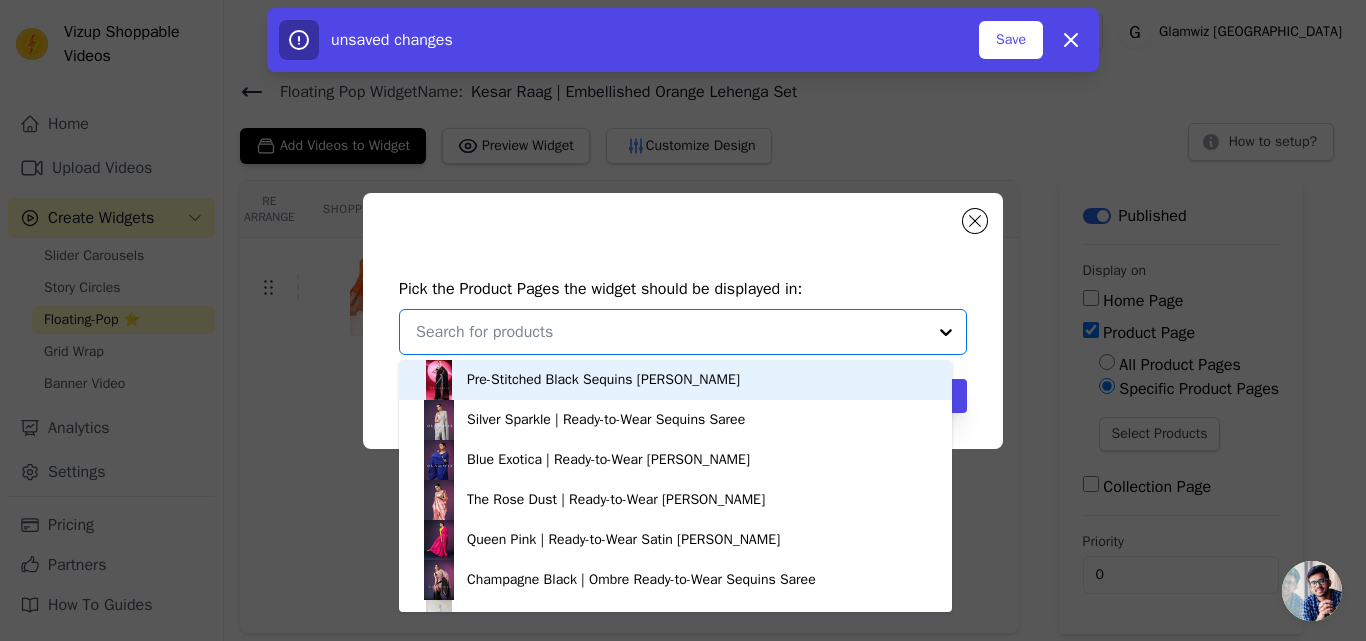 type on "Kesar Raag | Embellished Orange Lehenga Set" 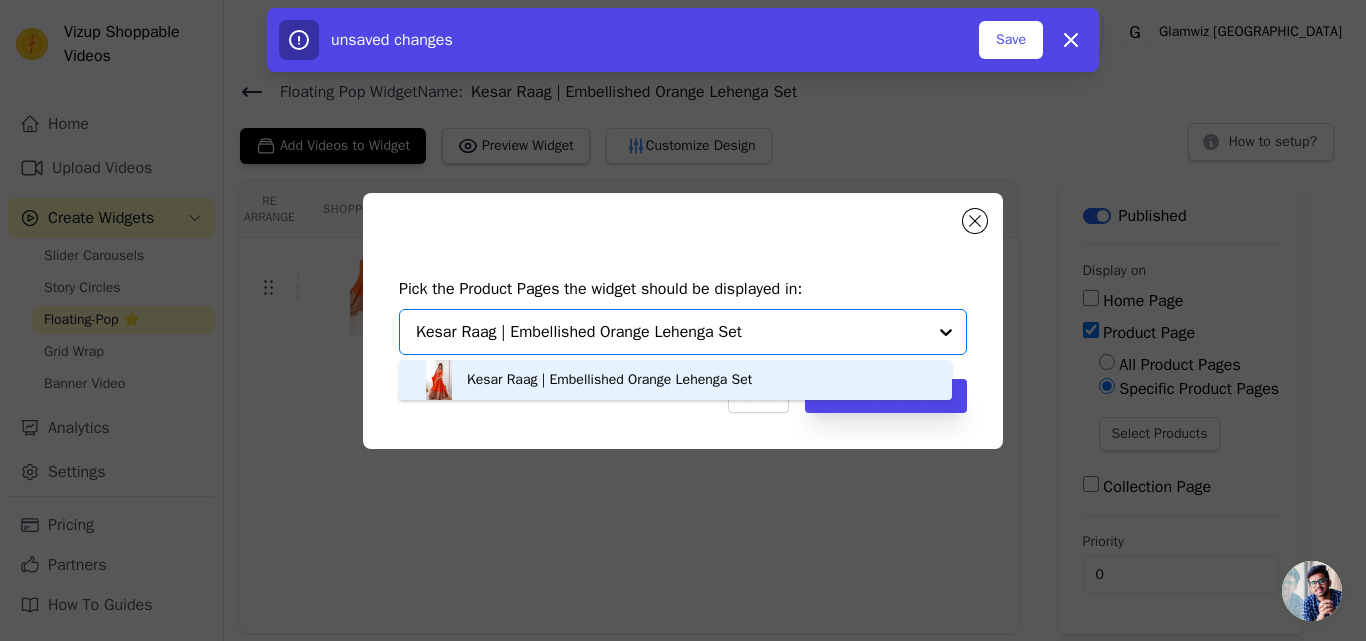 click on "Kesar Raag | Embellished Orange Lehenga Set" at bounding box center [675, 380] 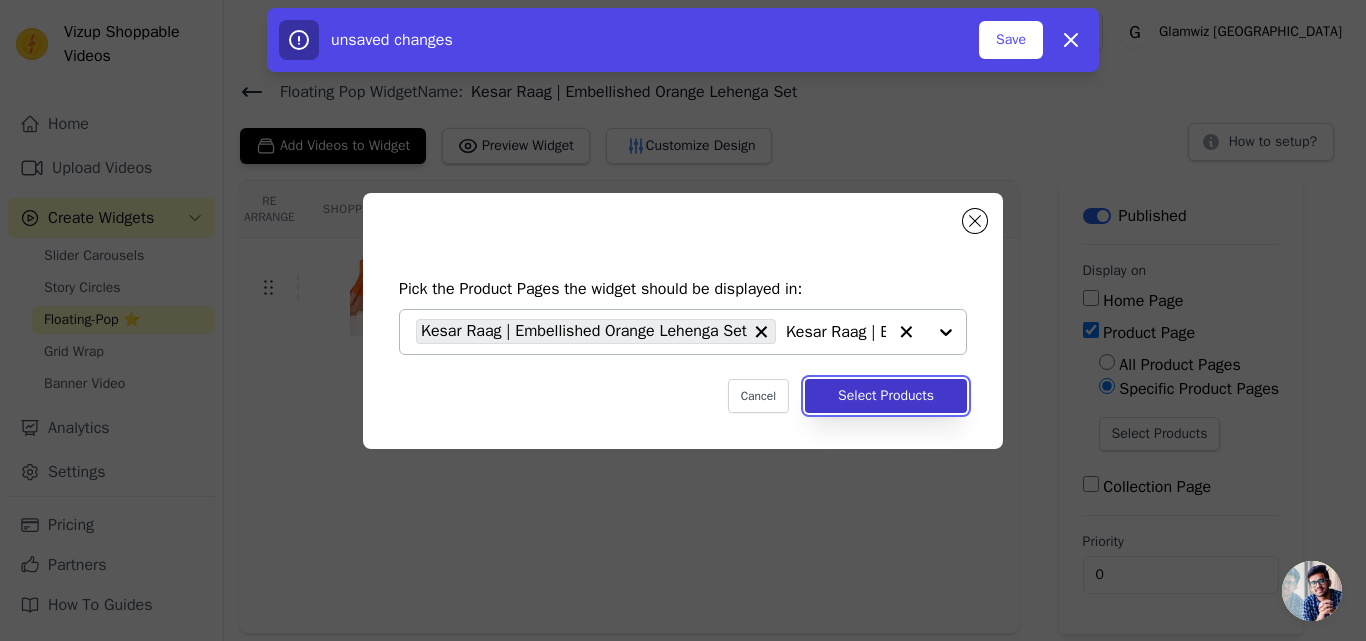 click on "Select Products" at bounding box center [886, 396] 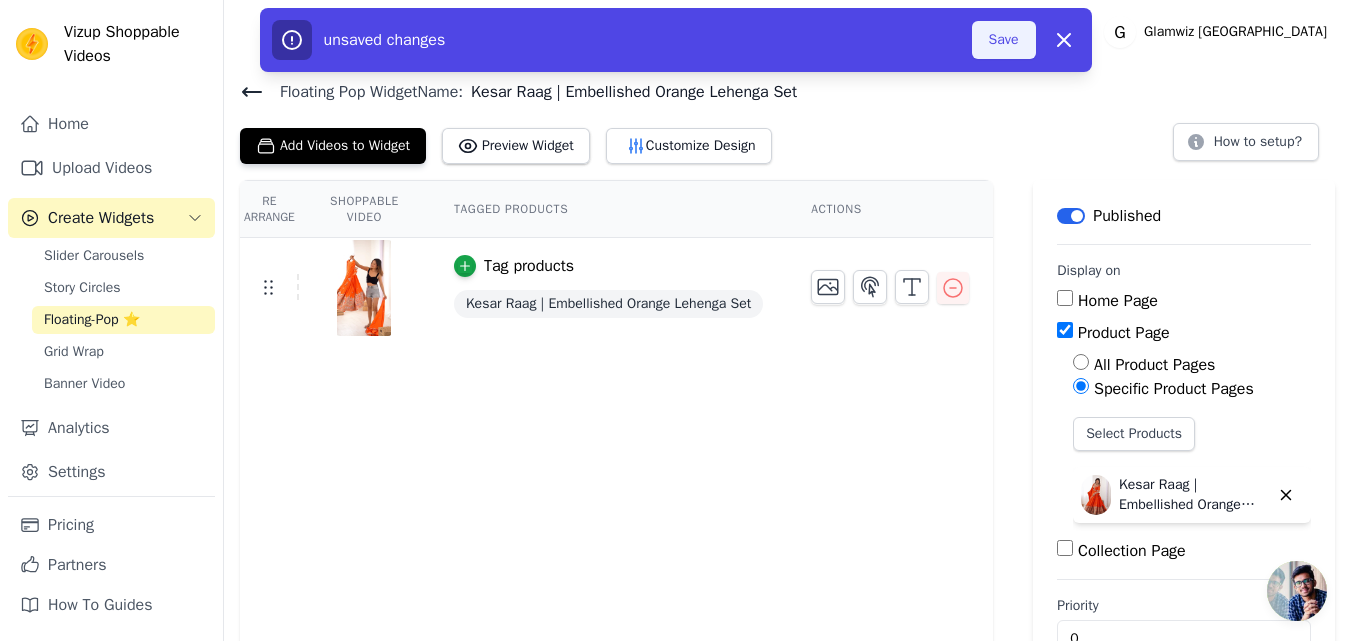 click on "Save" at bounding box center (1004, 40) 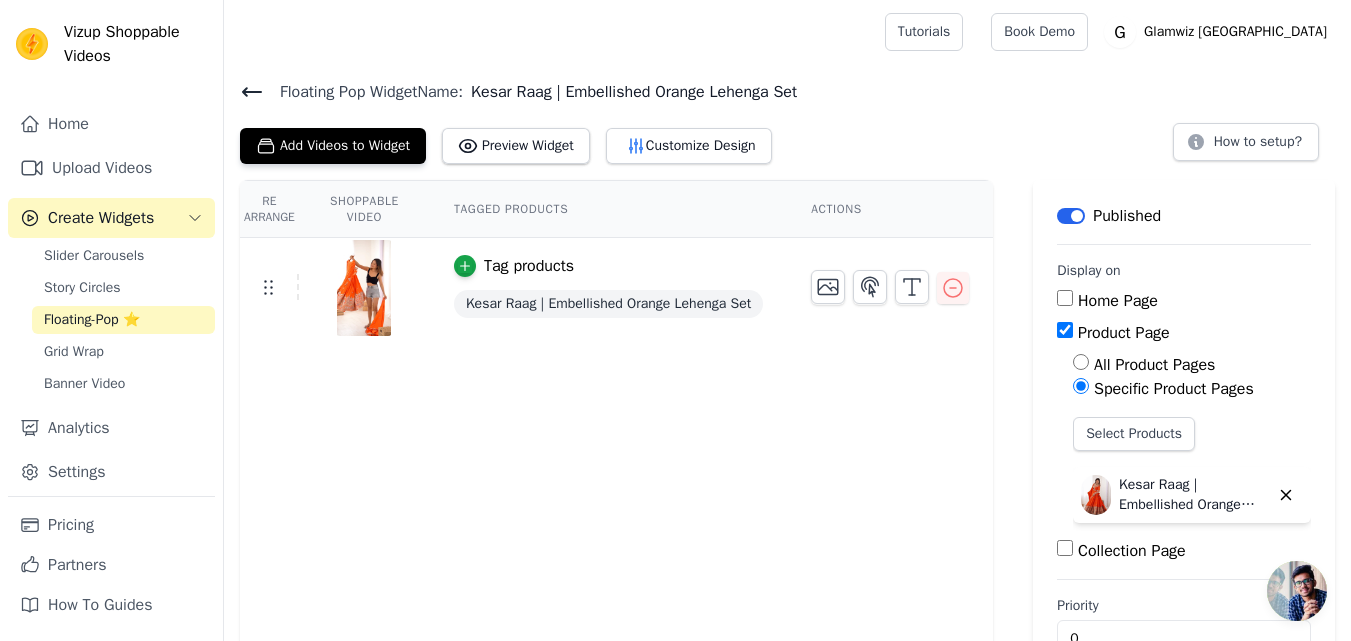 click on "Floating-Pop ⭐" at bounding box center [92, 320] 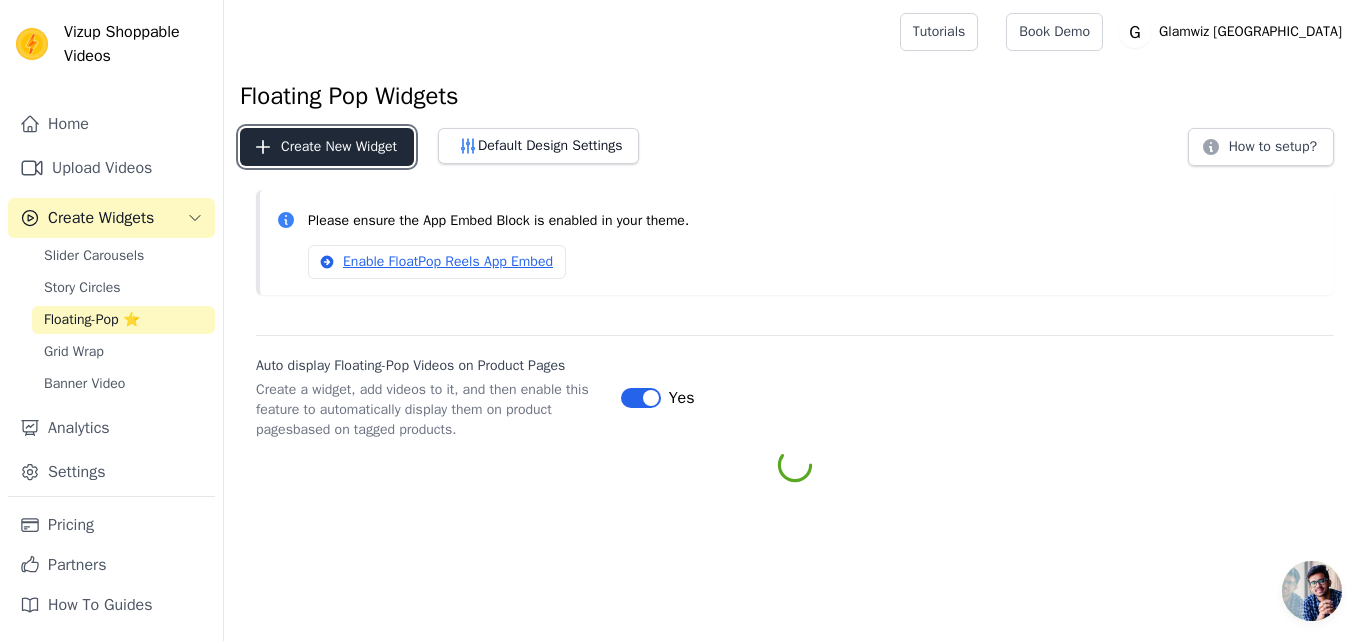 click on "Create New Widget" at bounding box center [327, 147] 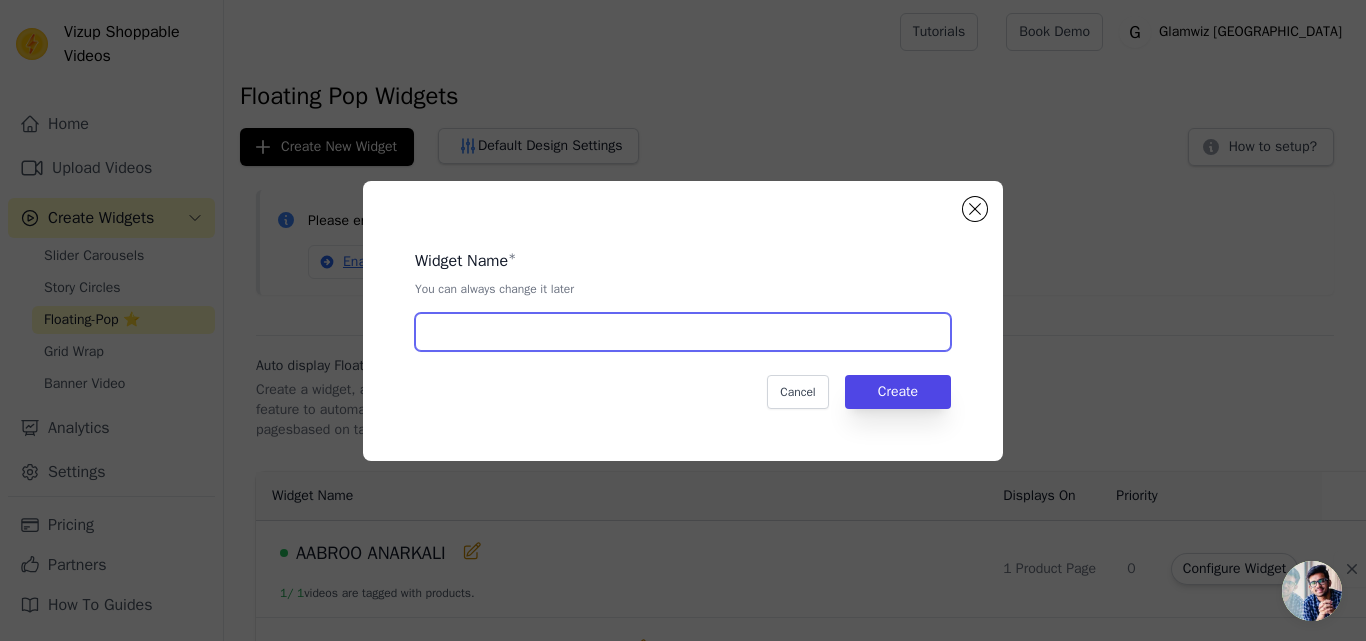 paste on "Kesar Raag | Embellished Orange Lehenga Set" 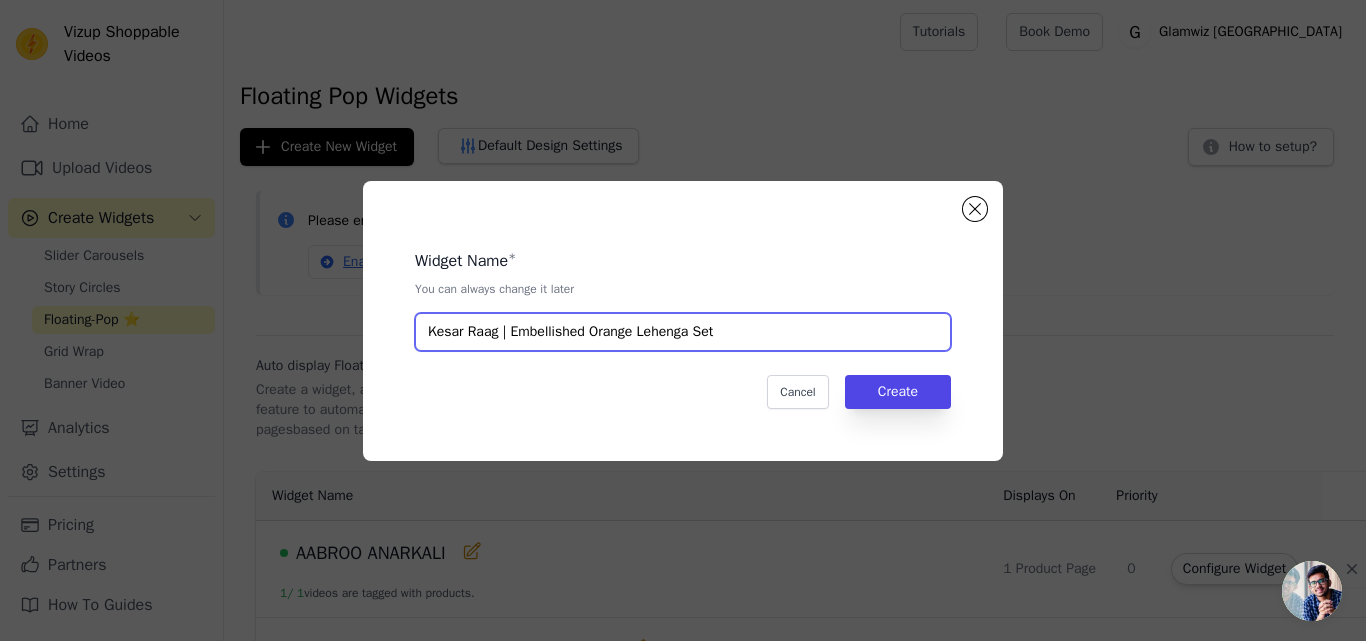 click on "Kesar Raag | Embellished Orange Lehenga Set" at bounding box center (683, 332) 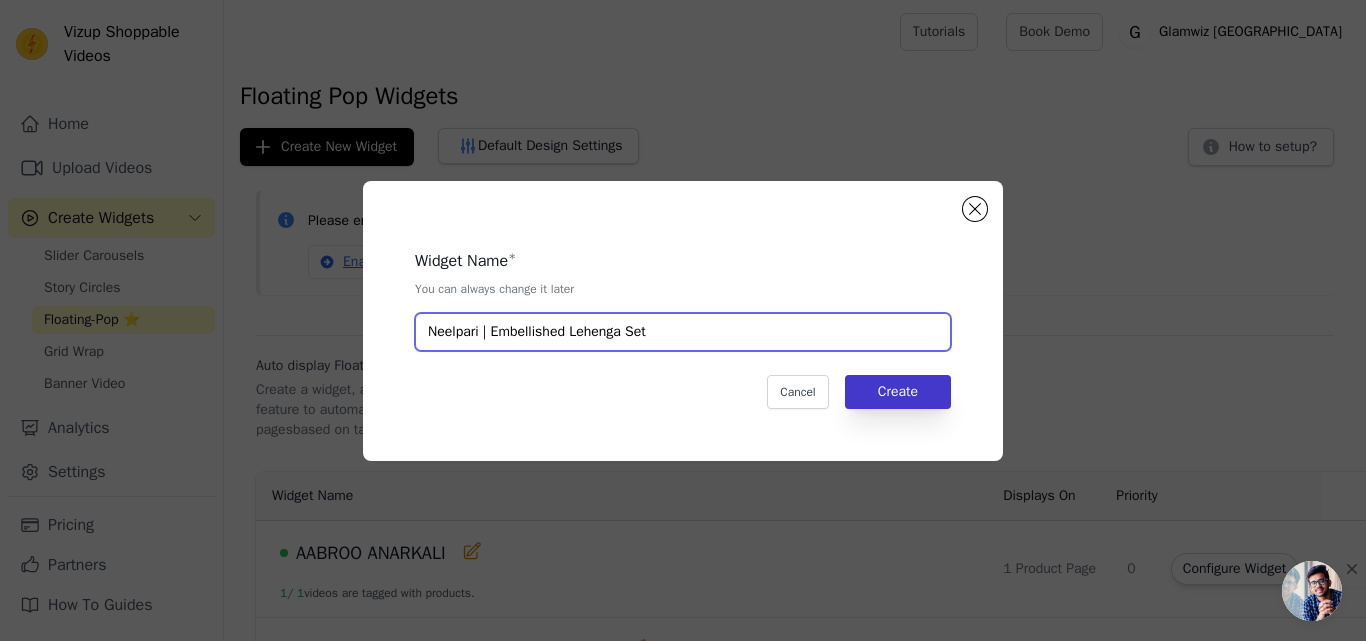 type on "Neelpari | Embellished Lehenga Set" 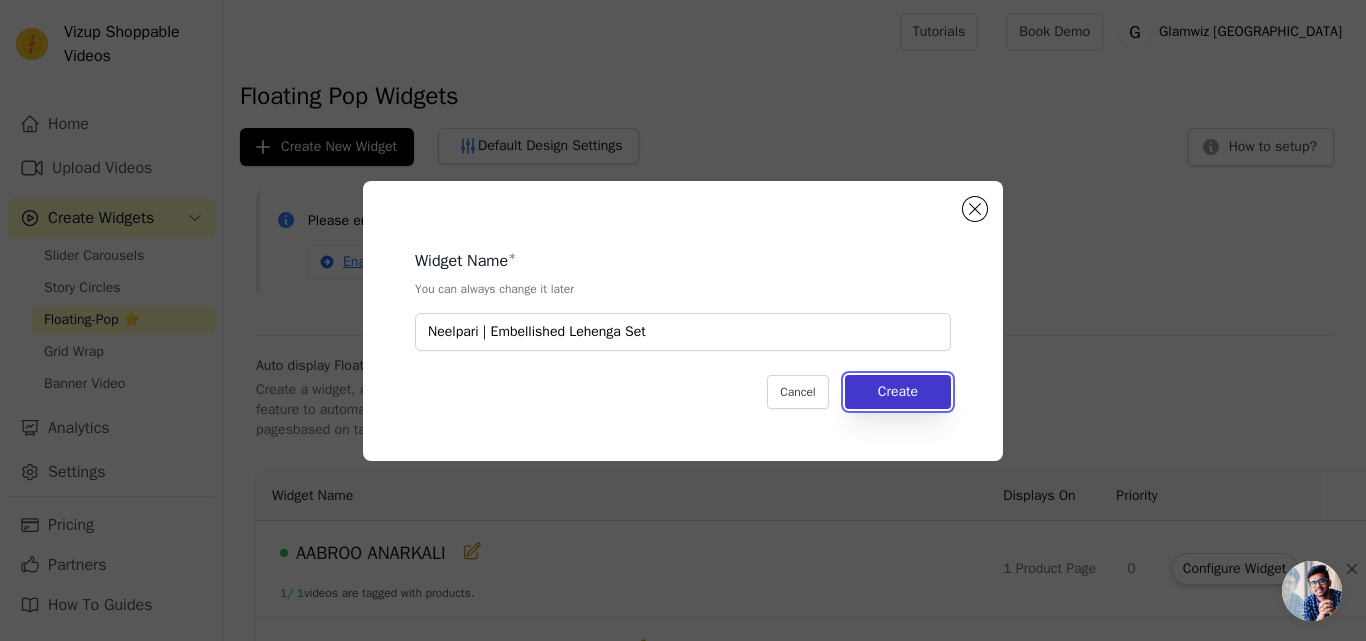click on "Create" at bounding box center [898, 392] 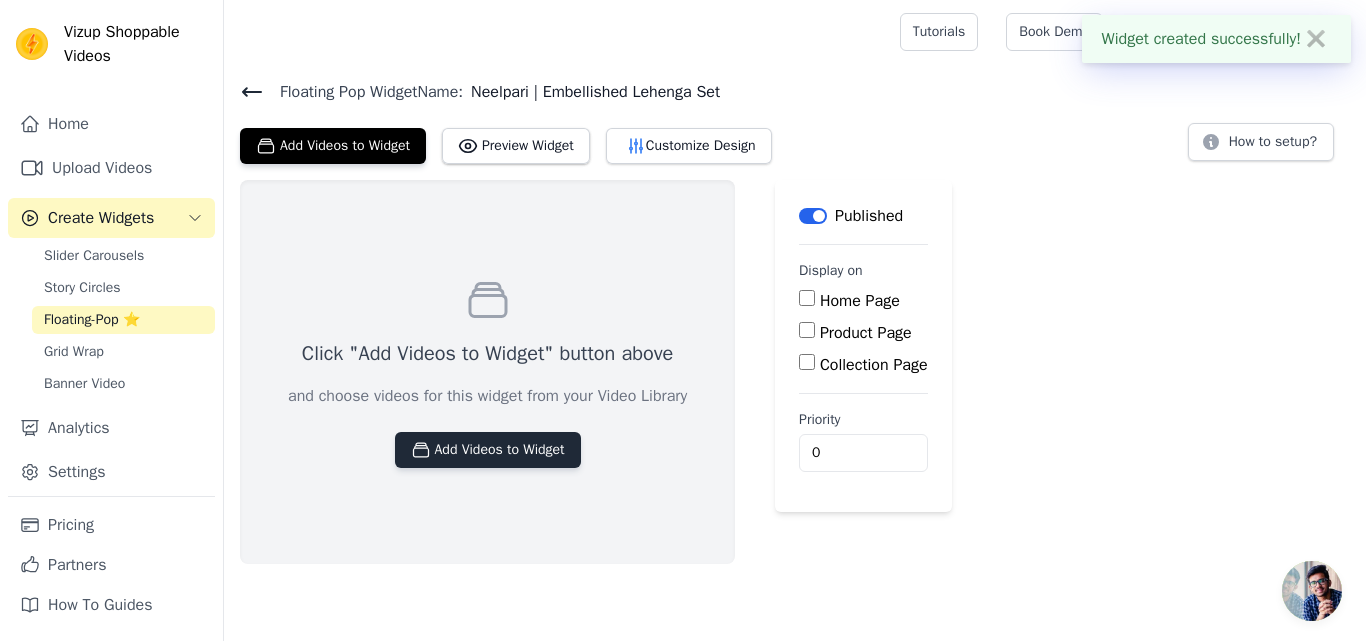 click on "Add Videos to Widget" at bounding box center (488, 450) 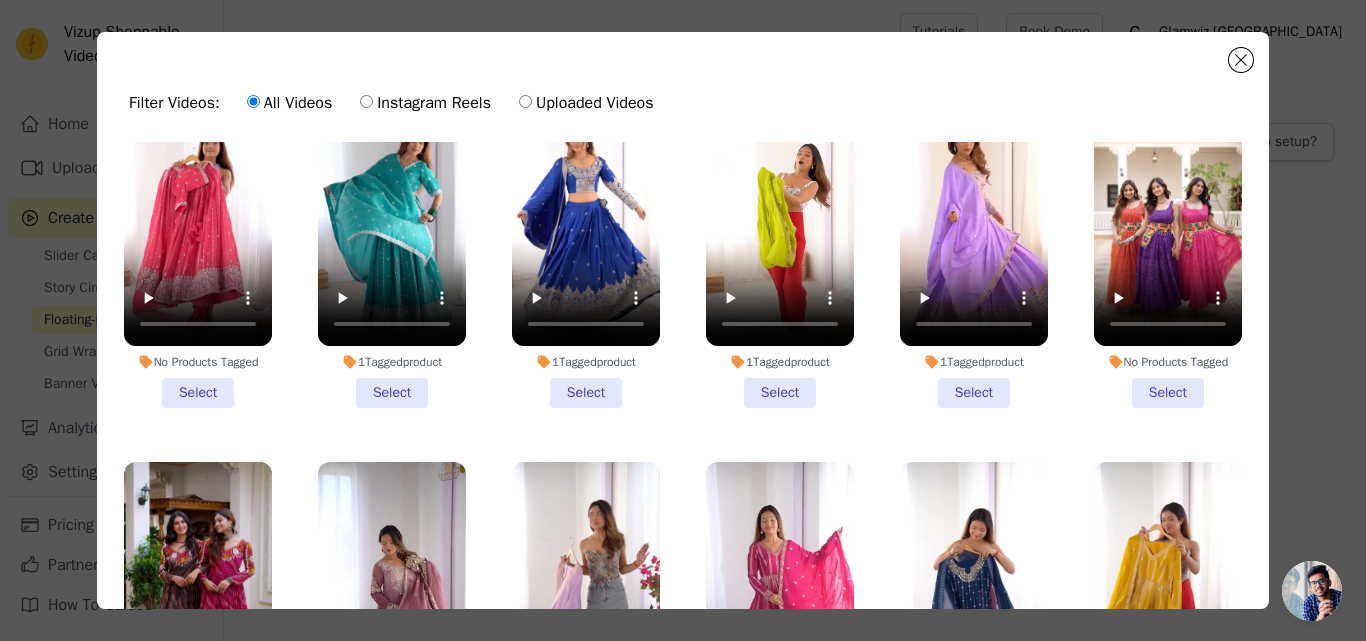 scroll, scrollTop: 1896, scrollLeft: 0, axis: vertical 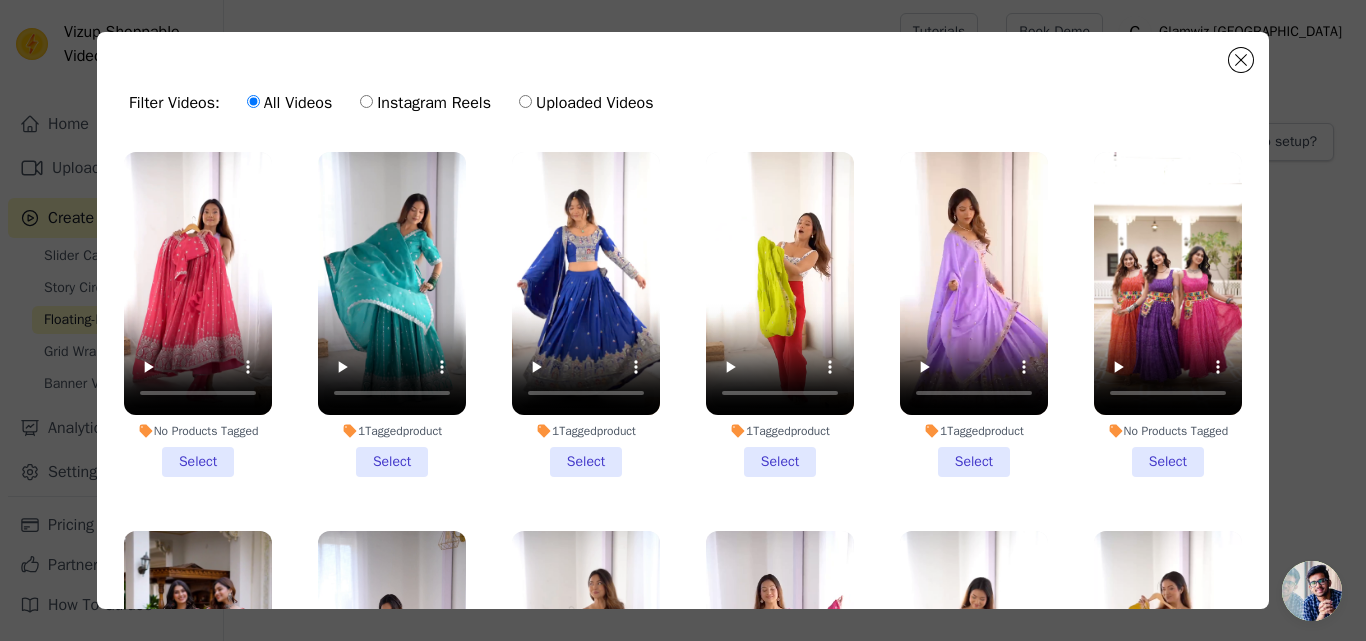 click on "1  Tagged  product     Select" at bounding box center (392, 314) 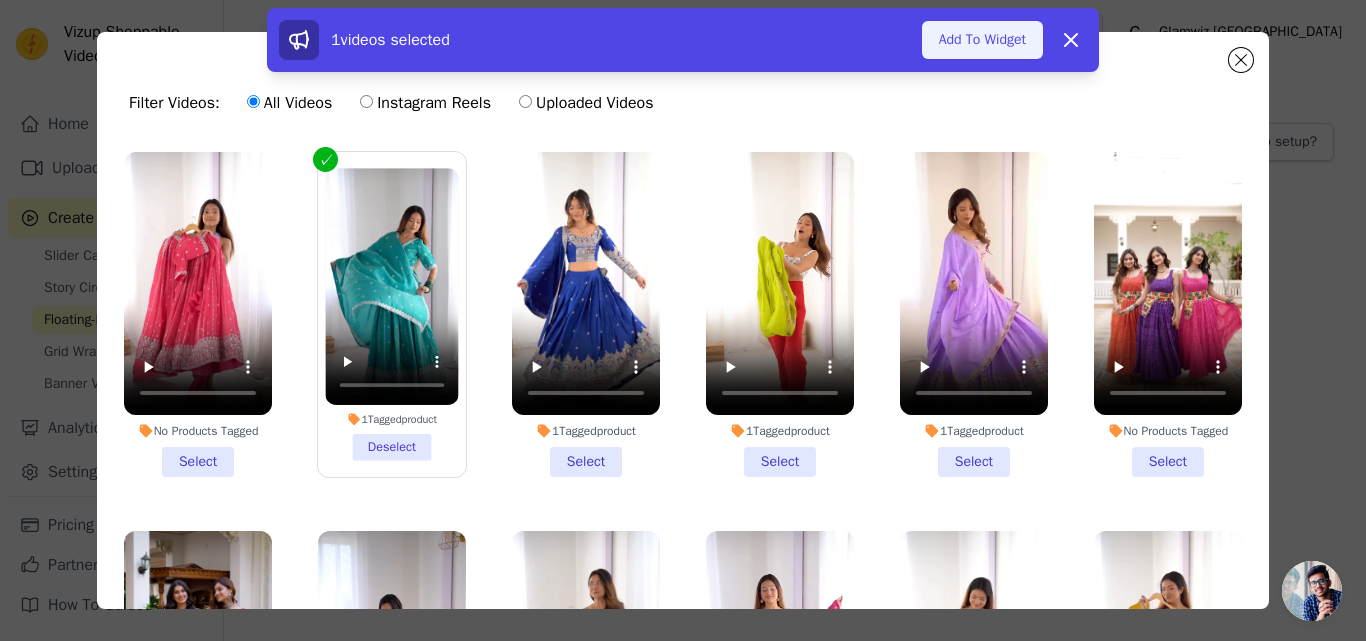 click on "Add To Widget" at bounding box center [982, 40] 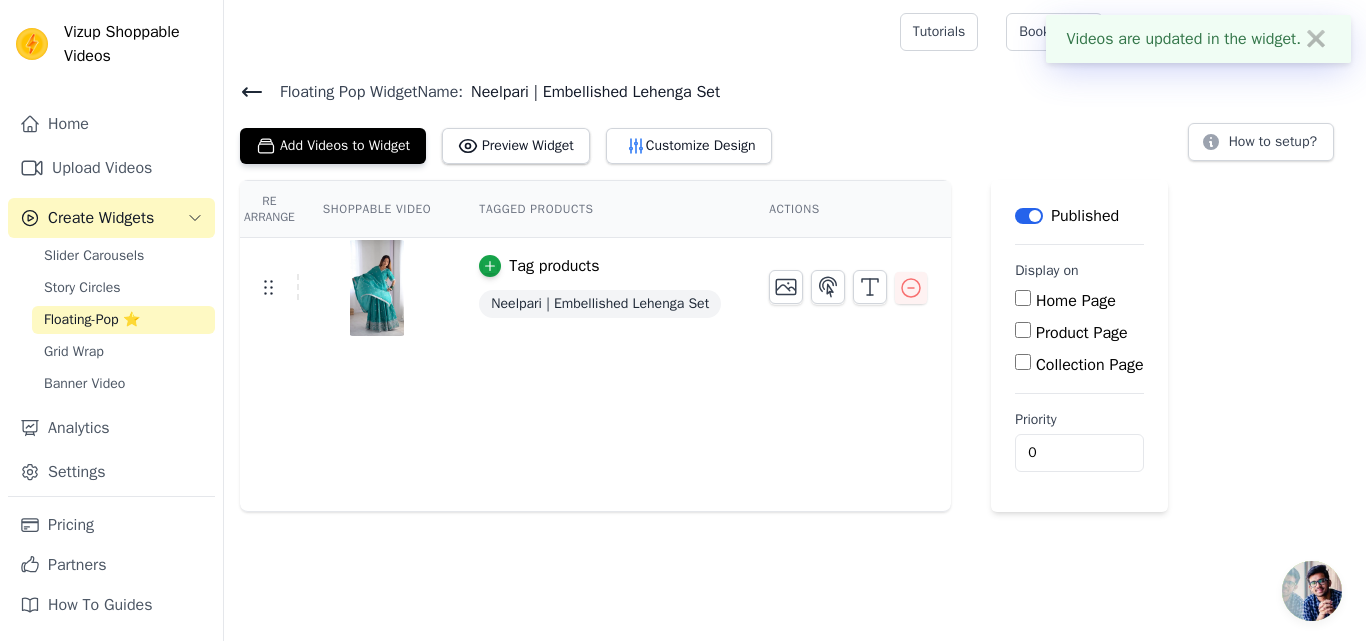 click on "Product Page" at bounding box center [1023, 330] 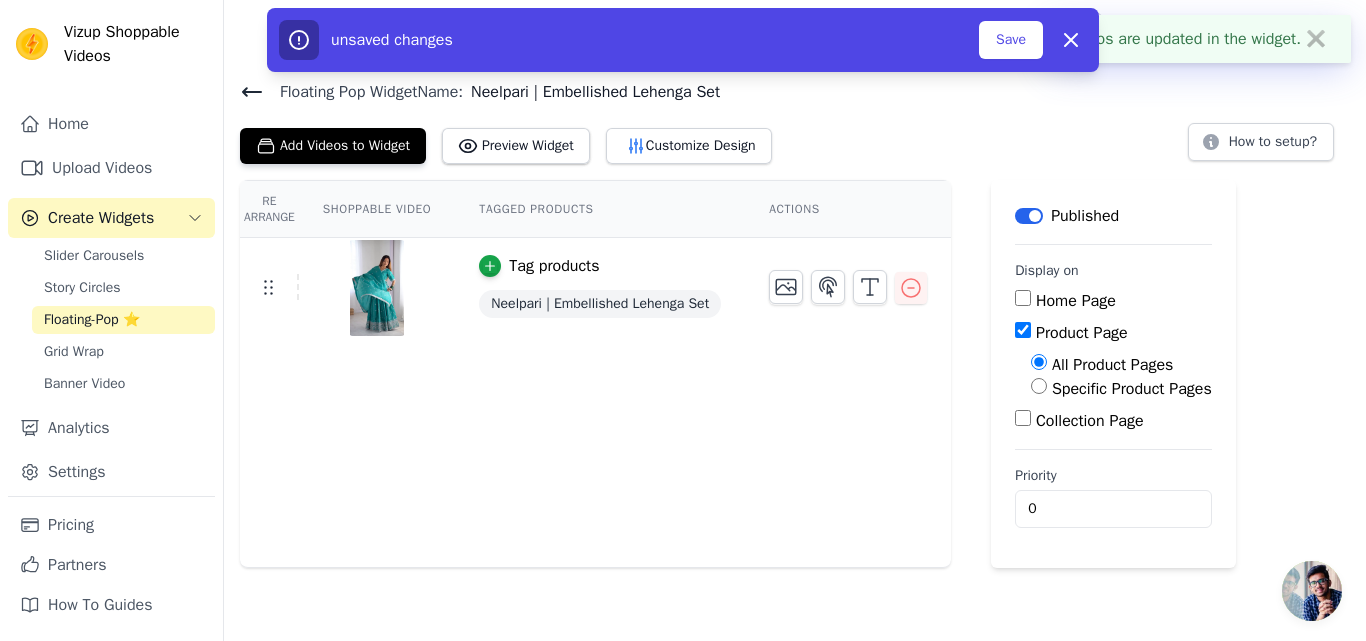 click on "Specific Product Pages" at bounding box center (1039, 386) 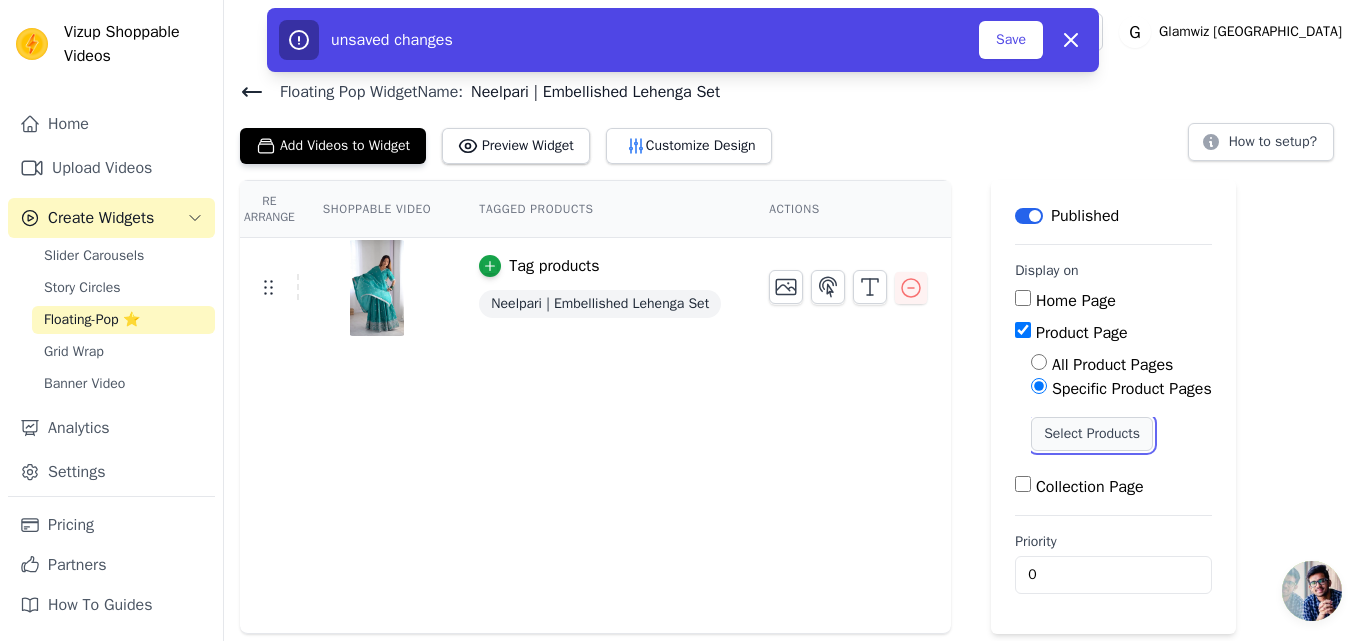click on "Select Products" at bounding box center [1092, 434] 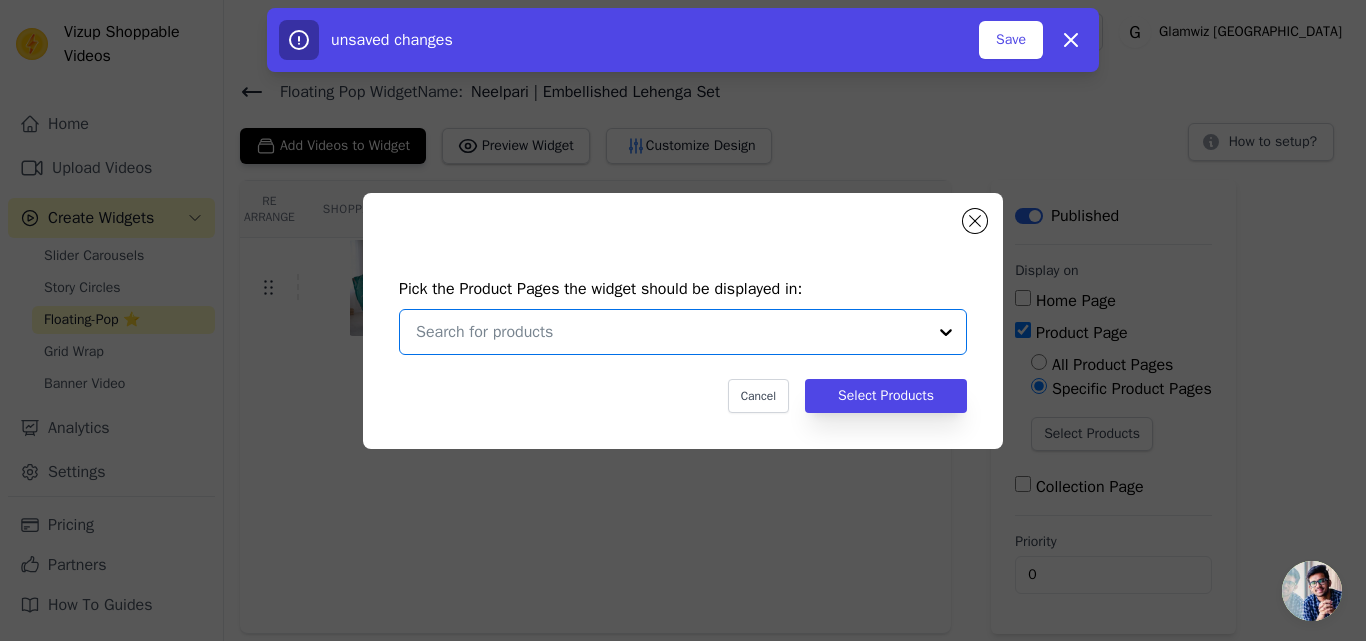 click at bounding box center (671, 332) 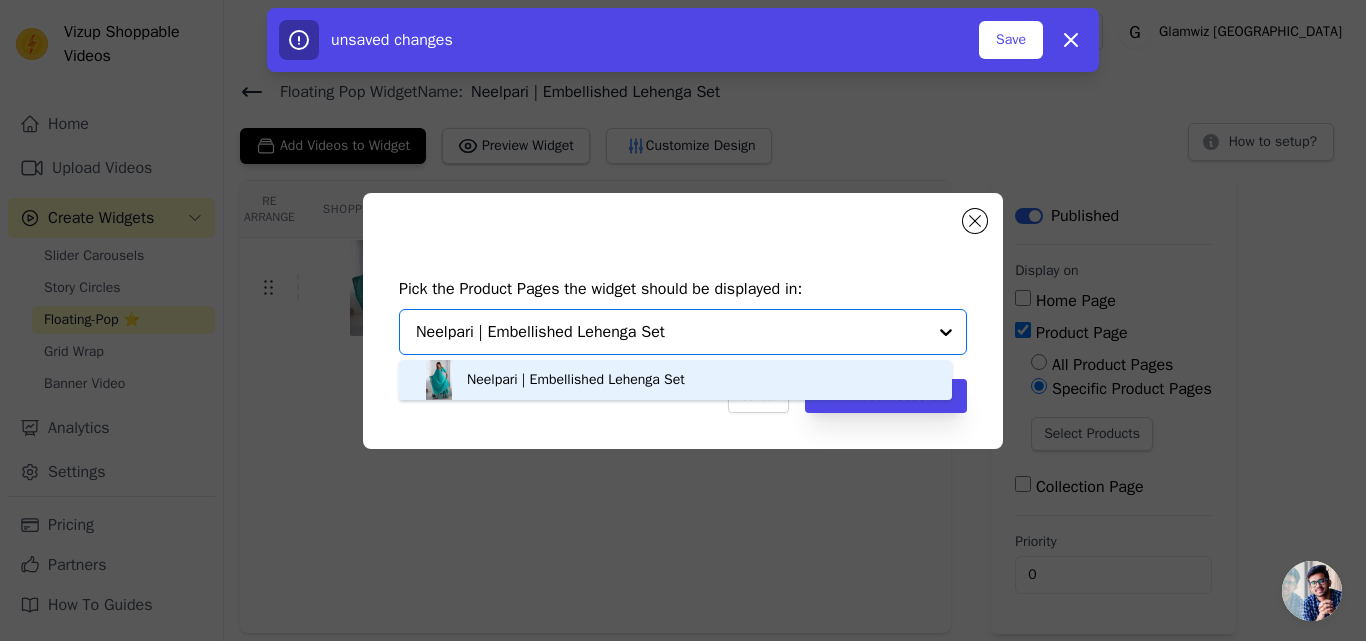 click on "Neelpari | Embellished Lehenga Set" at bounding box center [576, 380] 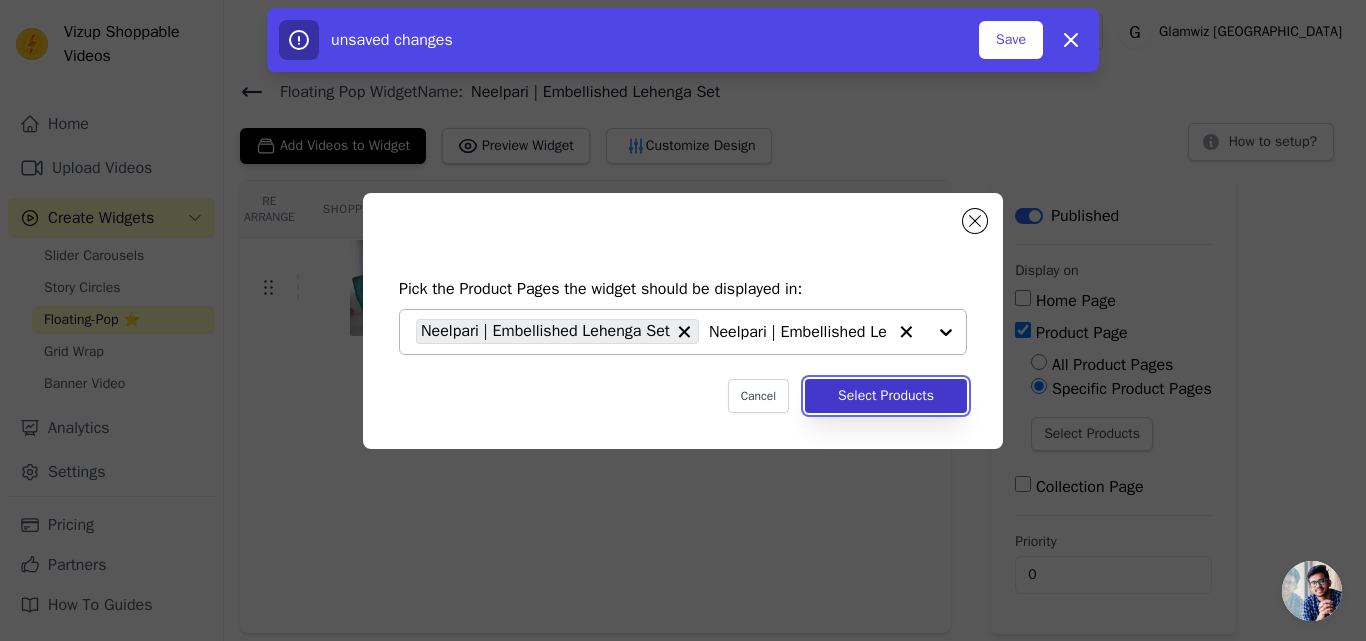 click on "Select Products" at bounding box center [886, 396] 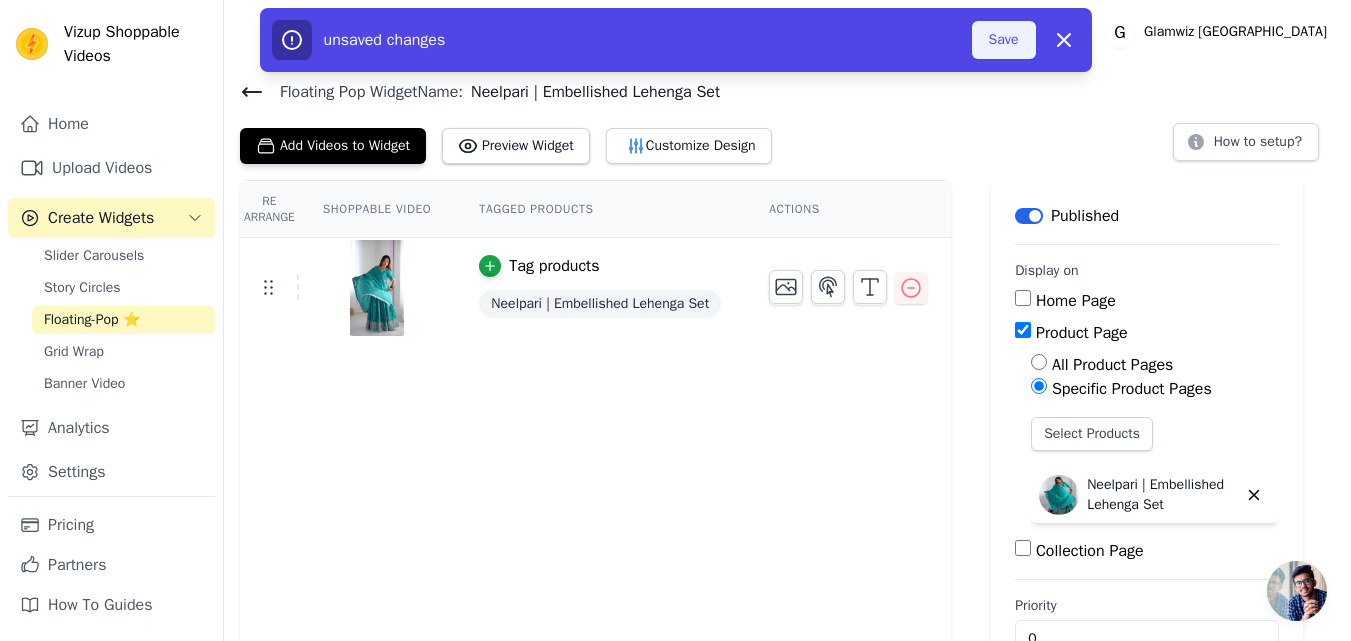 click on "Save" at bounding box center (1004, 40) 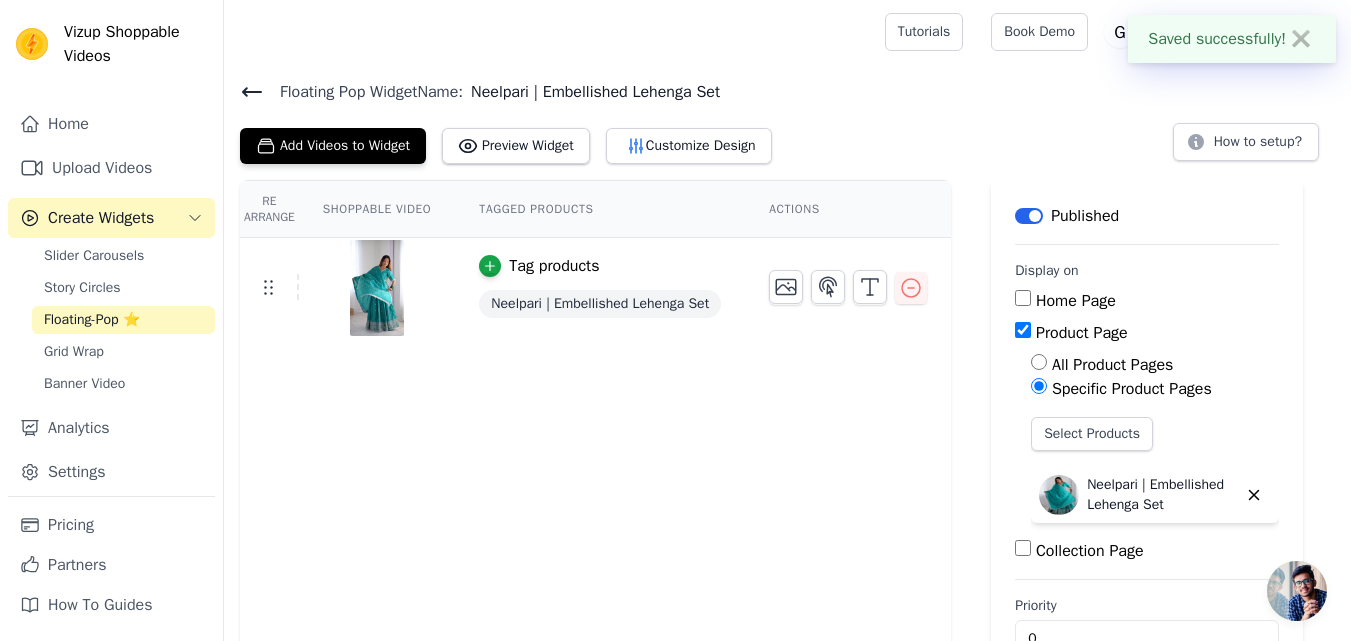 click on "Tutorials" at bounding box center (924, 32) 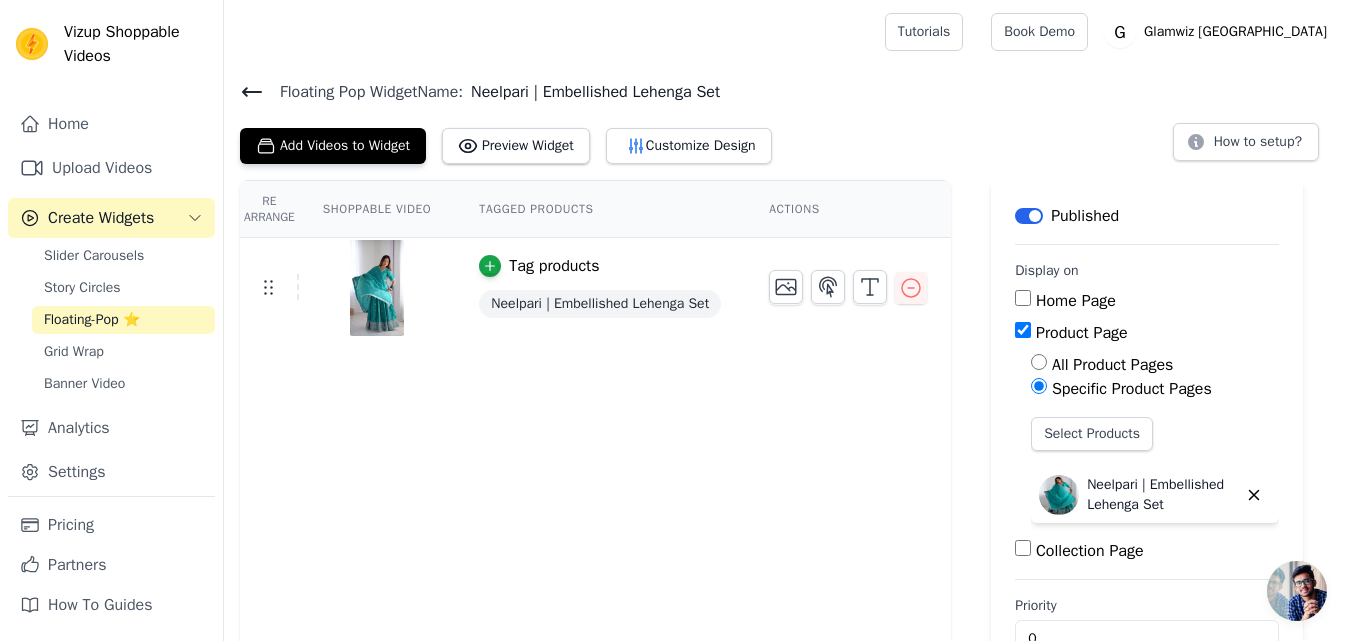 click on "Floating-Pop ⭐" at bounding box center (92, 320) 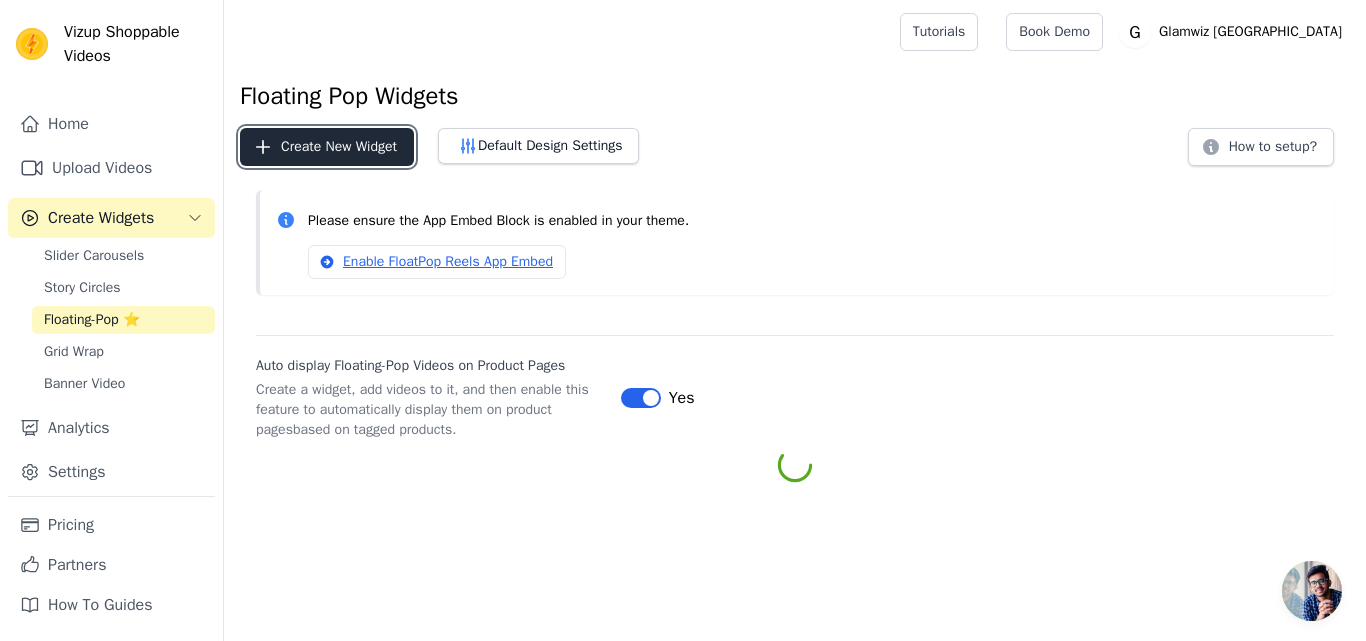 click on "Create New Widget" at bounding box center [327, 147] 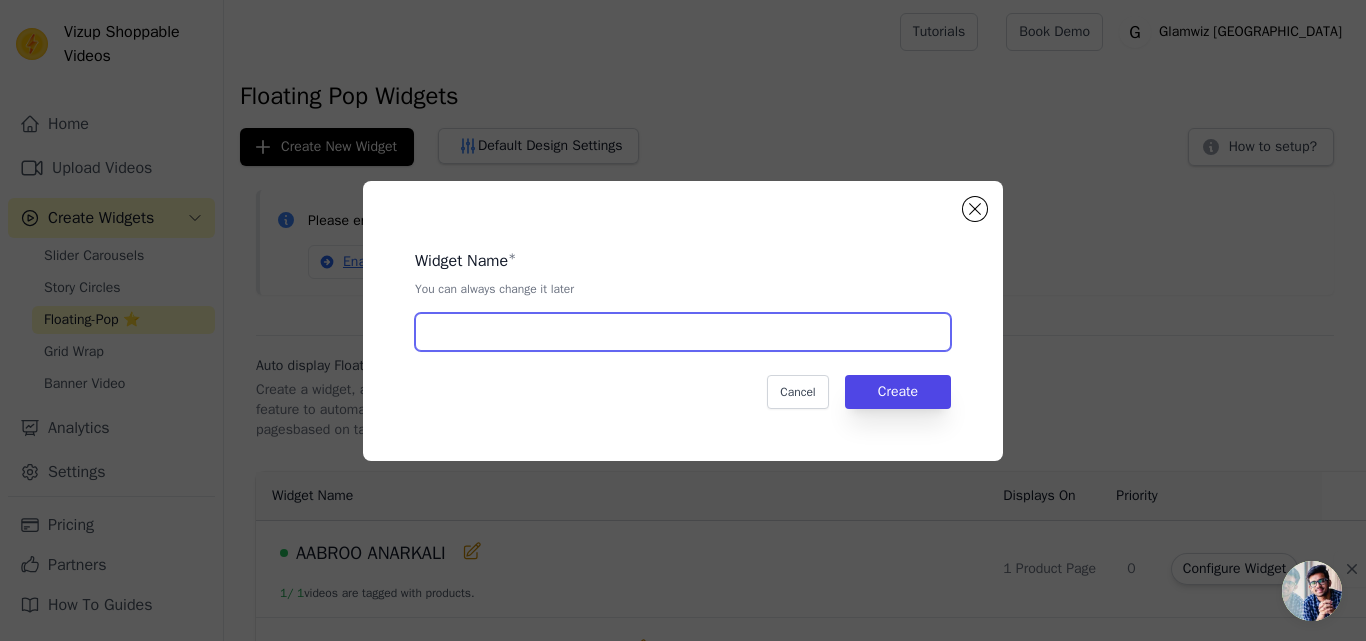 paste on "Neelpari | Embellished Lehenga Set" 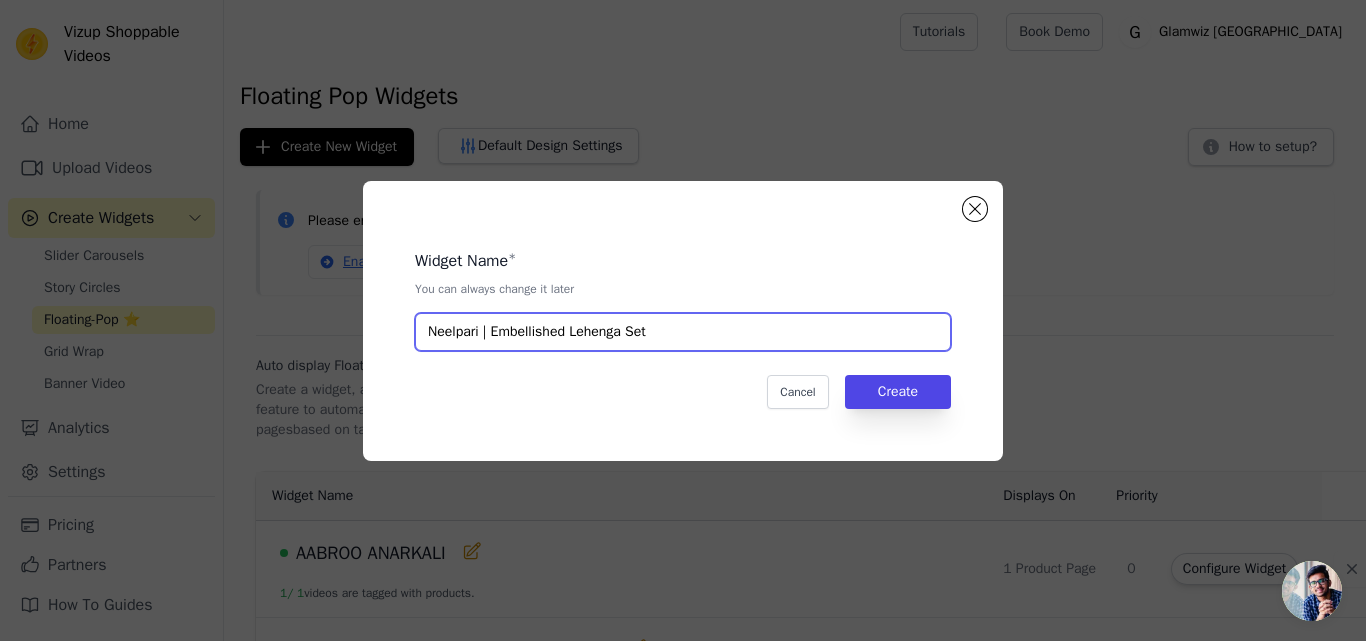 click on "Neelpari | Embellished Lehenga Set" at bounding box center [683, 332] 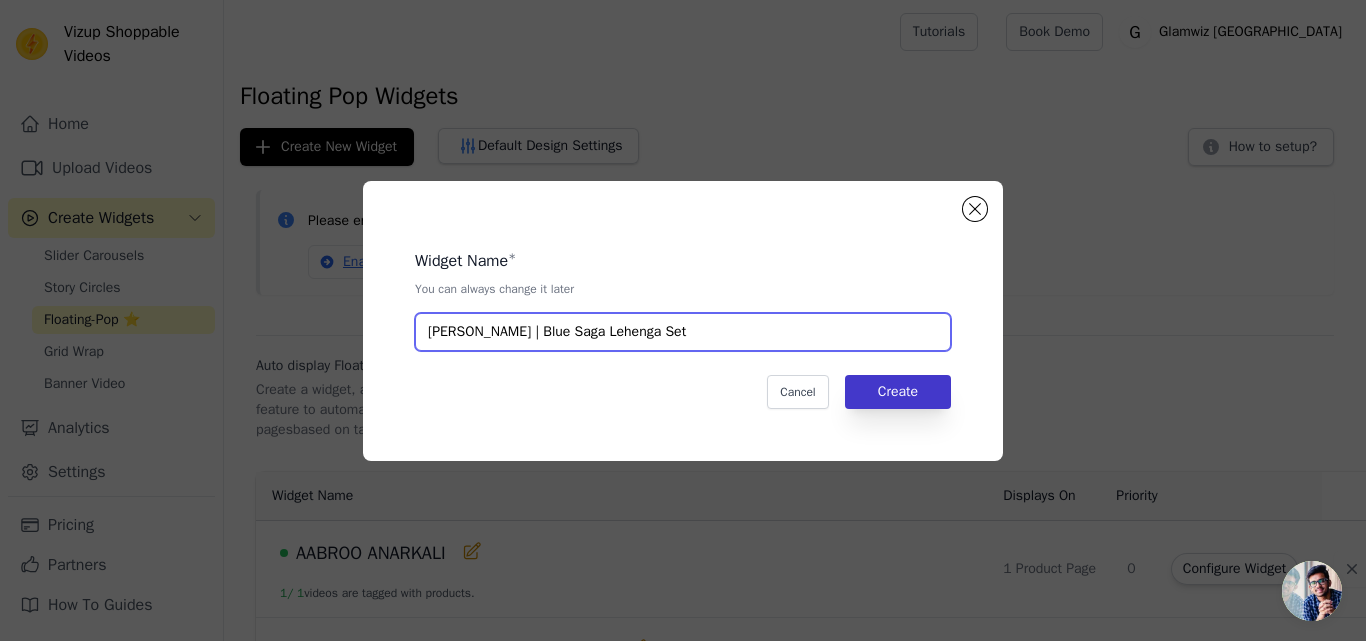 type on "Neel Rangrez | Blue Saga Lehenga Set" 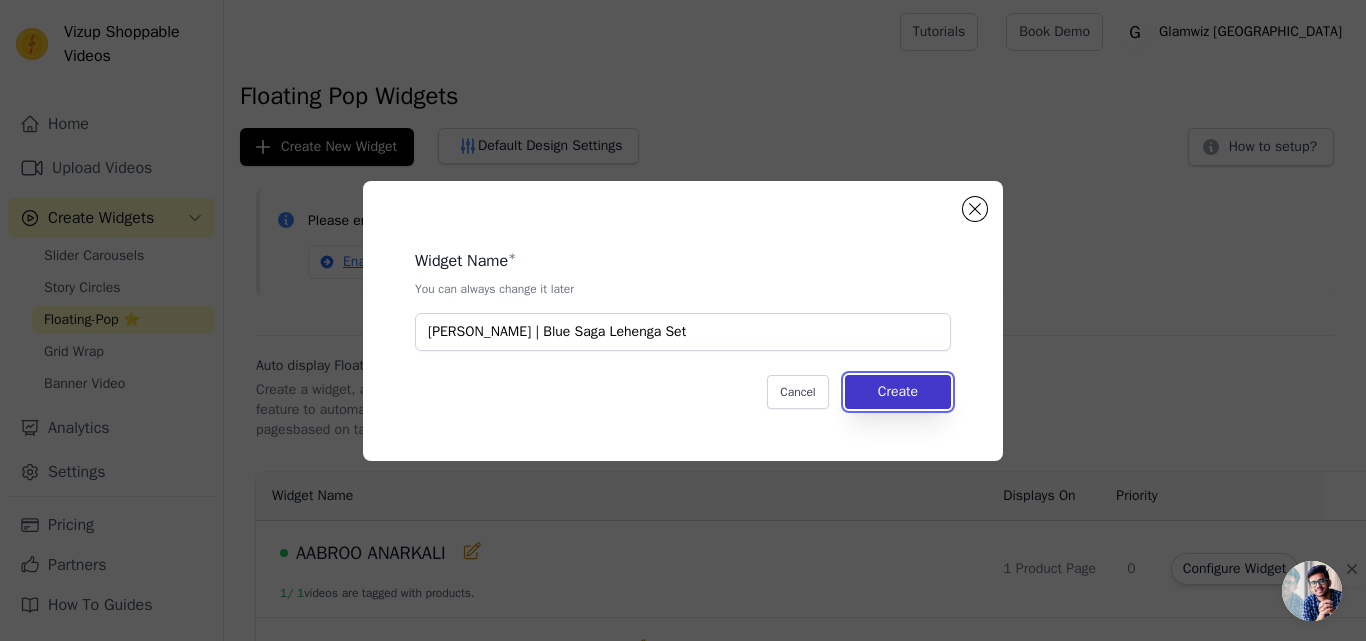 click on "Create" at bounding box center (898, 392) 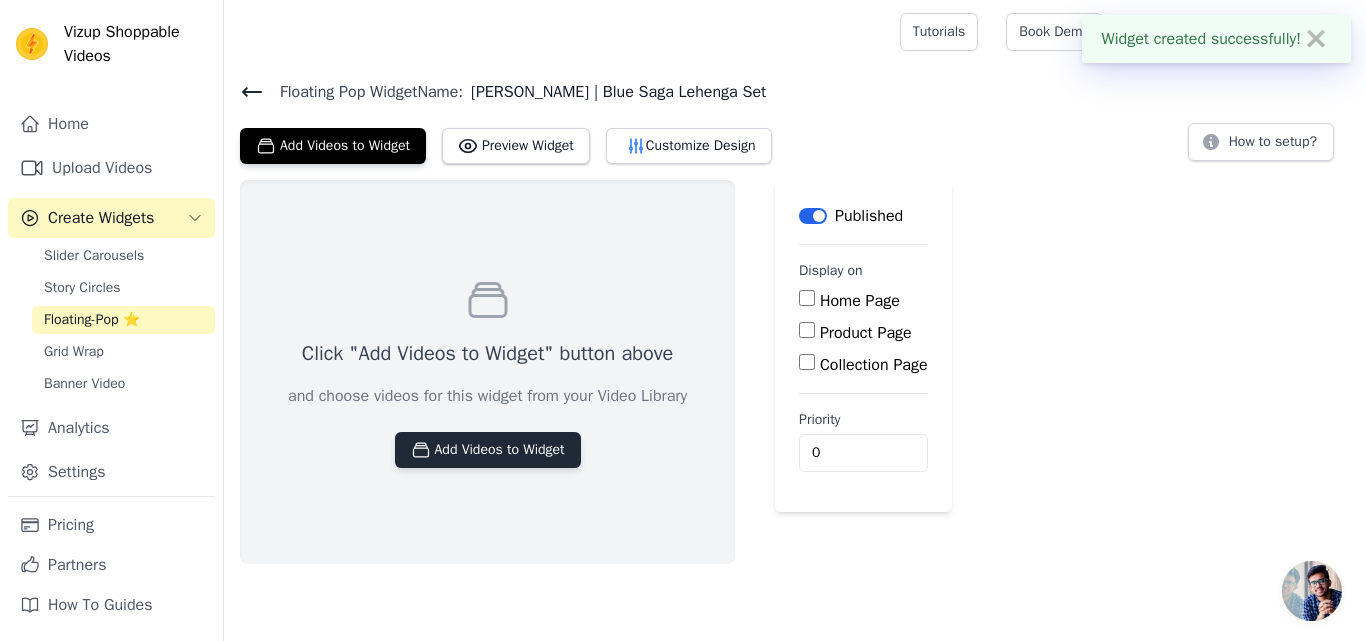 click on "Add Videos to Widget" at bounding box center [488, 450] 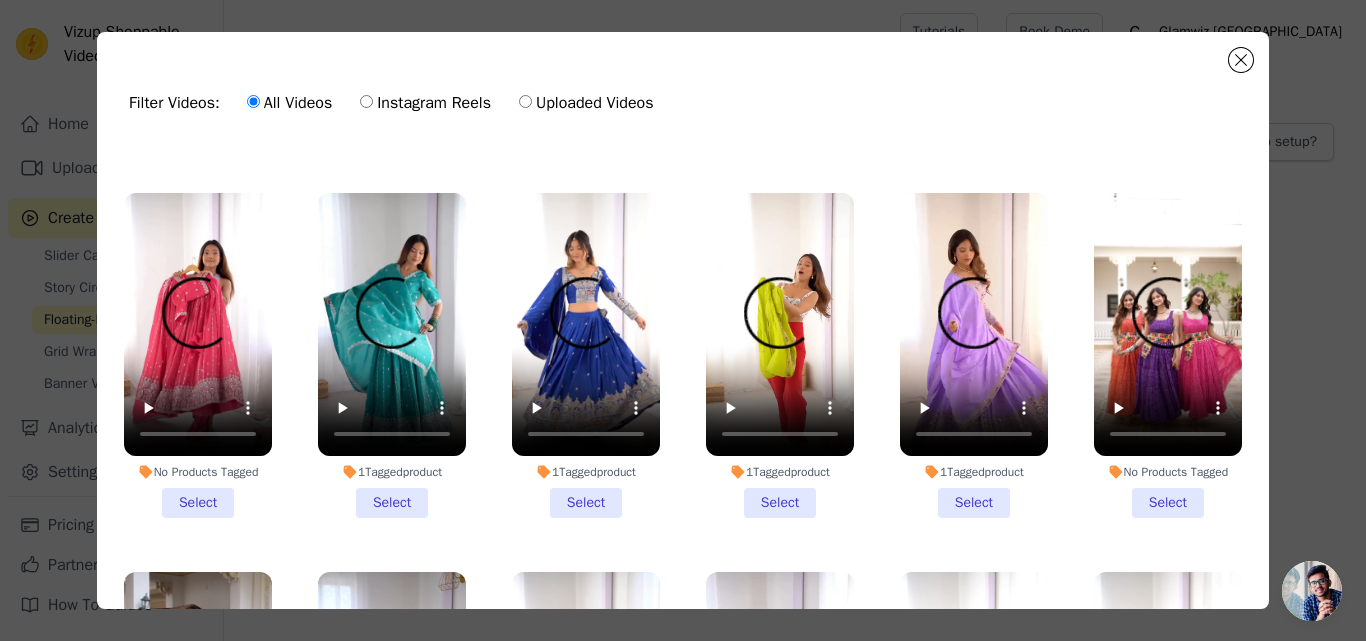 scroll, scrollTop: 1869, scrollLeft: 0, axis: vertical 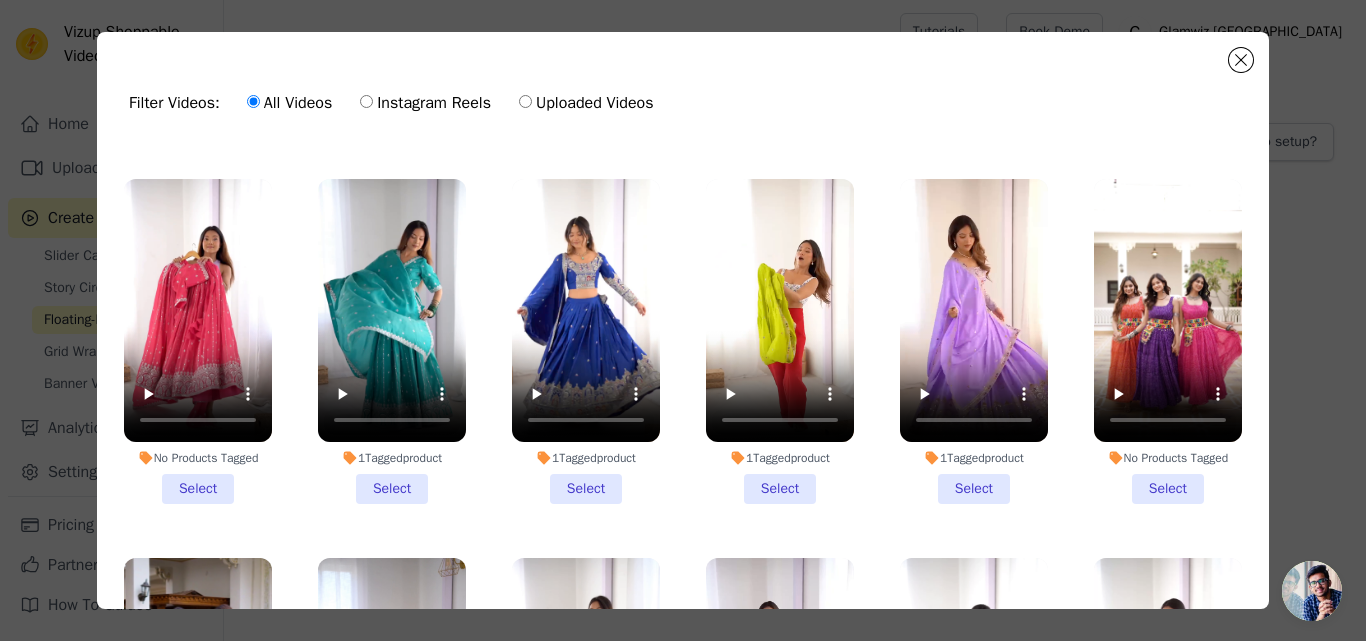 click on "1  Tagged  product     Select" at bounding box center (586, 341) 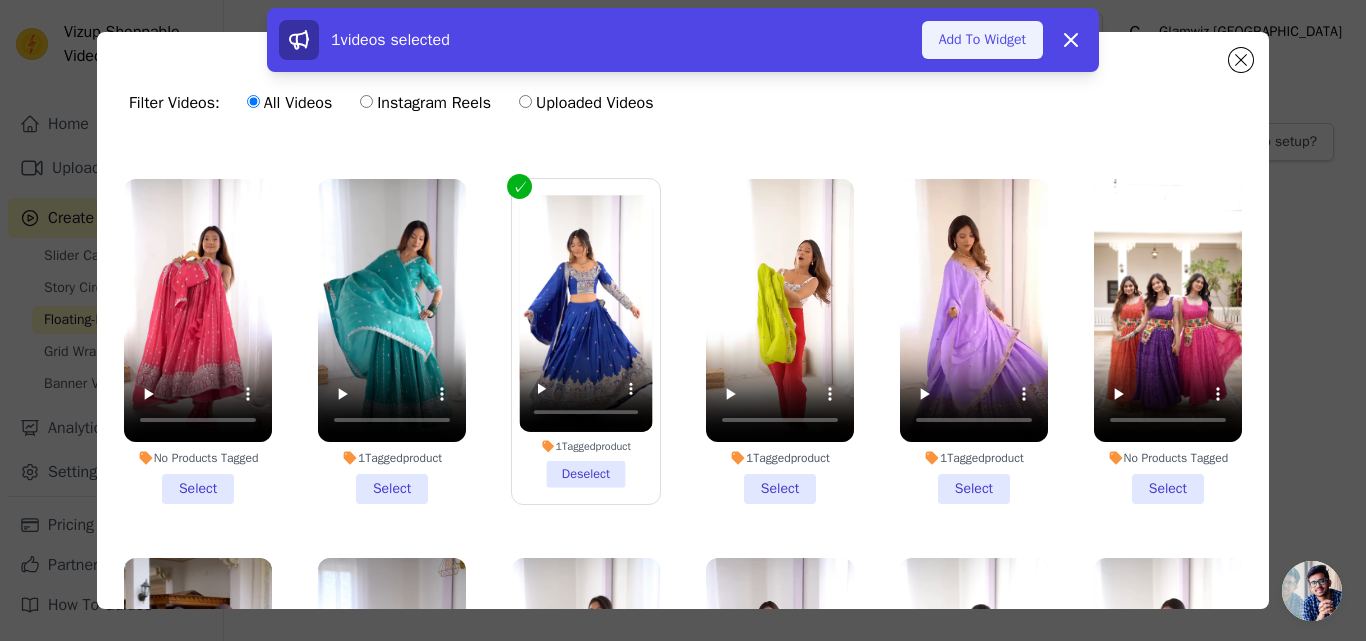 click on "Add To Widget" at bounding box center (982, 40) 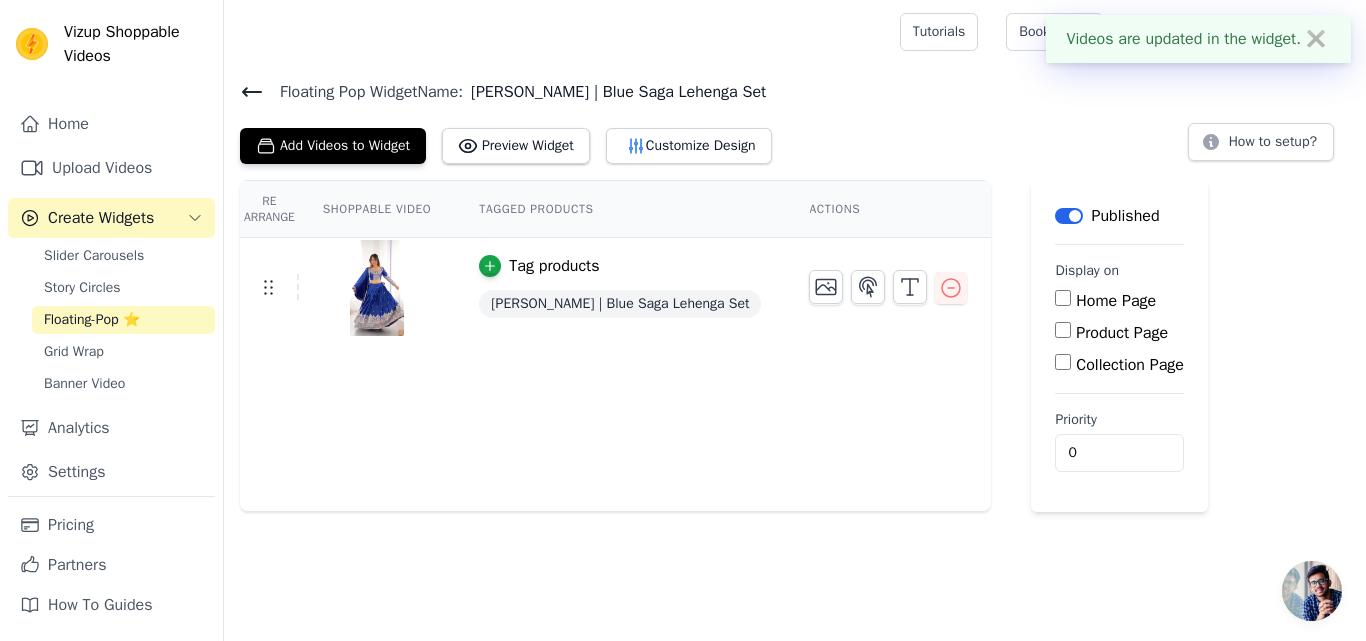 click on "Product Page" at bounding box center (1063, 330) 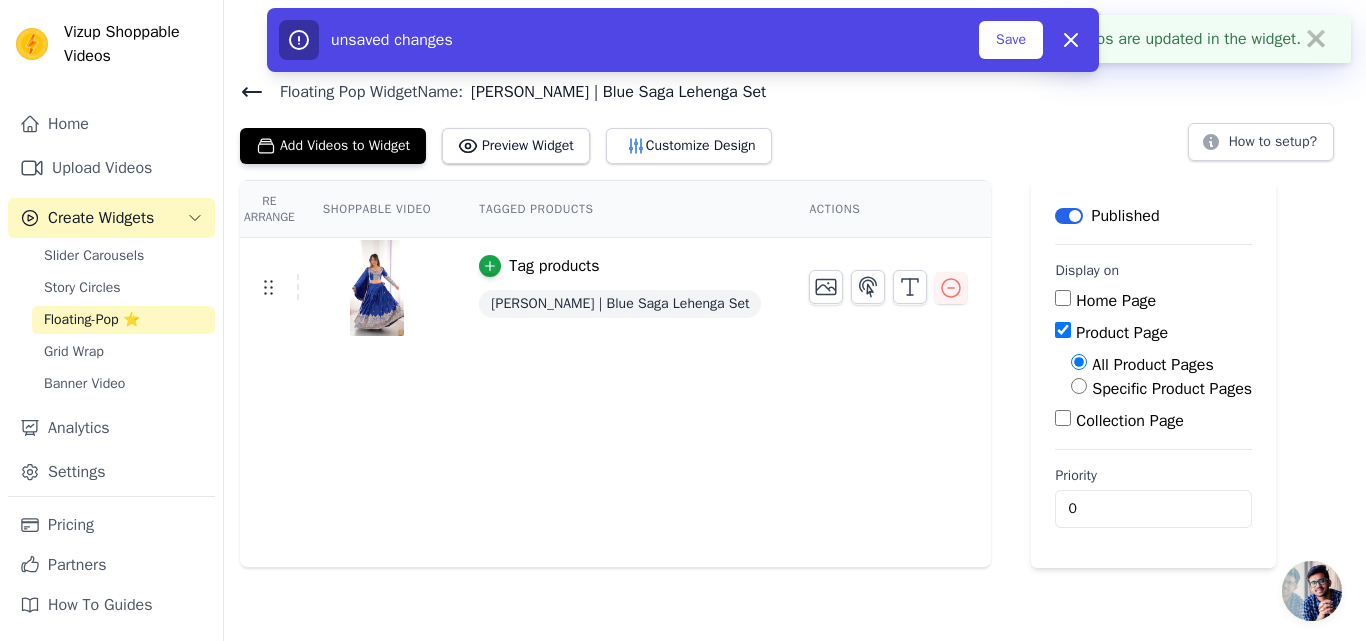 click on "Specific Product Pages" at bounding box center [1172, 389] 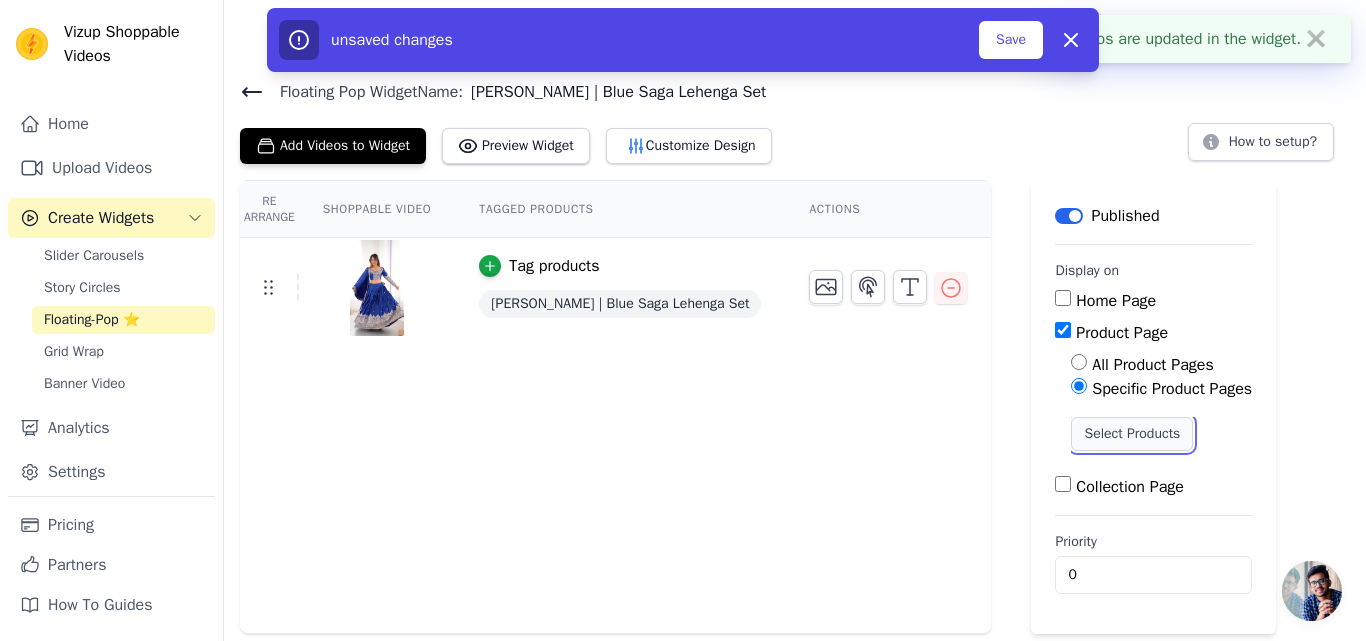 click on "Select Products" at bounding box center (1132, 434) 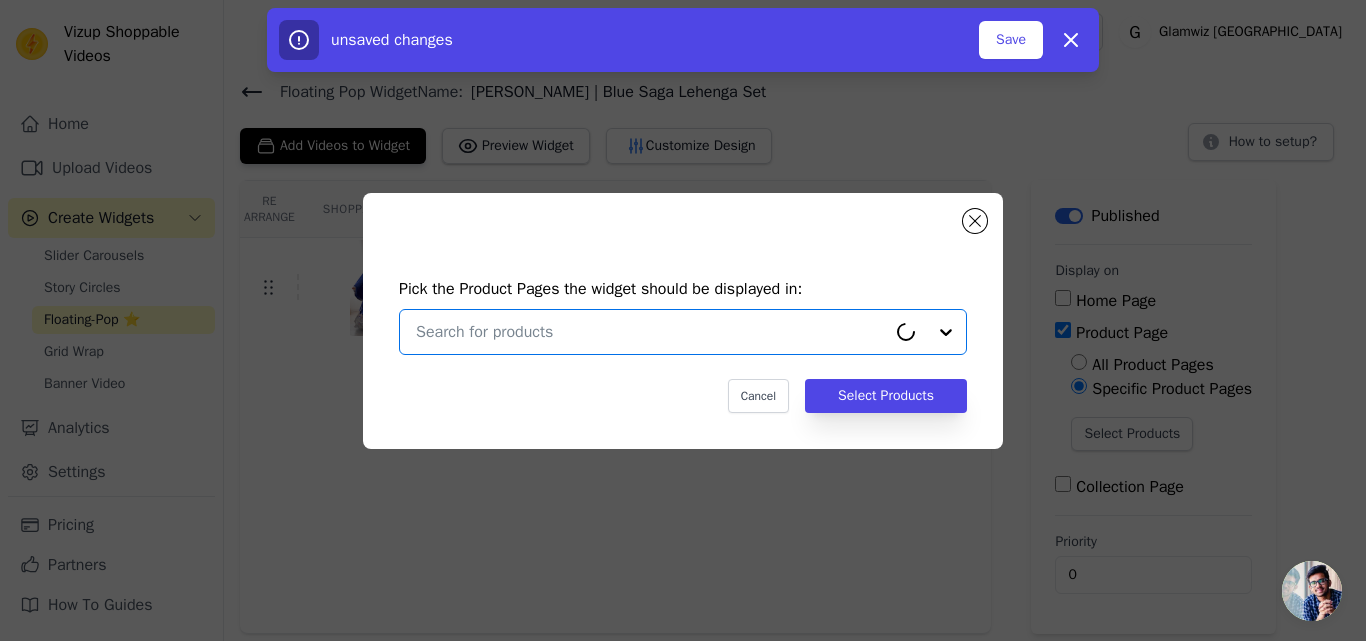 click at bounding box center (651, 332) 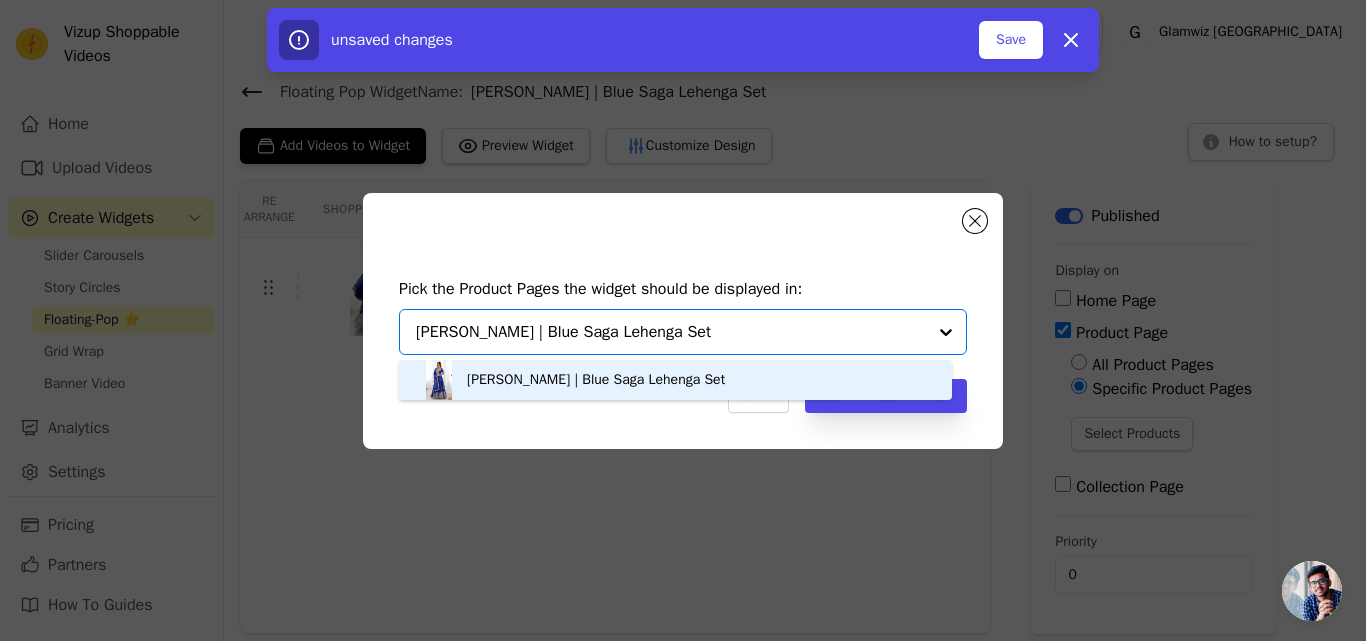 click on "Neel Rangrez | Blue Saga Lehenga Set" at bounding box center [596, 380] 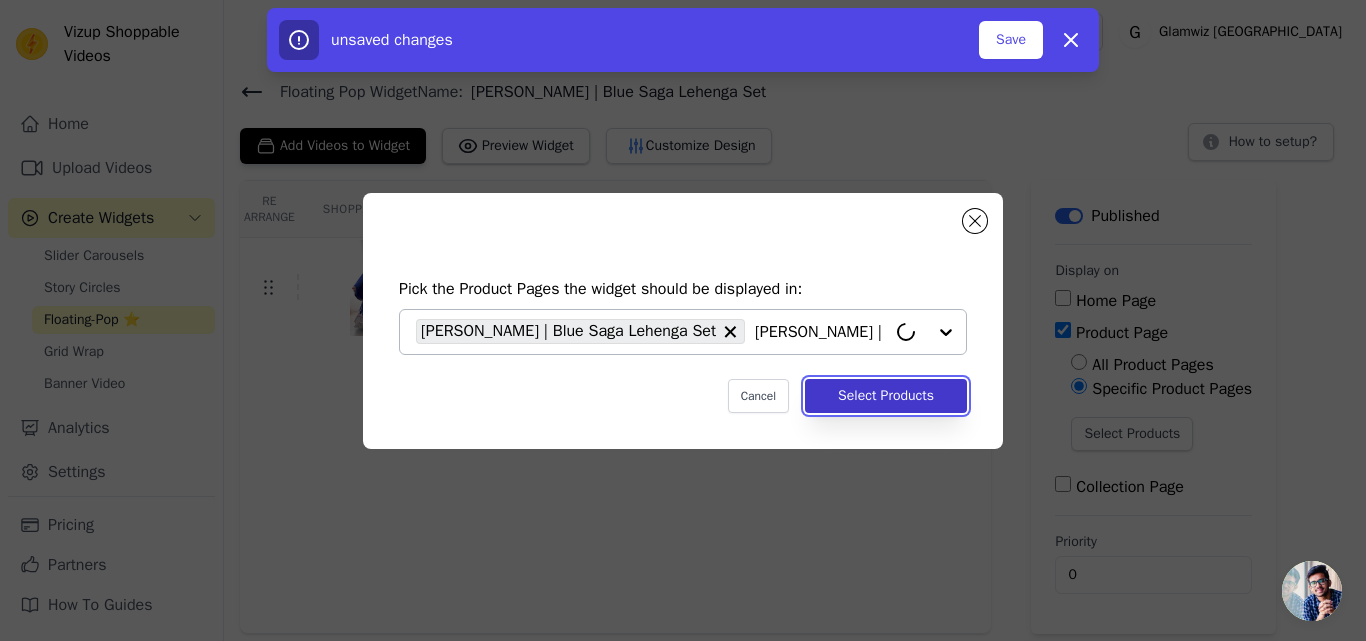 click on "Select Products" at bounding box center [886, 396] 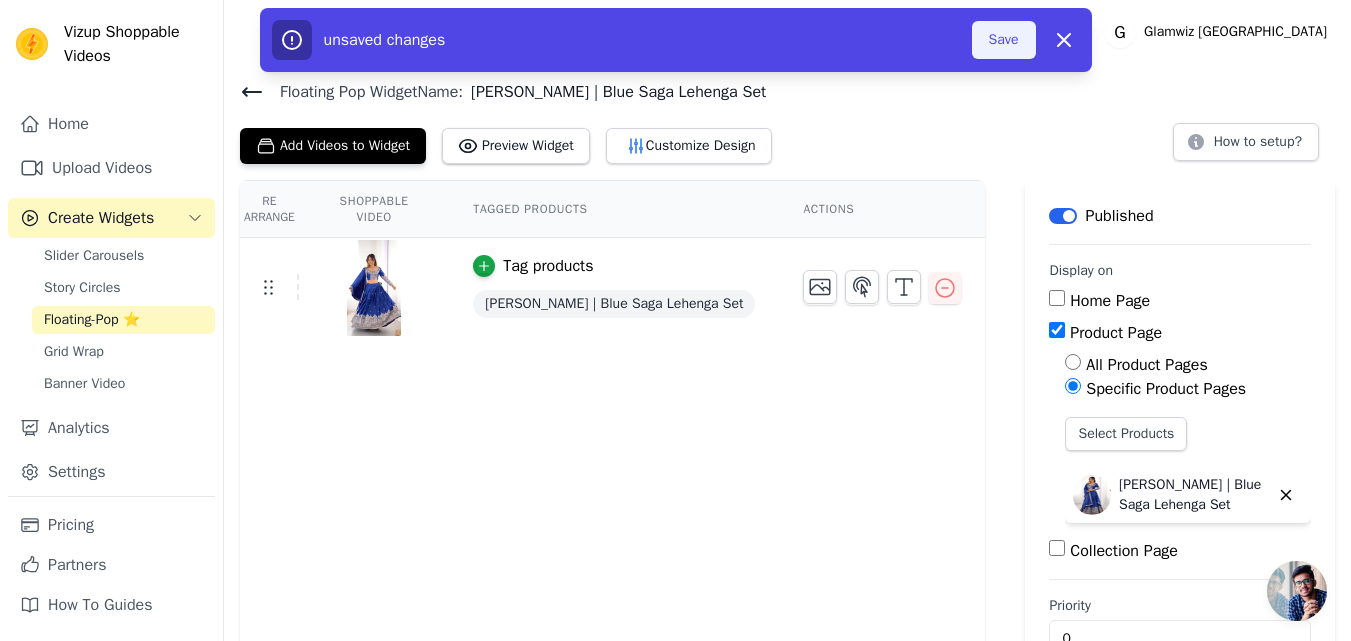 click on "Save" at bounding box center (1004, 40) 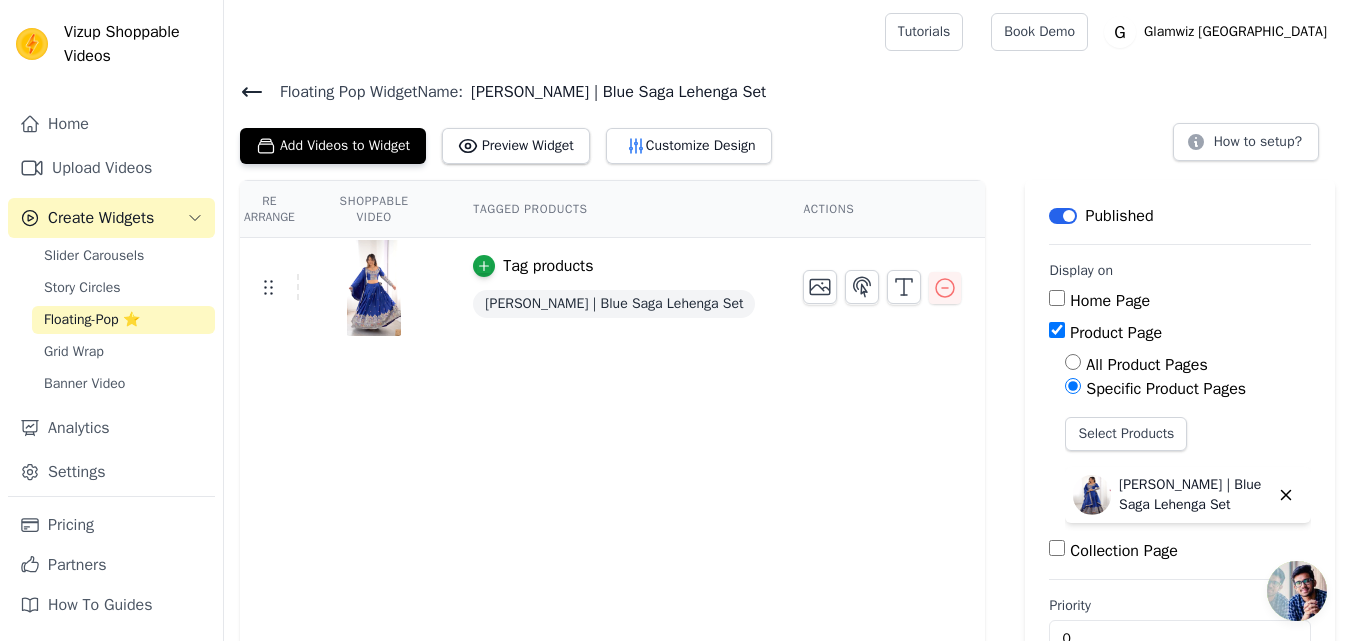 click on "Floating-Pop ⭐" at bounding box center [123, 320] 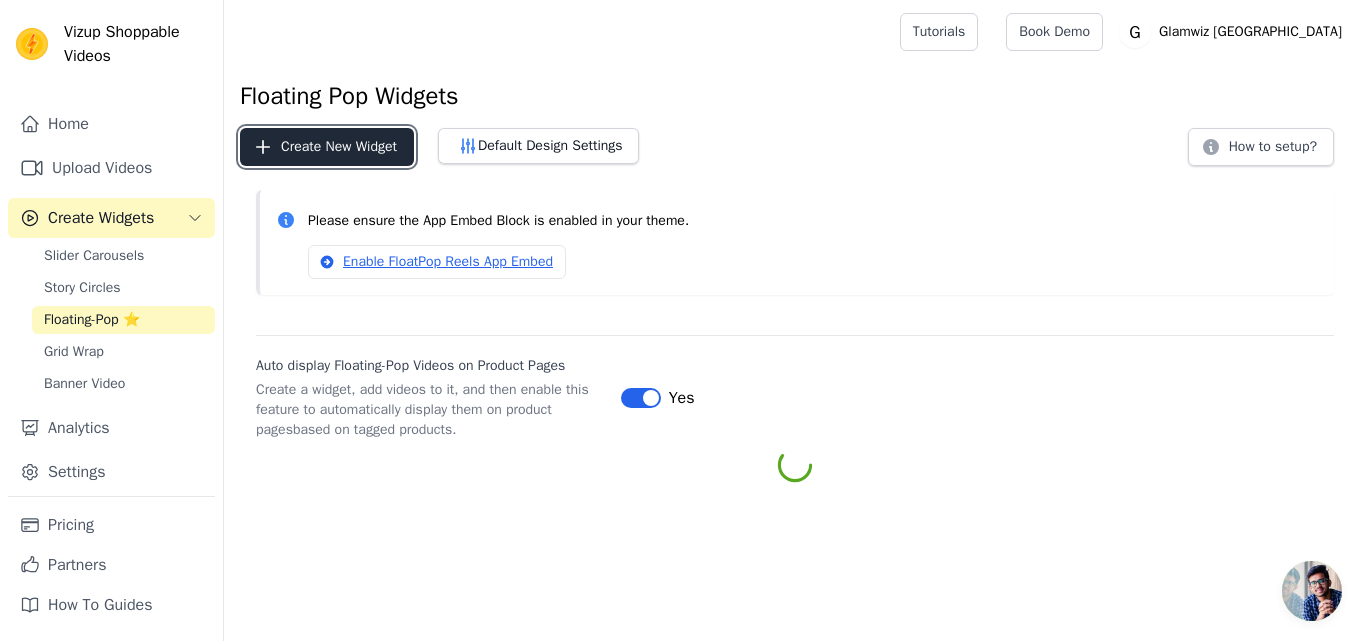 click on "Create New Widget" at bounding box center (327, 147) 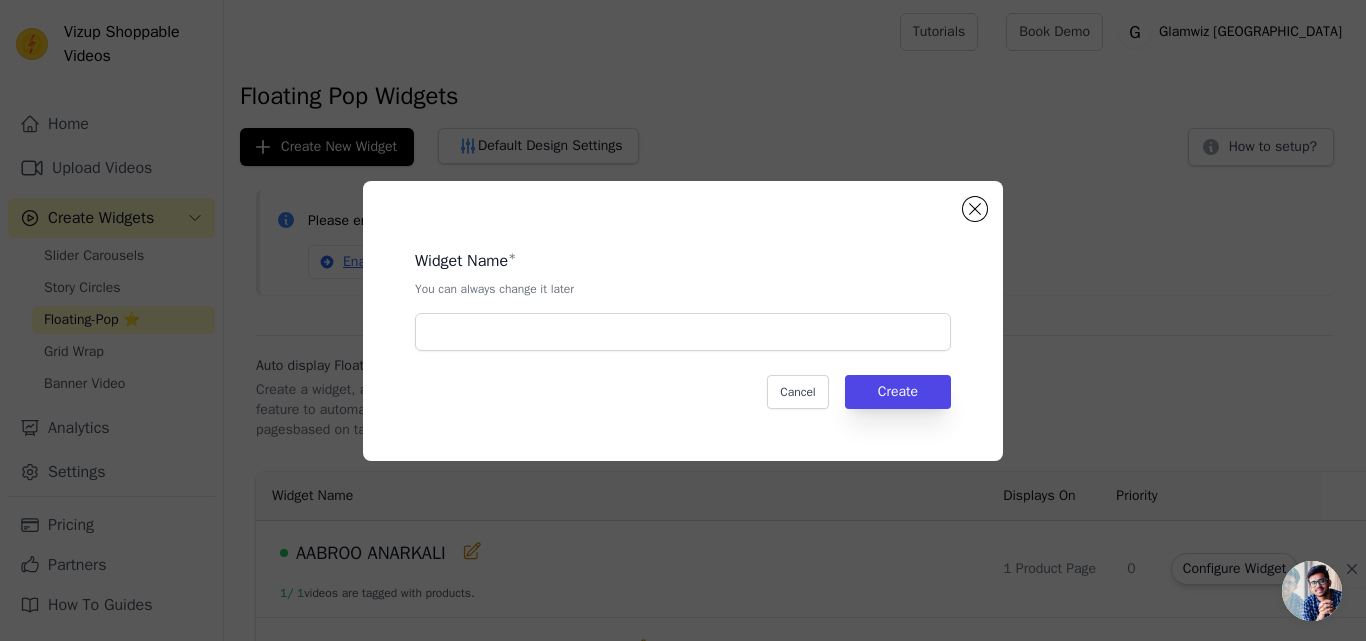 click on "Widget Name   *   You can always change it later" at bounding box center (683, 292) 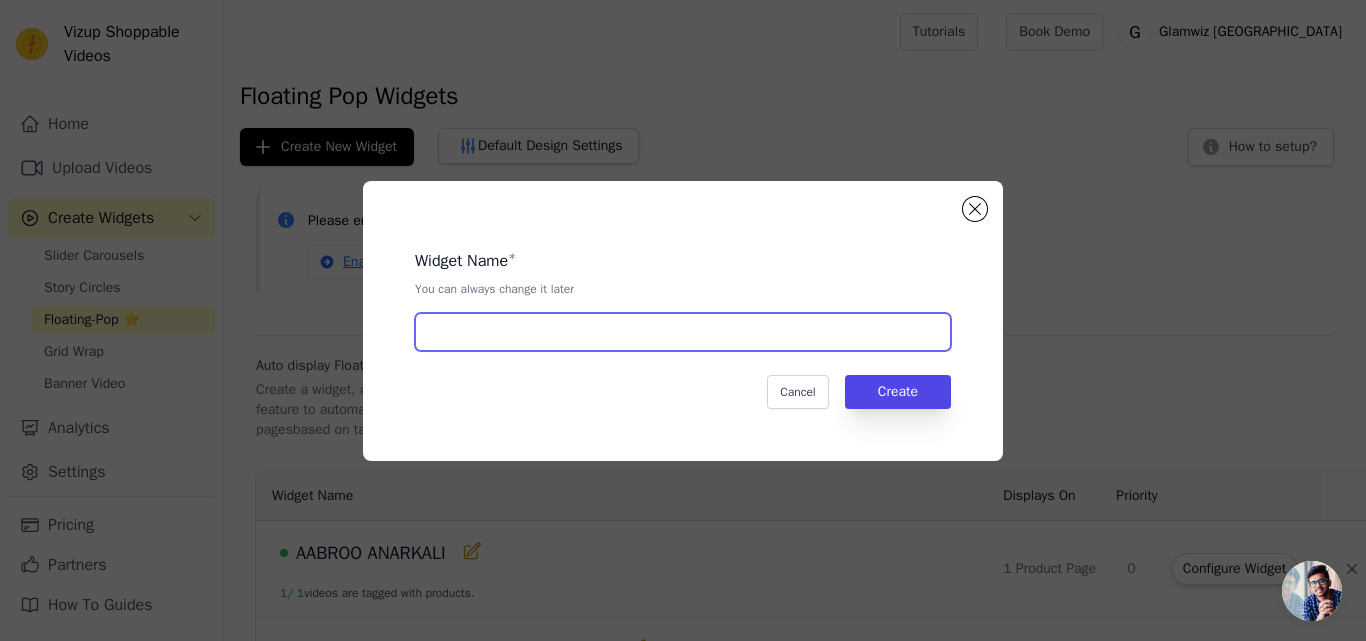 click at bounding box center (683, 332) 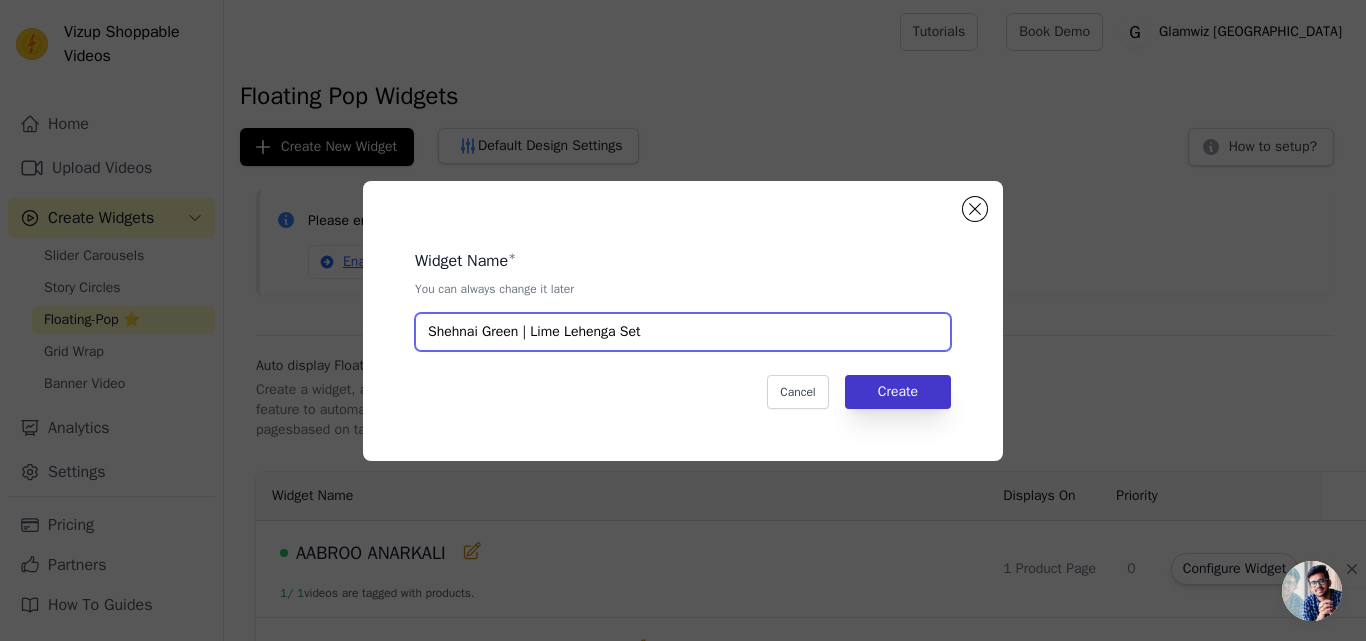 type on "Shehnai Green | Lime Lehenga Set" 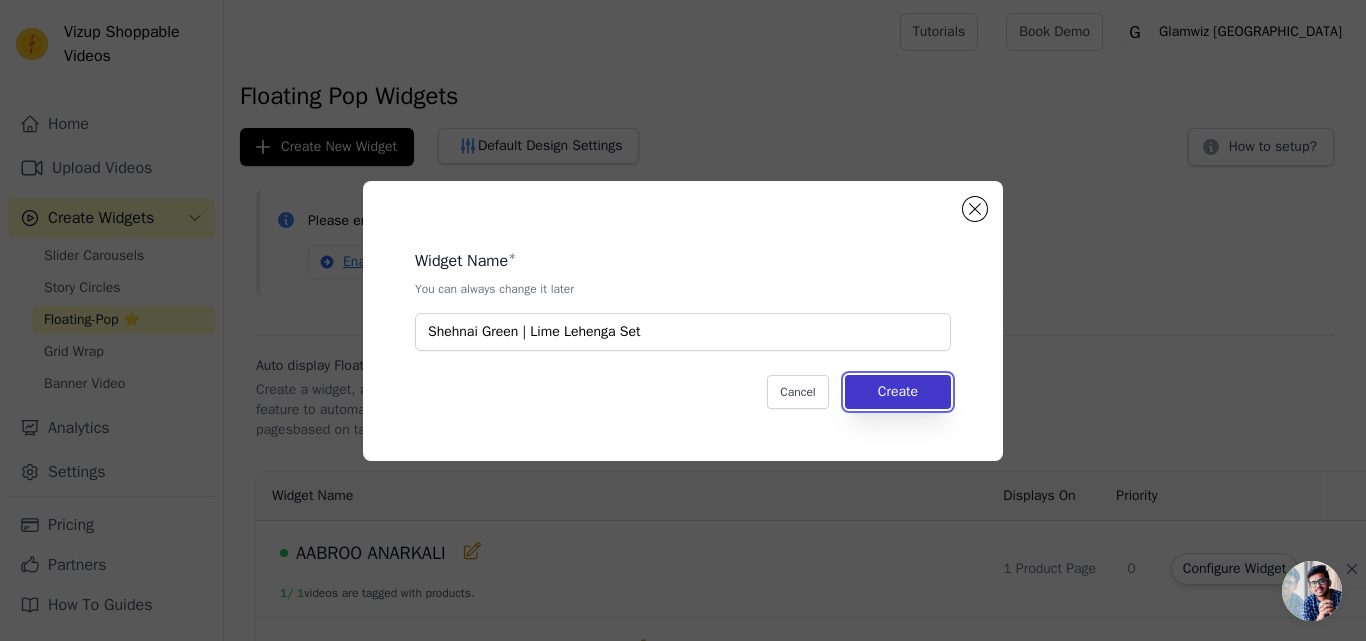 click on "Create" at bounding box center (898, 392) 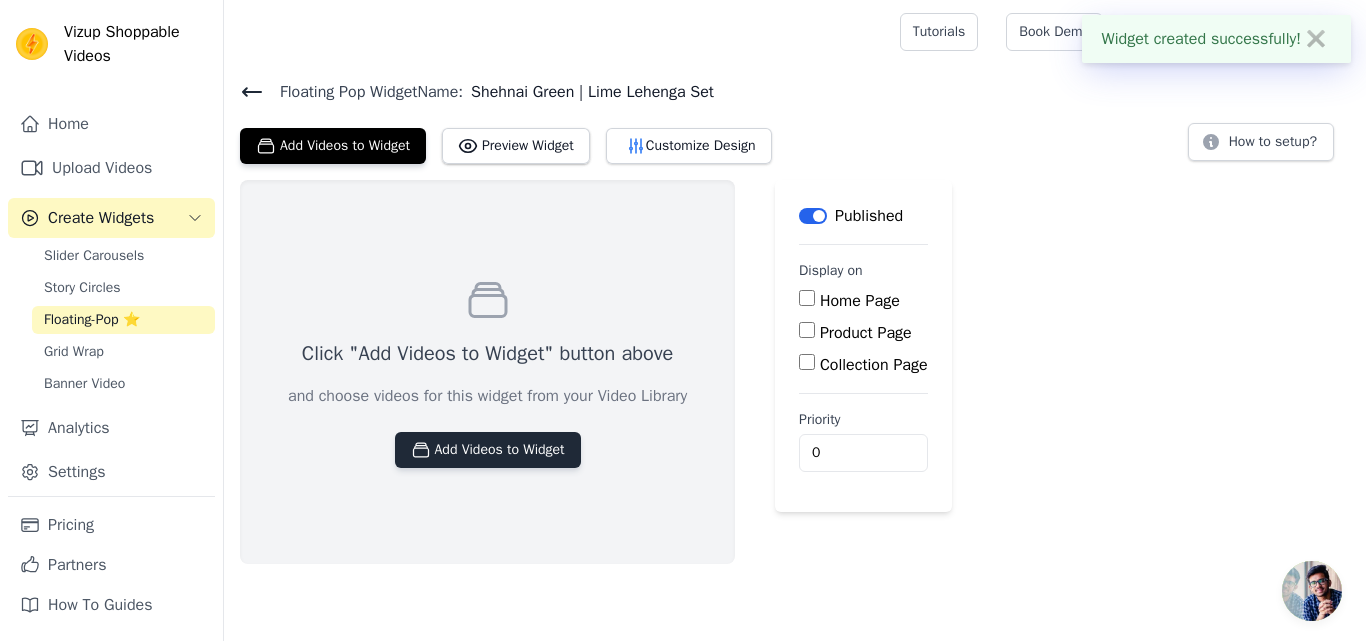 click on "Add Videos to Widget" at bounding box center (488, 450) 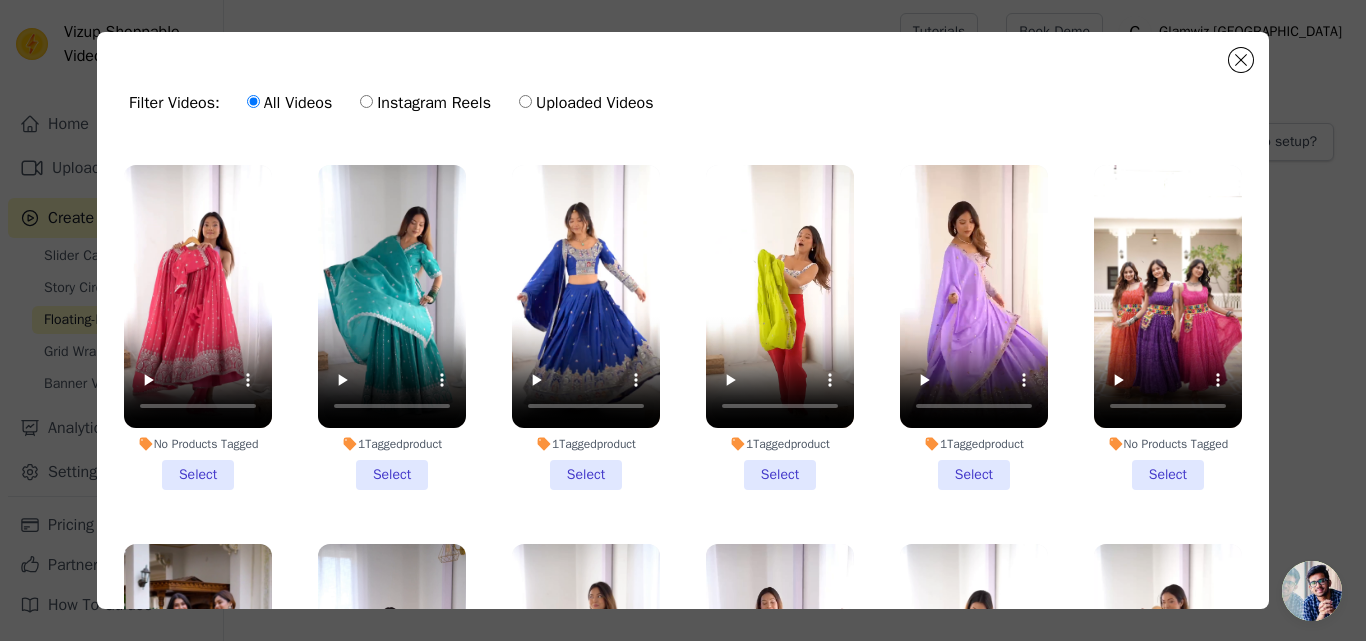 scroll, scrollTop: 1869, scrollLeft: 0, axis: vertical 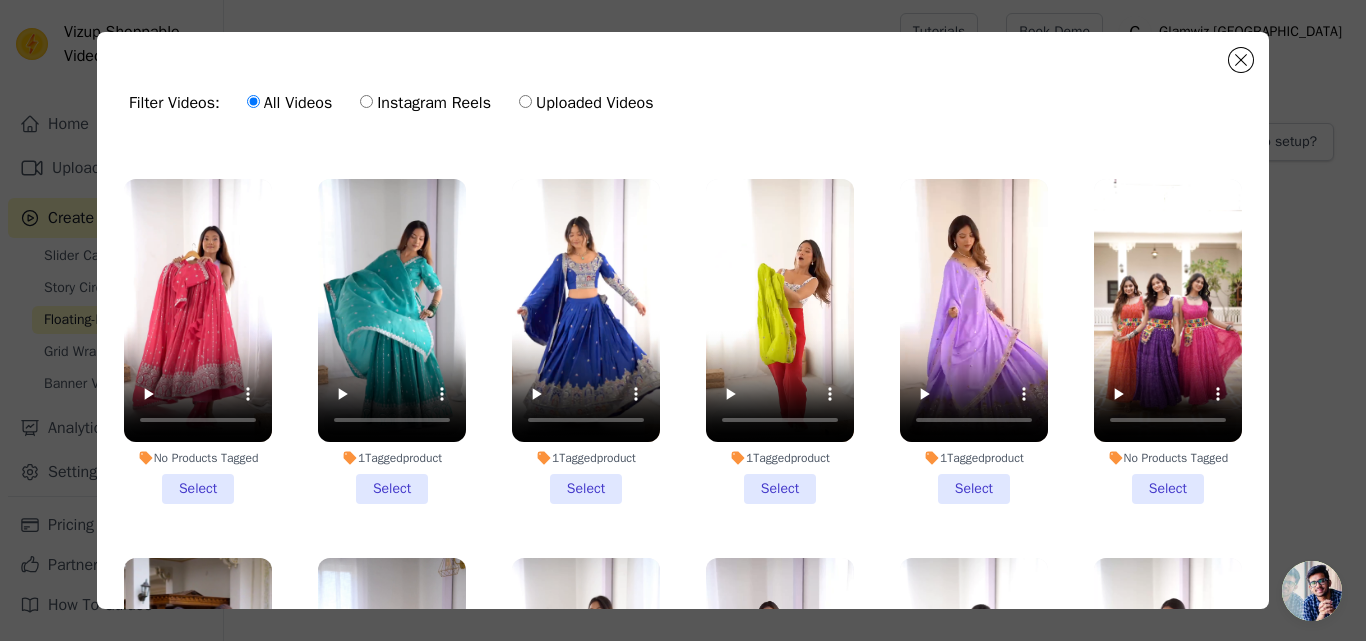 click on "1  Tagged  product     Select" at bounding box center (780, 341) 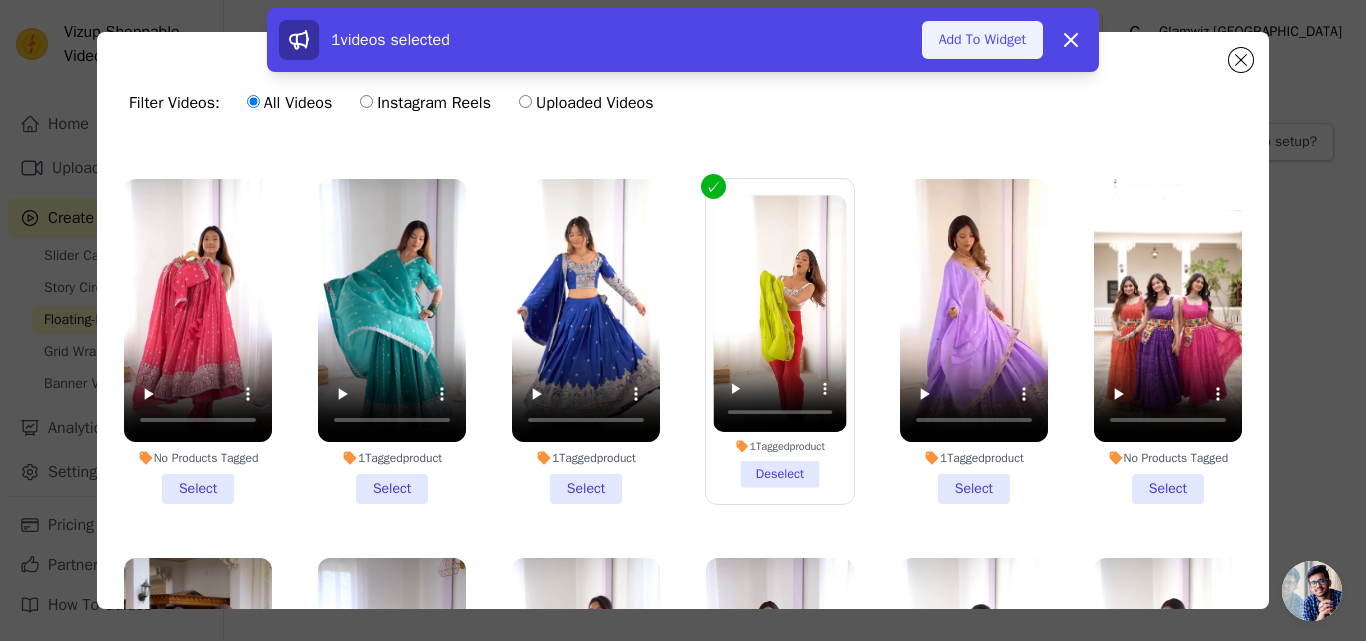 click on "Add To Widget" at bounding box center [982, 40] 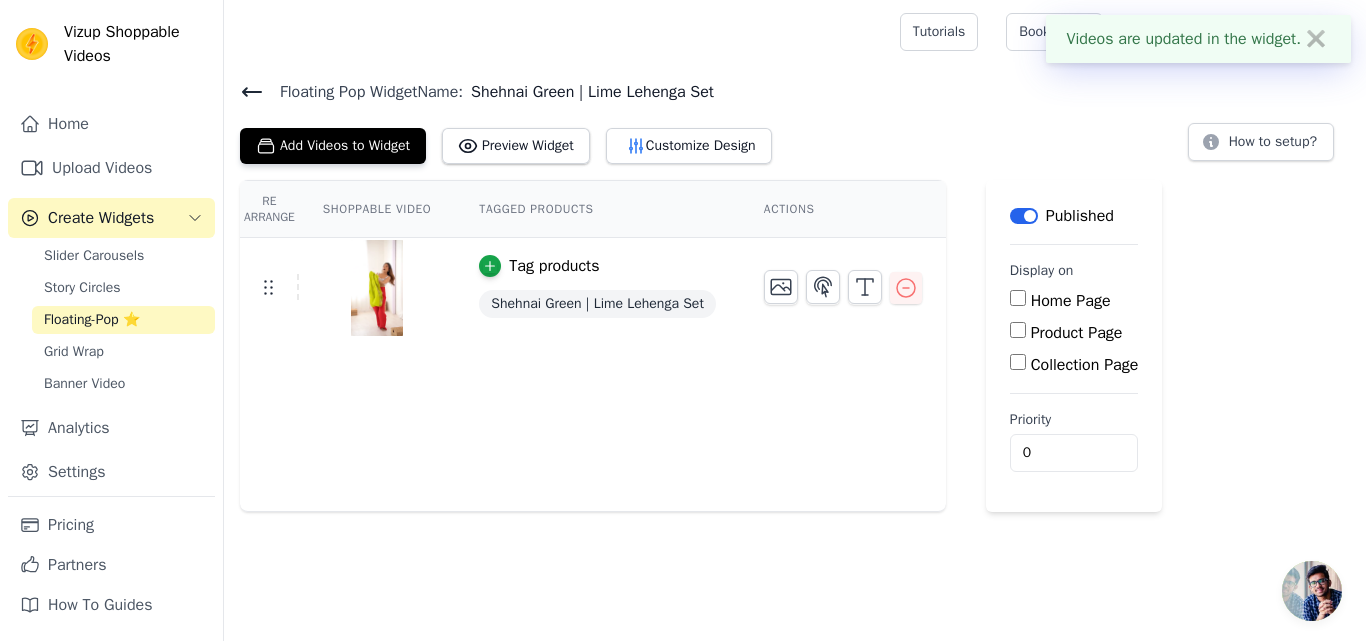 click on "Product Page" at bounding box center (1018, 330) 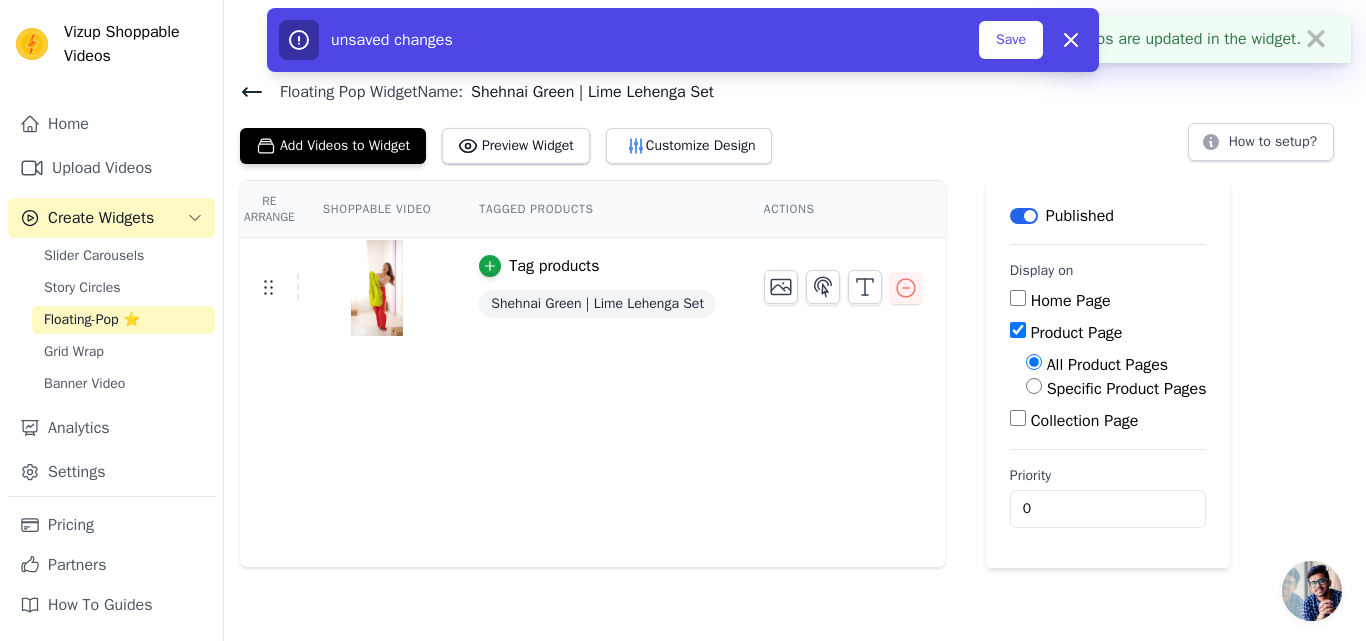 click on "Specific Product Pages" at bounding box center [1034, 386] 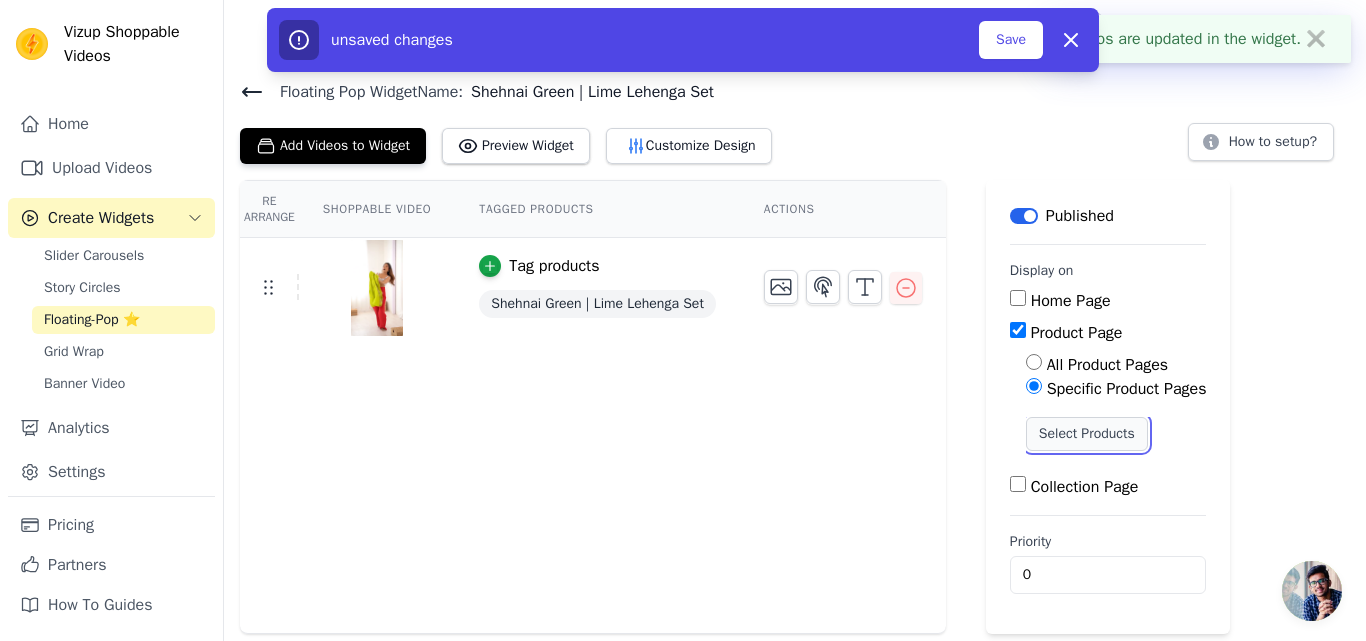 click on "Select Products" at bounding box center (1087, 434) 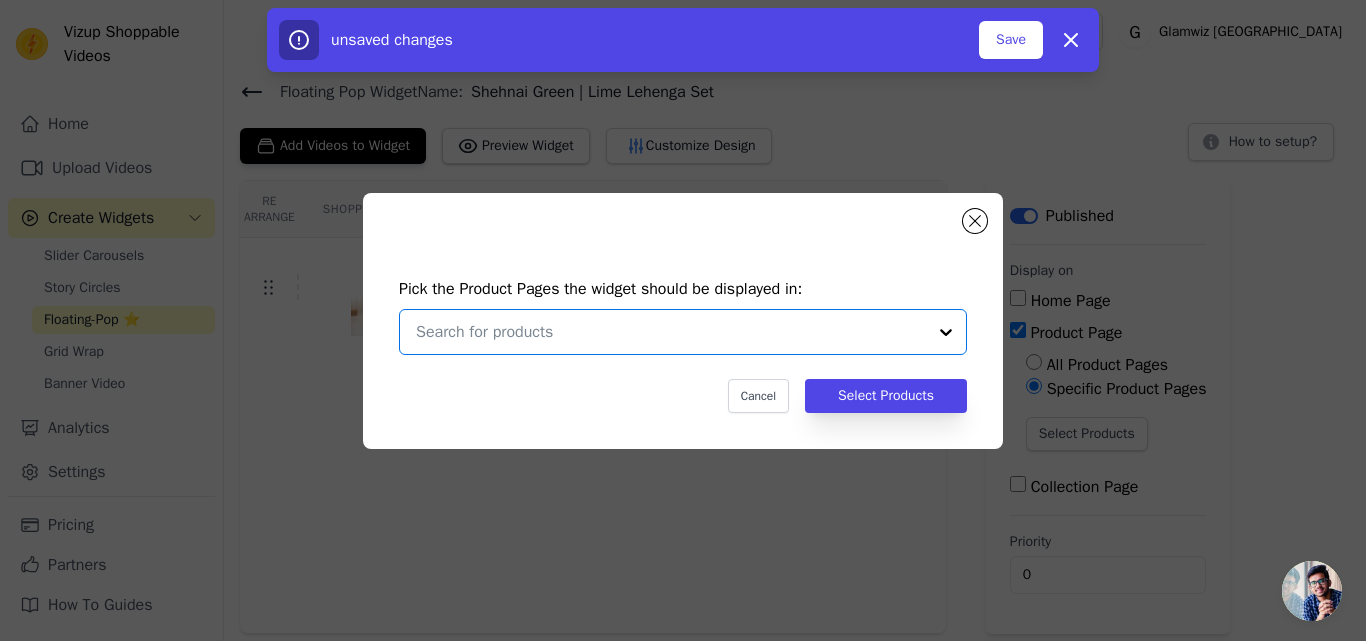 click at bounding box center (671, 332) 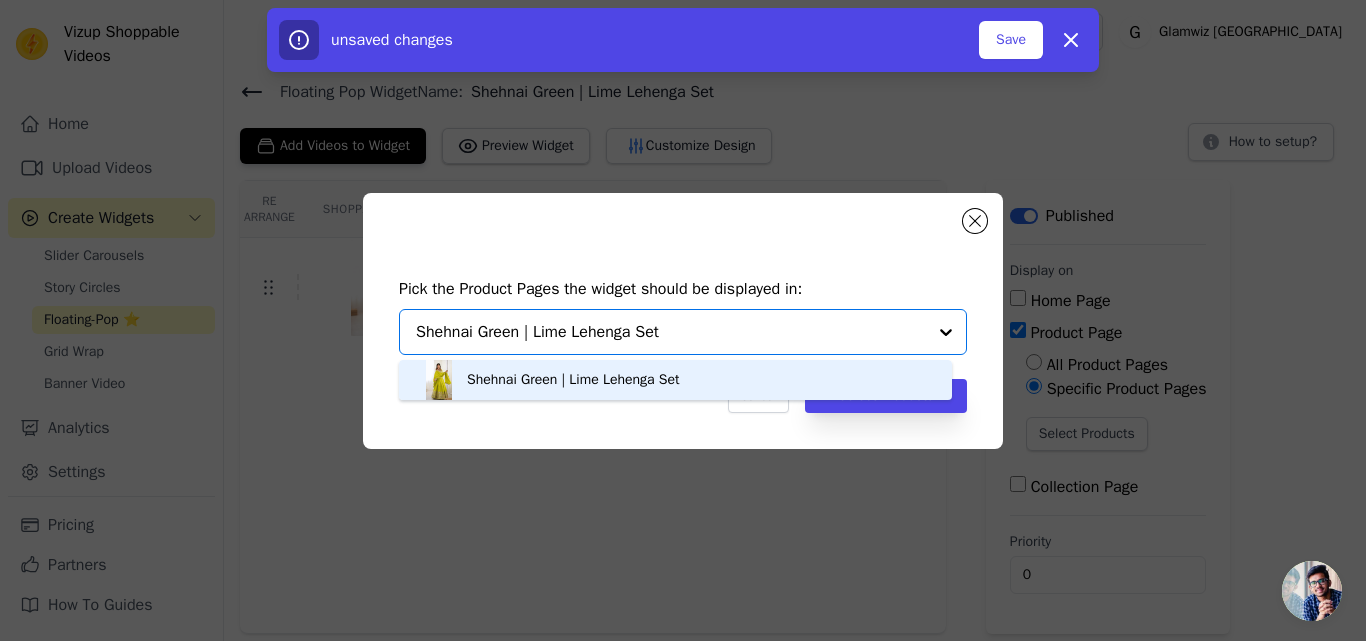 click on "Shehnai Green | Lime Lehenga Set" at bounding box center (573, 380) 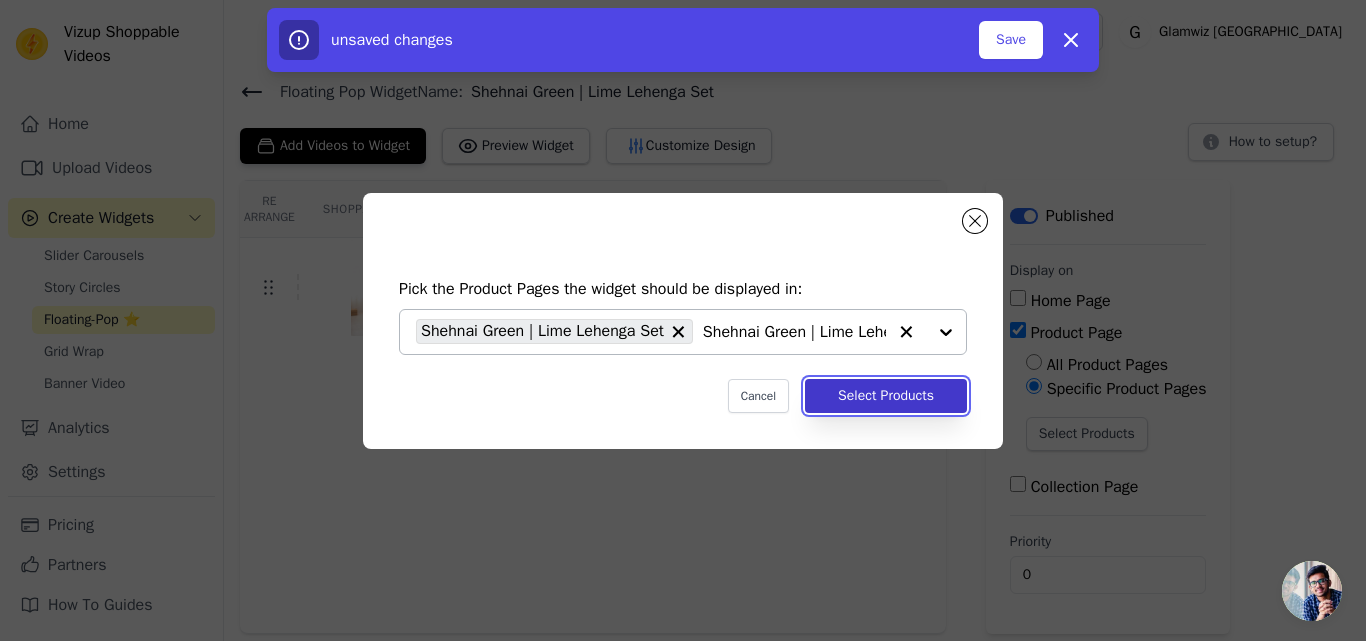 click on "Select Products" at bounding box center [886, 396] 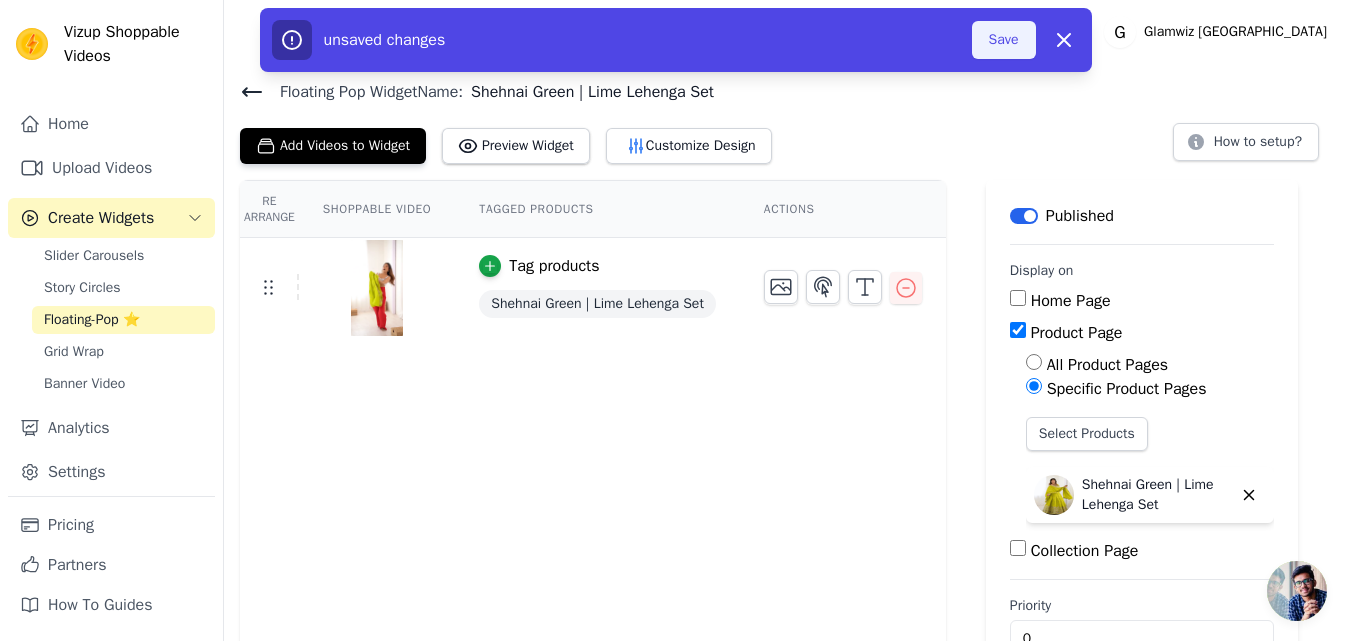 click on "Save" at bounding box center (1004, 40) 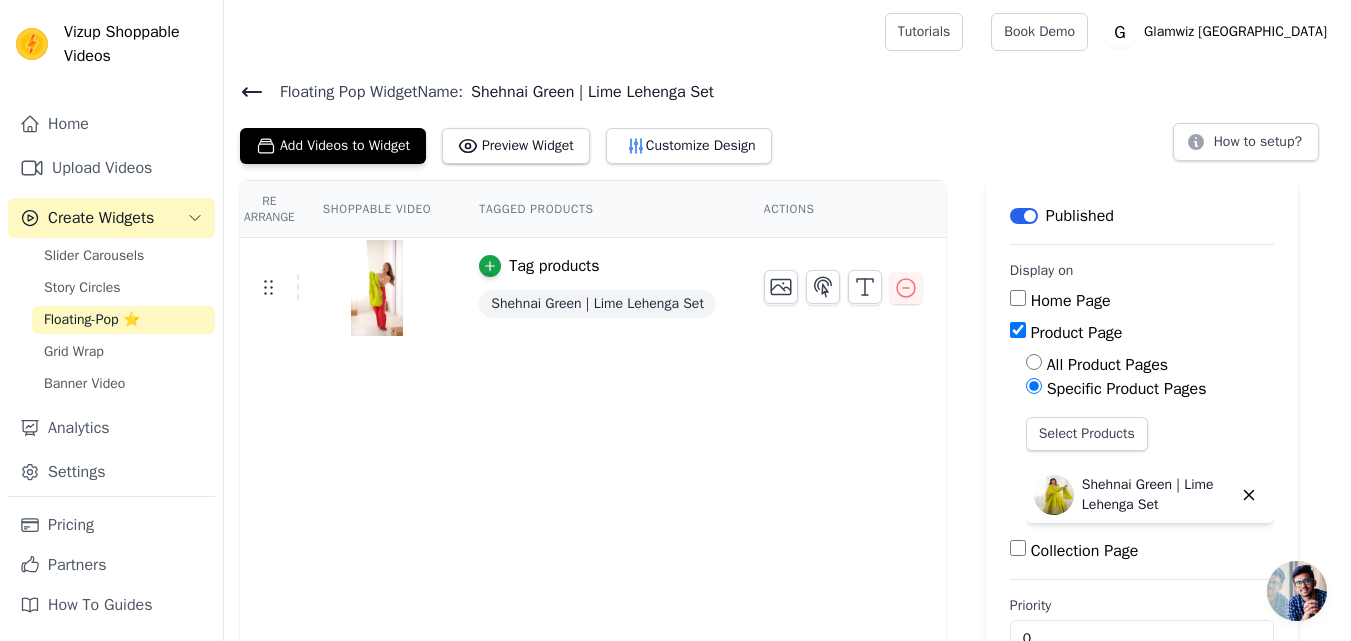 click on "Floating-Pop ⭐" at bounding box center (92, 320) 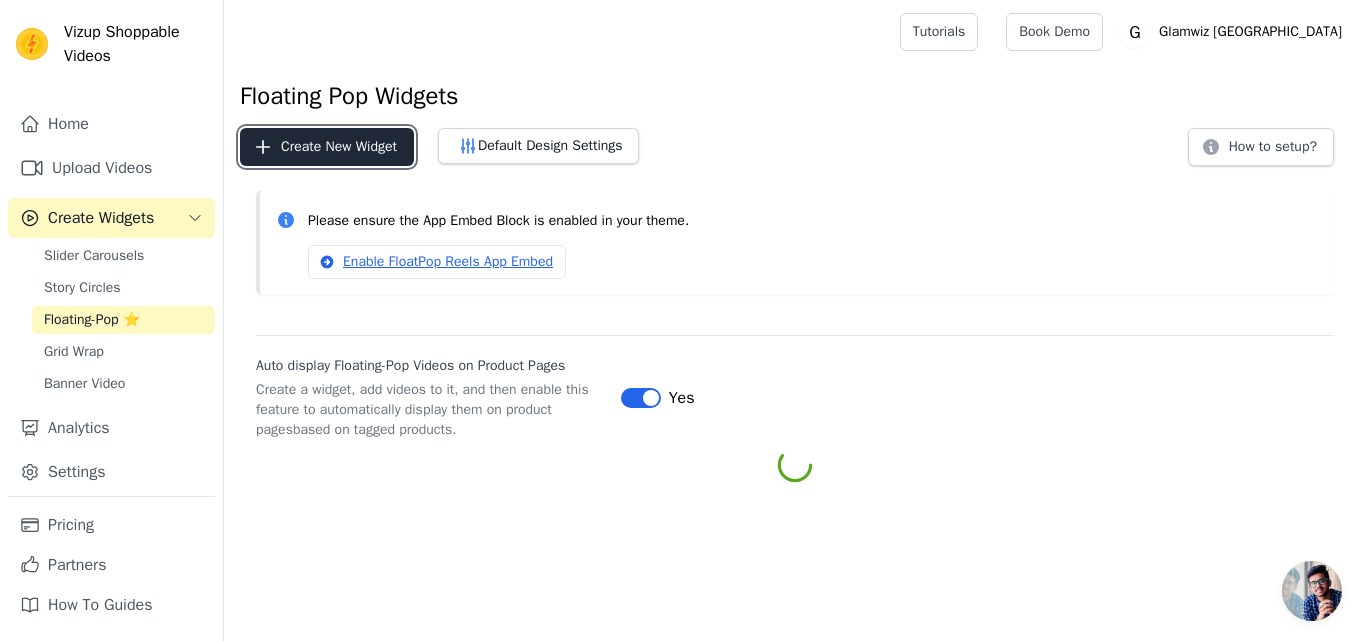 click on "Create New Widget" at bounding box center [327, 147] 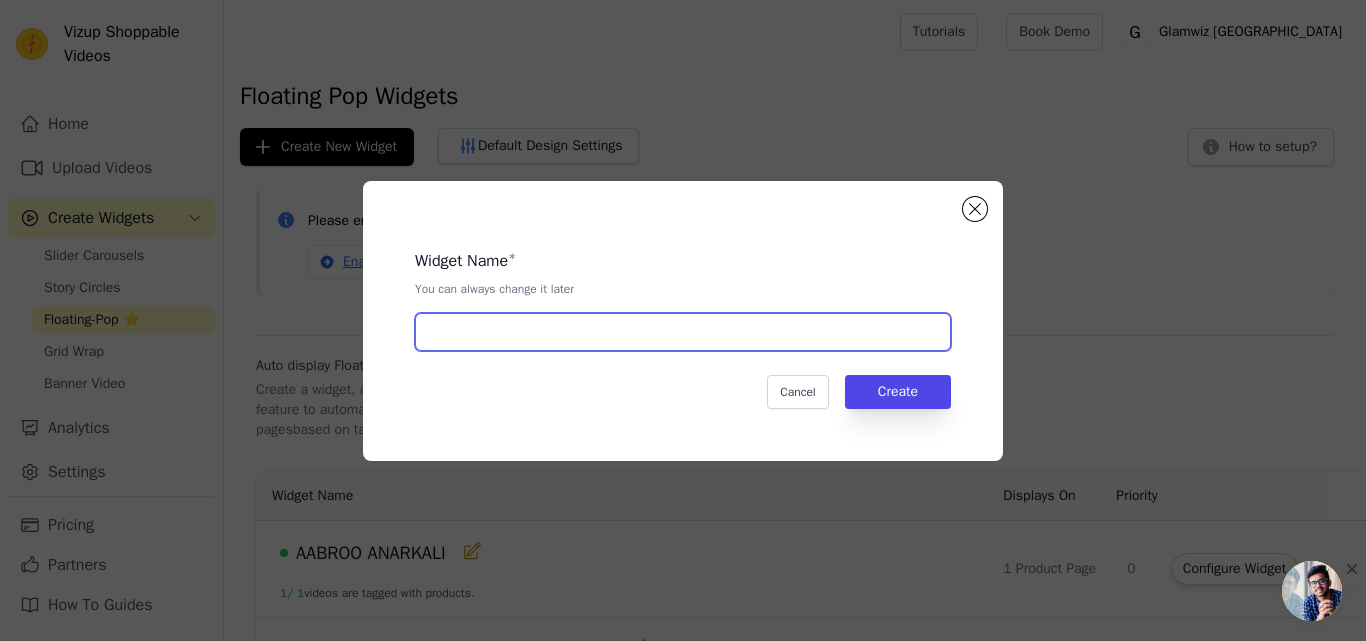 click at bounding box center (683, 332) 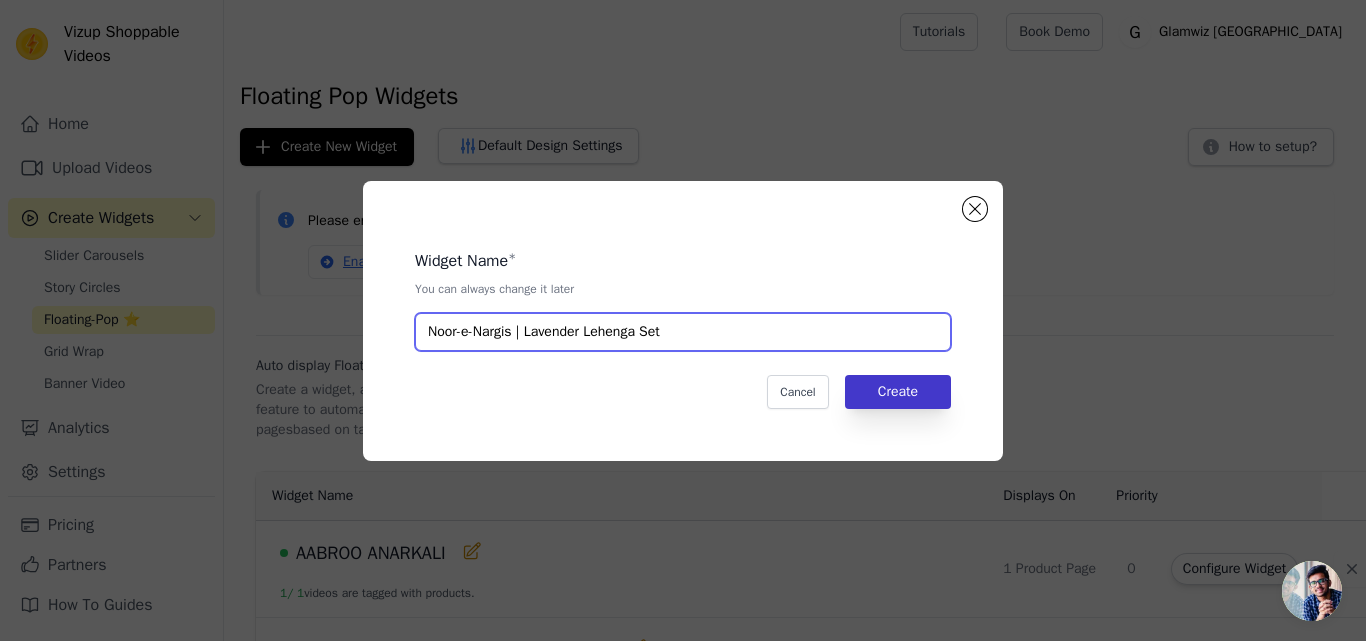 type on "Noor-e-Nargis | Lavender Lehenga Set" 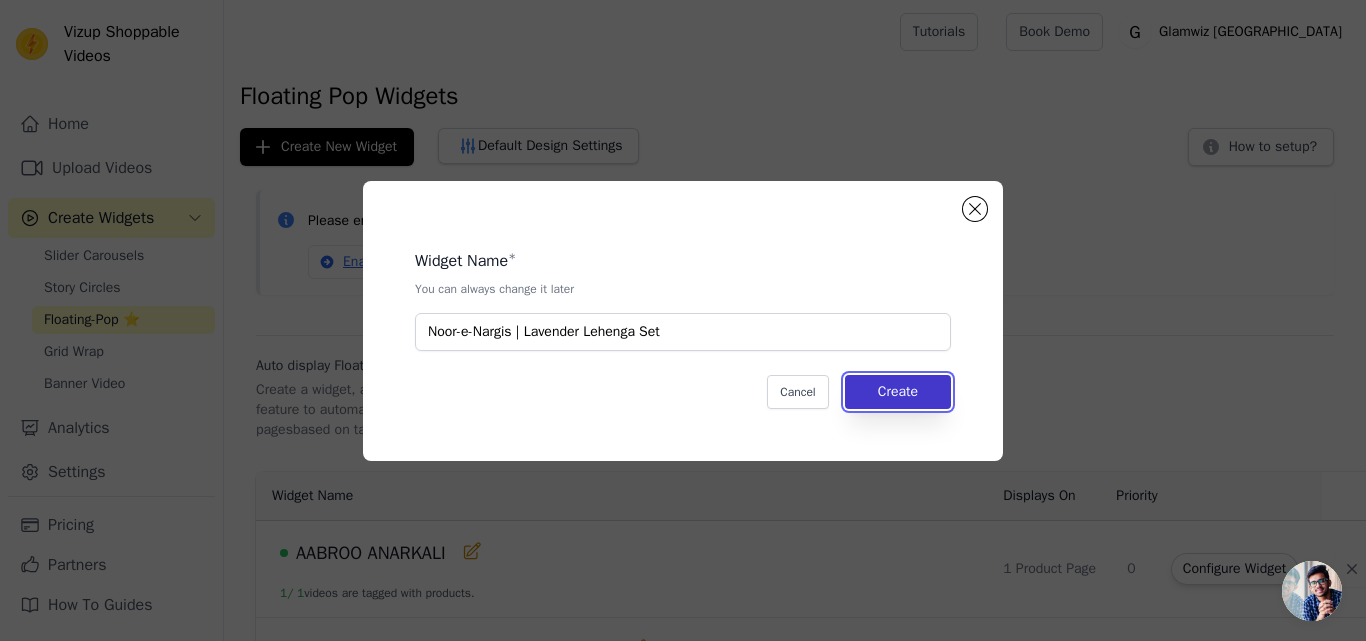 click on "Create" at bounding box center (898, 392) 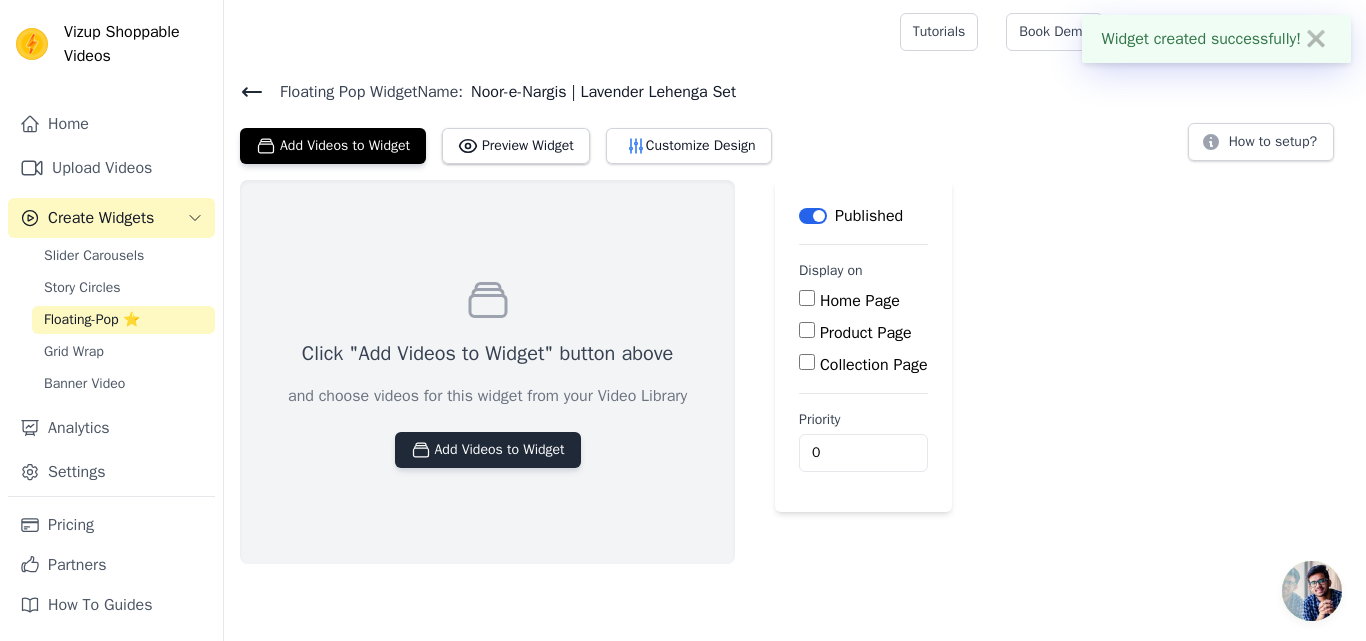 click on "Add Videos to Widget" at bounding box center (488, 450) 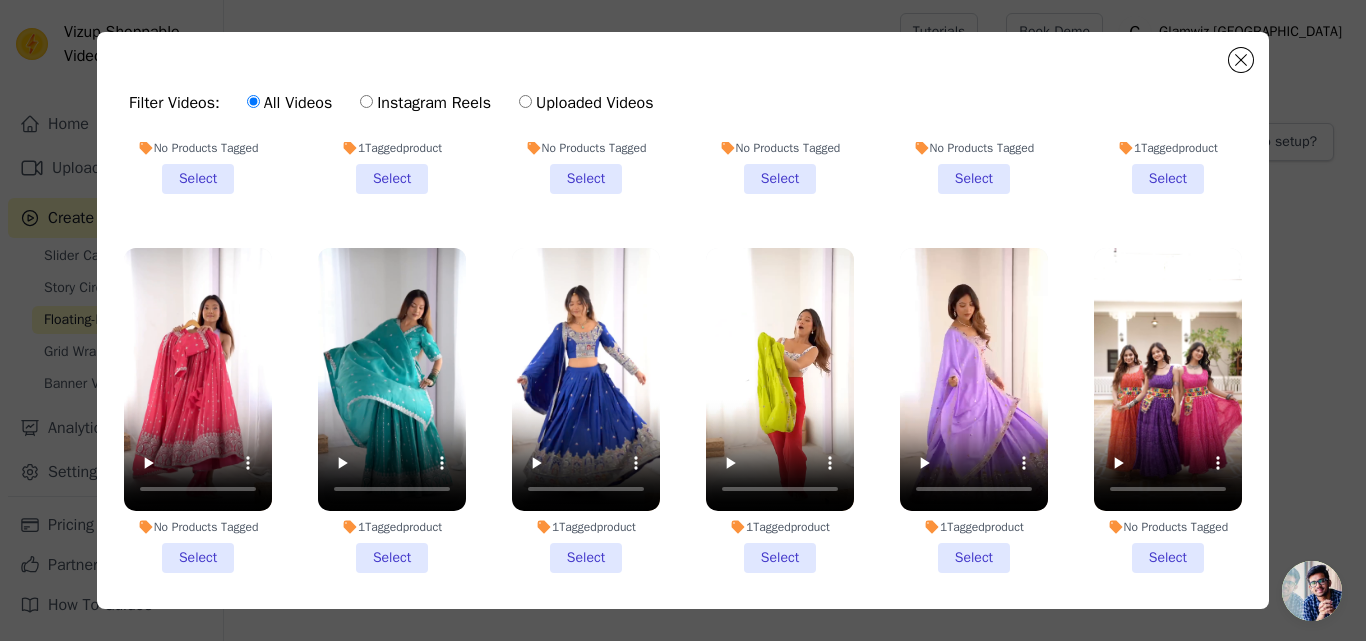 scroll, scrollTop: 1828, scrollLeft: 0, axis: vertical 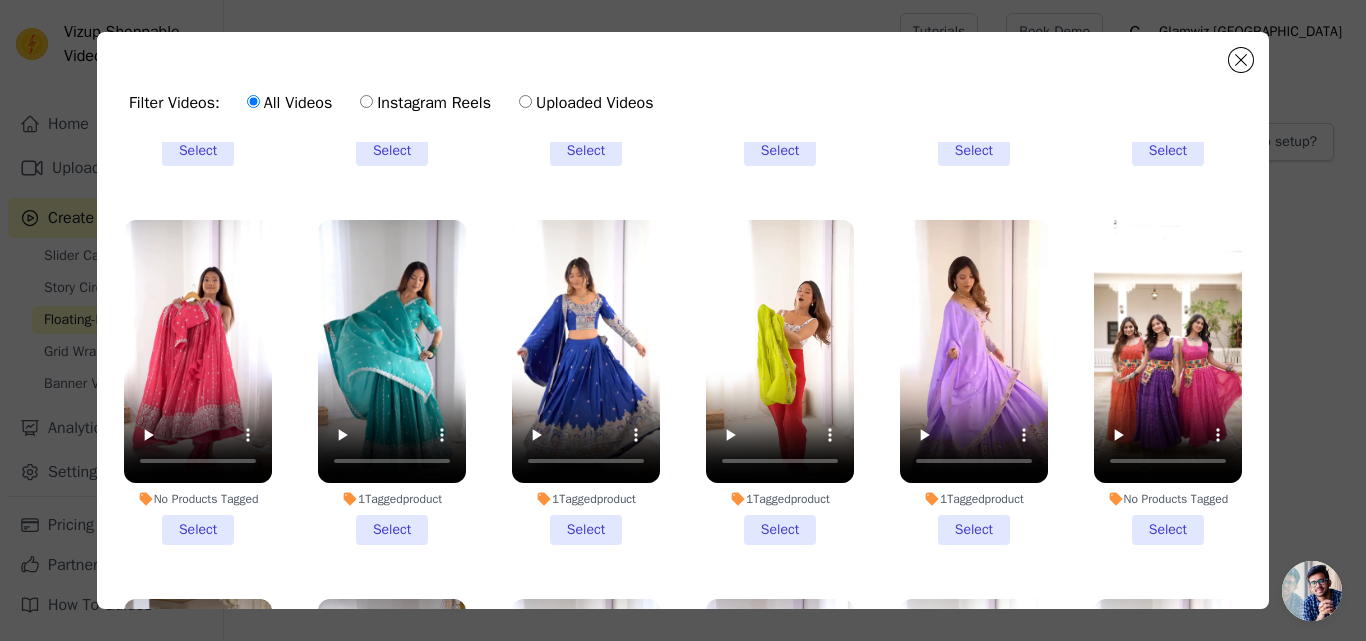 click on "1  Tagged  product     Select" at bounding box center [974, 382] 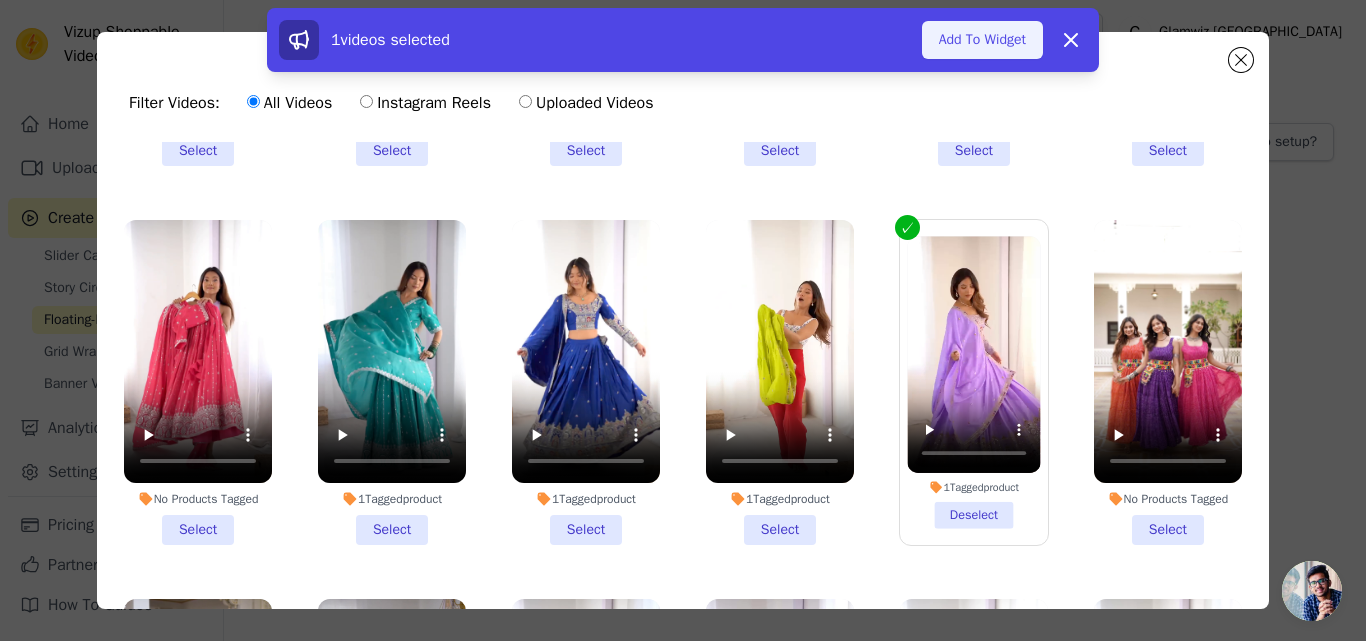 click on "Add To Widget" at bounding box center [982, 40] 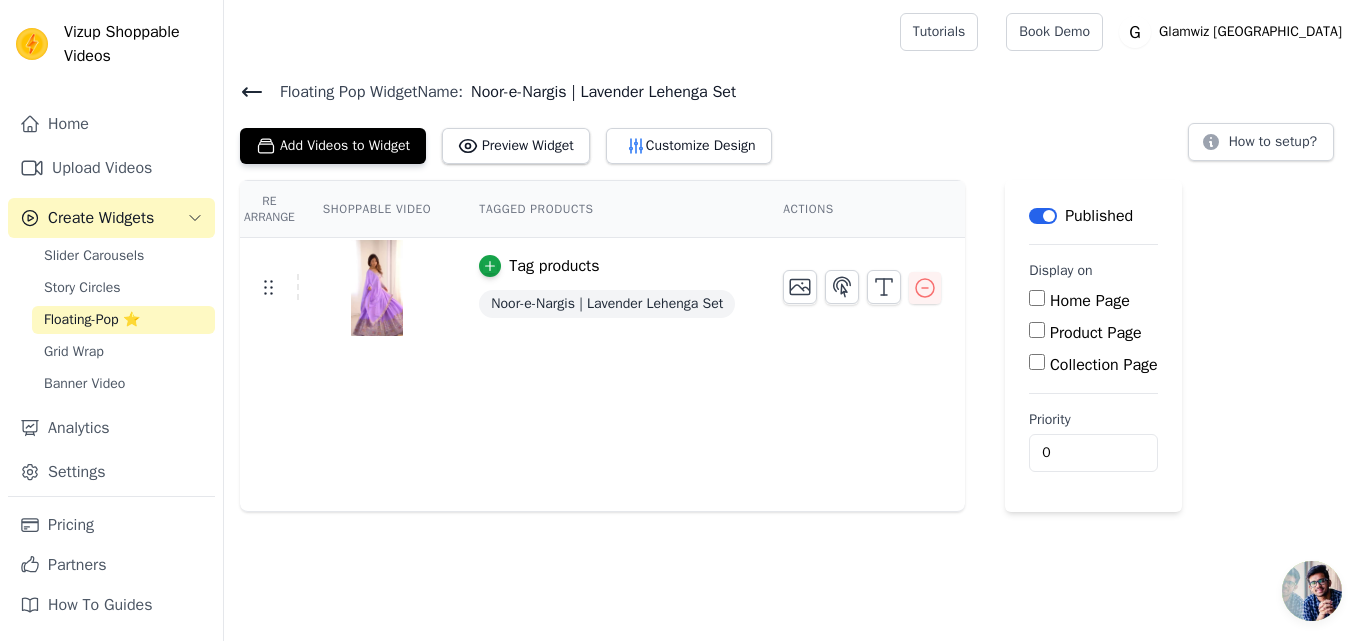 click on "Product Page" at bounding box center (1037, 330) 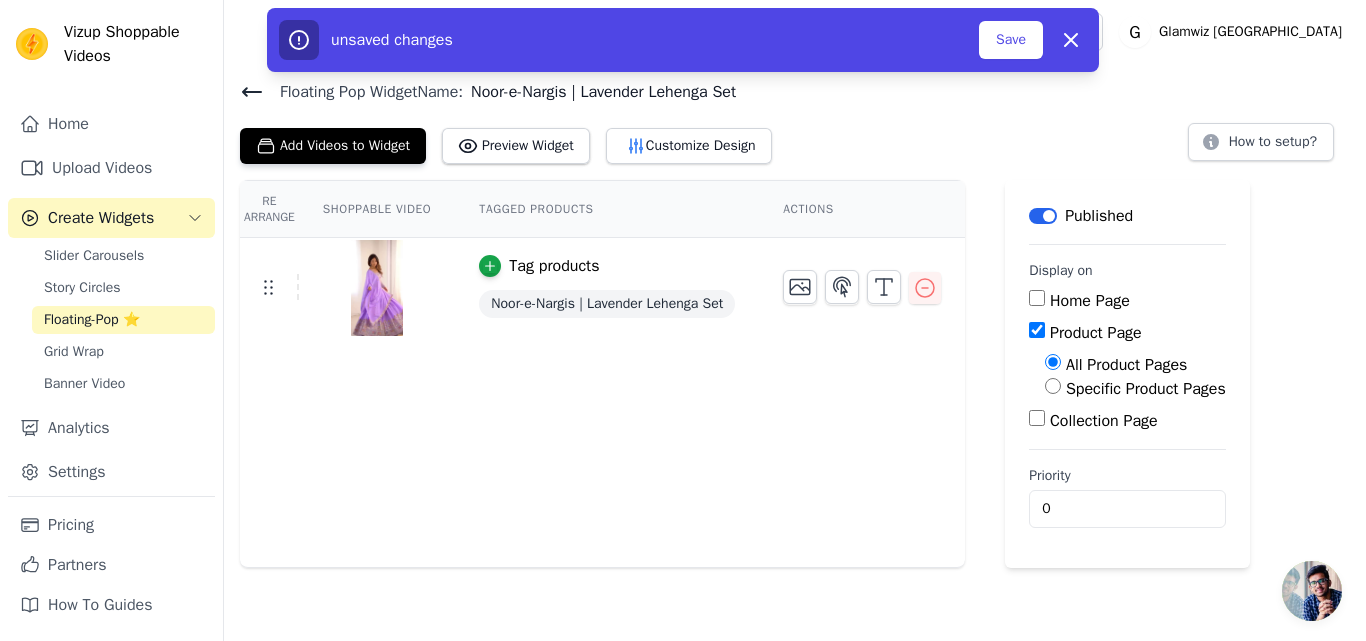 click on "Specific Product Pages" at bounding box center [1053, 386] 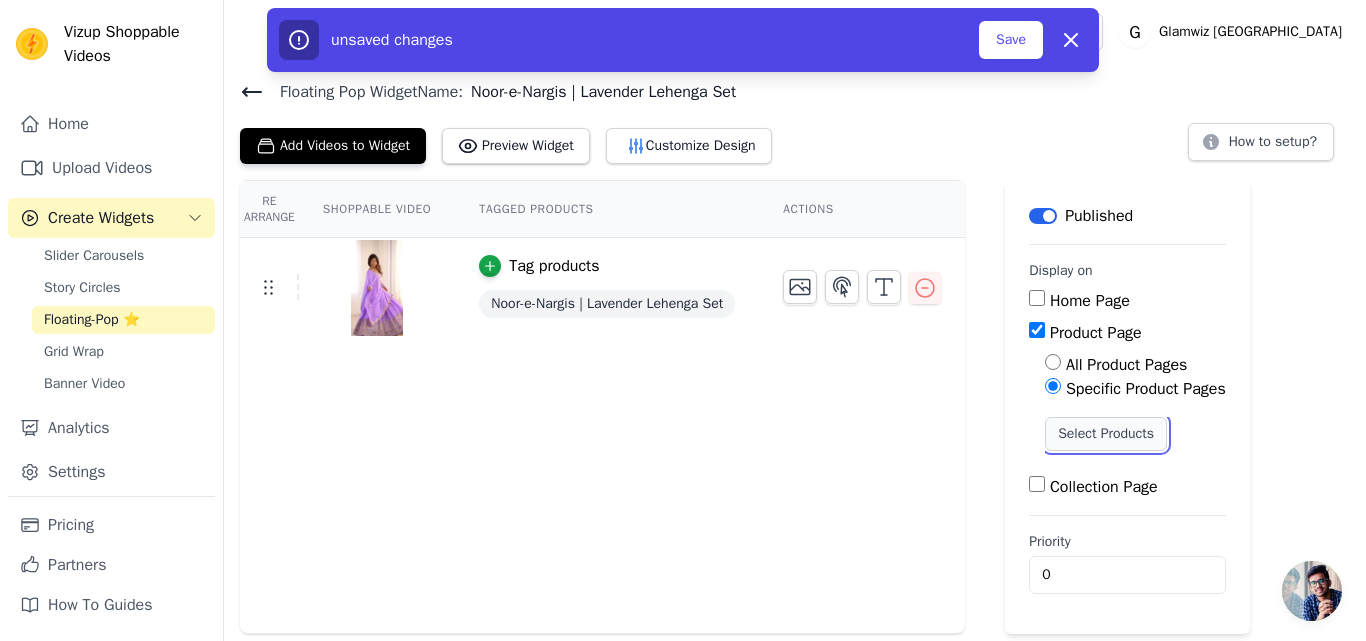 click on "Select Products" at bounding box center [1106, 434] 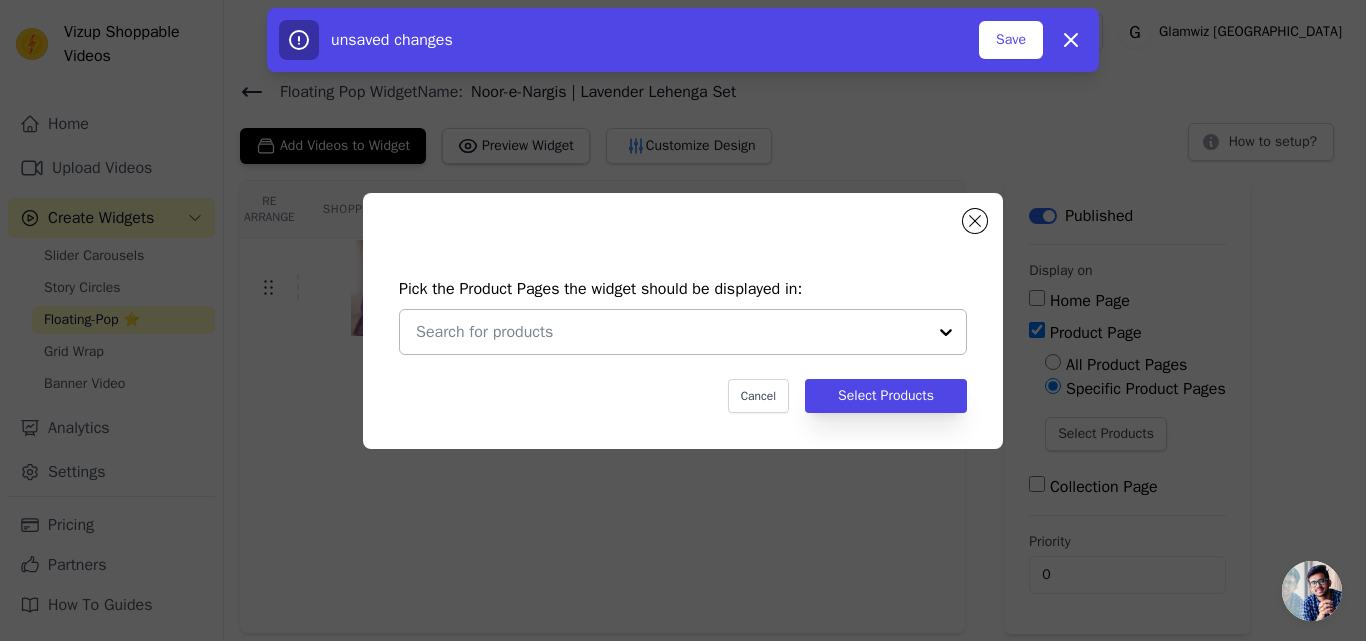 click at bounding box center (671, 332) 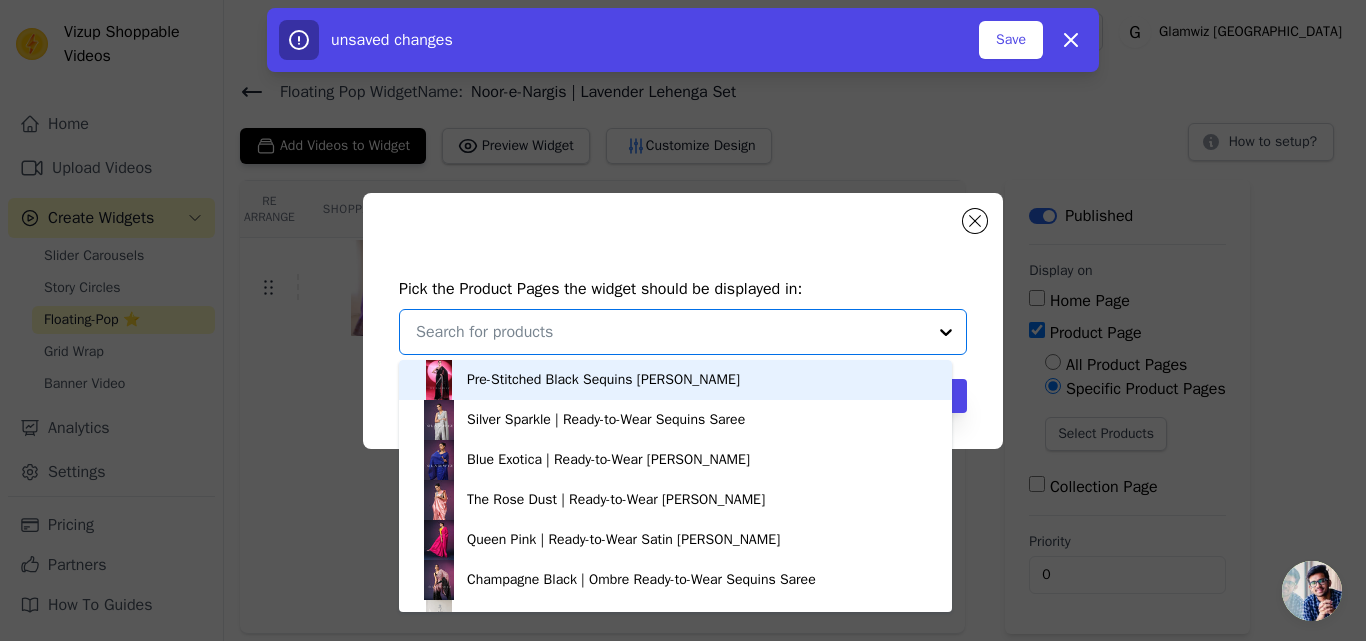 click at bounding box center [671, 332] 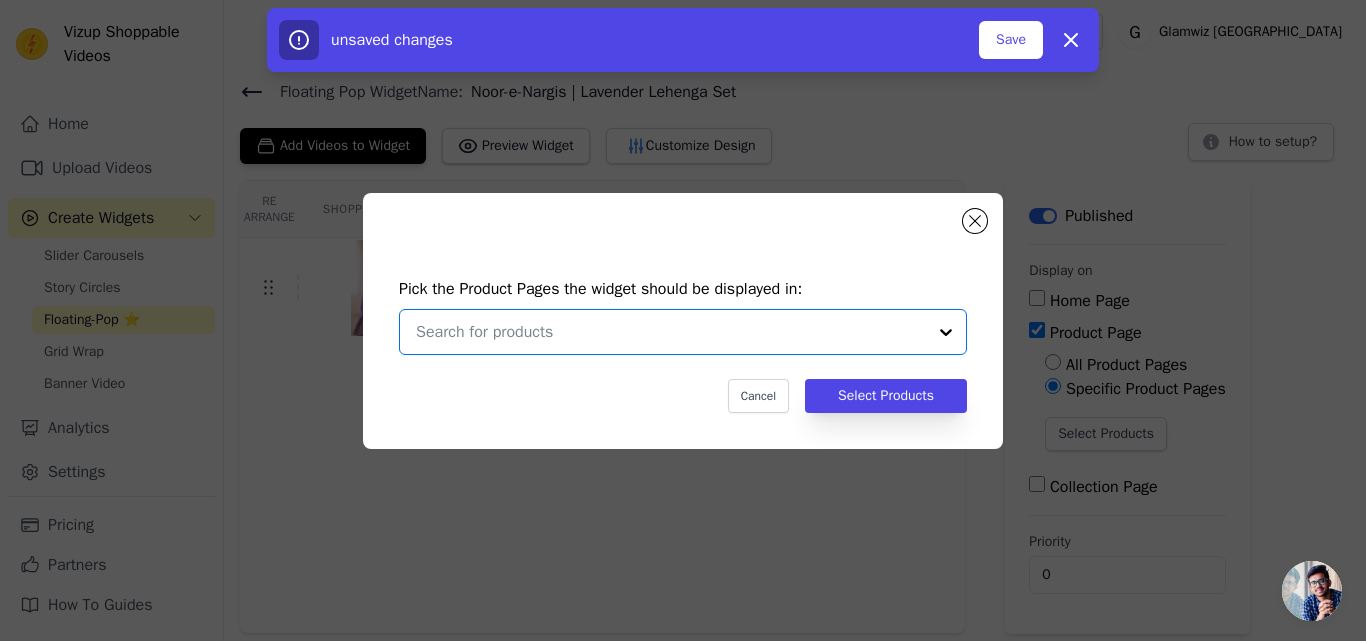 paste on "Noor-e-Nargis | Lavender Lehenga Set" 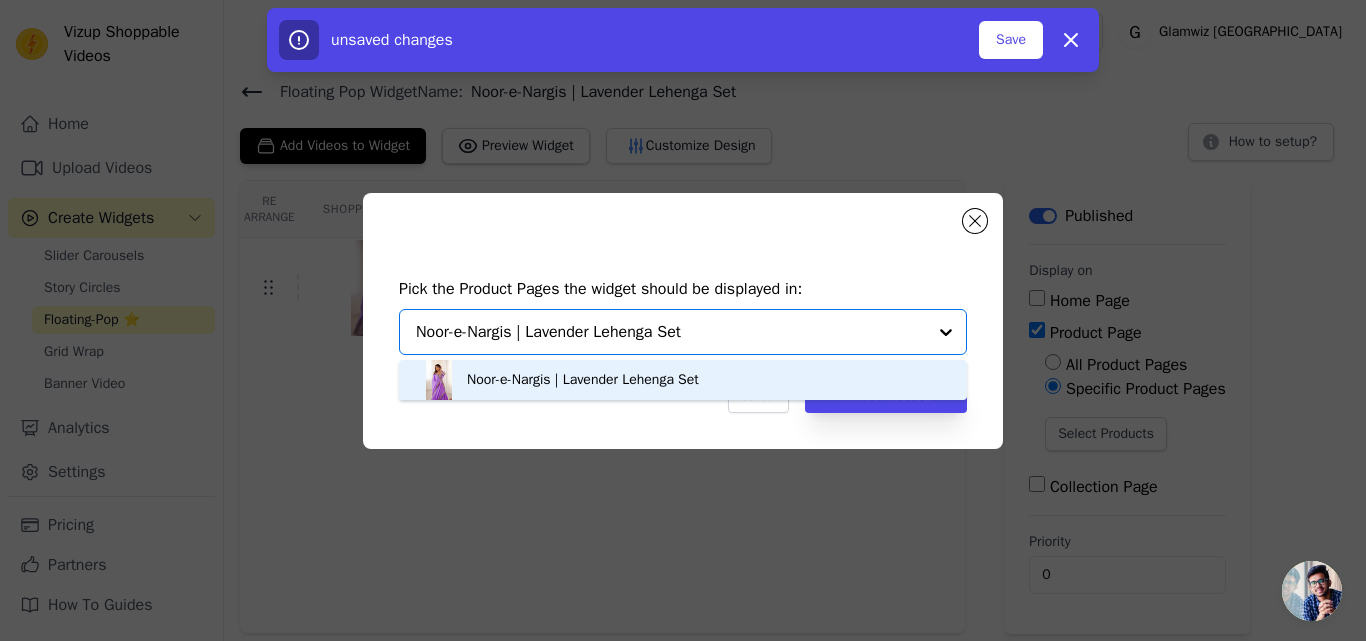 click on "Noor-e-Nargis | Lavender Lehenga Set" at bounding box center (583, 380) 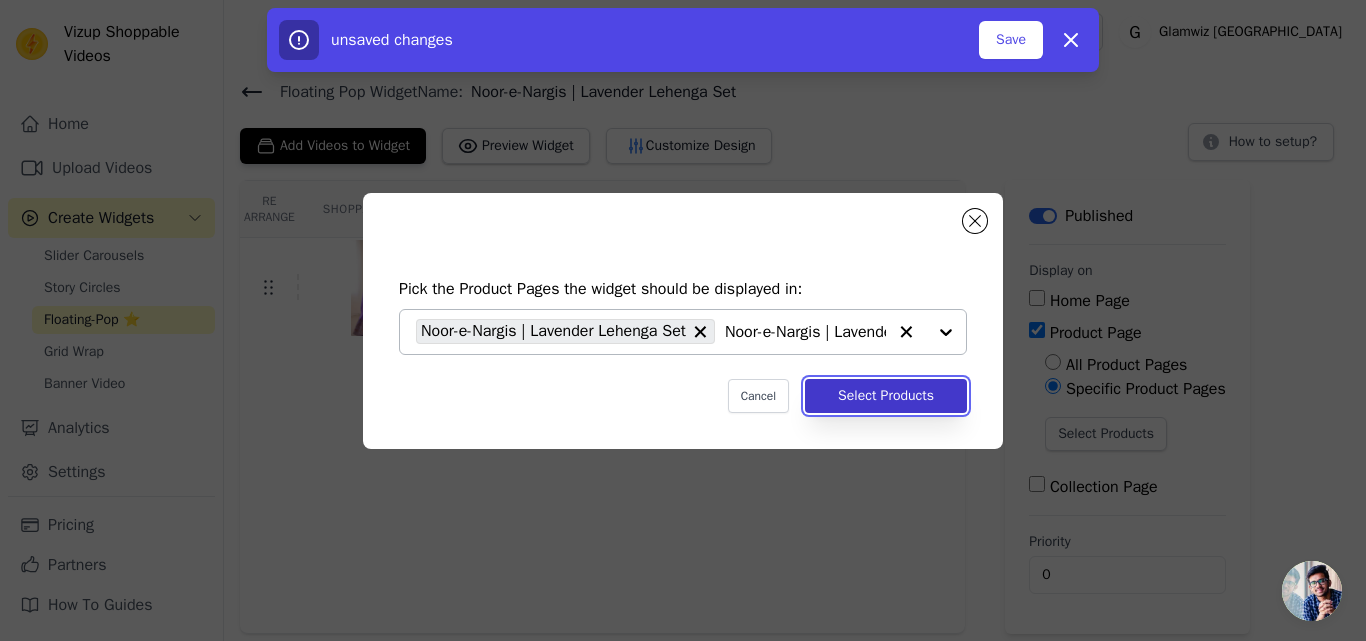 click on "Select Products" at bounding box center (886, 396) 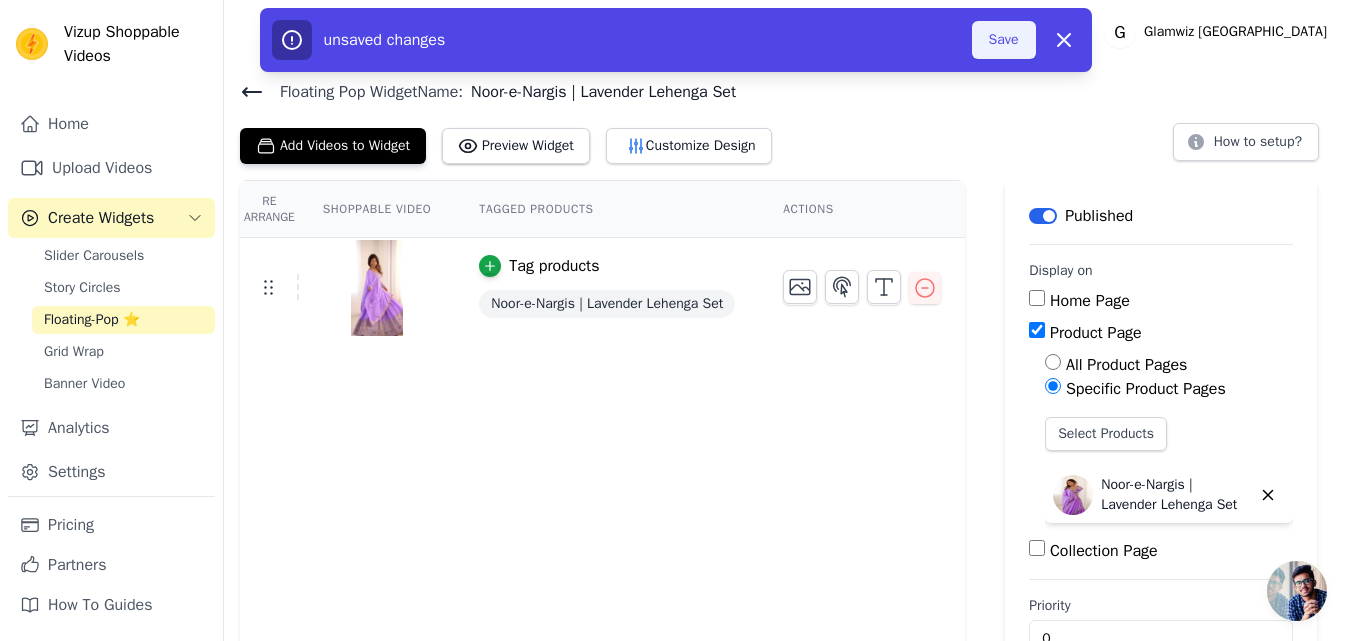 click on "Save" at bounding box center [1004, 40] 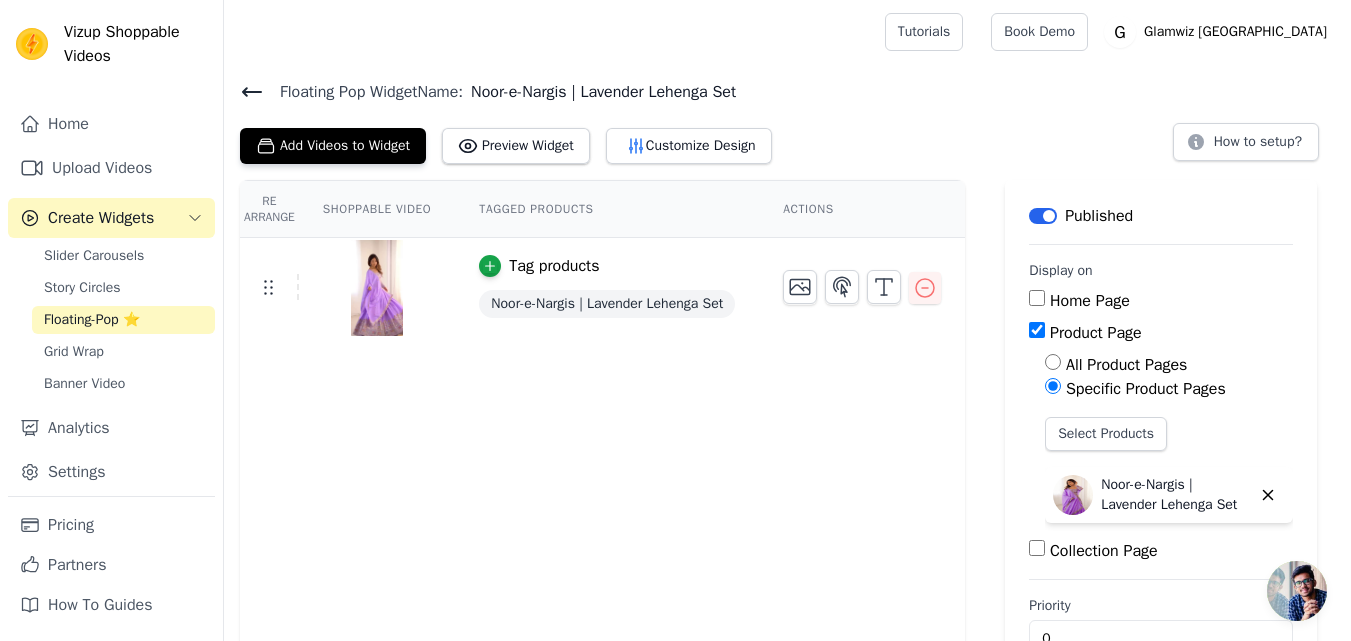 click on "Floating-Pop ⭐" at bounding box center [92, 320] 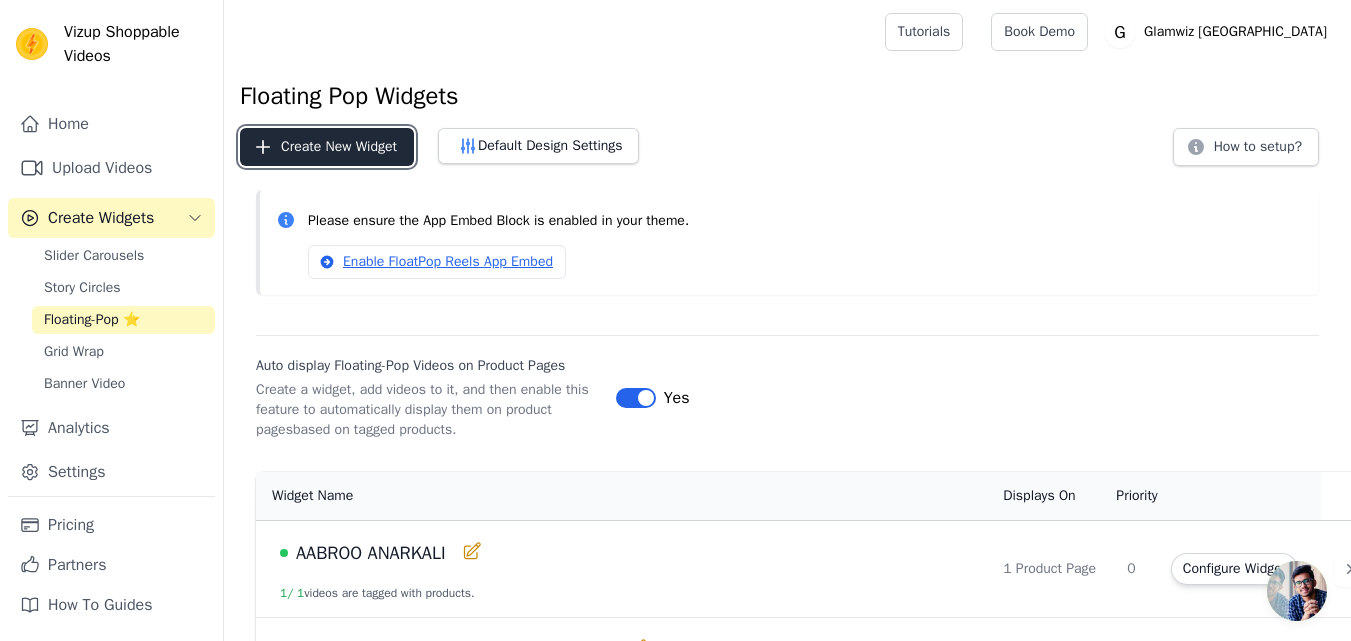 click on "Create New Widget" at bounding box center (327, 147) 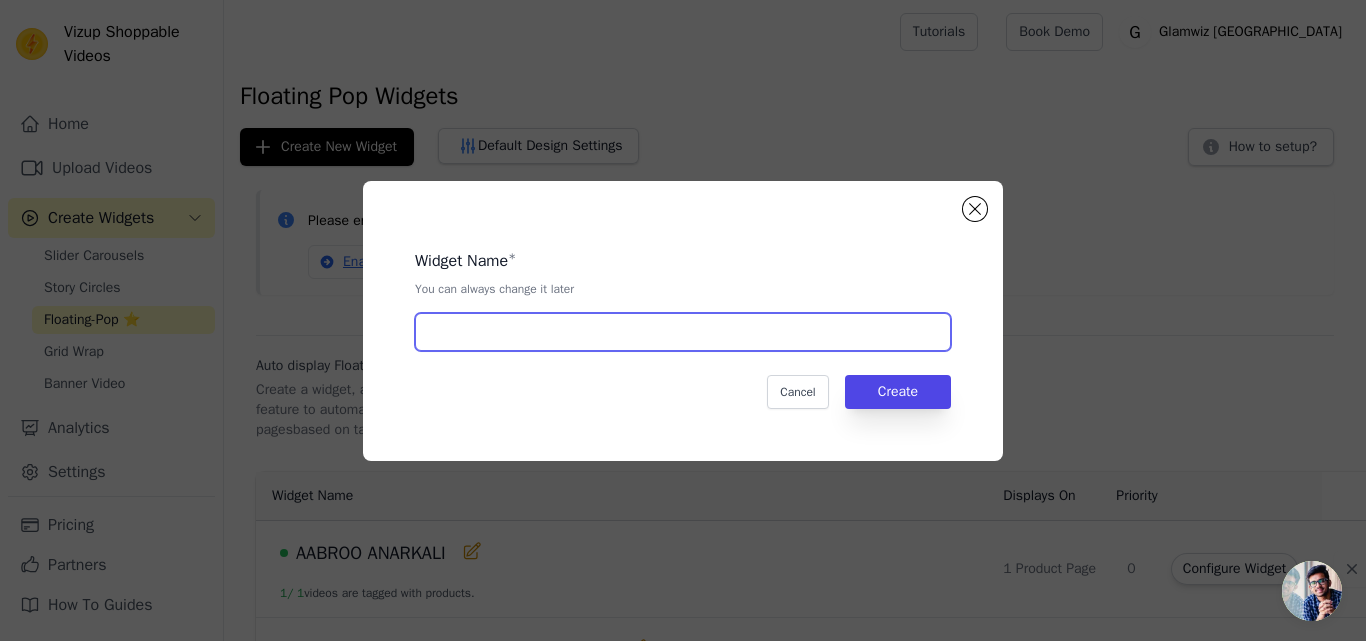 click at bounding box center (683, 332) 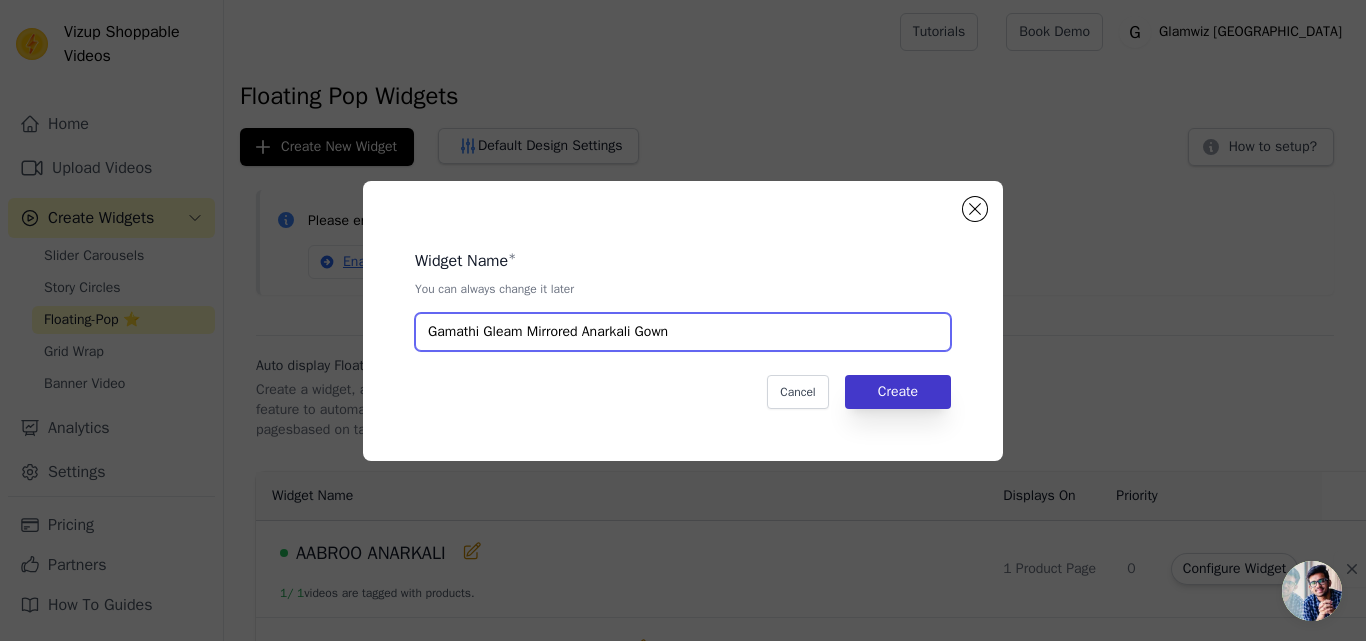 type on "Gamathi Gleam Mirrored Anarkali Gown" 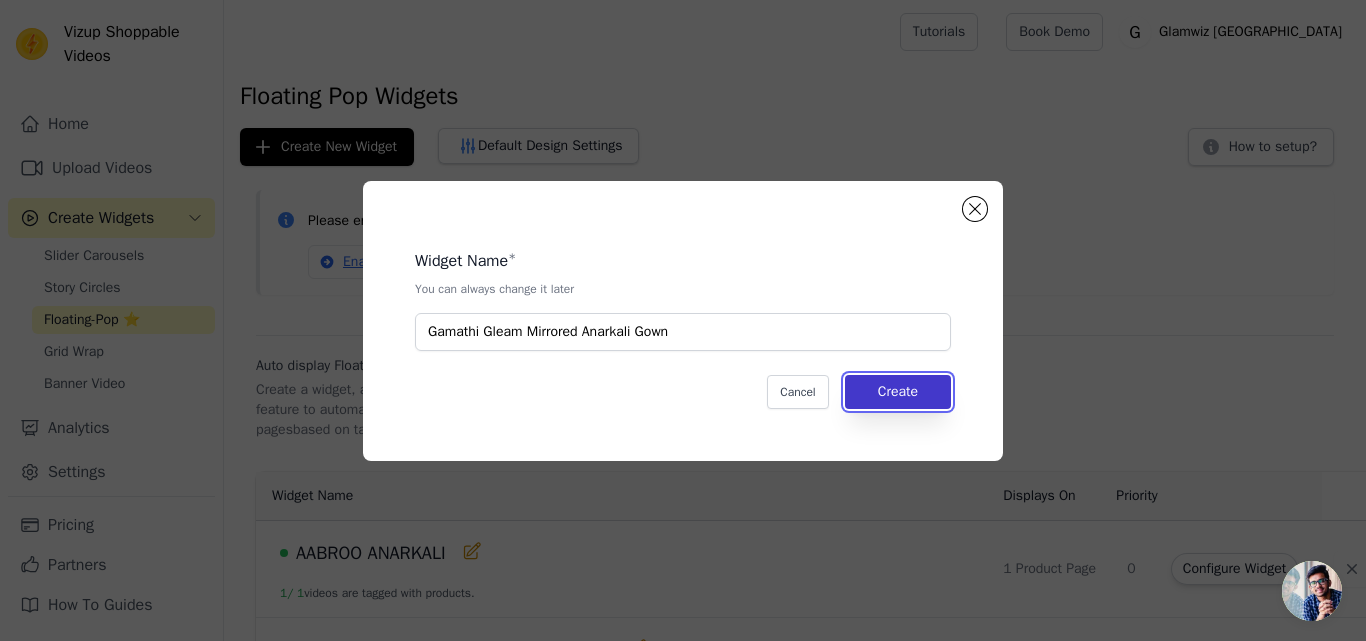 click on "Create" at bounding box center [898, 392] 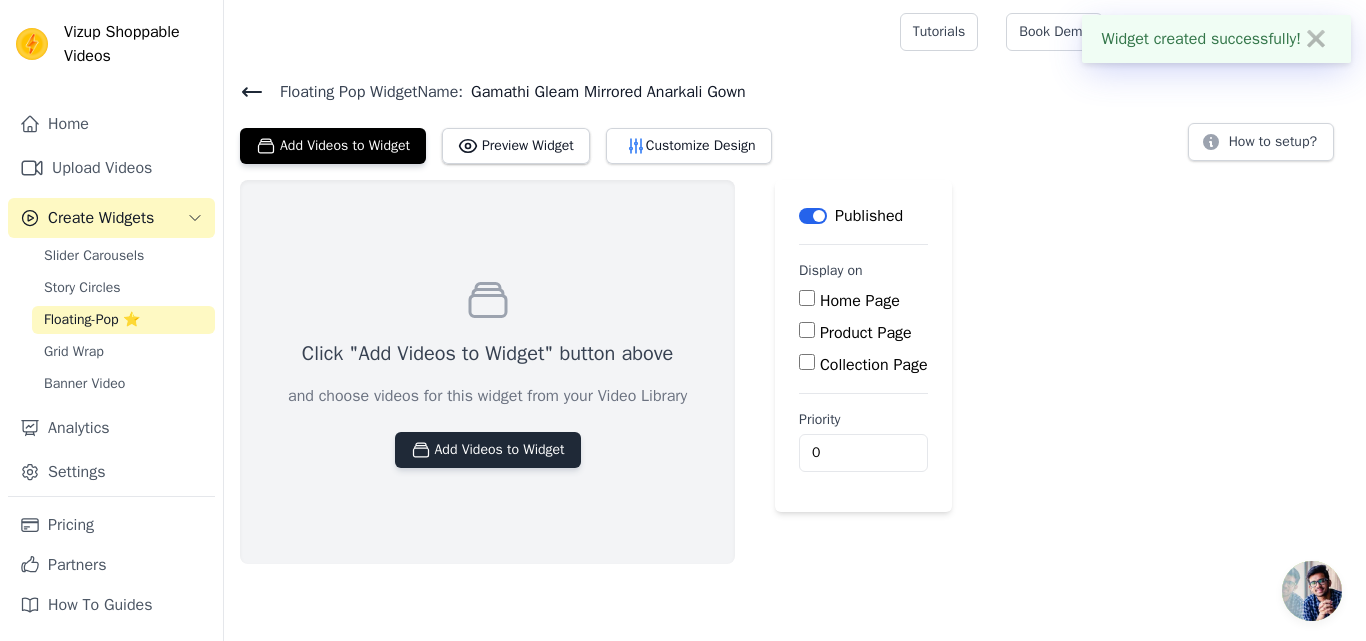 click on "Add Videos to Widget" at bounding box center [488, 450] 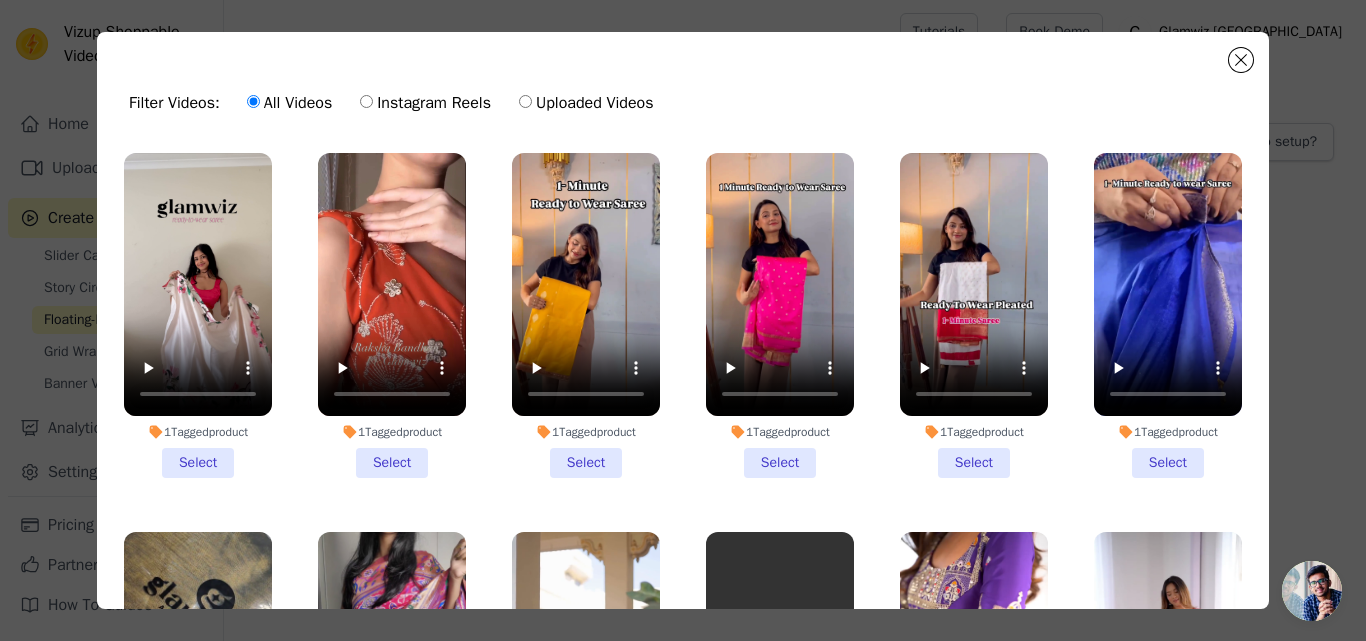 scroll, scrollTop: 1937, scrollLeft: 0, axis: vertical 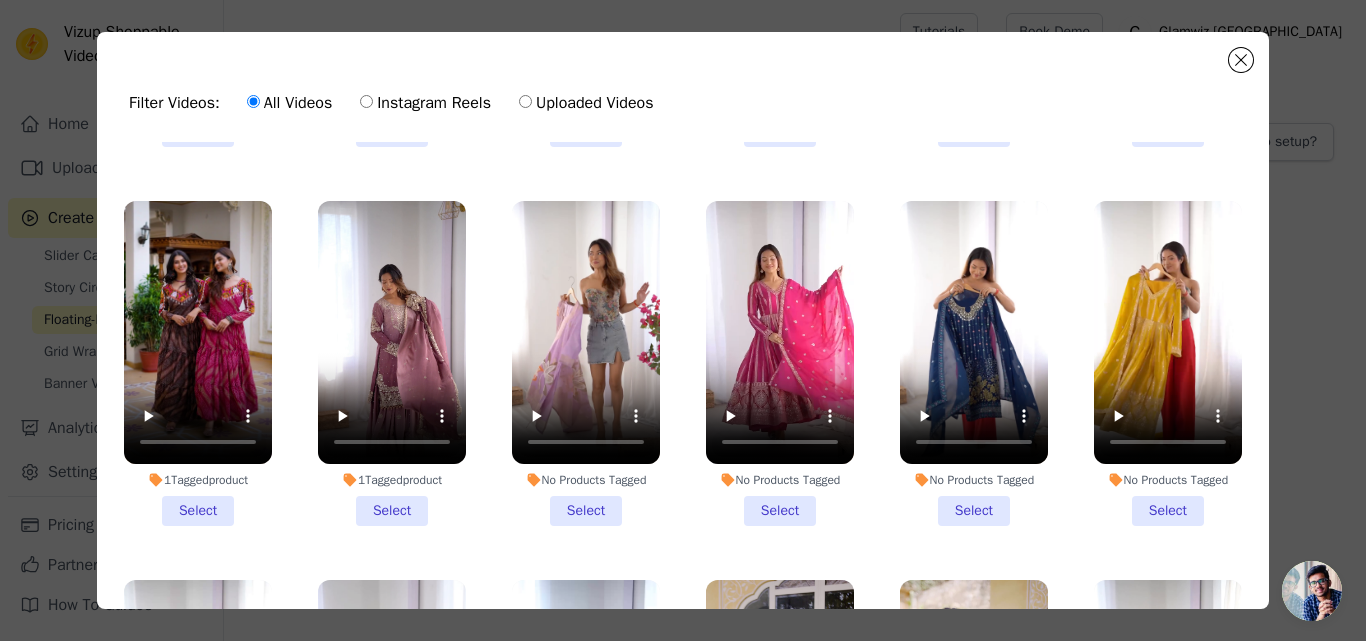 click on "1  Tagged  product     Select" at bounding box center [198, 363] 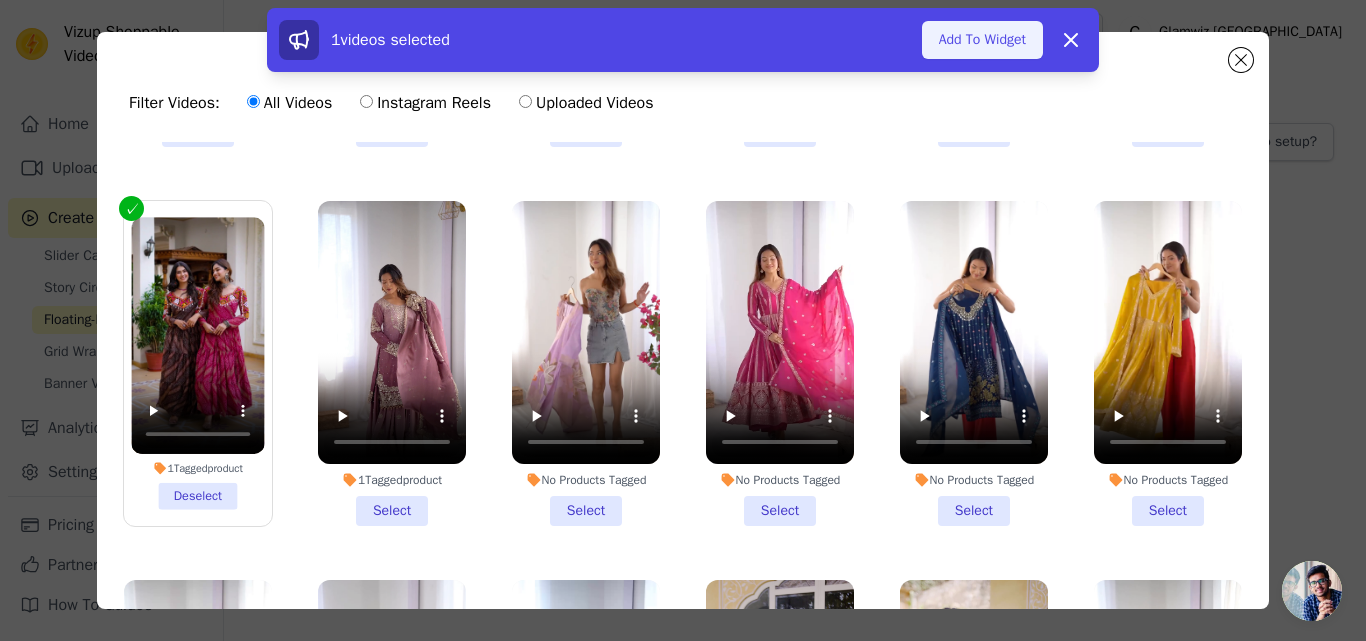 click on "Add To Widget" at bounding box center [982, 40] 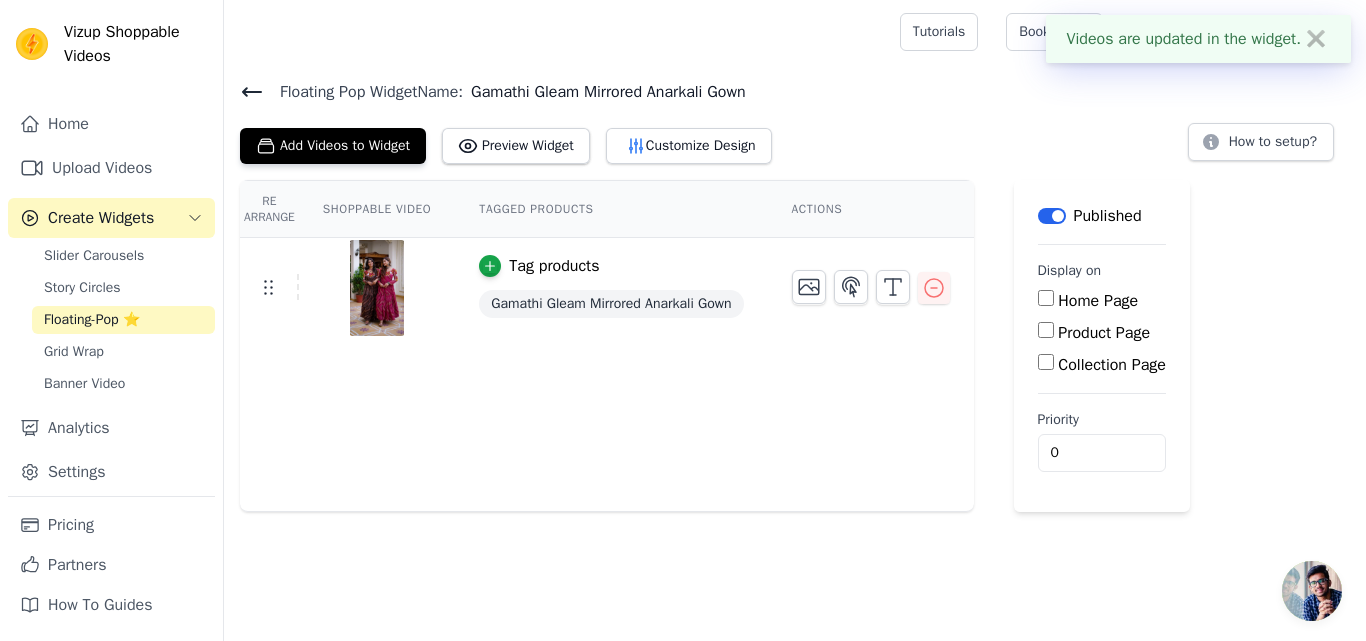 click on "Product Page" at bounding box center (1046, 330) 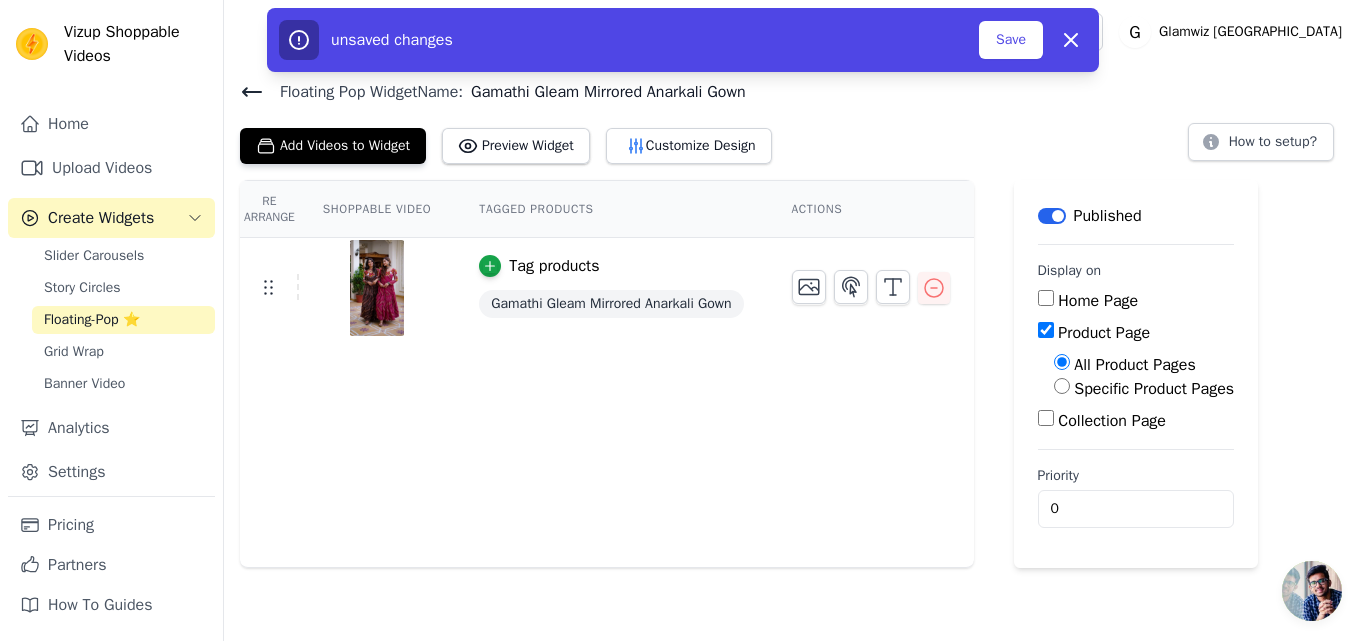 click on "Specific Product Pages" at bounding box center [1062, 386] 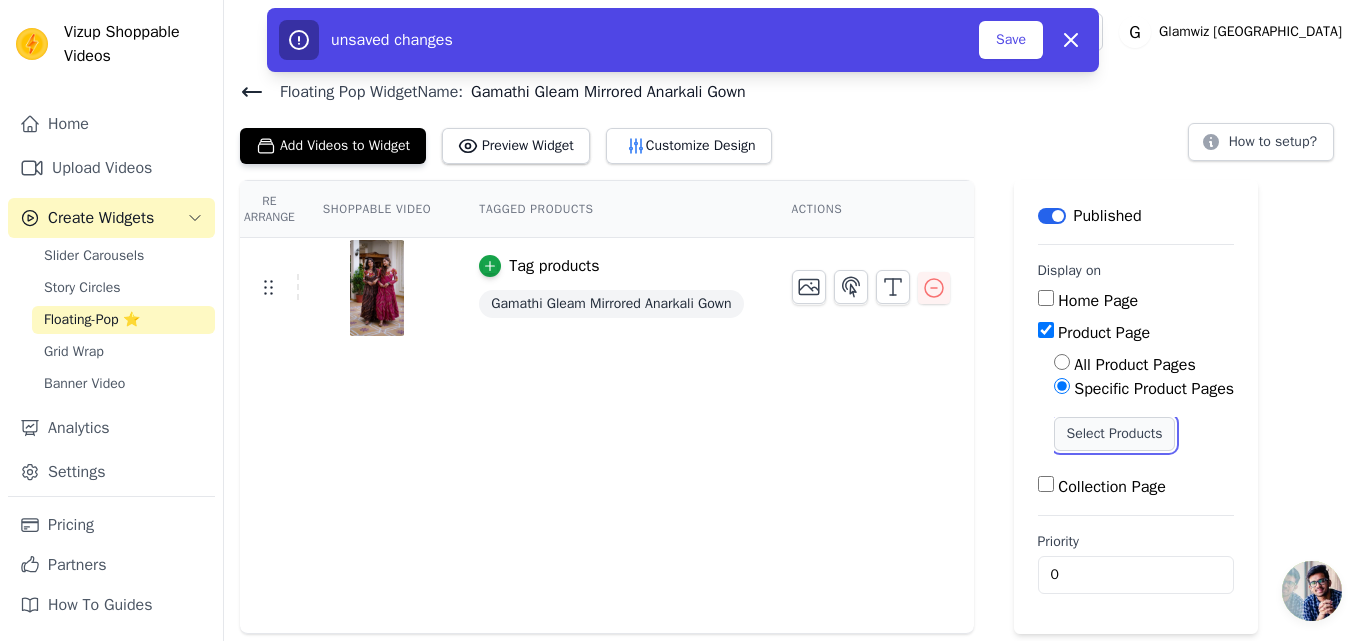 click on "Select Products" at bounding box center [1115, 434] 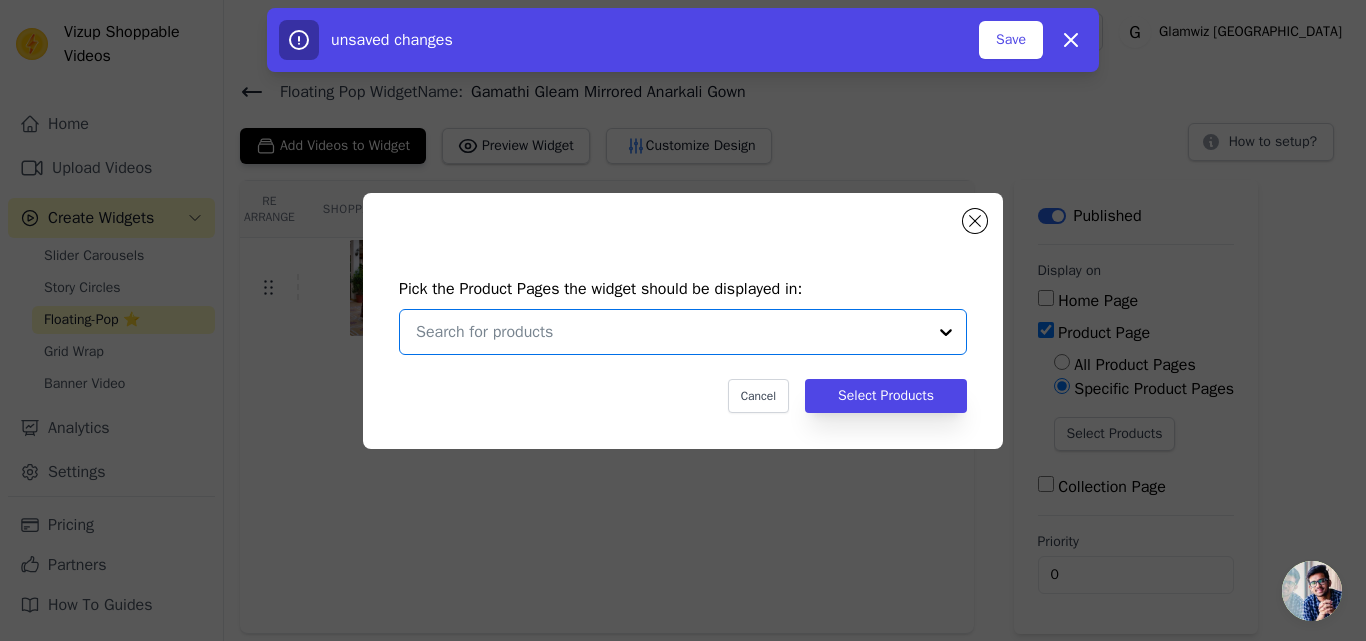 click at bounding box center (671, 332) 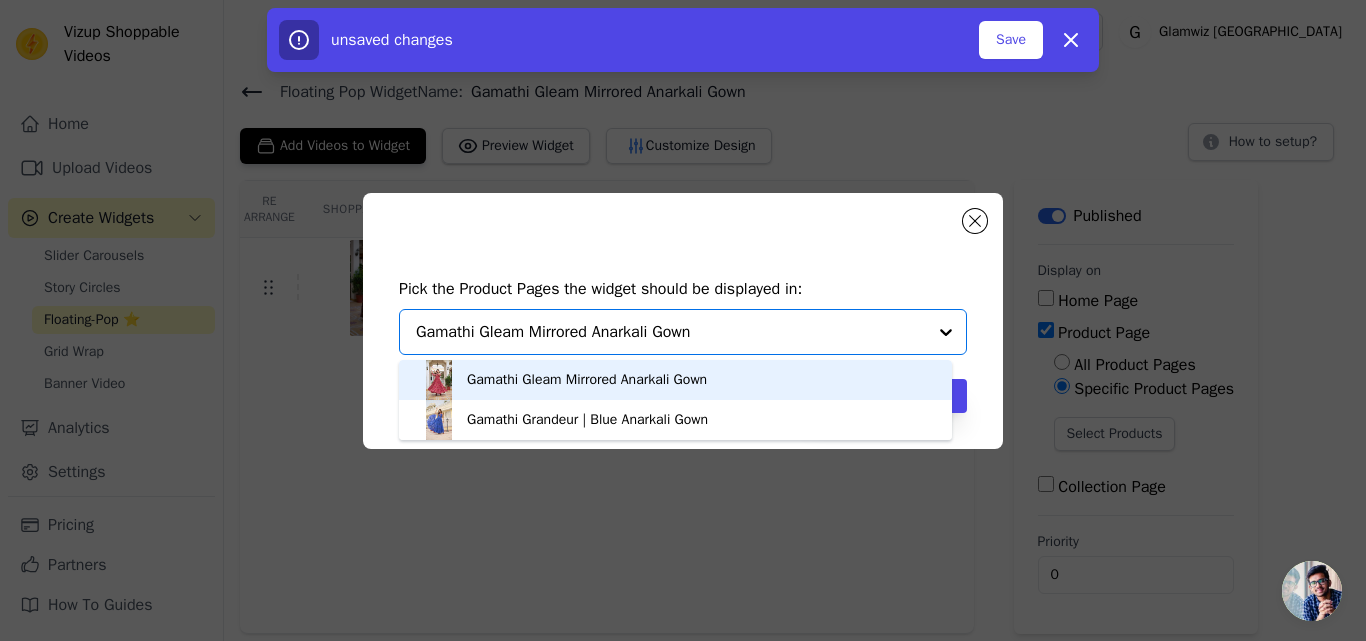 click on "Gamathi Gleam Mirrored Anarkali Gown" at bounding box center [587, 380] 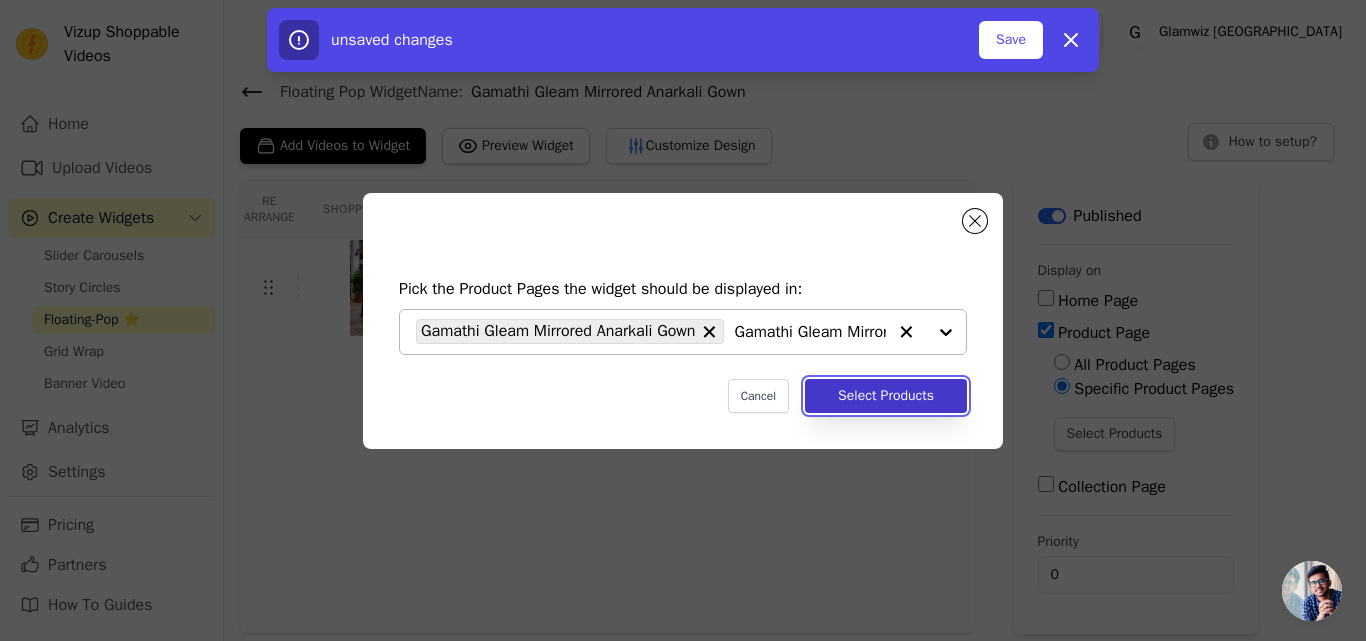 click on "Select Products" at bounding box center [886, 396] 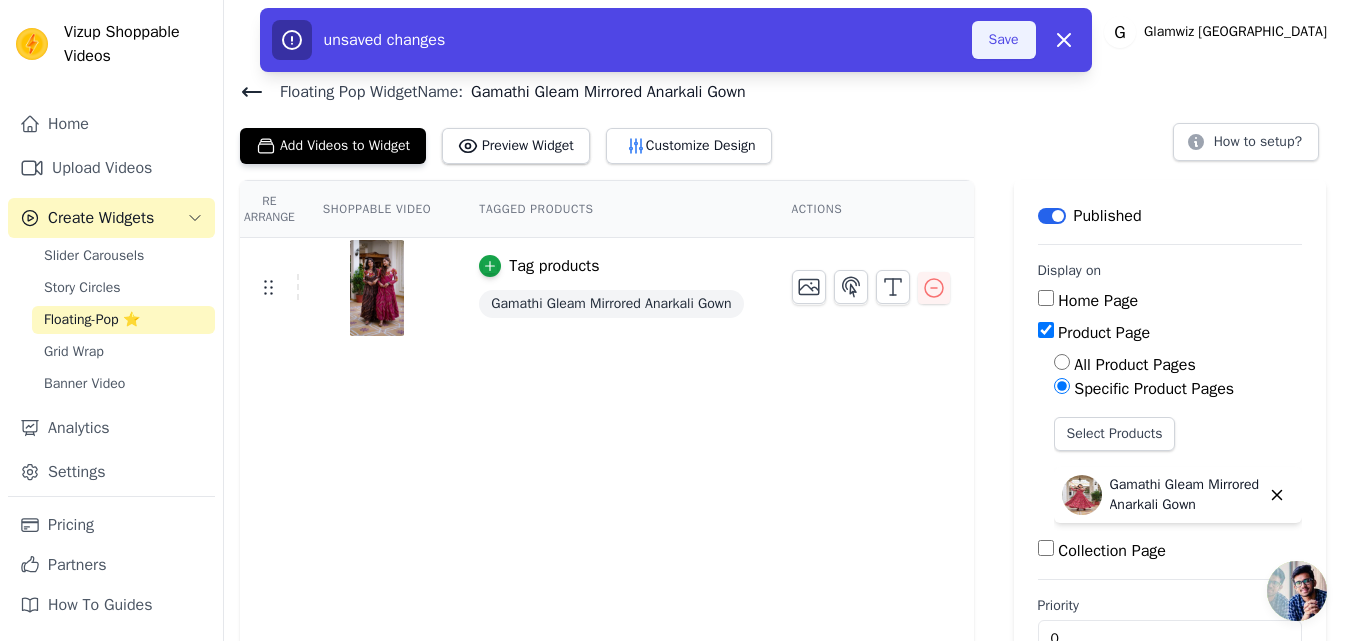 click on "Save" at bounding box center (1004, 40) 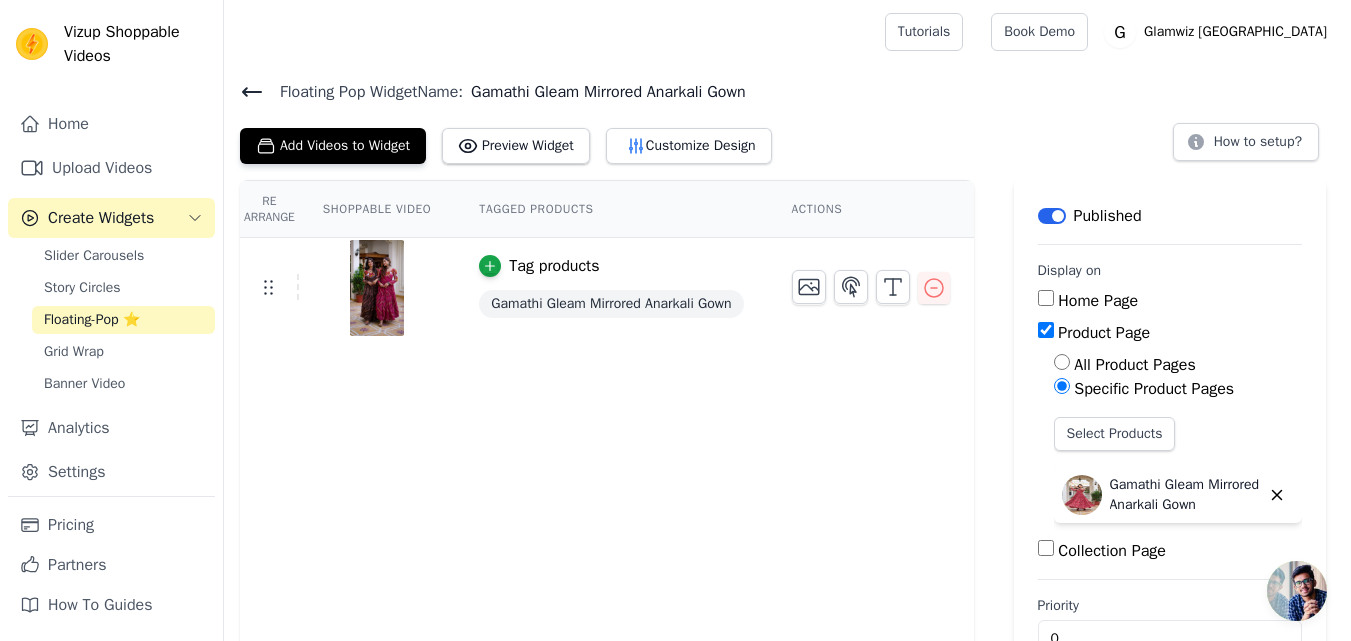 click on "Floating-Pop ⭐" at bounding box center [92, 320] 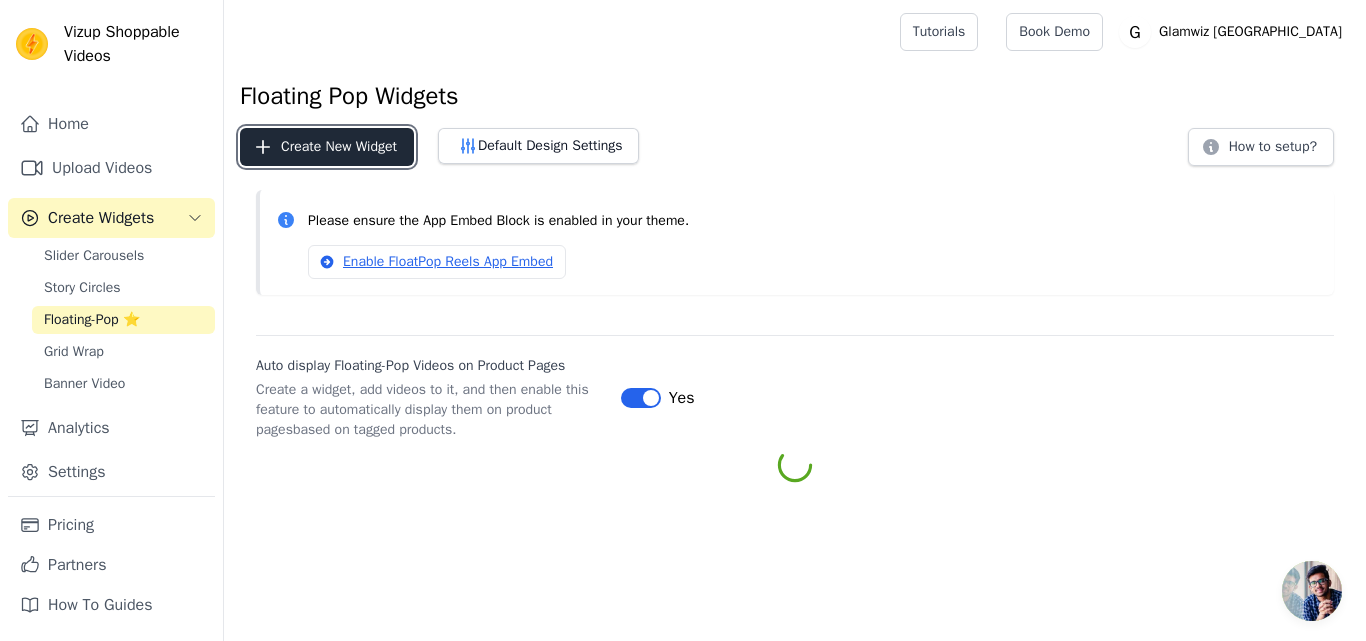 click on "Create New Widget" at bounding box center [327, 147] 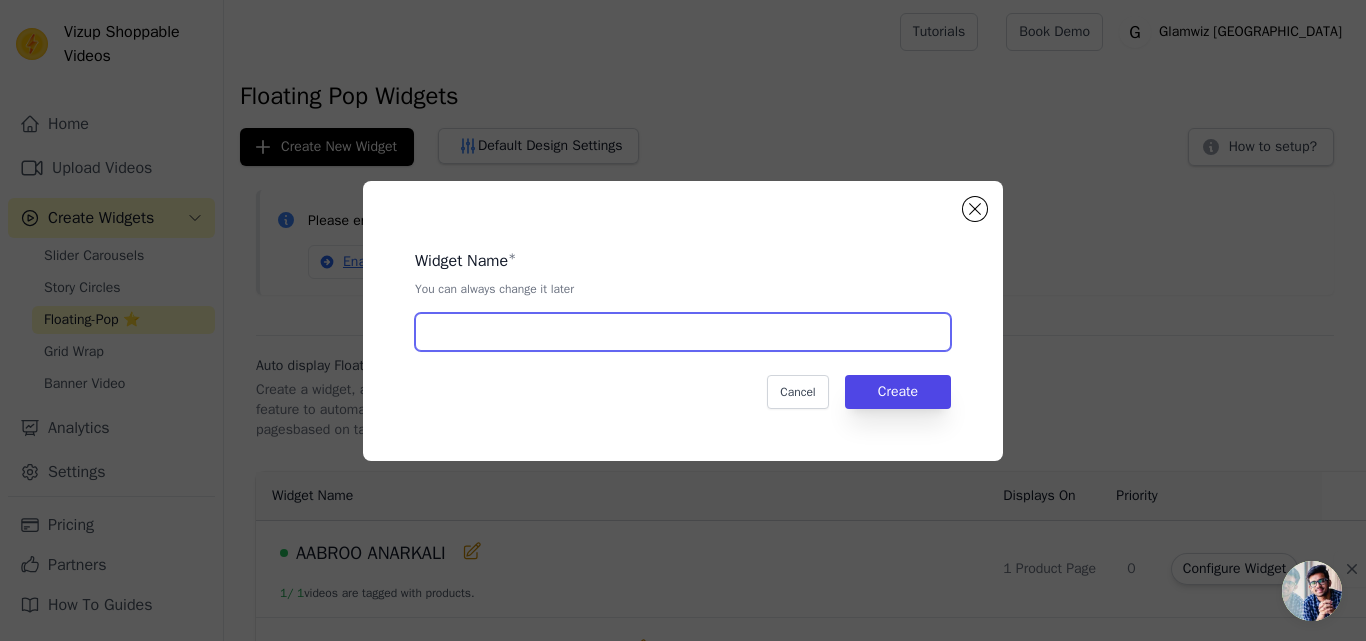 paste on "Noor-e-Nazakat | Rosewood Mauve Sharara Suit" 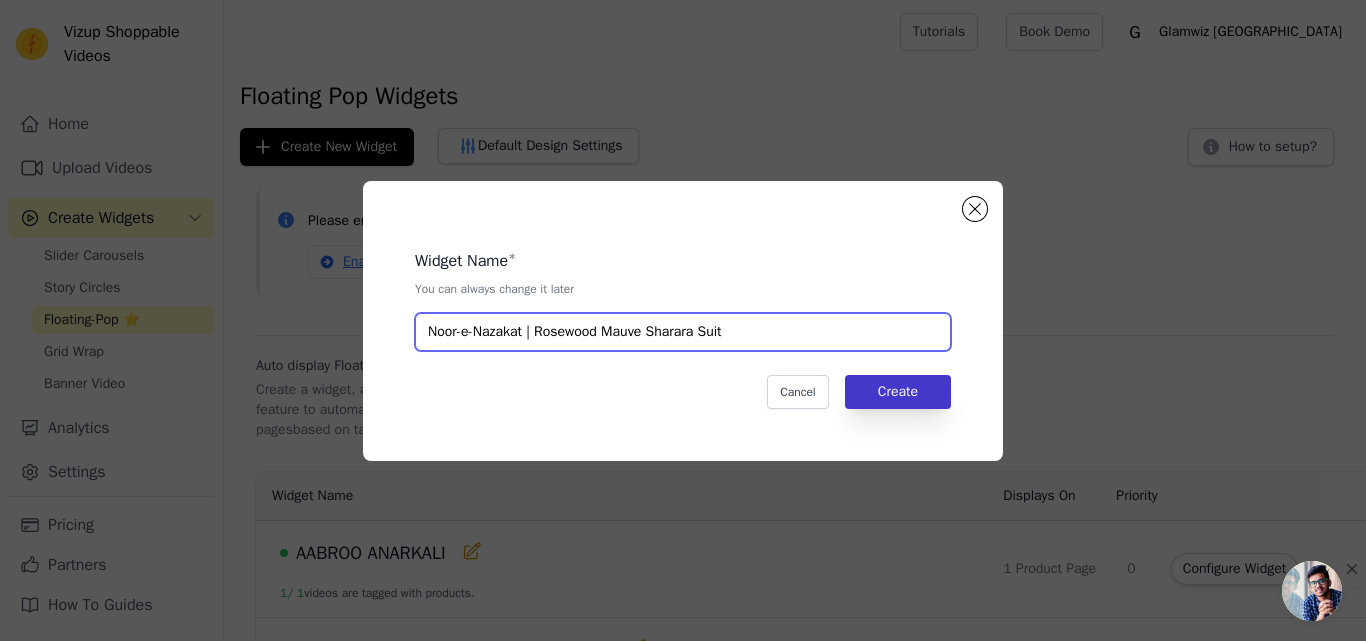 type on "Noor-e-Nazakat | Rosewood Mauve Sharara Suit" 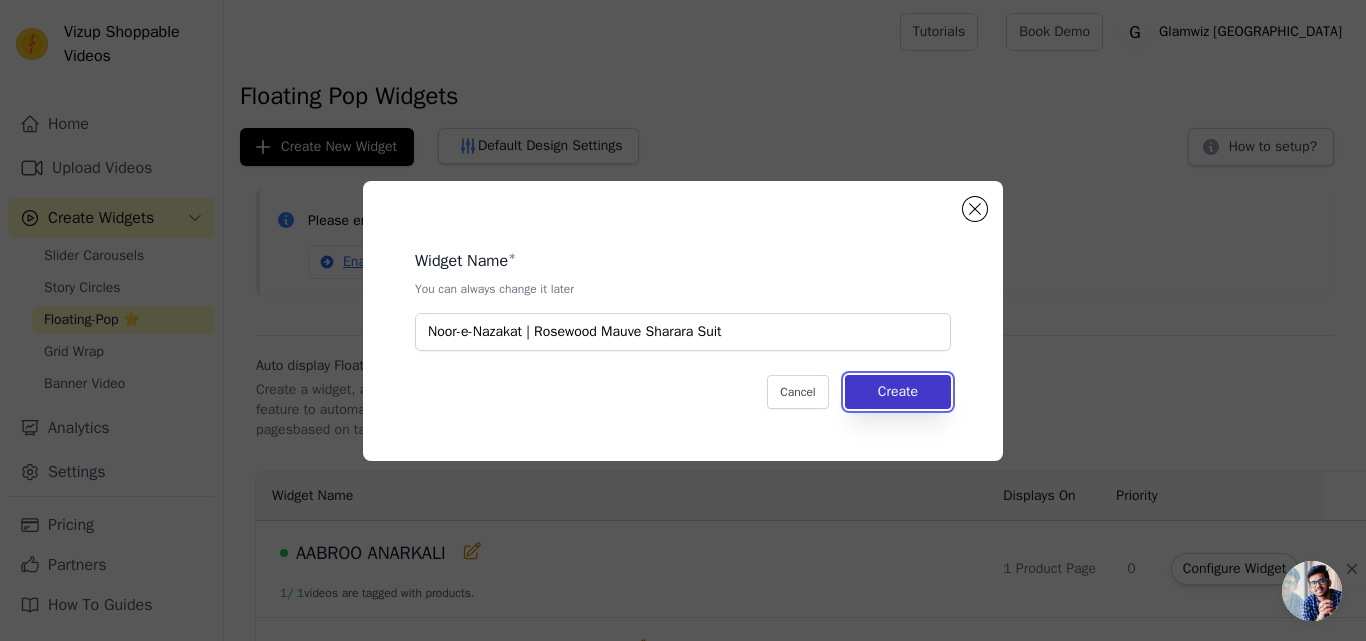 click on "Create" at bounding box center (898, 392) 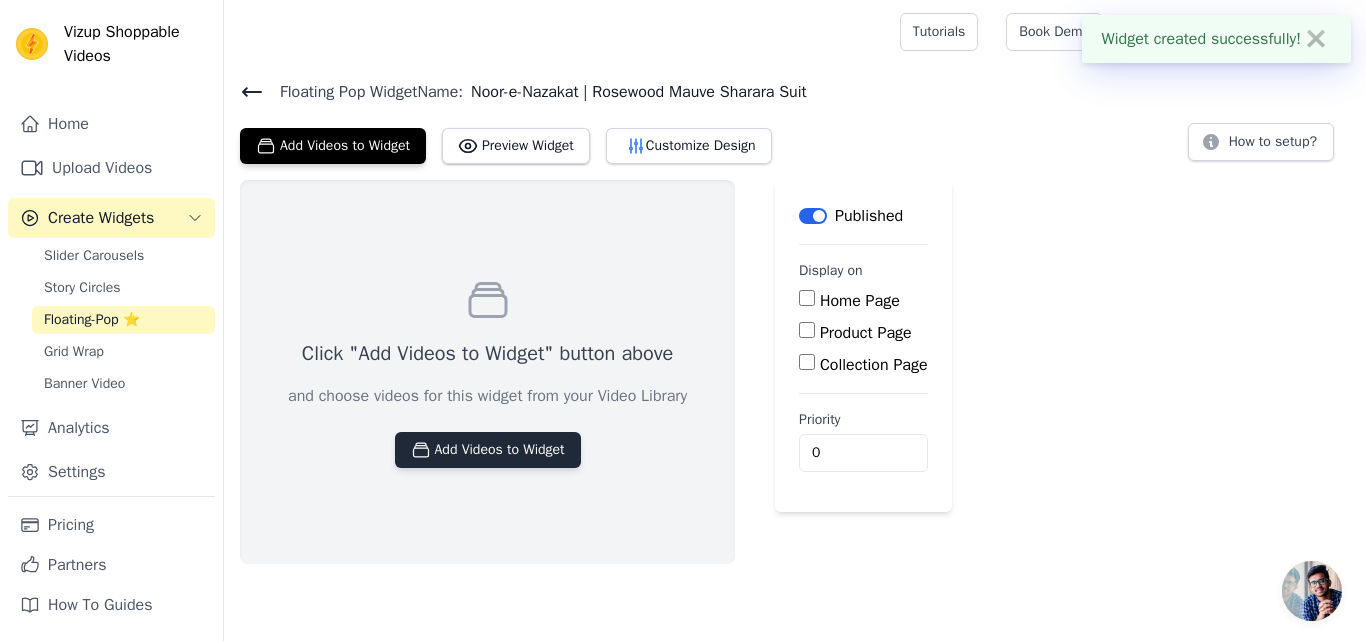 click on "Add Videos to Widget" at bounding box center [488, 450] 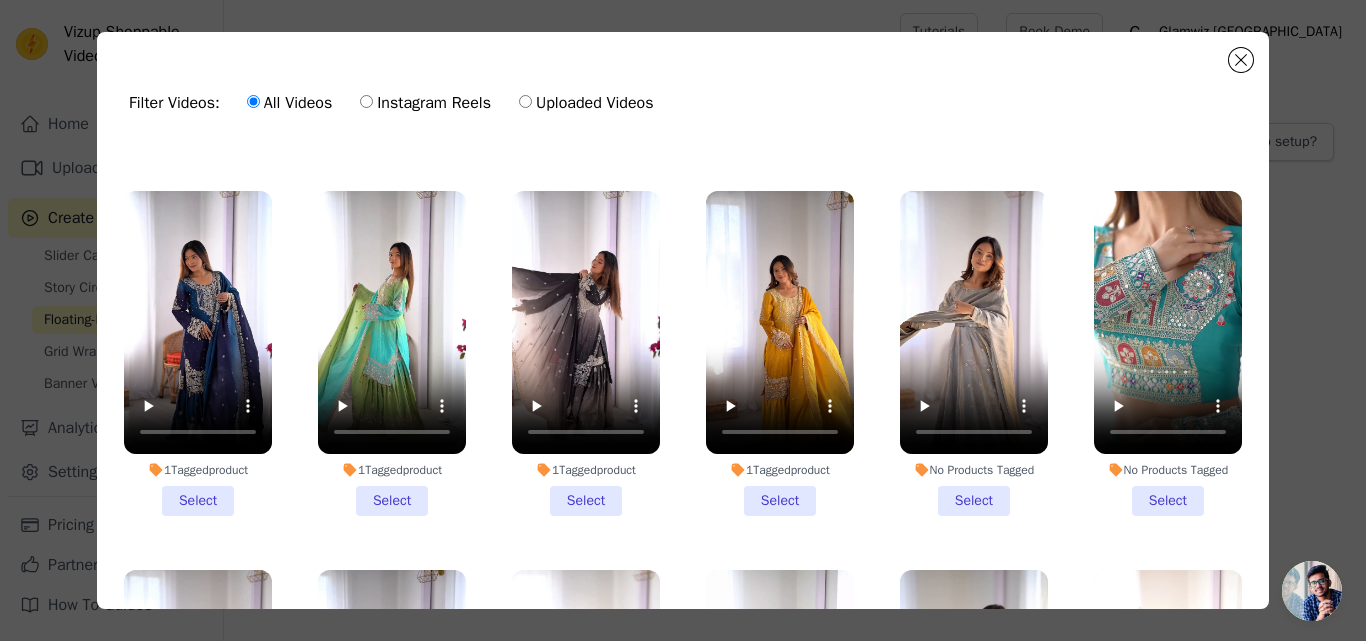 scroll, scrollTop: 1539, scrollLeft: 0, axis: vertical 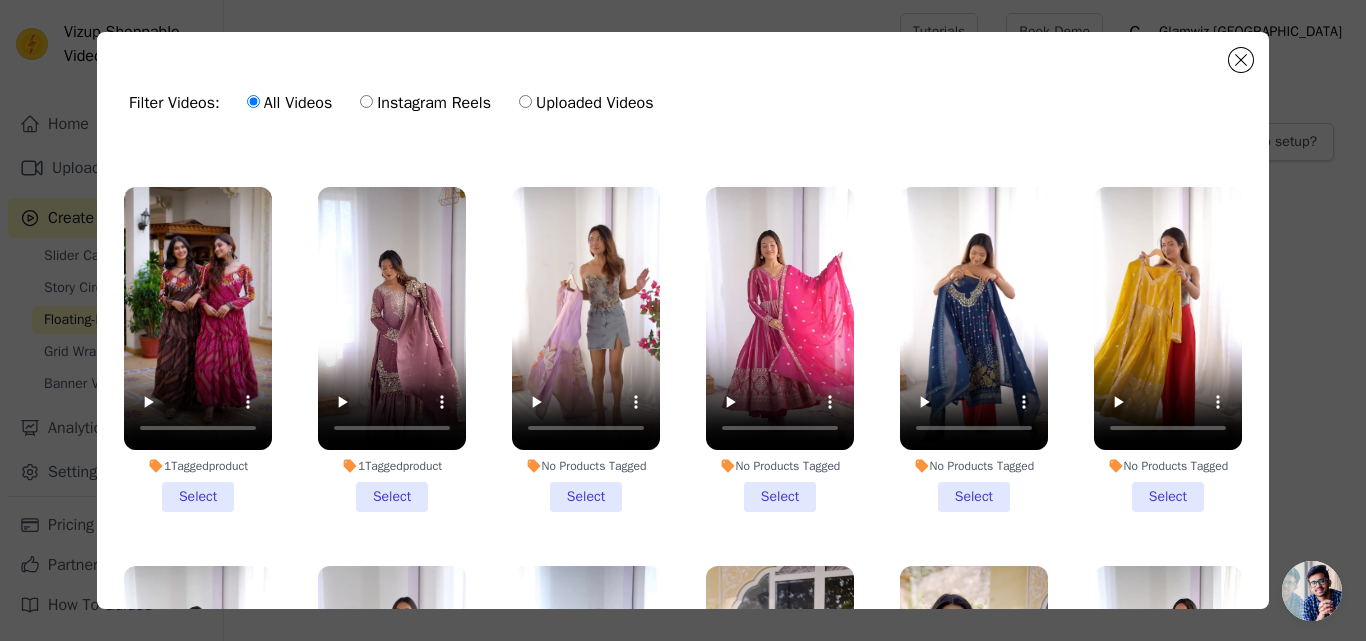 click on "1  Tagged  product     Select" at bounding box center [392, 349] 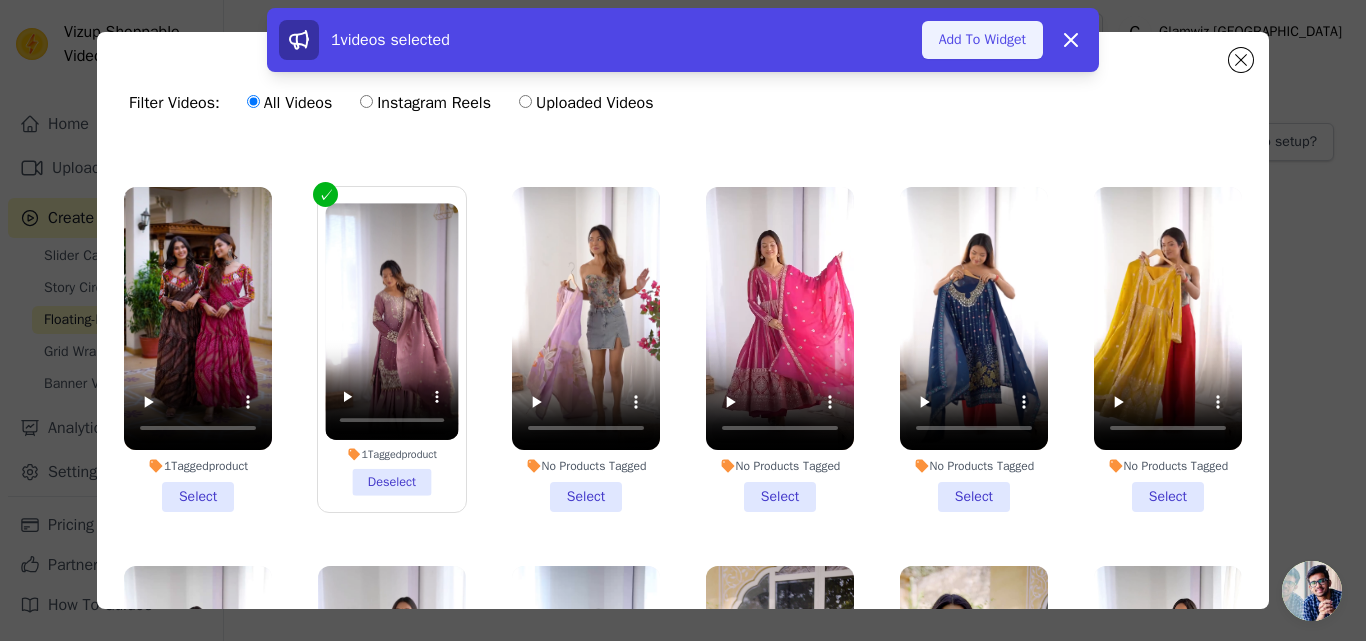 click on "Add To Widget" at bounding box center [982, 40] 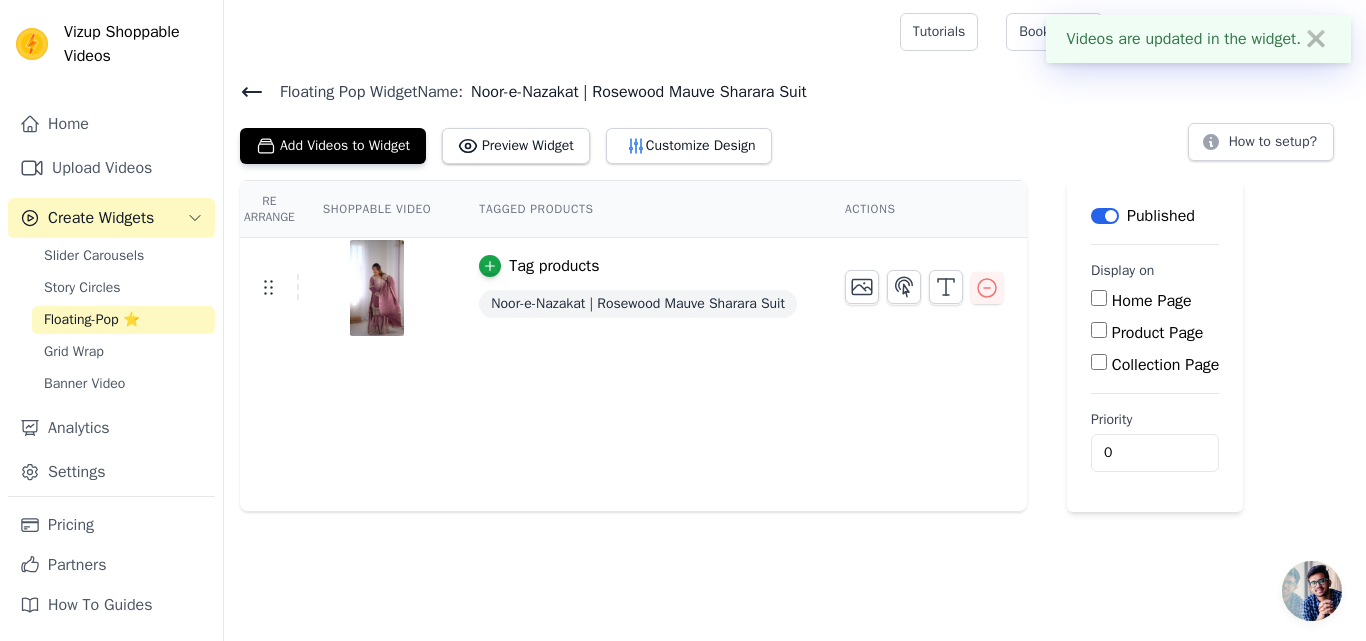 click on "Product Page" at bounding box center [1099, 330] 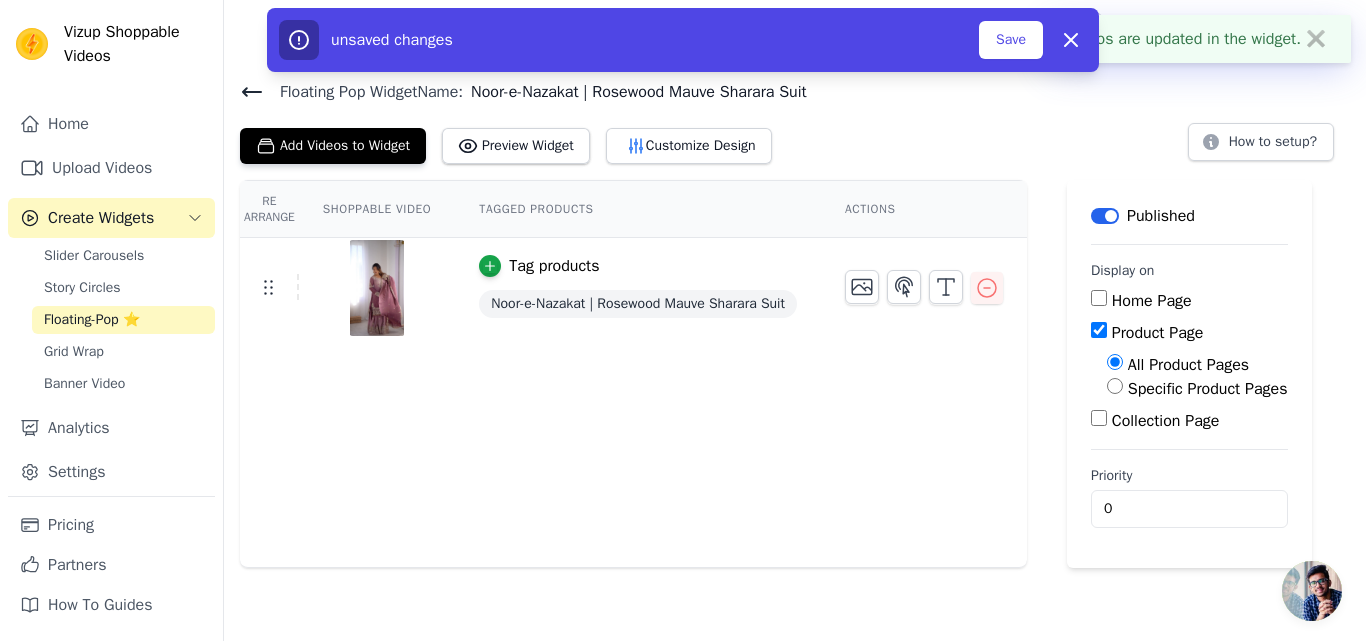 click on "Specific Product Pages" at bounding box center (1115, 386) 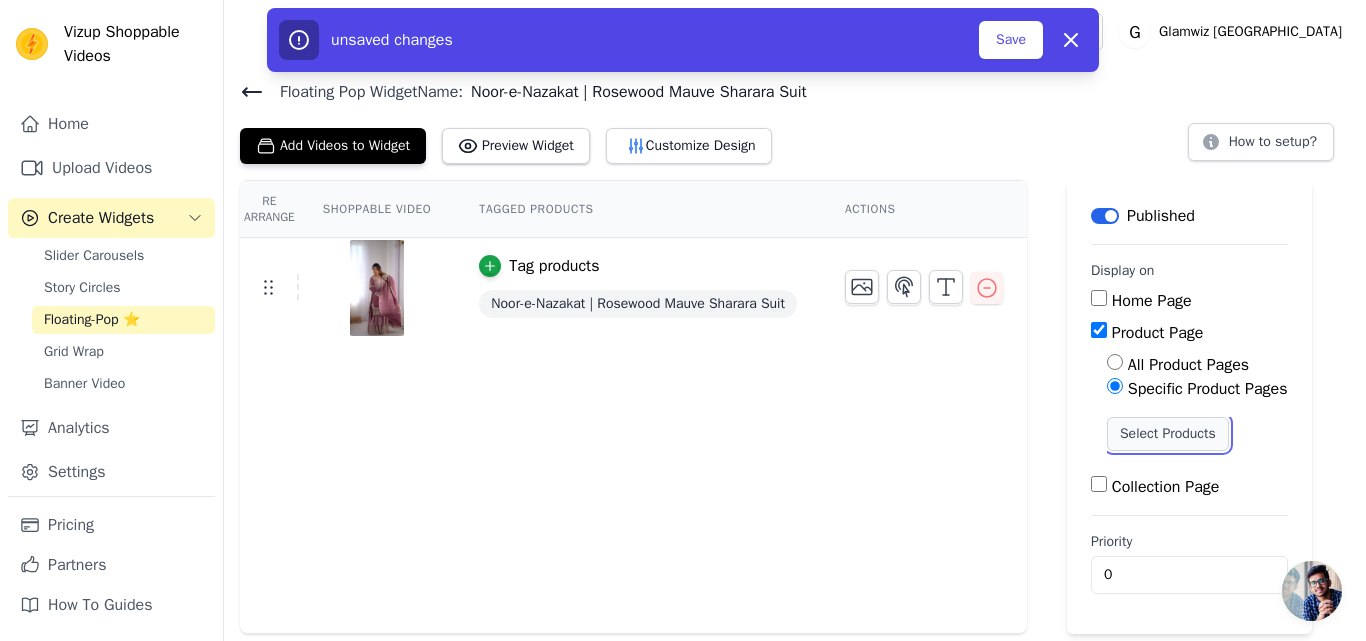 click on "Select Products" at bounding box center (1168, 434) 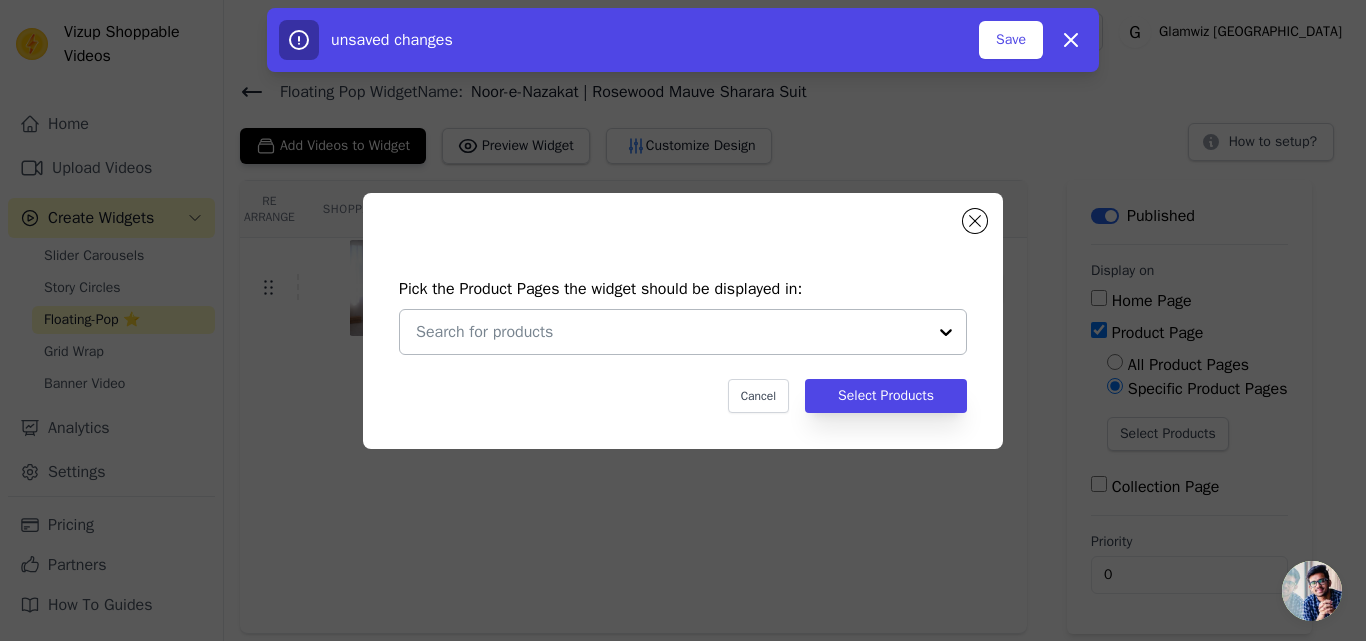 click at bounding box center [671, 332] 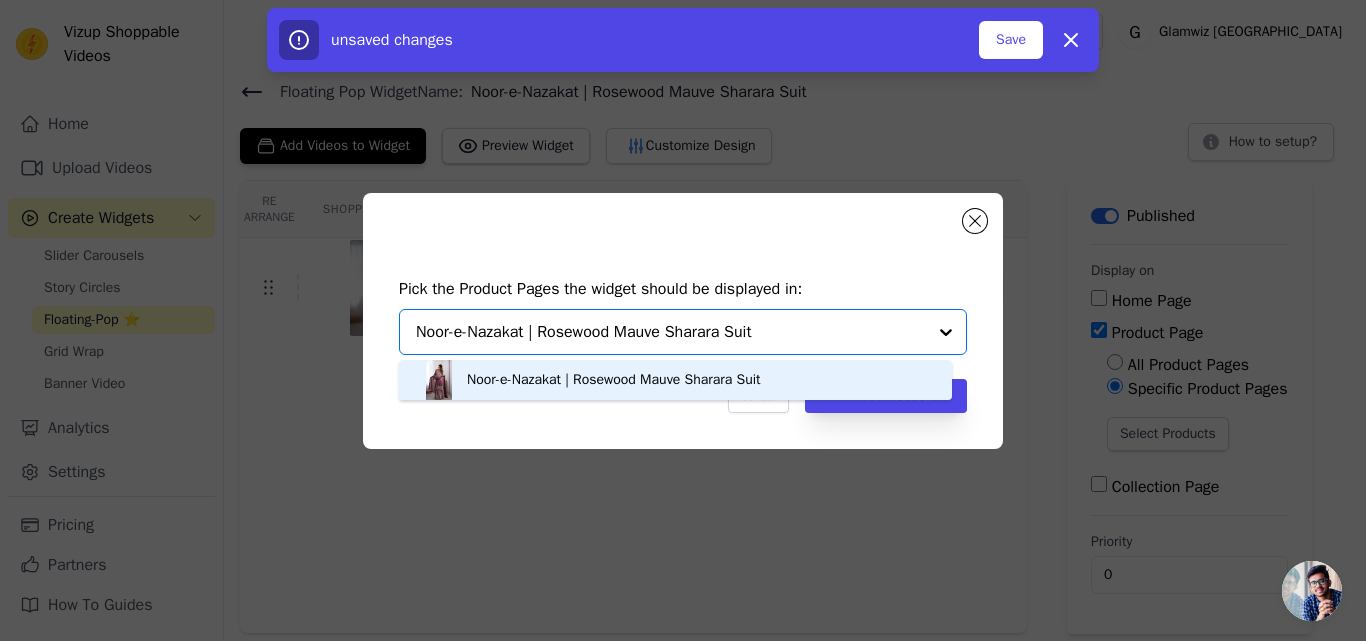 click on "Noor-e-Nazakat | Rosewood Mauve Sharara Suit" at bounding box center [614, 380] 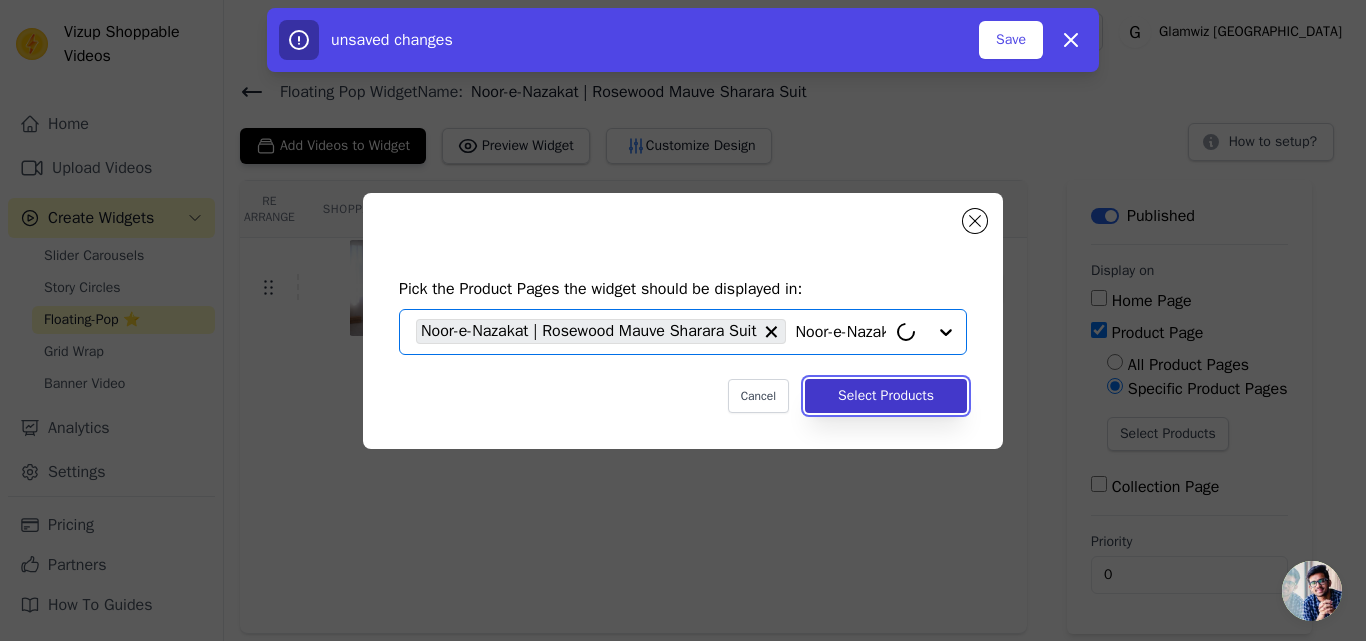 click on "Select Products" at bounding box center [886, 396] 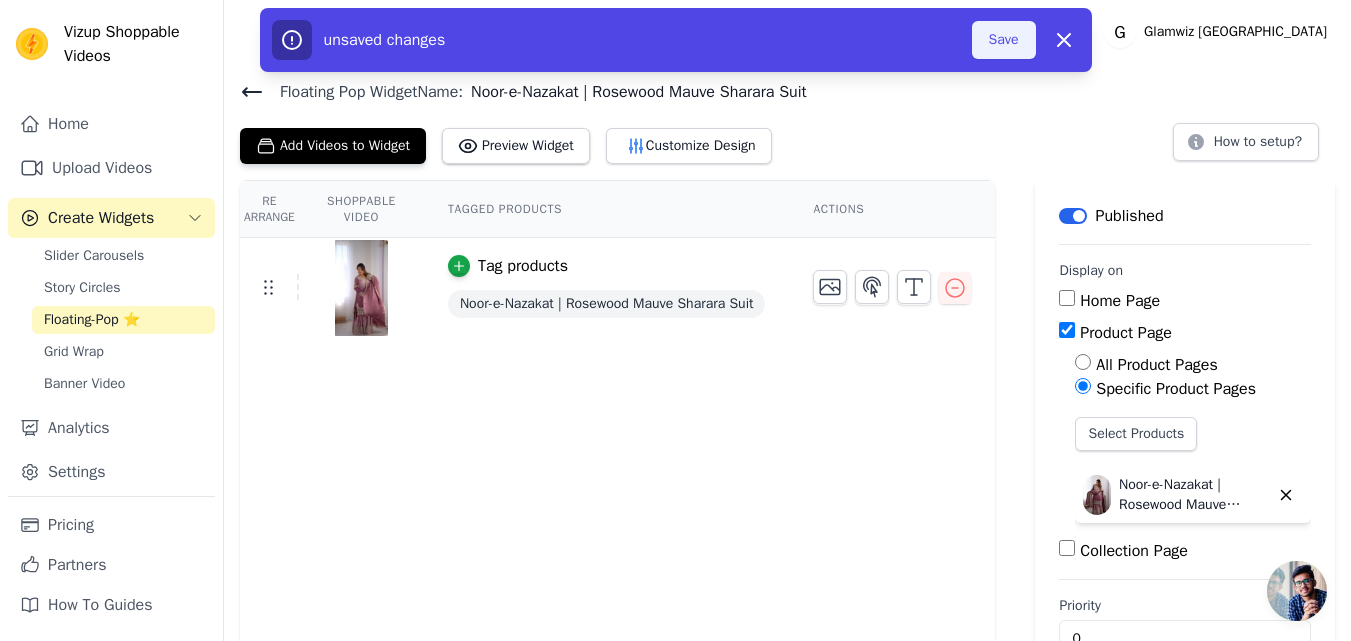 click on "Save" at bounding box center [1004, 40] 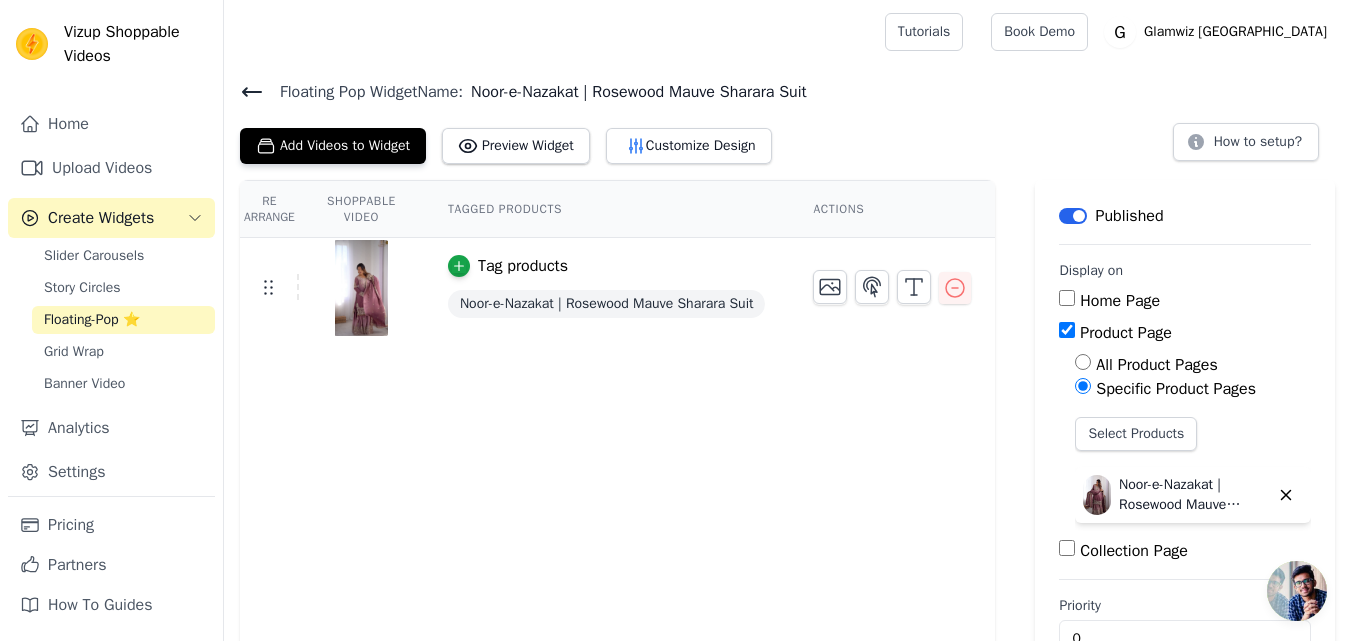 click on "Floating-Pop ⭐" at bounding box center [92, 320] 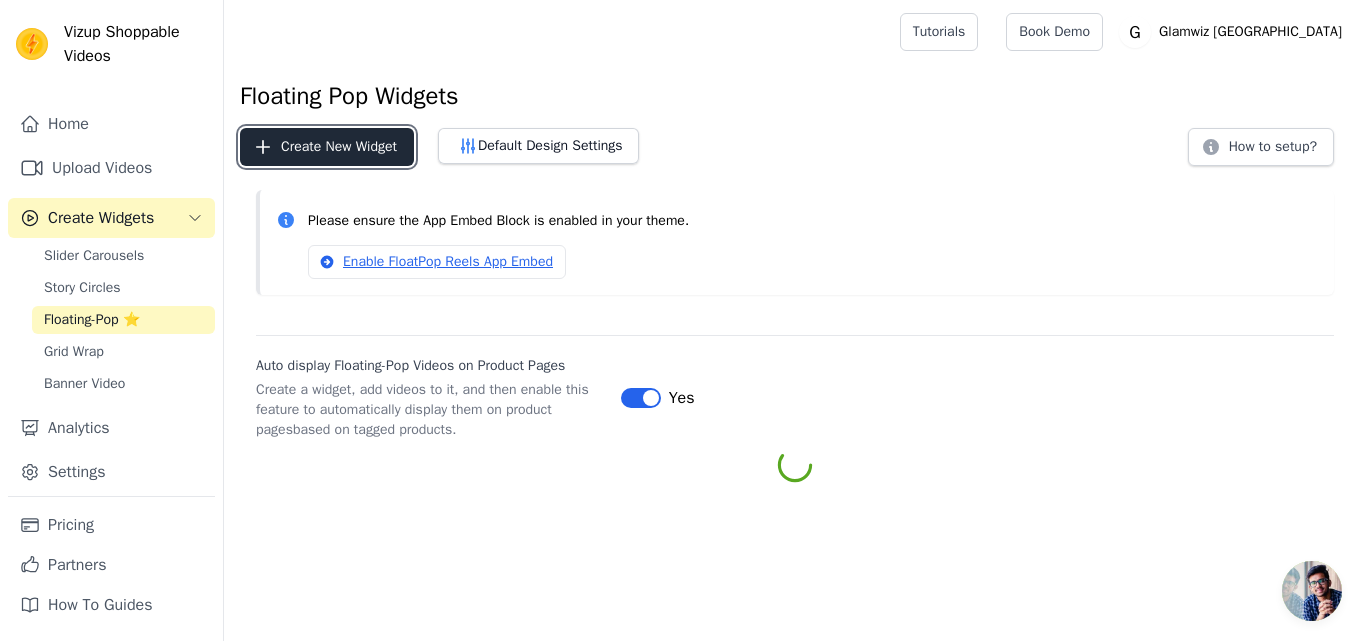 click on "Create New Widget" at bounding box center [327, 147] 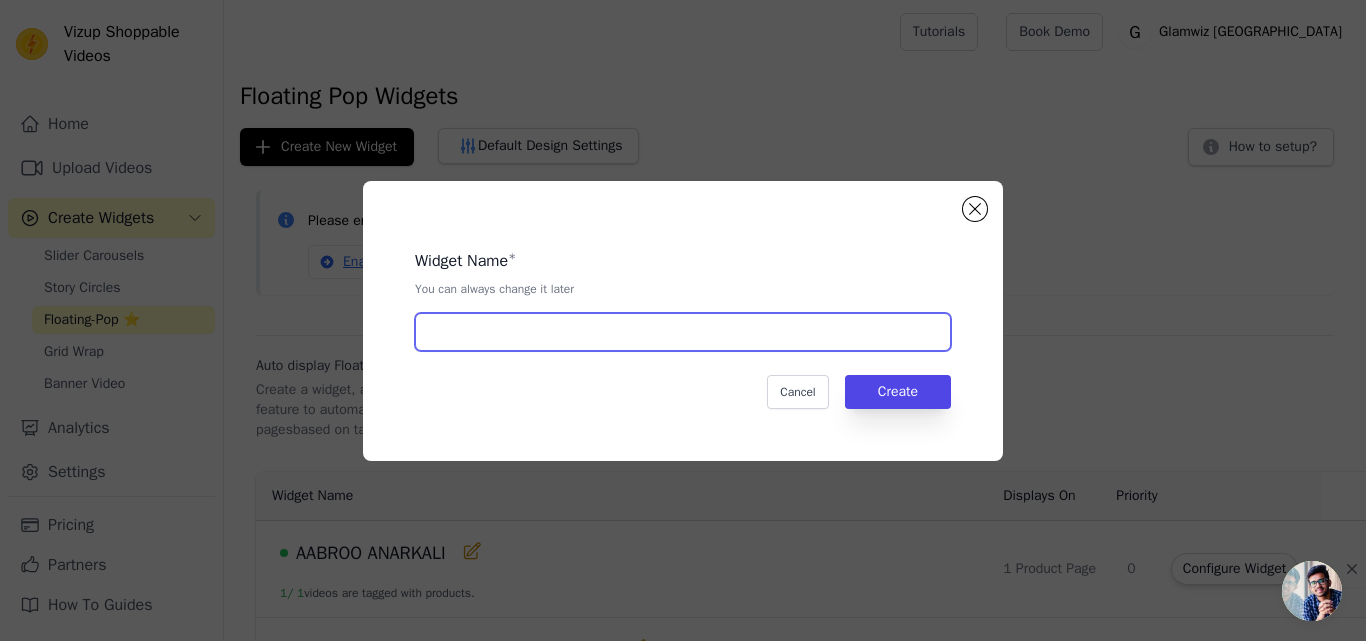 click at bounding box center (683, 332) 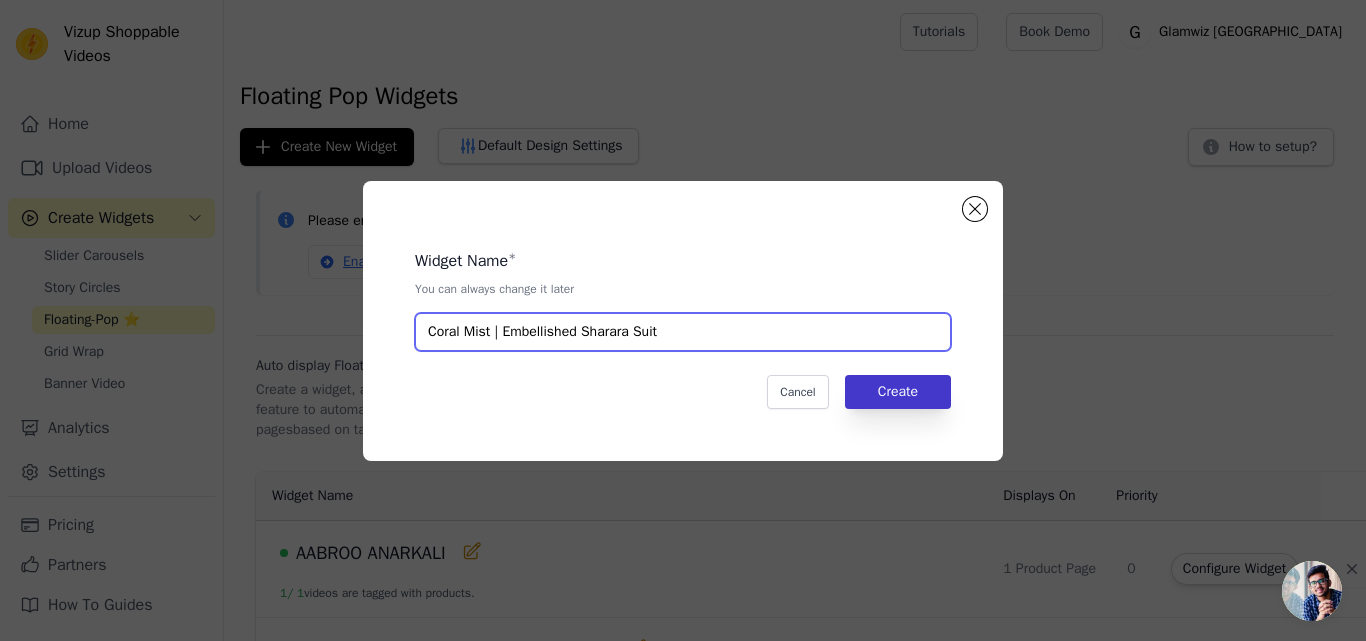 type on "Coral Mist | Embellished Sharara Suit" 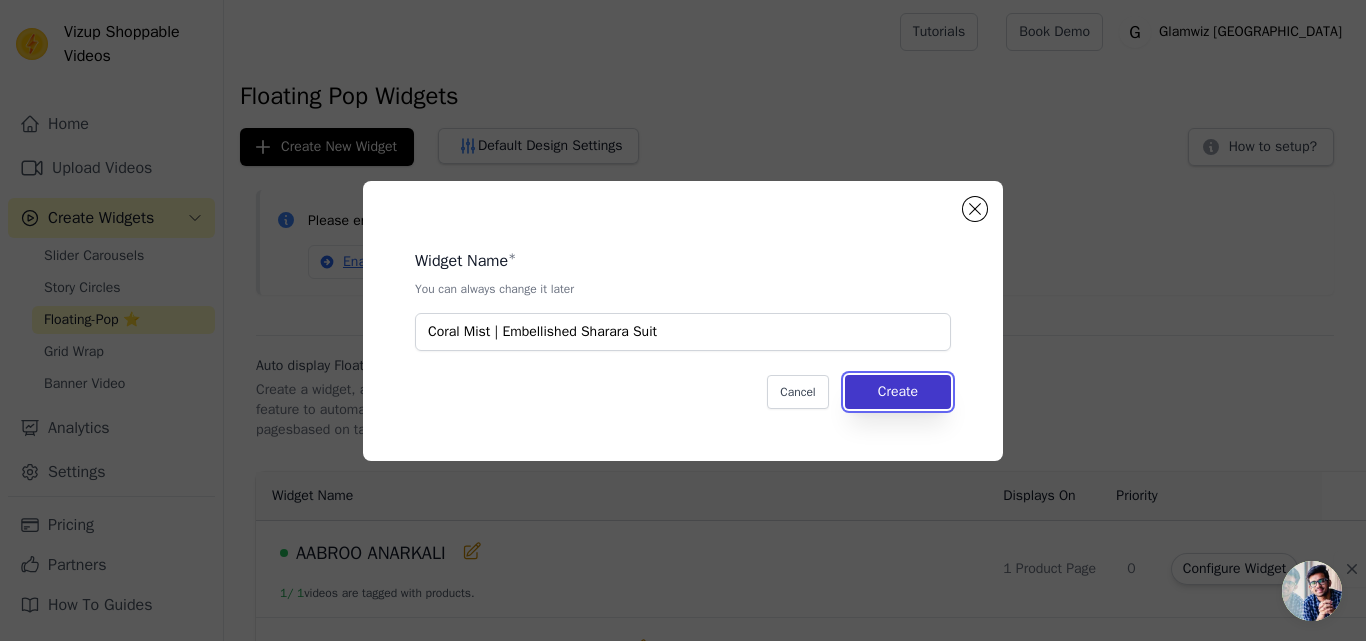click on "Create" at bounding box center (898, 392) 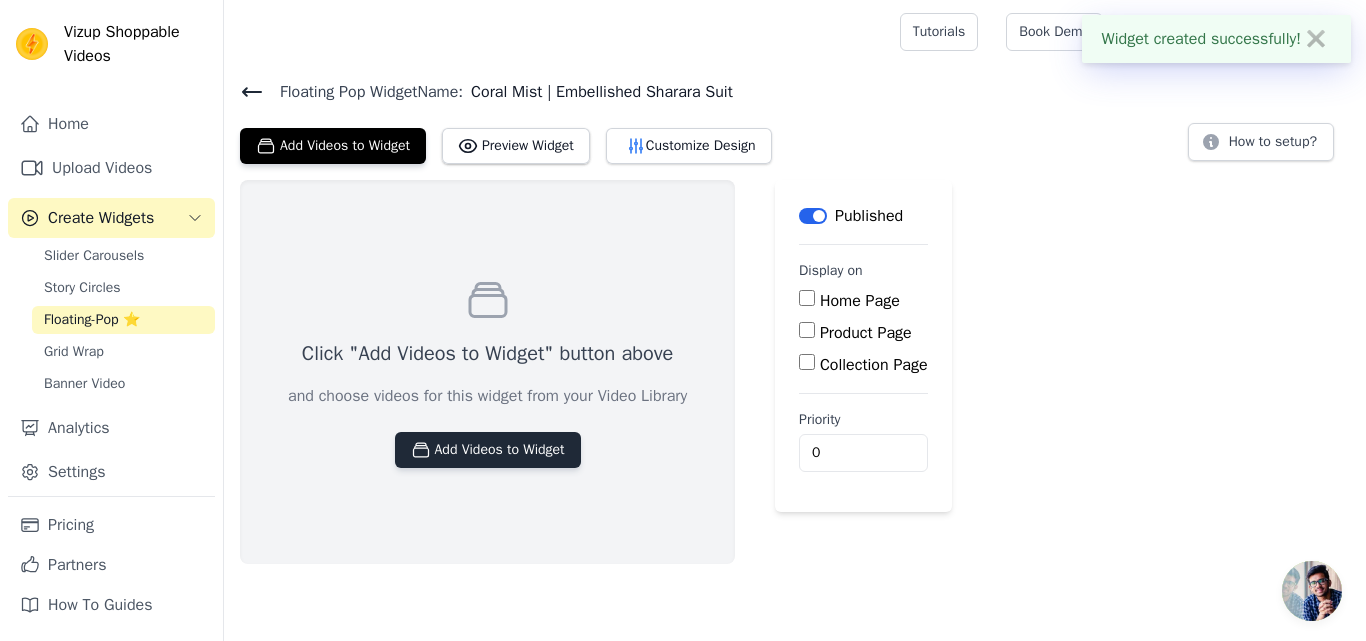 click on "Add Videos to Widget" at bounding box center (488, 450) 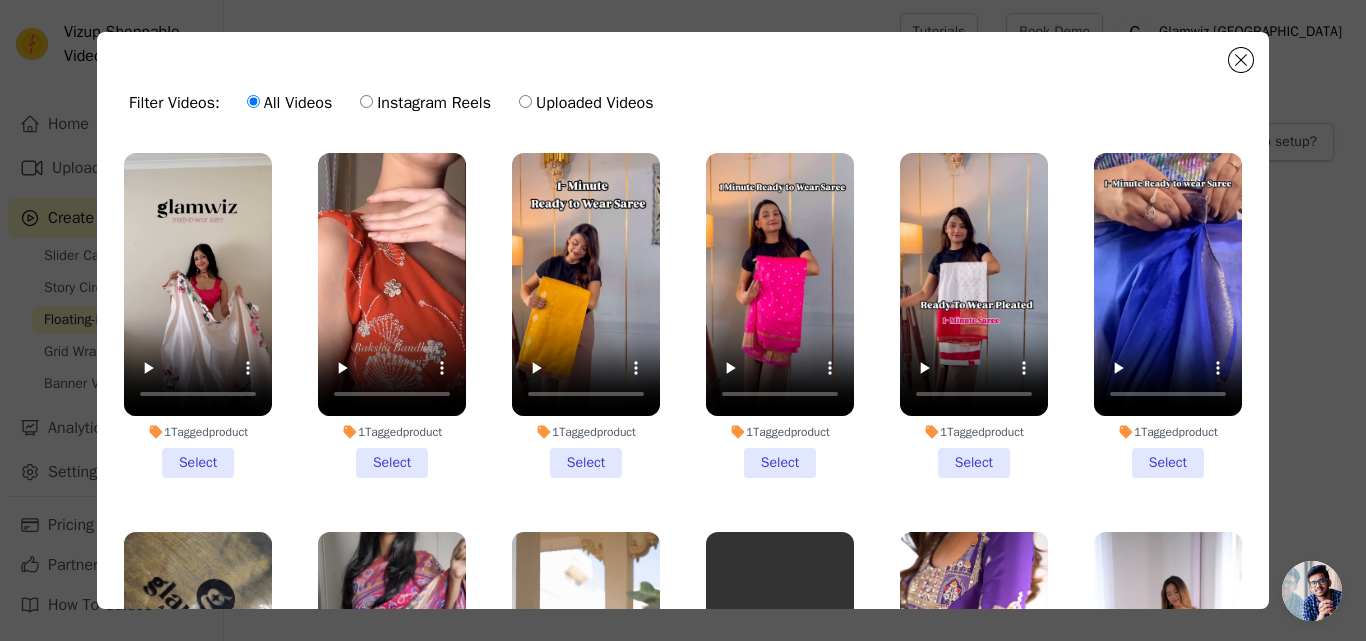 scroll, scrollTop: 605, scrollLeft: 0, axis: vertical 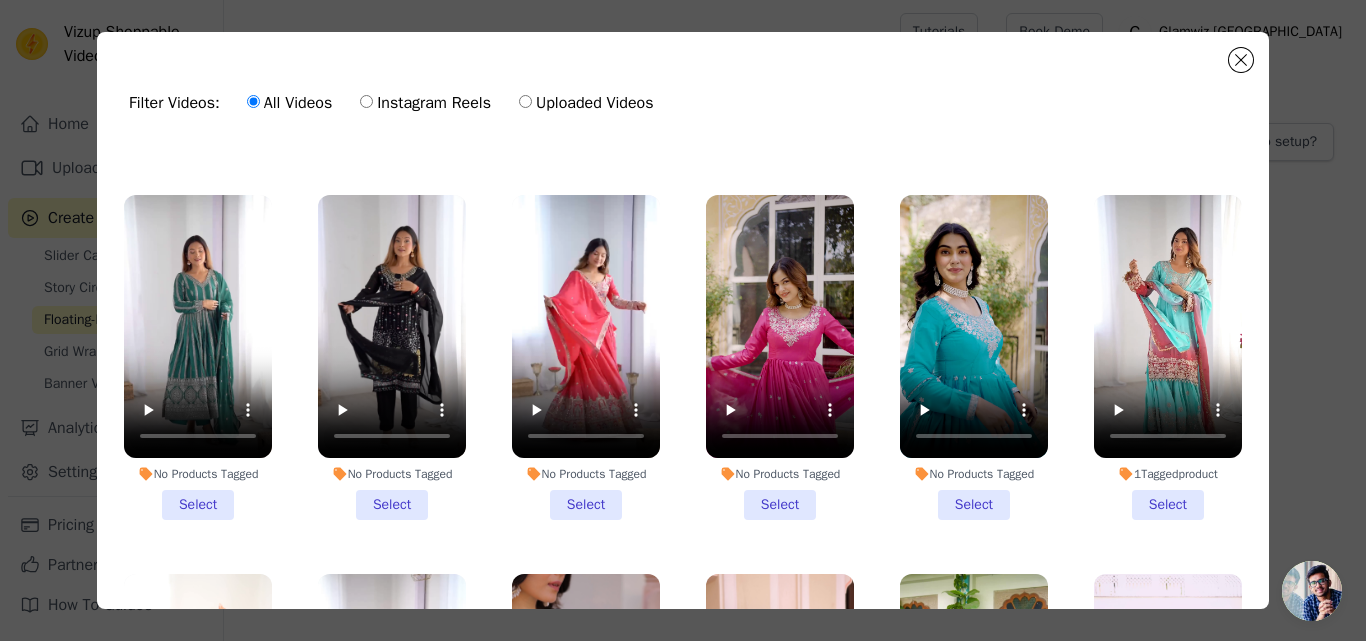 click on "1  Tagged  product     Select" at bounding box center (1168, 357) 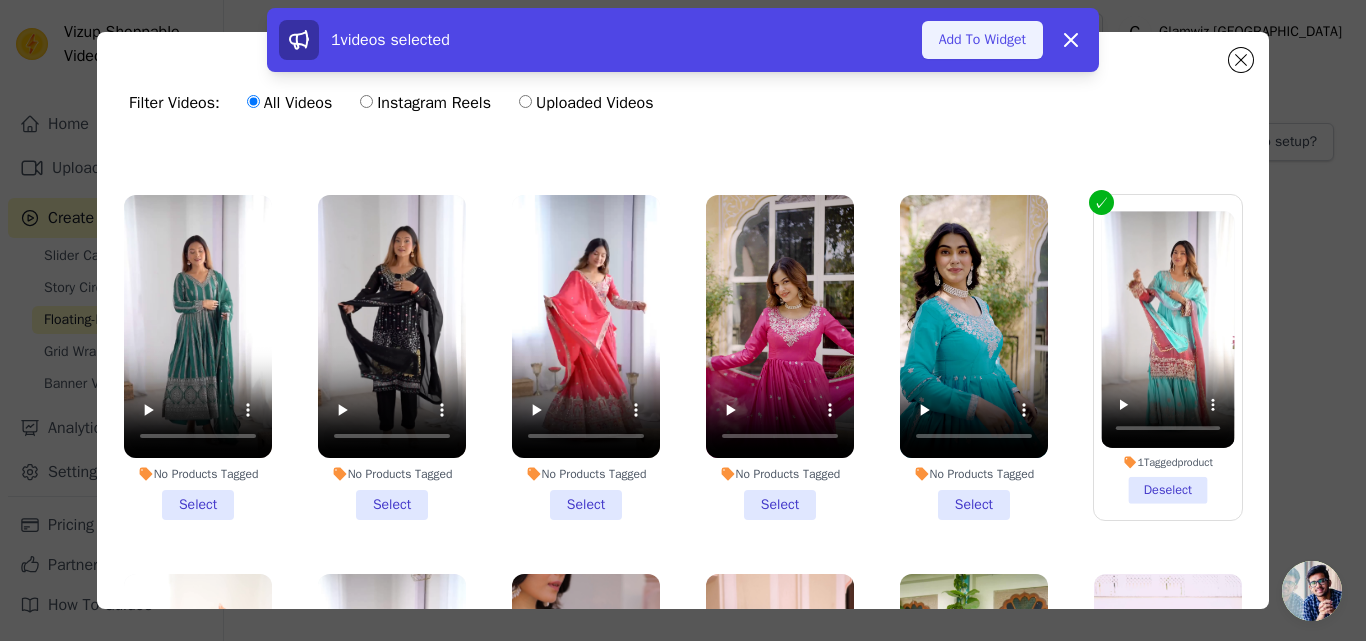click on "Add To Widget" at bounding box center [982, 40] 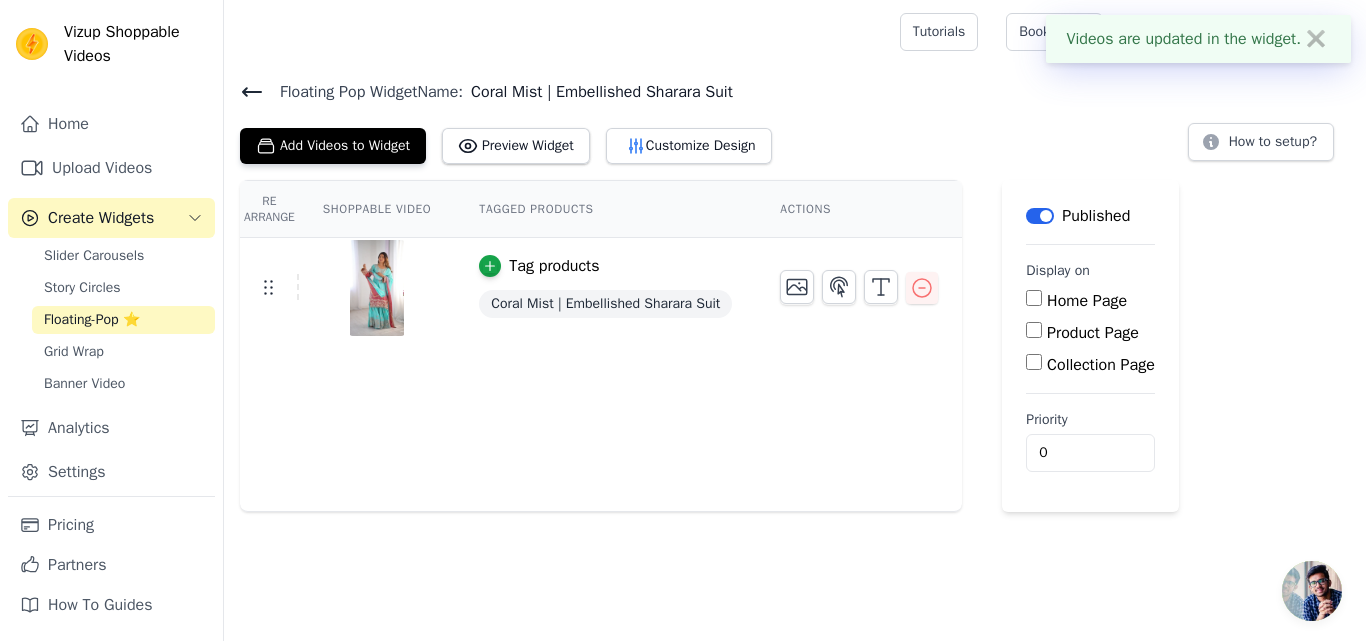 click on "Product Page" at bounding box center (1034, 330) 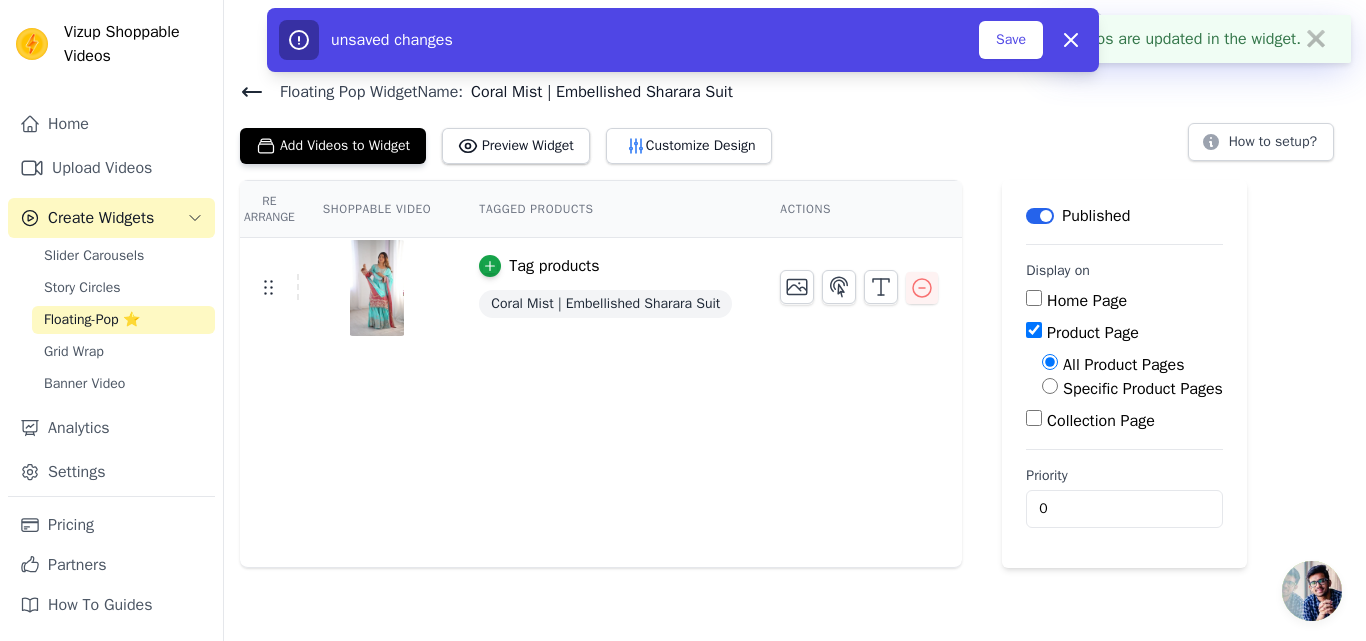 click on "Specific Product Pages" at bounding box center [1132, 389] 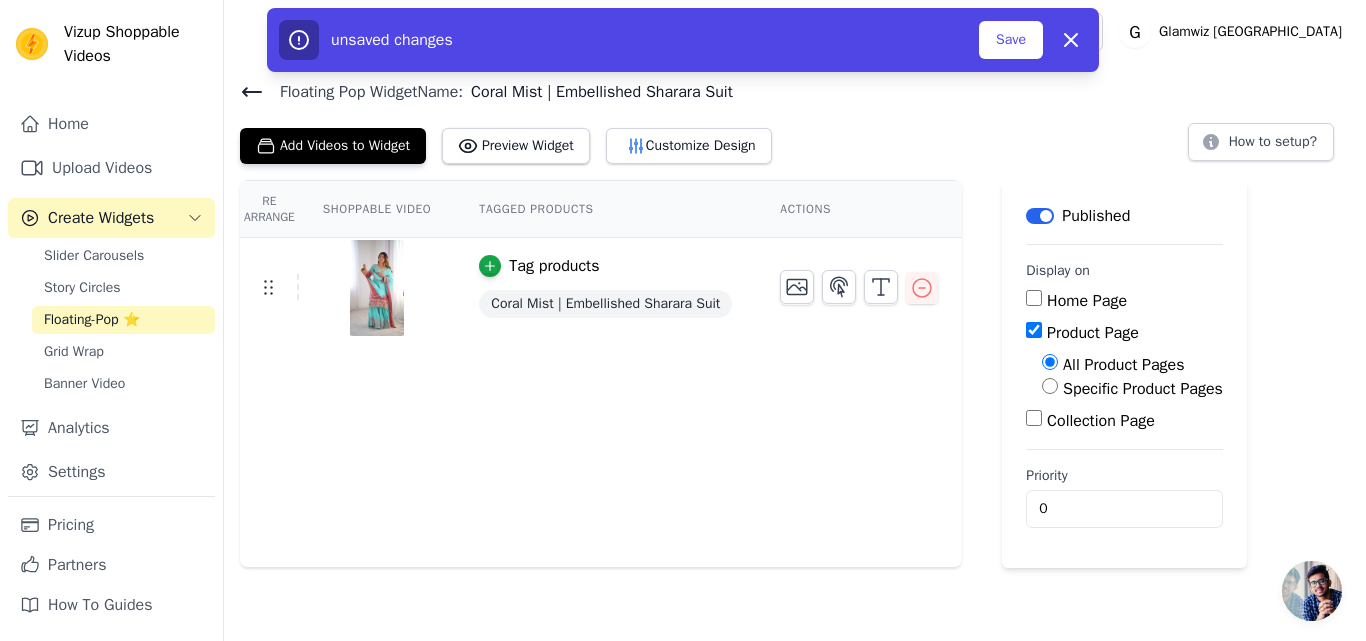 click on "Specific Product Pages" at bounding box center [1050, 386] 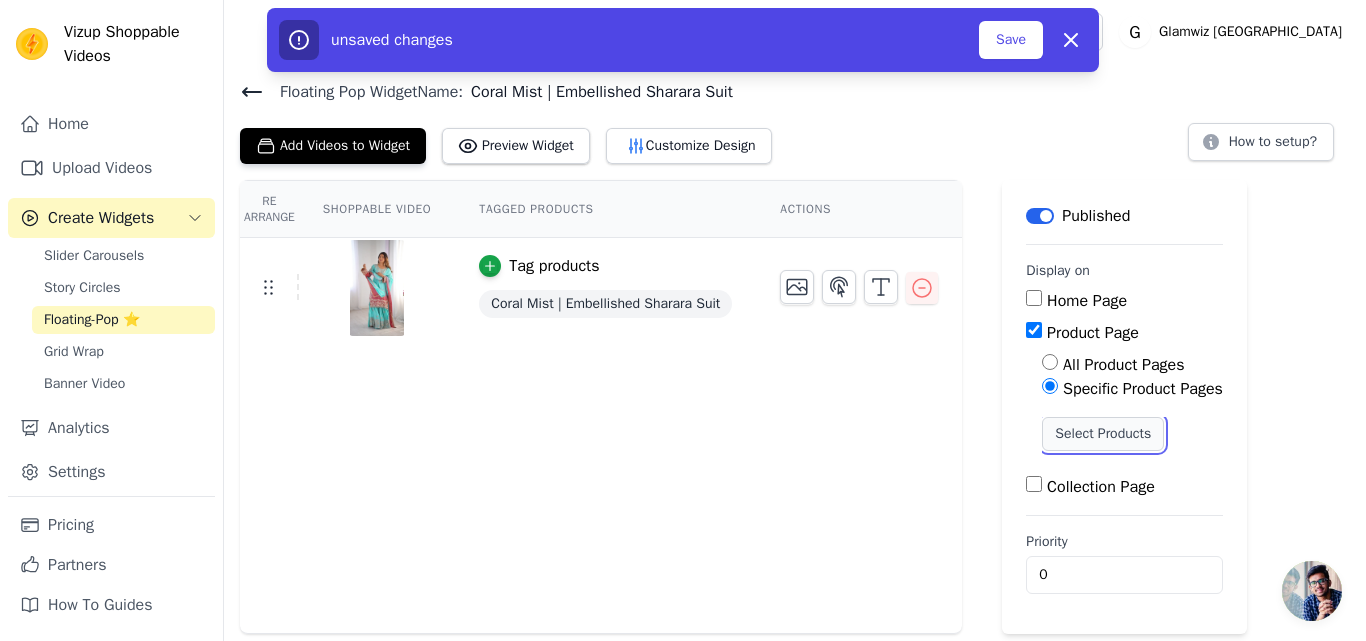 click on "Select Products" at bounding box center [1103, 434] 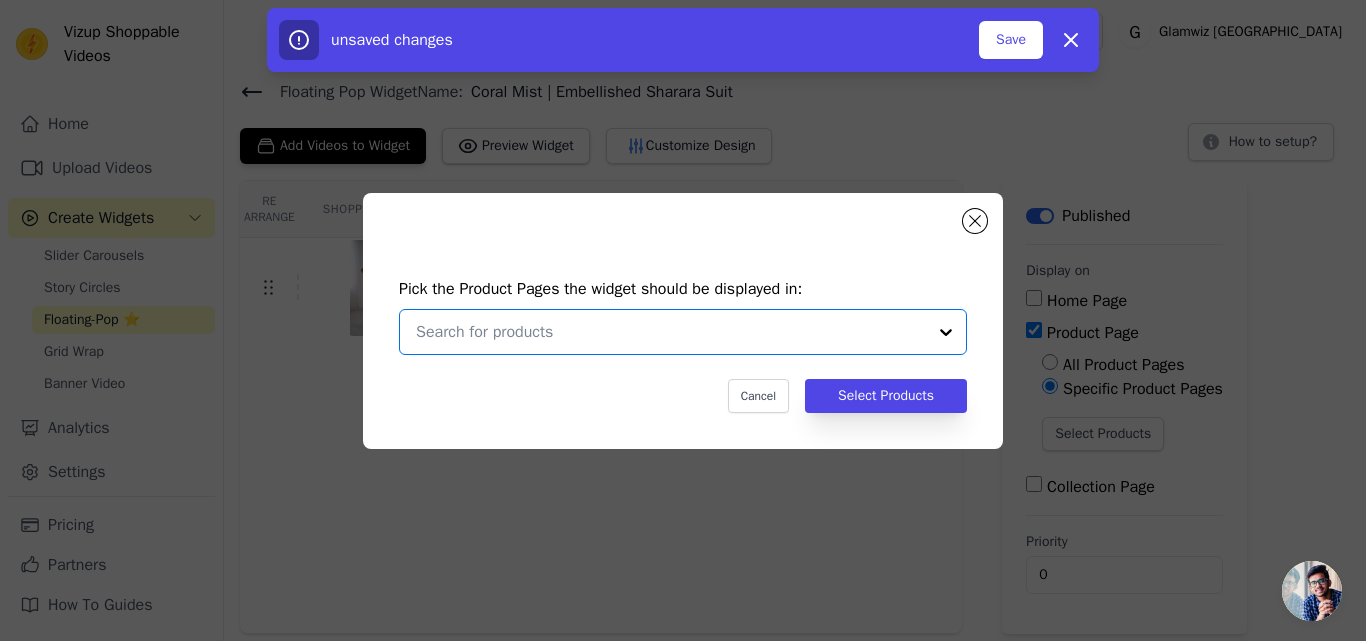 click at bounding box center [671, 332] 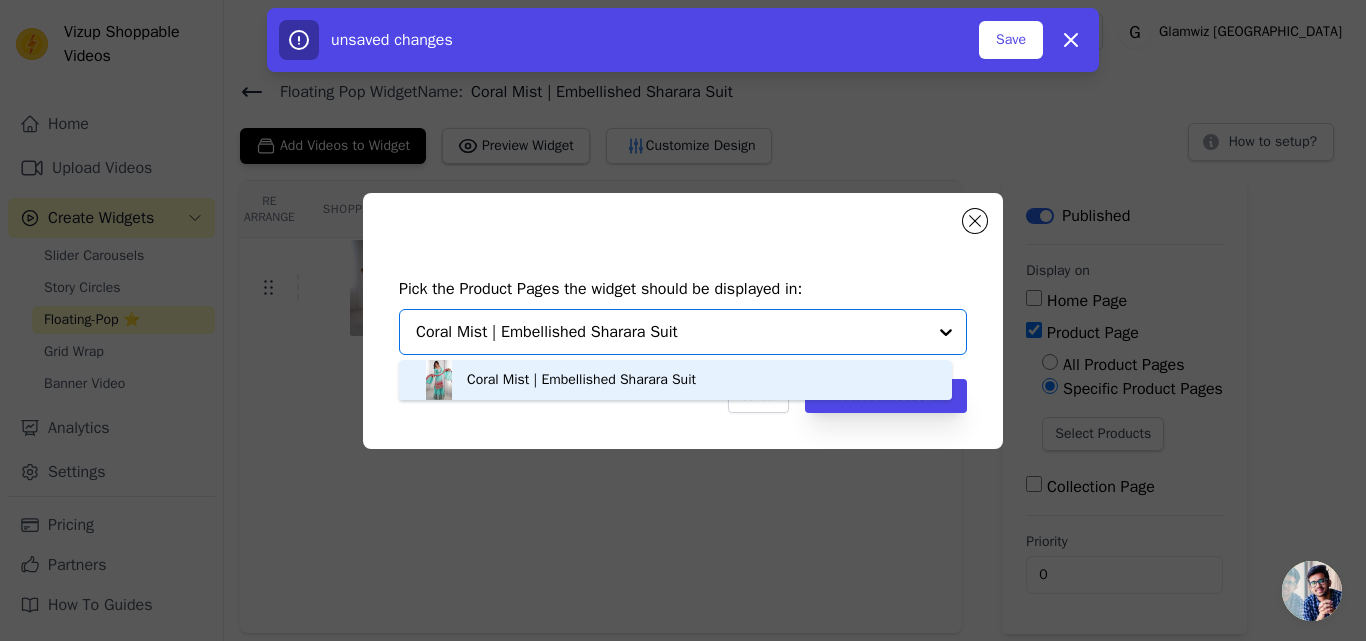click on "Coral Mist | Embellished Sharara Suit" at bounding box center [581, 380] 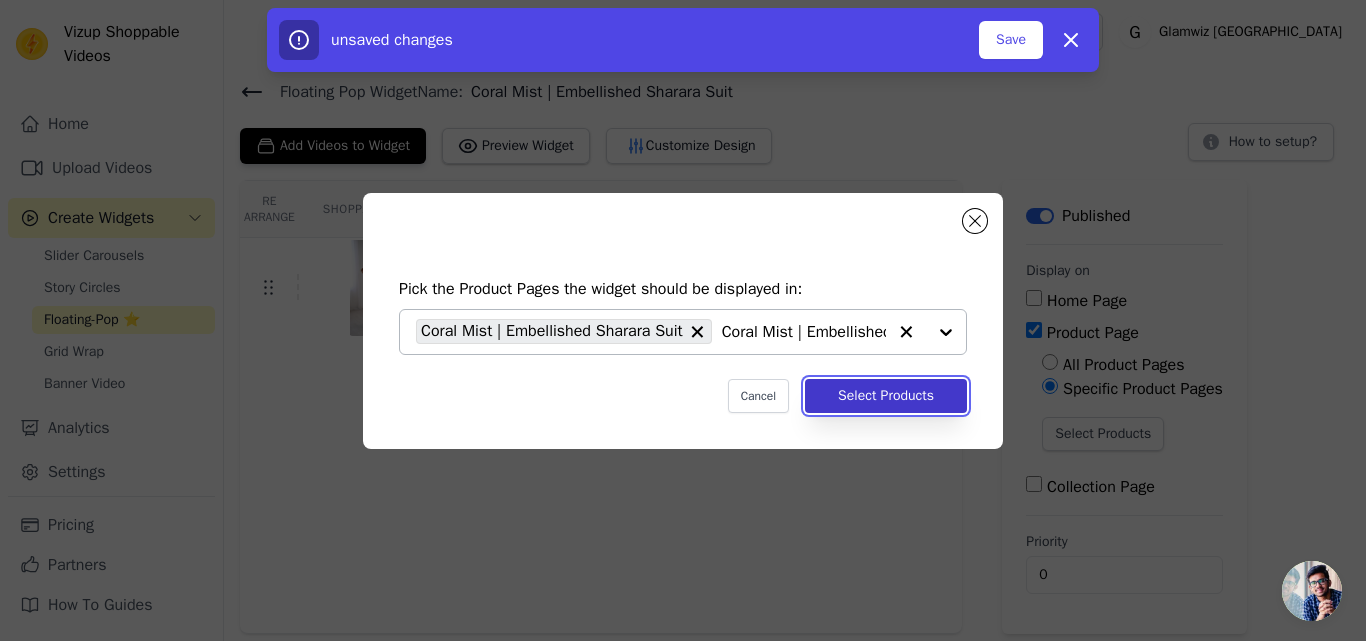 click on "Select Products" at bounding box center [886, 396] 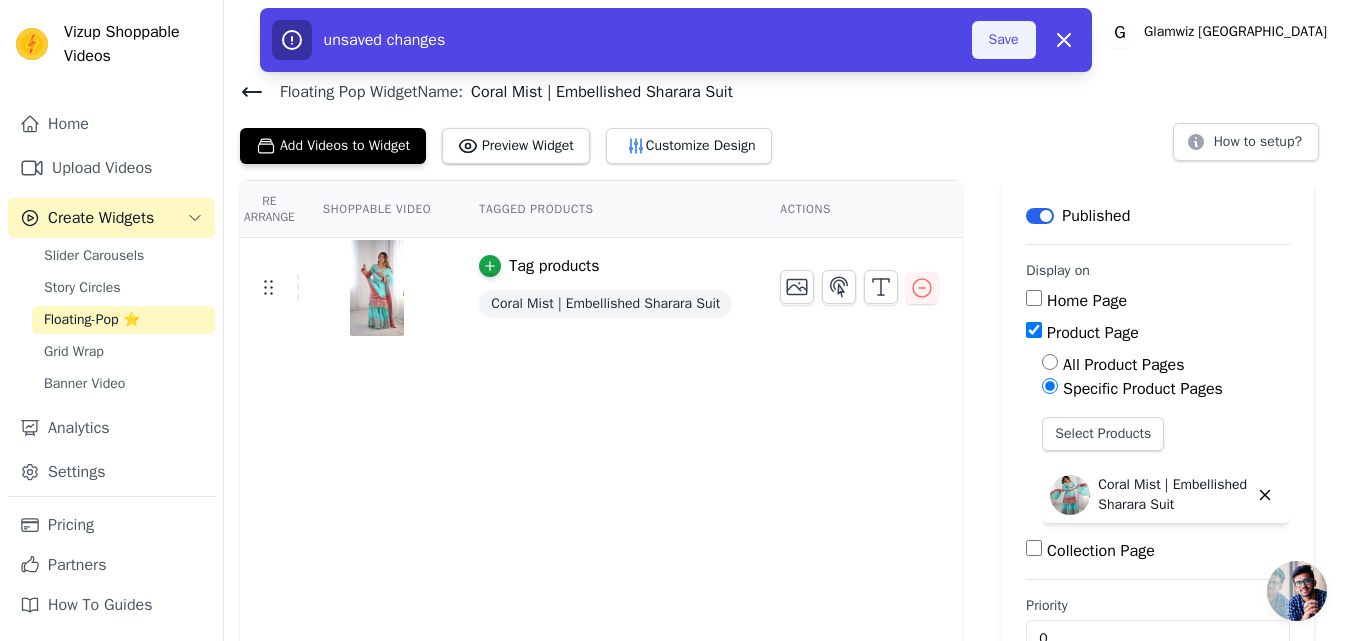 click on "Save" at bounding box center [1004, 40] 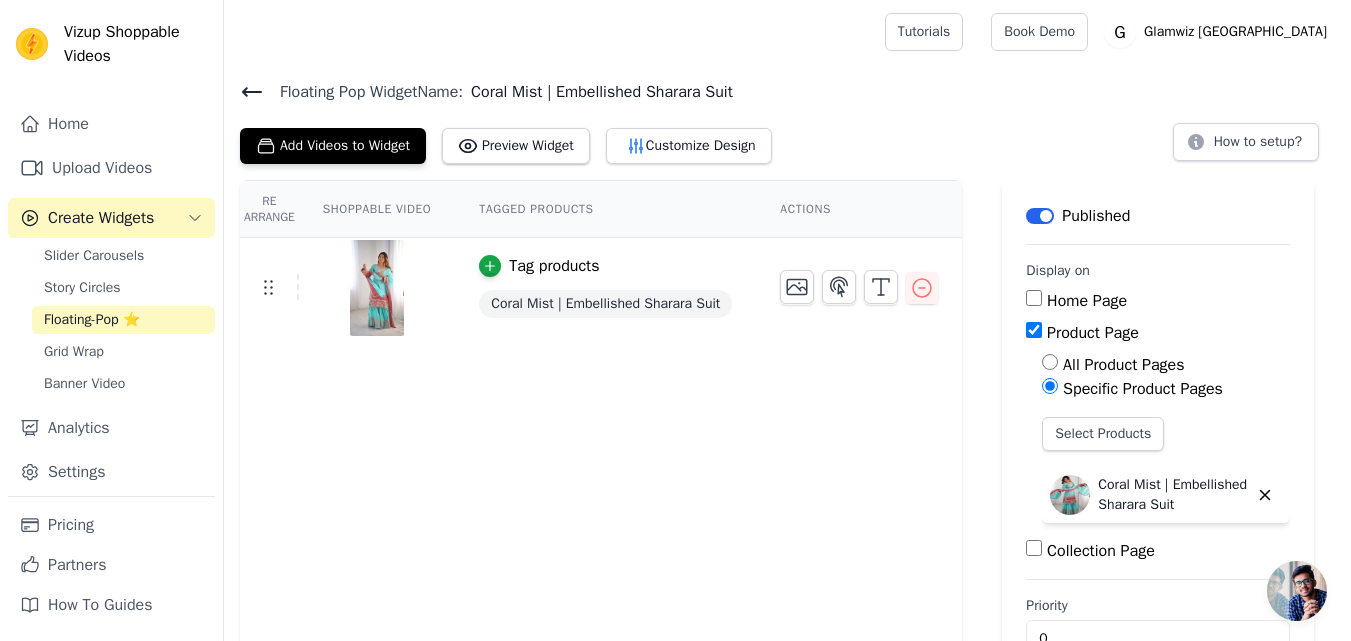 click on "Floating-Pop ⭐" at bounding box center [92, 320] 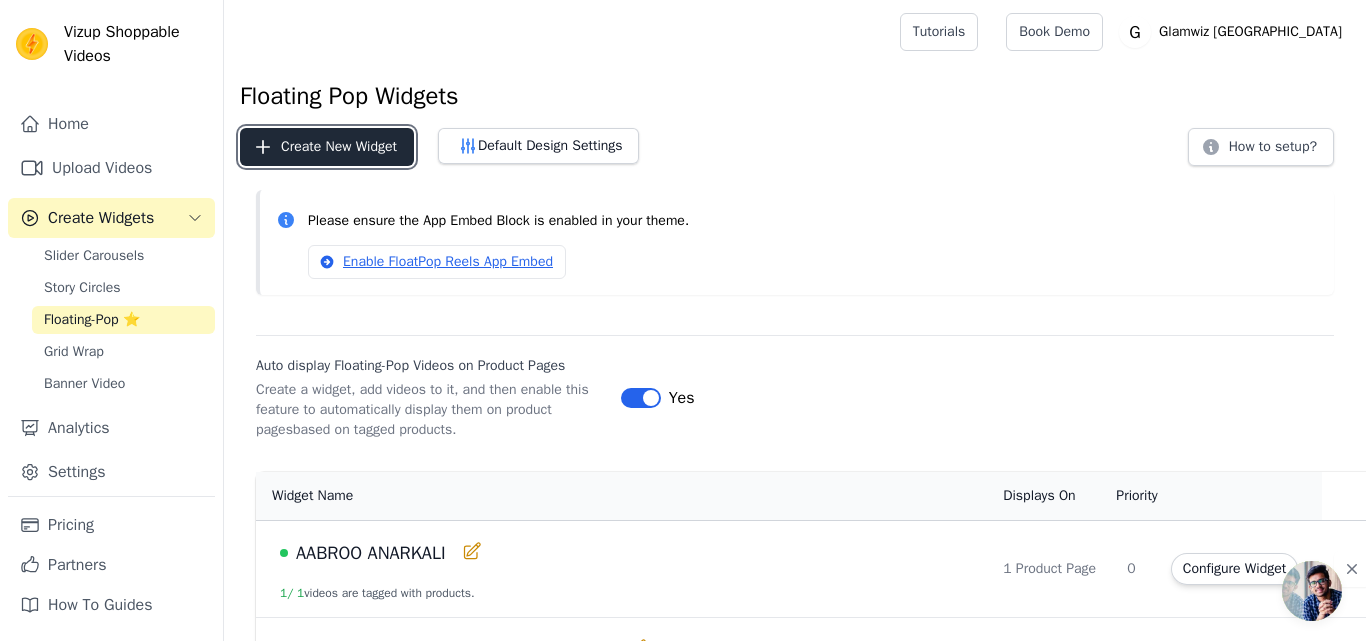 click on "Create New Widget" at bounding box center (327, 147) 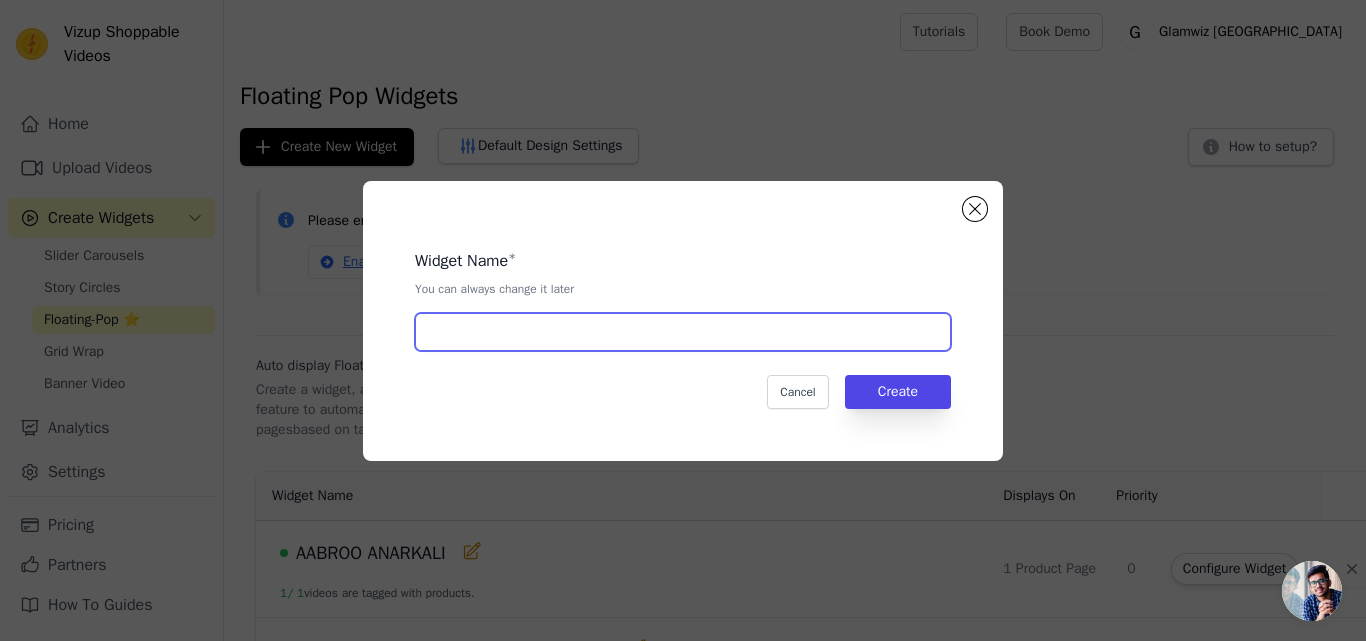 click at bounding box center [683, 332] 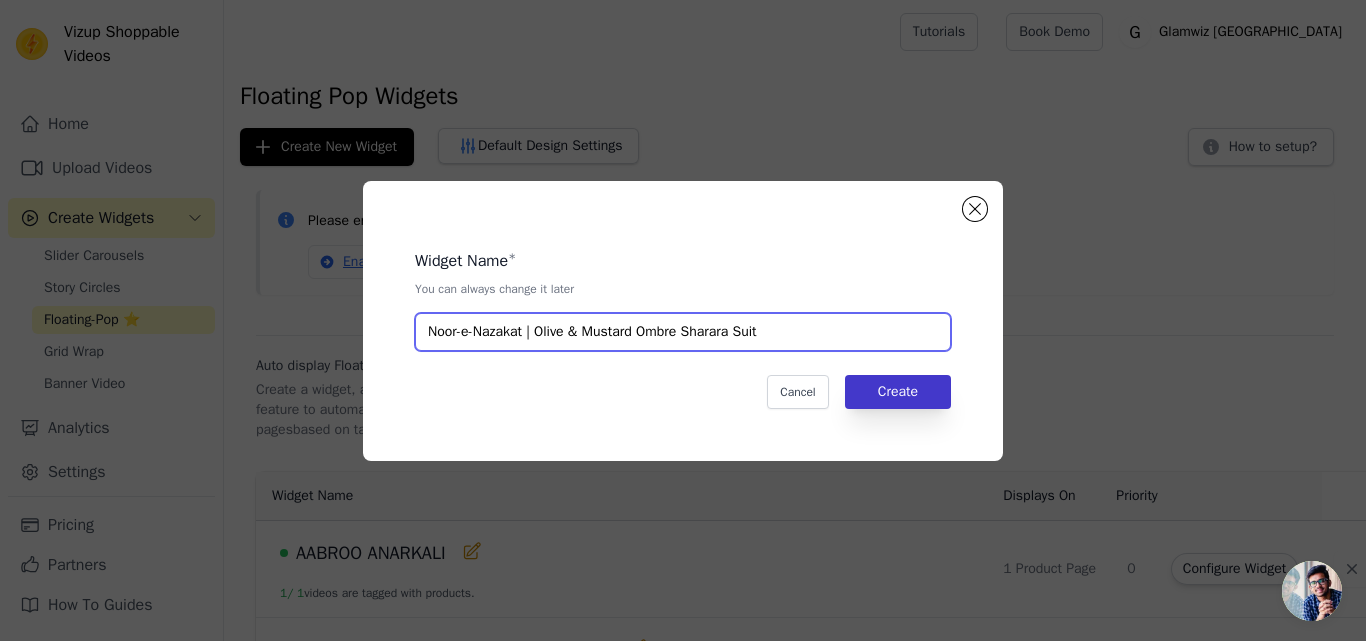type on "Noor-e-Nazakat | Olive & Mustard Ombre Sharara Suit" 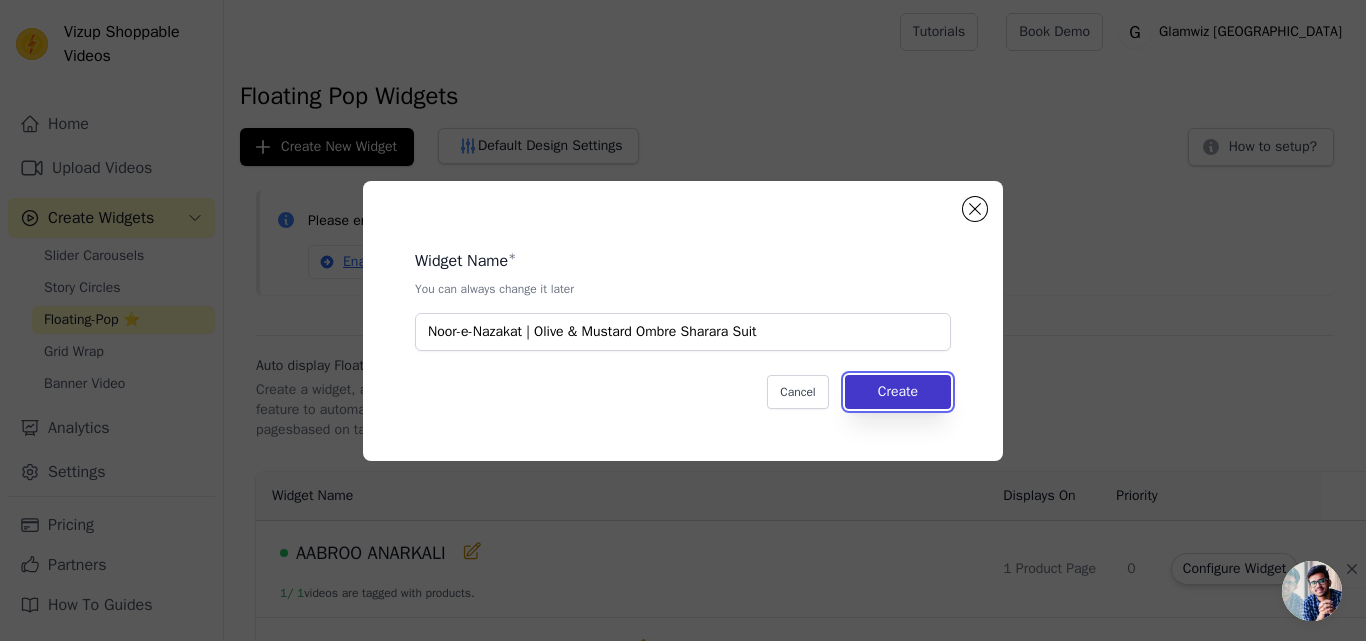click on "Create" at bounding box center (898, 392) 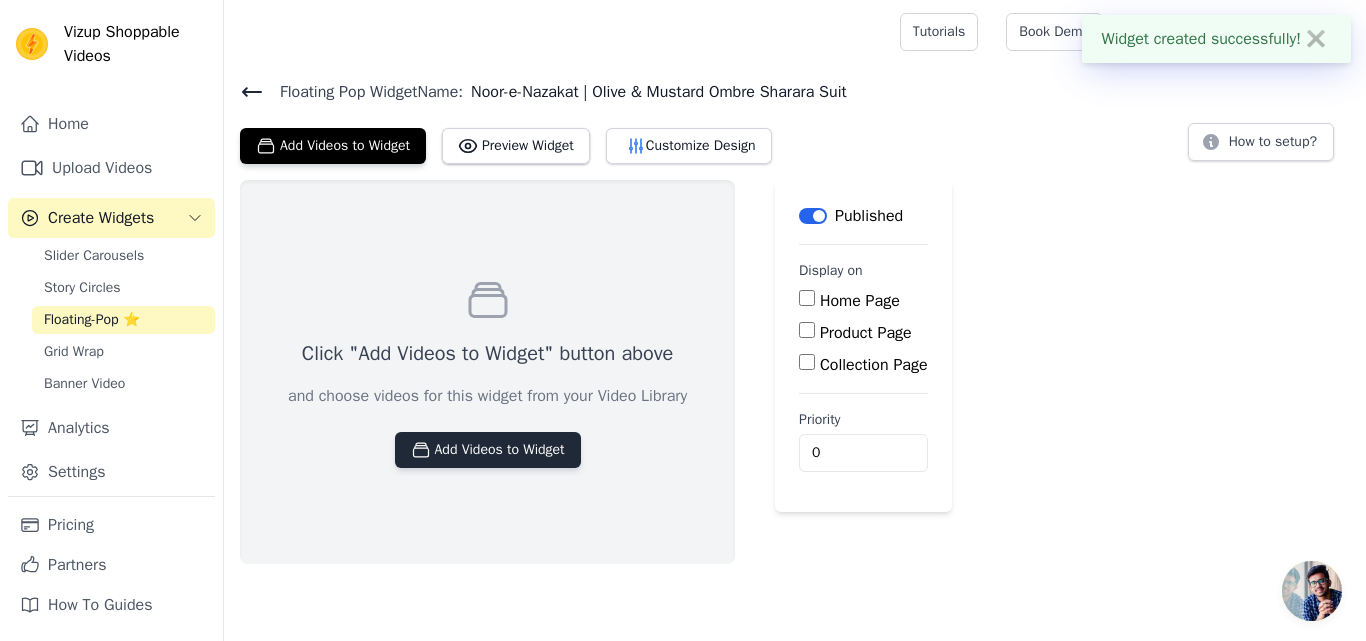 click on "Add Videos to Widget" at bounding box center (488, 450) 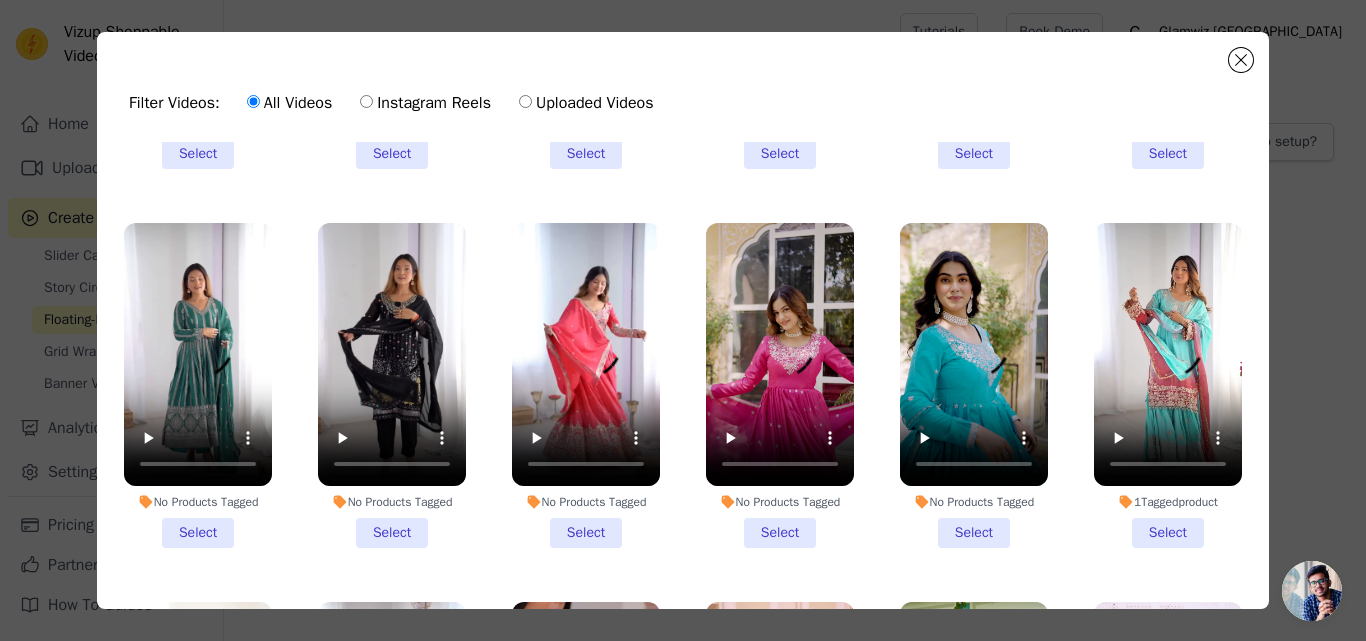 scroll, scrollTop: 2913, scrollLeft: 0, axis: vertical 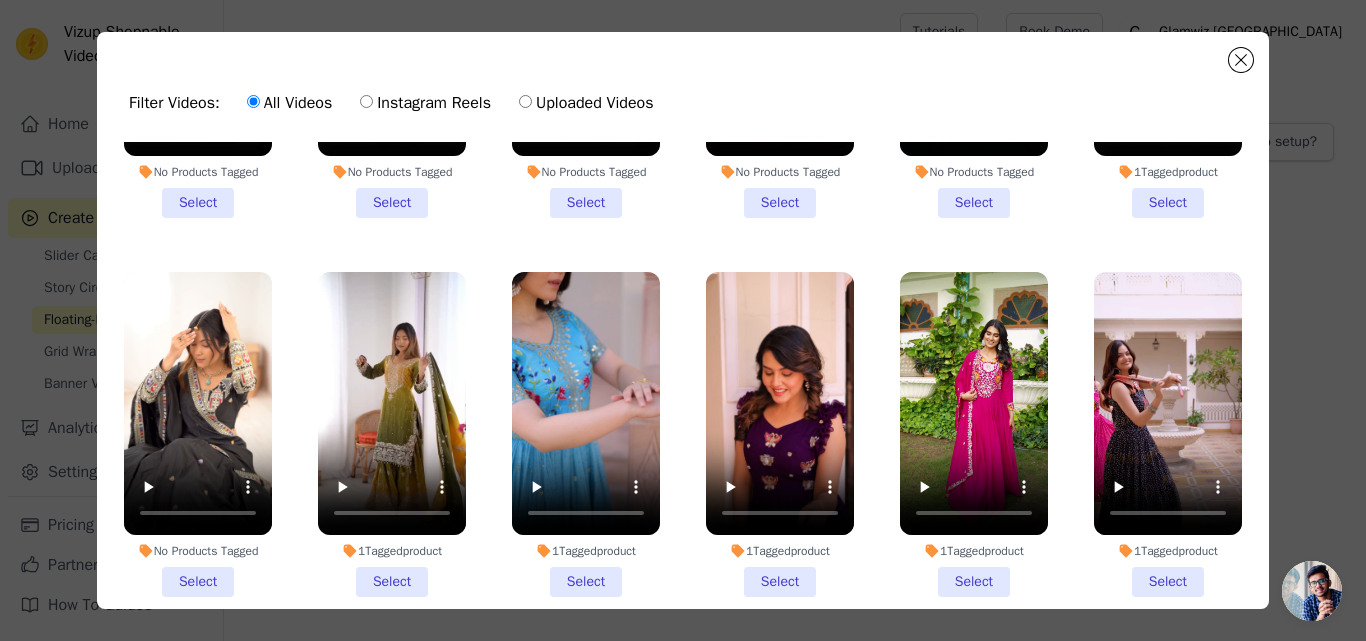 click on "1  Tagged  product     Select" at bounding box center (392, 434) 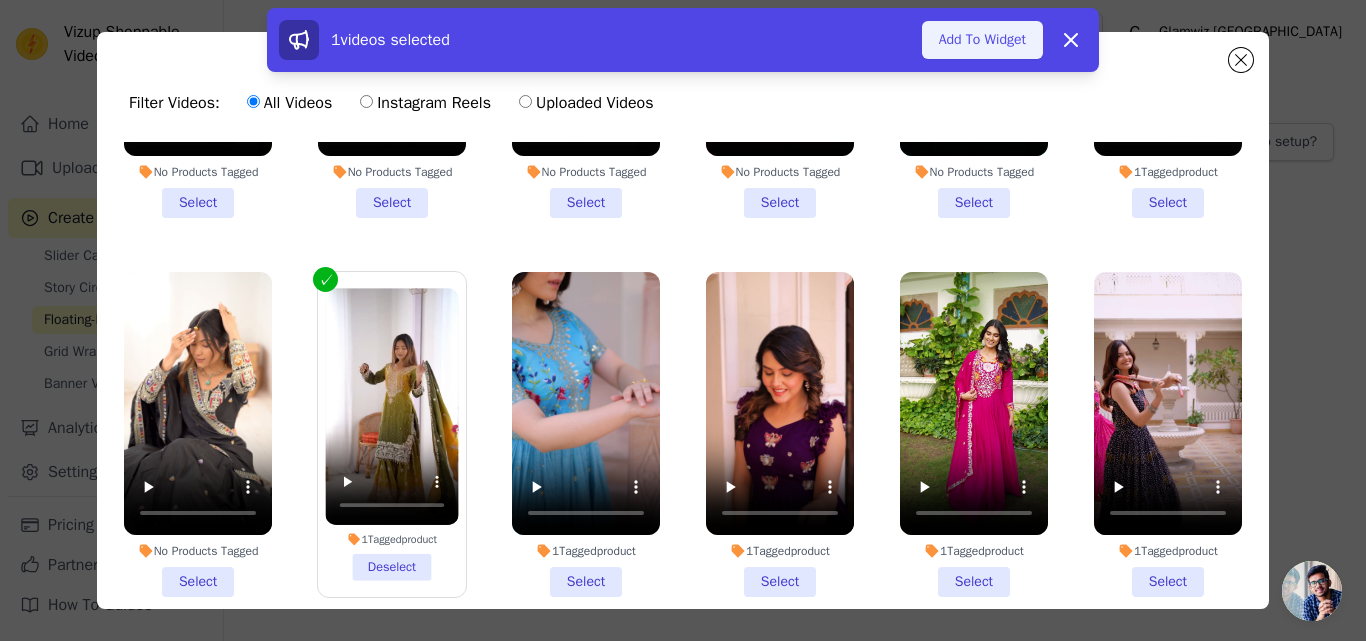 click on "Add To Widget" at bounding box center [982, 40] 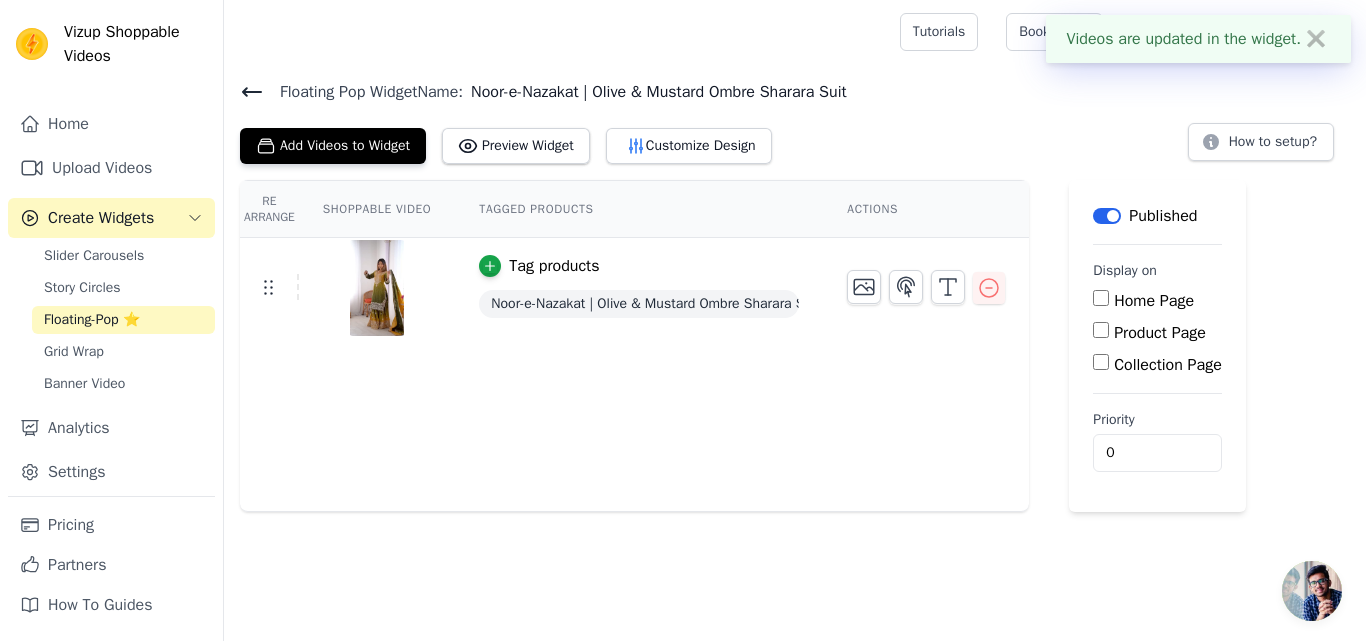 click on "Product Page" at bounding box center (1101, 330) 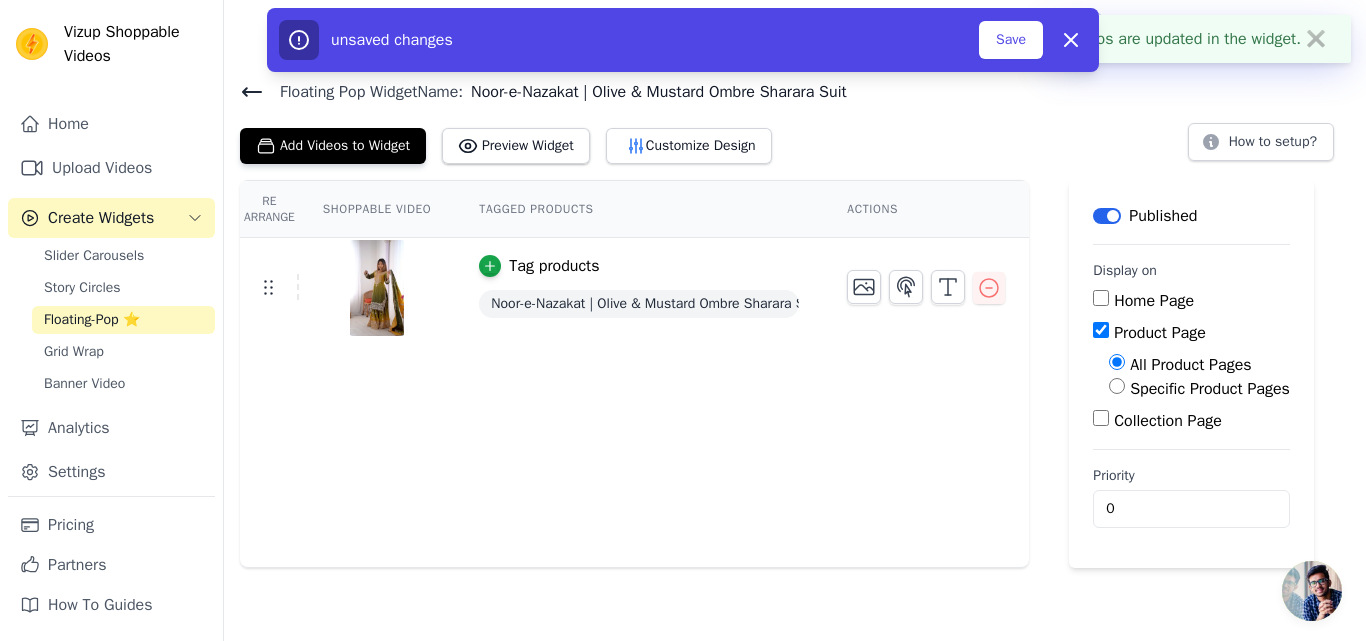 click on "Specific Product Pages" at bounding box center [1117, 386] 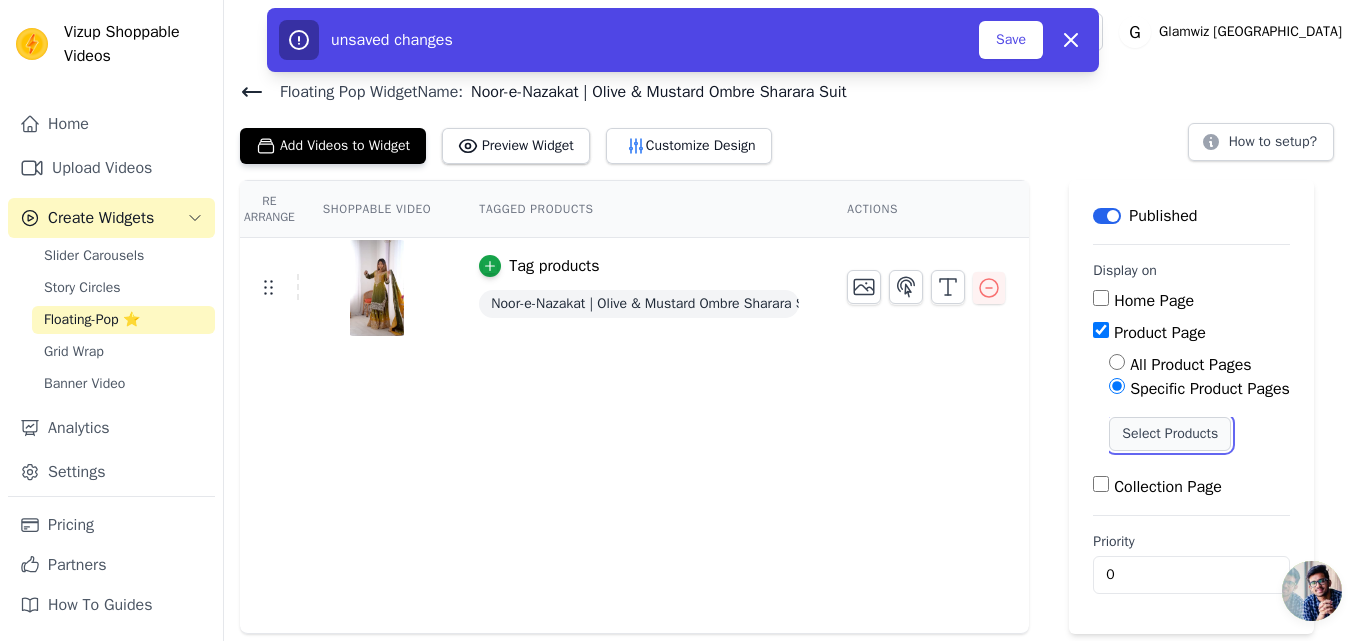 click on "Select Products" at bounding box center (1170, 434) 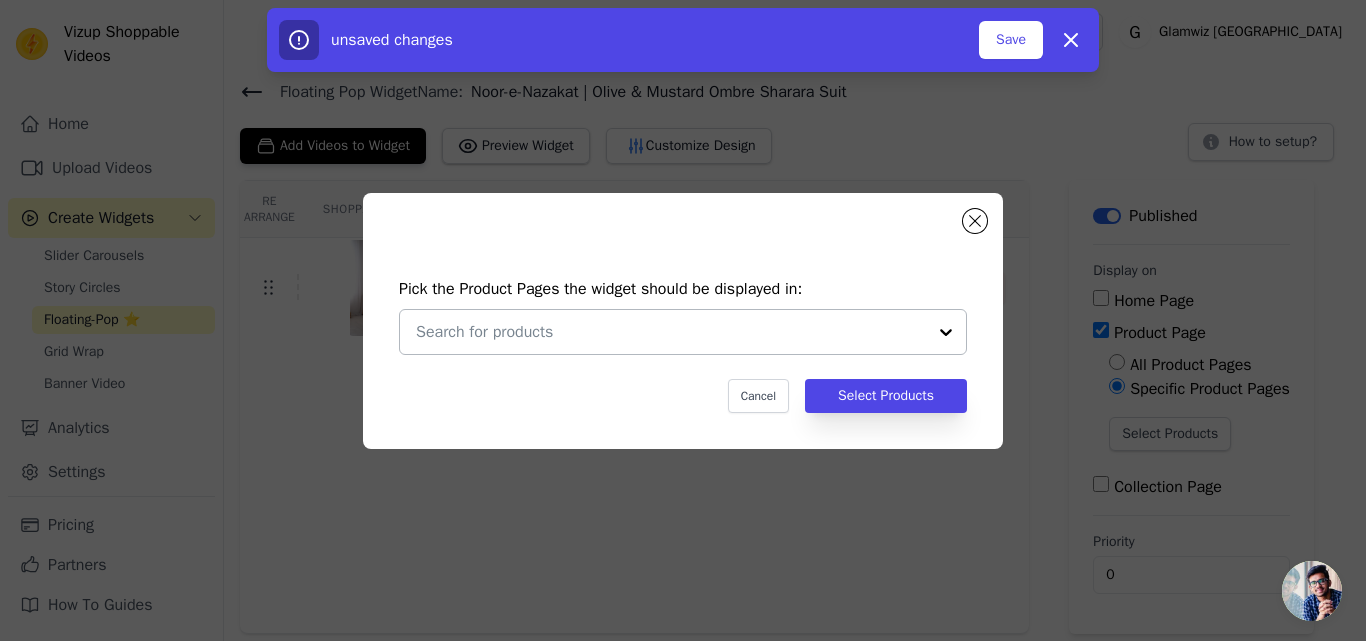 click at bounding box center (671, 332) 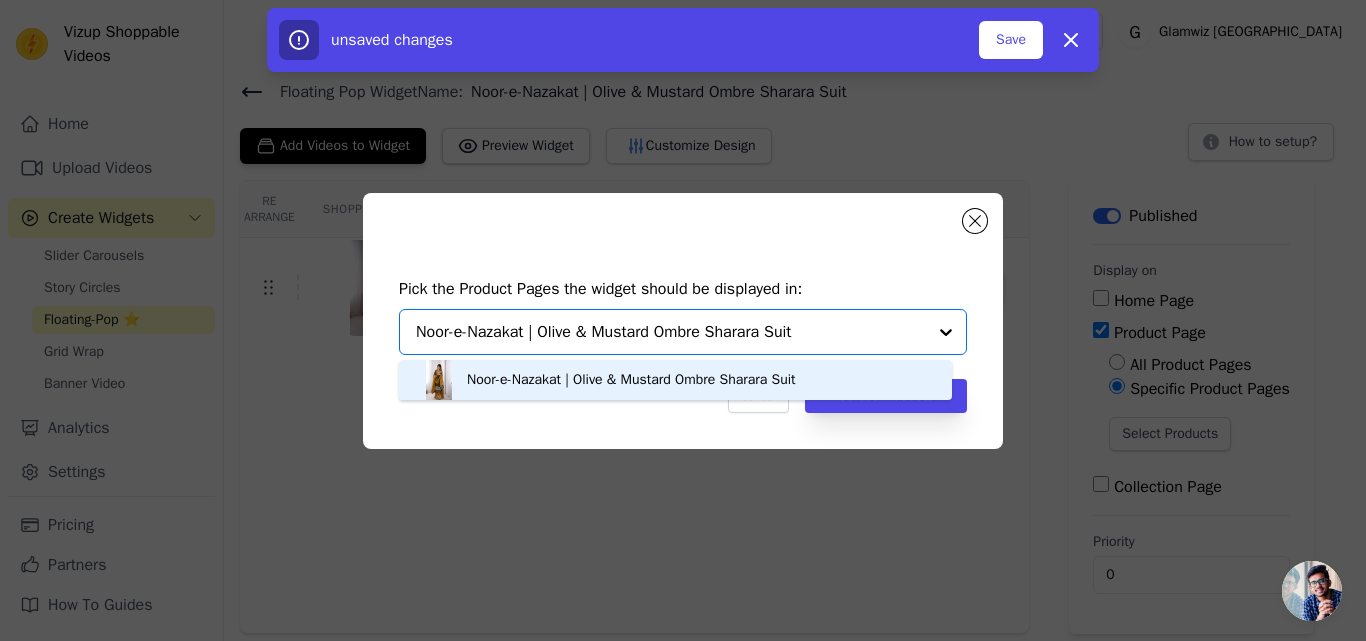 click on "Noor-e-Nazakat | Olive & Mustard Ombre Sharara Suit" at bounding box center [631, 380] 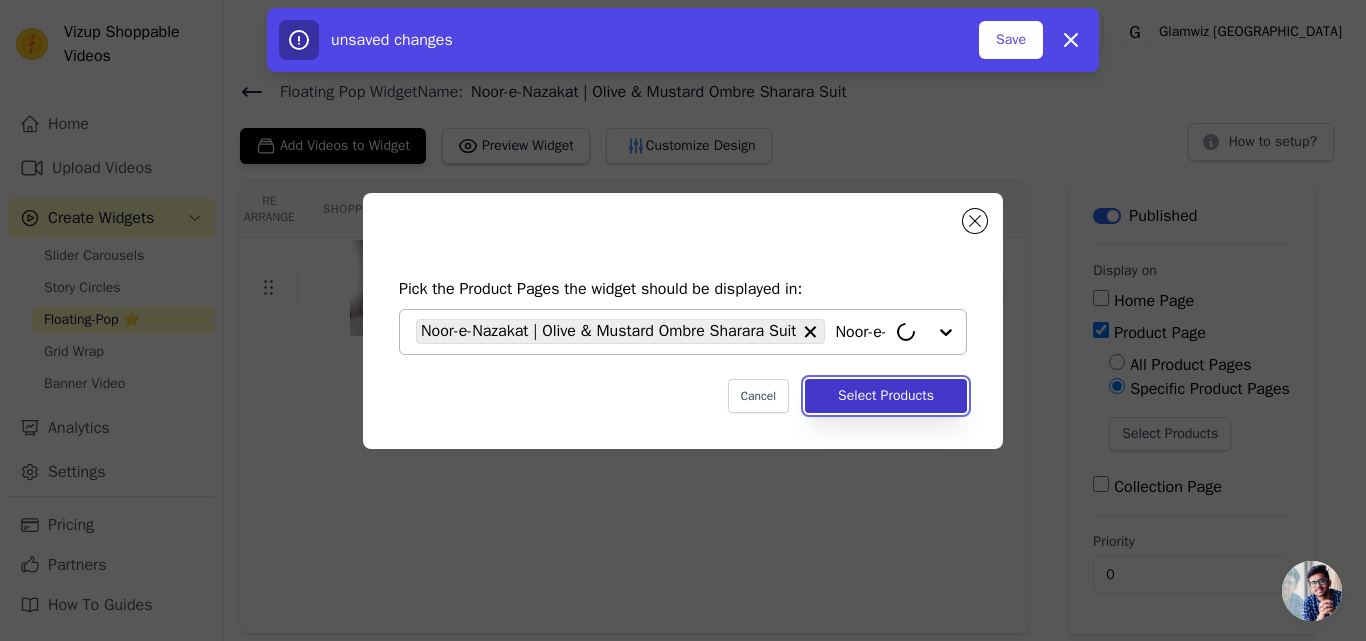 click on "Select Products" at bounding box center [886, 396] 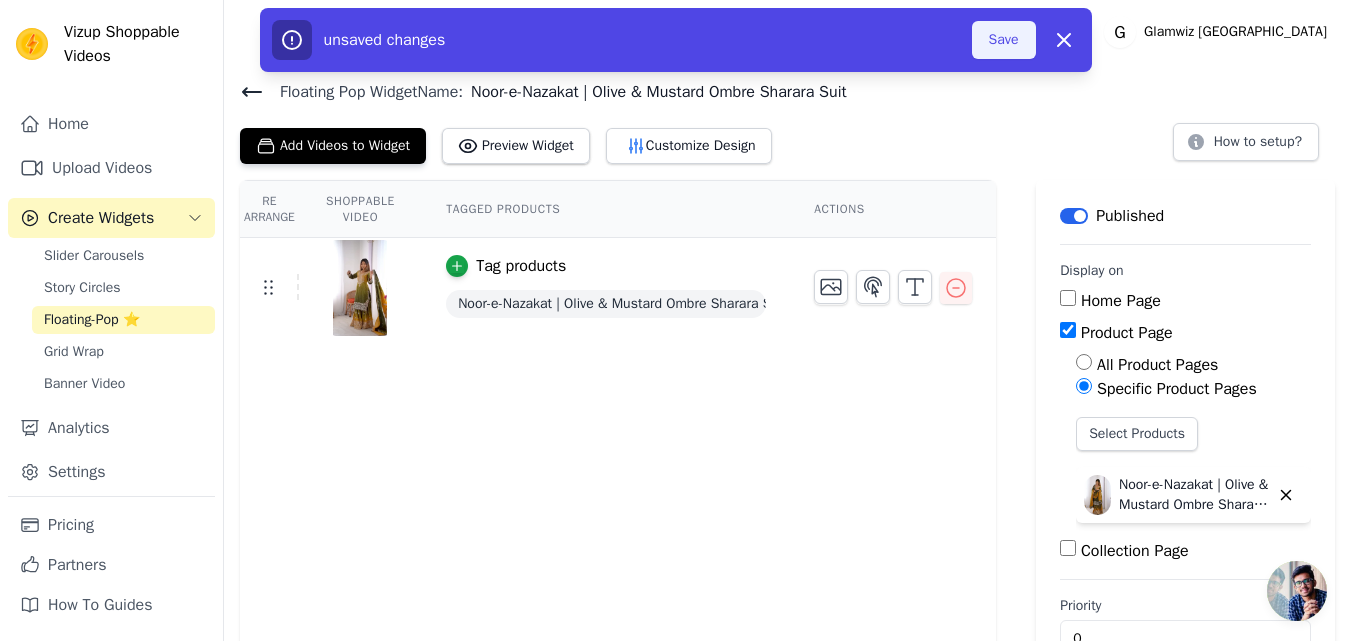 click on "Save" at bounding box center (1004, 40) 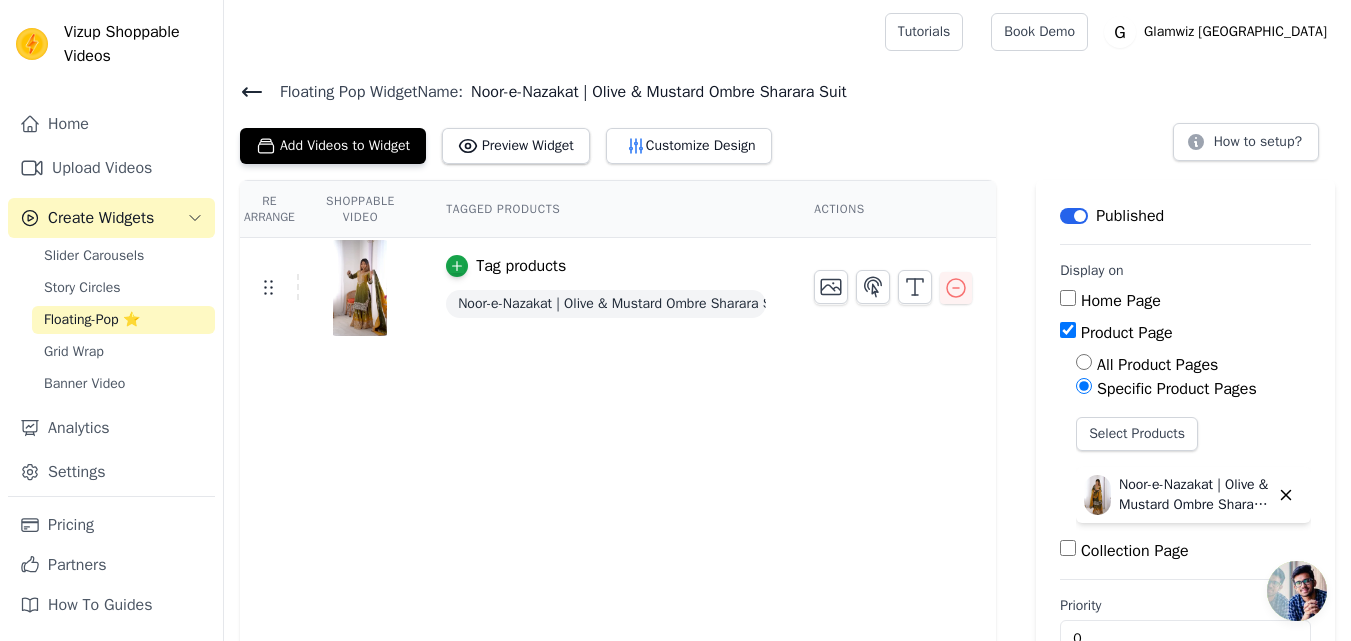 click on "Floating-Pop ⭐" at bounding box center [92, 320] 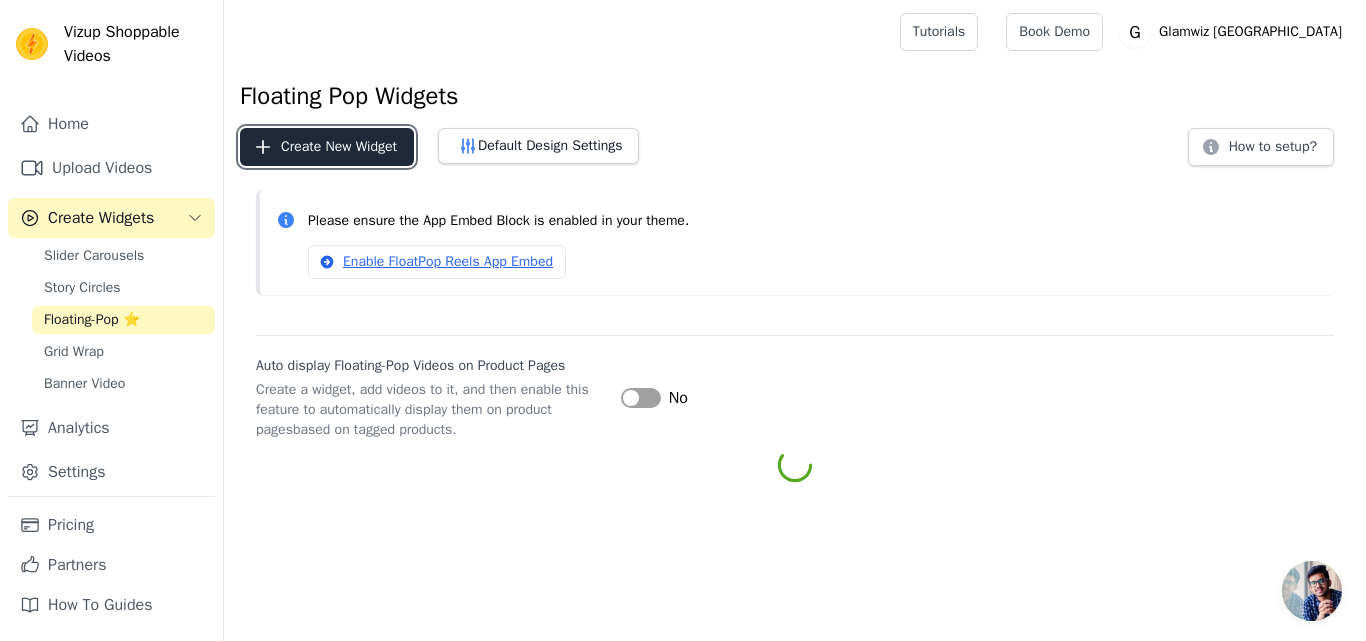 click on "Create New Widget" at bounding box center [327, 147] 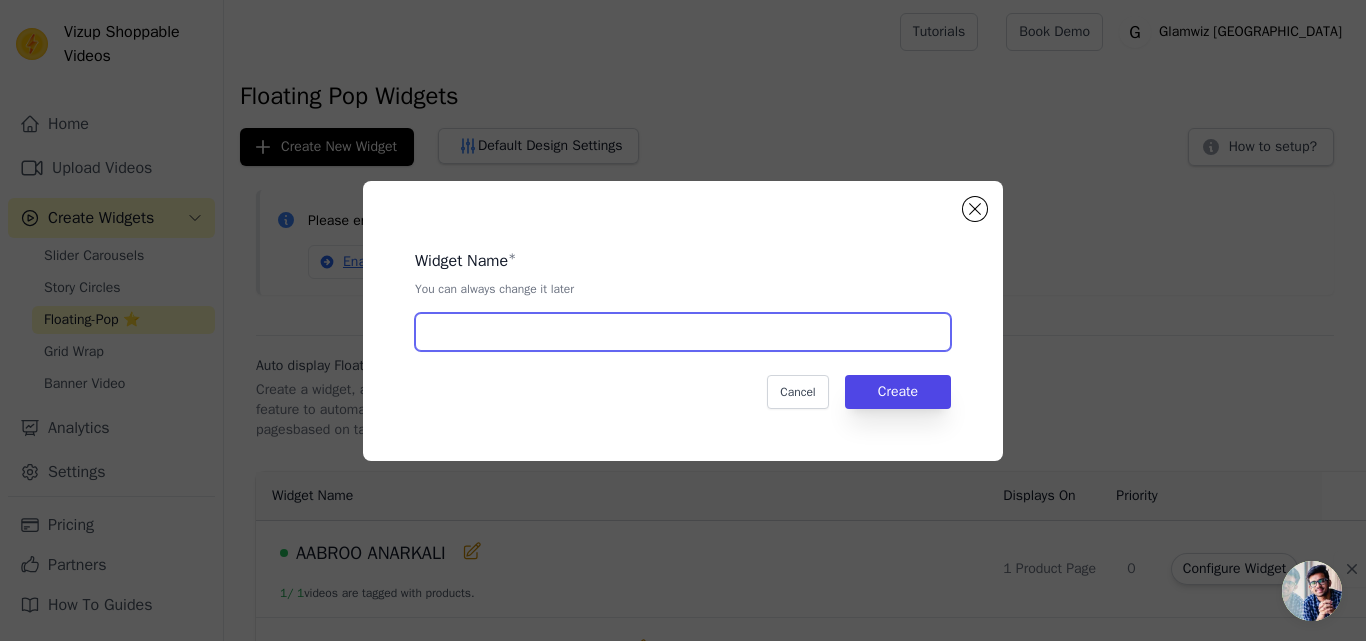 click at bounding box center (683, 332) 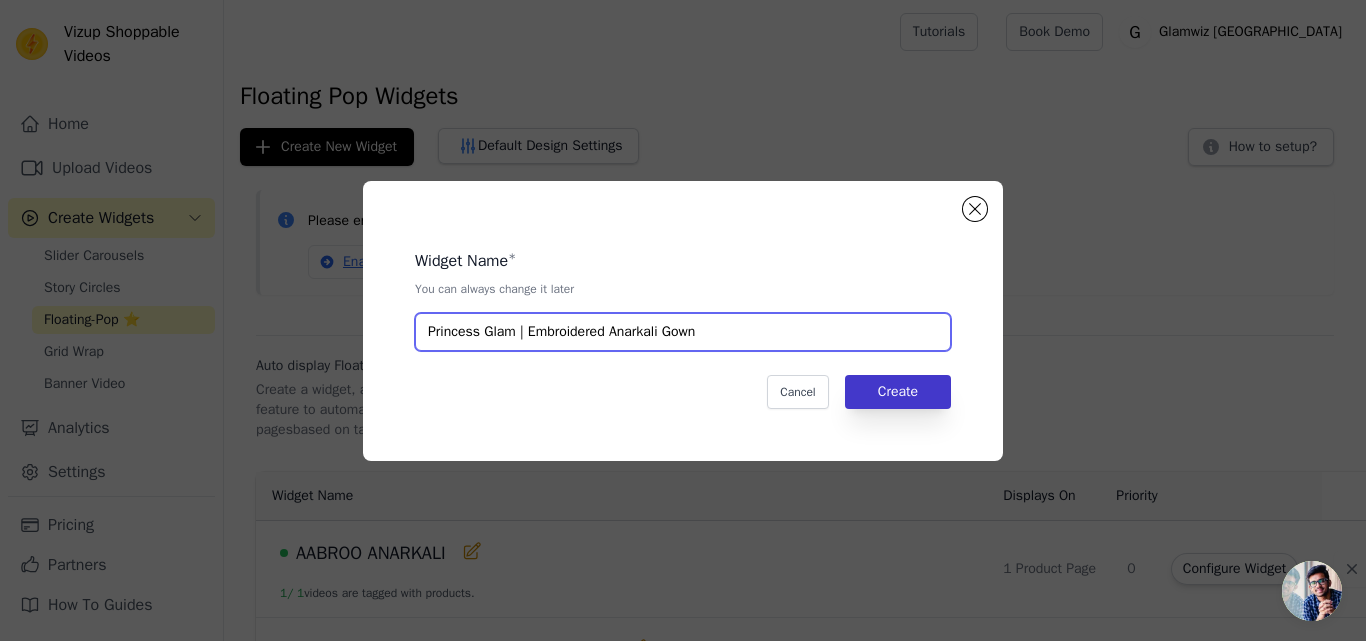 type on "Princess Glam | Embroidered Anarkali Gown" 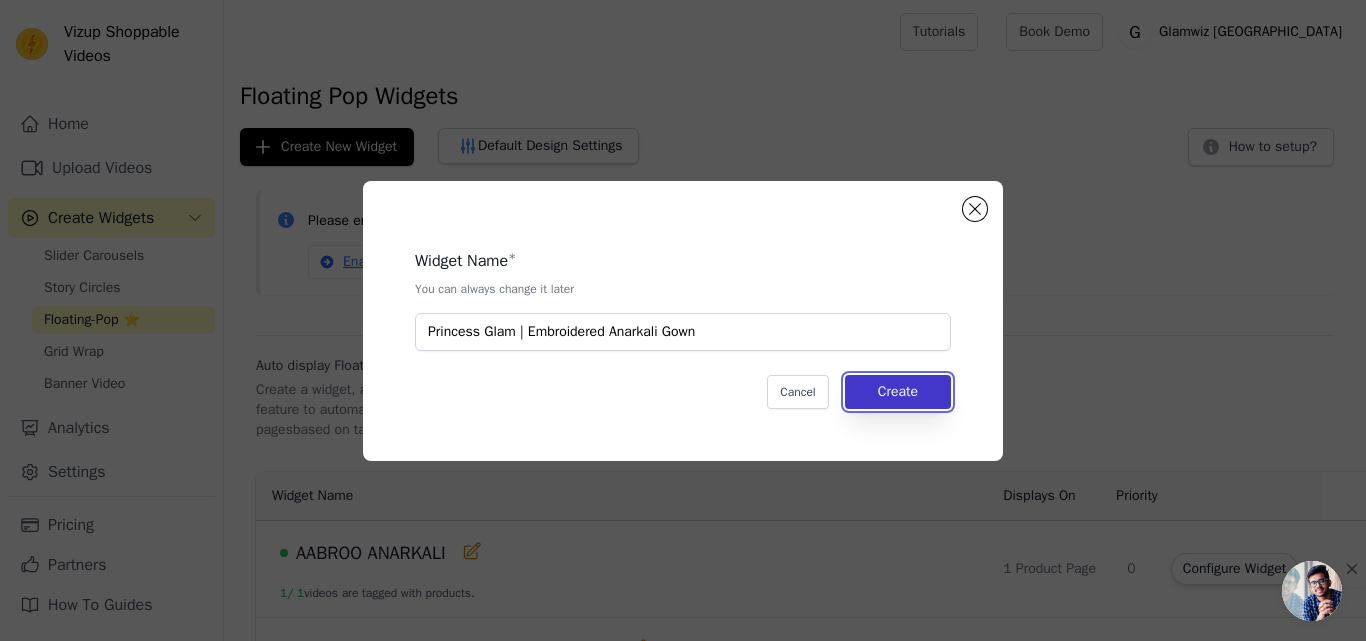 click on "Create" at bounding box center [898, 392] 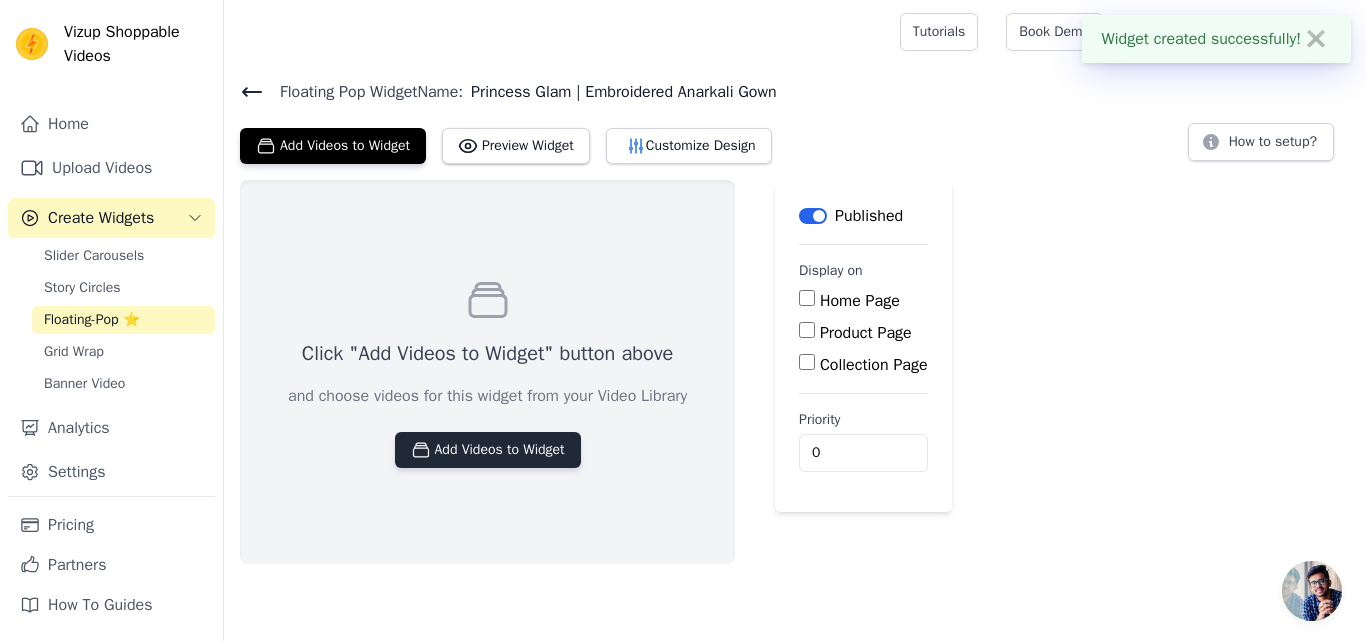 click on "Add Videos to Widget" at bounding box center [488, 450] 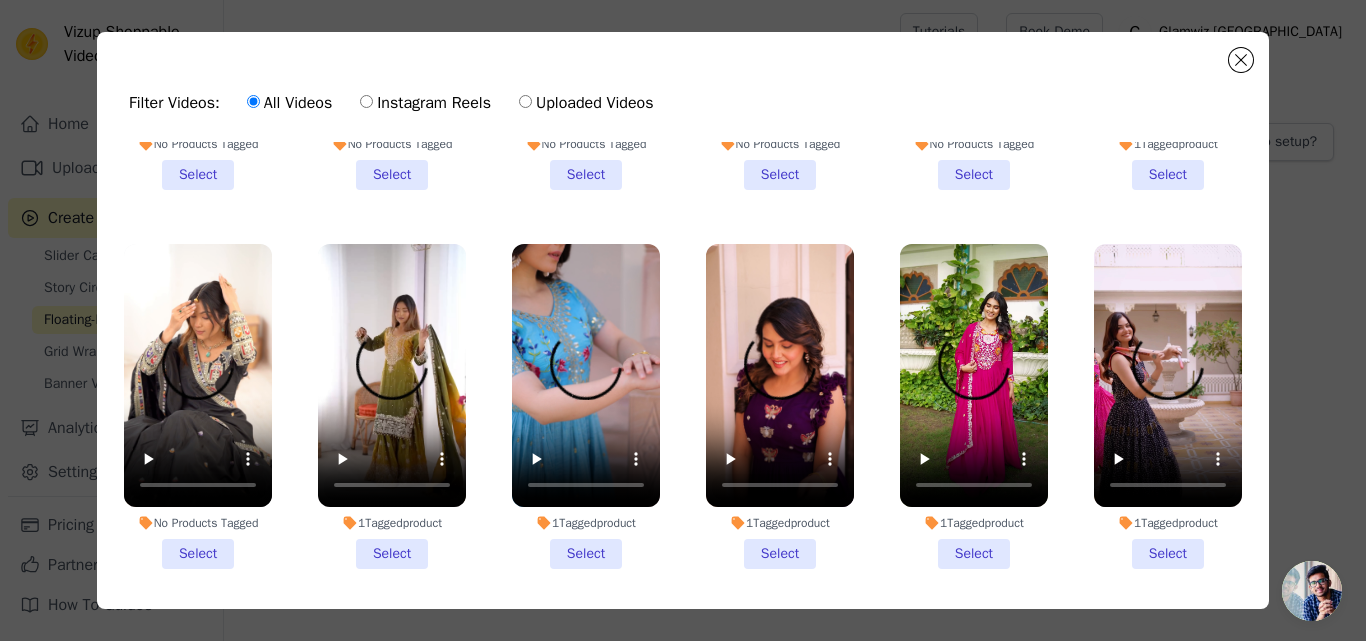 scroll, scrollTop: 2954, scrollLeft: 0, axis: vertical 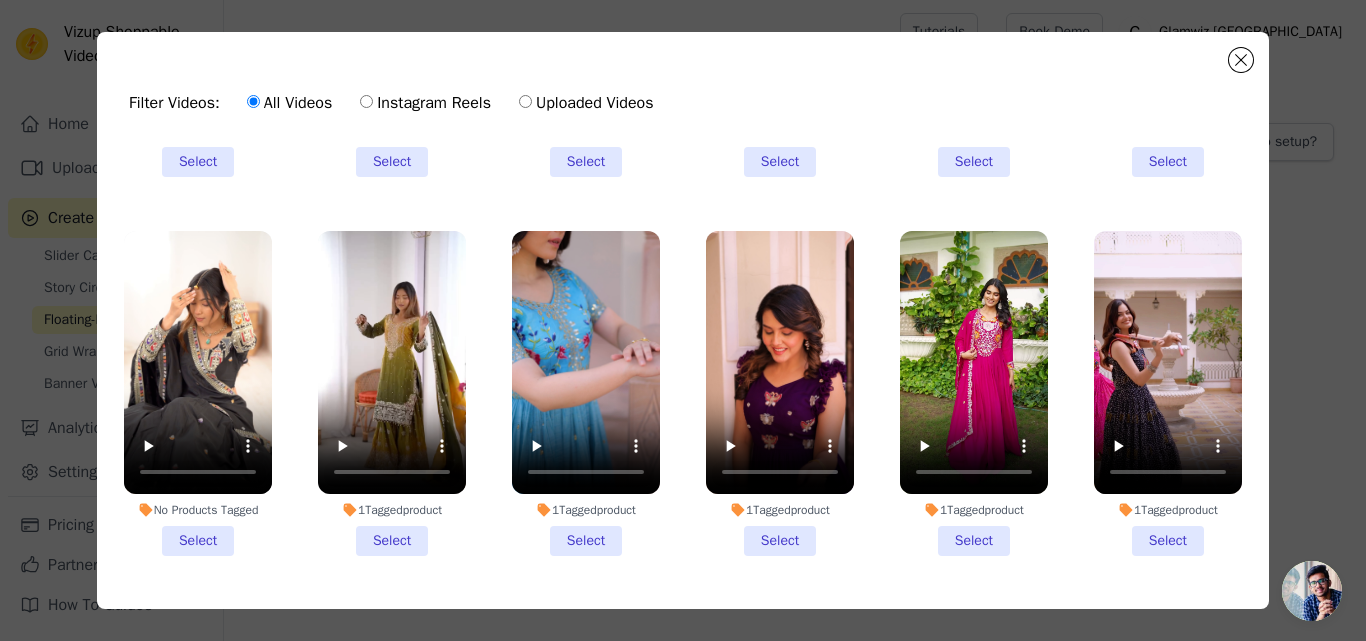 click on "1  Tagged  product     Select" at bounding box center [586, 393] 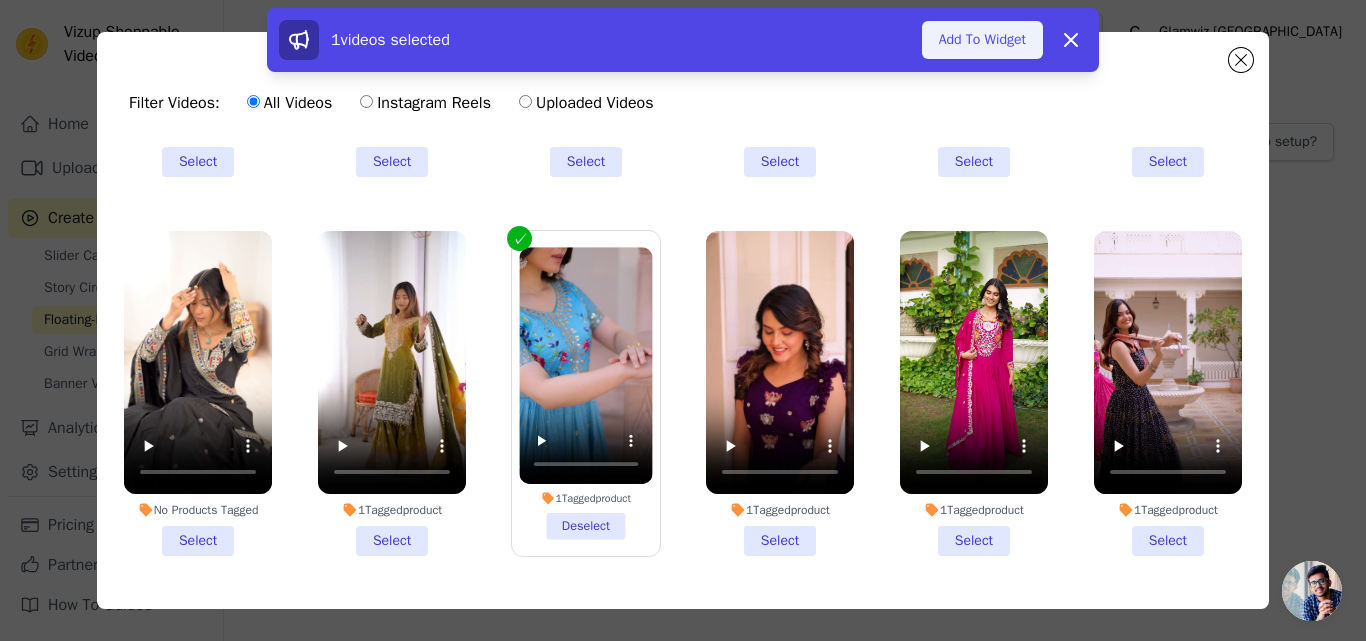 click on "Add To Widget" at bounding box center (982, 40) 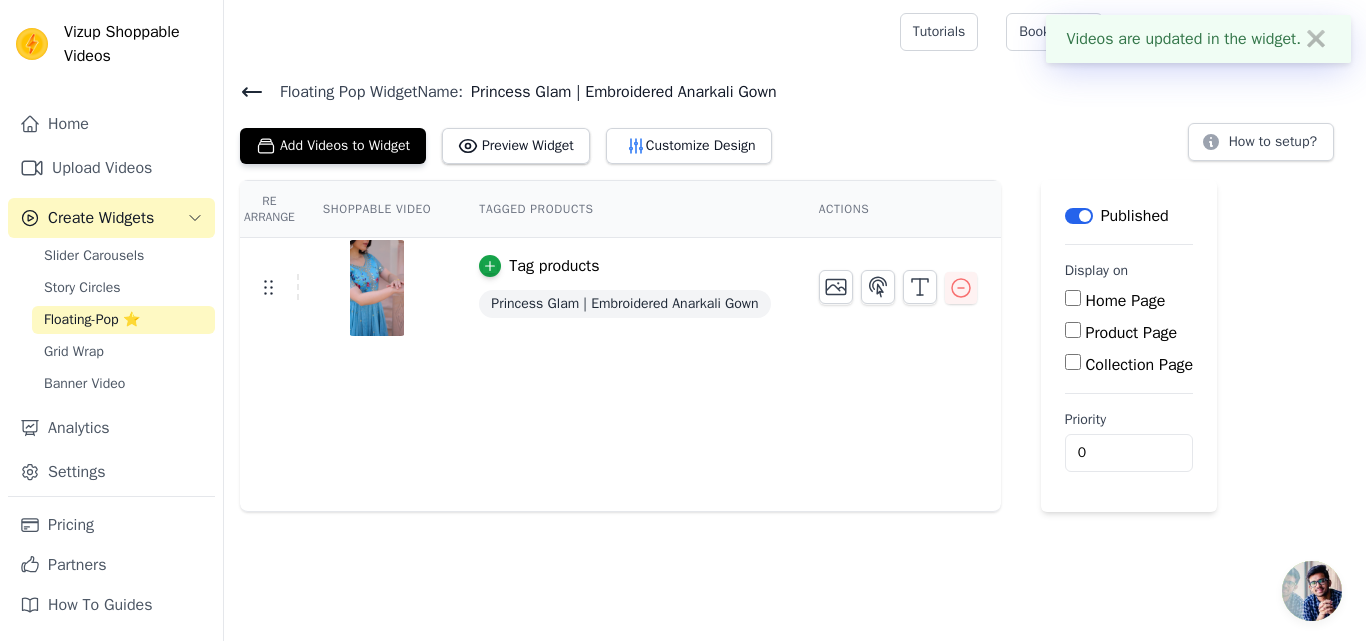 click on "Product Page" at bounding box center (1131, 333) 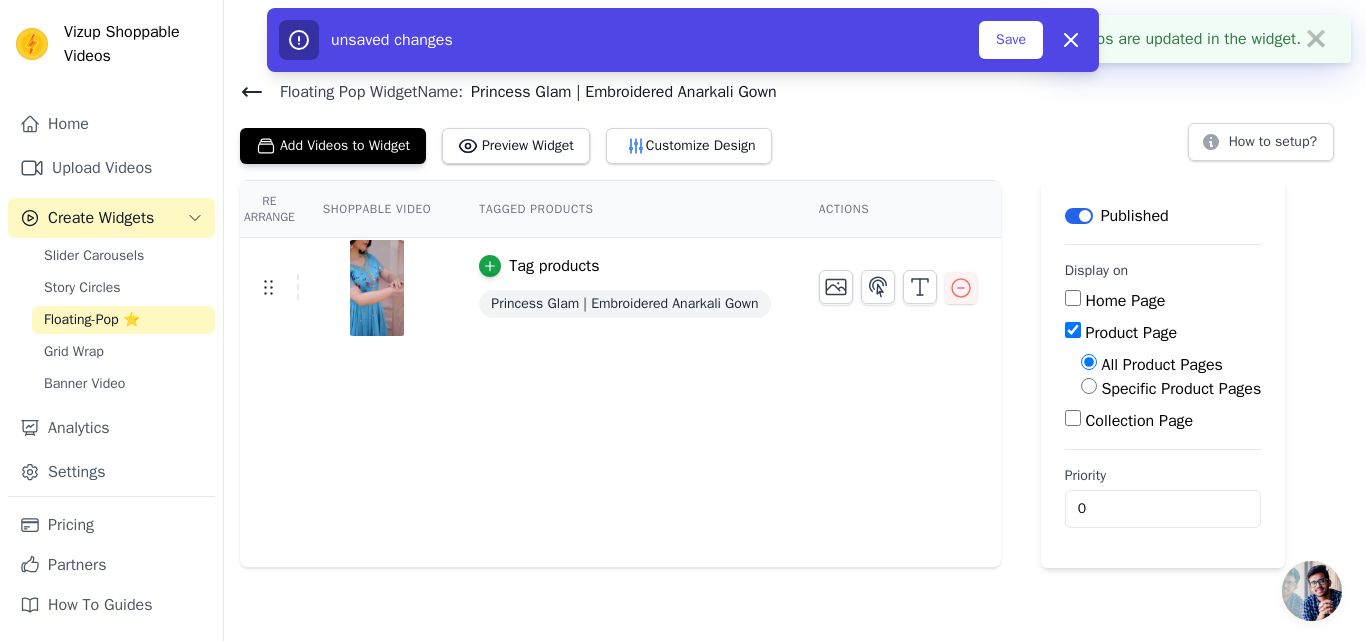 click on "Specific Product Pages" at bounding box center [1171, 389] 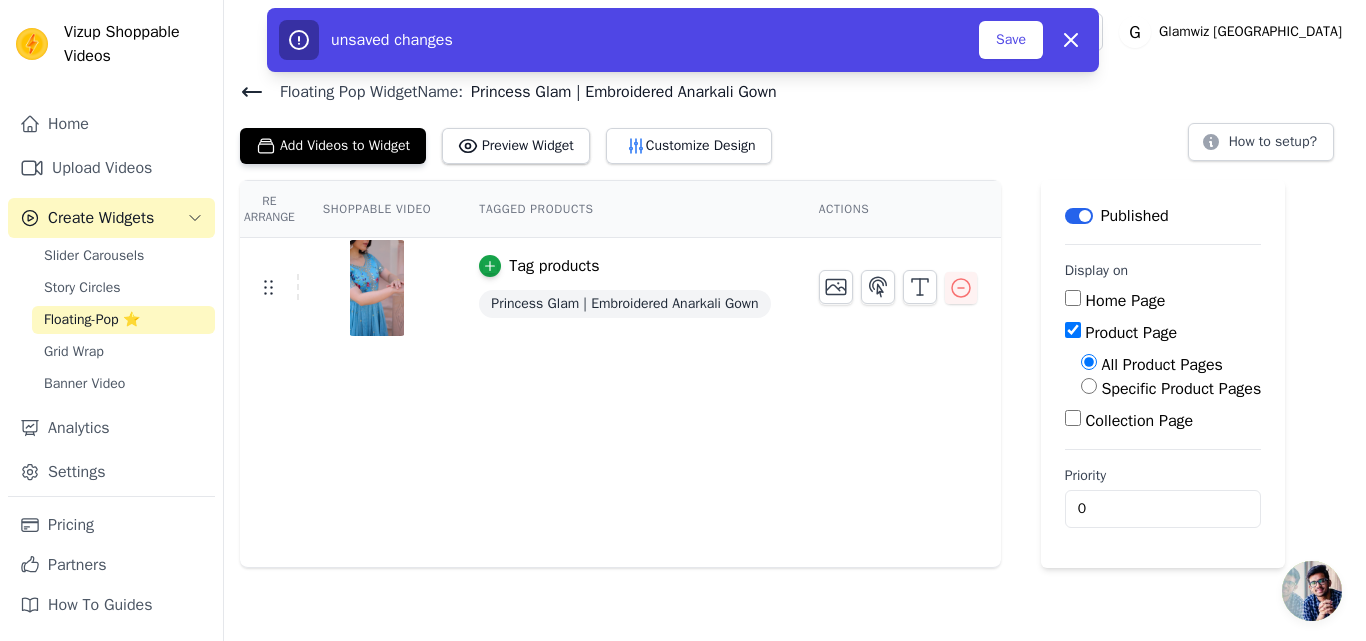 click on "Specific Product Pages" at bounding box center [1089, 386] 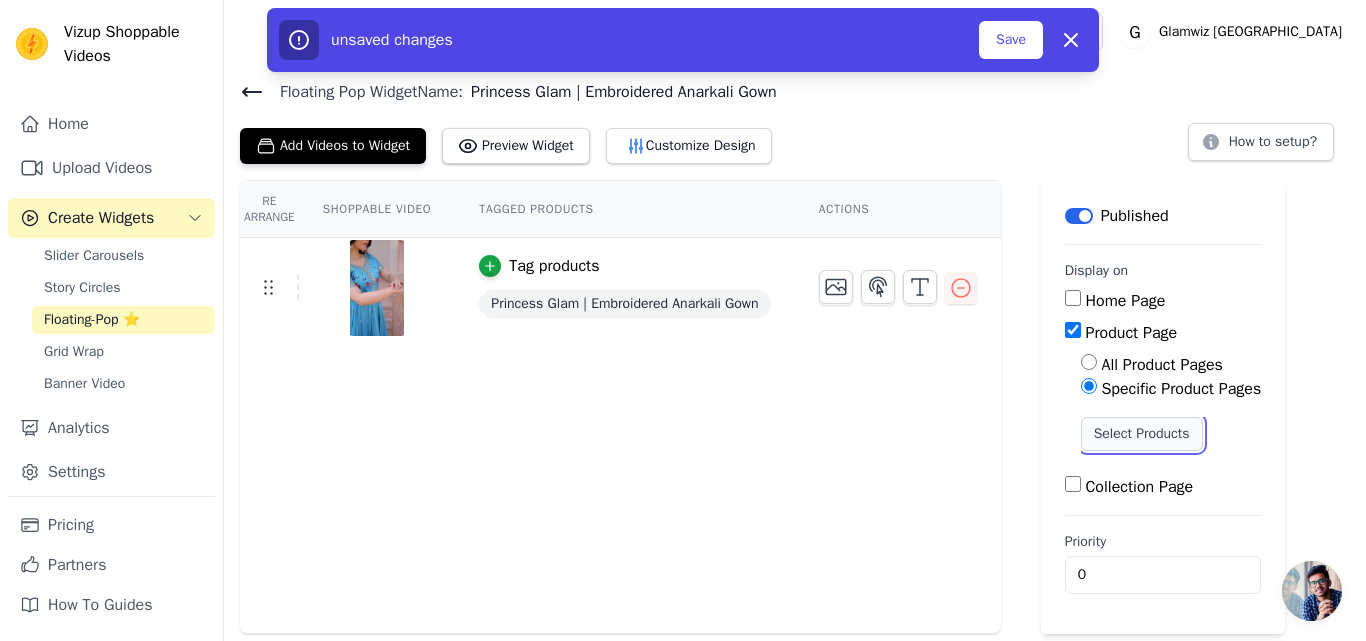 click on "Select Products" at bounding box center (1142, 434) 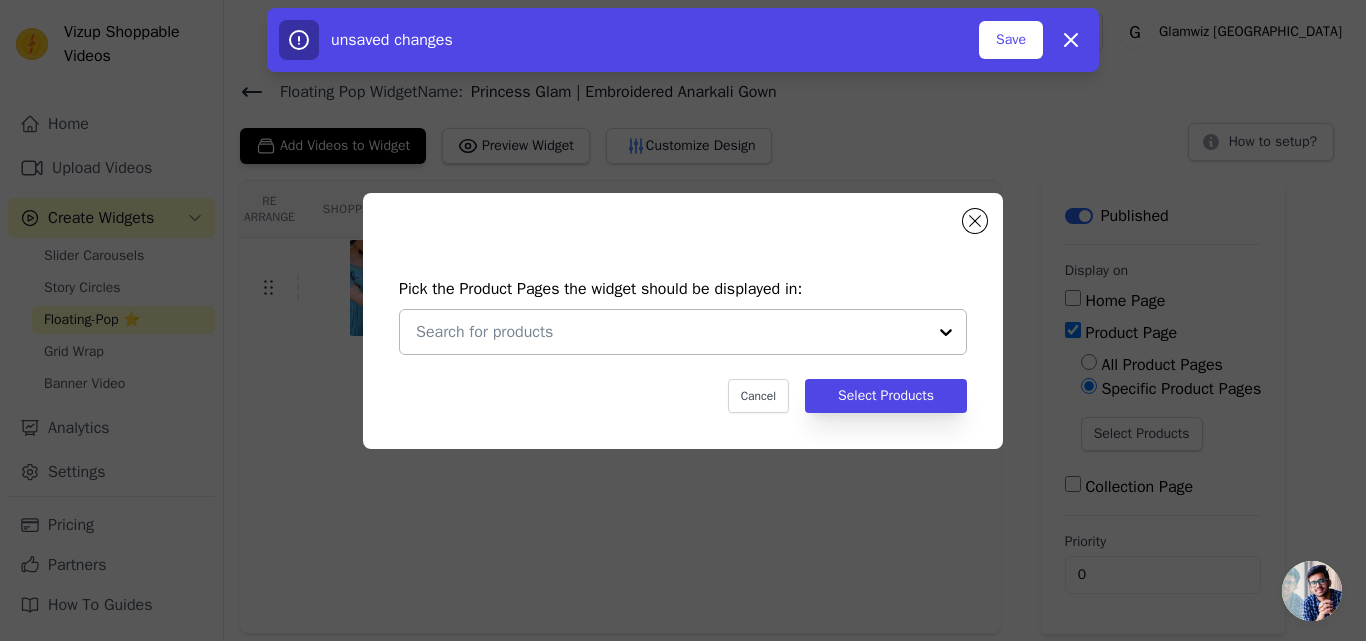 paste on "Princess Glam | Embroidered Anarkali Gown" 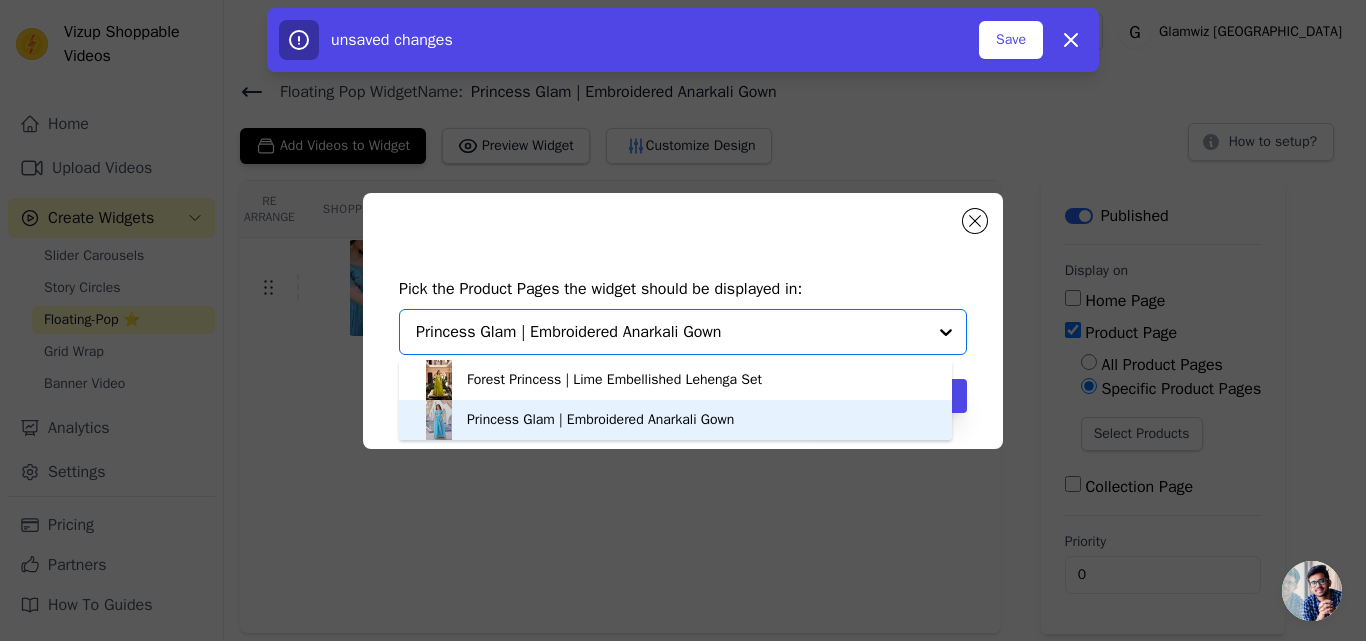 click on "Princess Glam | Embroidered Anarkali Gown" at bounding box center (600, 420) 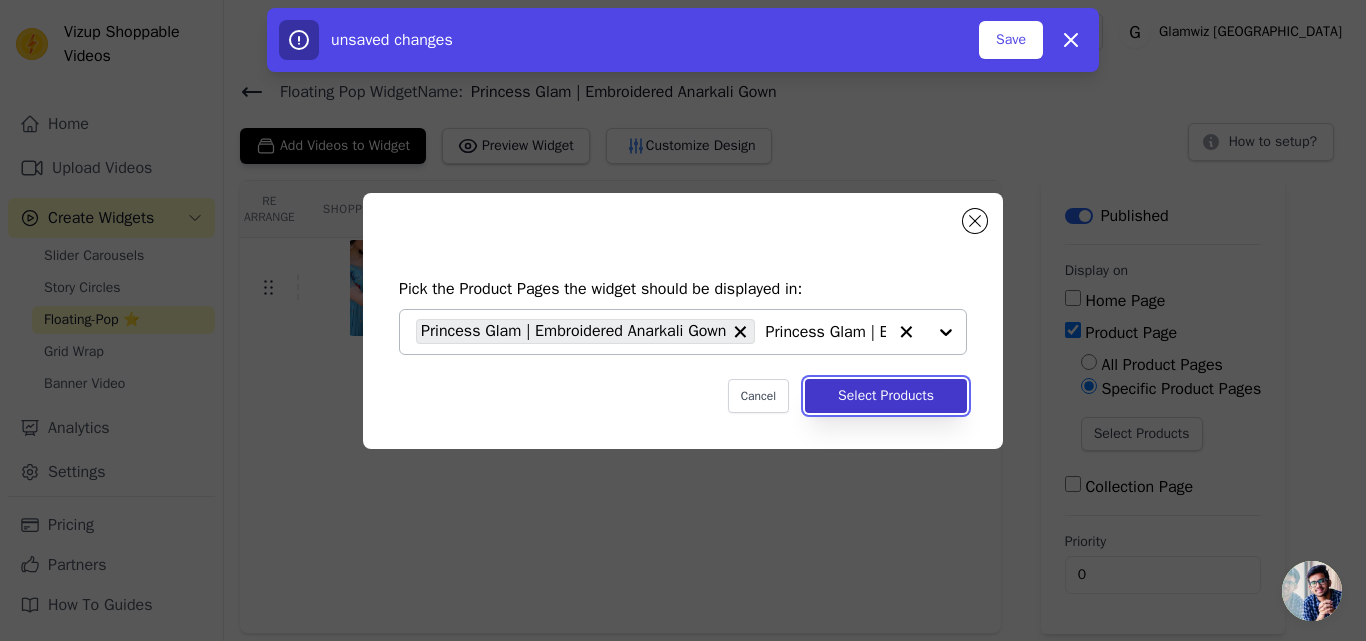 click on "Select Products" at bounding box center [886, 396] 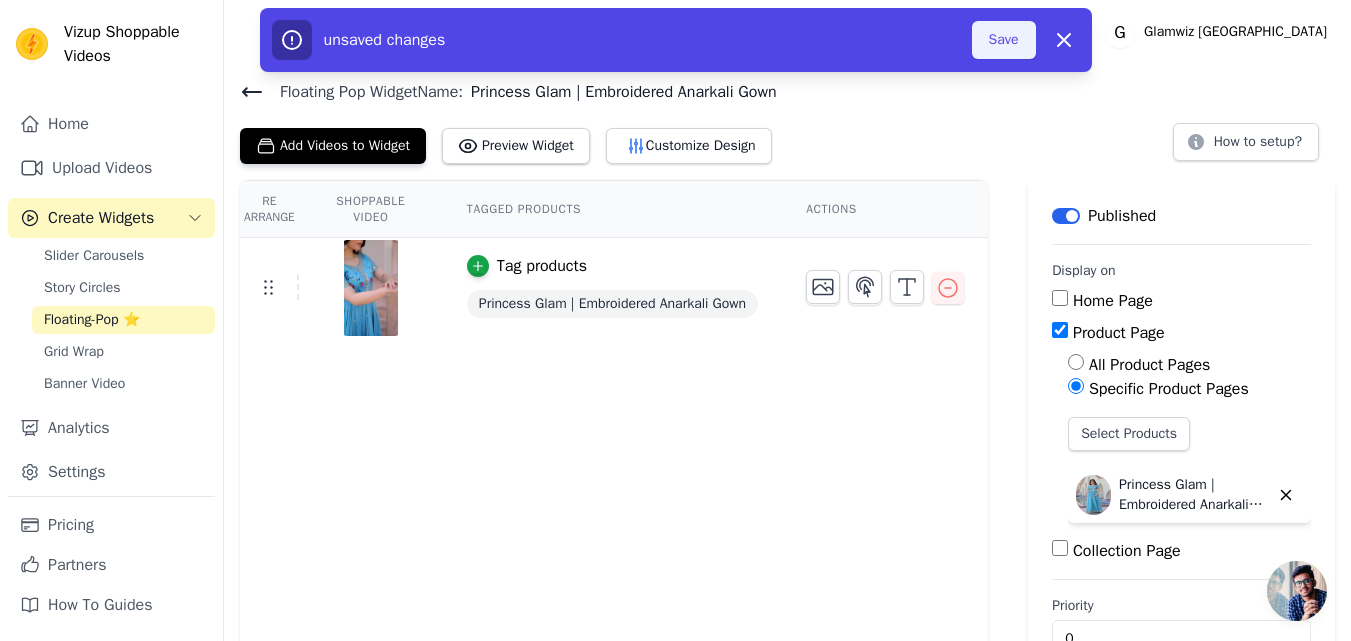 click on "Save" at bounding box center [1004, 40] 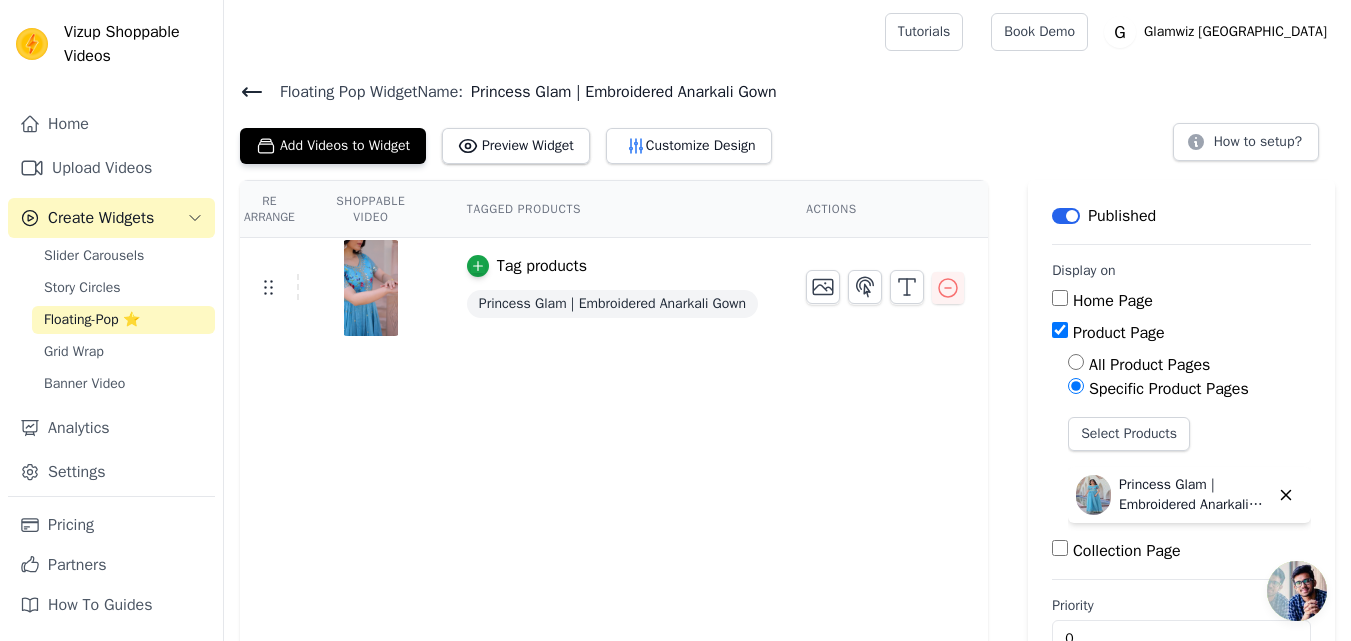 click on "Floating-Pop ⭐" at bounding box center [92, 320] 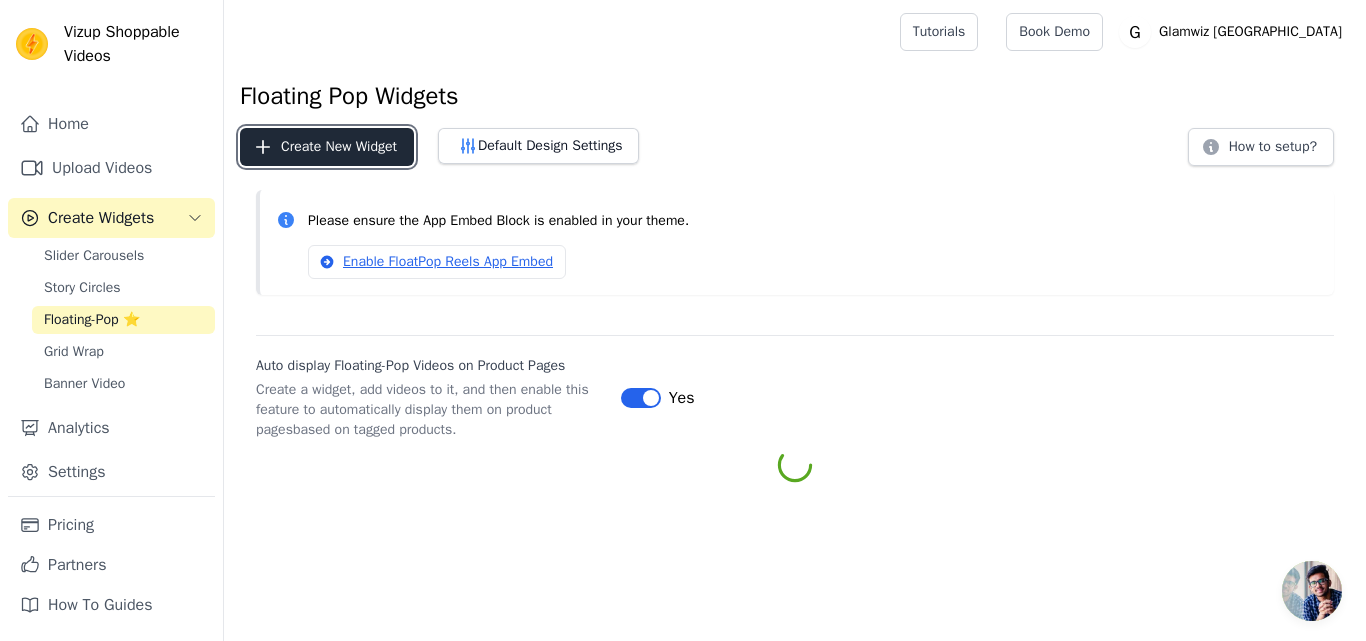 click on "Create New Widget" at bounding box center [327, 147] 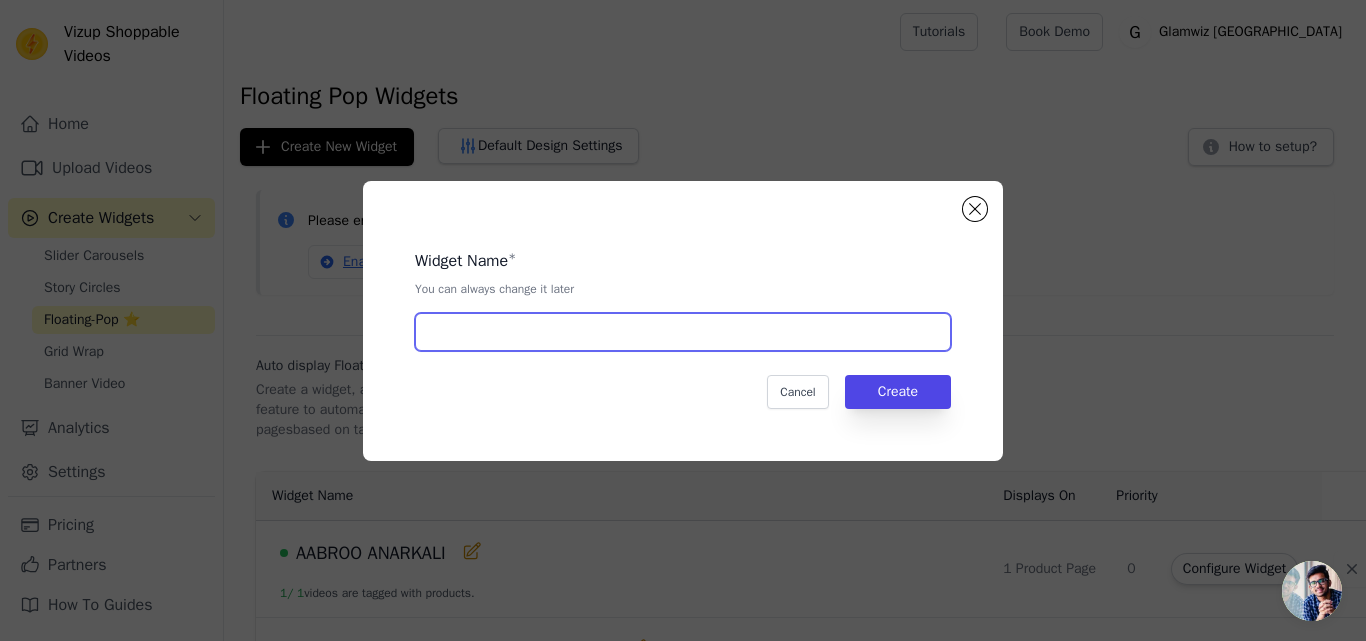 click at bounding box center (683, 332) 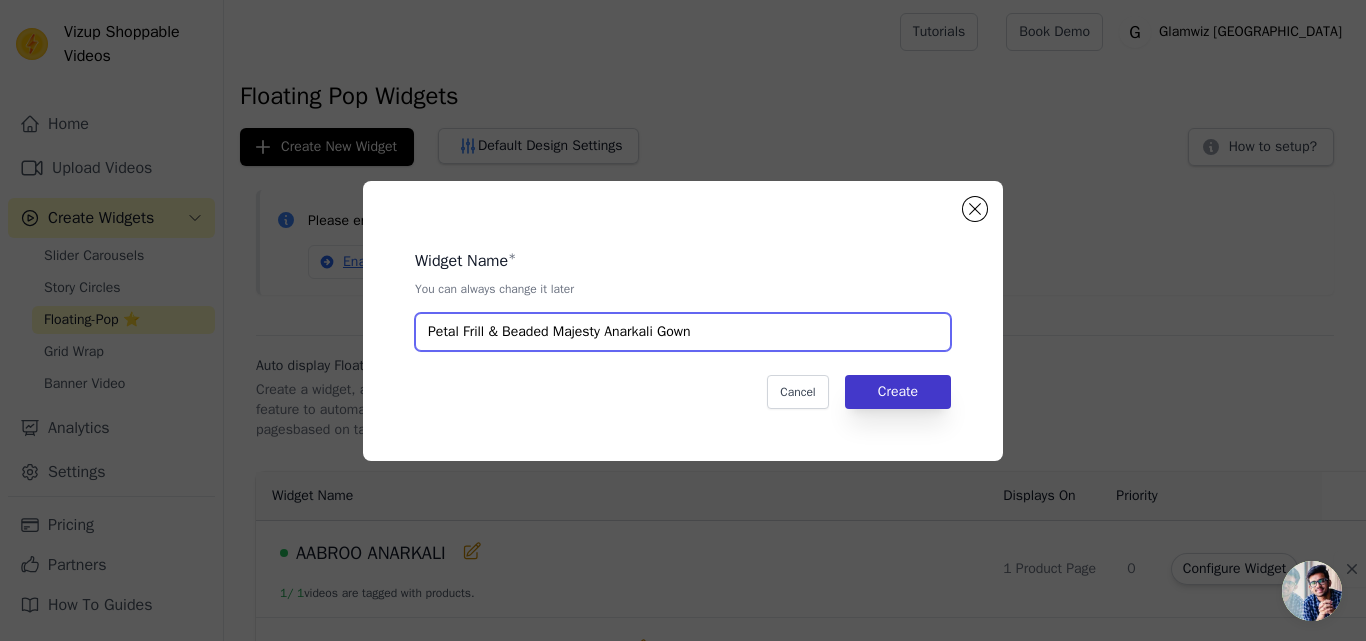 type on "Petal Frill & Beaded Majesty Anarkali Gown" 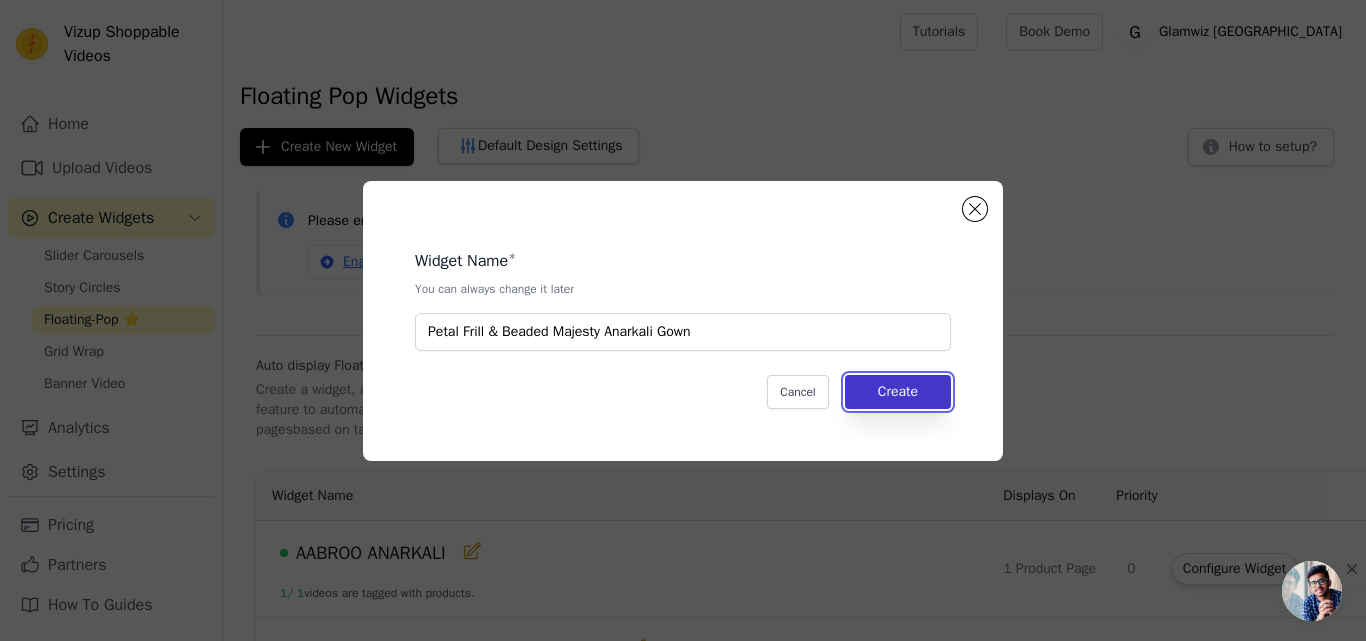 click on "Create" at bounding box center [898, 392] 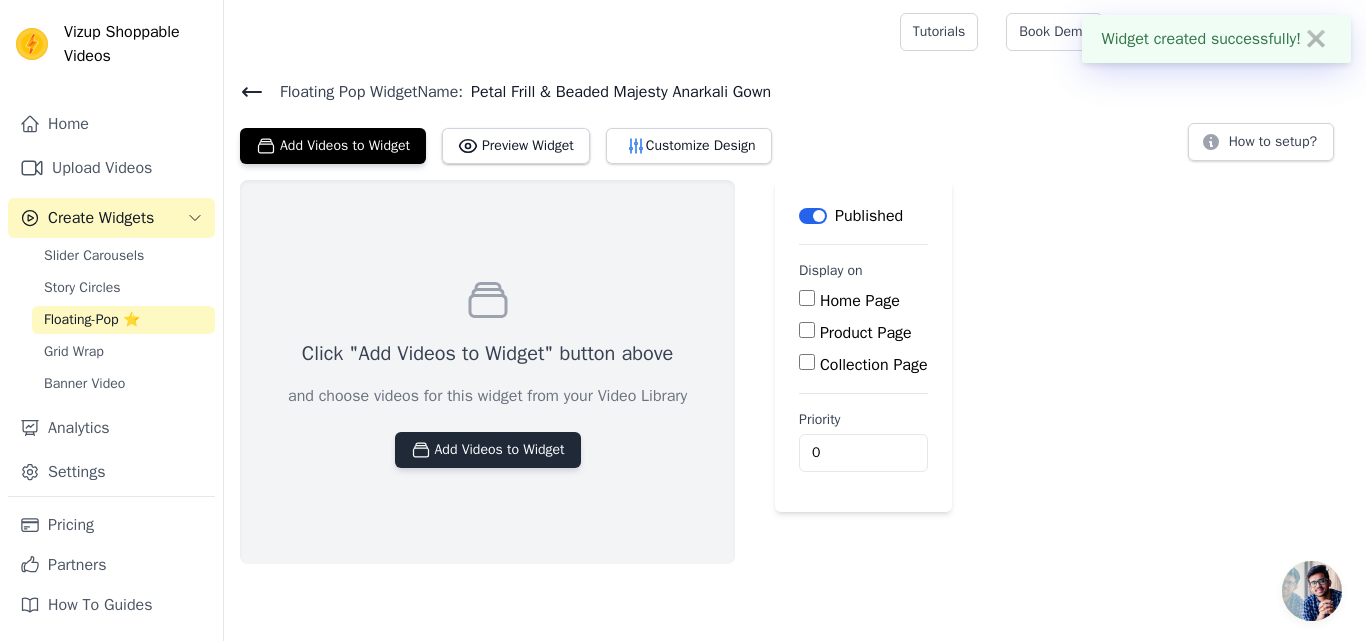 click on "Add Videos to Widget" at bounding box center (488, 450) 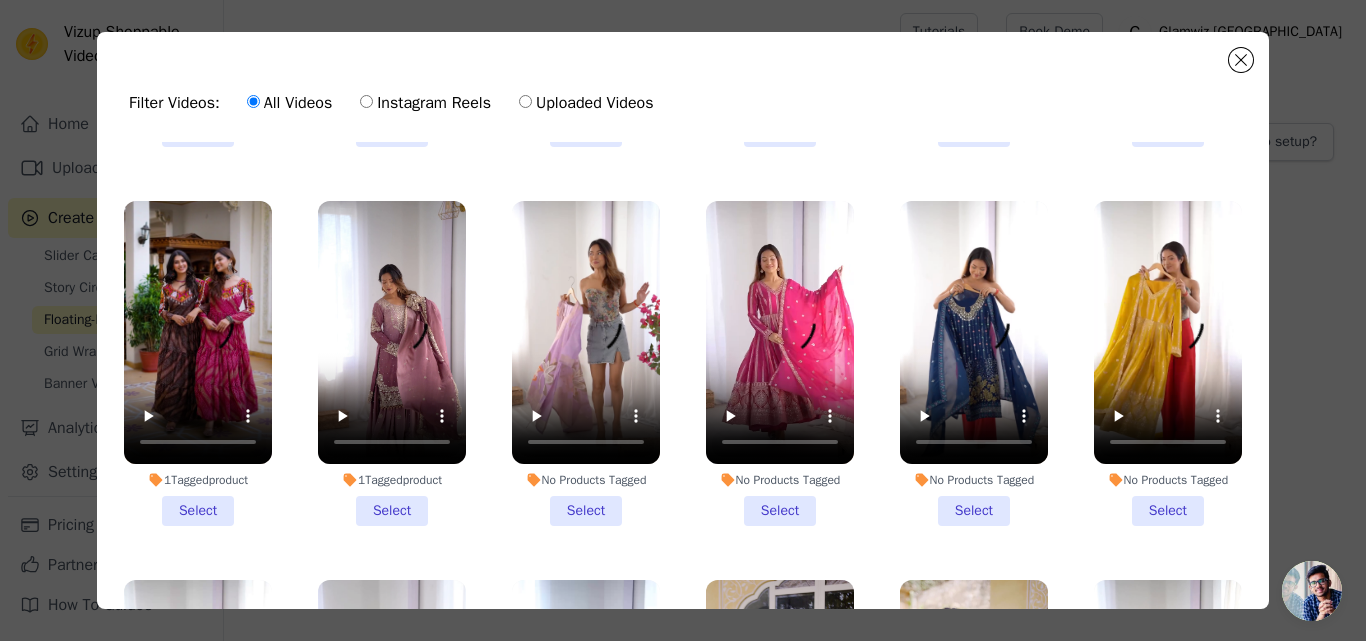 scroll, scrollTop: 2886, scrollLeft: 0, axis: vertical 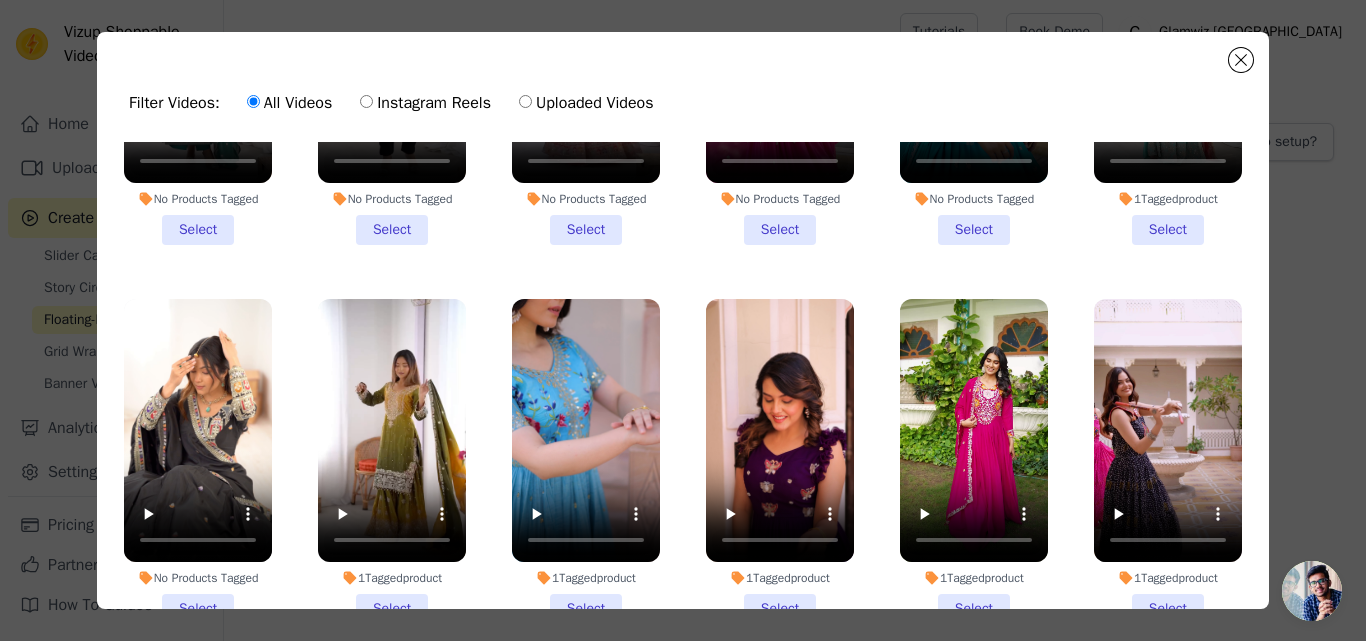 click on "1  Tagged  product     Select" at bounding box center (780, 461) 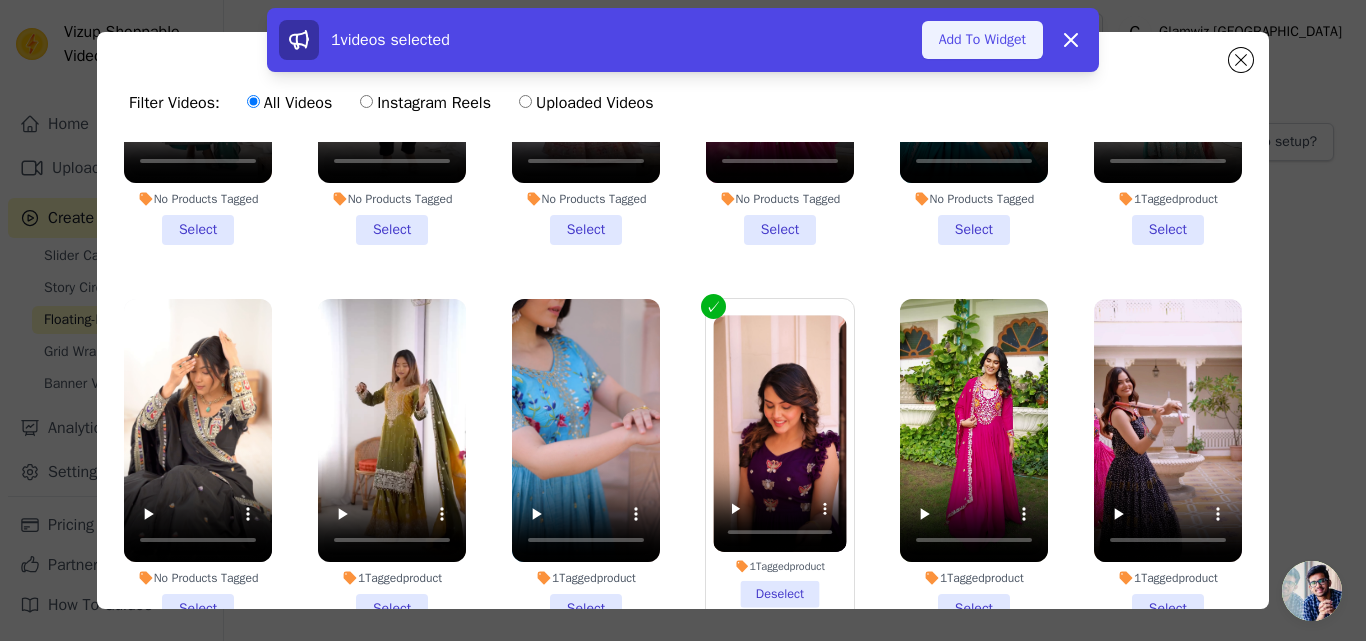 click on "Add To Widget" at bounding box center [982, 40] 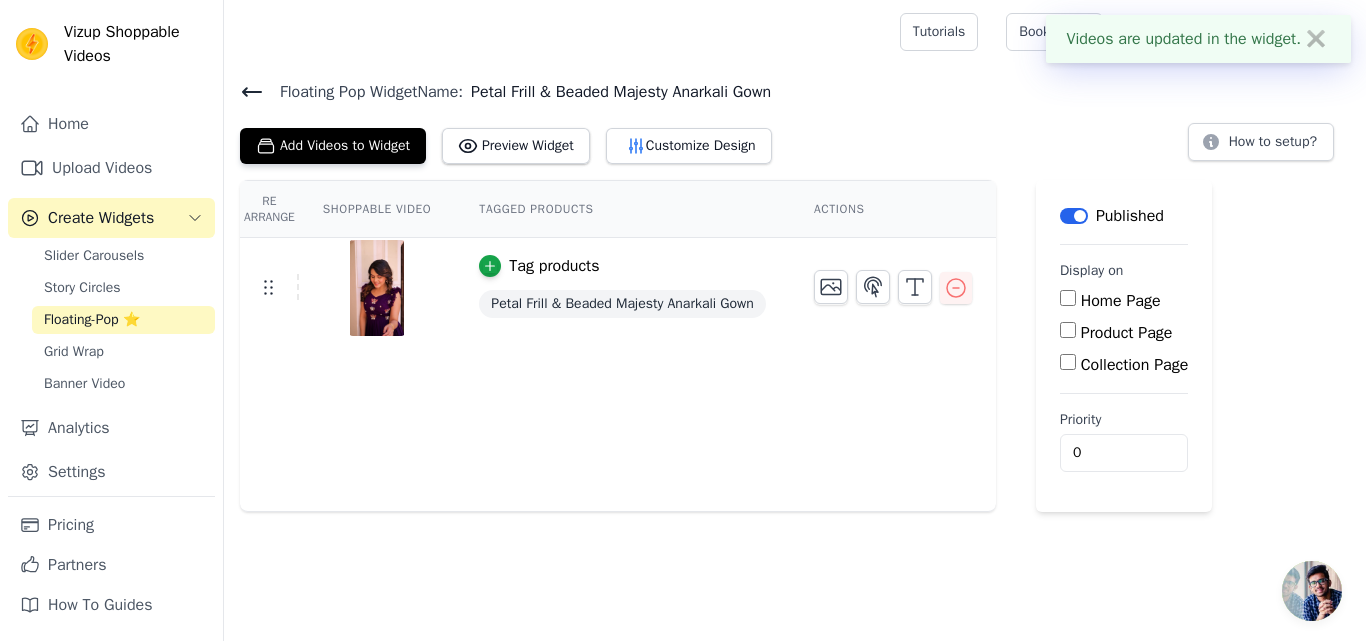 click on "Product Page" at bounding box center [1068, 330] 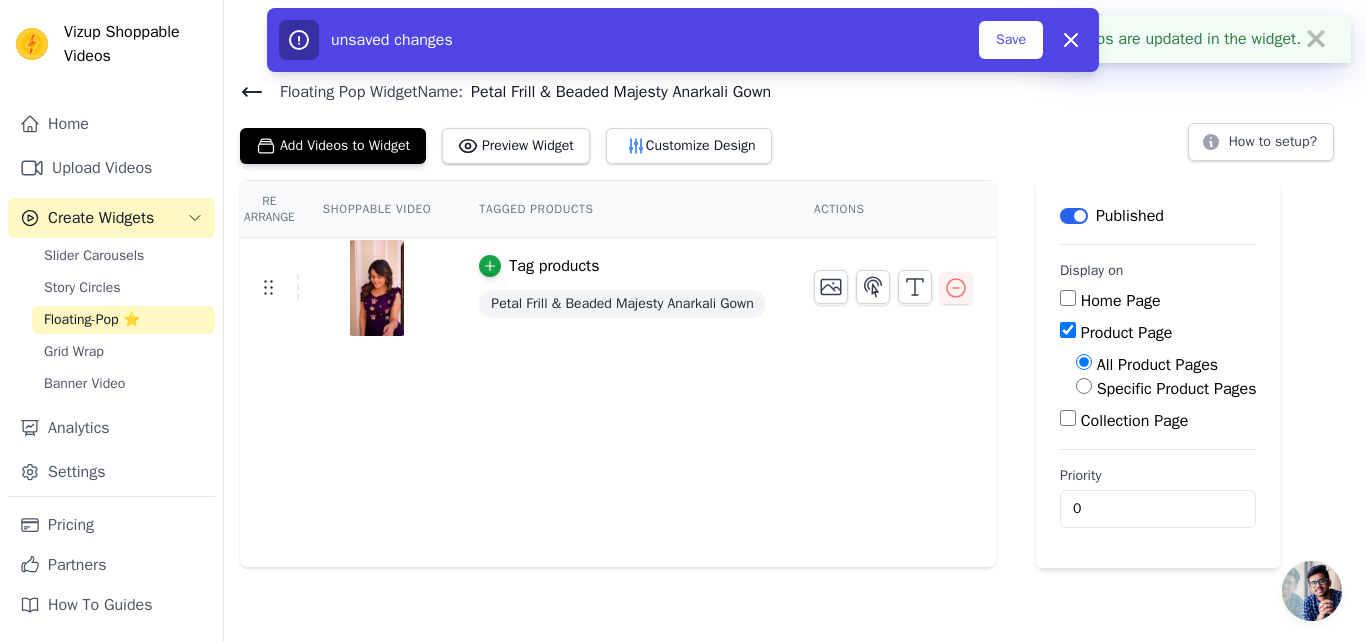 click on "Specific Product Pages" at bounding box center [1084, 386] 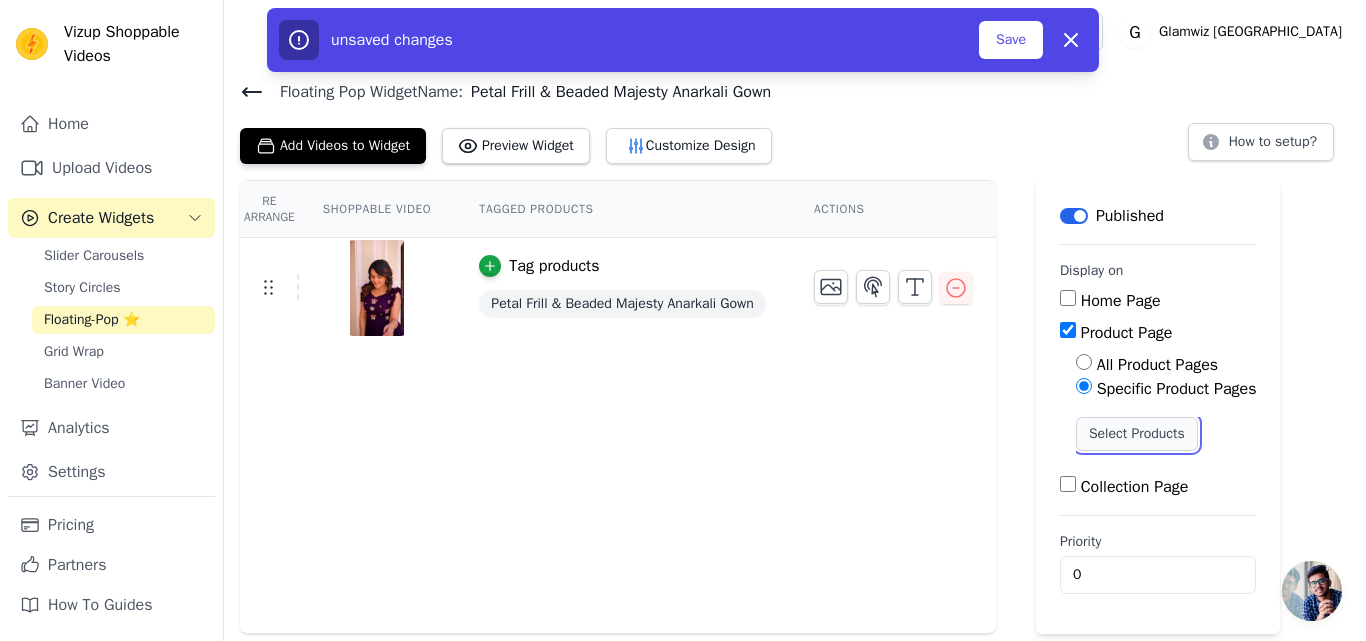 click on "Select Products" at bounding box center (1137, 434) 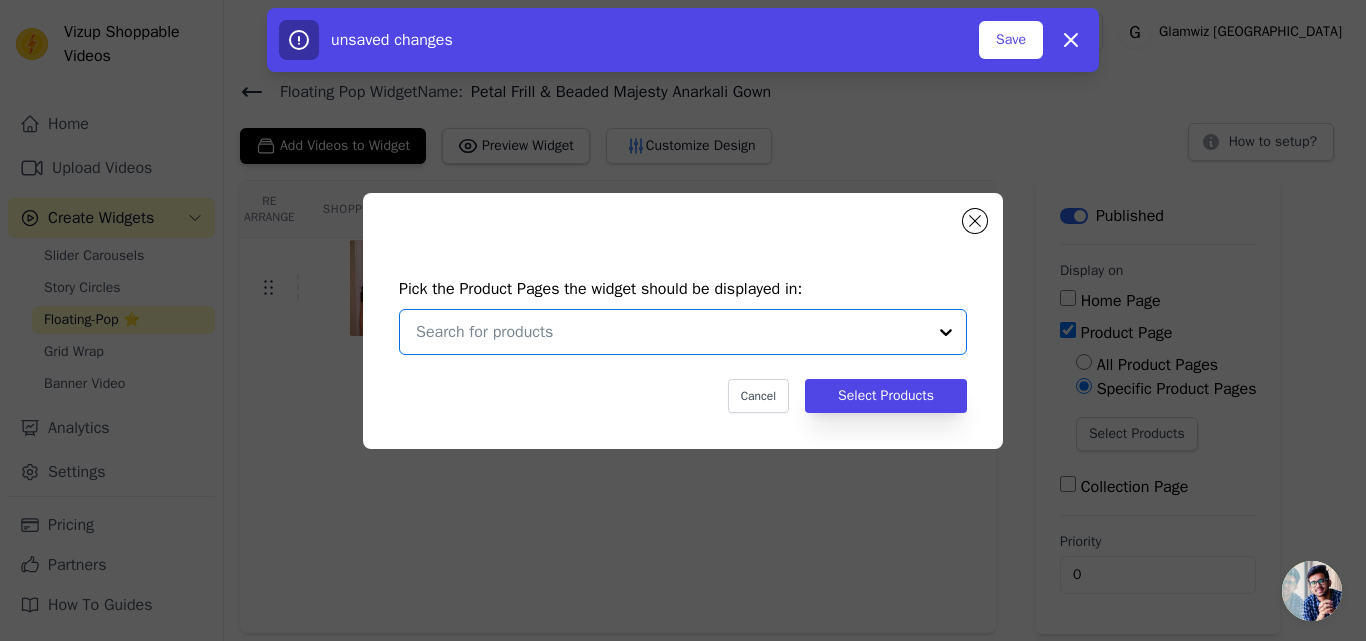 click at bounding box center [671, 332] 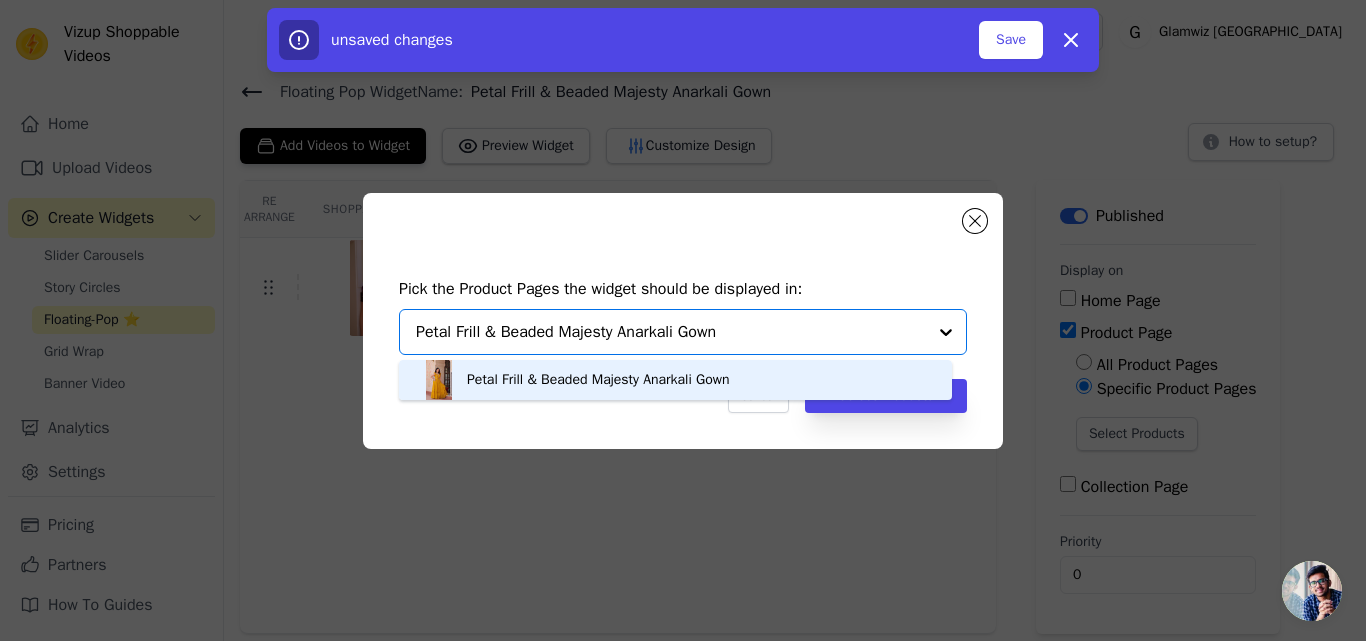 drag, startPoint x: 551, startPoint y: 388, endPoint x: 567, endPoint y: 379, distance: 18.35756 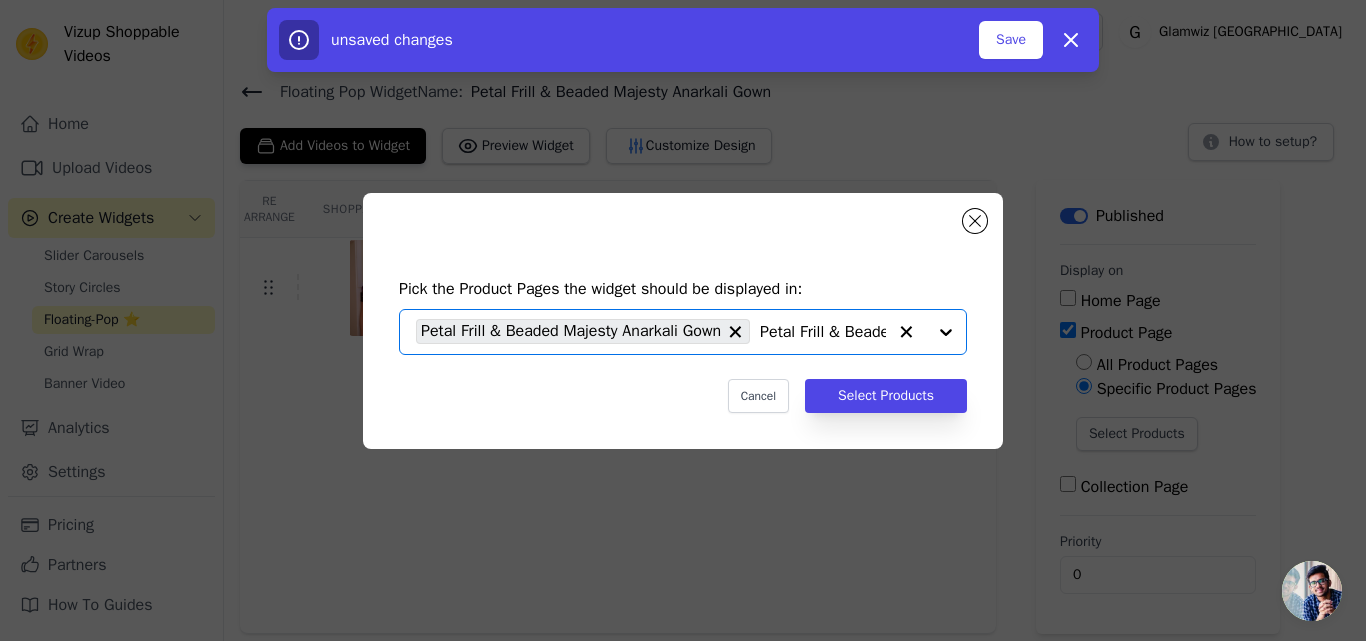 click on "Cancel   Select Products" at bounding box center (683, 396) 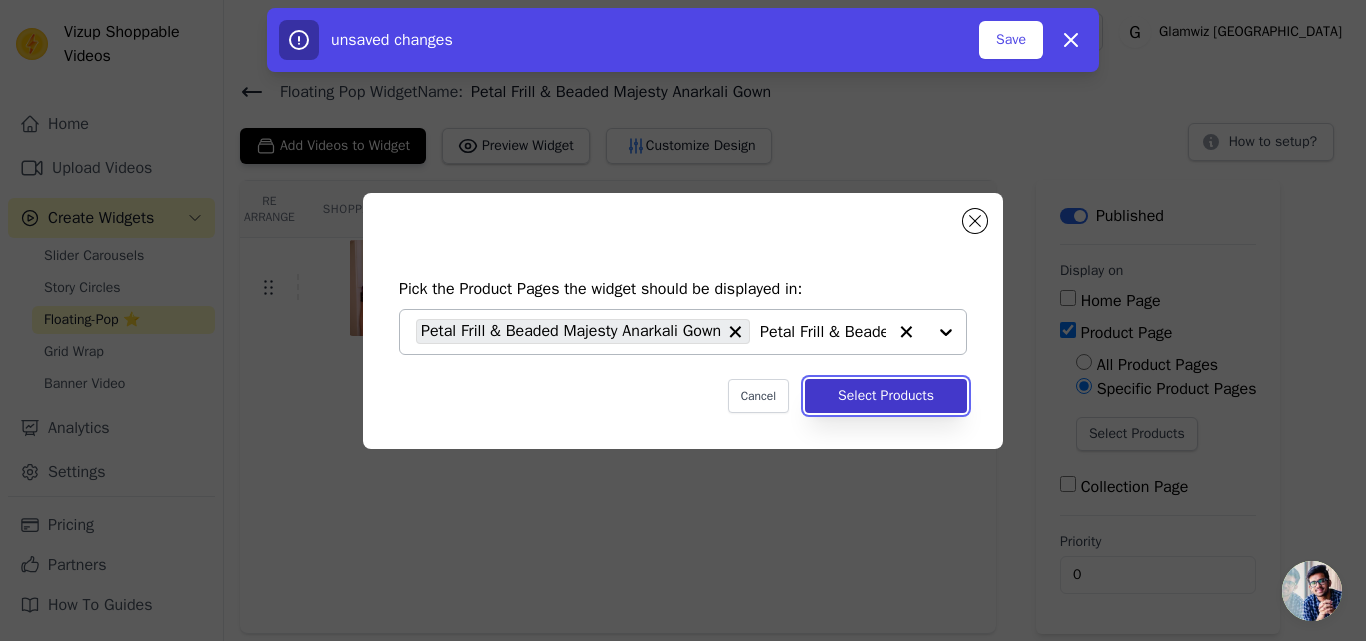 click on "Select Products" at bounding box center (886, 396) 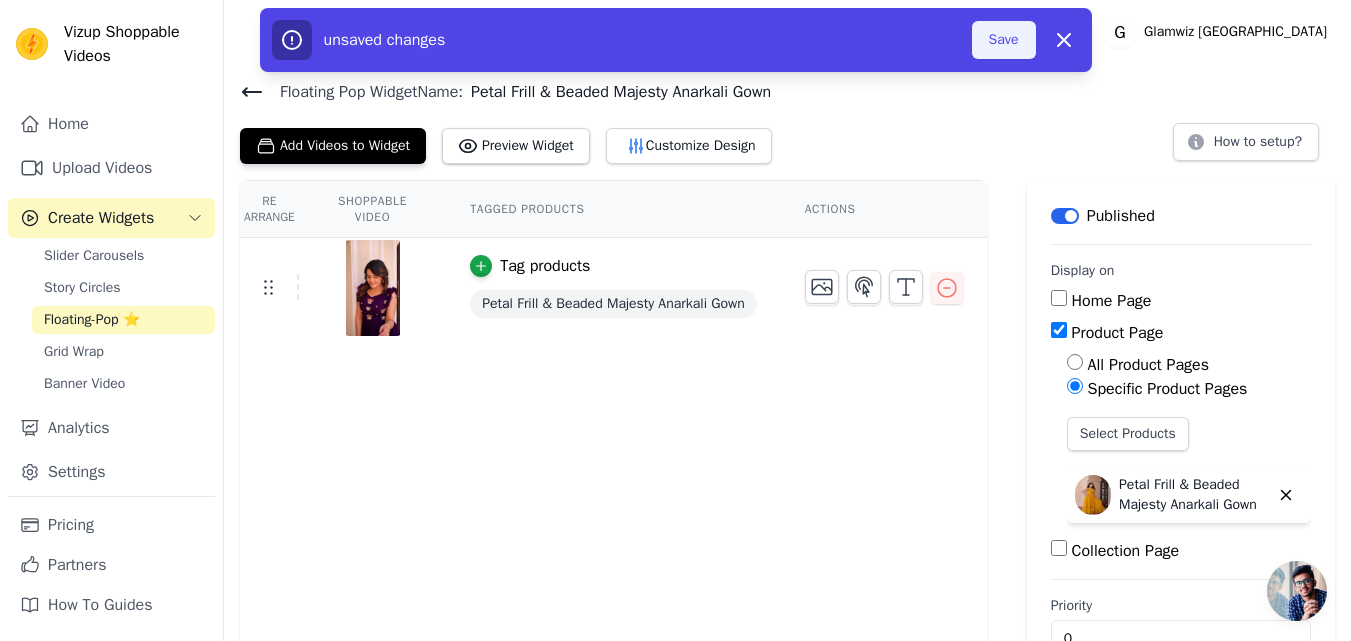 click on "Save" at bounding box center [1004, 40] 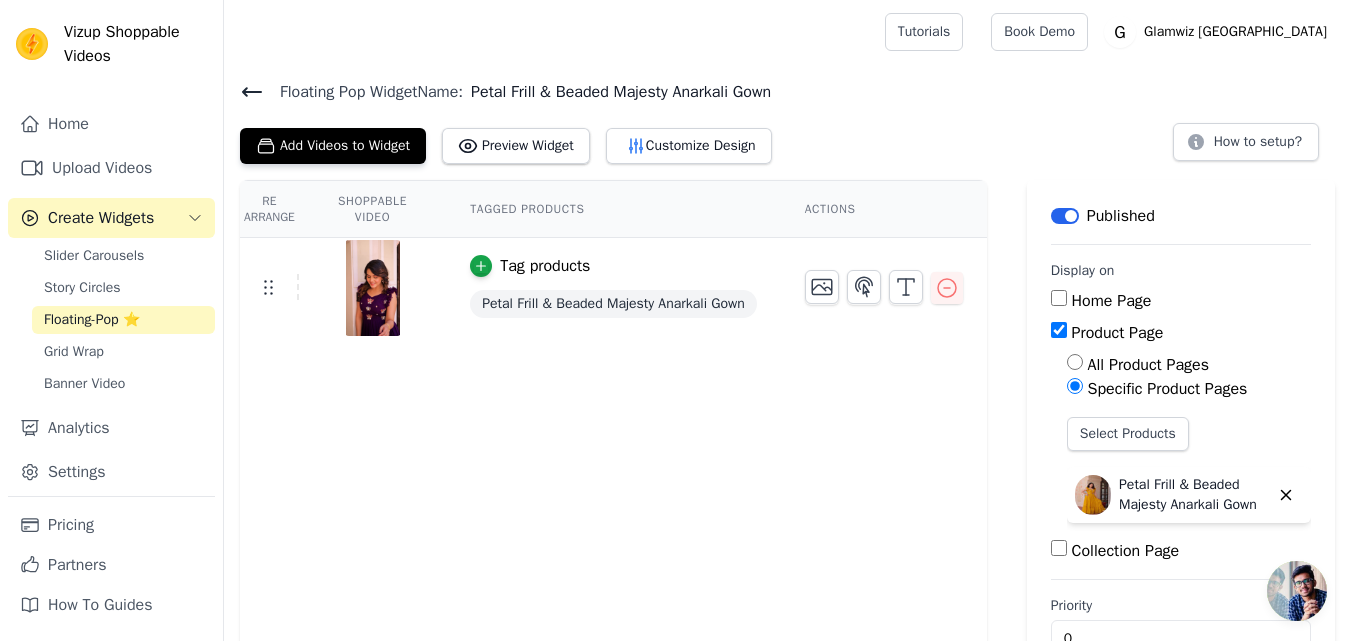 click on "Floating-Pop ⭐" at bounding box center (123, 320) 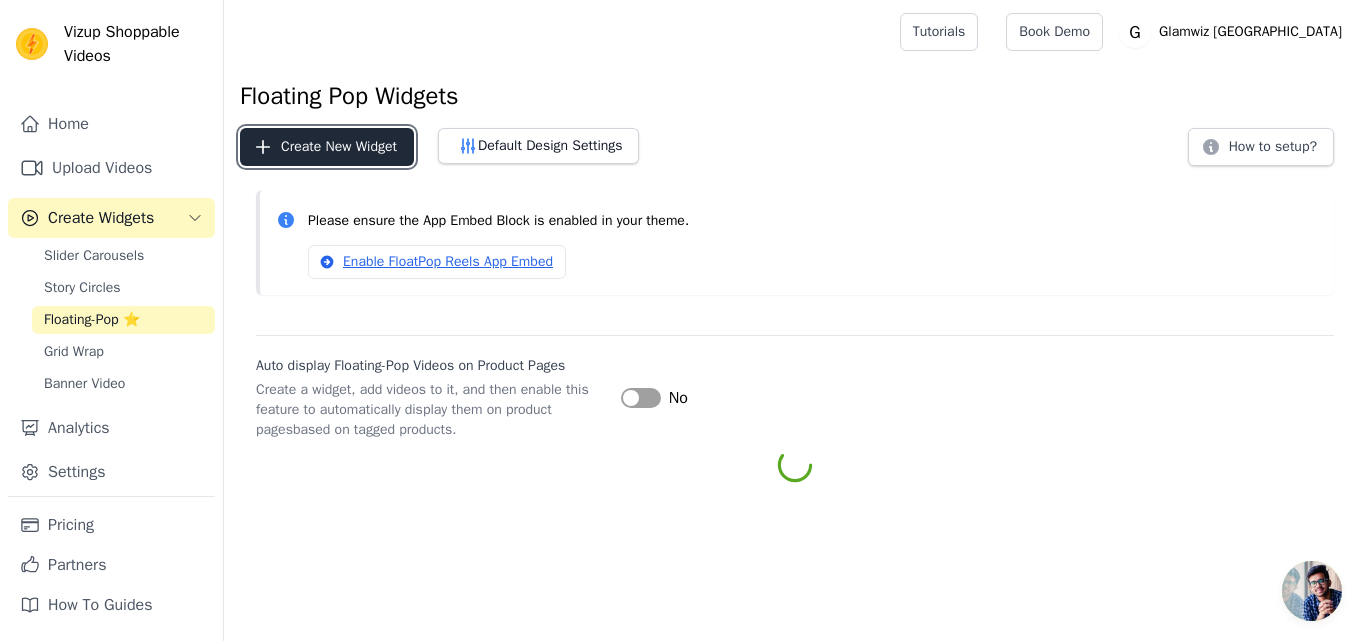 click on "Create New Widget" at bounding box center (327, 147) 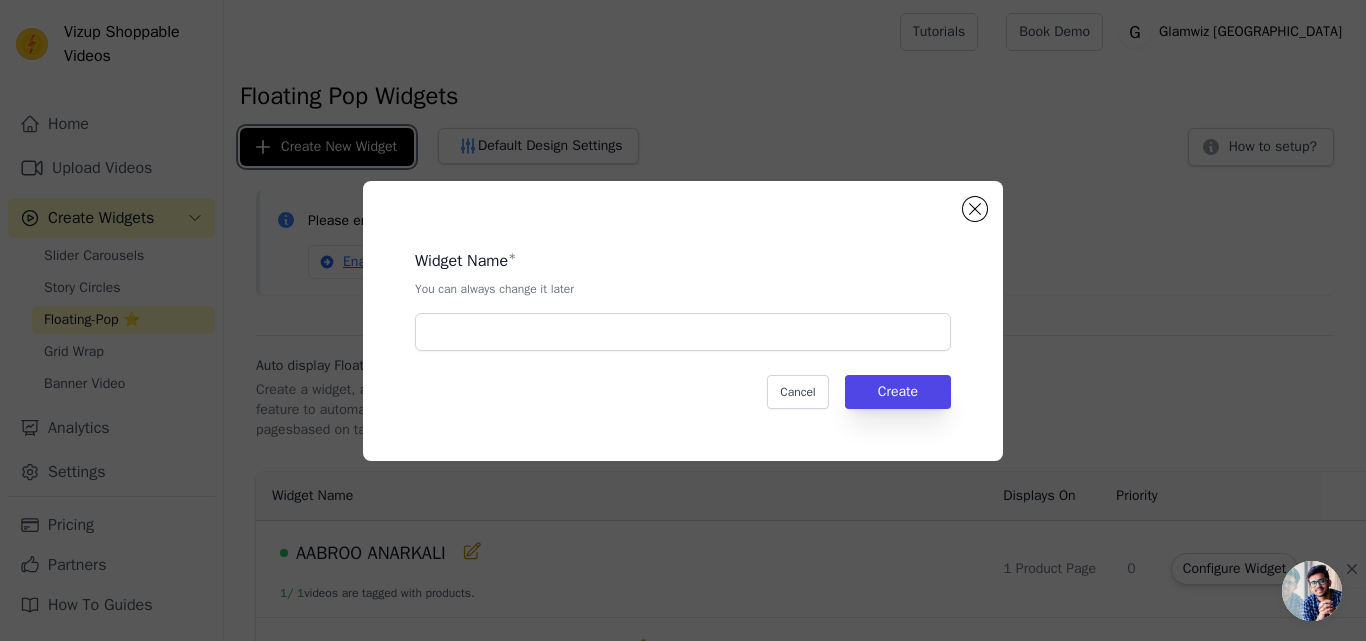 type 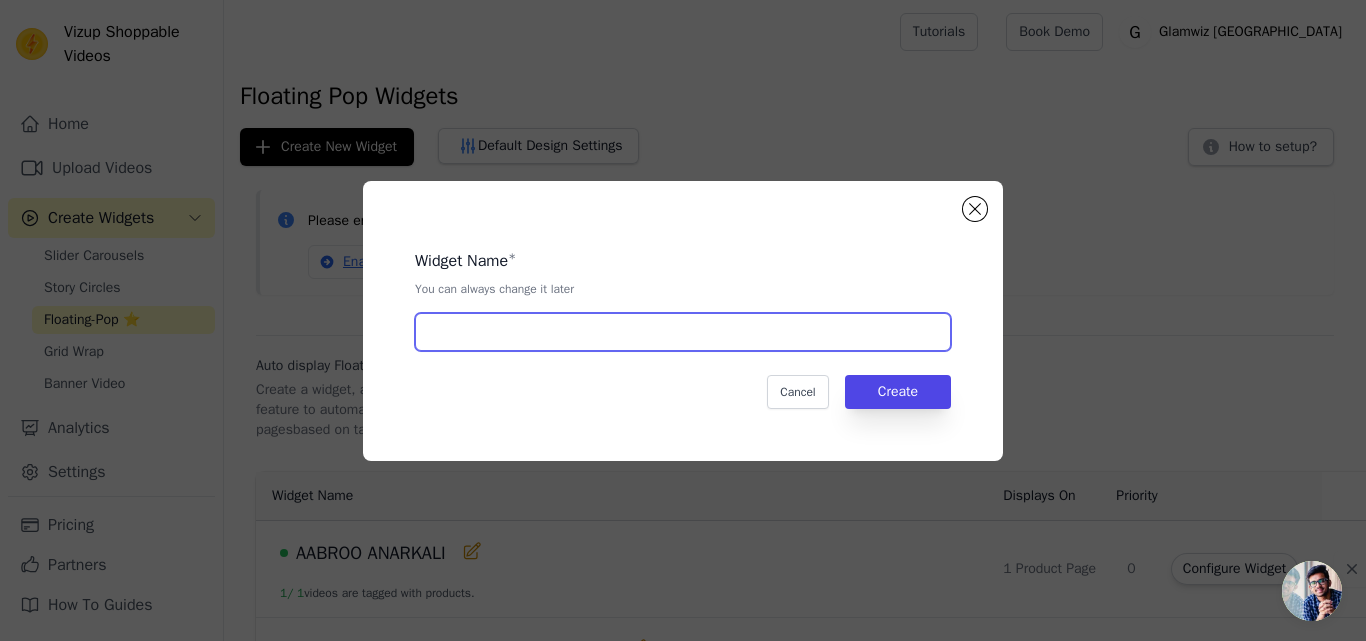 paste on "Glamwiz Stellar Sequins Georgette Anarkali Gown" 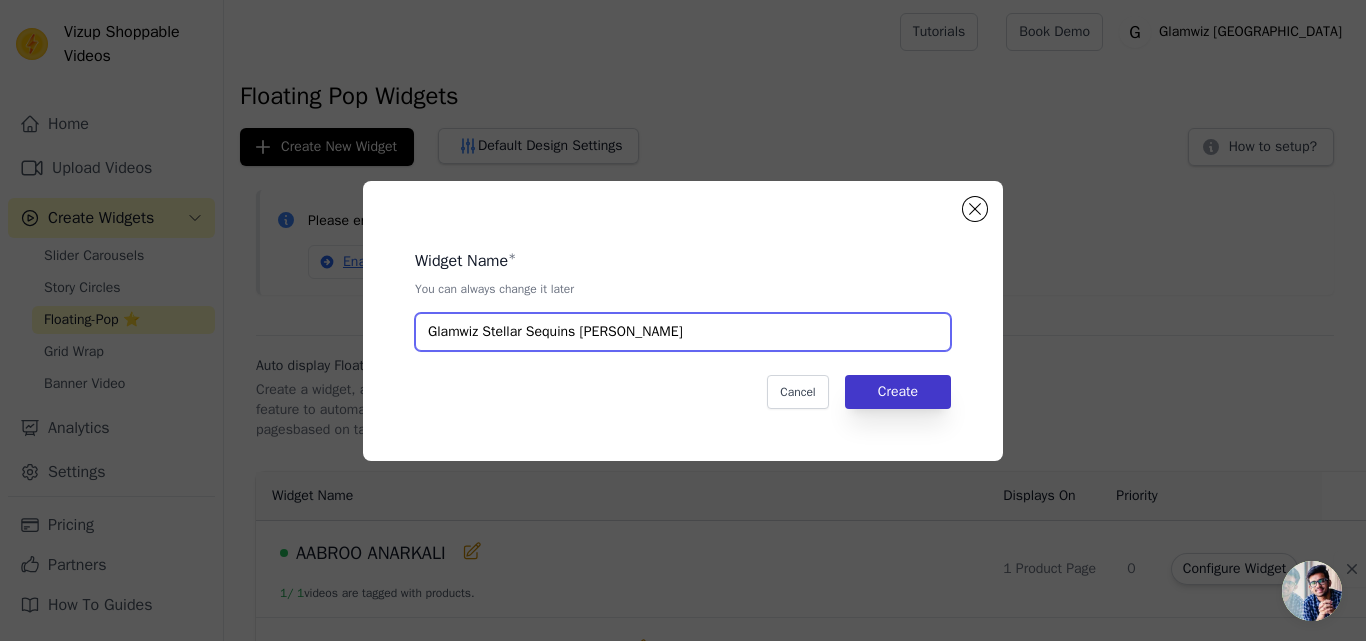 type on "Glamwiz Stellar Sequins Georgette Anarkali Gown" 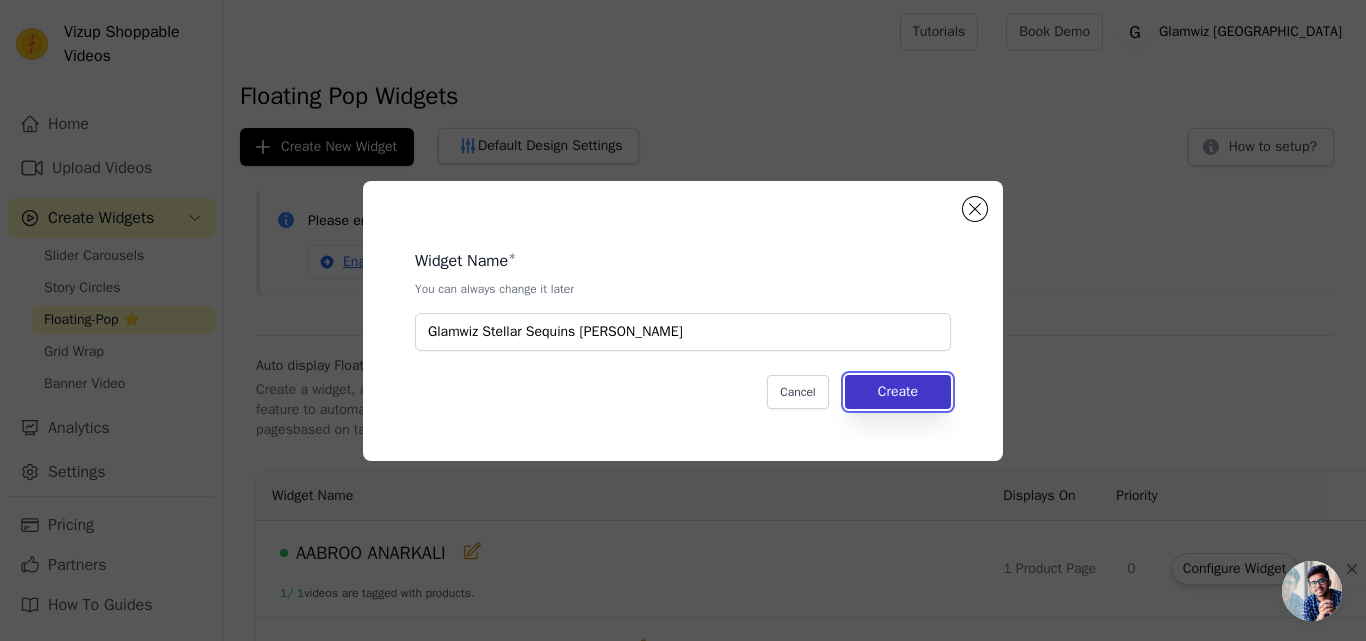 click on "Create" at bounding box center [898, 392] 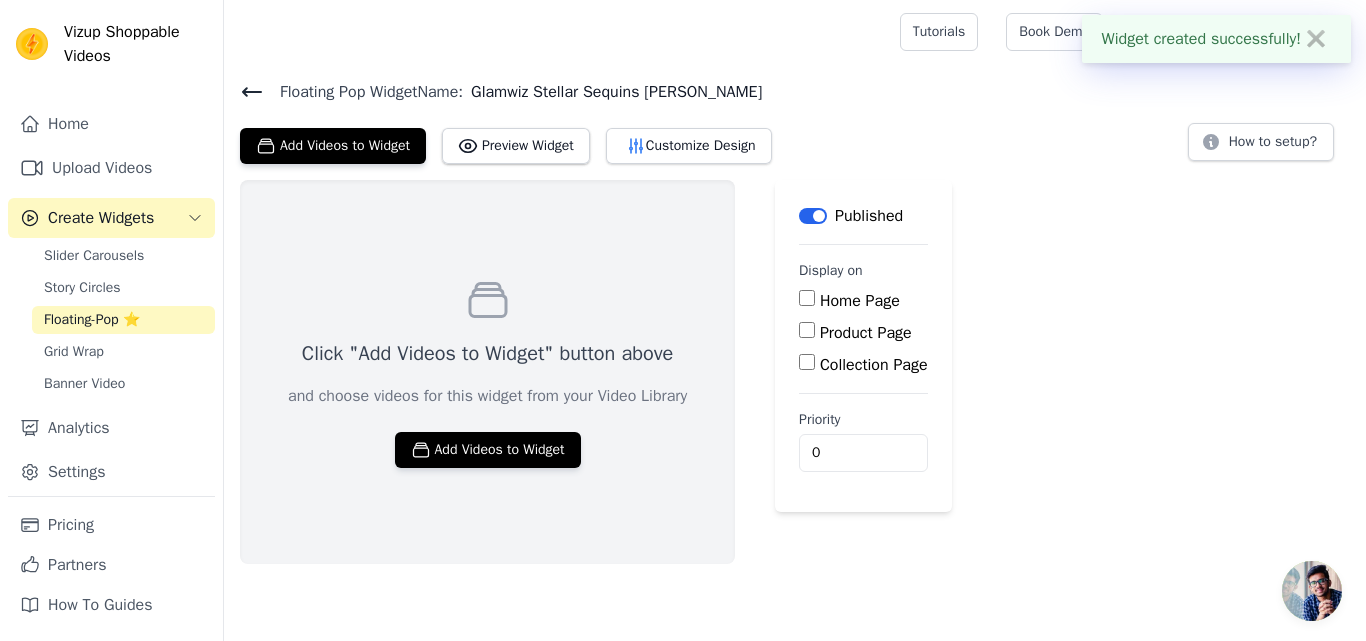 click on "Click "Add Videos to Widget" button above   and choose videos for this widget from your Video Library
Add Videos to Widget" at bounding box center (487, 372) 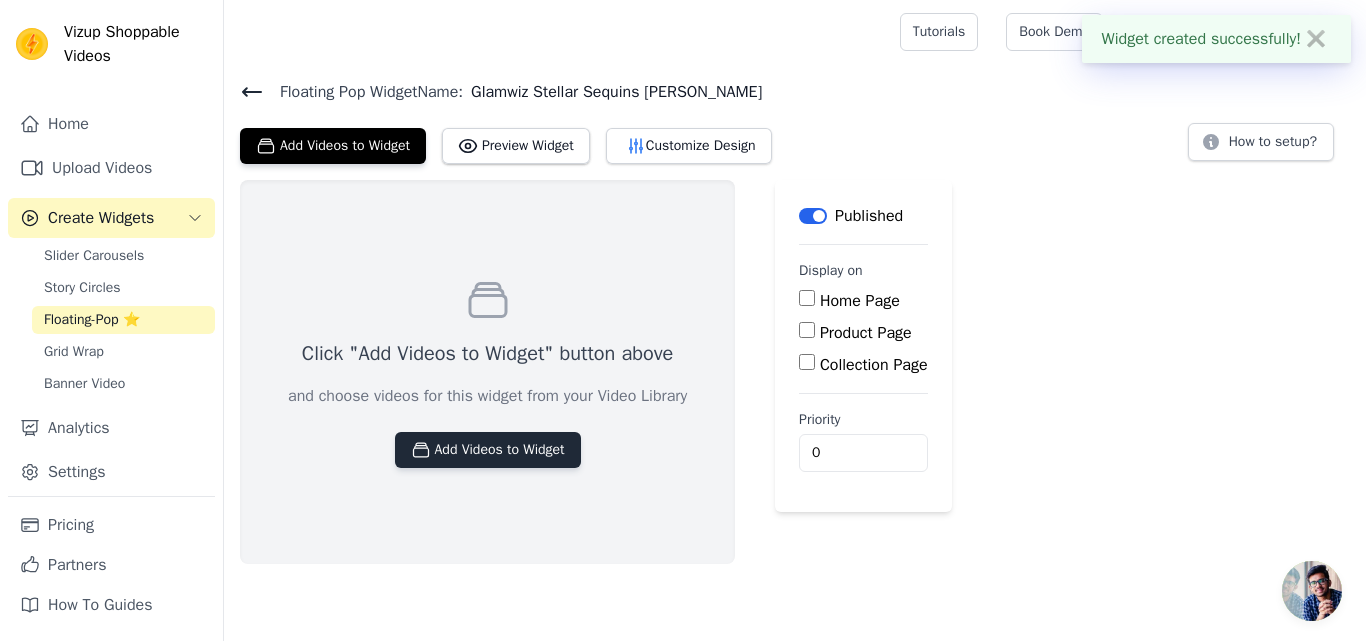 click on "Add Videos to Widget" at bounding box center [488, 450] 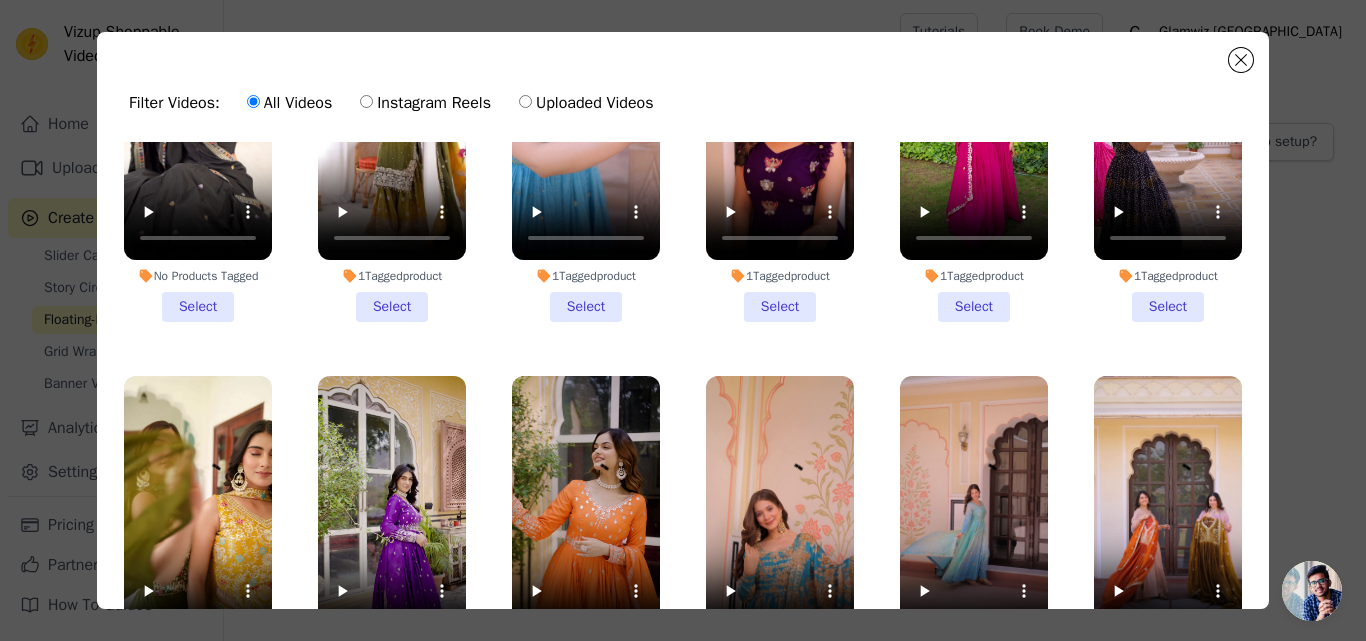 scroll, scrollTop: 3051, scrollLeft: 0, axis: vertical 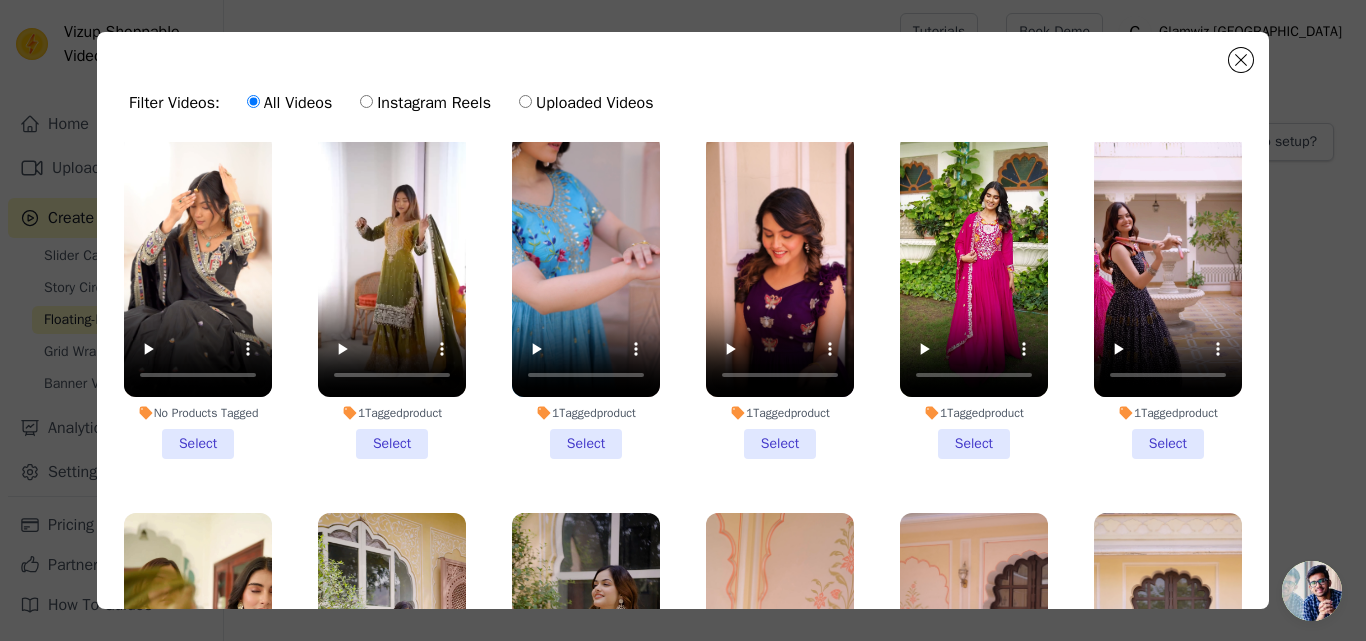 click on "1  Tagged  product     Select" at bounding box center (974, 296) 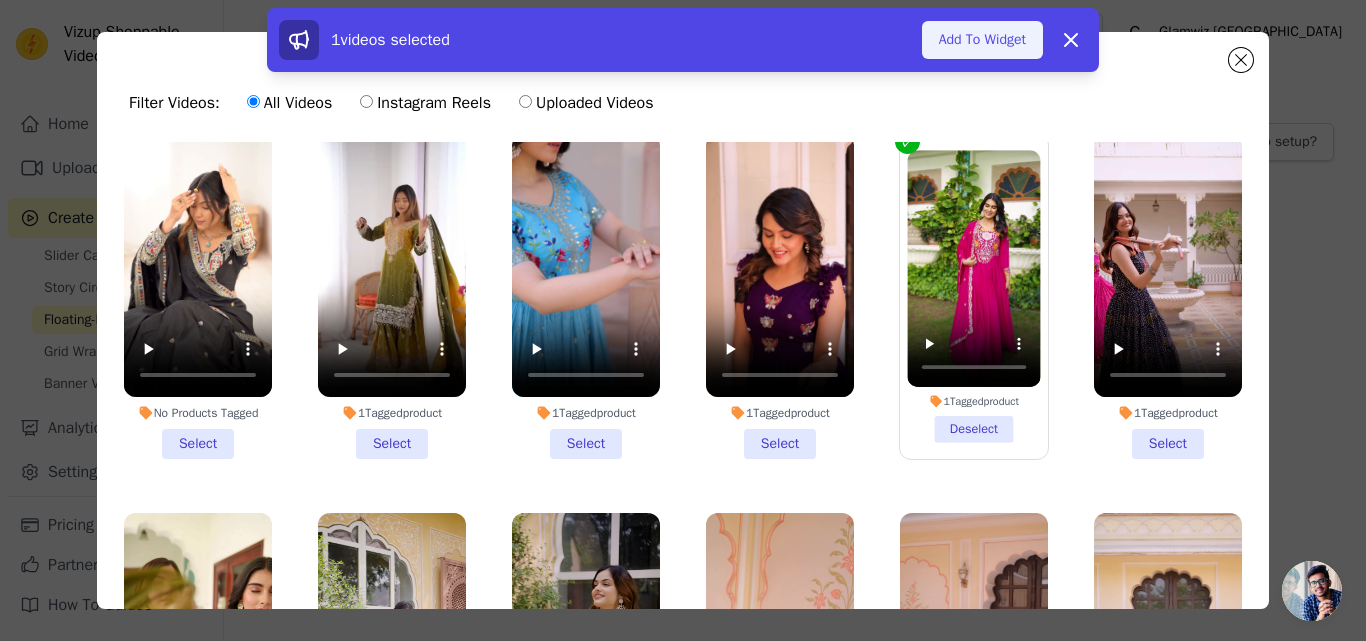 click on "Add To Widget" at bounding box center [982, 40] 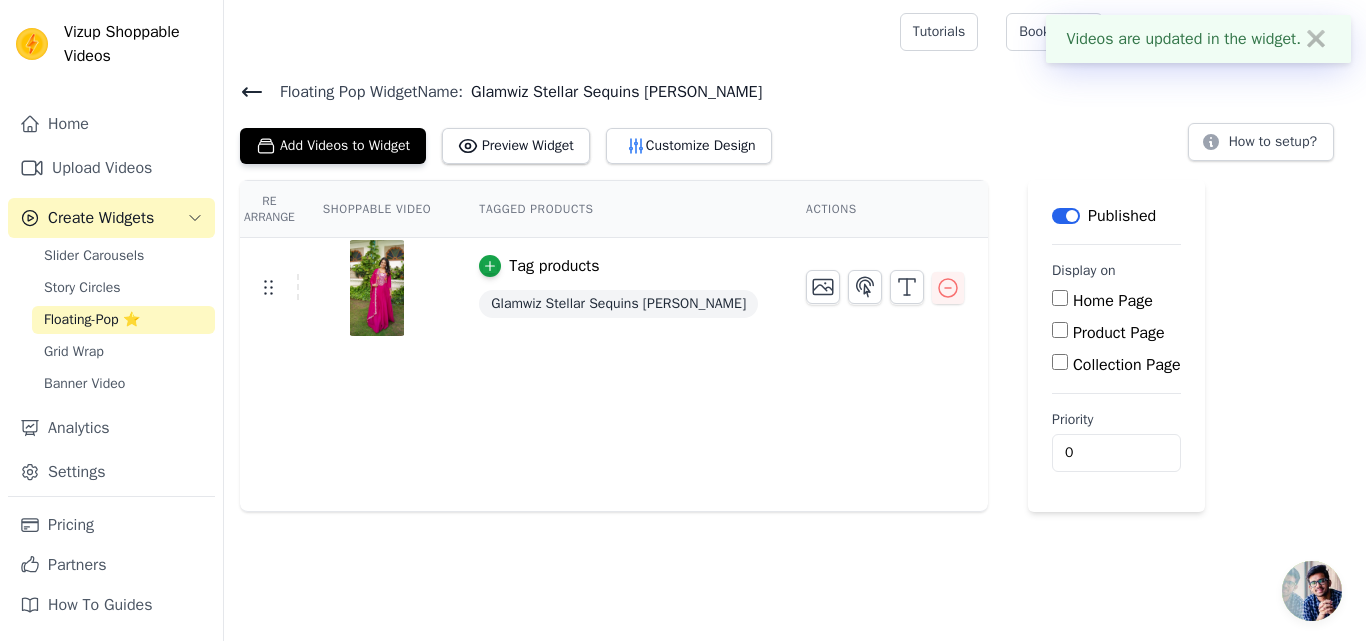 click on "Product Page" at bounding box center (1060, 330) 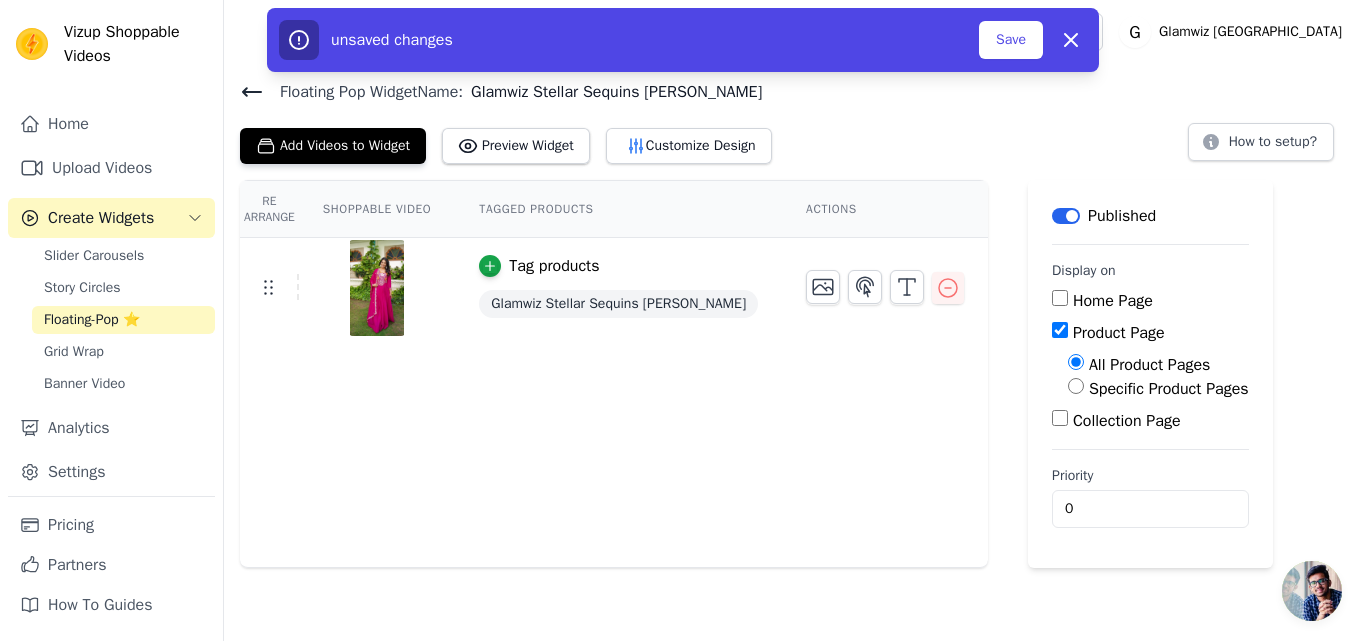 click on "Specific Product Pages" at bounding box center [1076, 386] 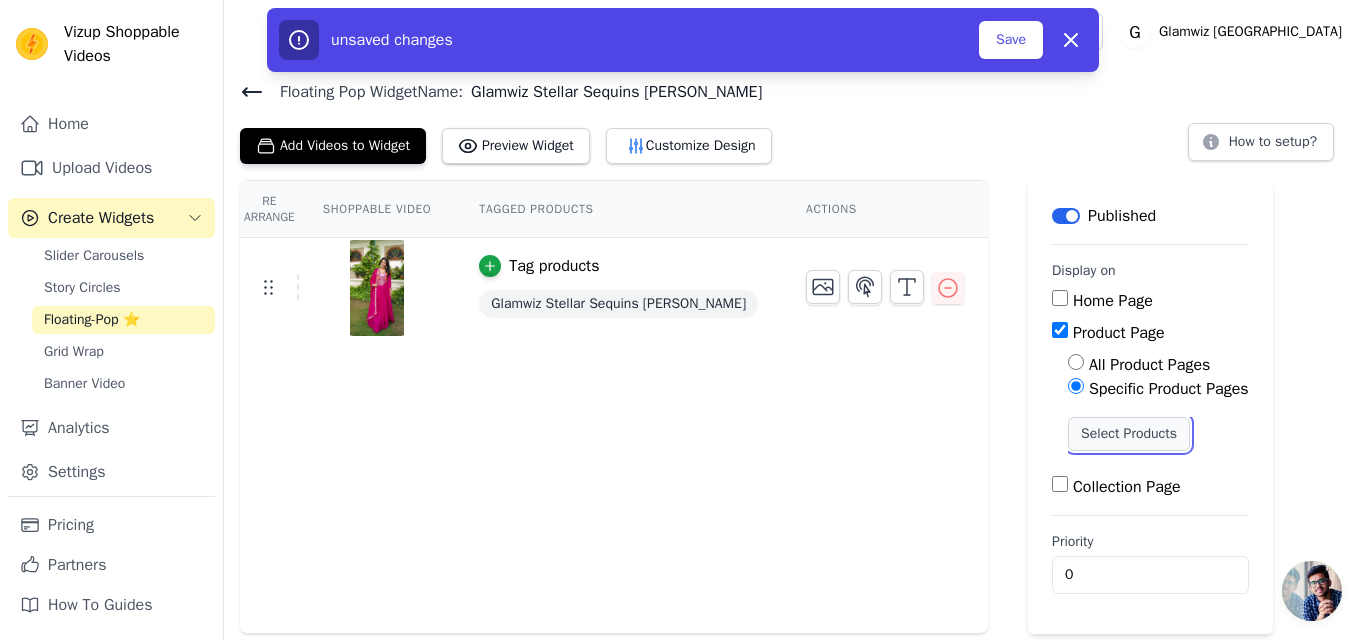 click on "Select Products" at bounding box center [1129, 434] 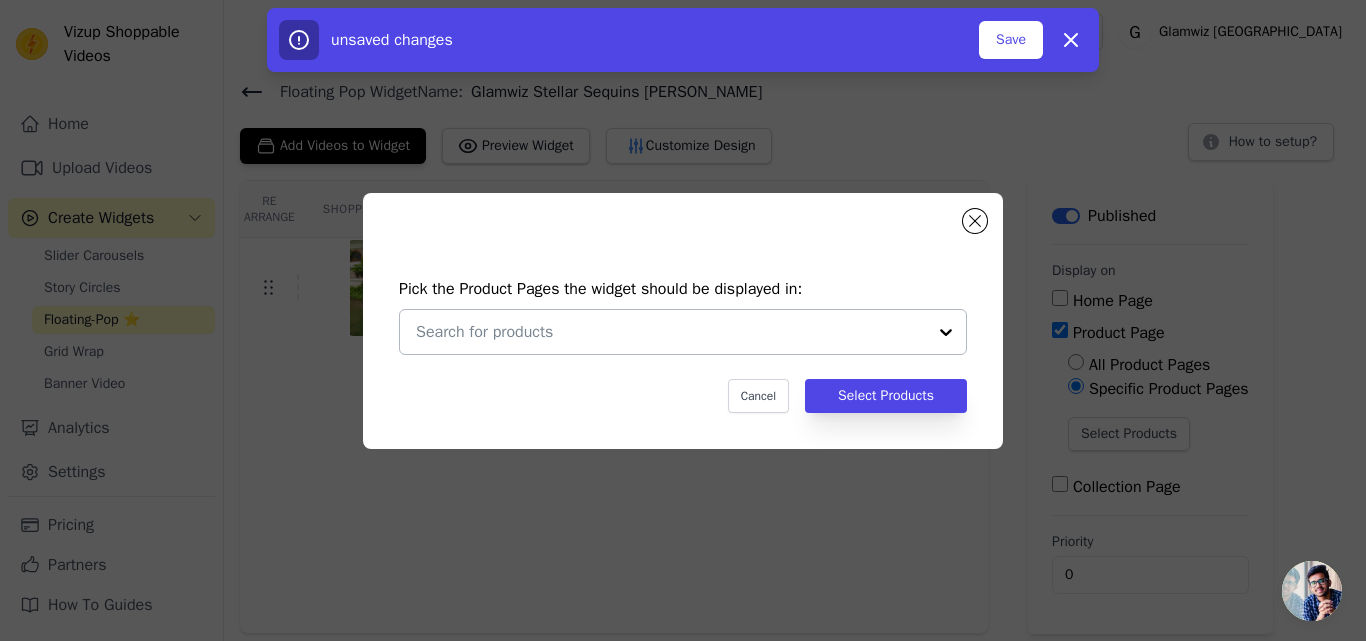 click at bounding box center (671, 332) 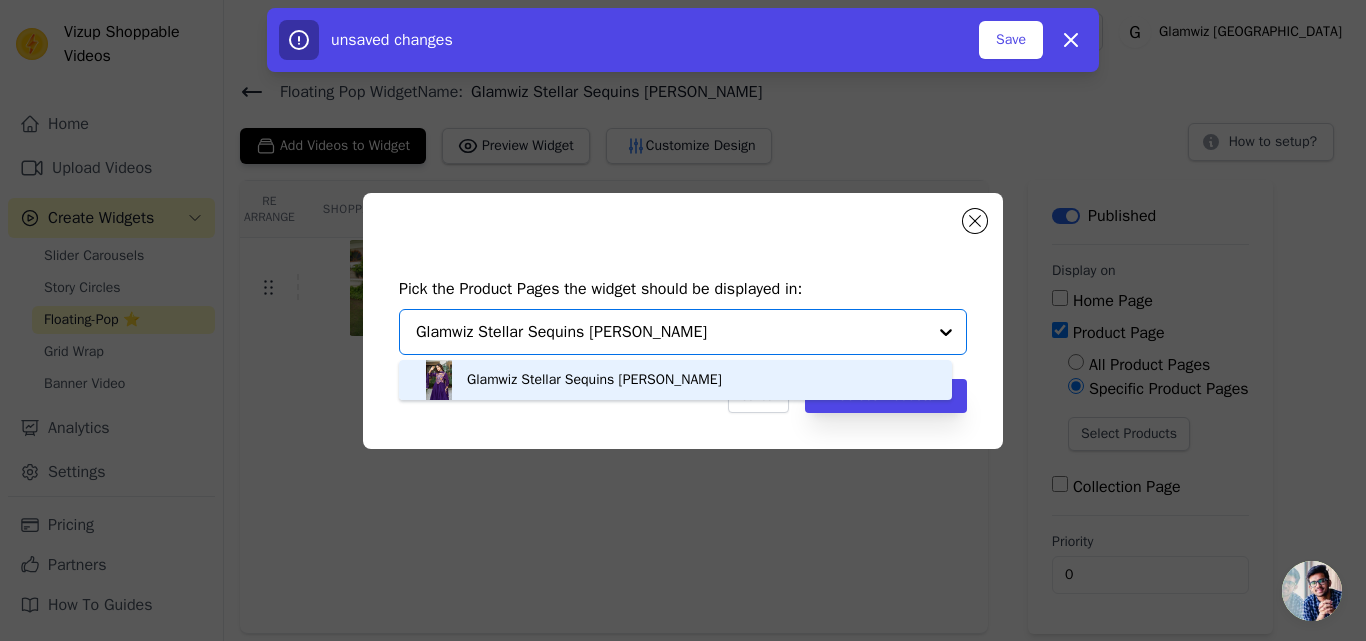 click on "Glamwiz Stellar Sequins Georgette Anarkali Gown" at bounding box center (594, 380) 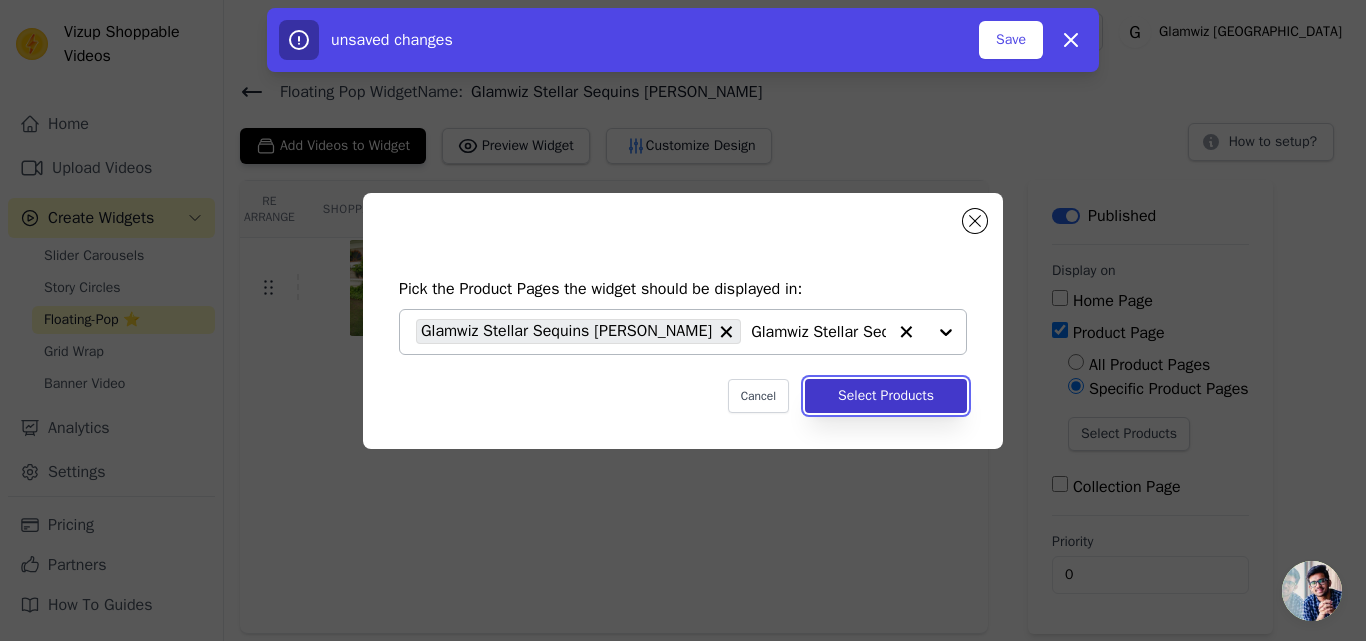 click on "Select Products" at bounding box center (886, 396) 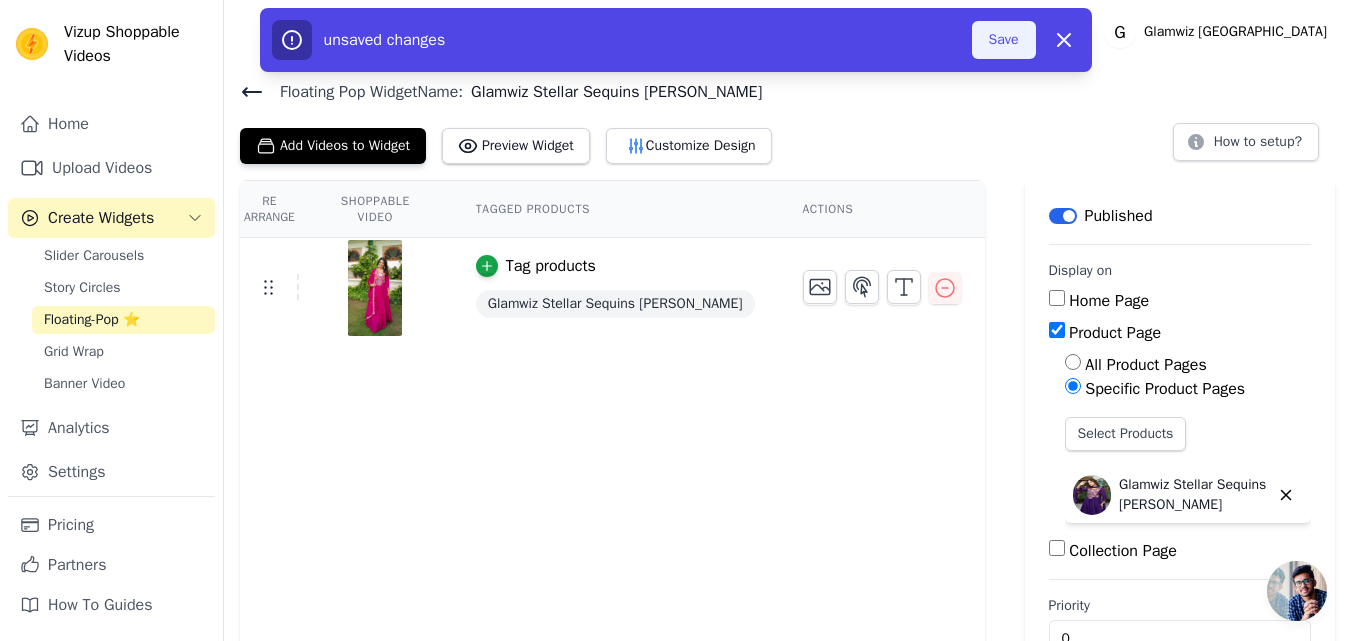 click on "Save" at bounding box center (1004, 40) 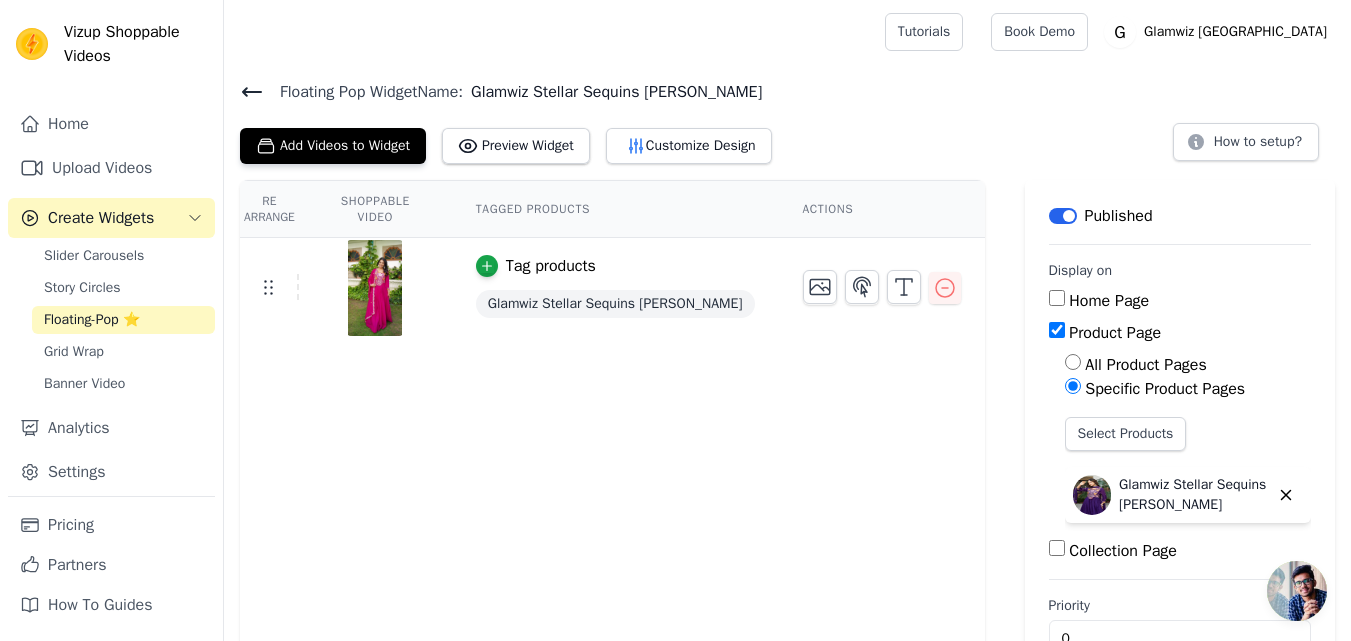 click on "Floating-Pop ⭐" at bounding box center [92, 320] 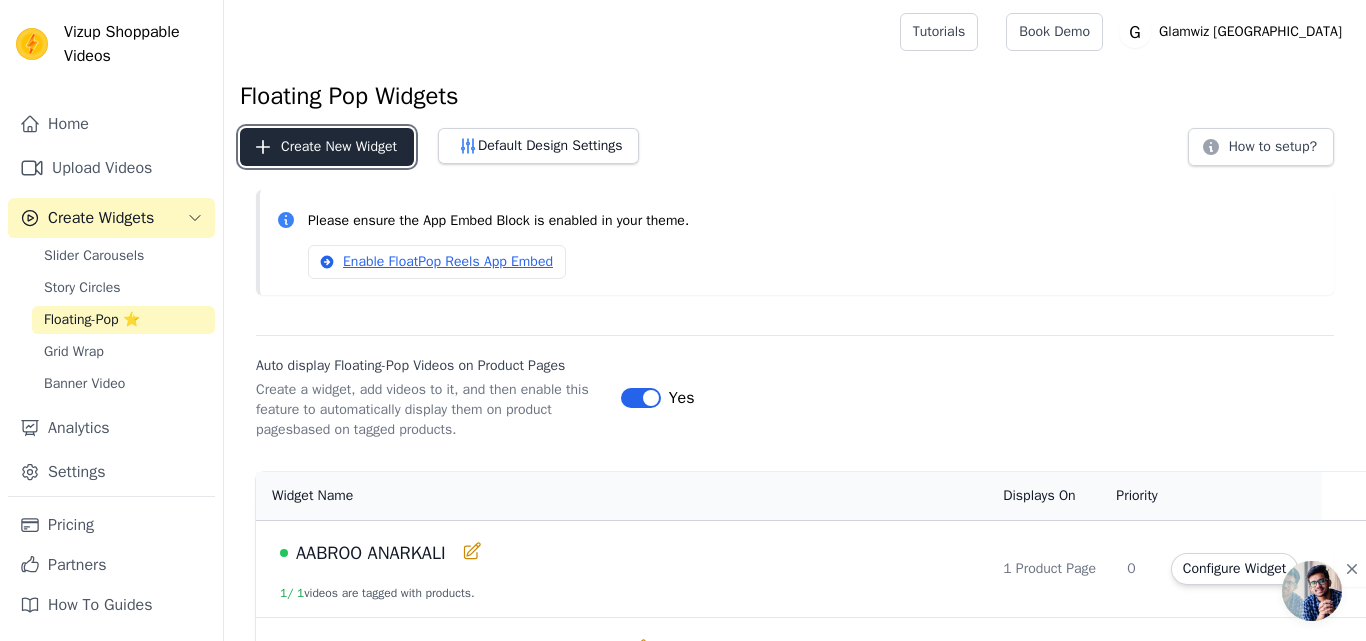click on "Create New Widget" at bounding box center (327, 147) 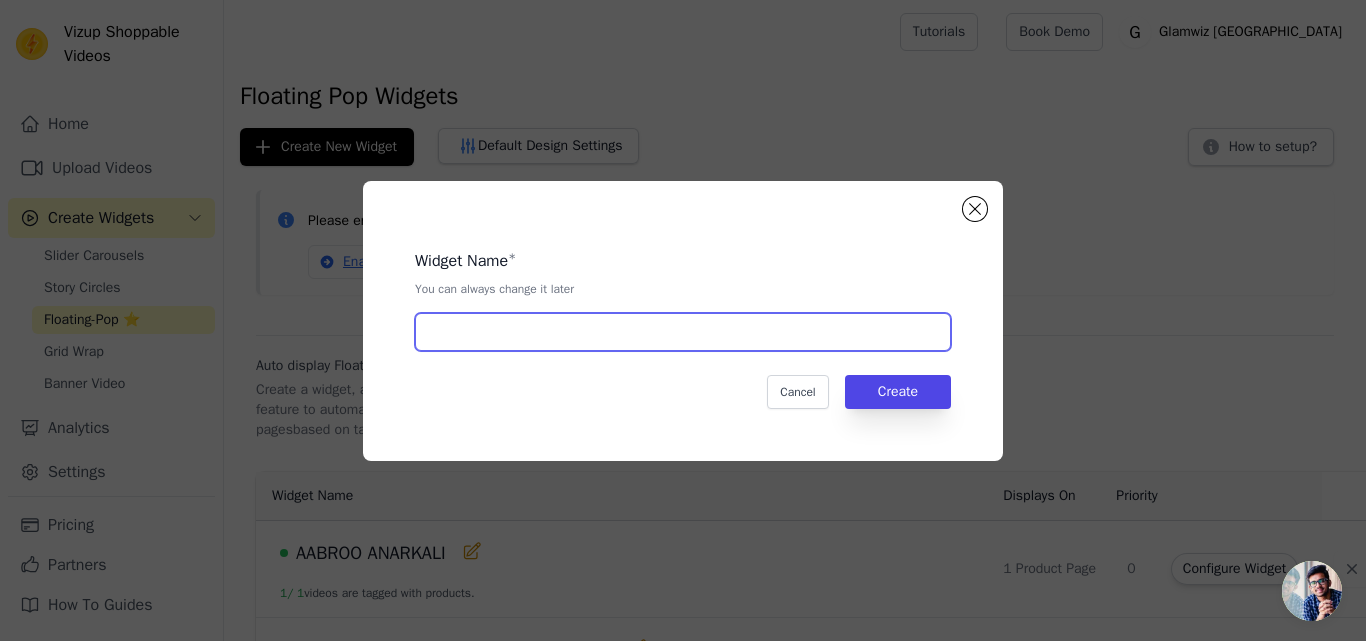 paste on "Navratri Raas | Bandhej Anarkali Gown" 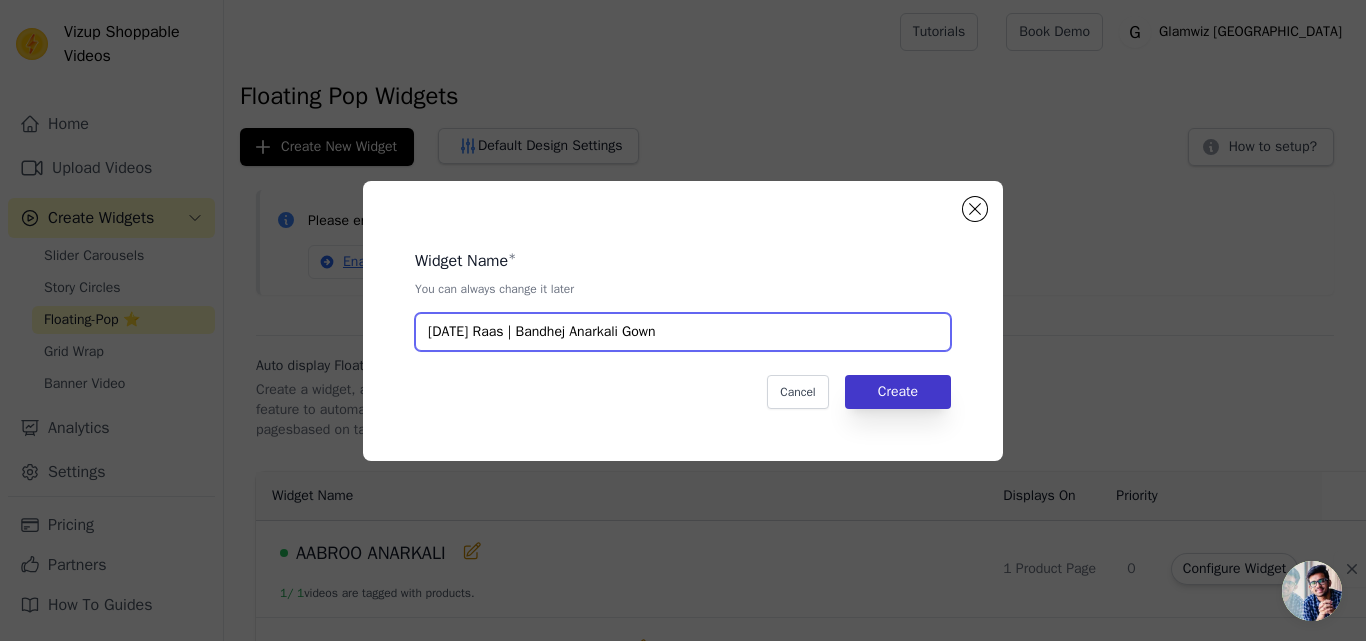type on "Navratri Raas | Bandhej Anarkali Gown" 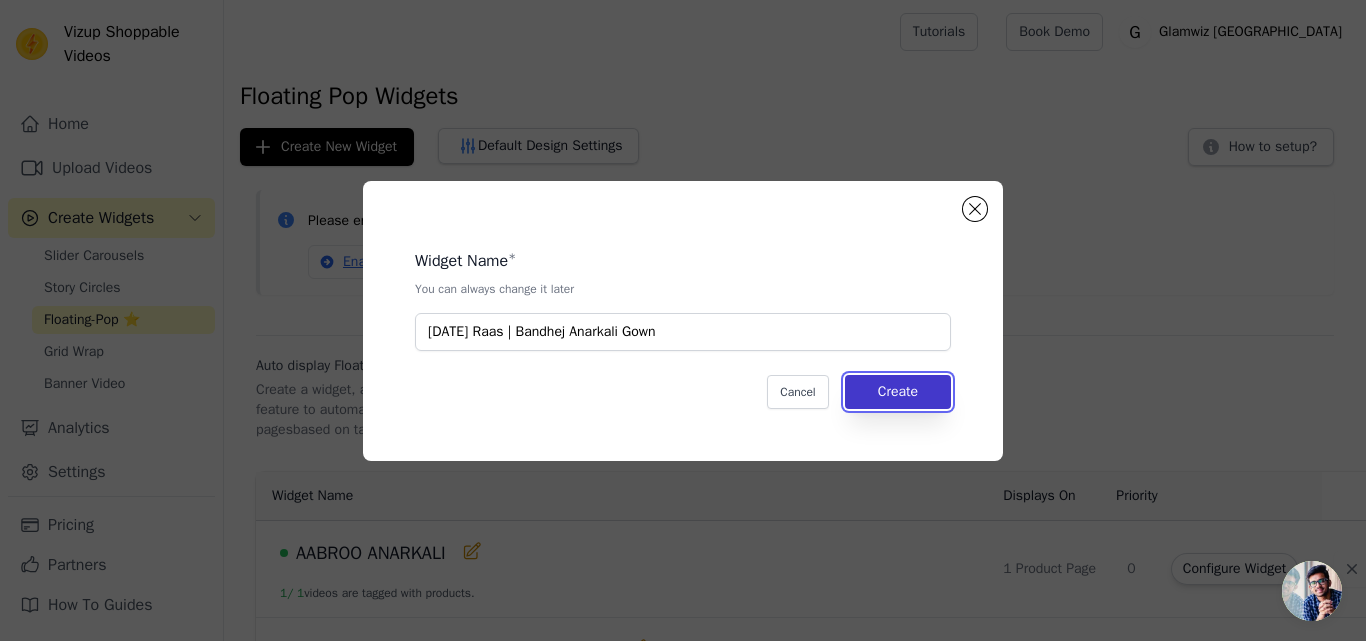click on "Create" at bounding box center [898, 392] 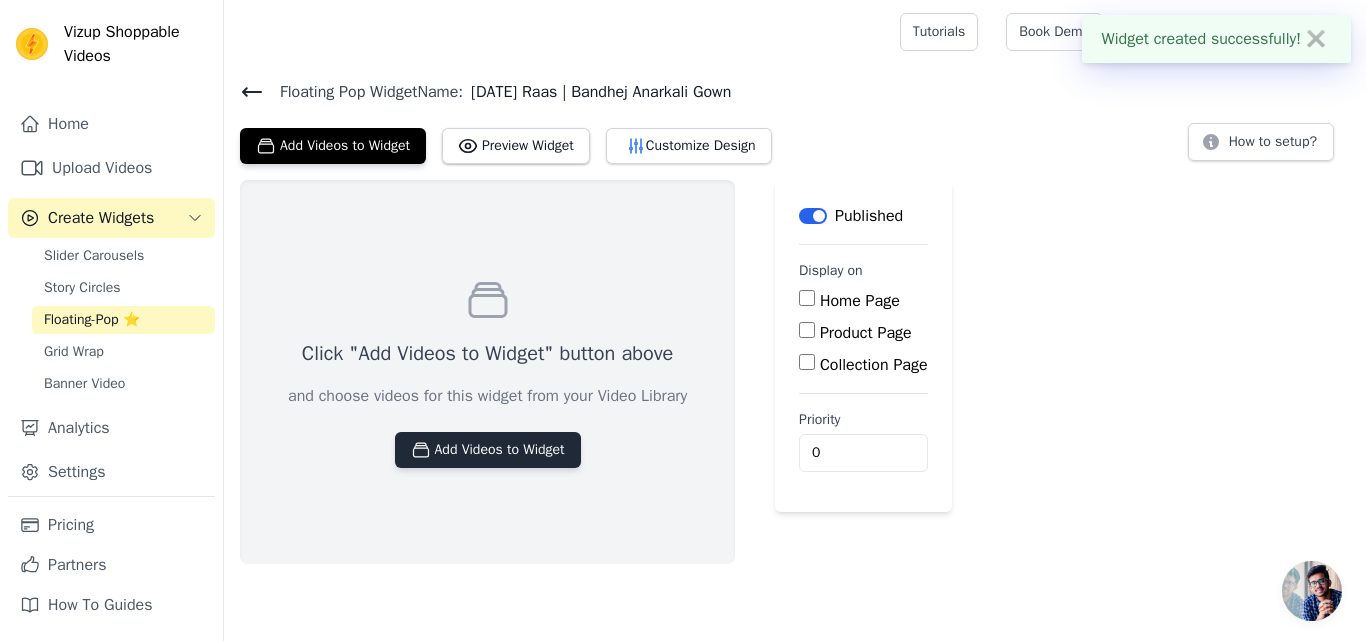 click on "Add Videos to Widget" at bounding box center (488, 450) 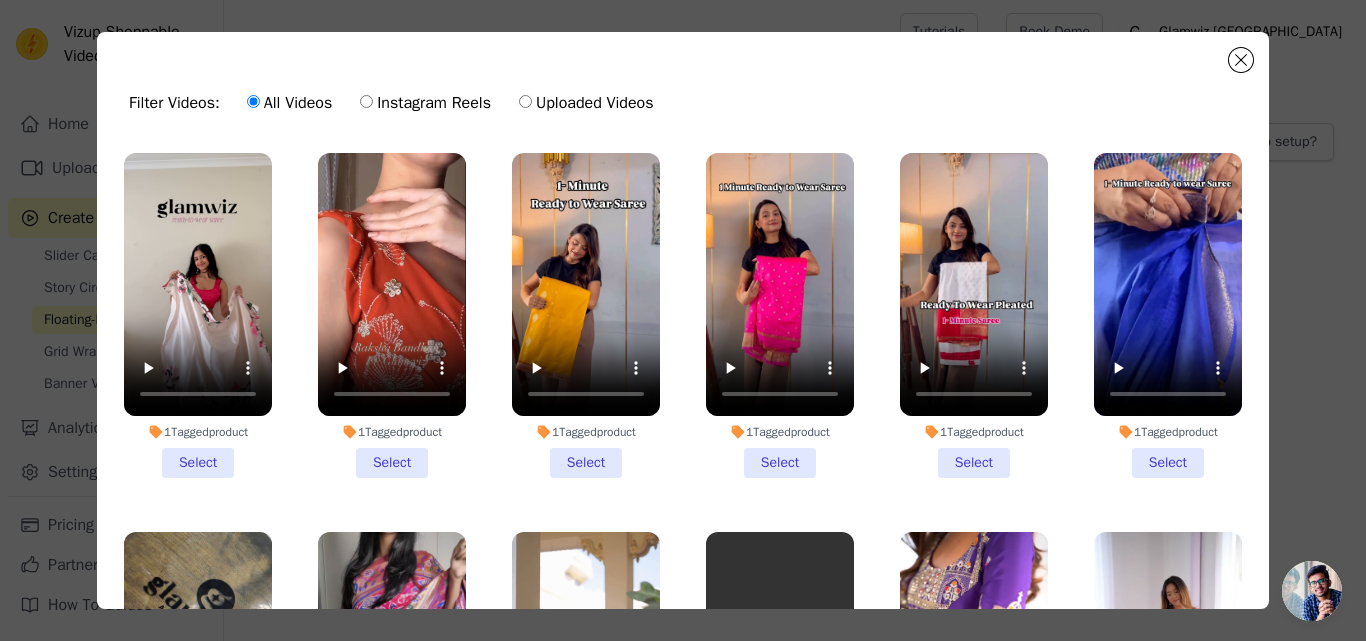 scroll, scrollTop: 2460, scrollLeft: 0, axis: vertical 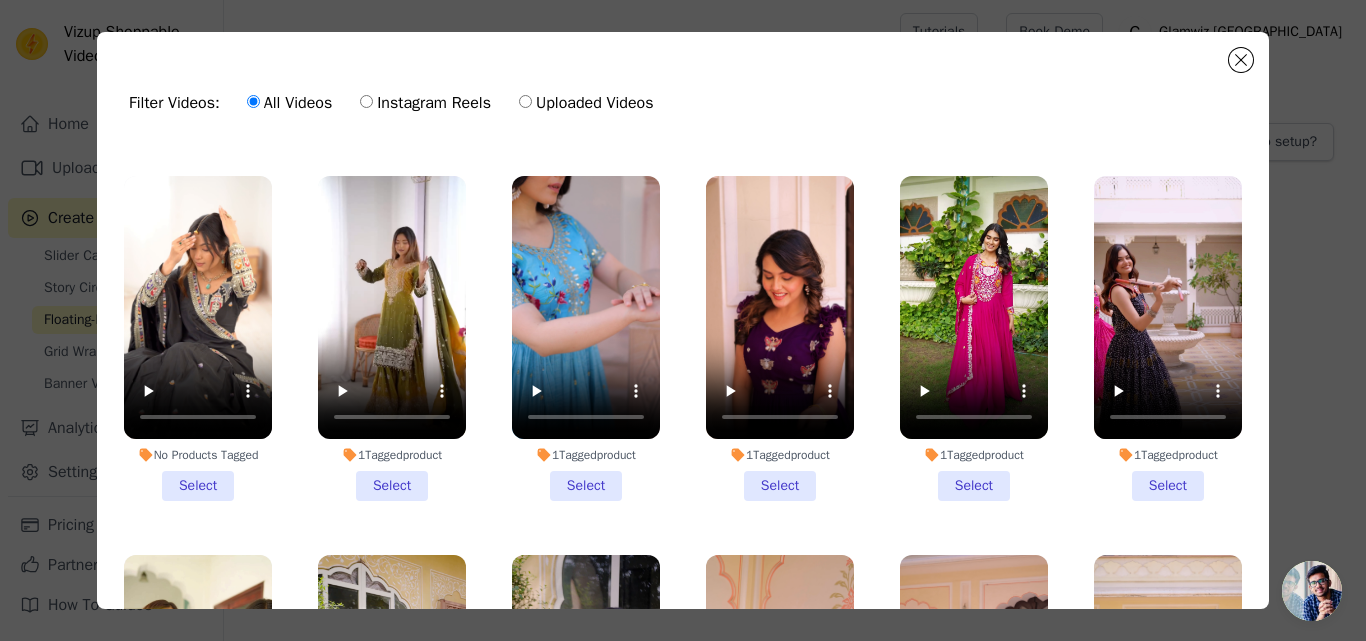 click on "1  Tagged  product     Select" at bounding box center [1168, 338] 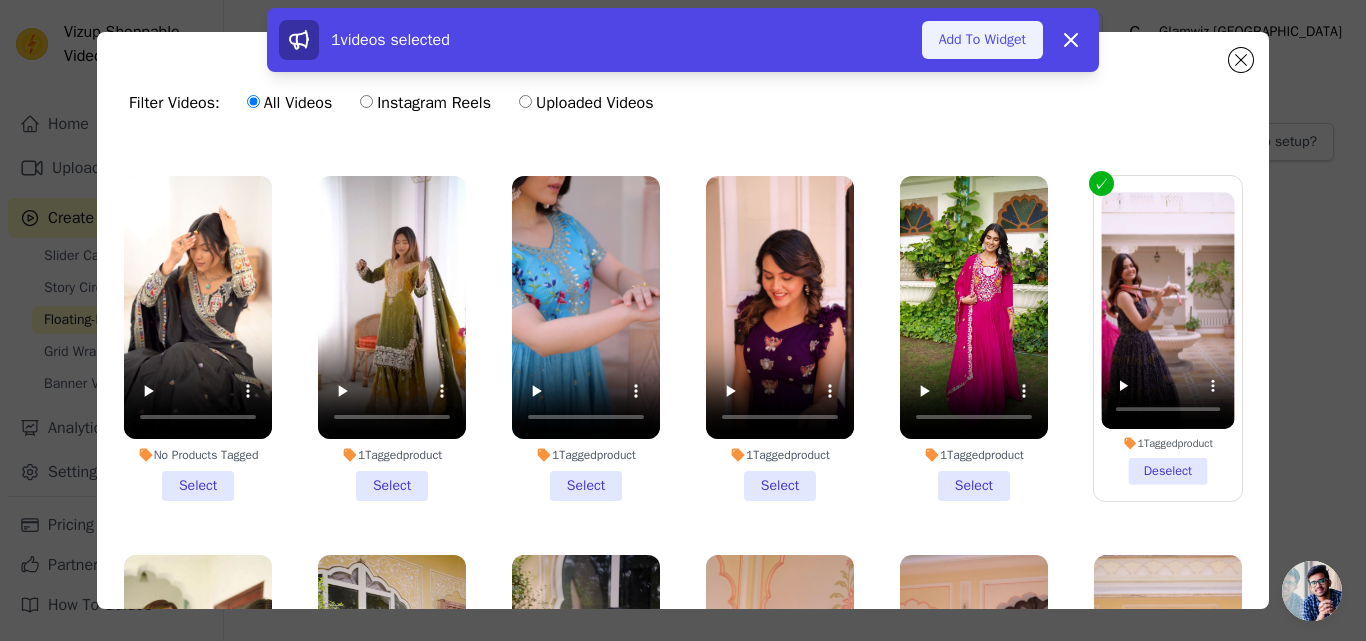 click on "Add To Widget" at bounding box center [982, 40] 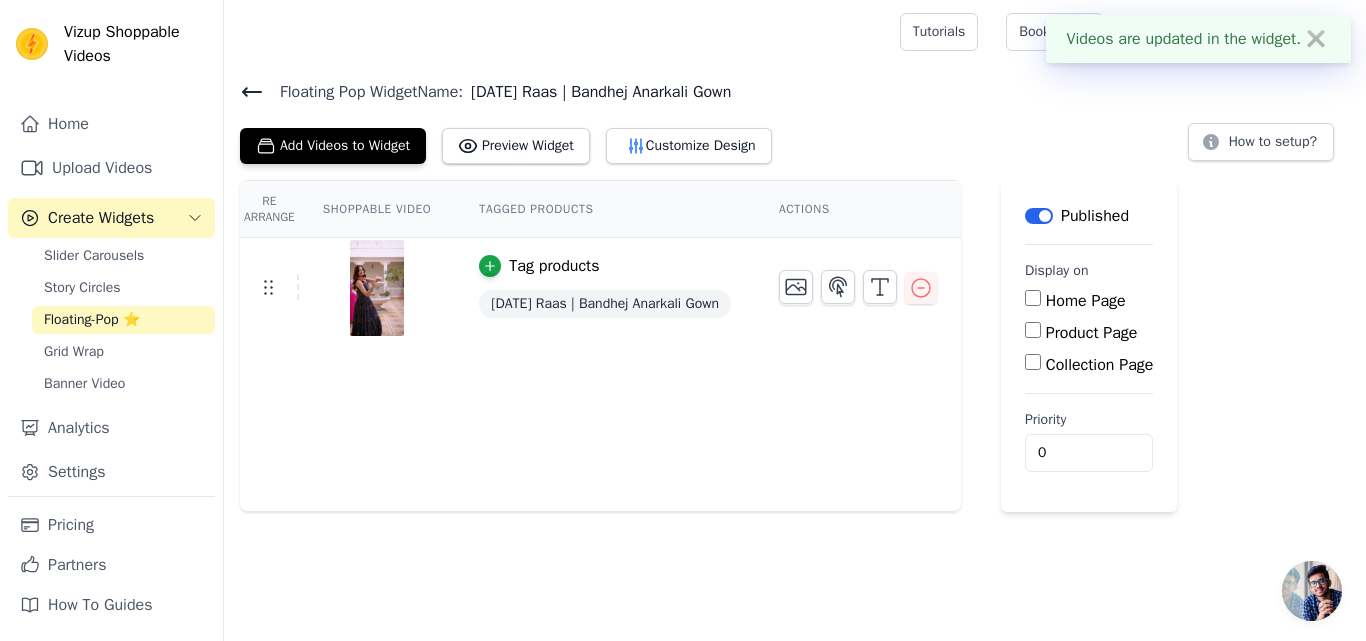 click on "Product Page" at bounding box center [1033, 330] 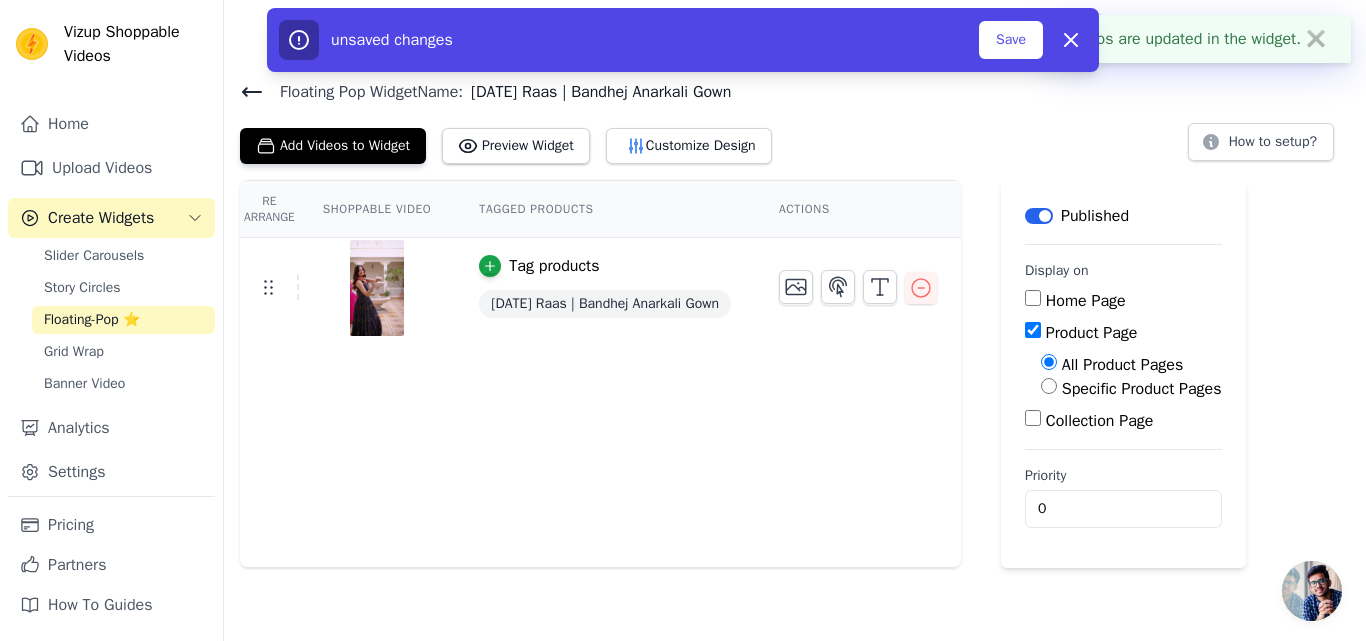 click on "Specific Product Pages" at bounding box center [1049, 386] 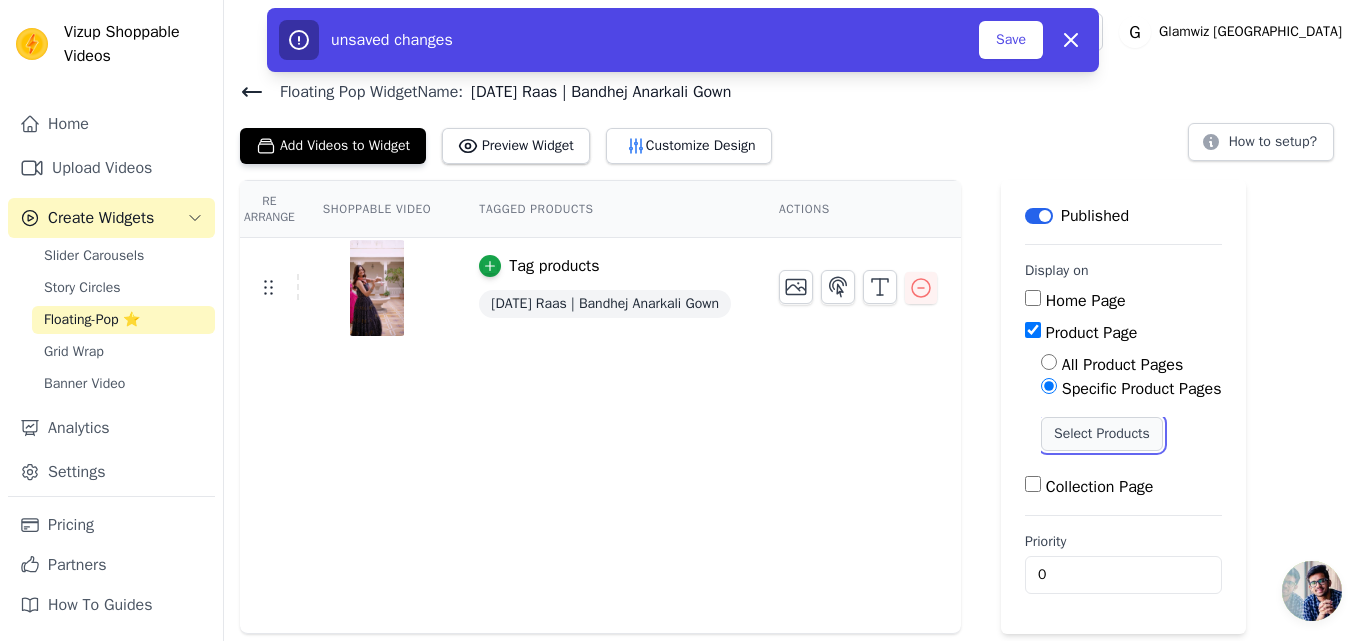 click on "Select Products" at bounding box center [1102, 434] 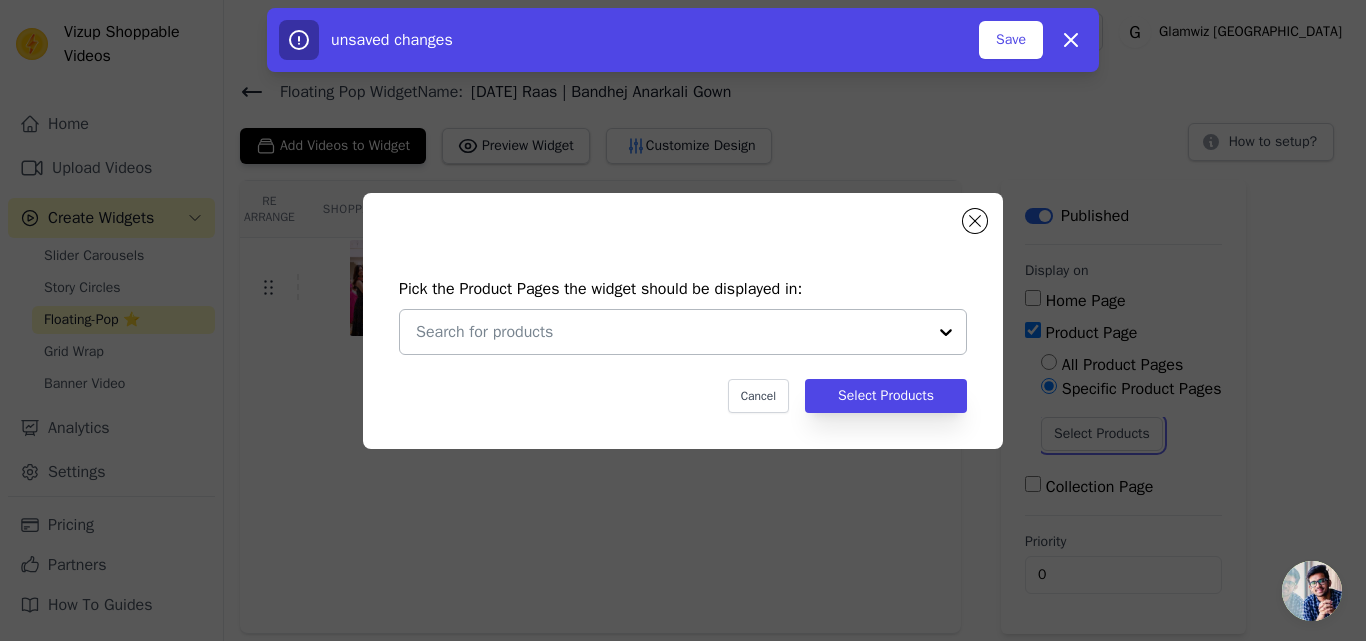 type 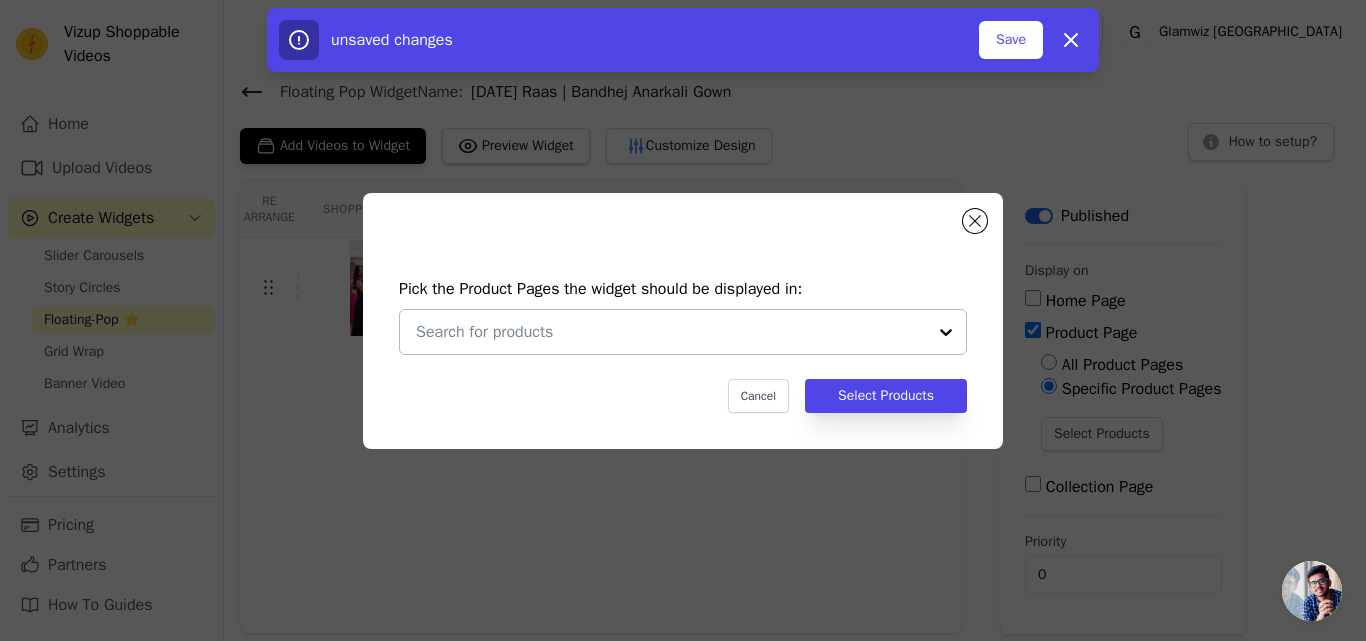 paste on "Navratri Raas | Bandhej Anarkali Gown" 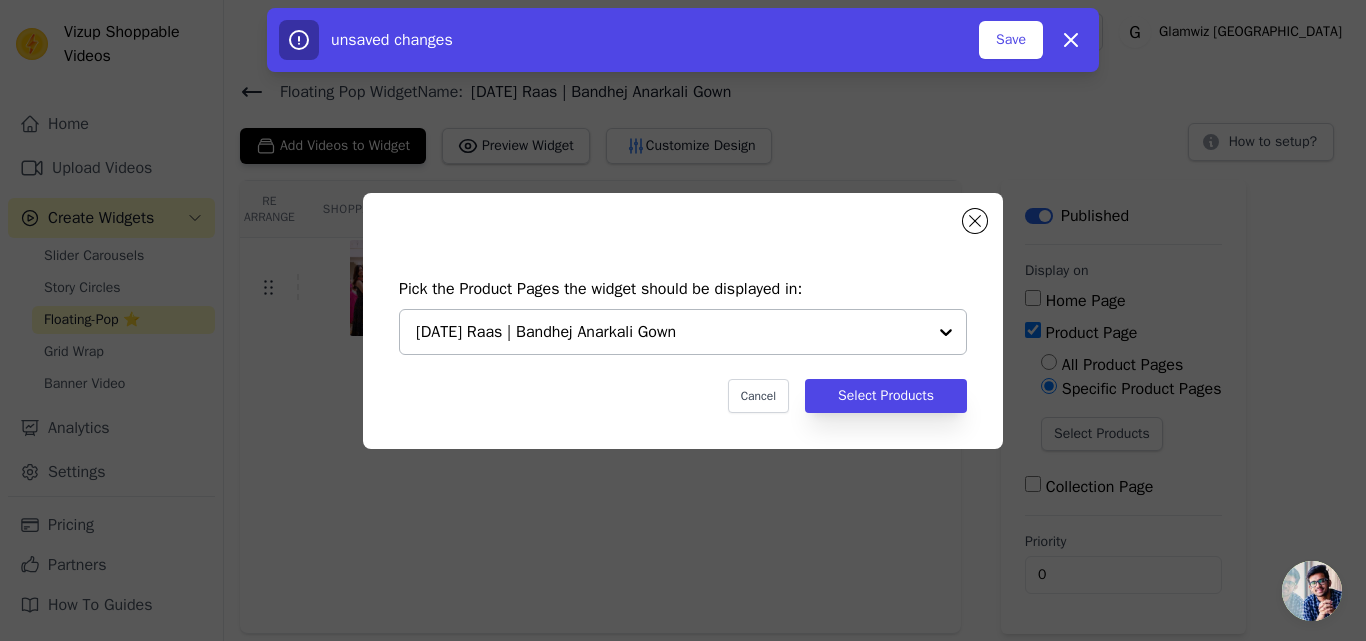 click on "Navratri Raas | Bandhej Anarkali Gown" at bounding box center (671, 332) 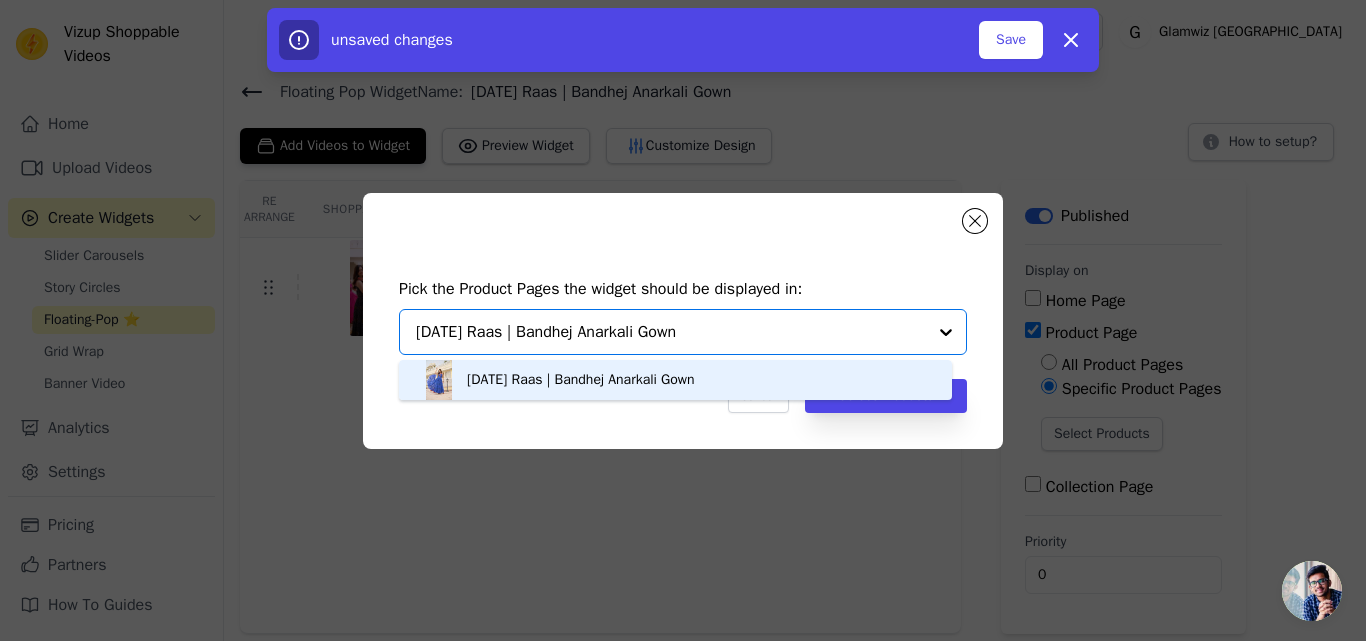 click on "Navratri Raas  | Bandhej Anarkali Gown" at bounding box center [675, 380] 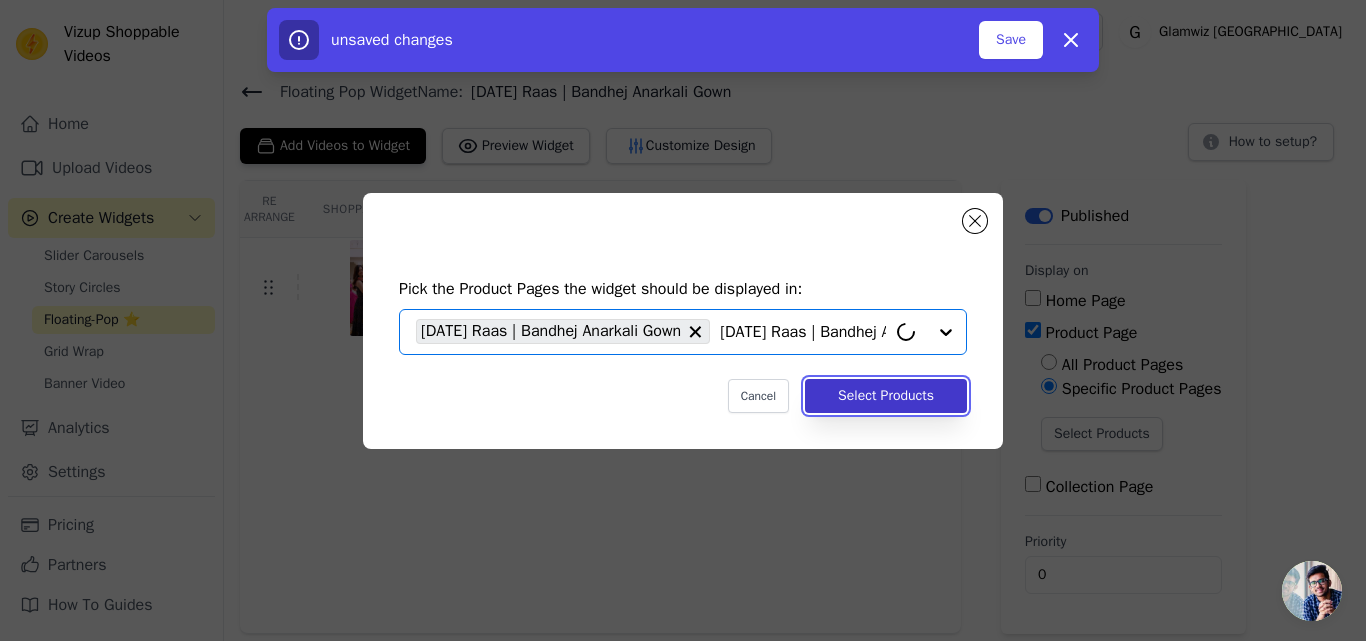 click on "Select Products" at bounding box center [886, 396] 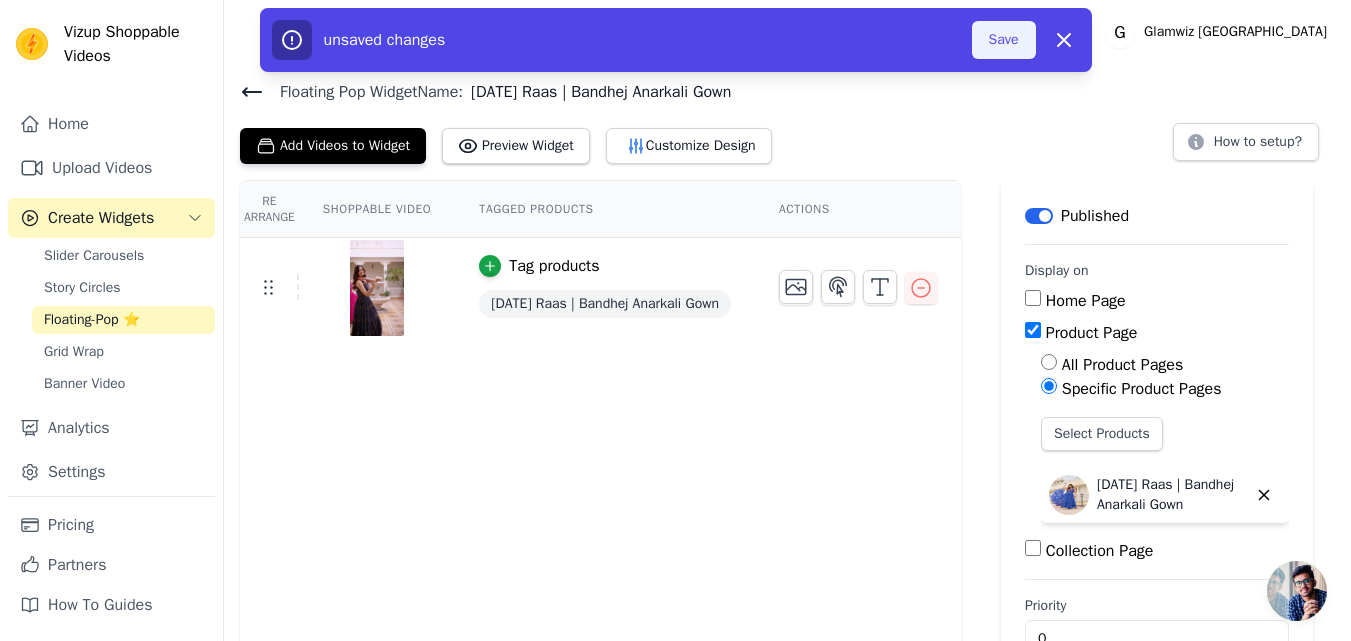 click on "Save" at bounding box center (1004, 40) 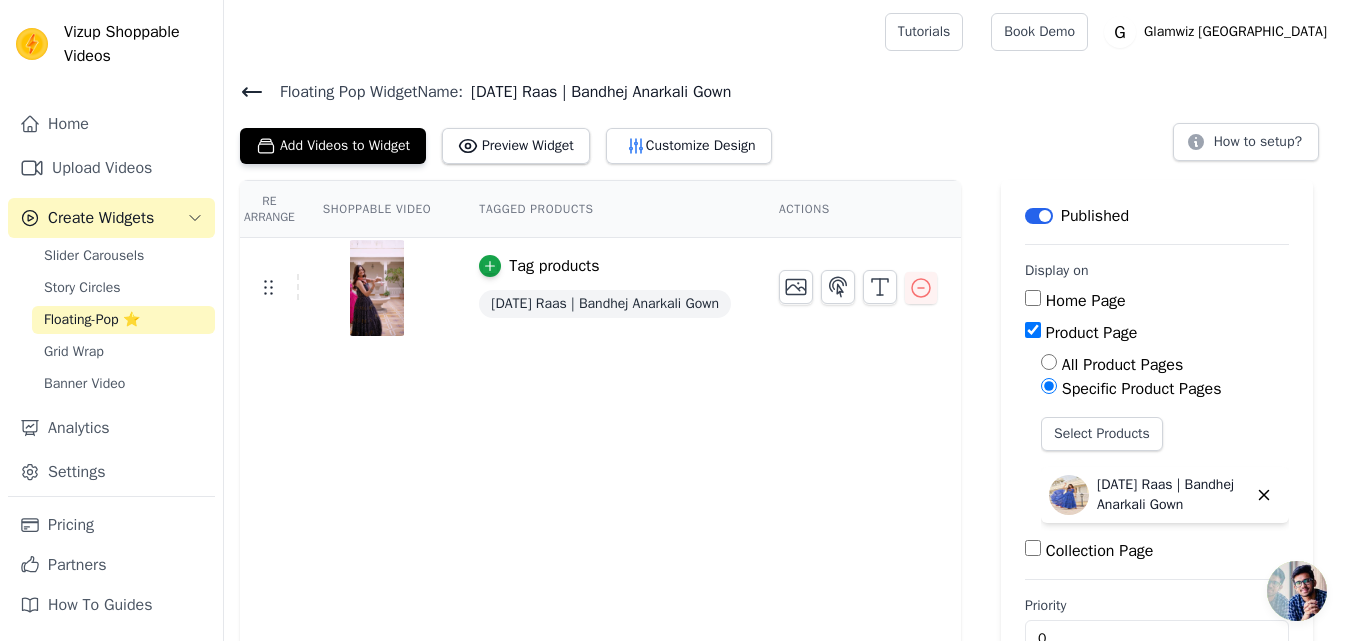 click on "Floating-Pop ⭐" at bounding box center [123, 320] 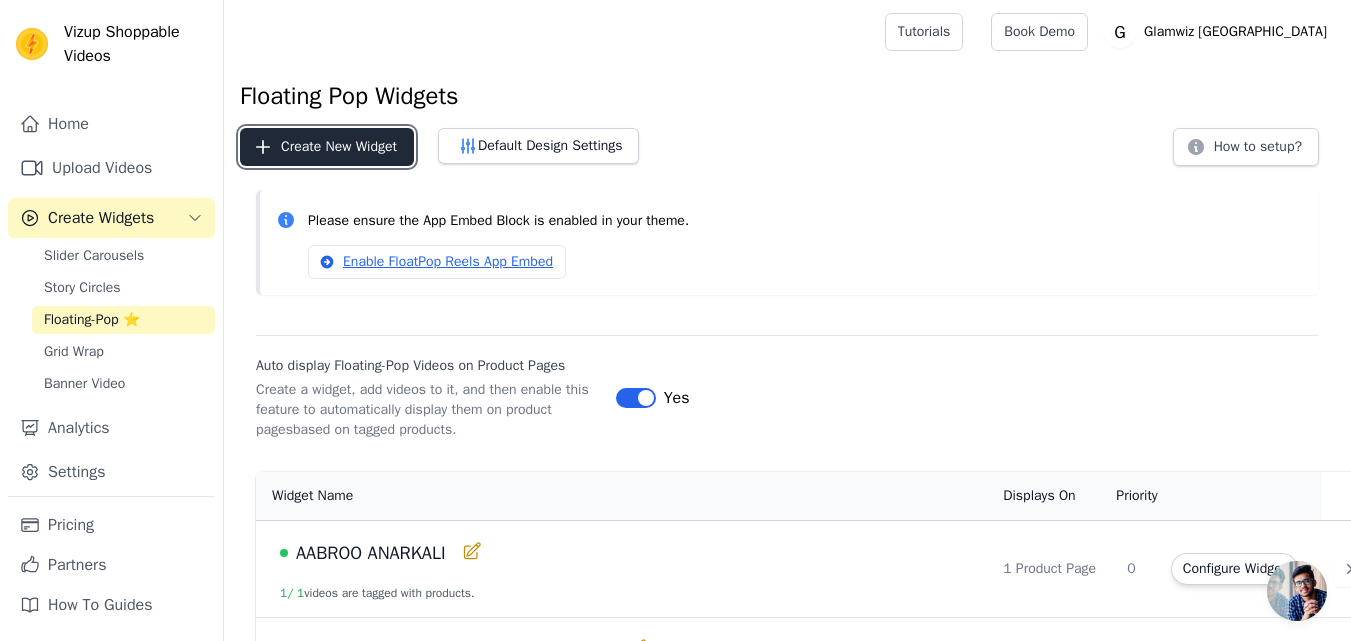 click on "Create New Widget" at bounding box center (327, 147) 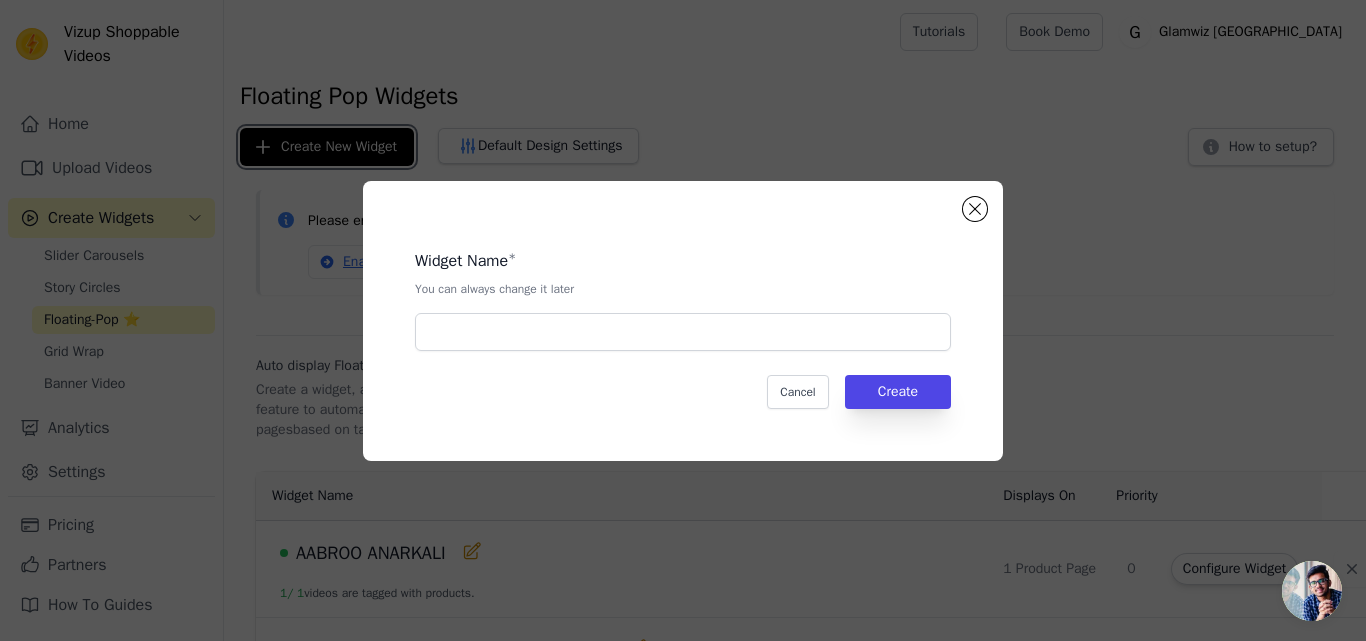 type 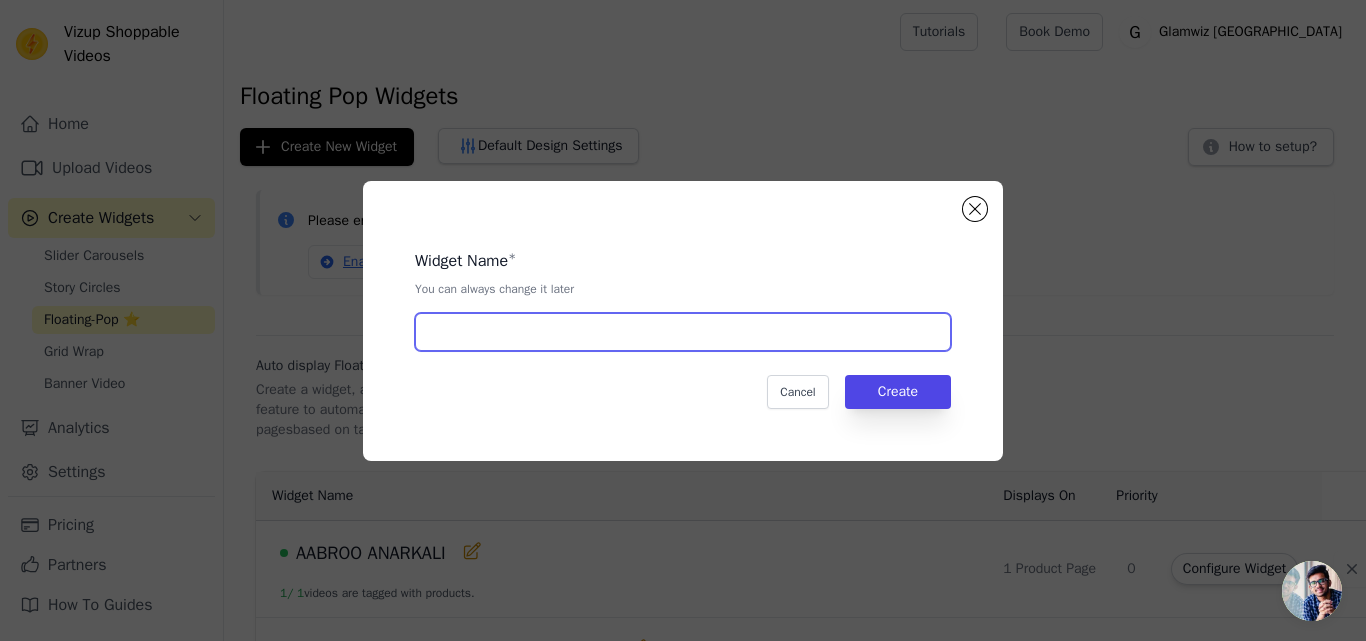 paste on "Amber N Violet Saga Silk Anarkali Suit" 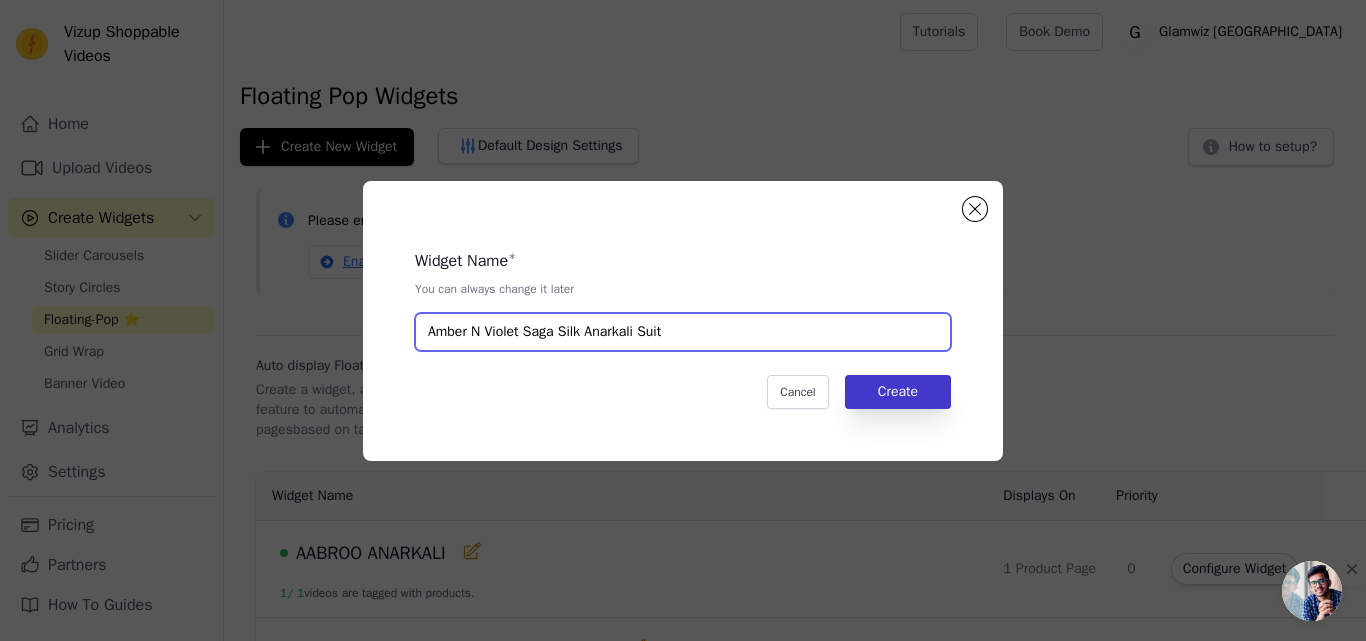 type on "Amber N Violet Saga Silk Anarkali Suit" 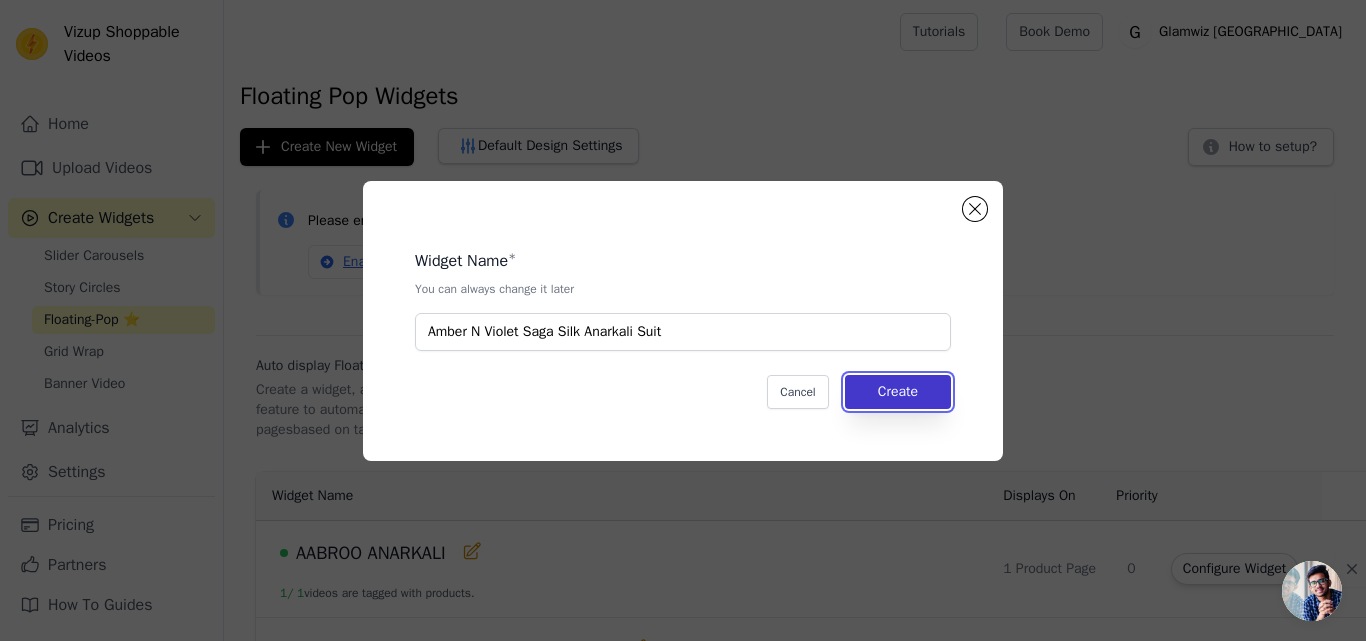 click on "Create" at bounding box center [898, 392] 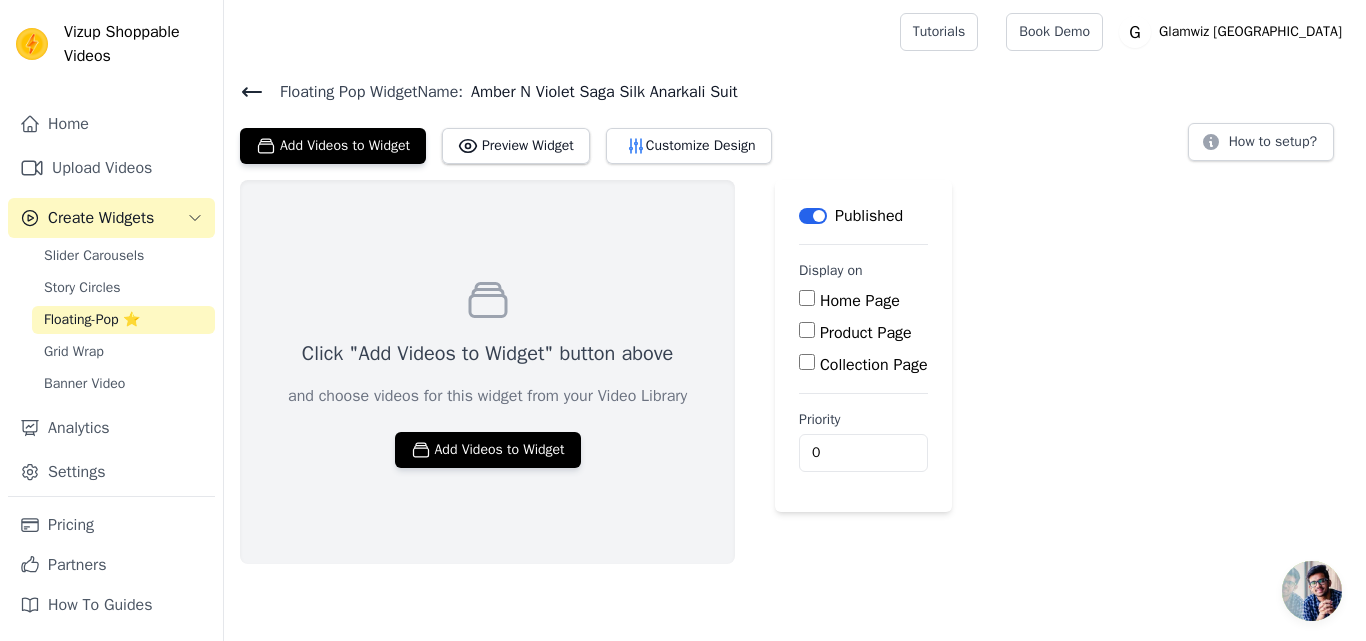click on "Floating-Pop ⭐" at bounding box center (92, 320) 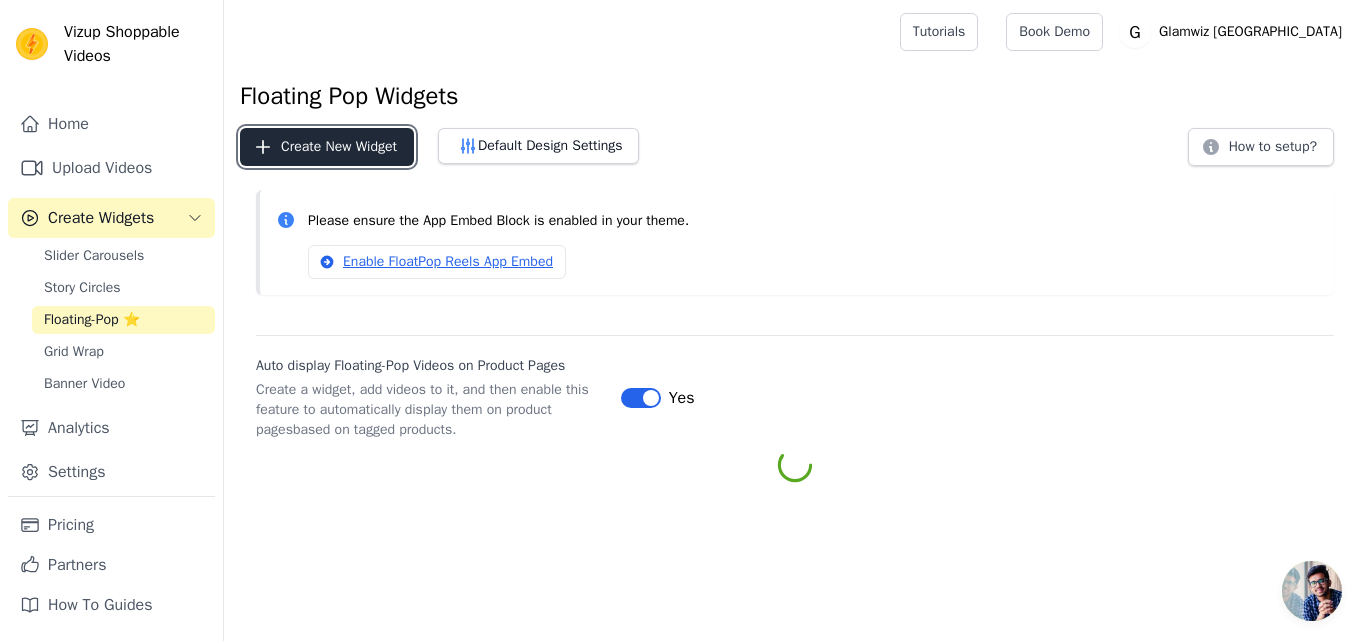 click on "Create New Widget" at bounding box center [327, 147] 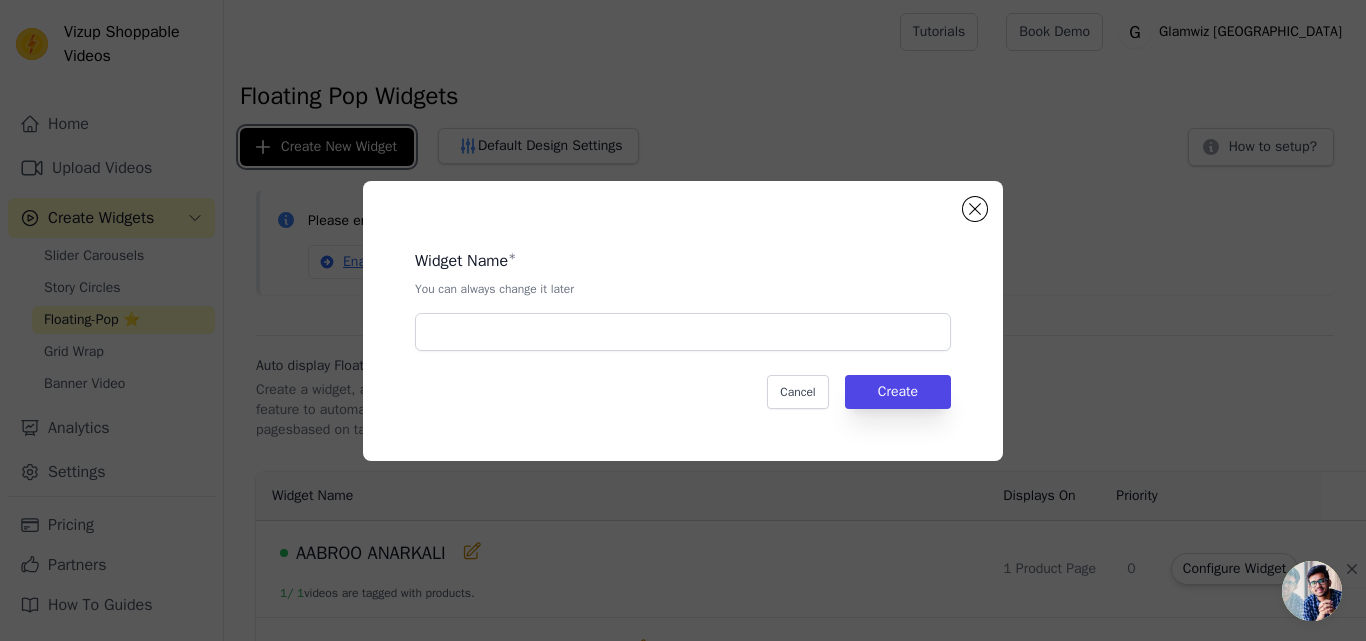 type 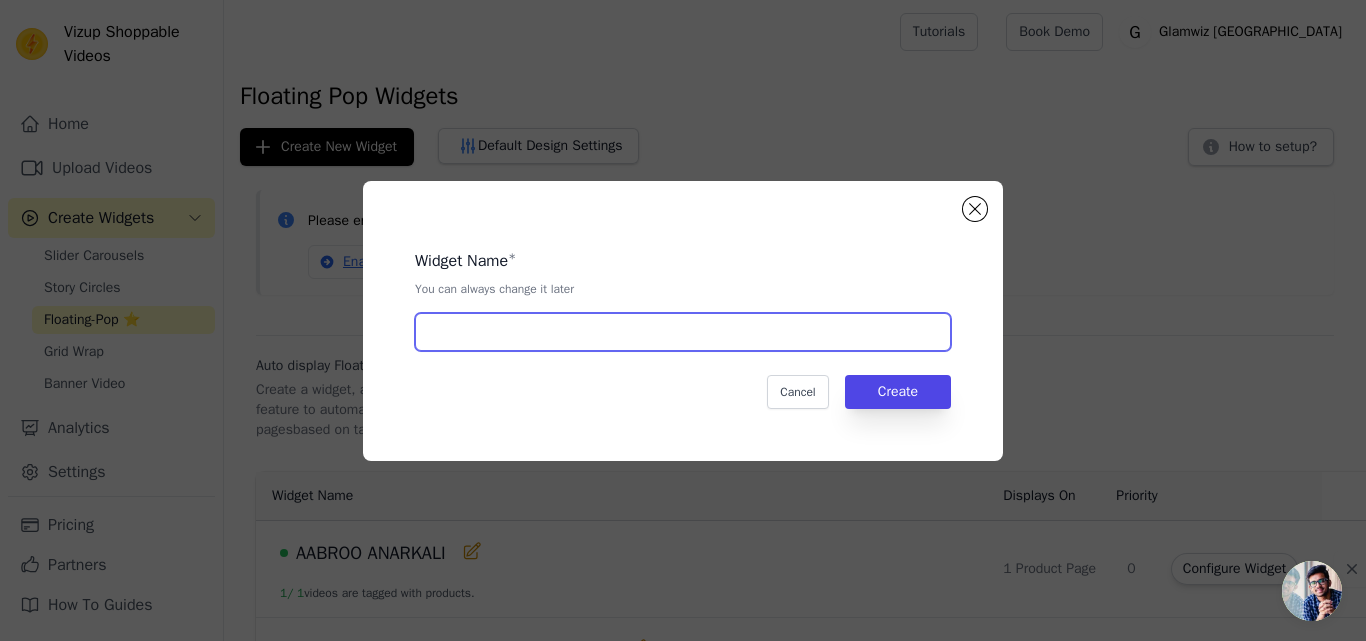 paste on "Amber N Violet Saga Silk Anarkali Suit" 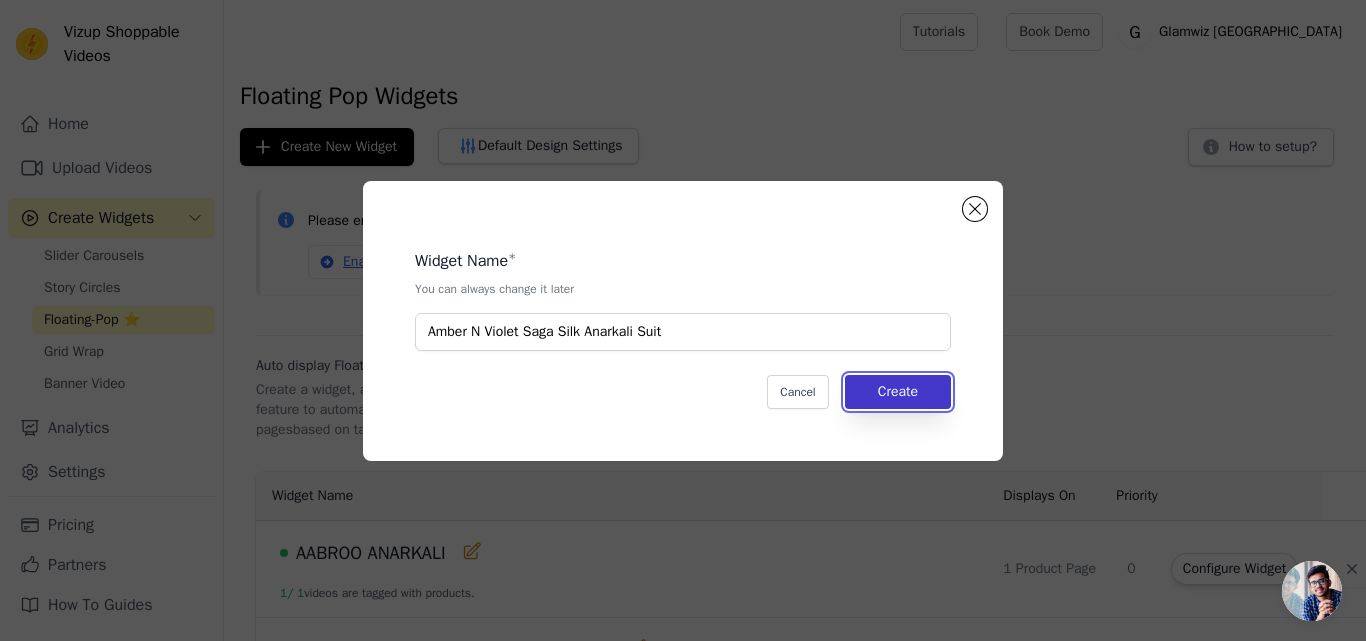 click on "Create" at bounding box center (898, 392) 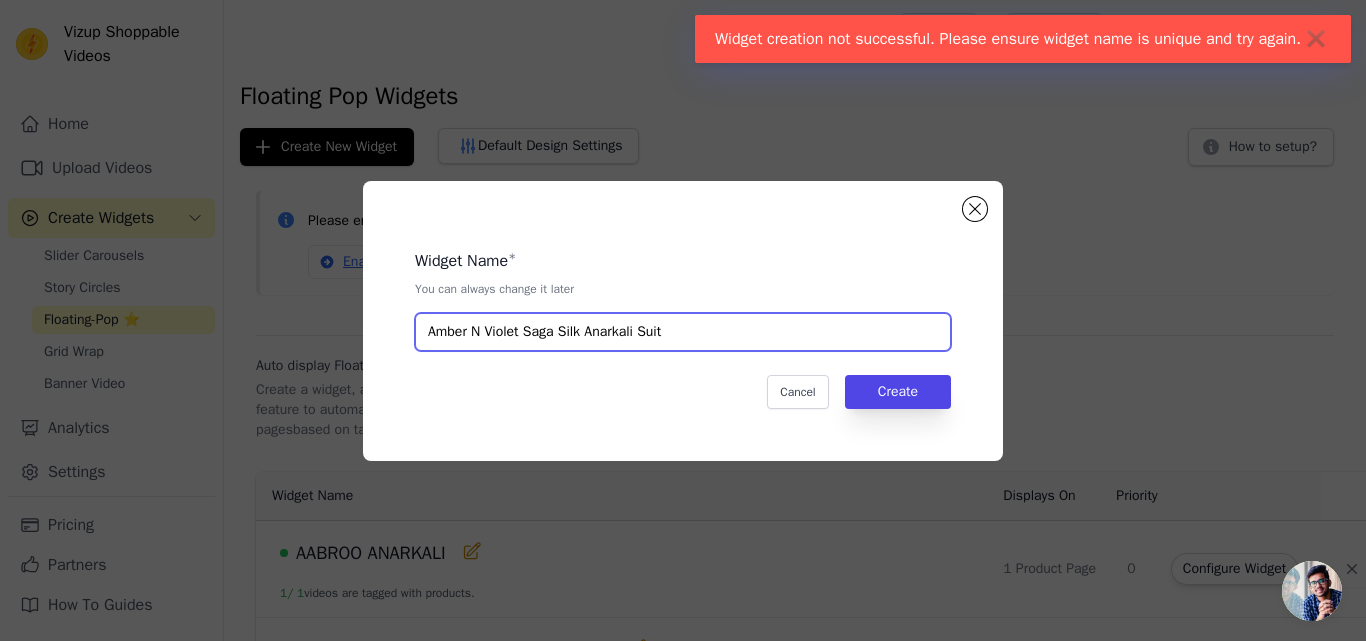 click on "Amber N Violet Saga Silk Anarkali Suit" at bounding box center [683, 332] 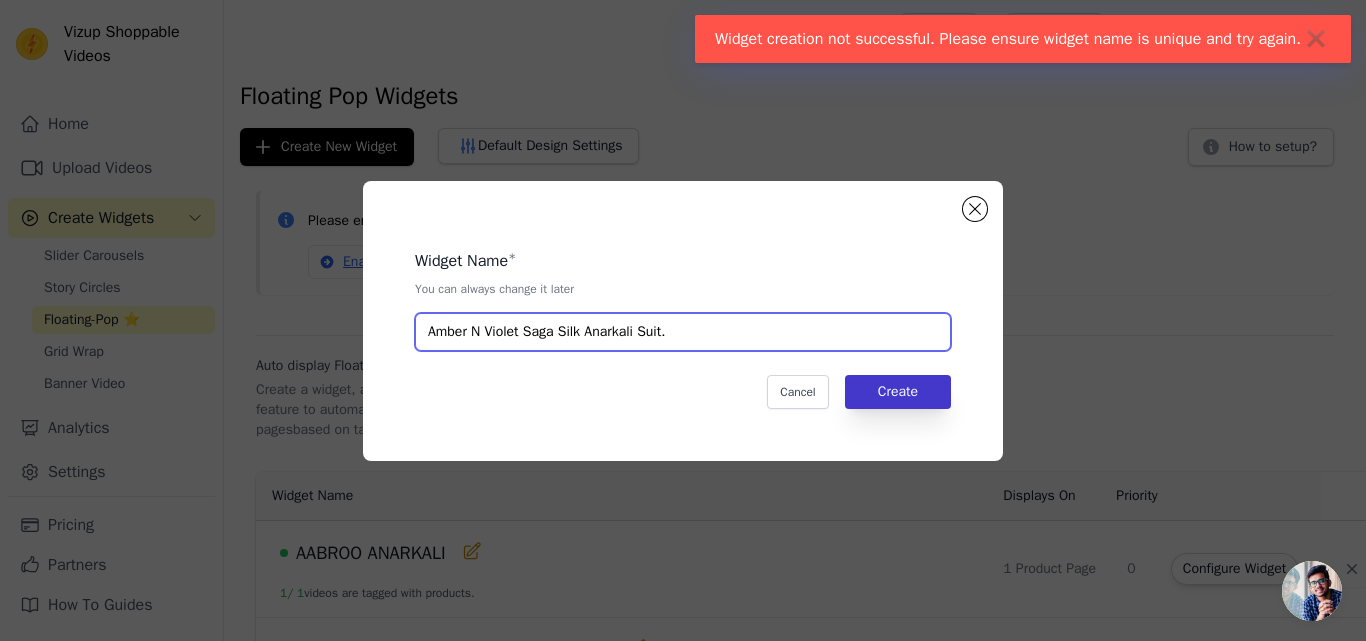 type on "Amber N Violet Saga Silk Anarkali Suit." 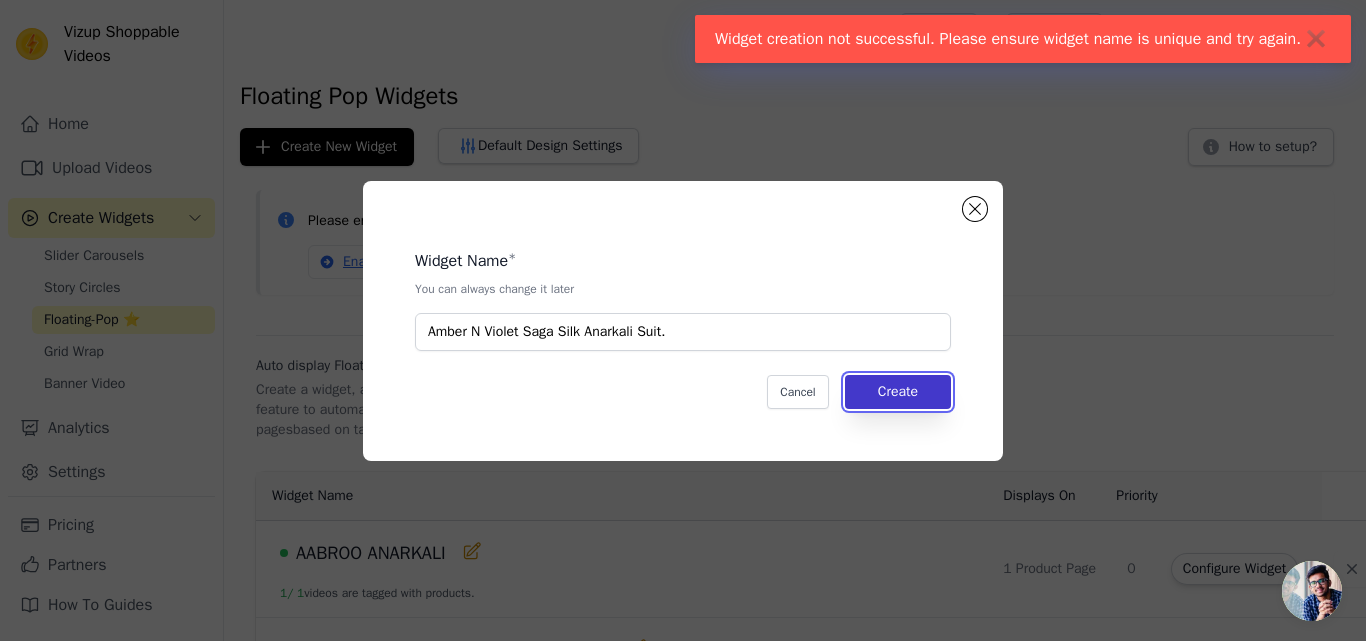 click on "Create" at bounding box center [898, 392] 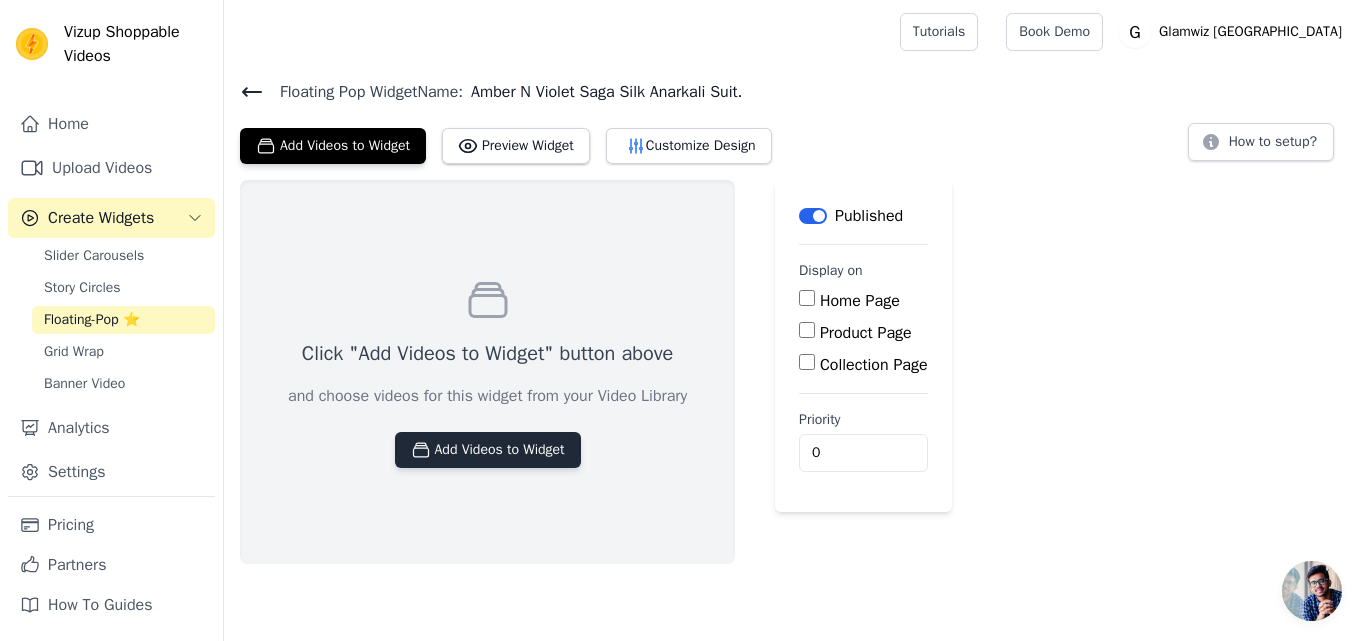 click on "Add Videos to Widget" at bounding box center (488, 450) 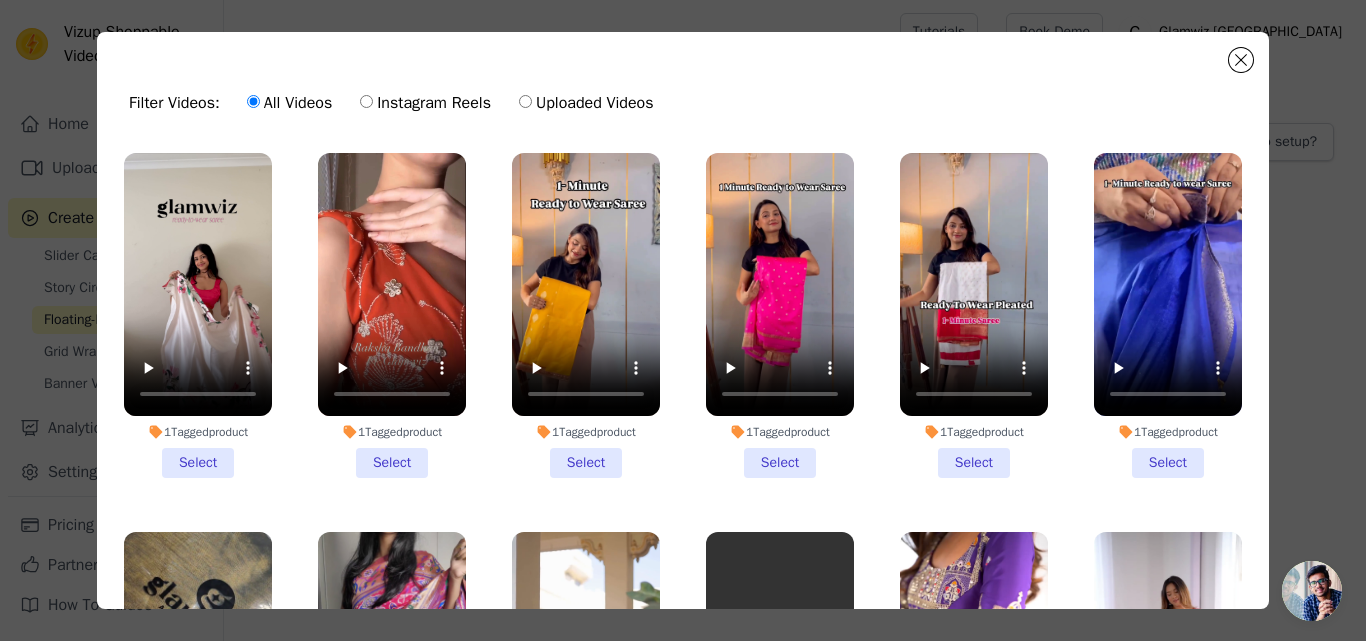 scroll, scrollTop: 3064, scrollLeft: 0, axis: vertical 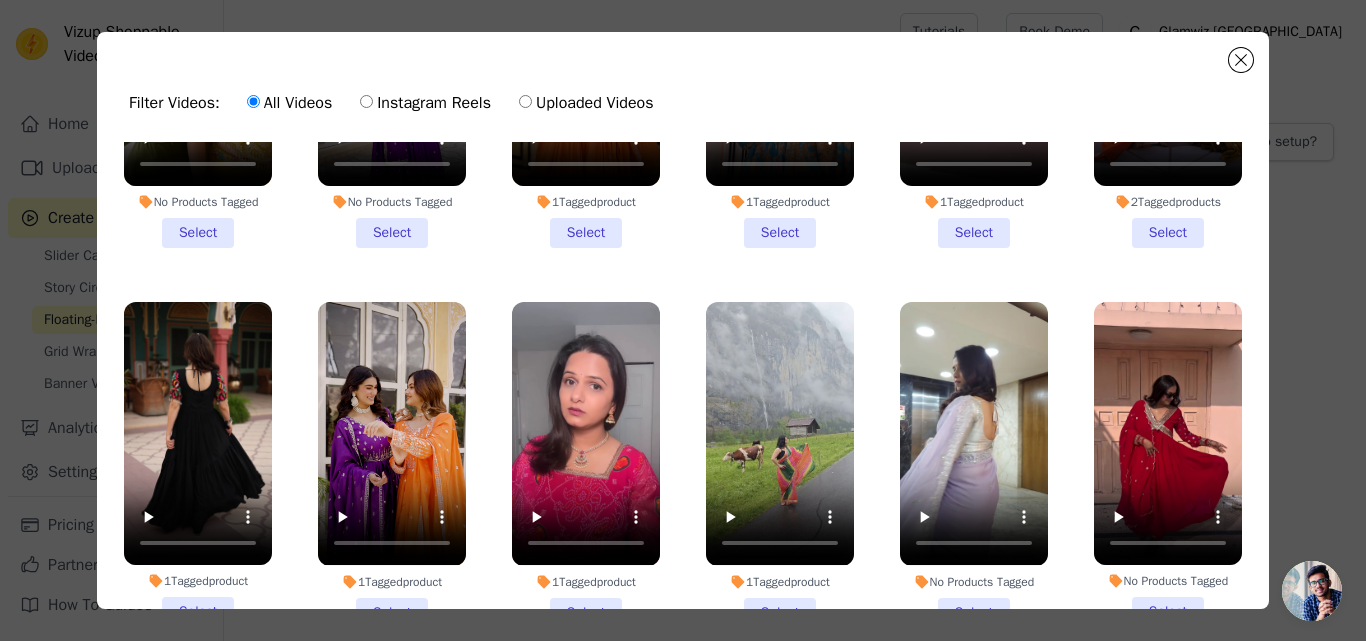 click on "1  Tagged  product     Select" at bounding box center [392, 464] 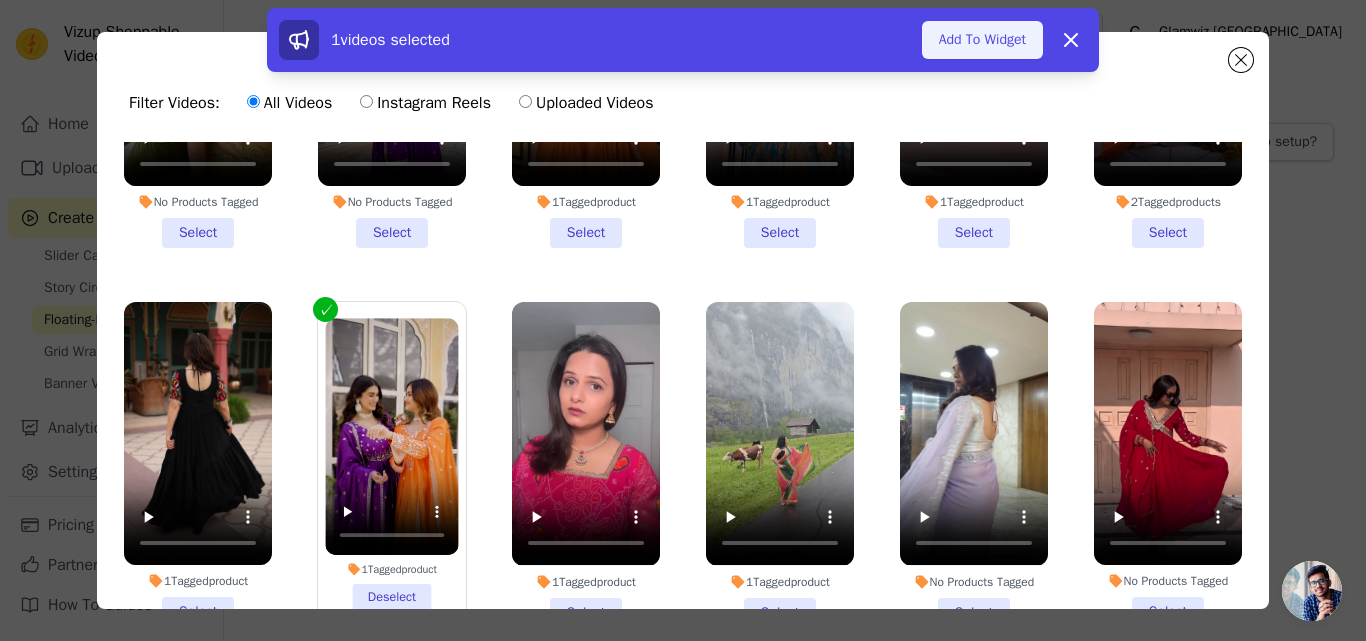 click on "Add To Widget" at bounding box center [982, 40] 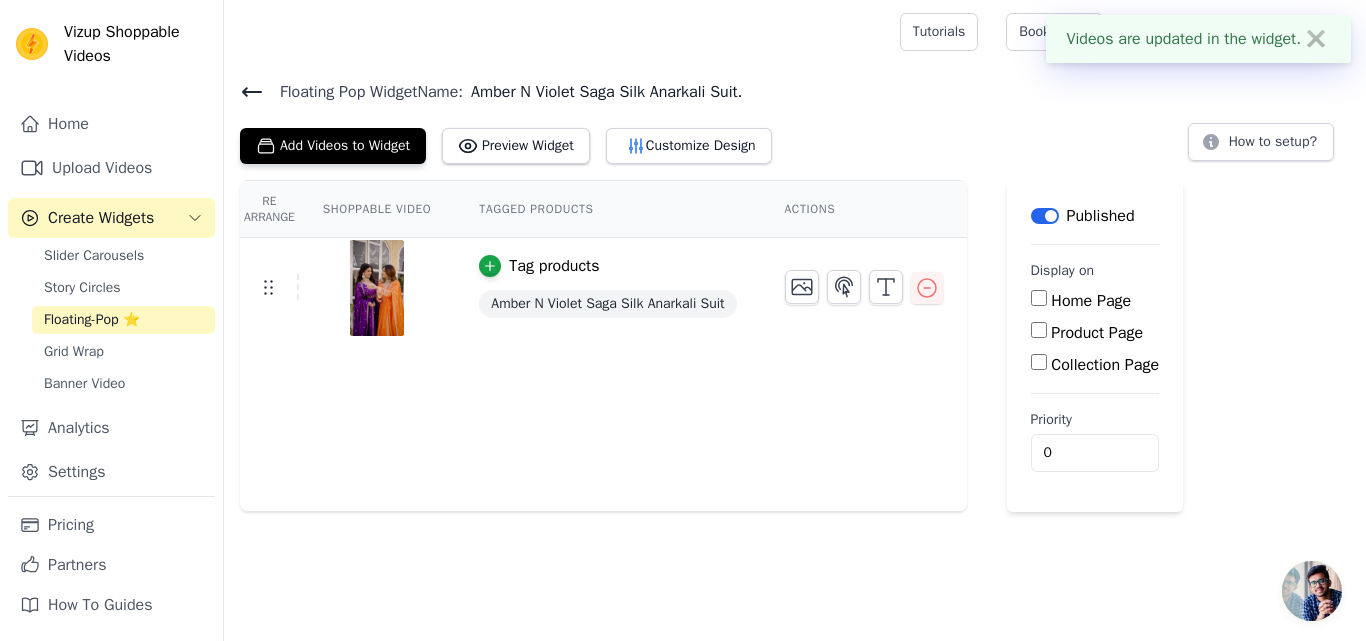 click on "Product Page" at bounding box center (1039, 330) 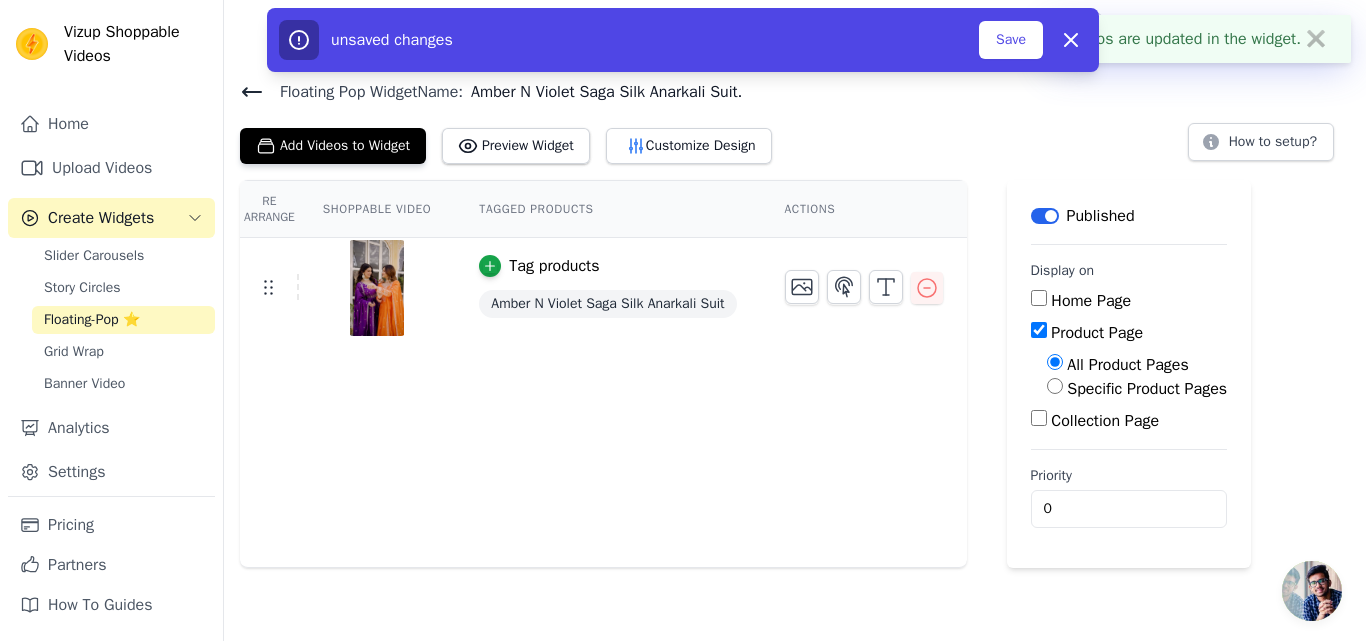 click on "Specific Product Pages" at bounding box center [1055, 386] 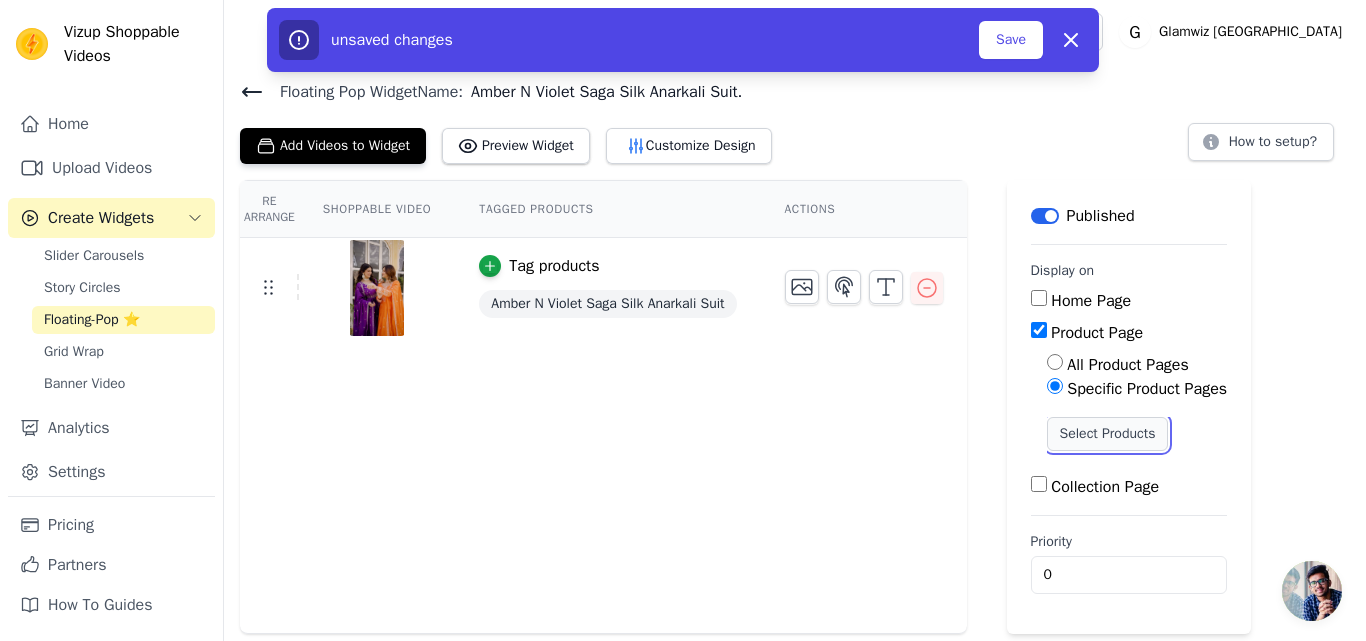 click on "Select Products" at bounding box center (1108, 434) 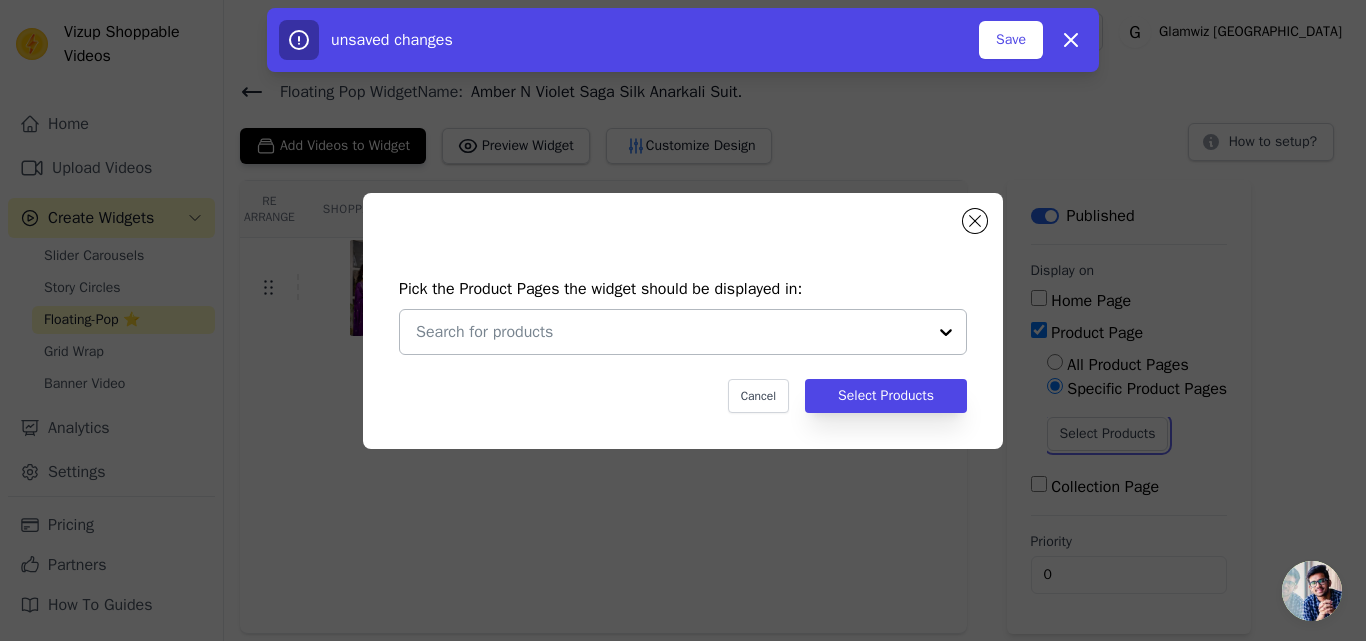 type 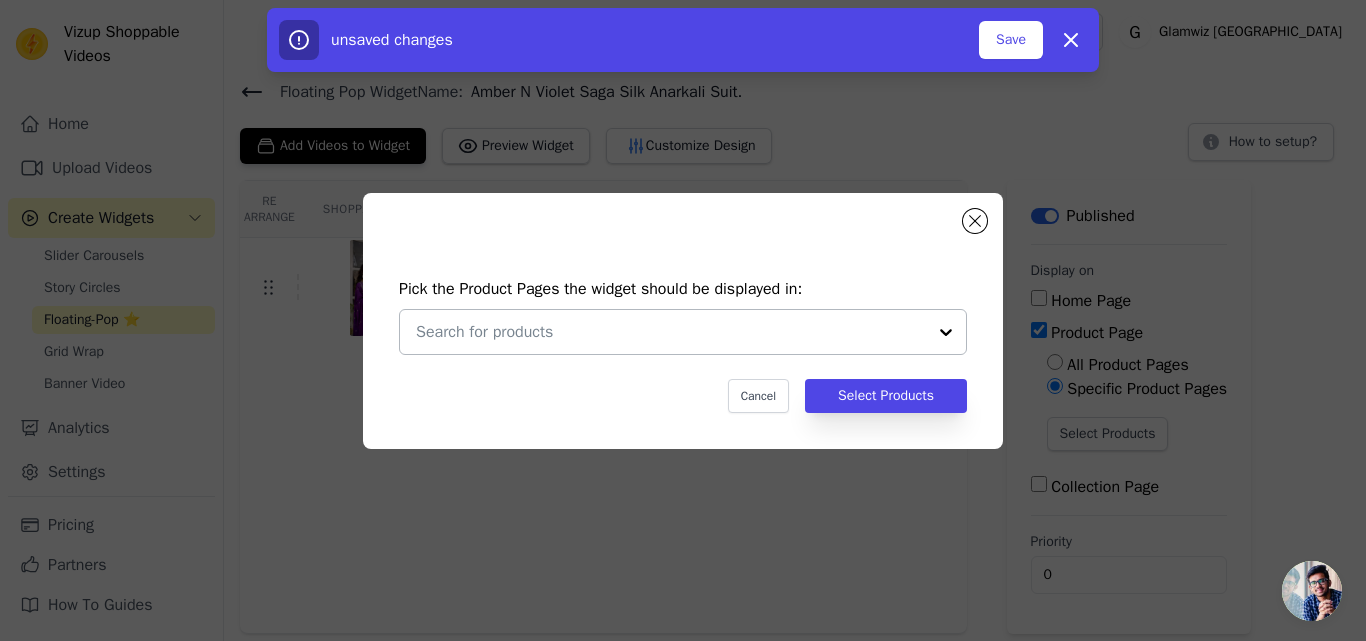 paste on "Amber N Violet Saga Silk Anarkali Suit" 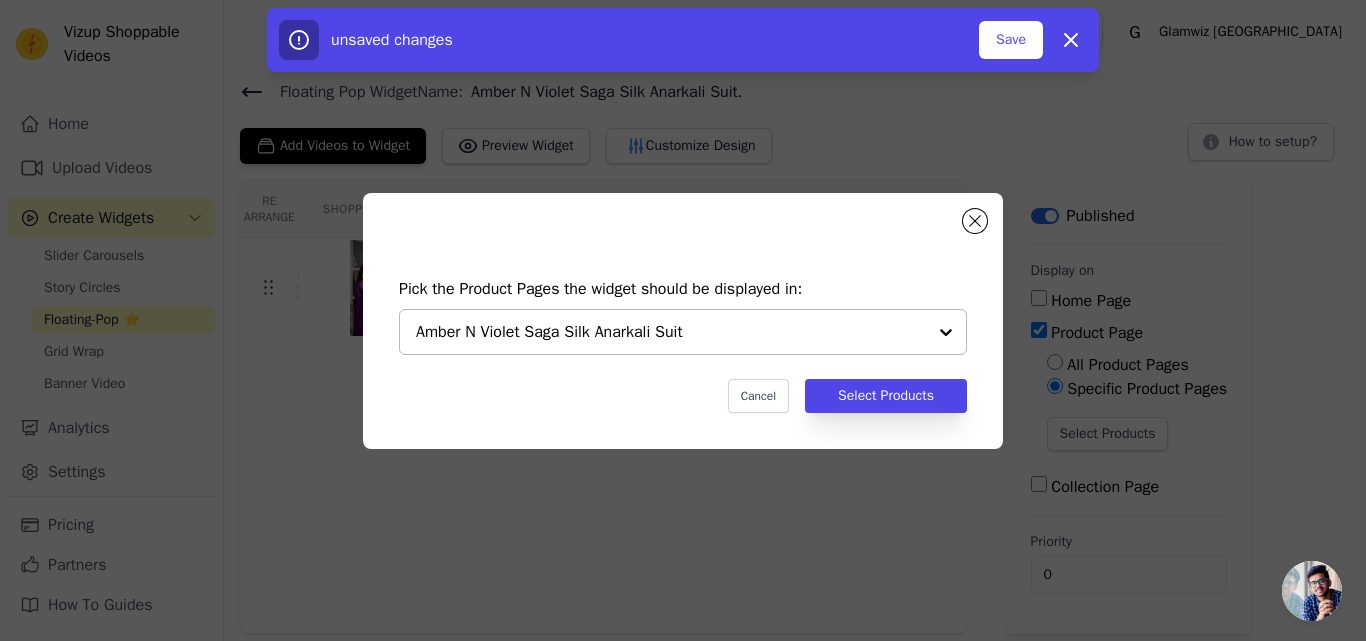click on "Amber N Violet Saga Silk Anarkali Suit" at bounding box center (671, 332) 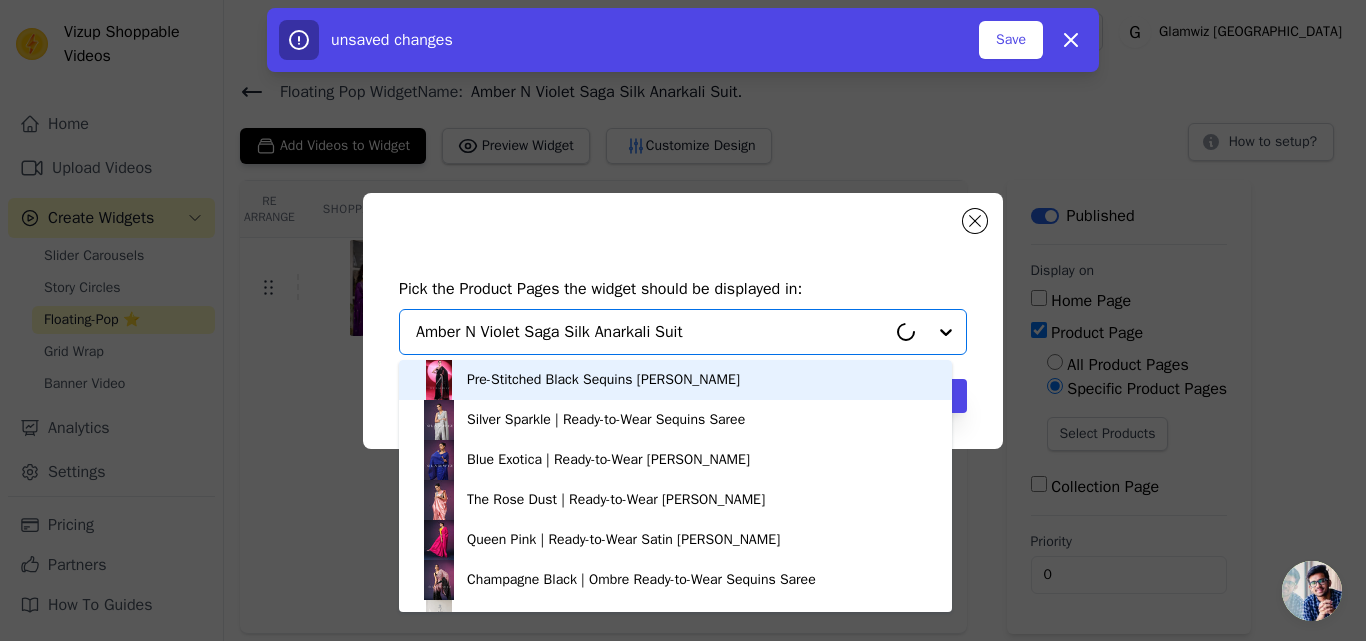 click on "Pre-Stitched Black Sequins Georgette Saree" at bounding box center [675, 380] 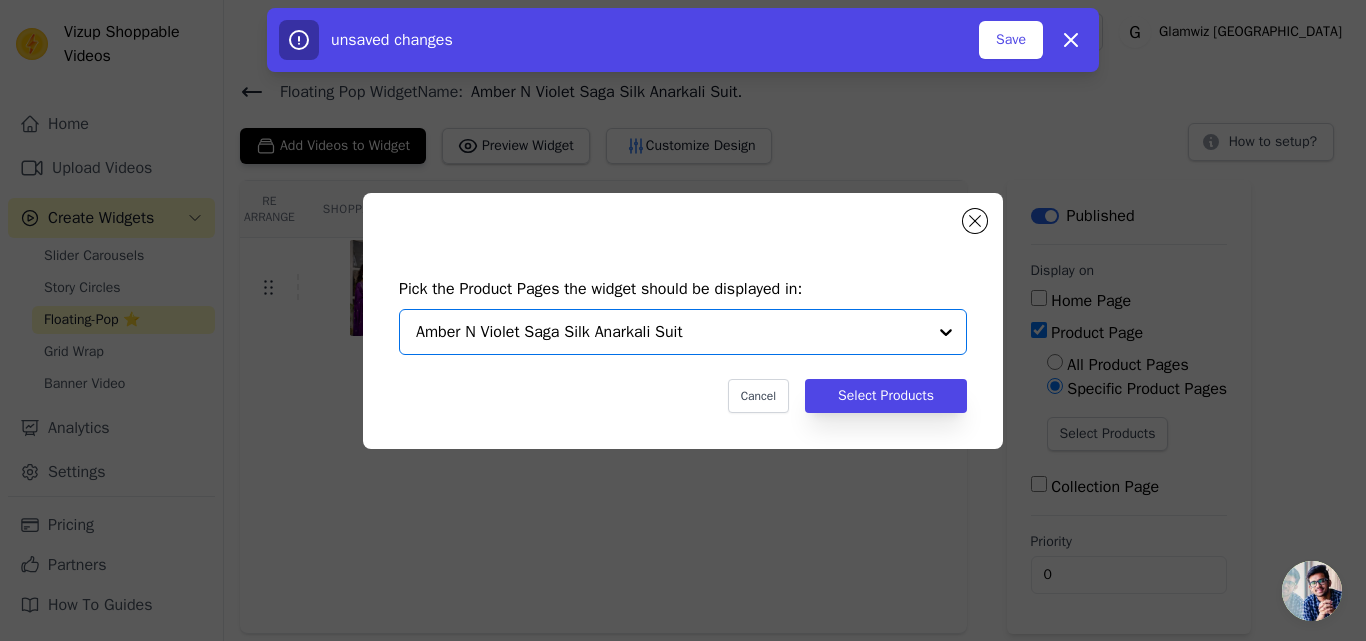 click on "Amber N Violet Saga Silk Anarkali Suit" at bounding box center [671, 332] 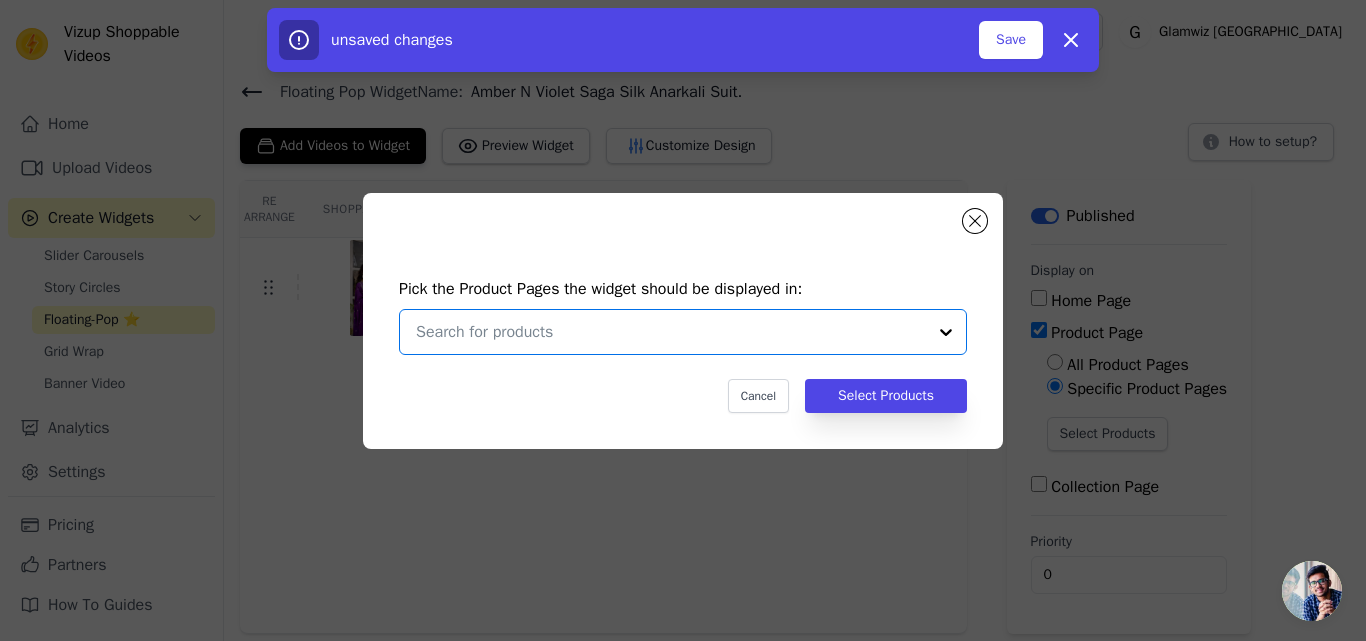 paste on "Amber N Violet Saga Silk Anarkali Suit" 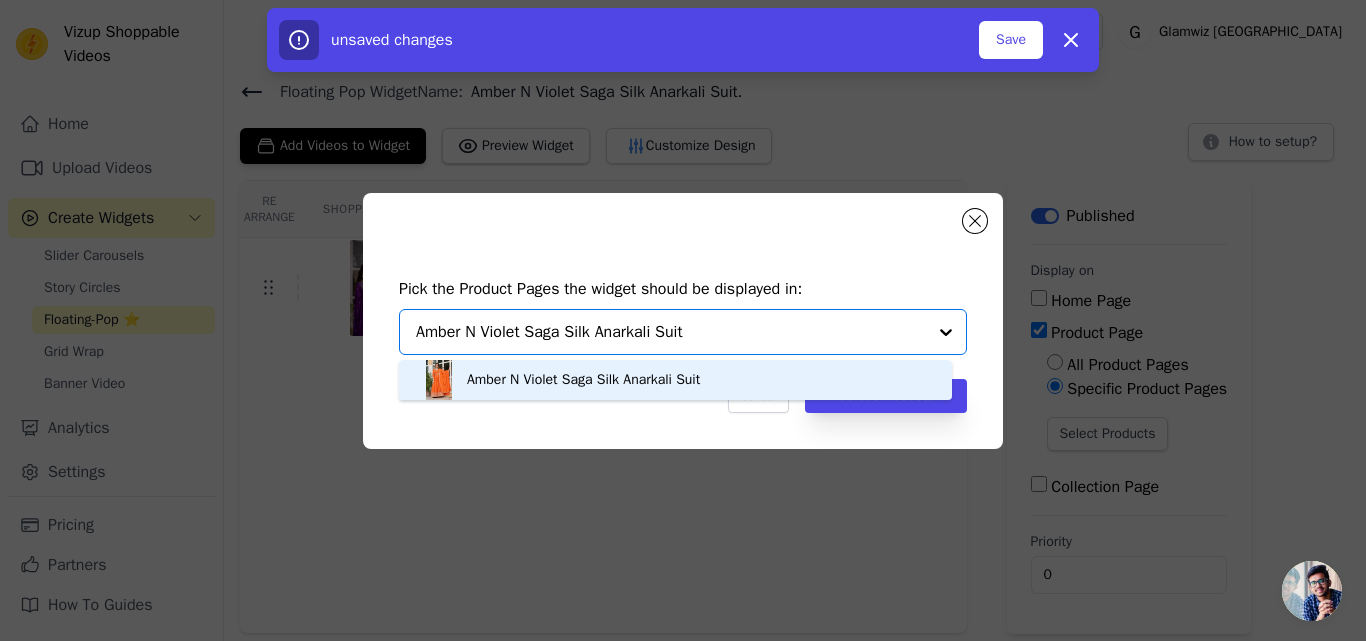 click on "Amber N Violet Saga Silk Anarkali Suit" at bounding box center [583, 380] 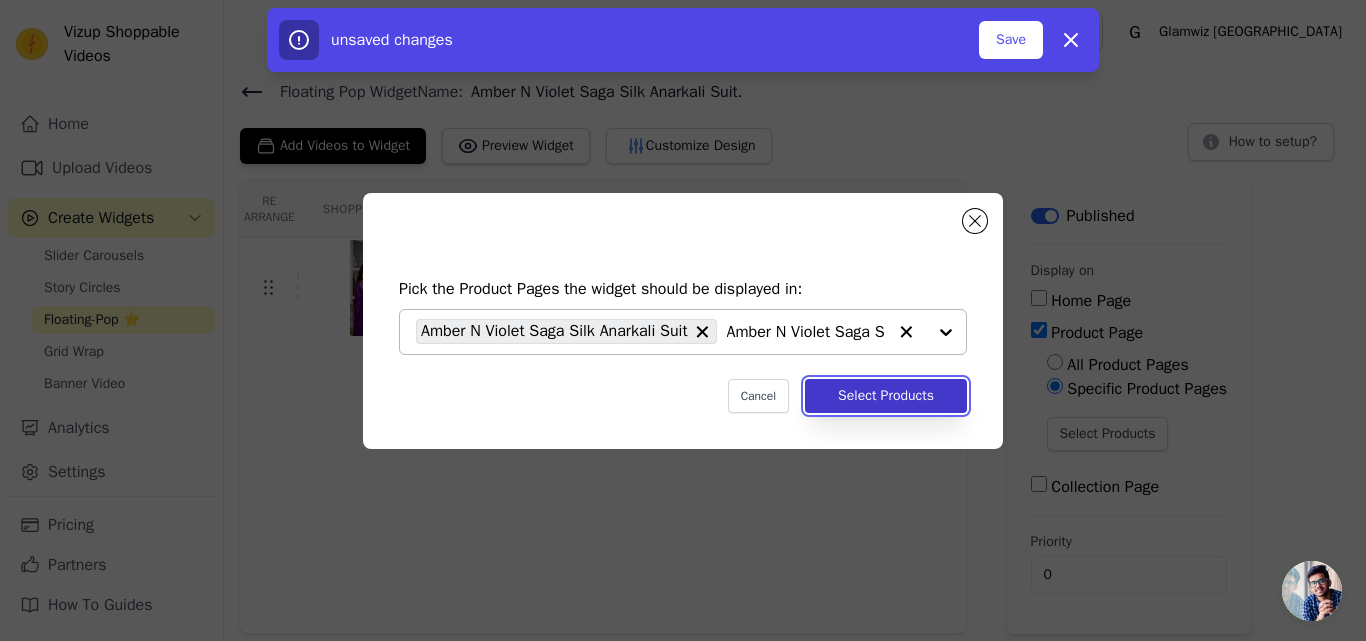 click on "Select Products" at bounding box center (886, 396) 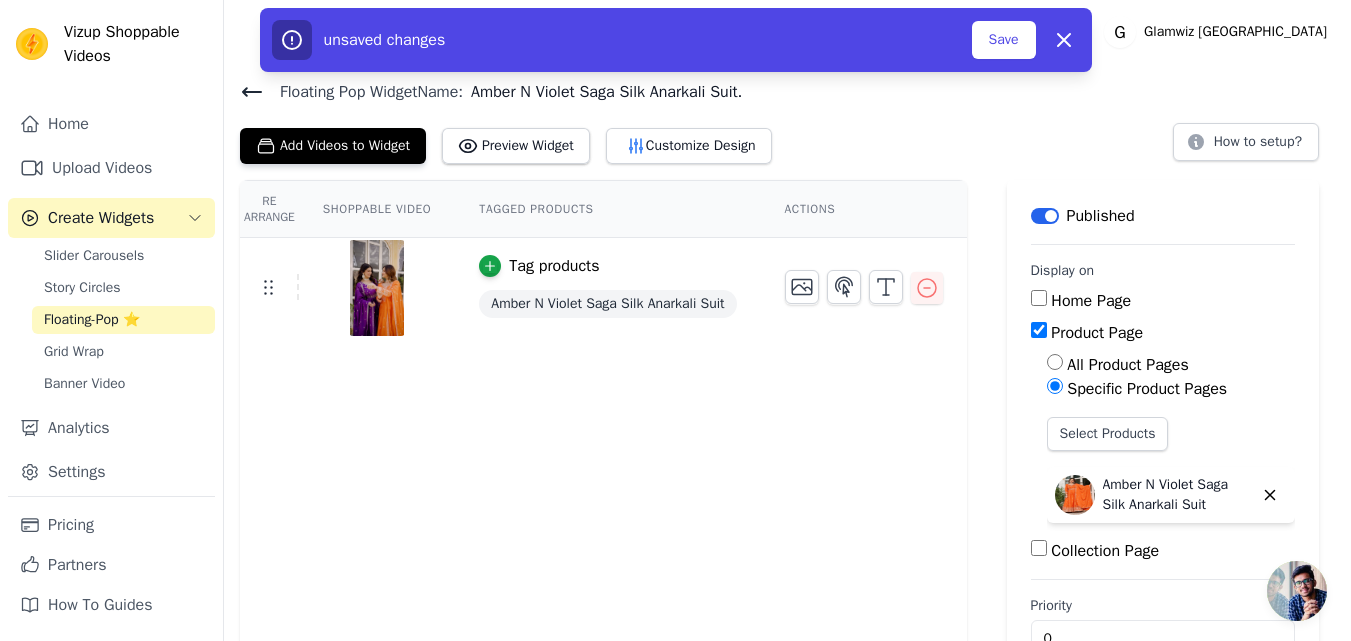 click on "Re Arrange   Shoppable Video   Tagged Products   Actions             Tag products   Amber N Violet Saga Silk Anarkali Suit" at bounding box center [603, 439] 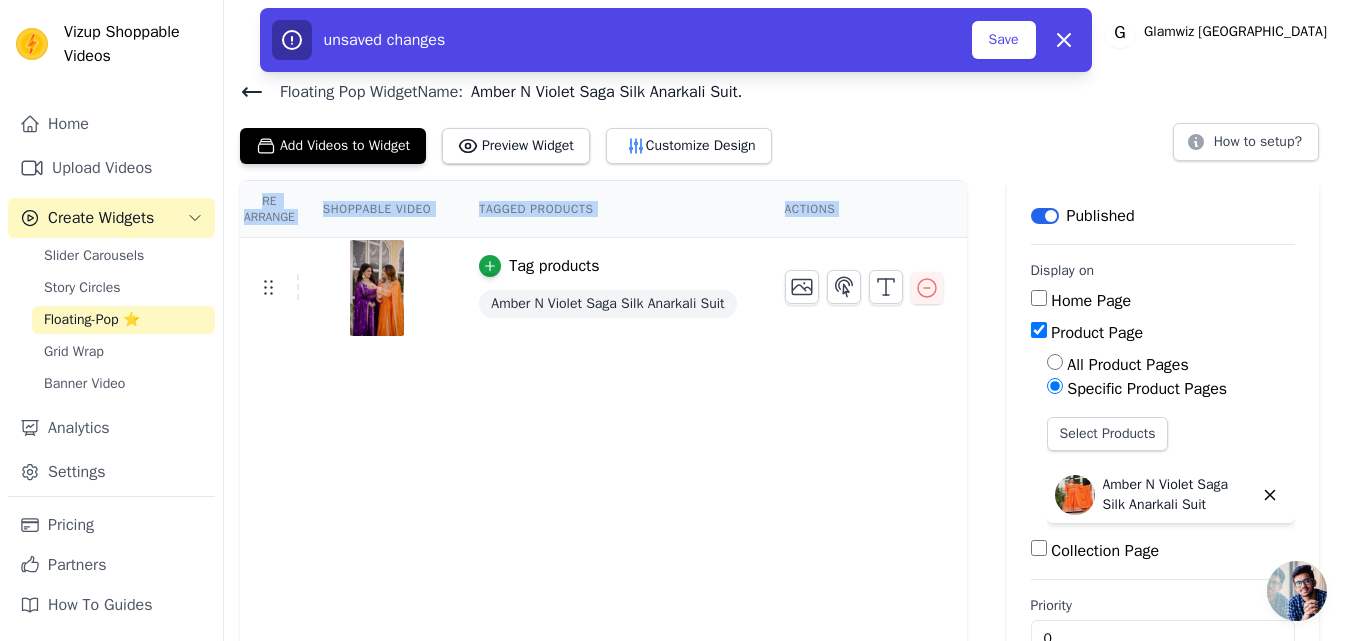click on "Re Arrange   Shoppable Video   Tagged Products   Actions             Tag products   Amber N Violet Saga Silk Anarkali Suit" at bounding box center (603, 439) 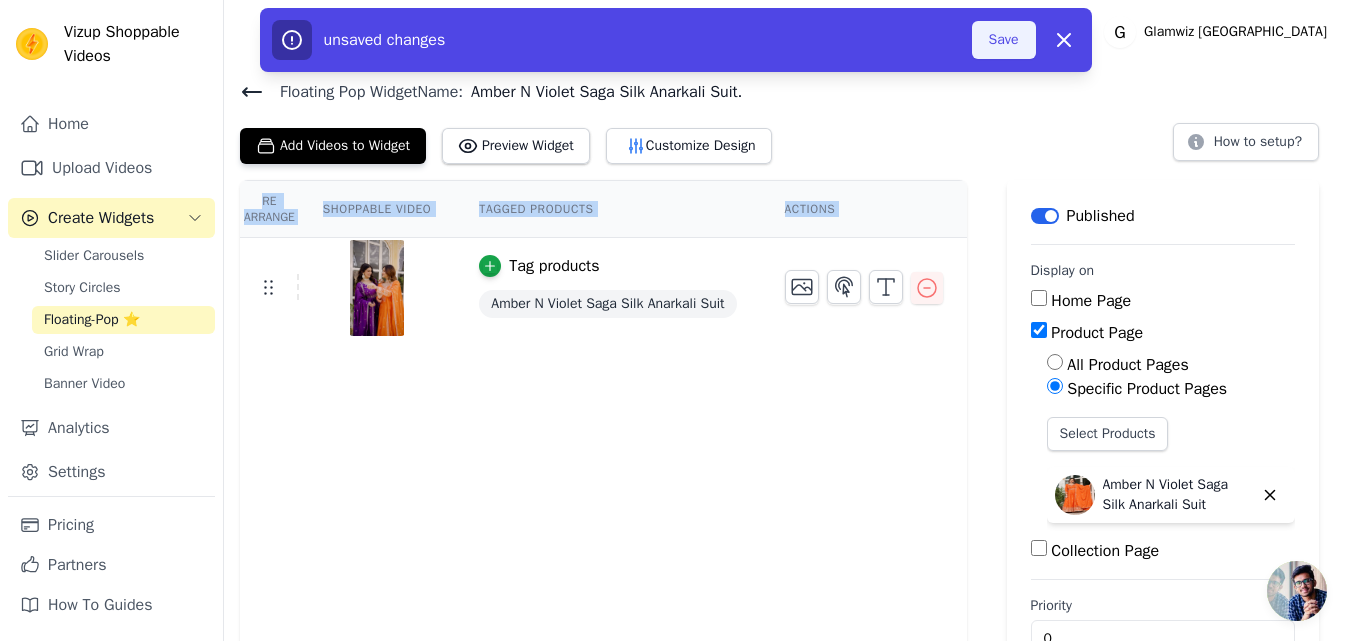 click on "Save" at bounding box center (1004, 40) 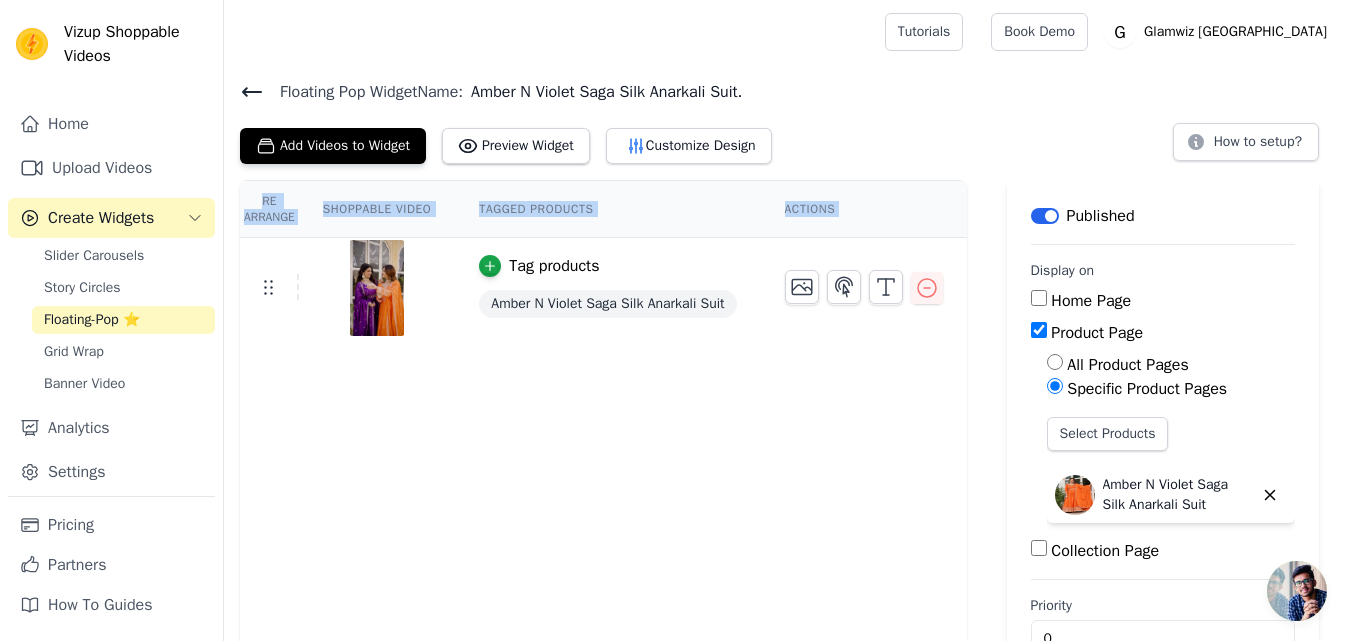 click on "Floating-Pop ⭐" at bounding box center (92, 320) 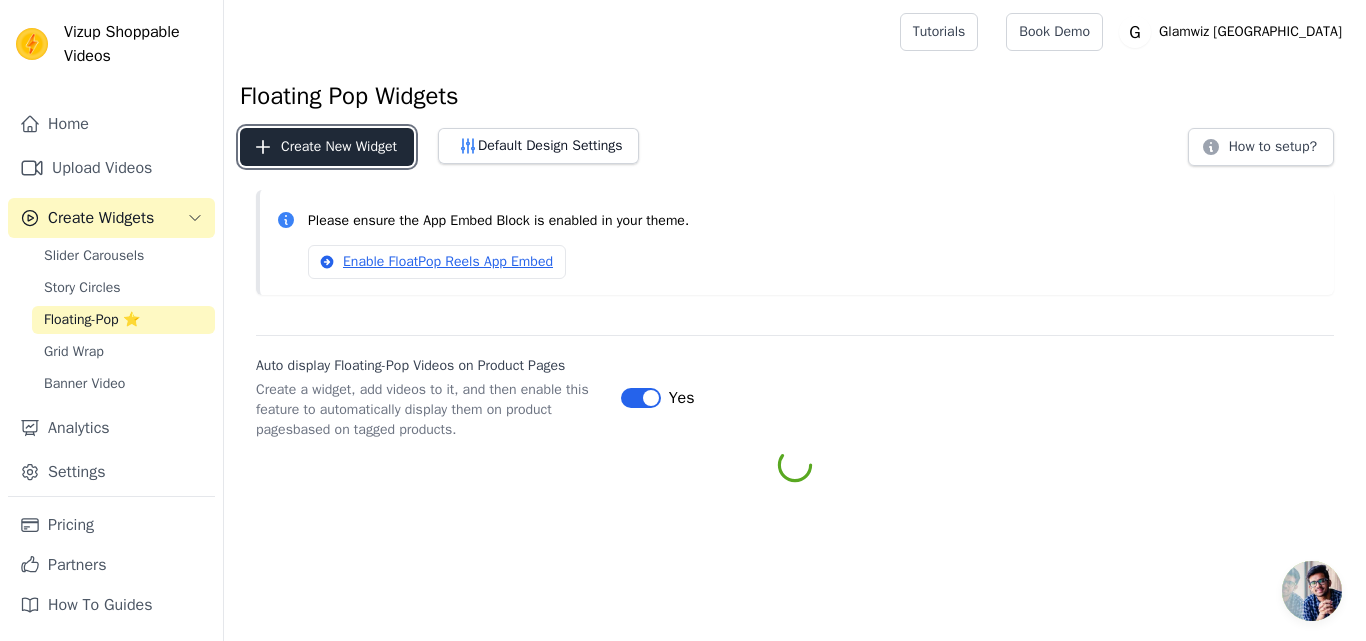 click on "Create New Widget" at bounding box center [327, 147] 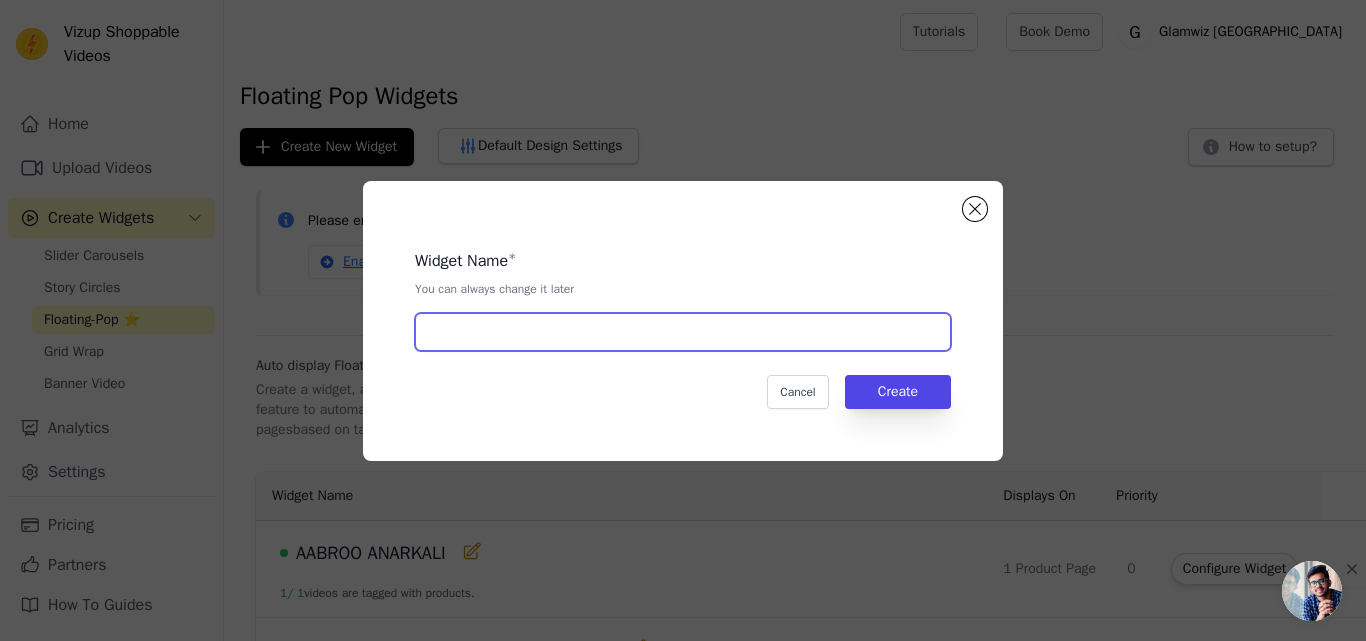 click at bounding box center (683, 332) 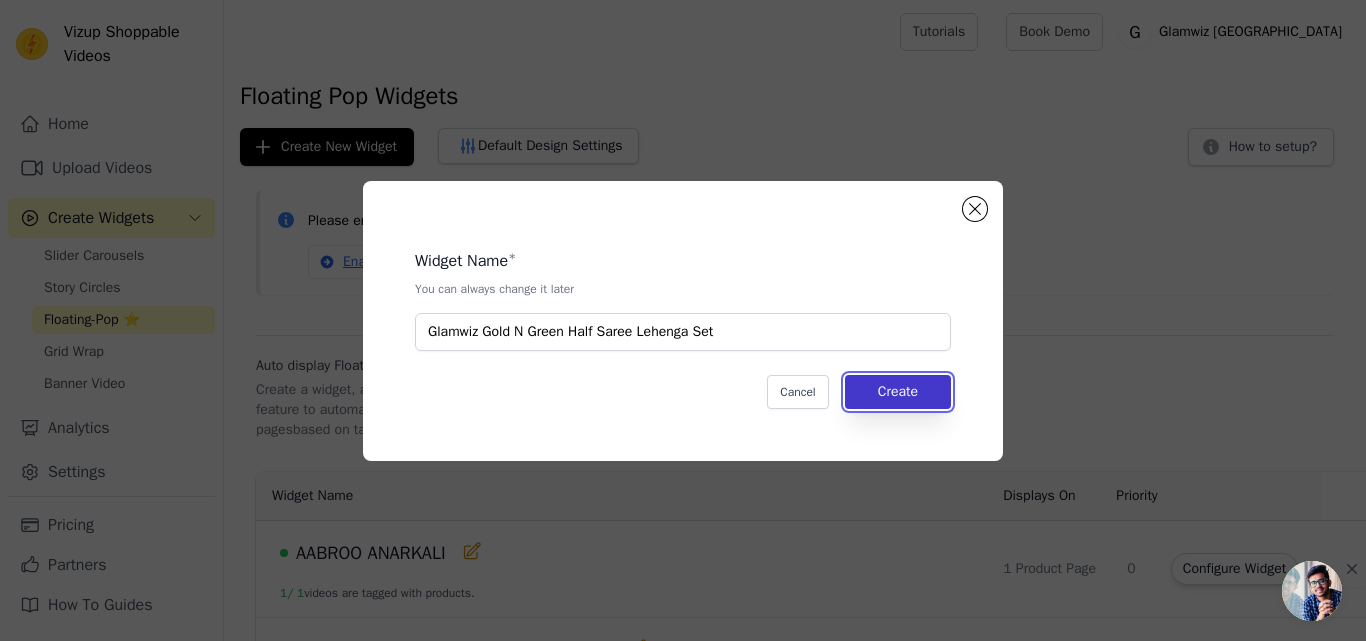 click on "Create" at bounding box center (898, 392) 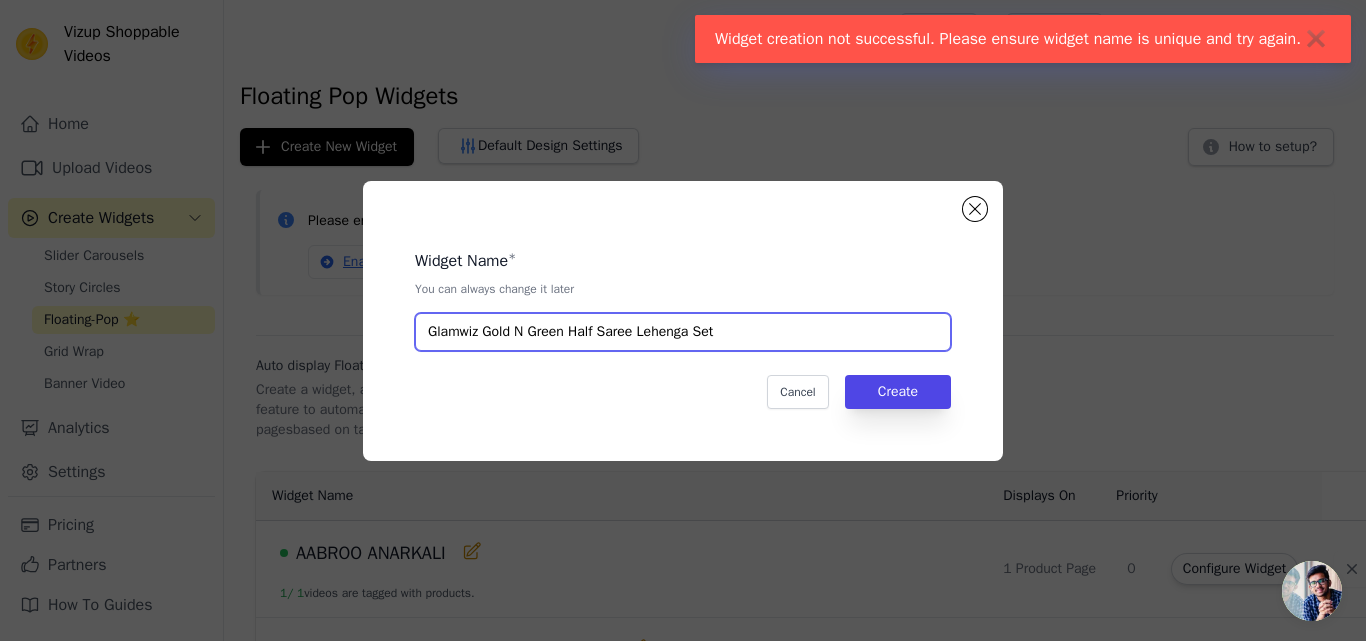 click on "Glamwiz Gold N Green Half Saree Lehenga Set" at bounding box center (683, 332) 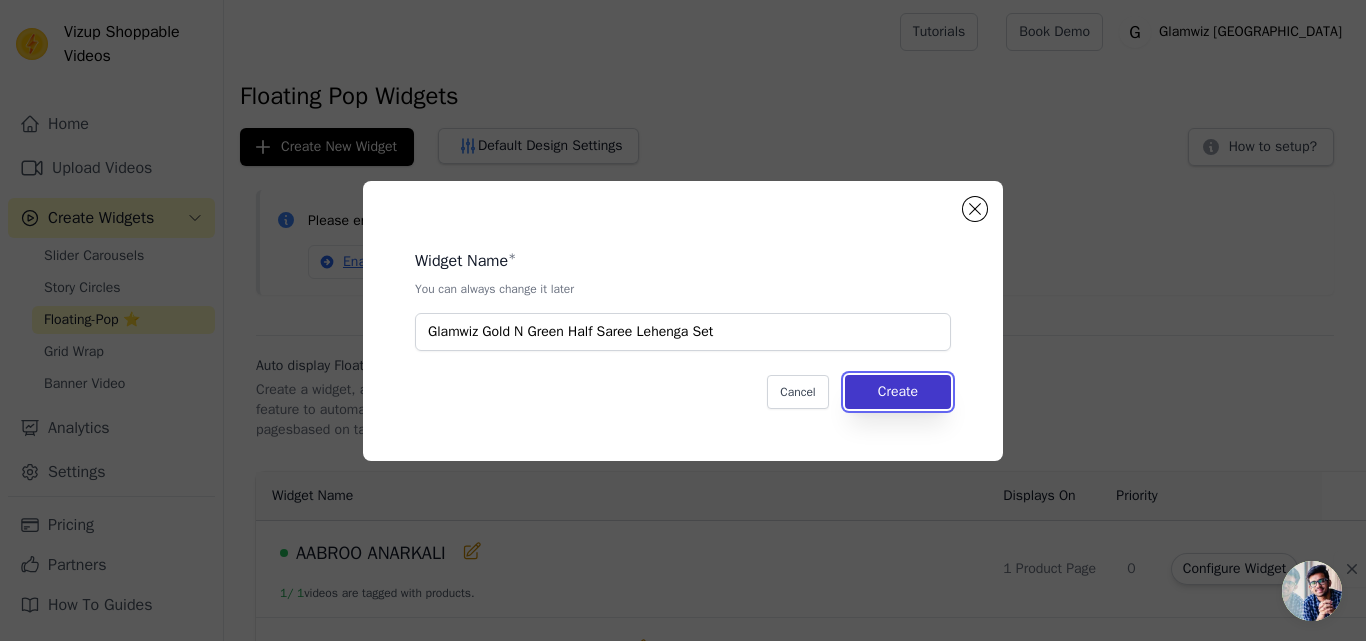 click on "Create" at bounding box center [898, 392] 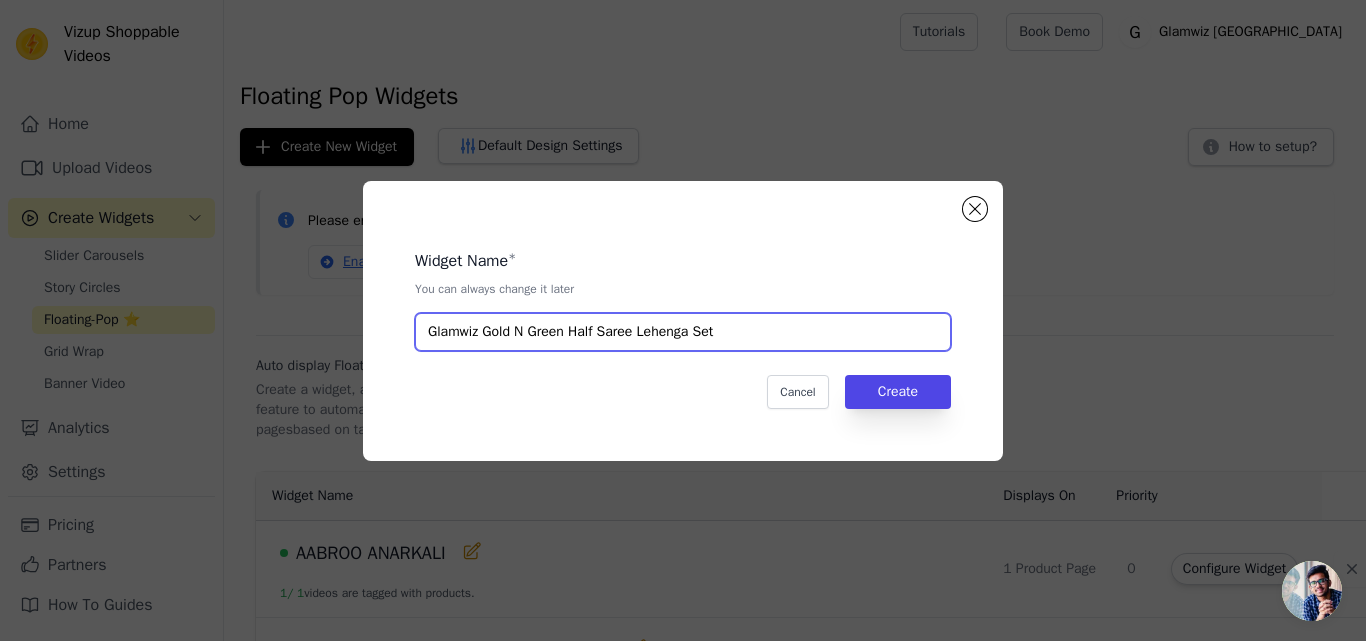 click on "Glamwiz Gold N Green Half Saree Lehenga Set" at bounding box center (683, 332) 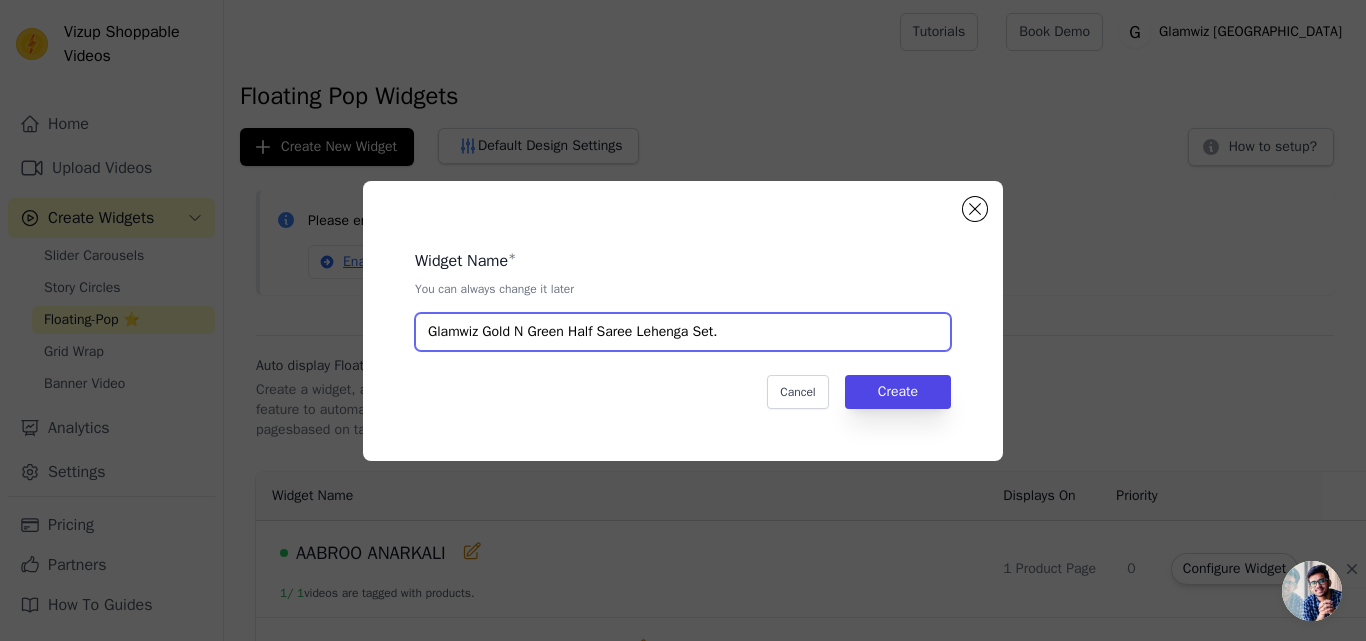 type on "Glamwiz Gold N Green Half Saree Lehenga Set." 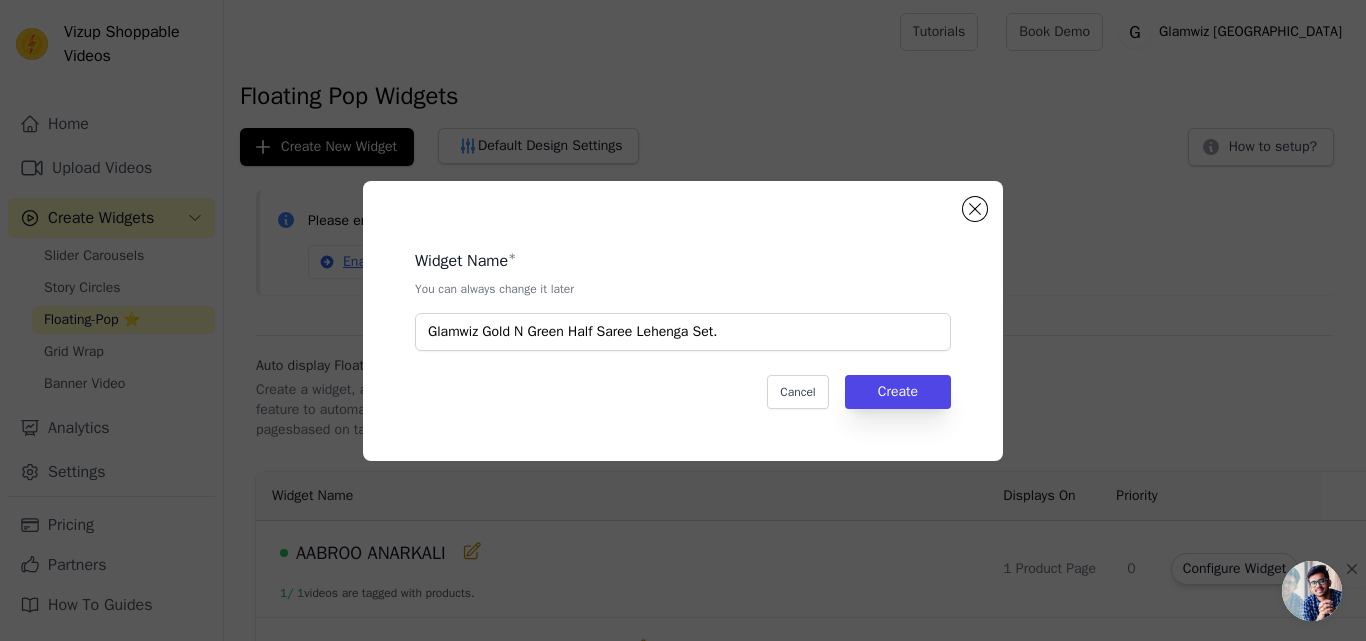 click on "Cancel   Create" at bounding box center (683, 392) 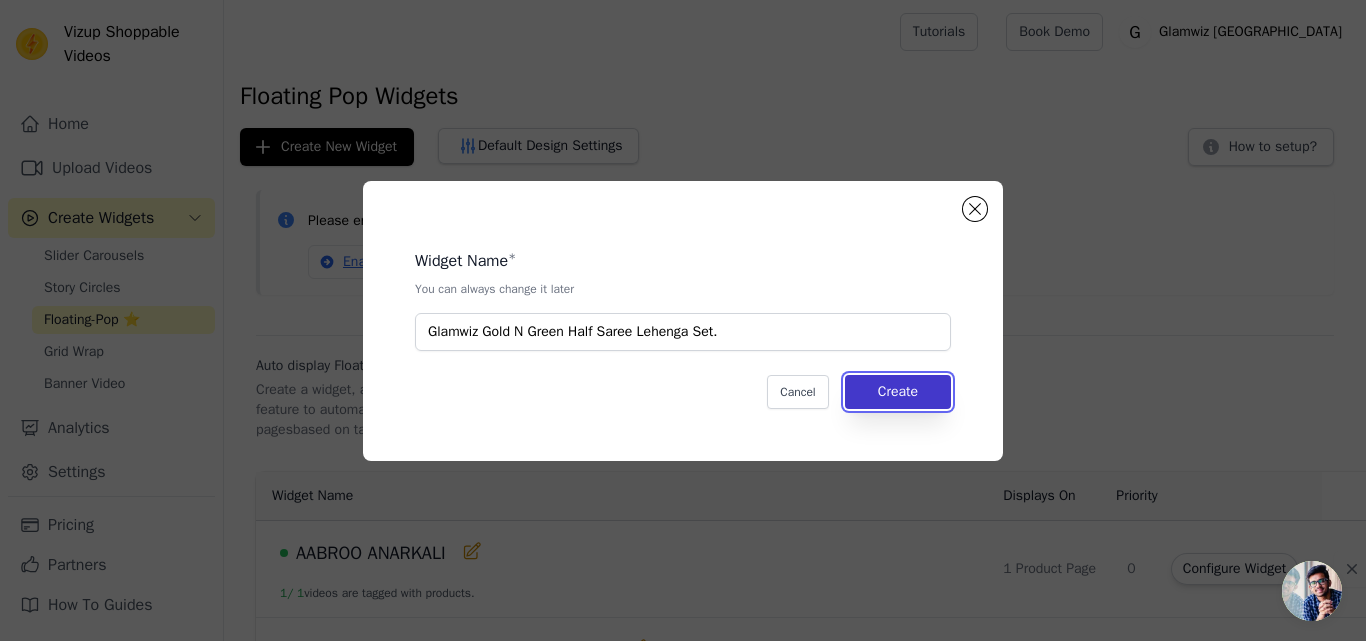 click on "Create" at bounding box center (898, 392) 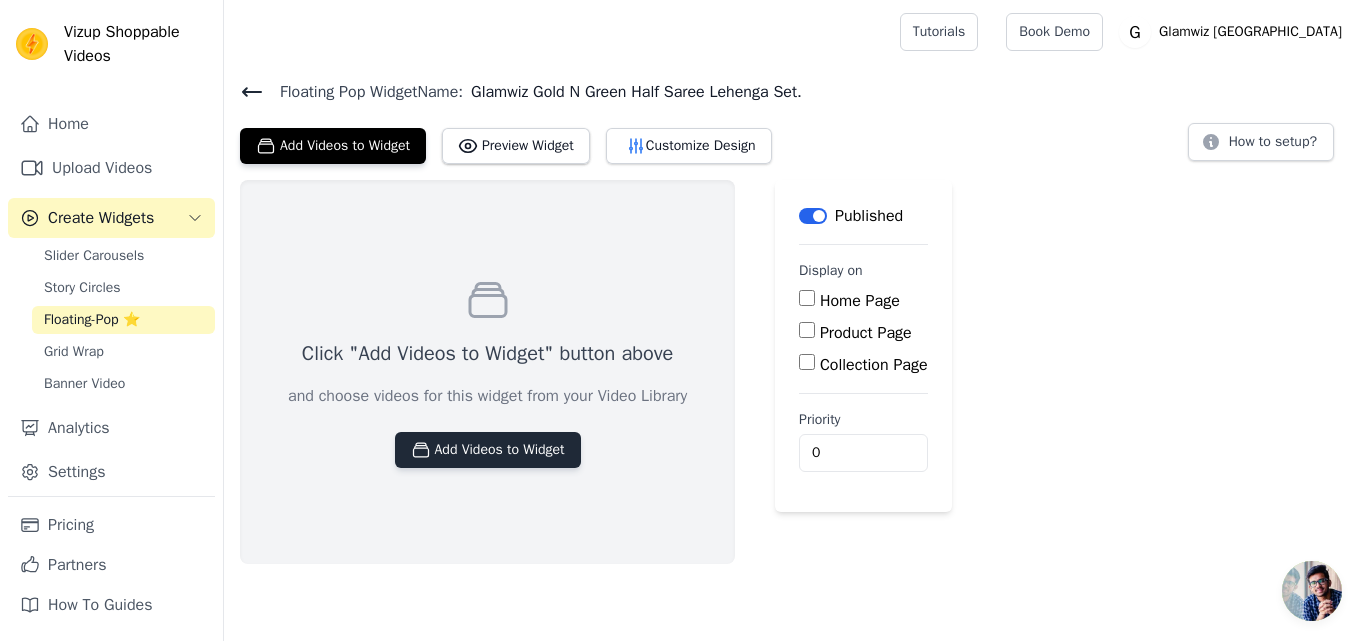 click on "Add Videos to Widget" at bounding box center (488, 450) 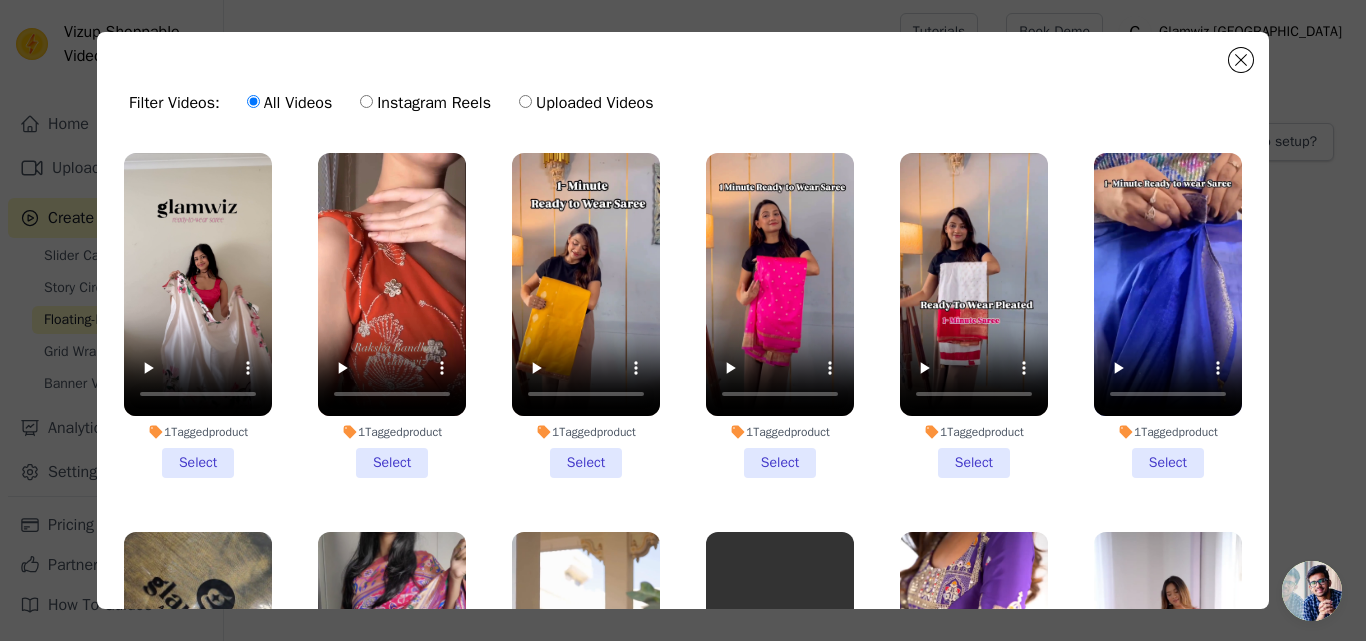 scroll, scrollTop: 3586, scrollLeft: 0, axis: vertical 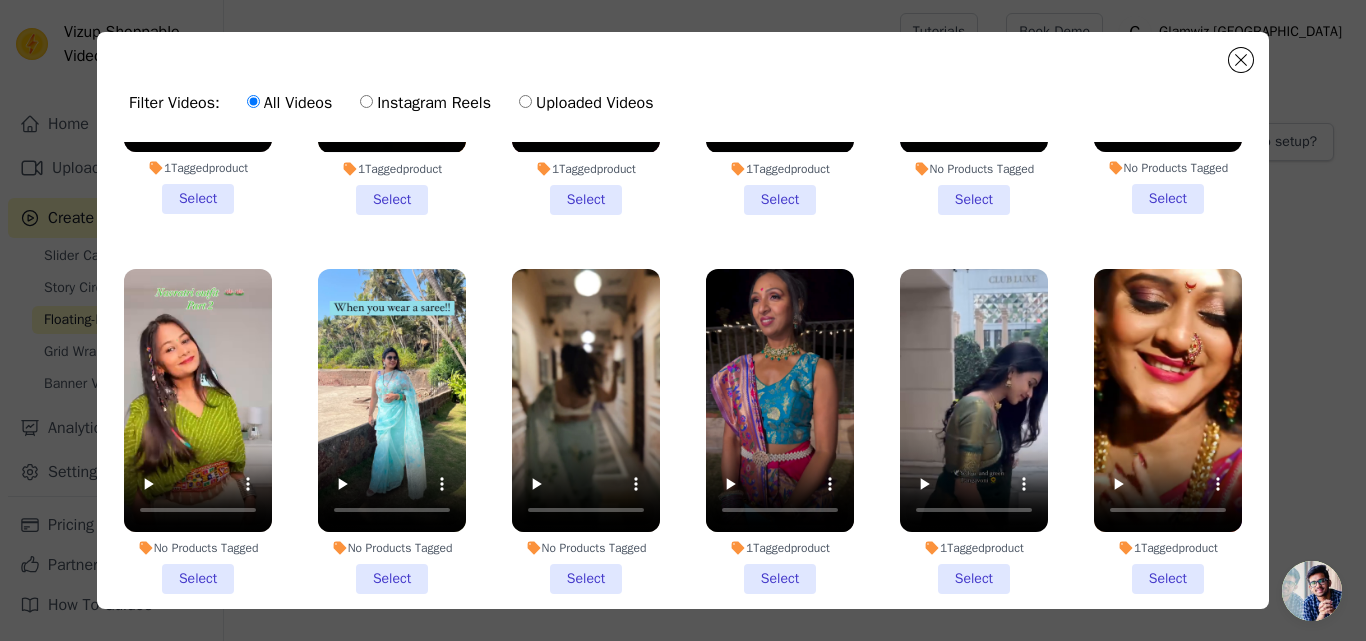 click on "1  Tagged  product     Select" at bounding box center (974, 431) 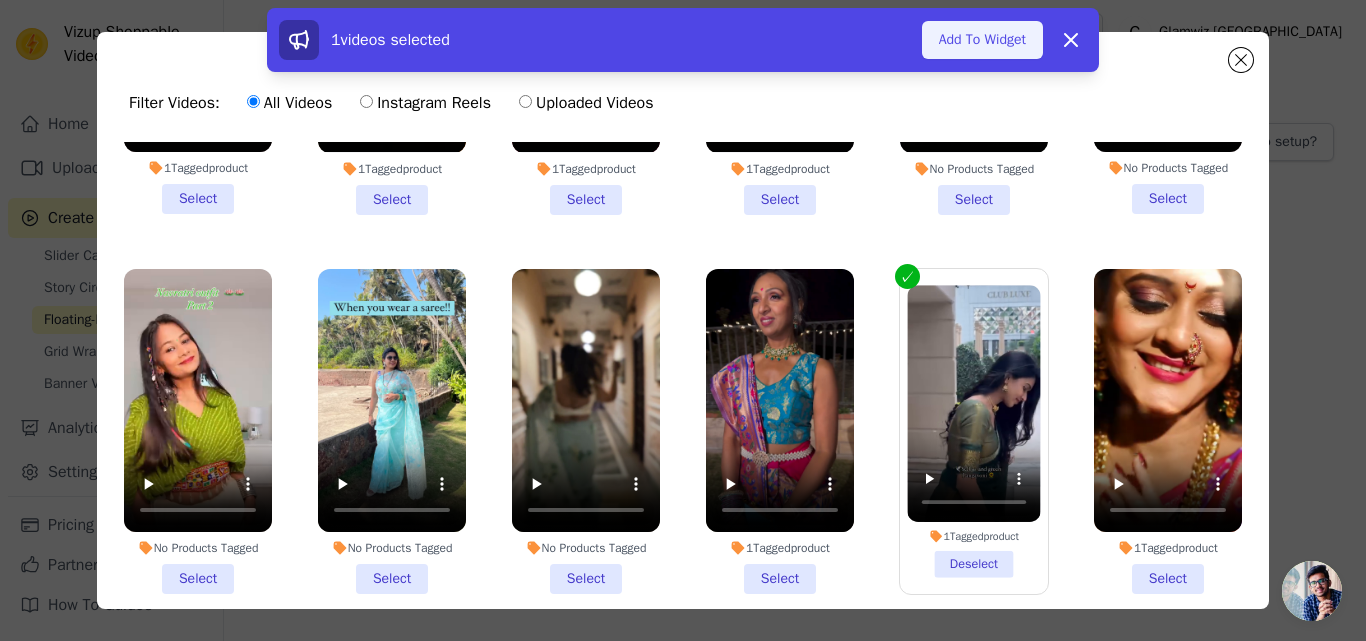 click on "Add To Widget" at bounding box center (982, 40) 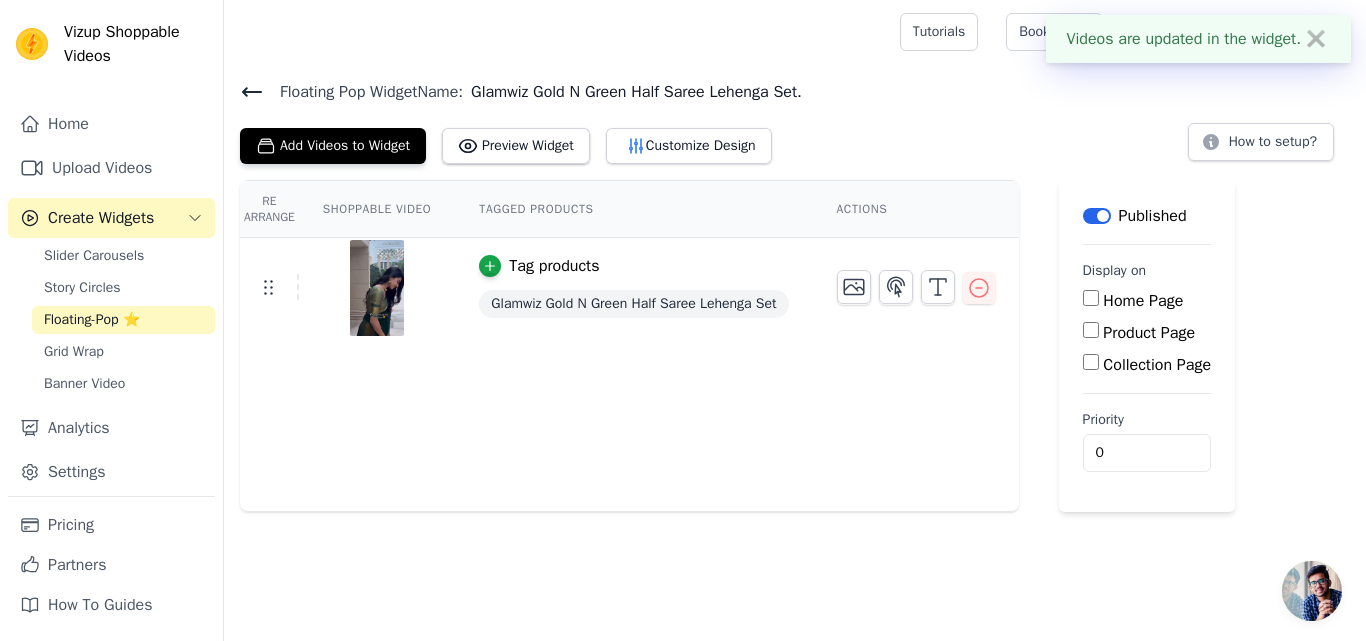 click on "Product Page" at bounding box center [1091, 330] 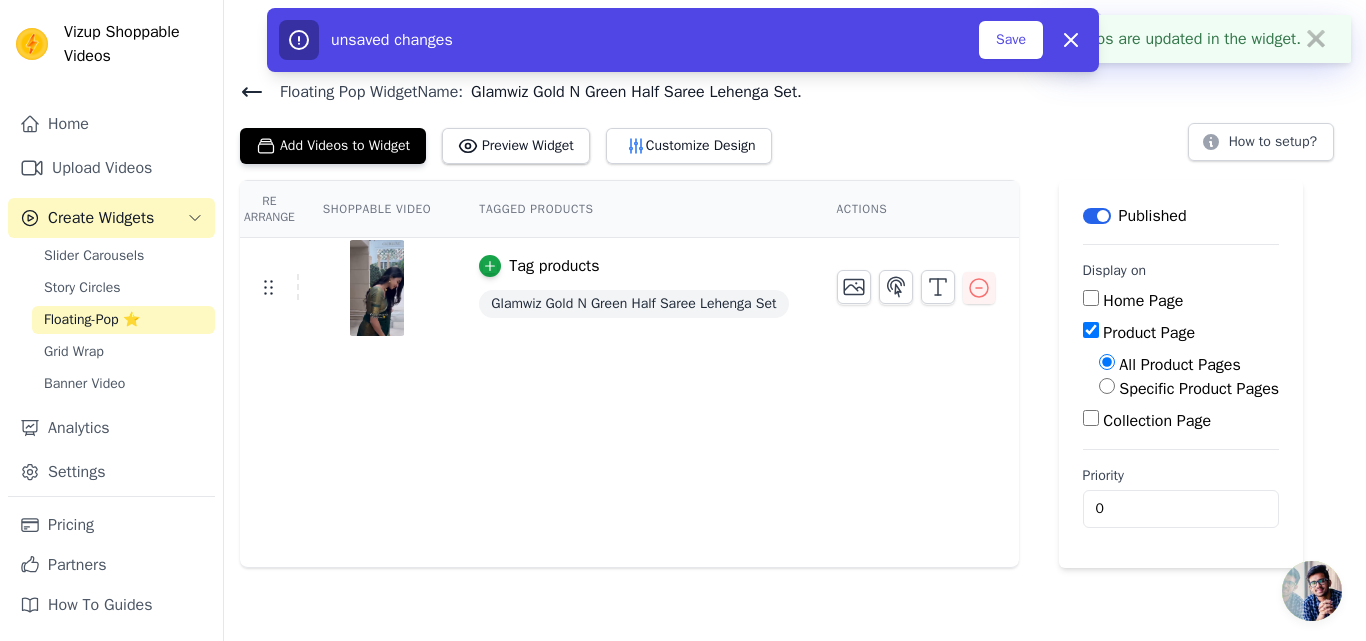 click on "Specific Product Pages" at bounding box center (1107, 386) 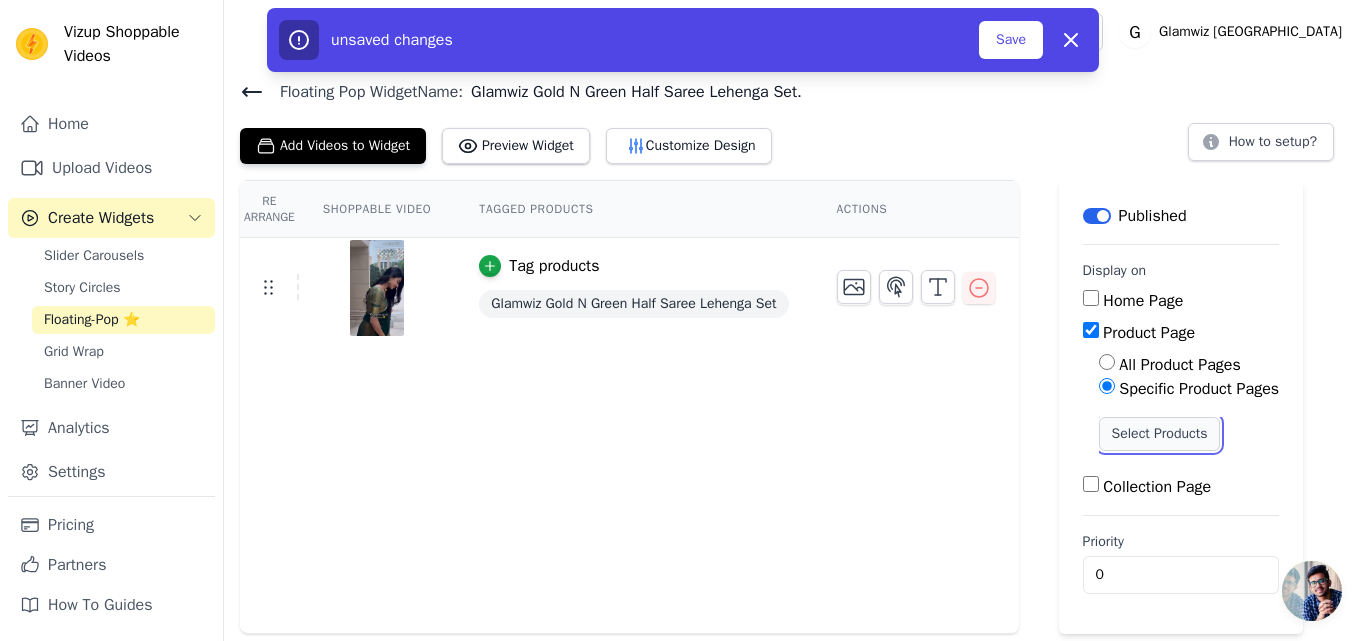 click on "Select Products" at bounding box center (1160, 434) 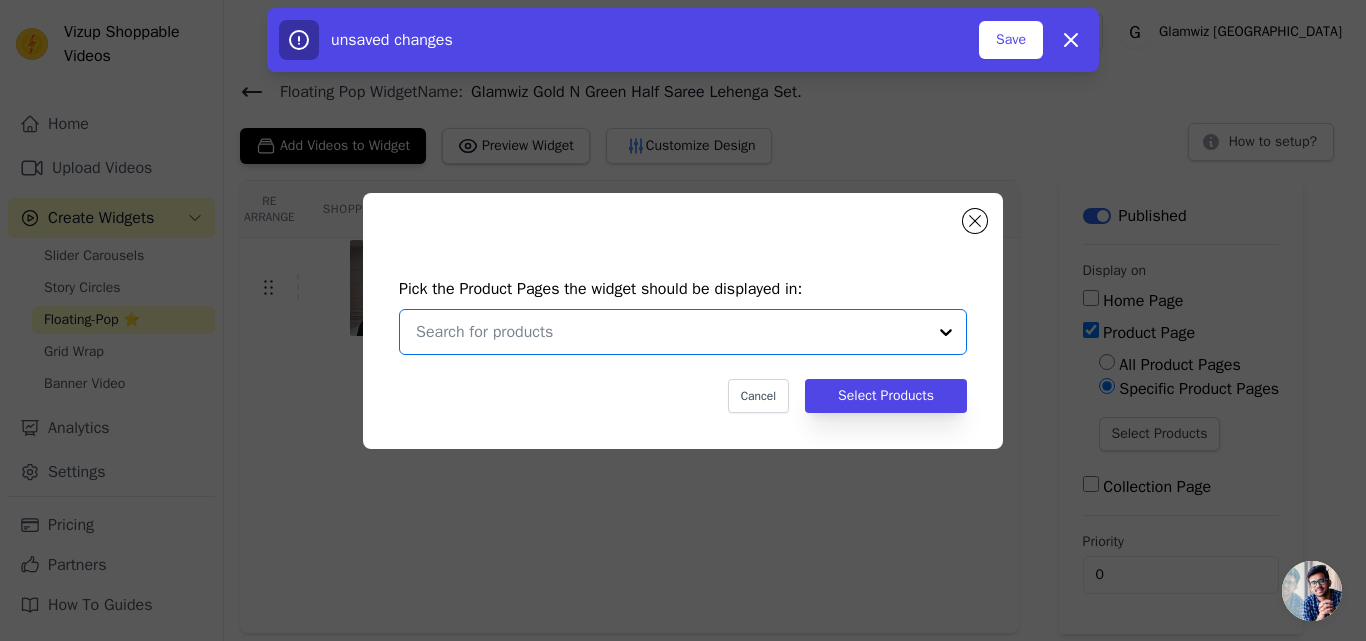 paste on "Glamwiz Gold N Green Half Saree Lehenga Set" 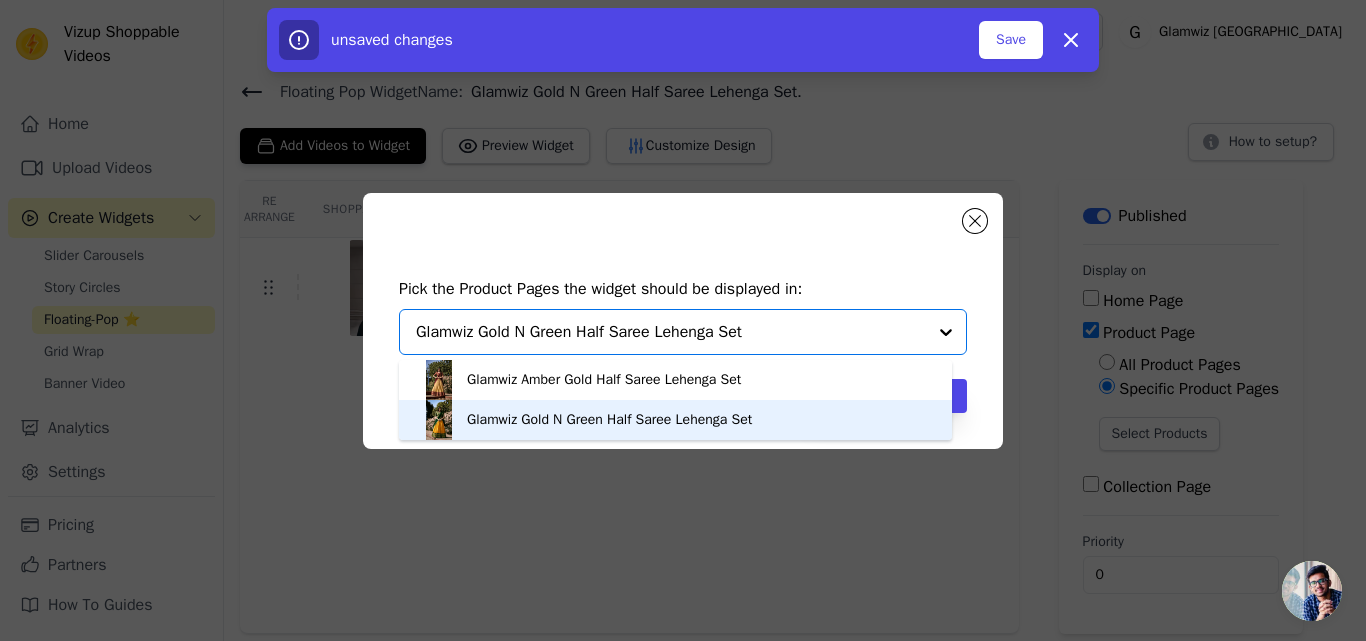 click on "Glamwiz Gold N Green Half Saree Lehenga Set" at bounding box center (609, 420) 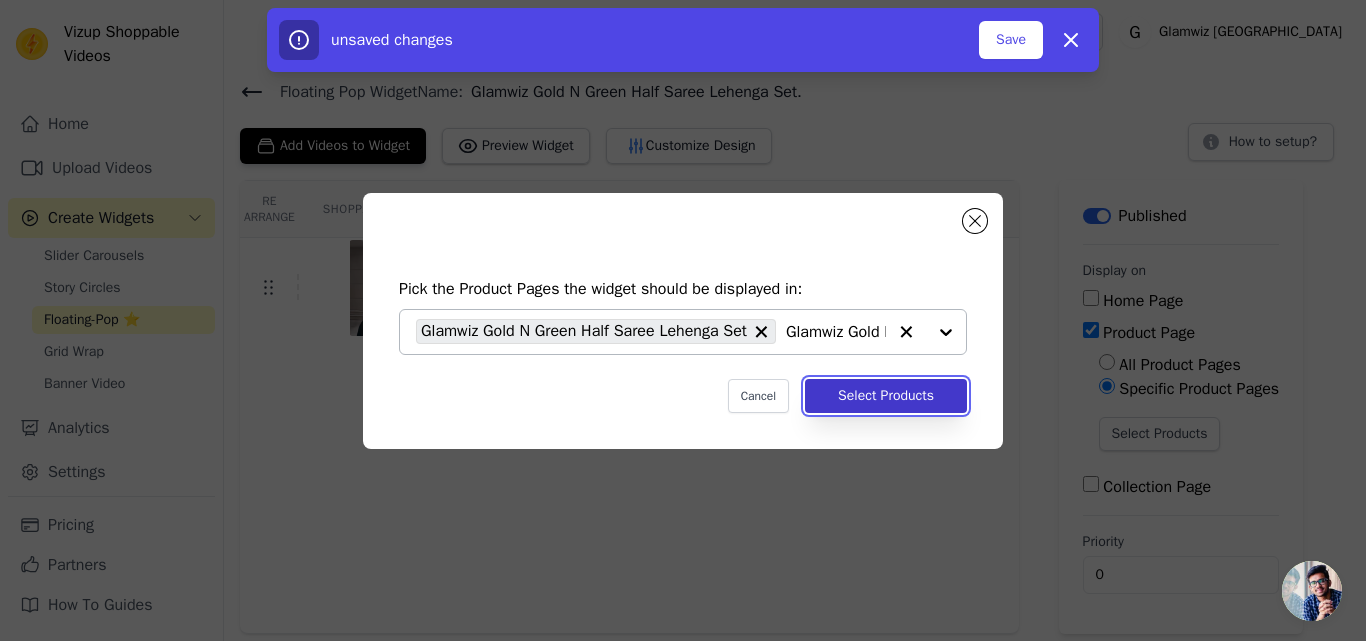 click on "Select Products" at bounding box center [886, 396] 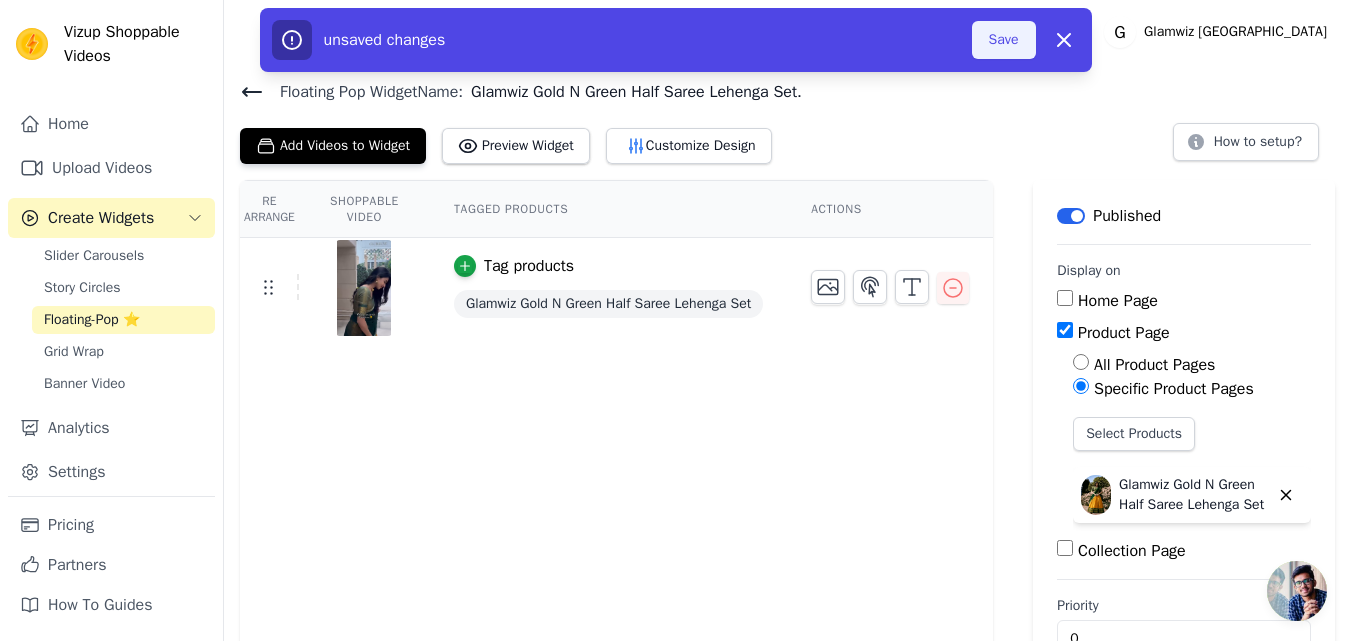 click on "Save" at bounding box center [1004, 40] 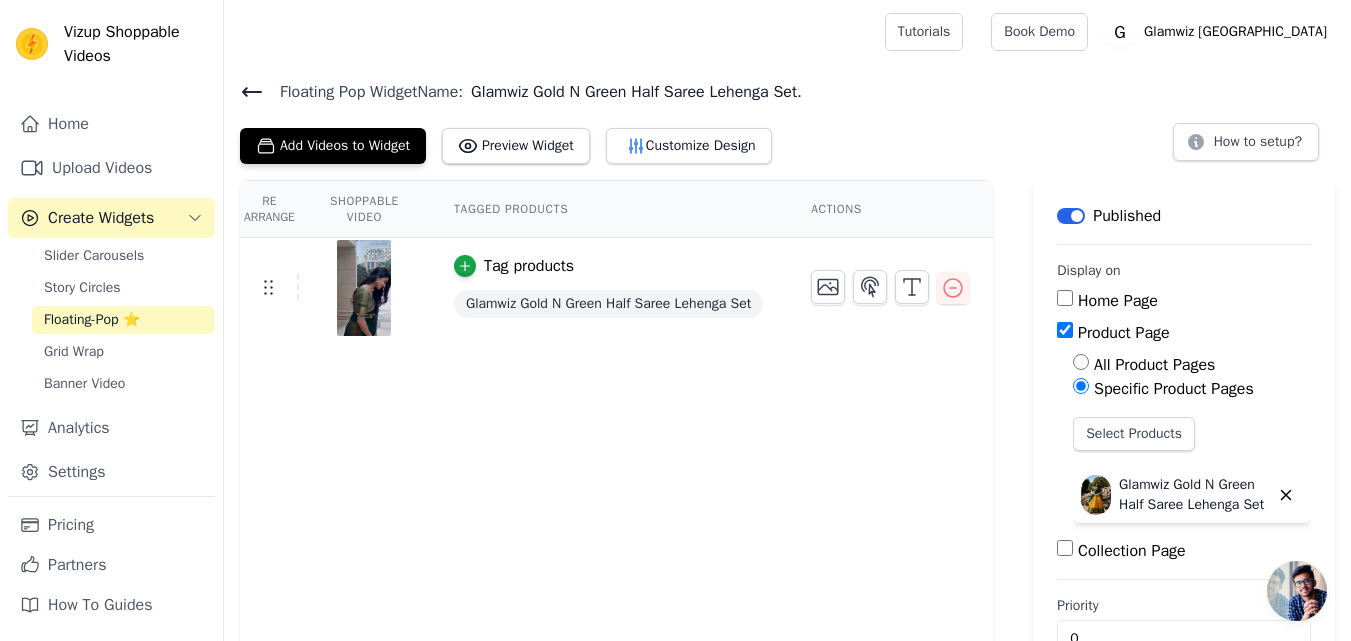 click on "Floating-Pop ⭐" at bounding box center (92, 320) 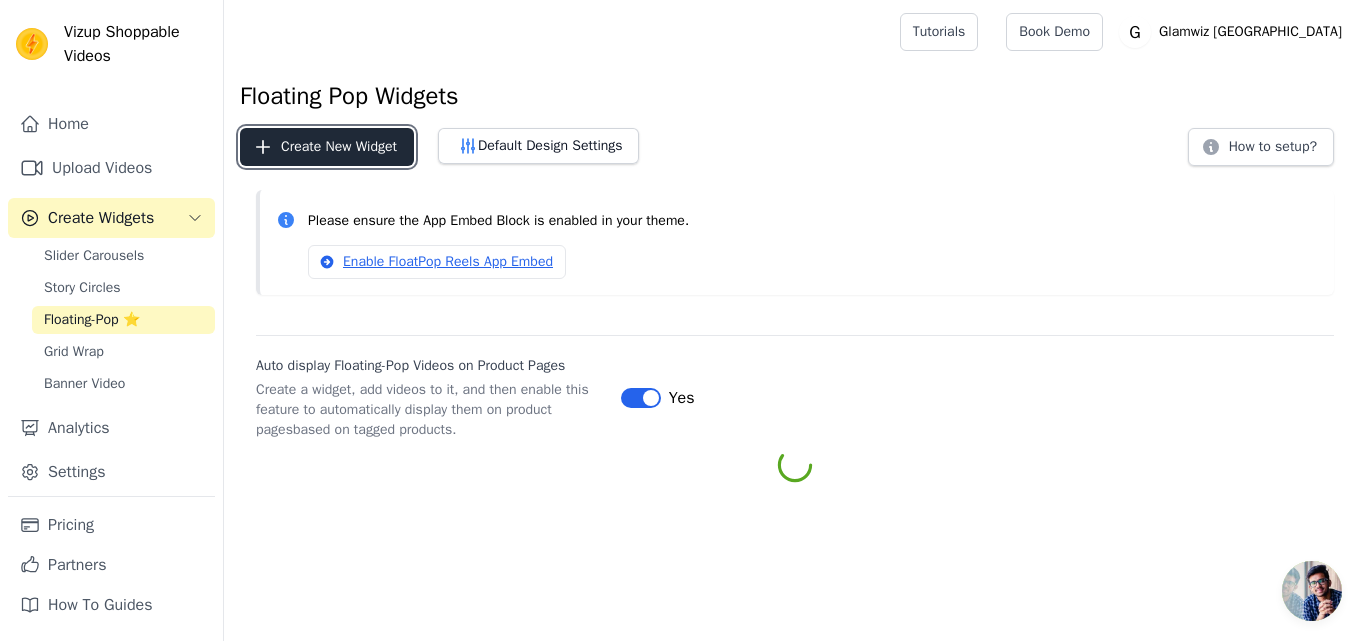 click on "Create New Widget" at bounding box center [327, 147] 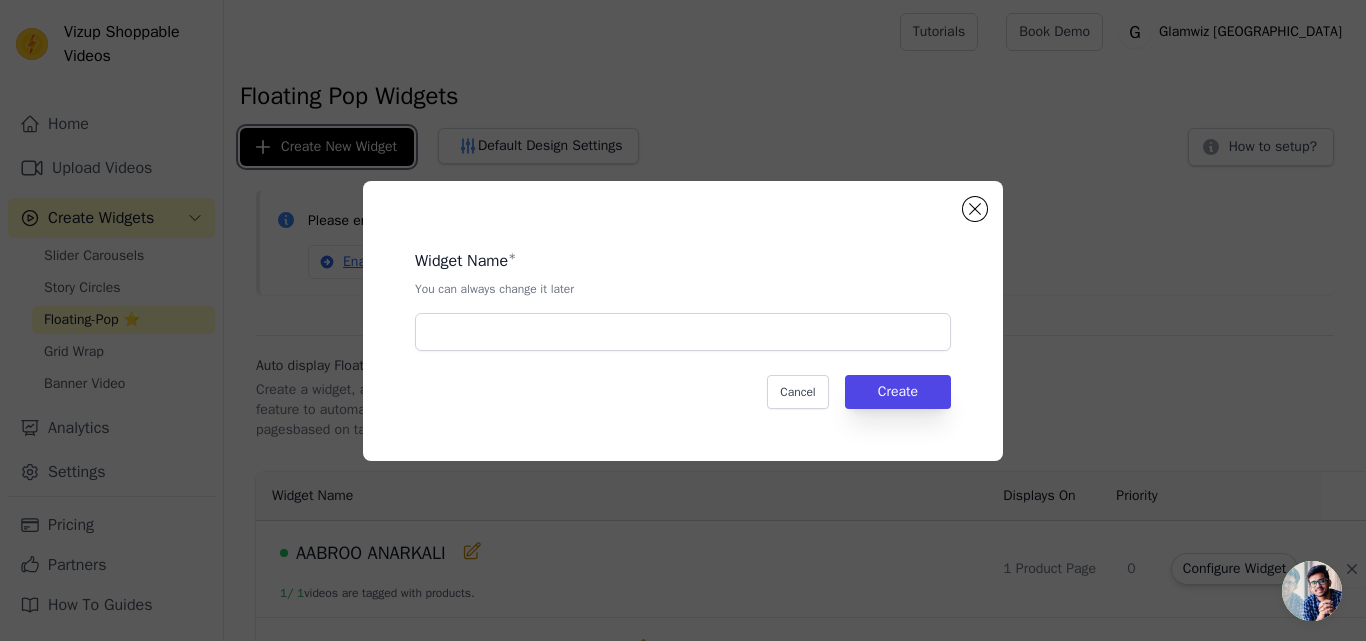 type 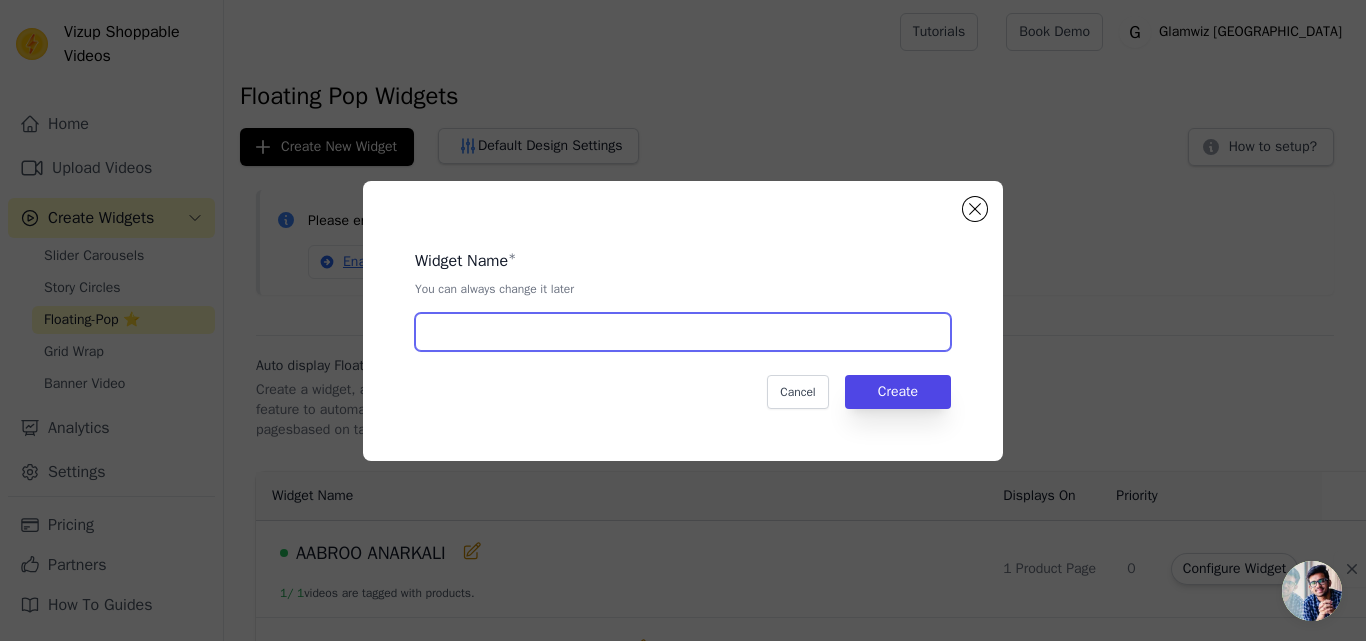 click at bounding box center [683, 332] 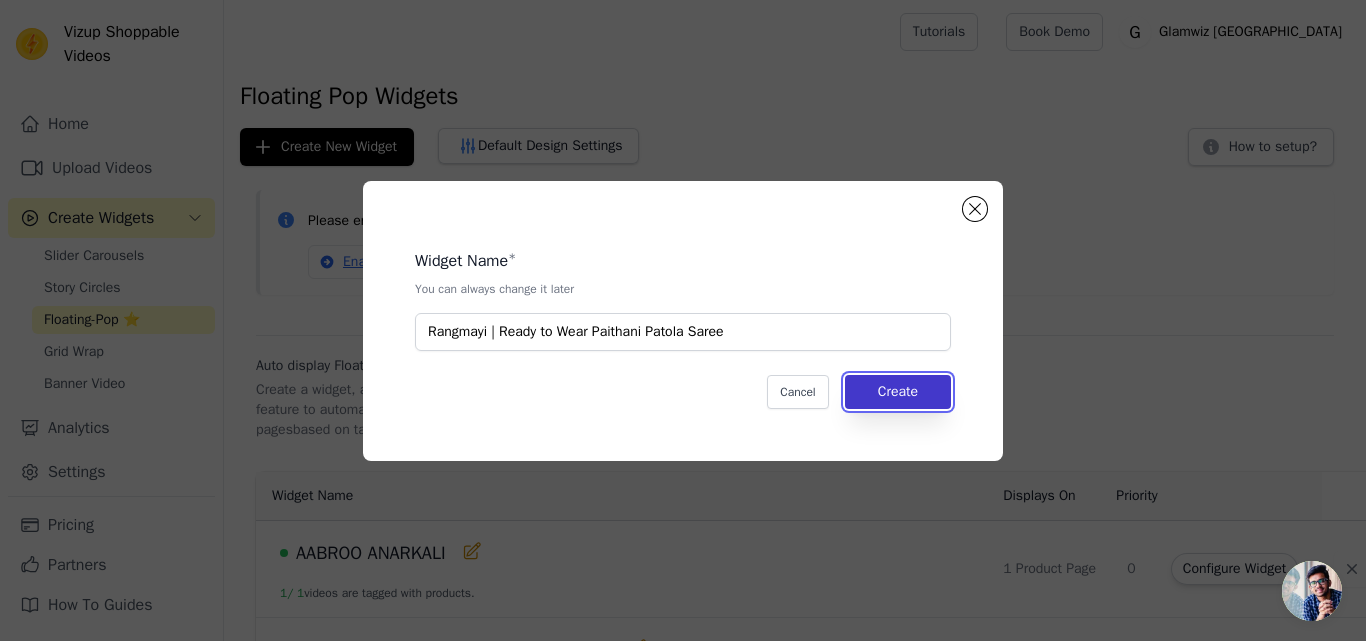 click on "Create" at bounding box center [898, 392] 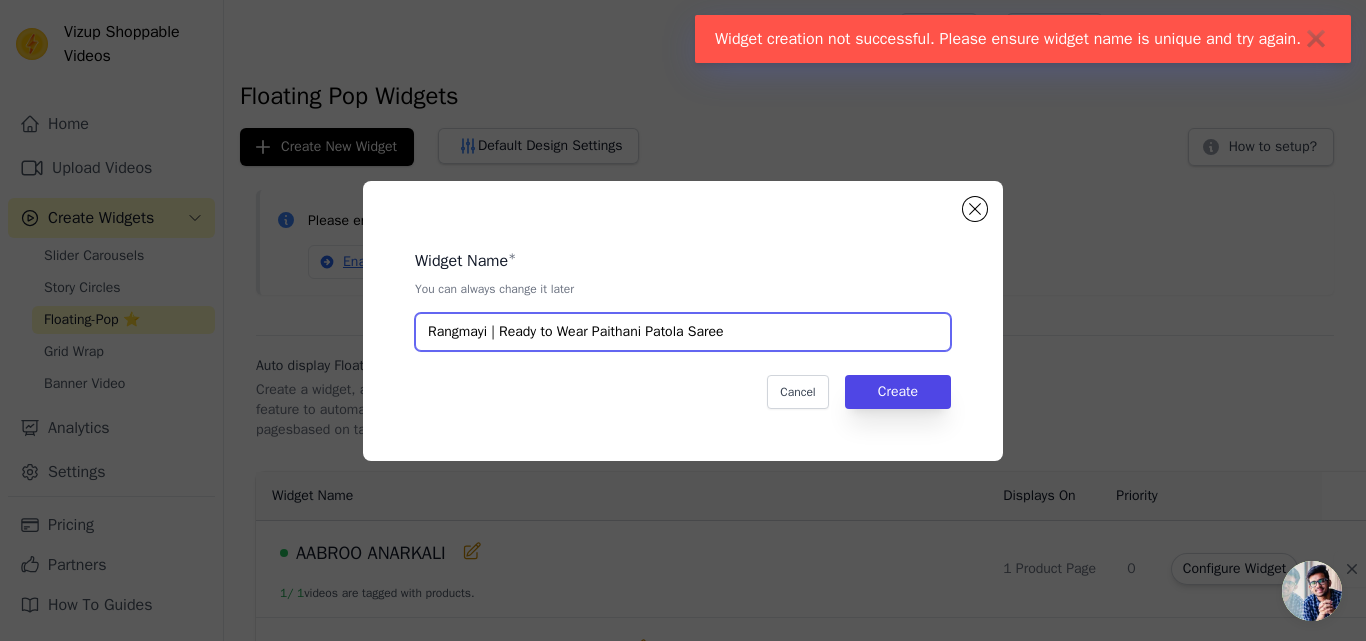 click on "Rangmayi | Ready to Wear Paithani Patola Saree" at bounding box center [683, 332] 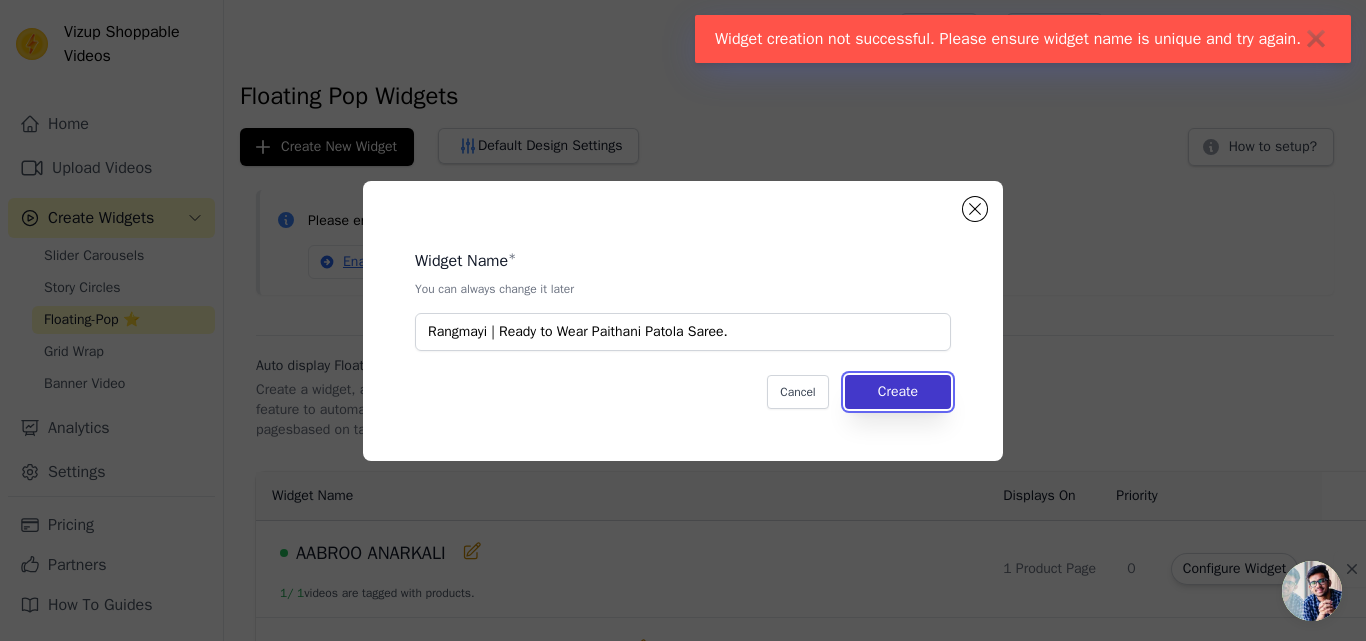 click on "Create" at bounding box center (898, 392) 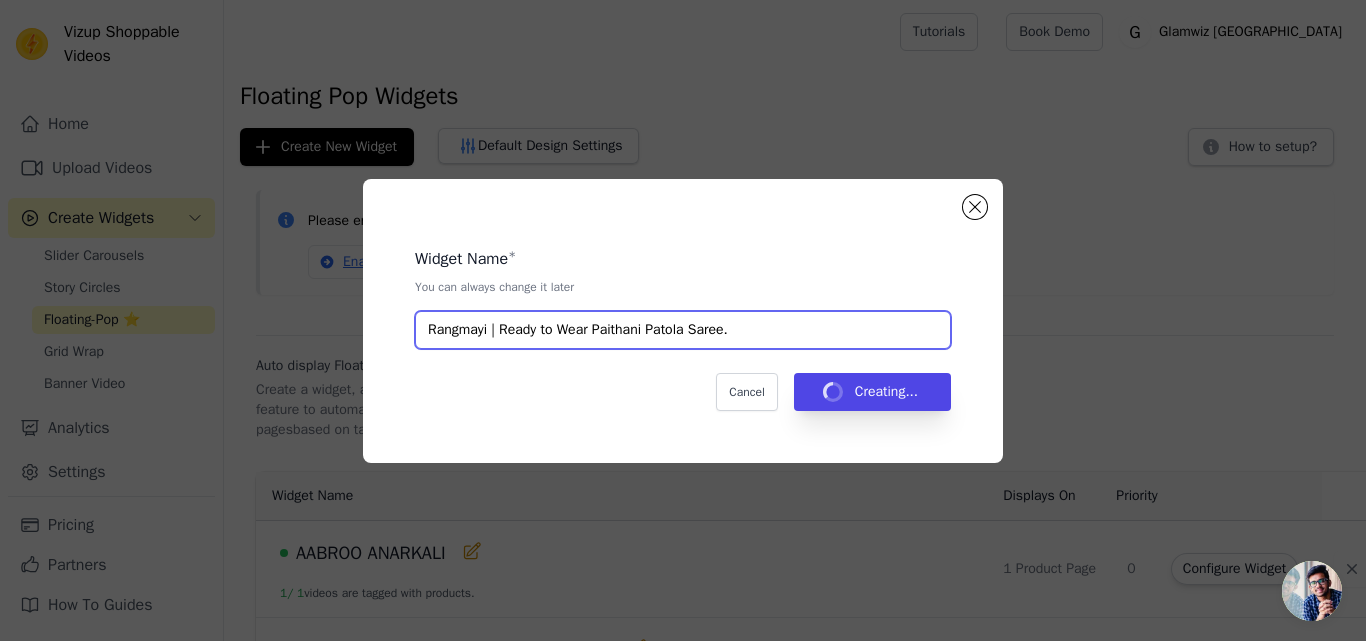 click on "Rangmayi | Ready to Wear Paithani Patola Saree." at bounding box center (683, 330) 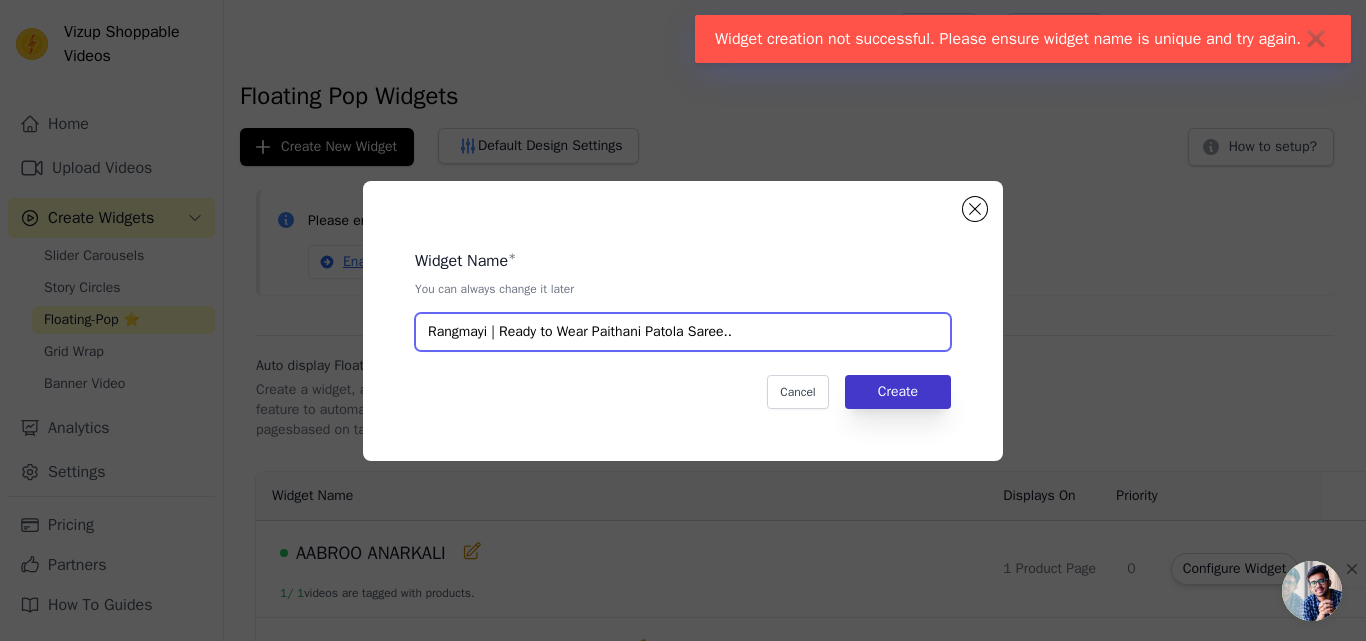 type on "Rangmayi | Ready to Wear Paithani Patola Saree.." 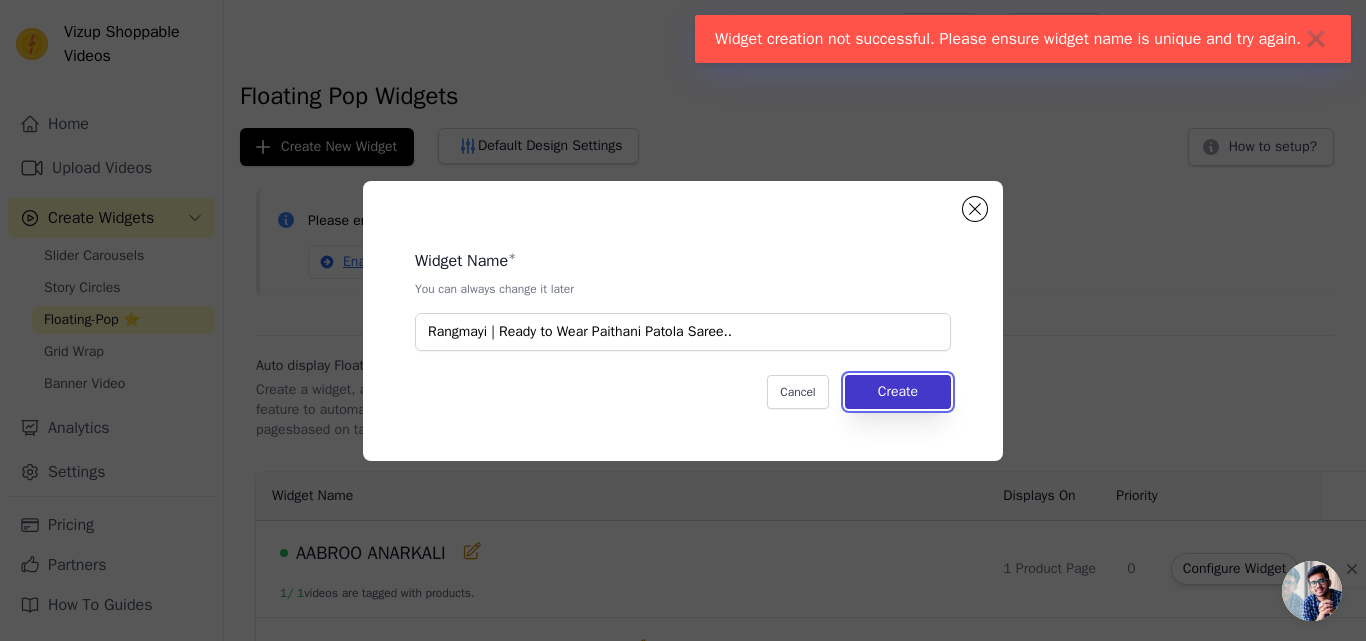 click on "Create" at bounding box center [898, 392] 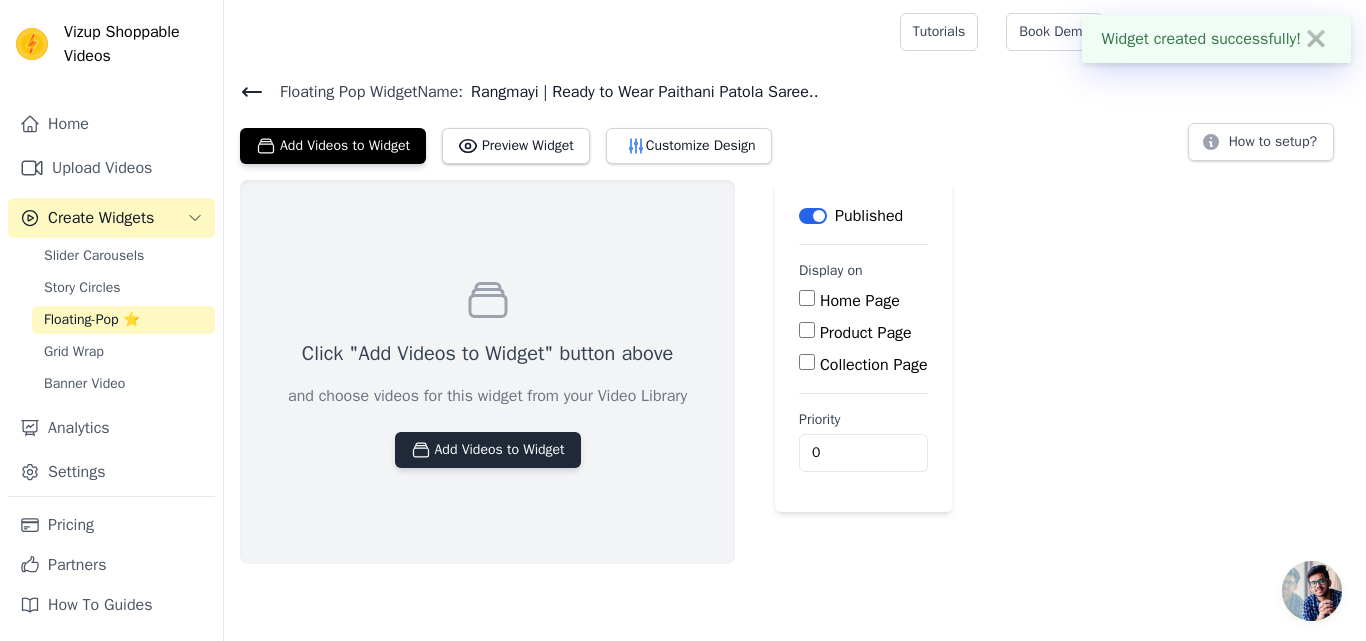 click on "Add Videos to Widget" at bounding box center [488, 450] 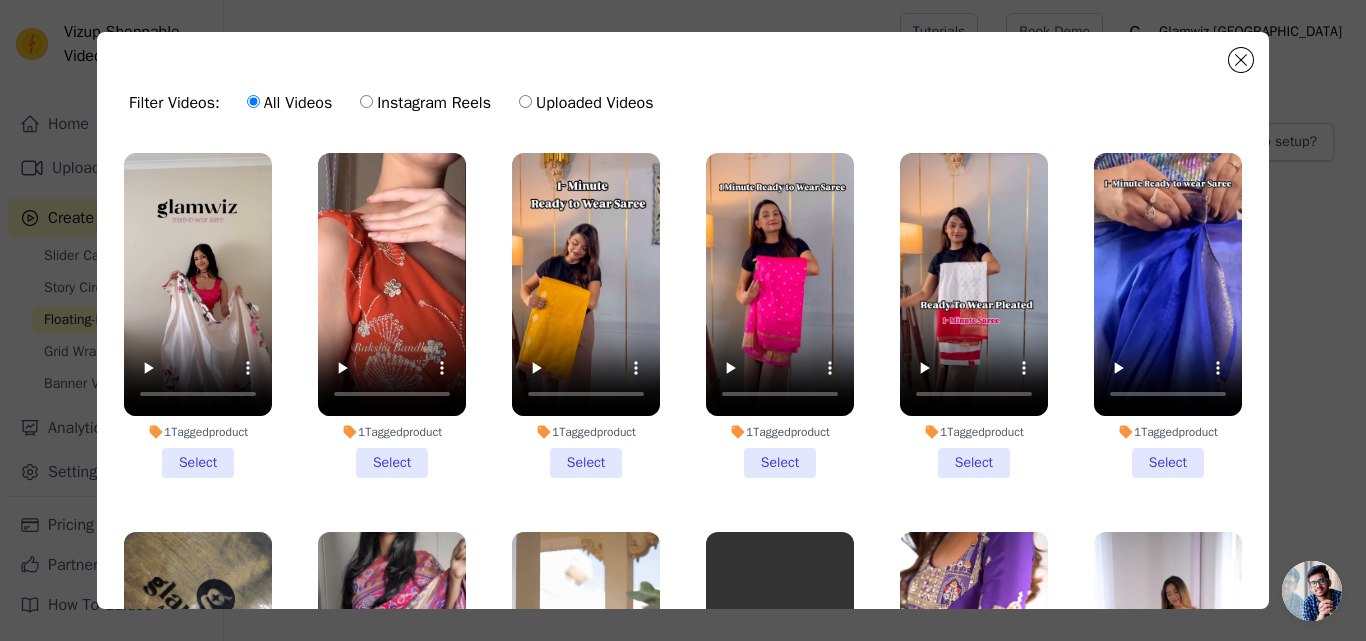 scroll, scrollTop: 3696, scrollLeft: 0, axis: vertical 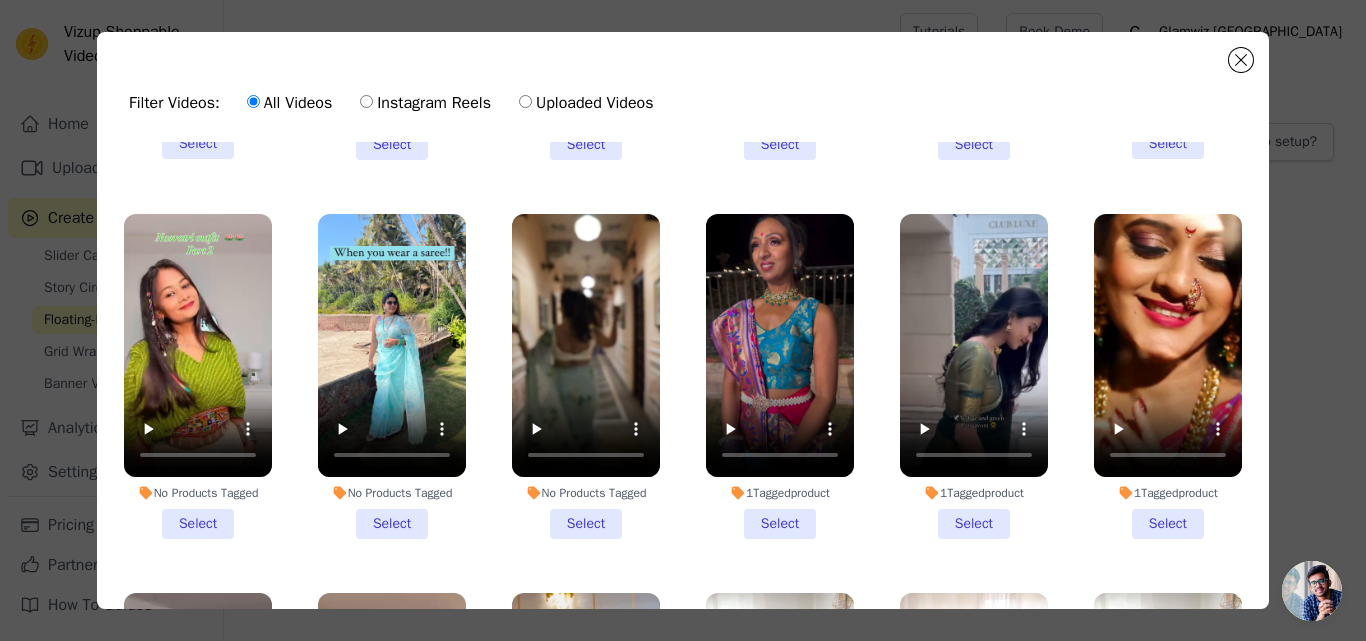 click on "1  Tagged  product     Select" at bounding box center [1168, 376] 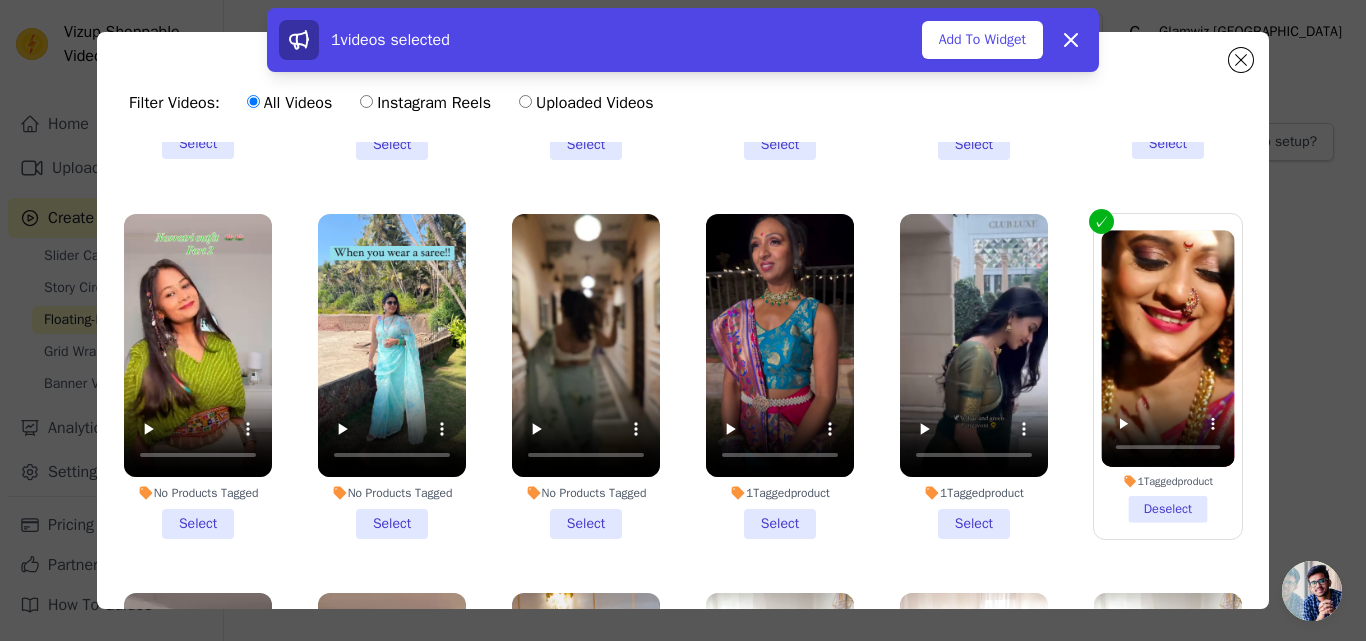 click on "1  Tagged  product     Deselect" at bounding box center [1168, 376] 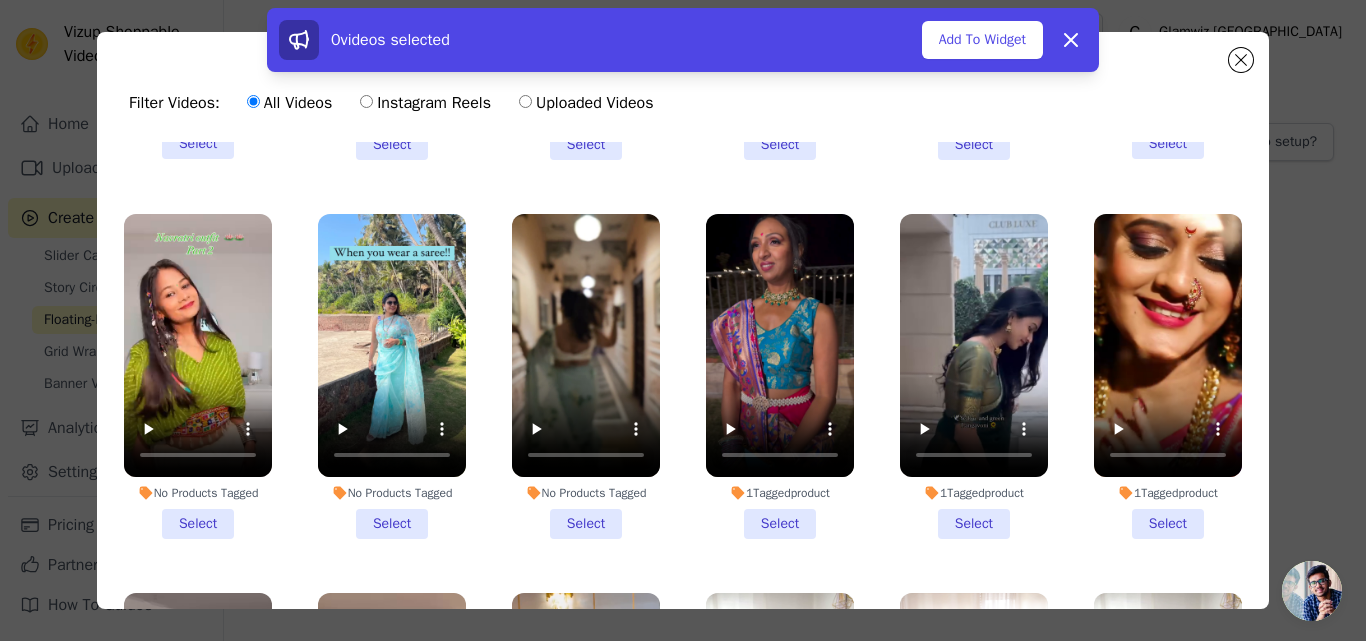 click on "1  Tagged  product     Select" at bounding box center [1168, 376] 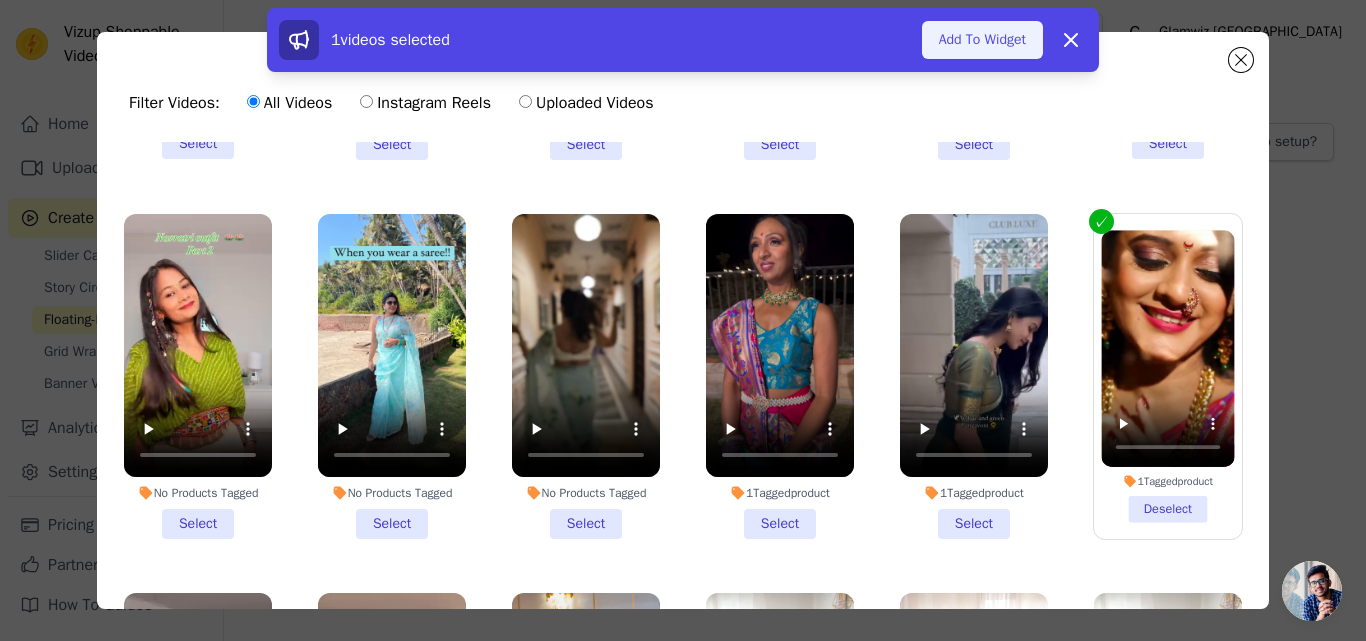 click on "Add To Widget" at bounding box center (982, 40) 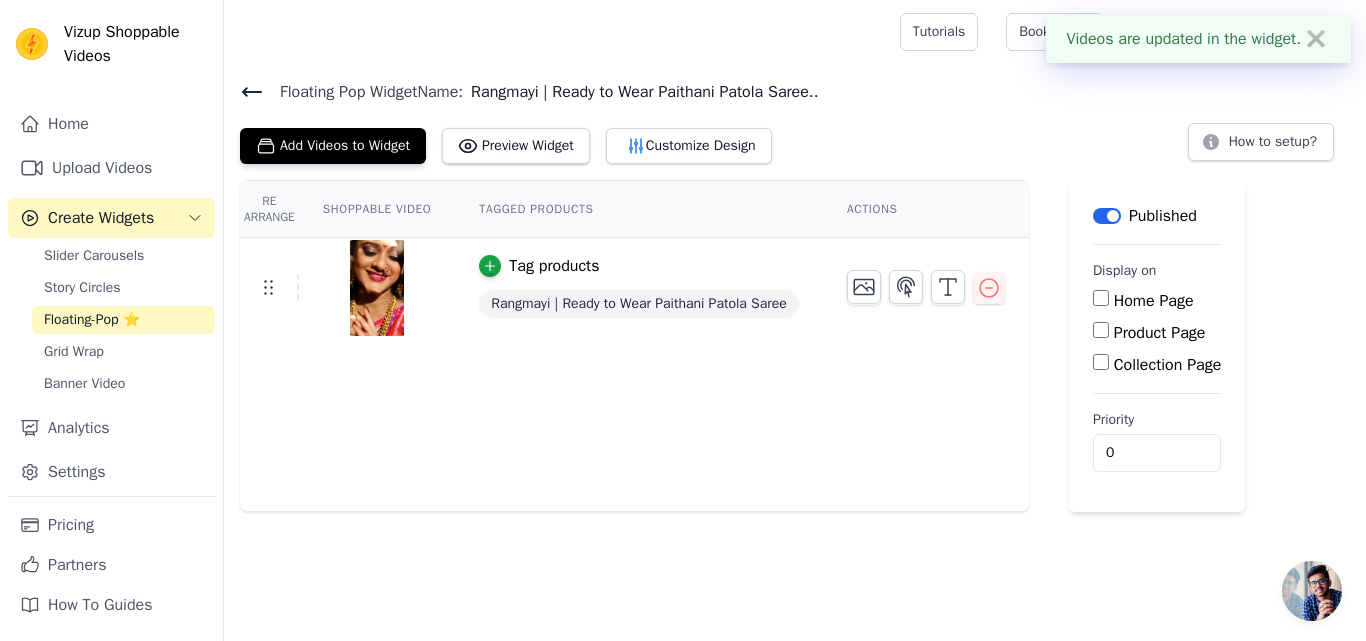 click on "Product Page" at bounding box center (1101, 330) 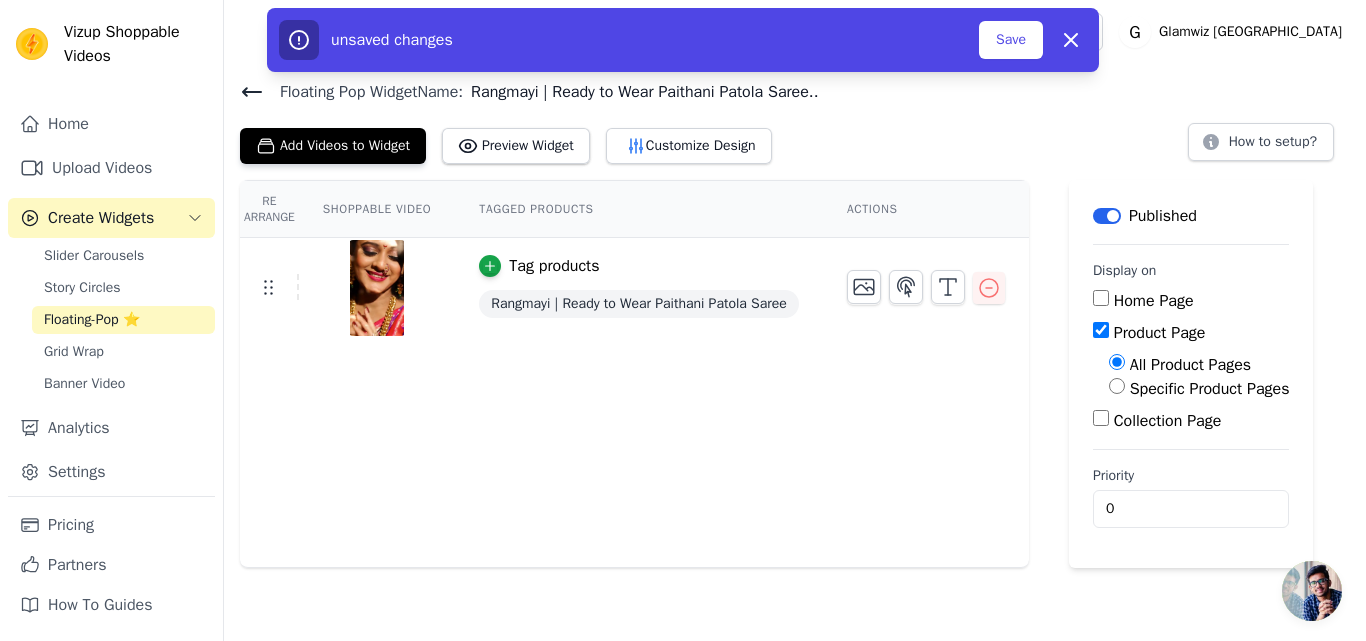 click on "Specific Product Pages" at bounding box center [1117, 386] 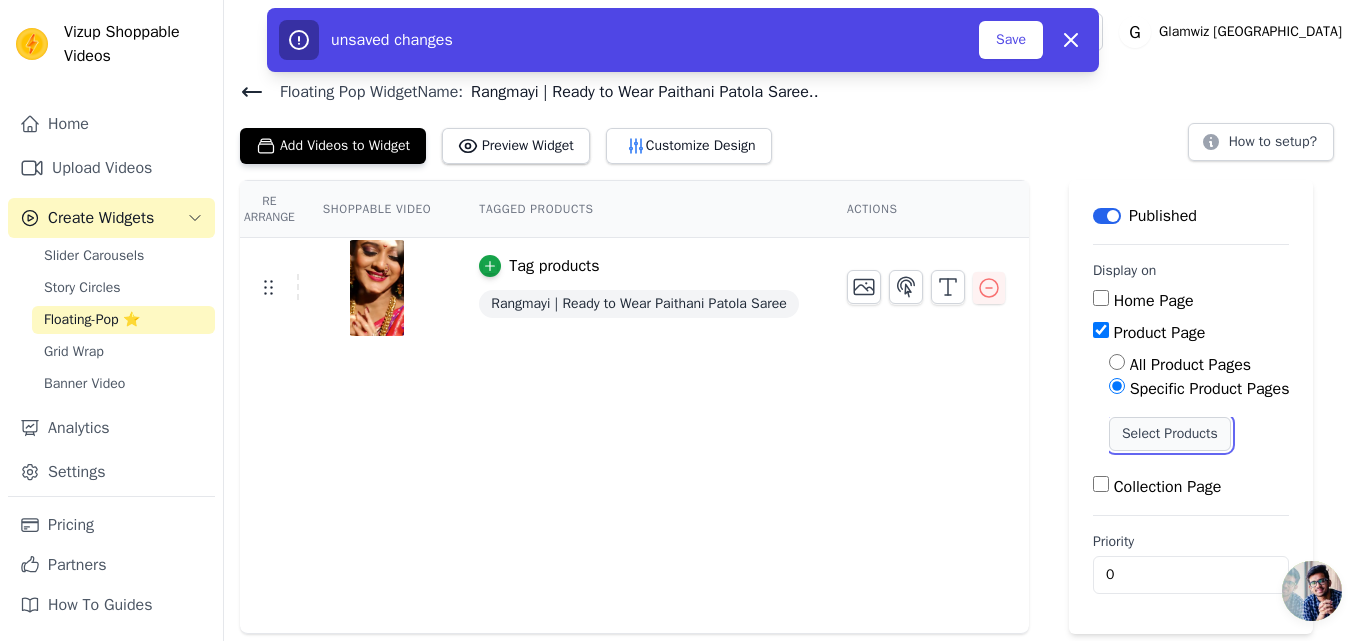 click on "Select Products" at bounding box center (1170, 434) 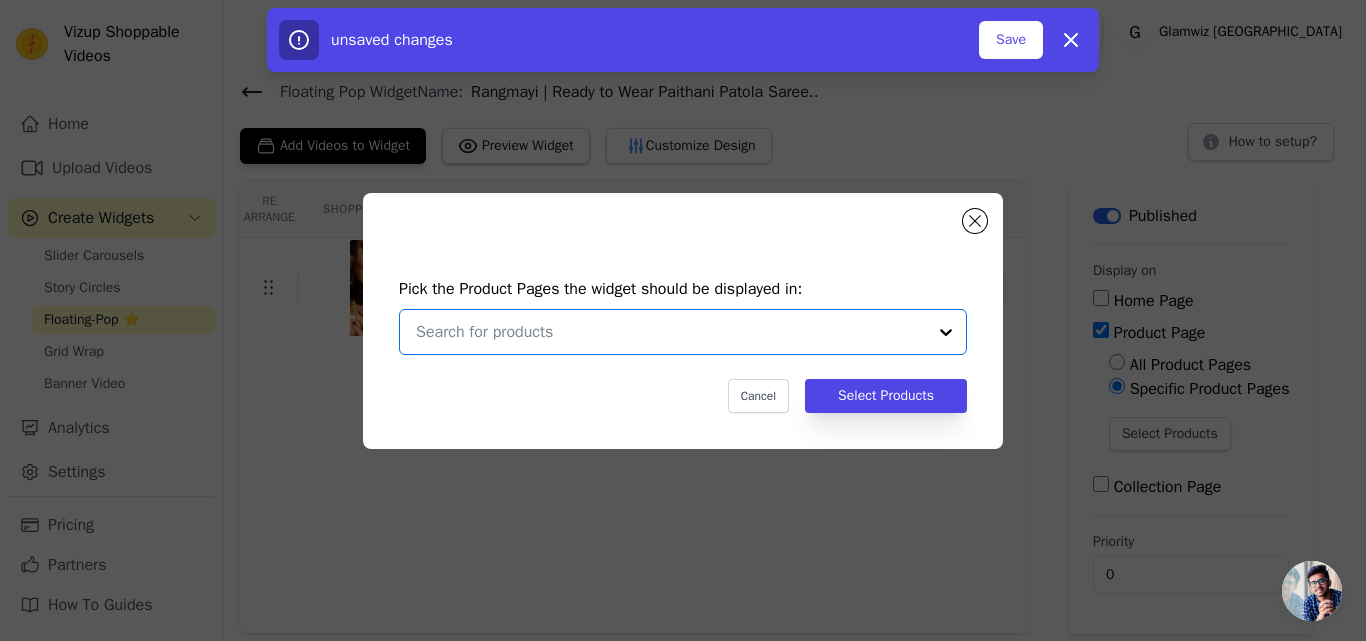 click at bounding box center [671, 332] 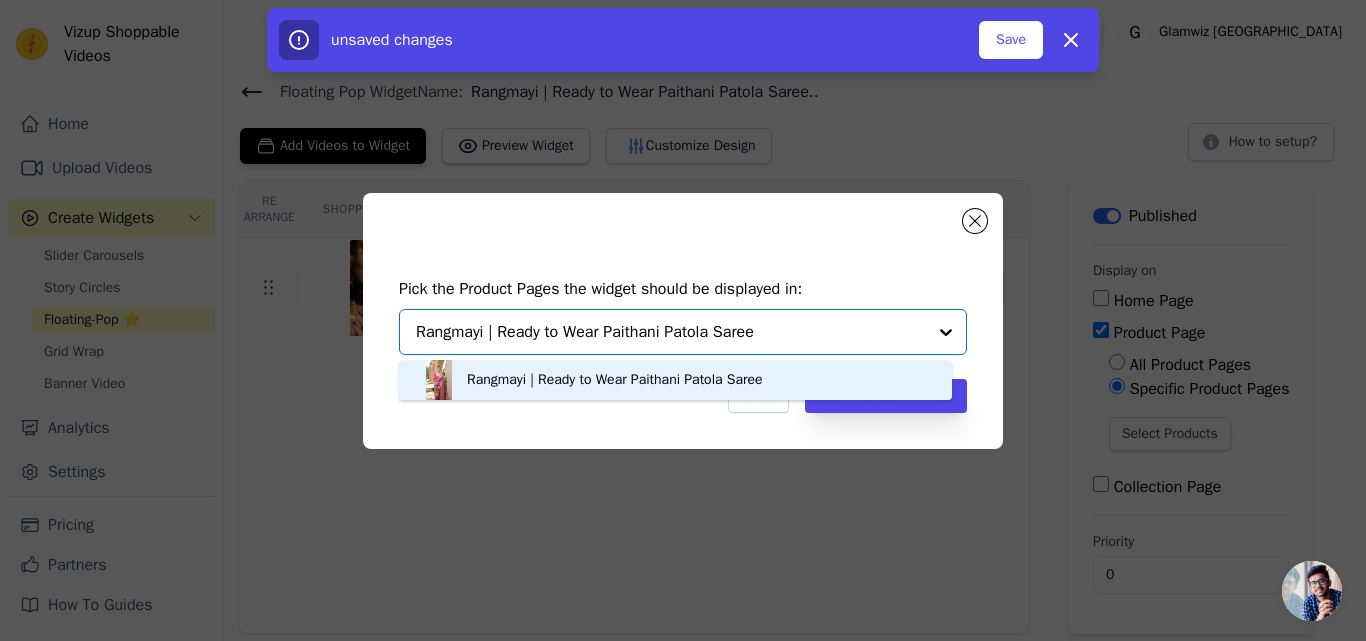 click on "Rangmayi  | Ready to Wear Paithani Patola Saree" at bounding box center (615, 380) 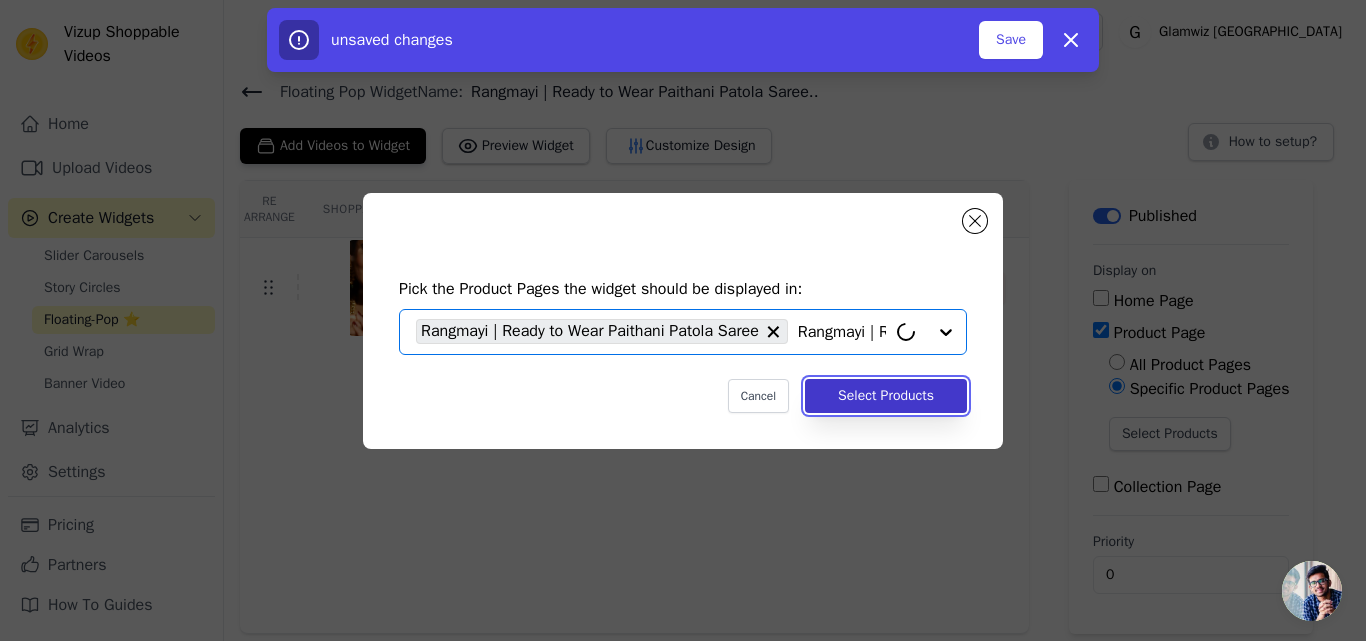 click on "Select Products" at bounding box center (886, 396) 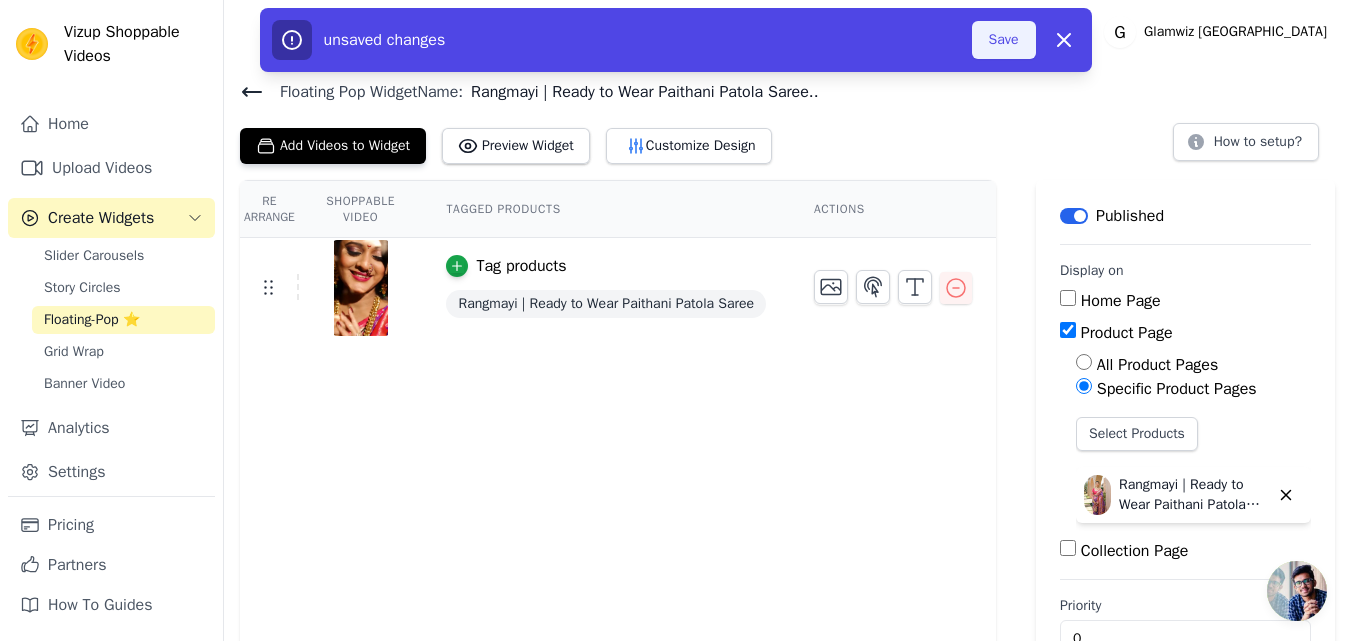 click on "Save" at bounding box center (1004, 40) 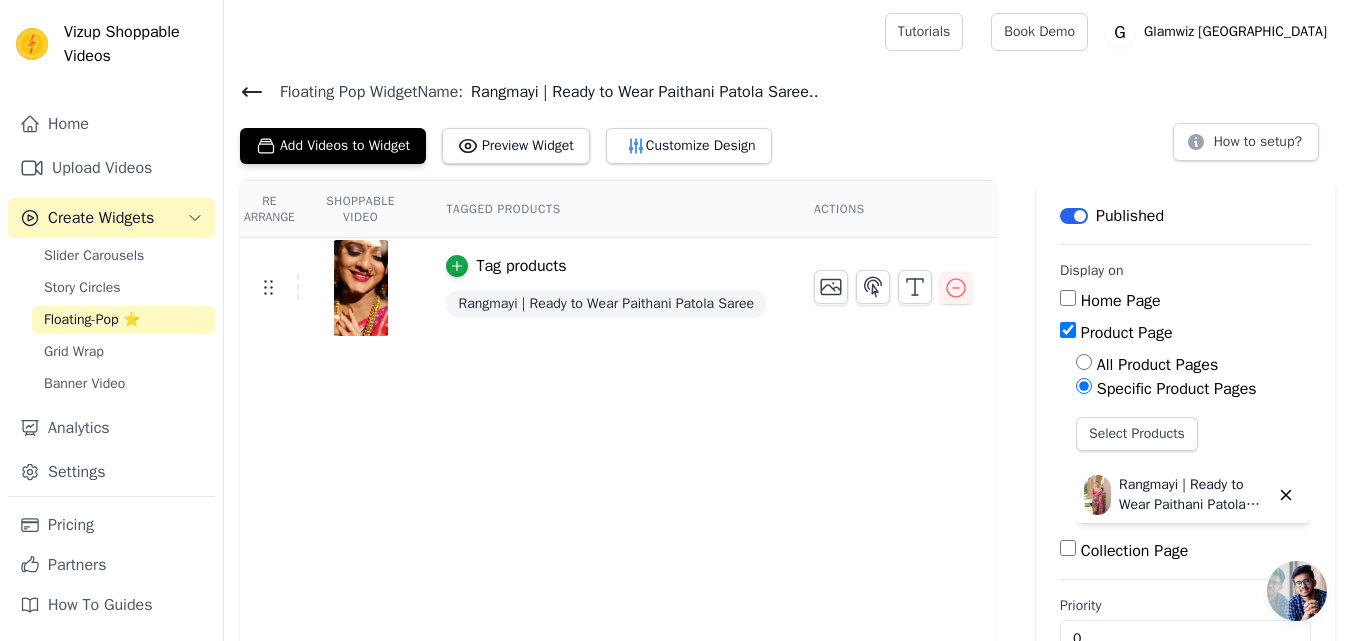 click on "Floating-Pop ⭐" at bounding box center [92, 320] 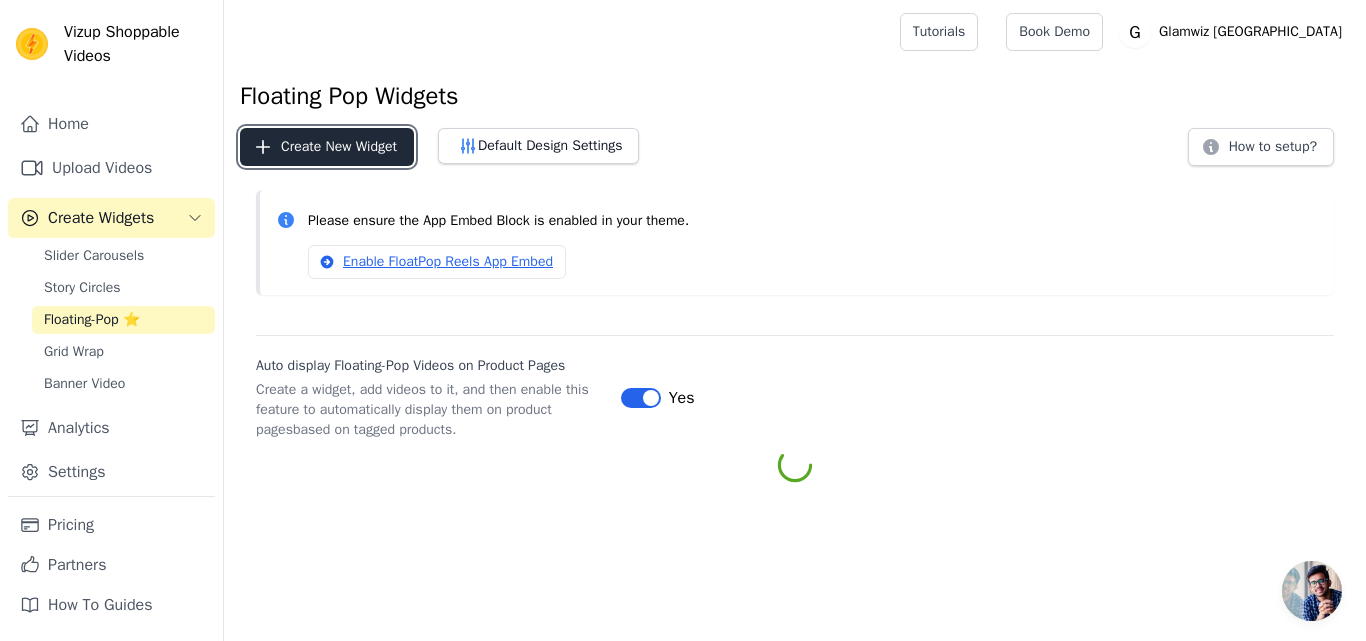 click on "Create New Widget" at bounding box center [327, 147] 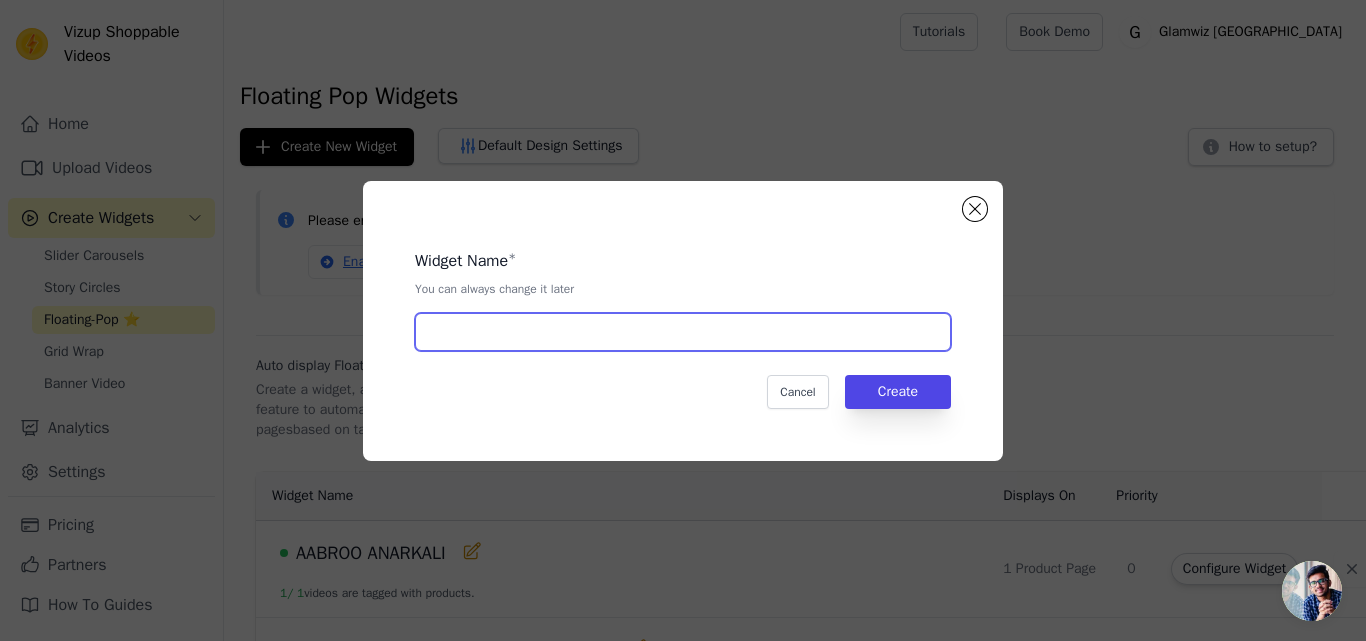click at bounding box center (683, 332) 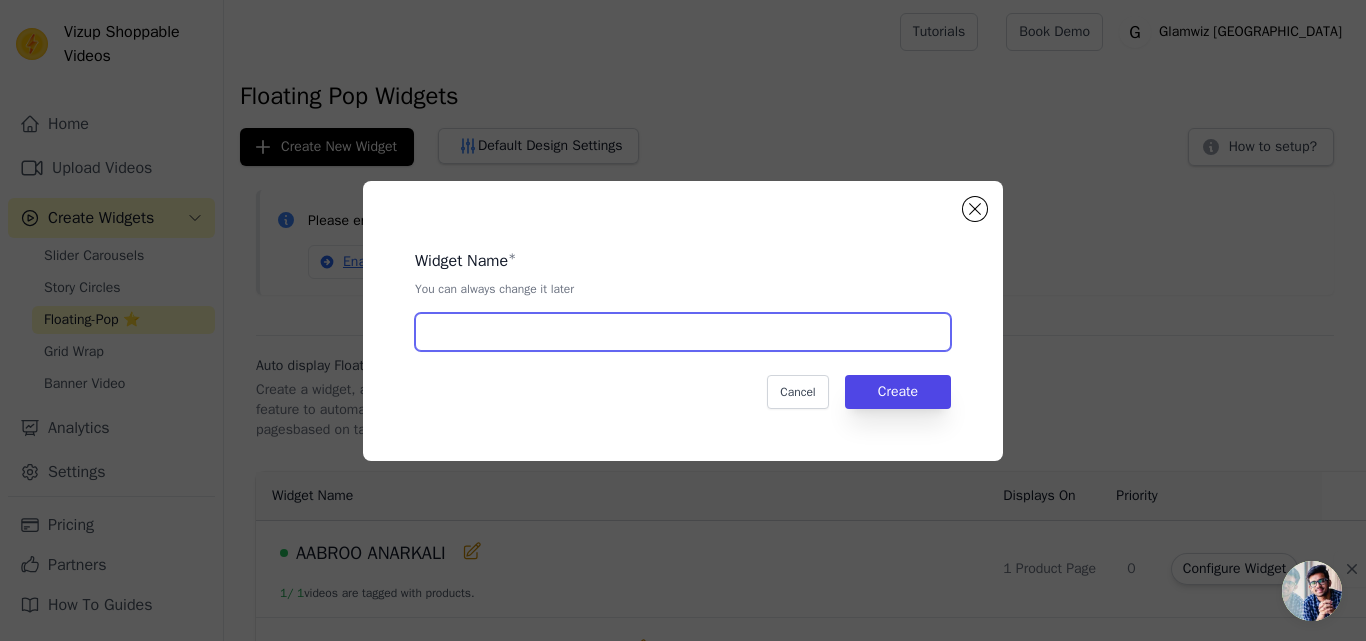 paste on "Grape Purple Tiered Anarkali Suit" 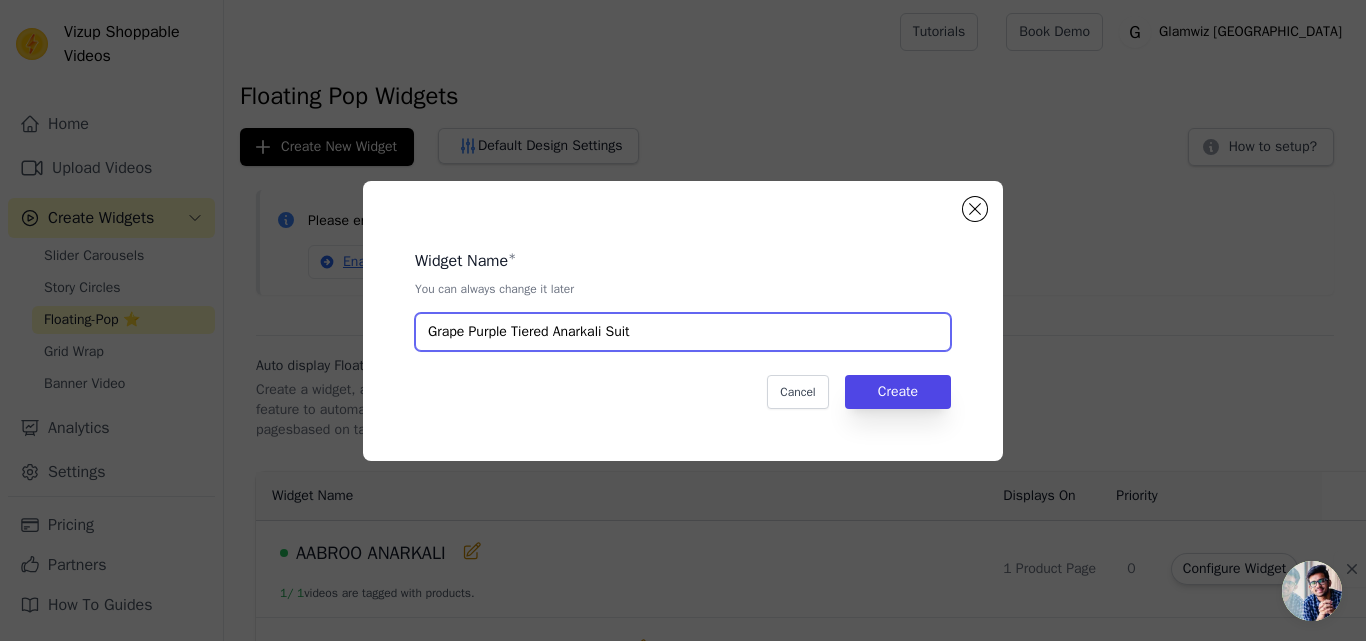 type on "Grape Purple Tiered Anarkali Suit" 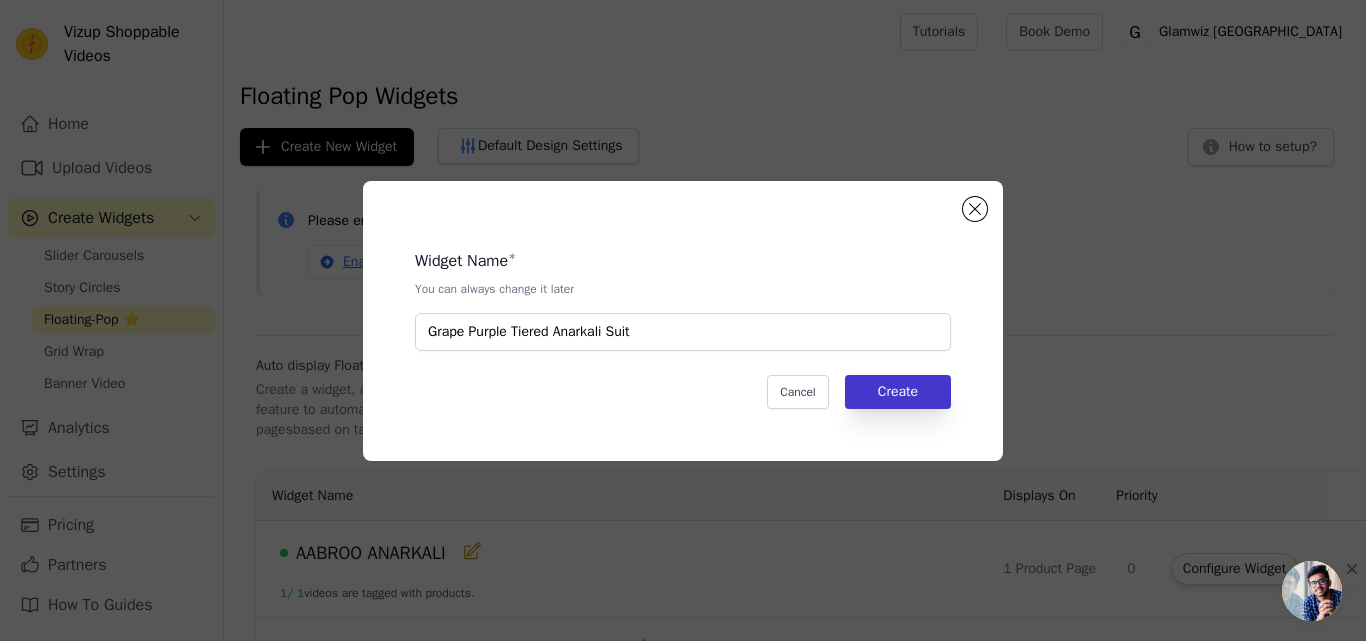 drag, startPoint x: 939, startPoint y: 411, endPoint x: 935, endPoint y: 386, distance: 25.317978 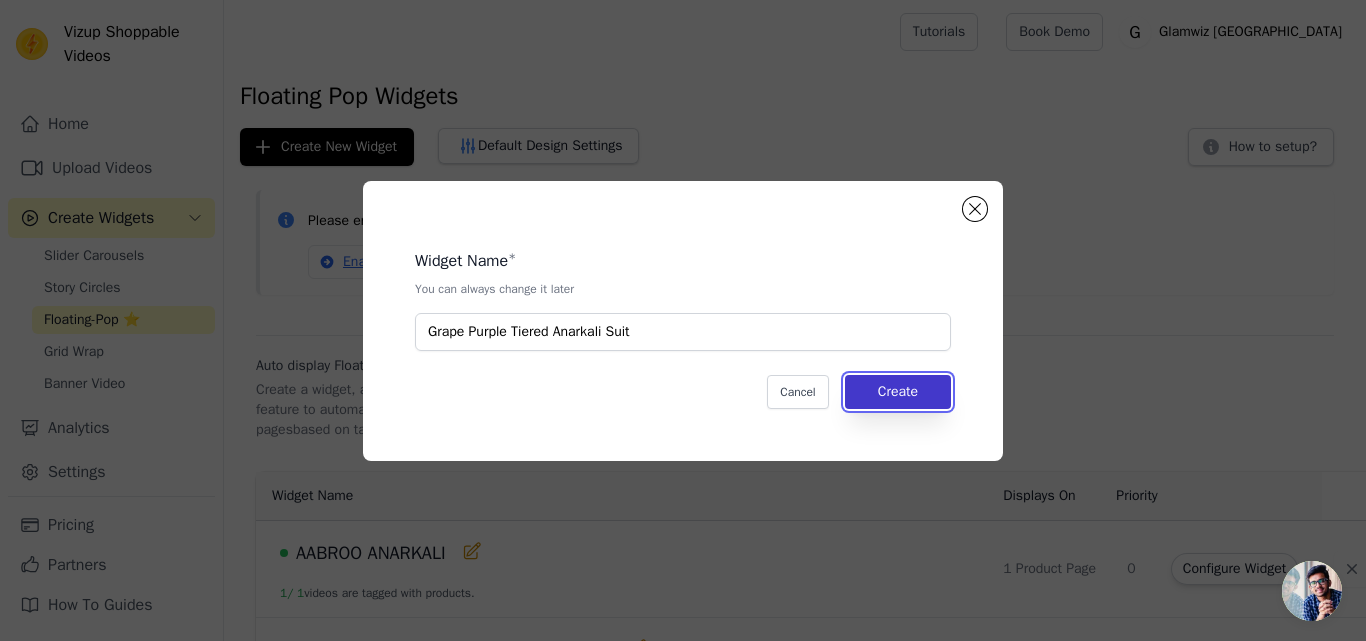 click on "Create" at bounding box center [898, 392] 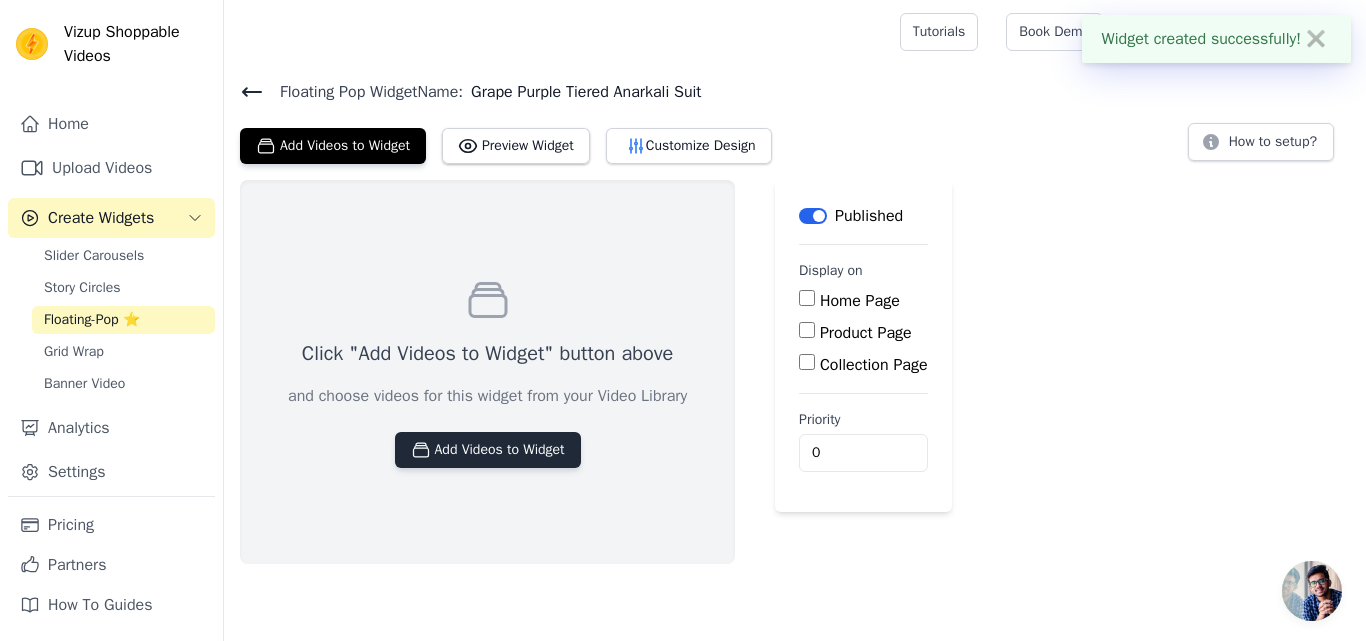 click on "Add Videos to Widget" at bounding box center (488, 450) 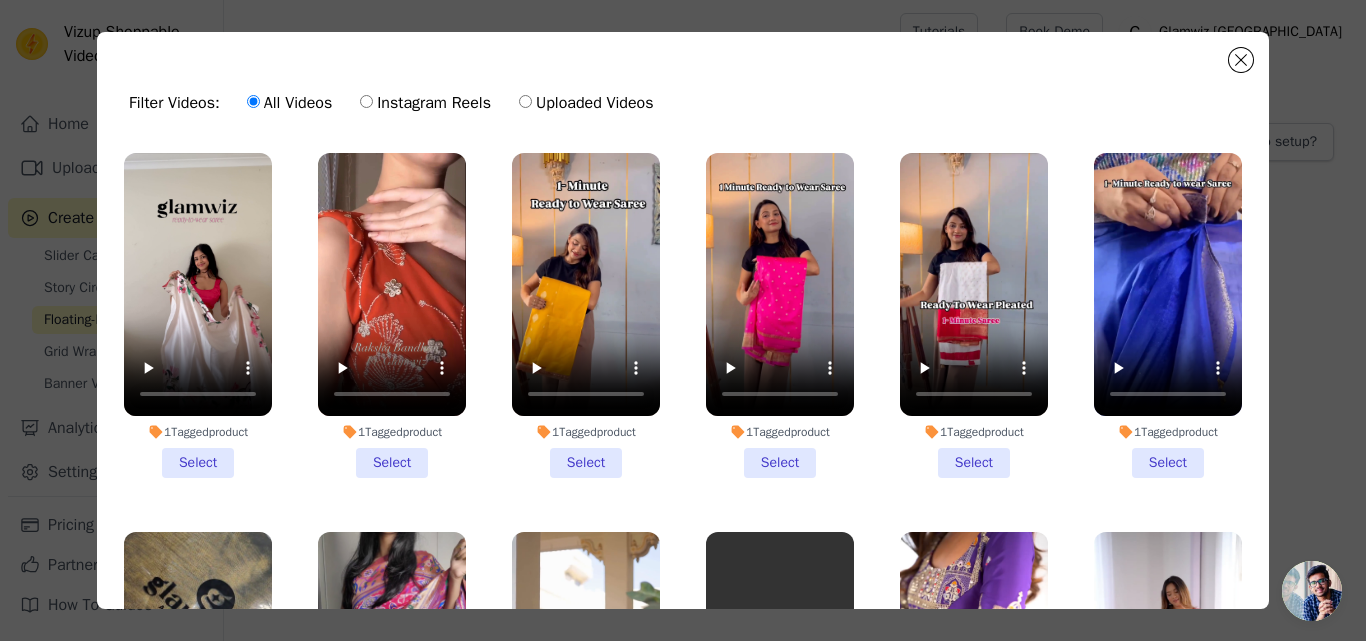 scroll, scrollTop: 4081, scrollLeft: 0, axis: vertical 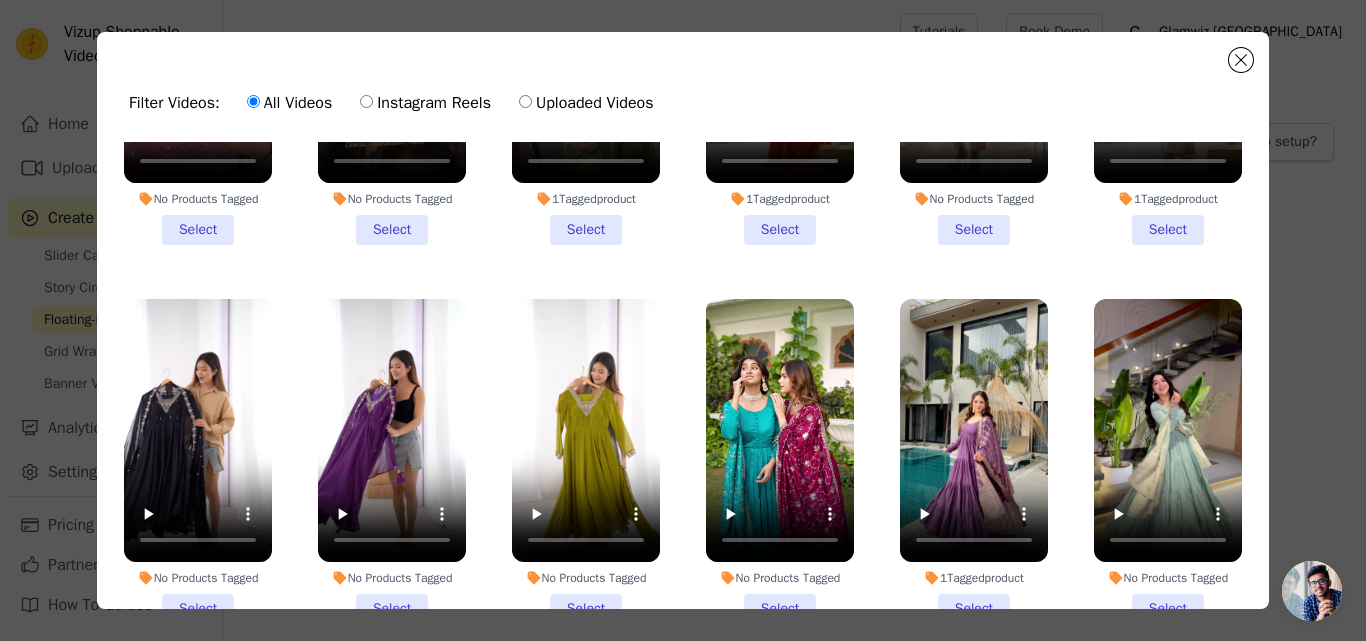 click on "1  Tagged  product     Select" at bounding box center [974, 461] 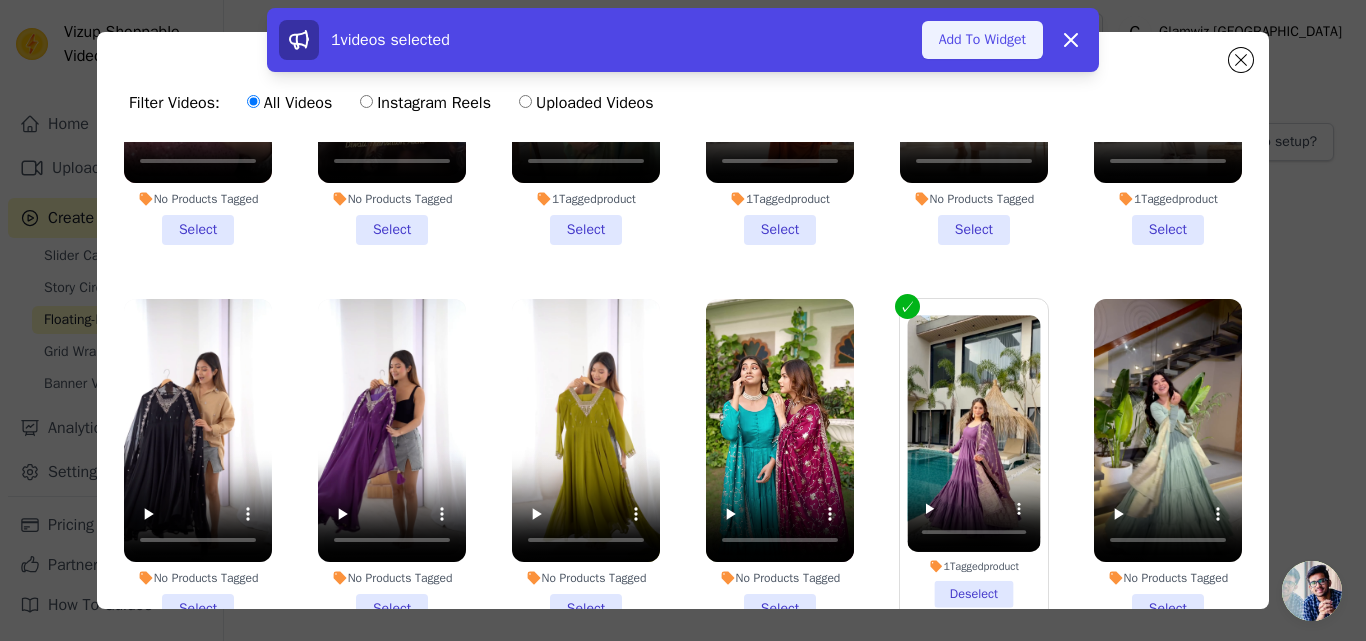 click on "Add To Widget" at bounding box center [982, 40] 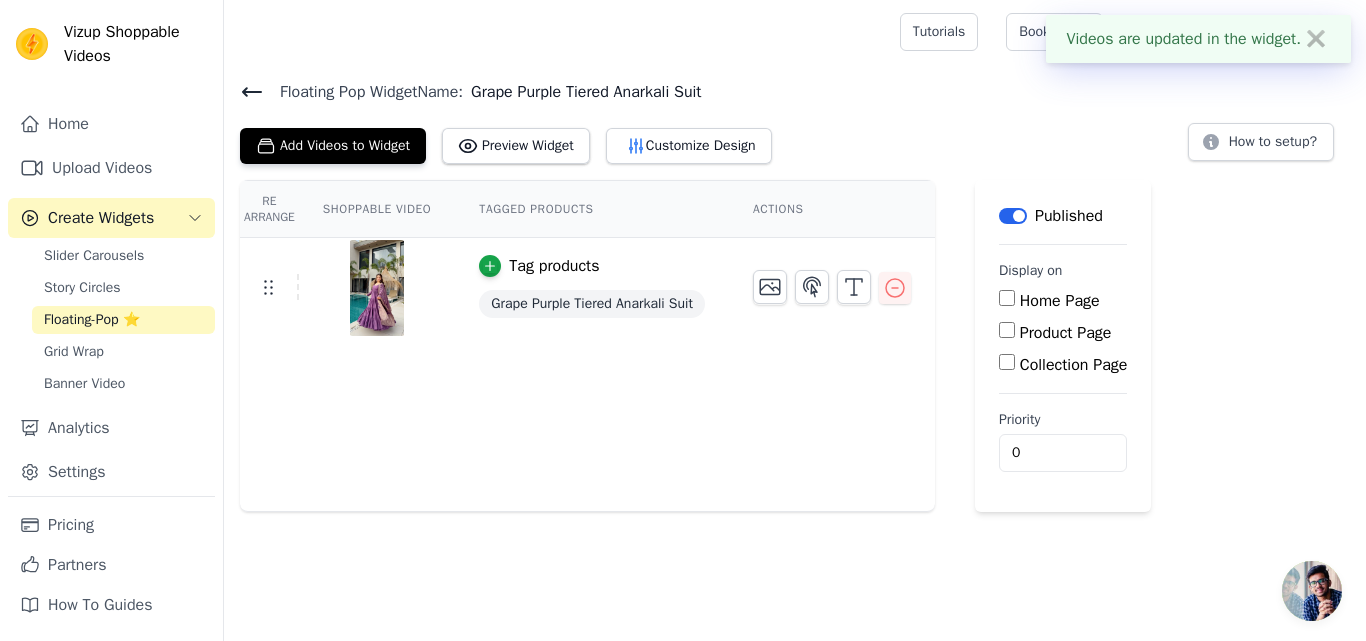 click on "Product Page" at bounding box center [1007, 330] 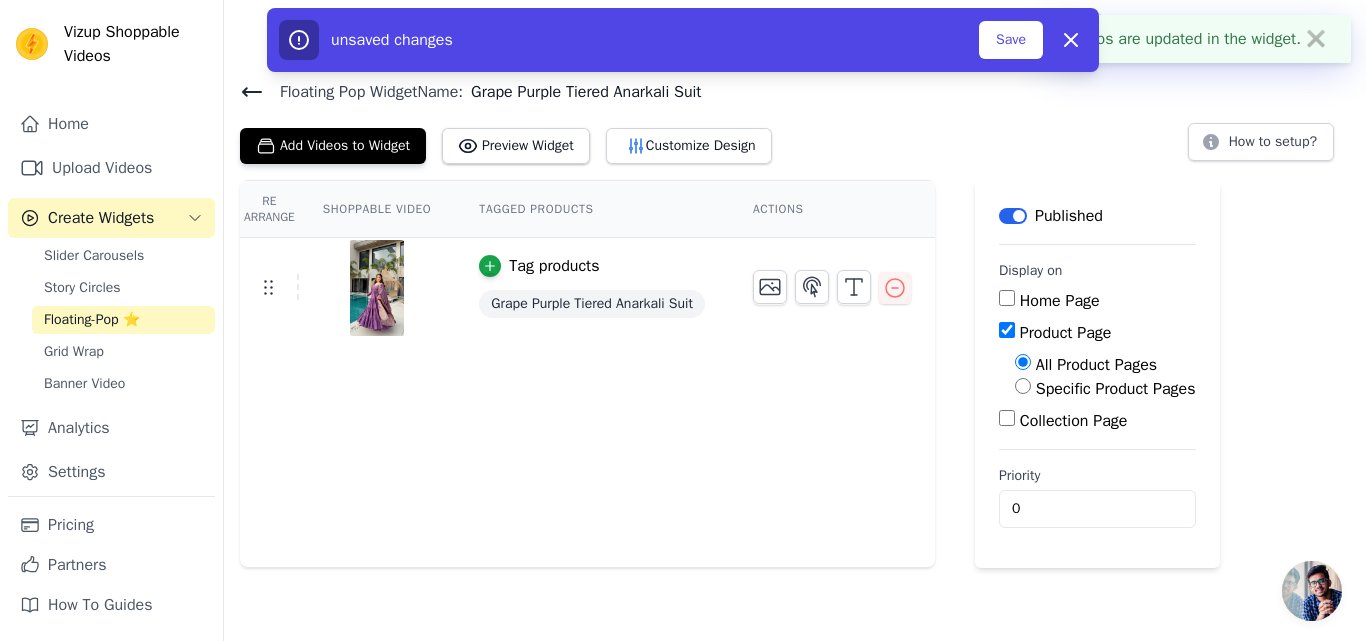 click on "Specific Product Pages" at bounding box center (1023, 386) 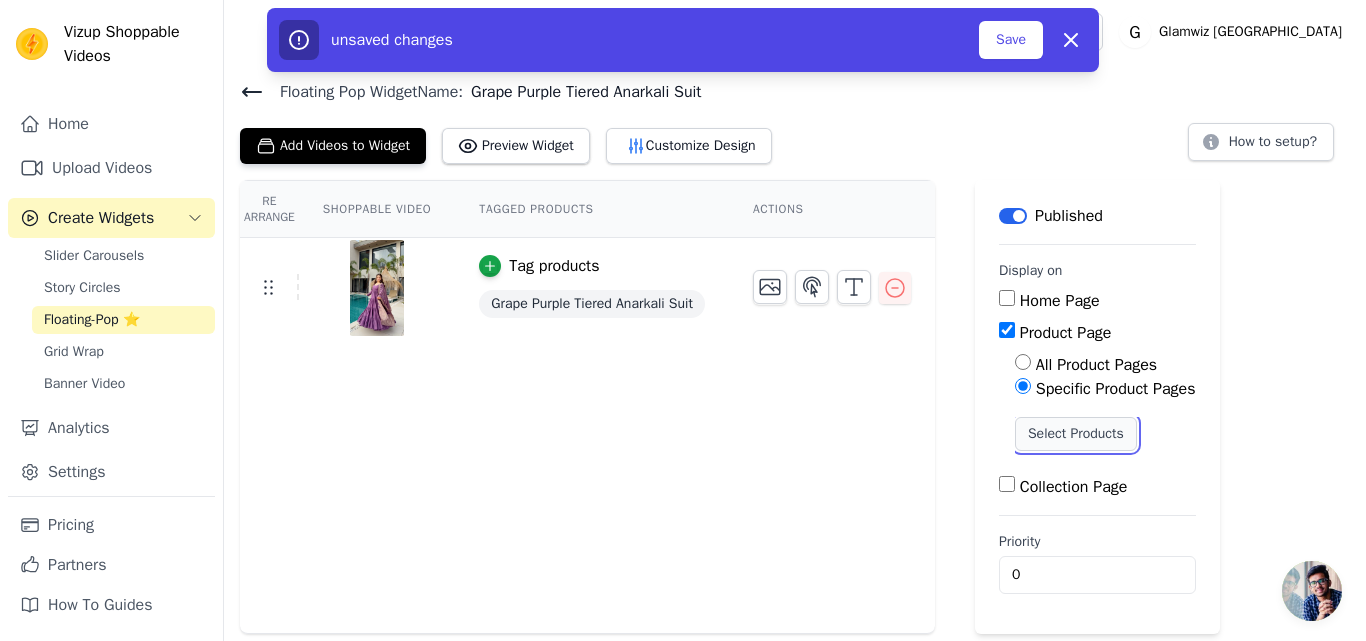 click on "Select Products" at bounding box center [1076, 434] 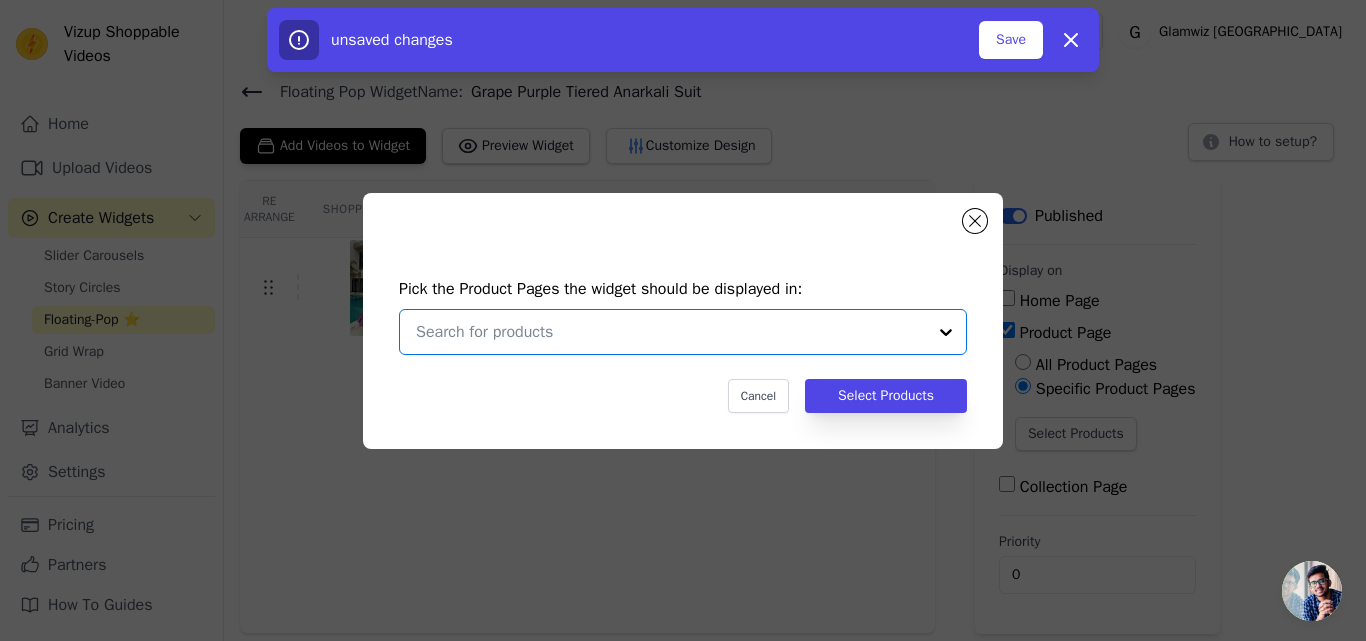click at bounding box center (671, 332) 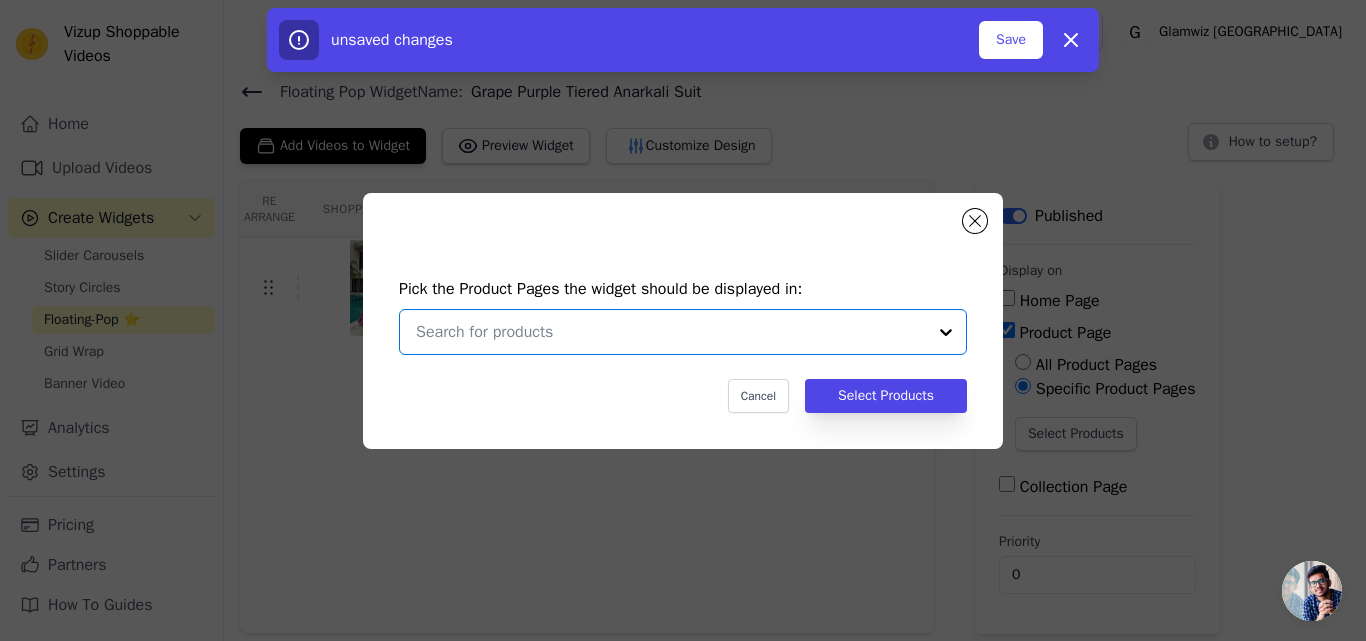 paste on "Grape Purple Tiered Anarkali Suit" 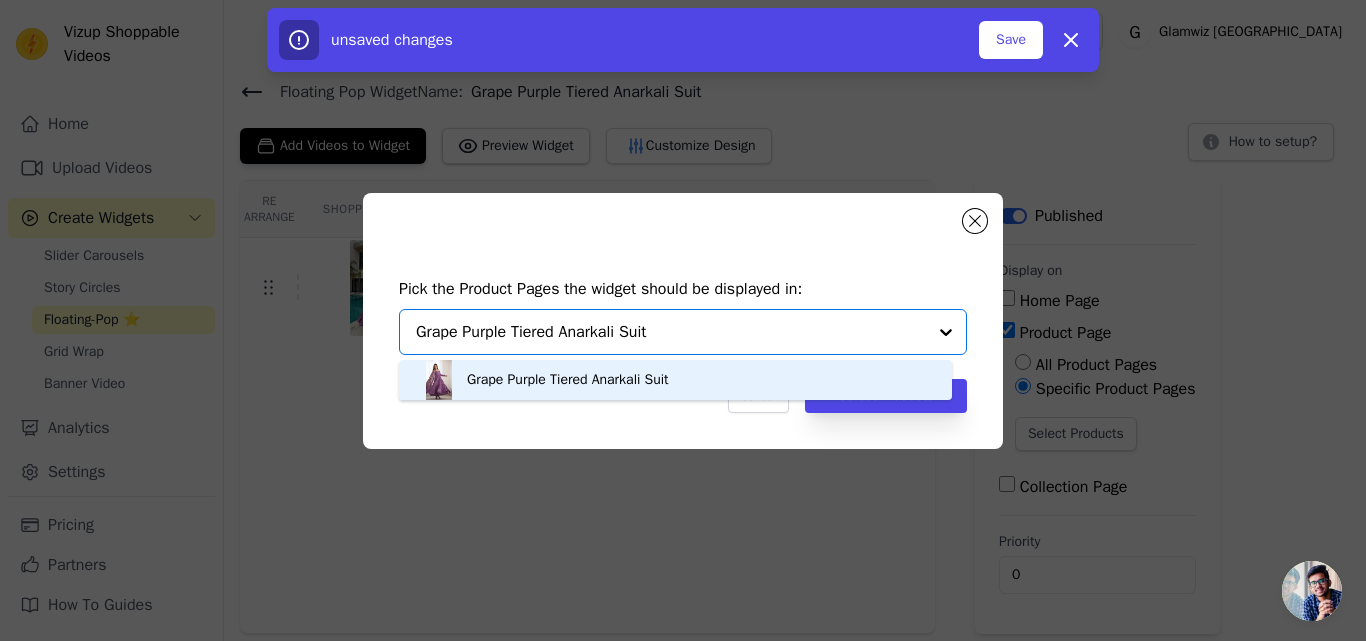 click on "Grape Purple Tiered Anarkali Suit" at bounding box center (568, 380) 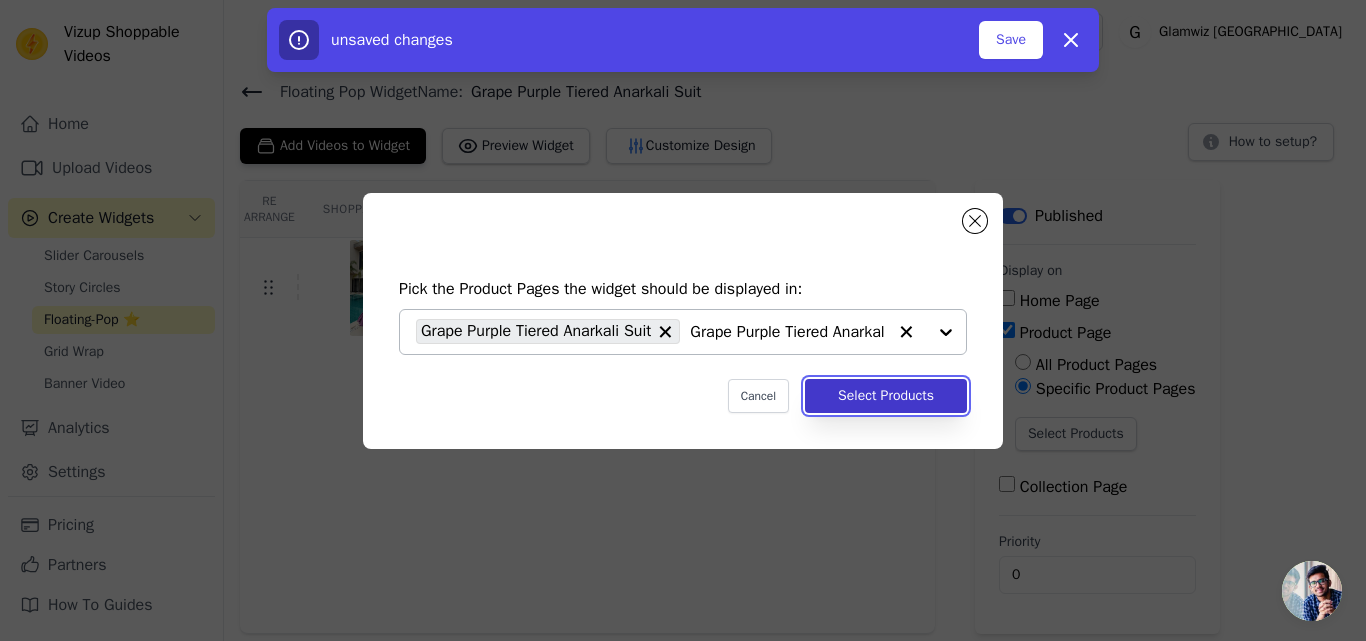 click on "Select Products" at bounding box center [886, 396] 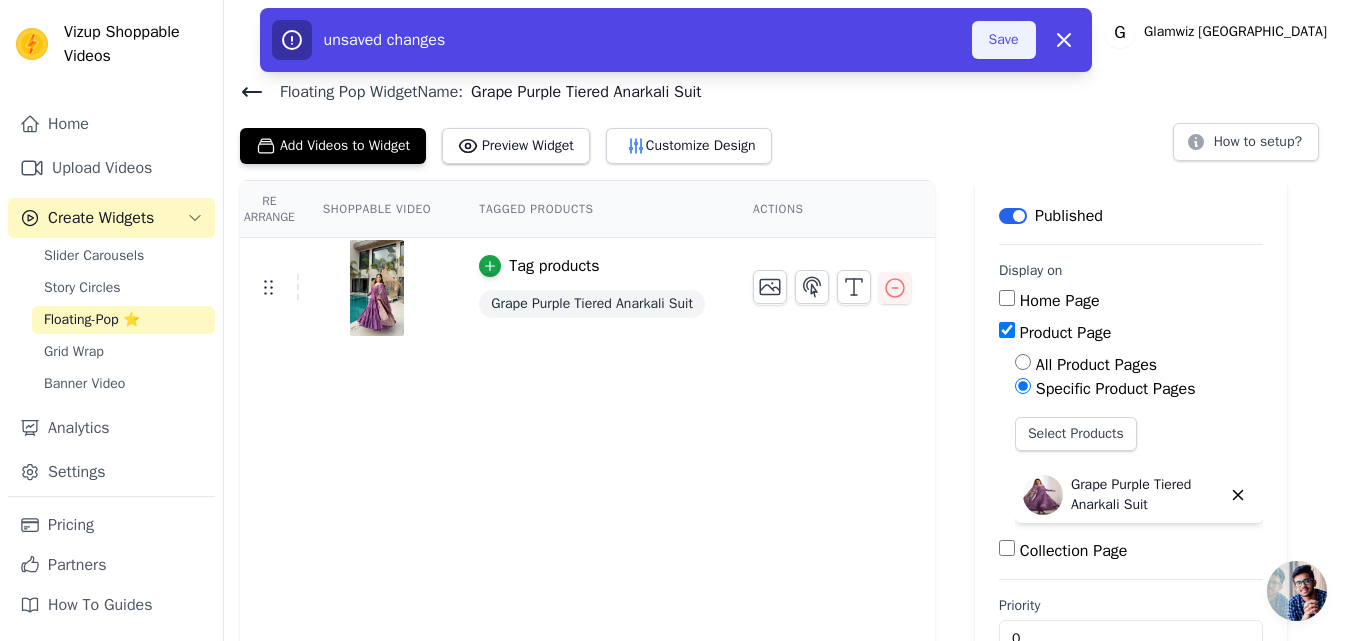 click on "Save" at bounding box center (1004, 40) 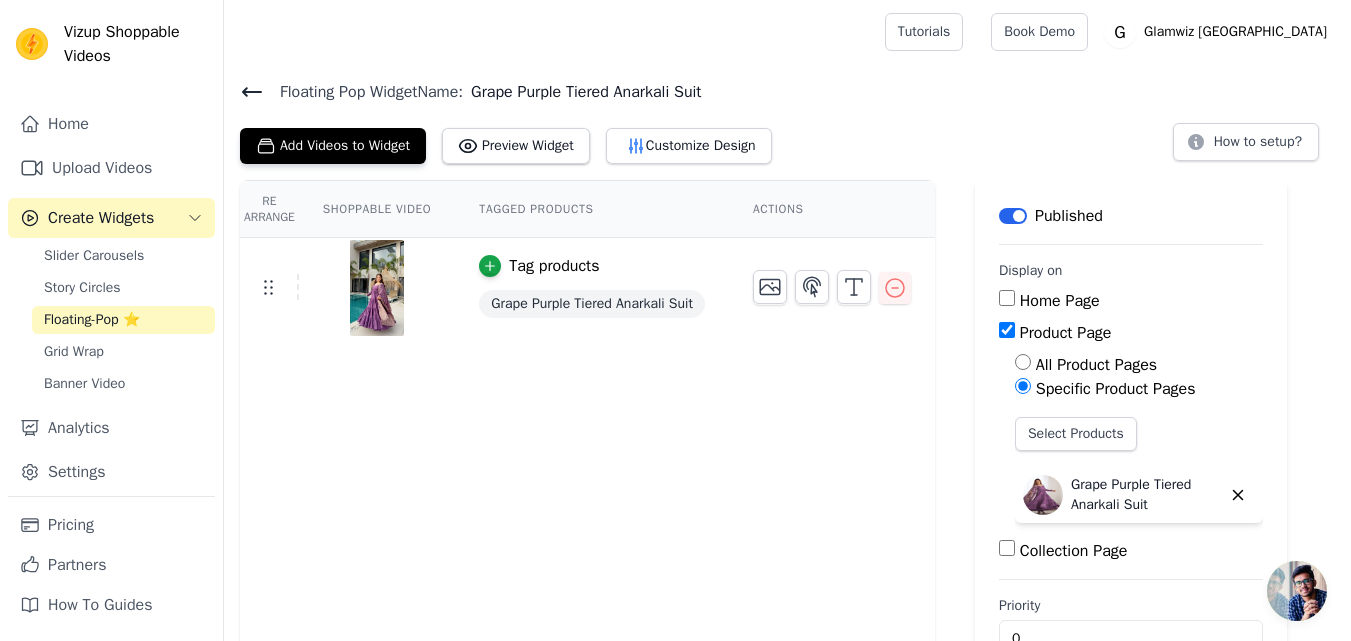 click on "Floating-Pop ⭐" at bounding box center [92, 320] 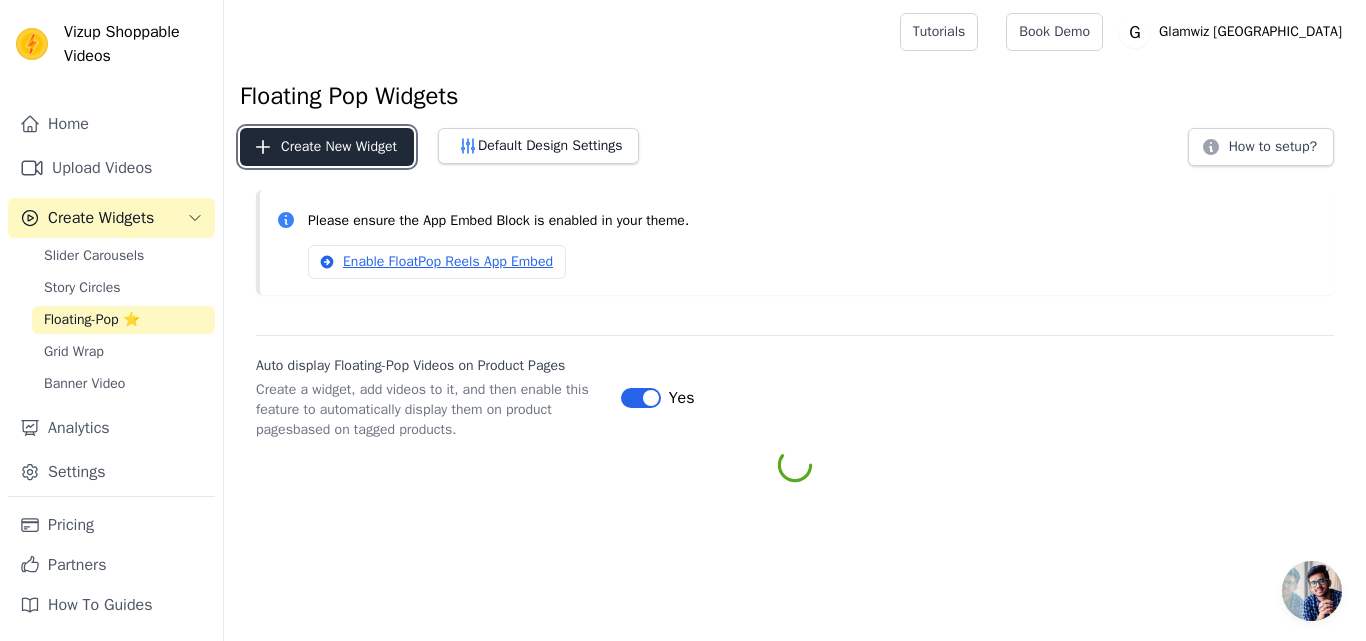 click on "Create New Widget" at bounding box center (327, 147) 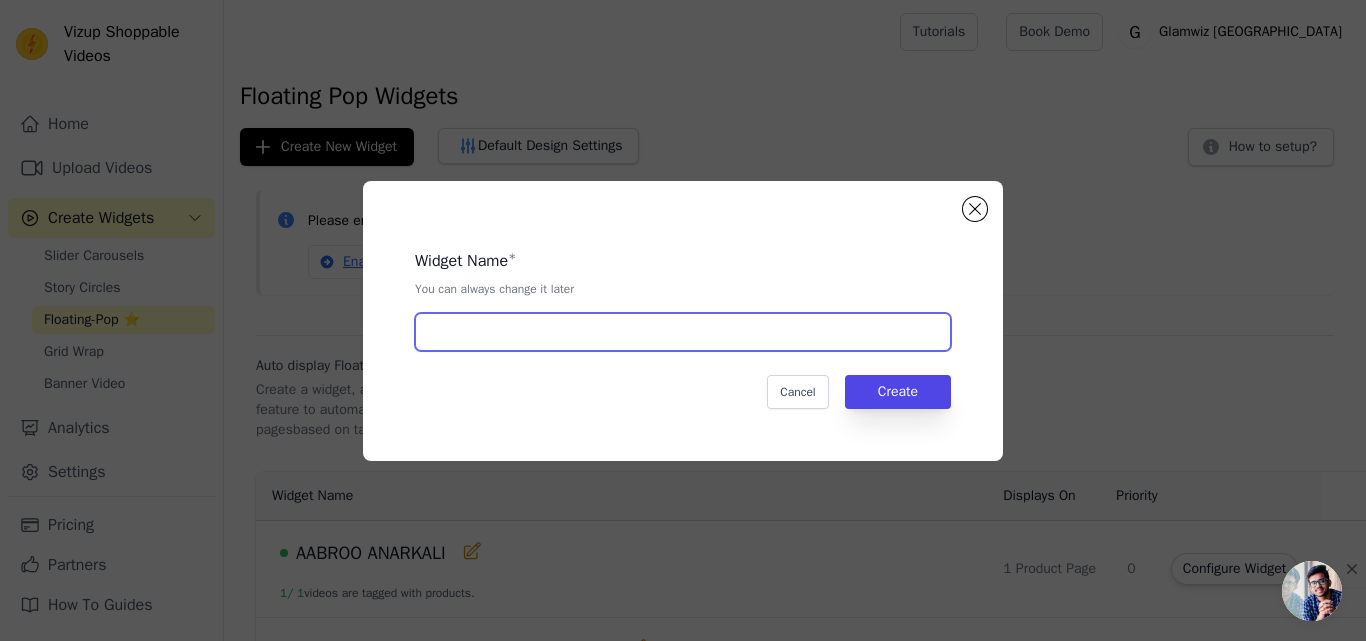 click at bounding box center [683, 332] 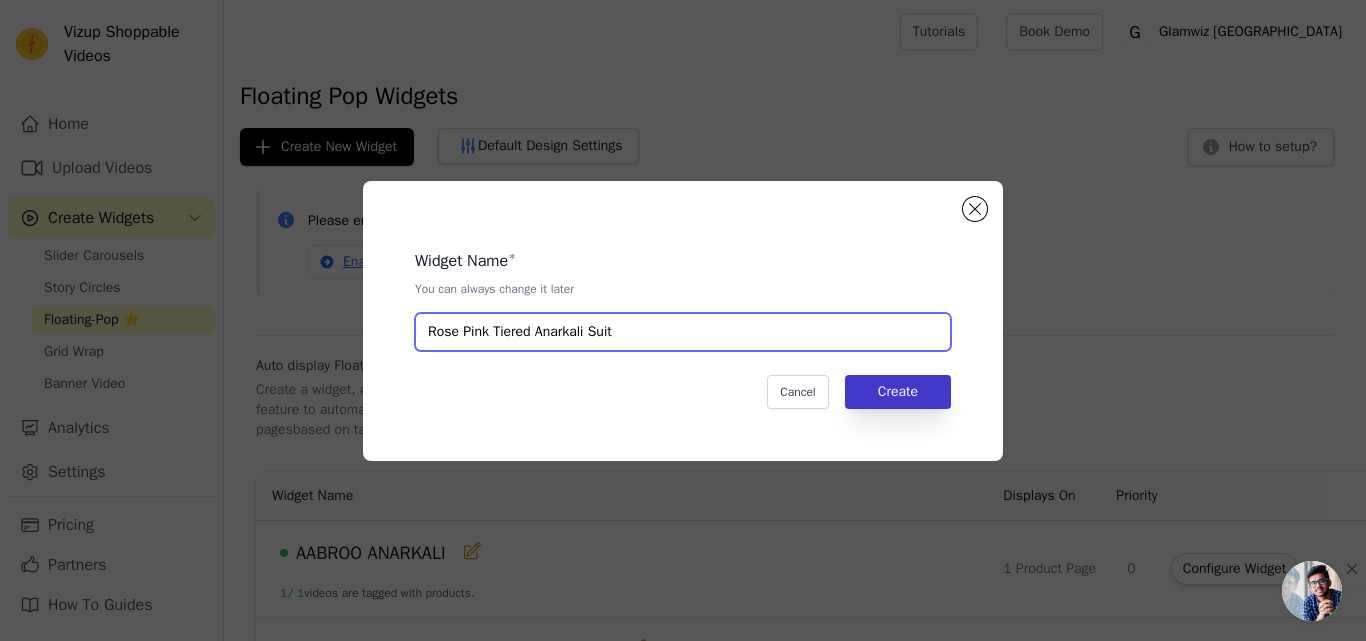 type on "Rose Pink Tiered Anarkali Suit" 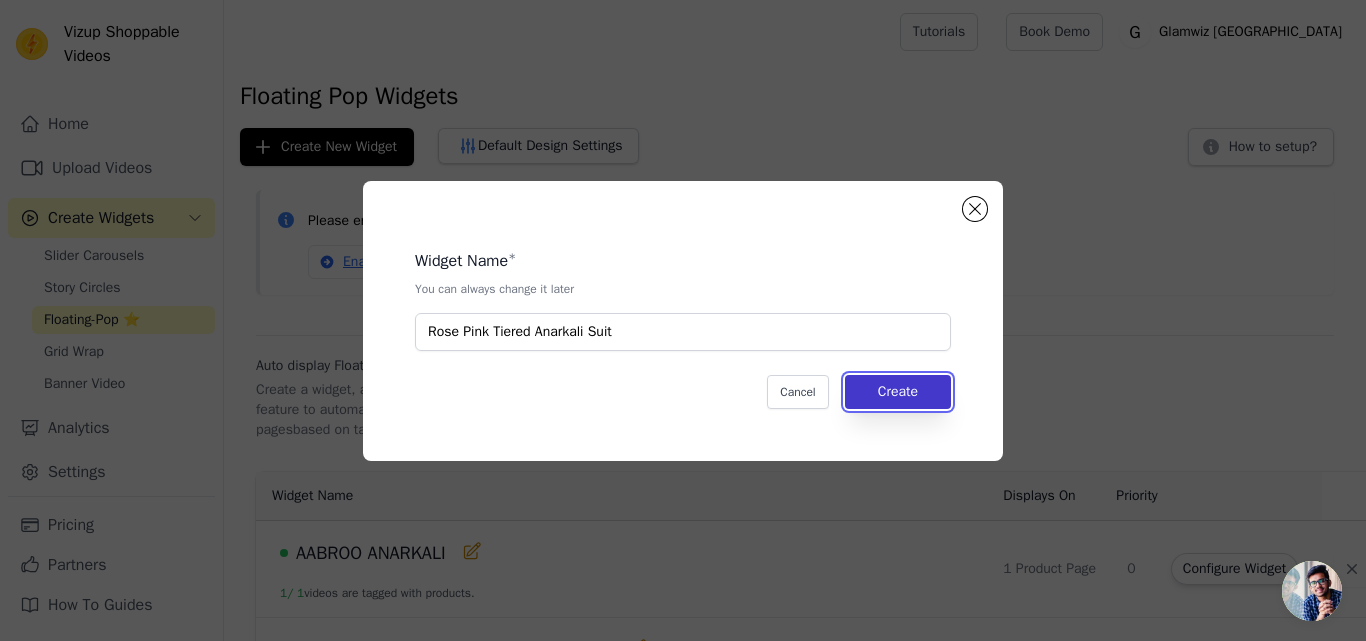 click on "Create" at bounding box center [898, 392] 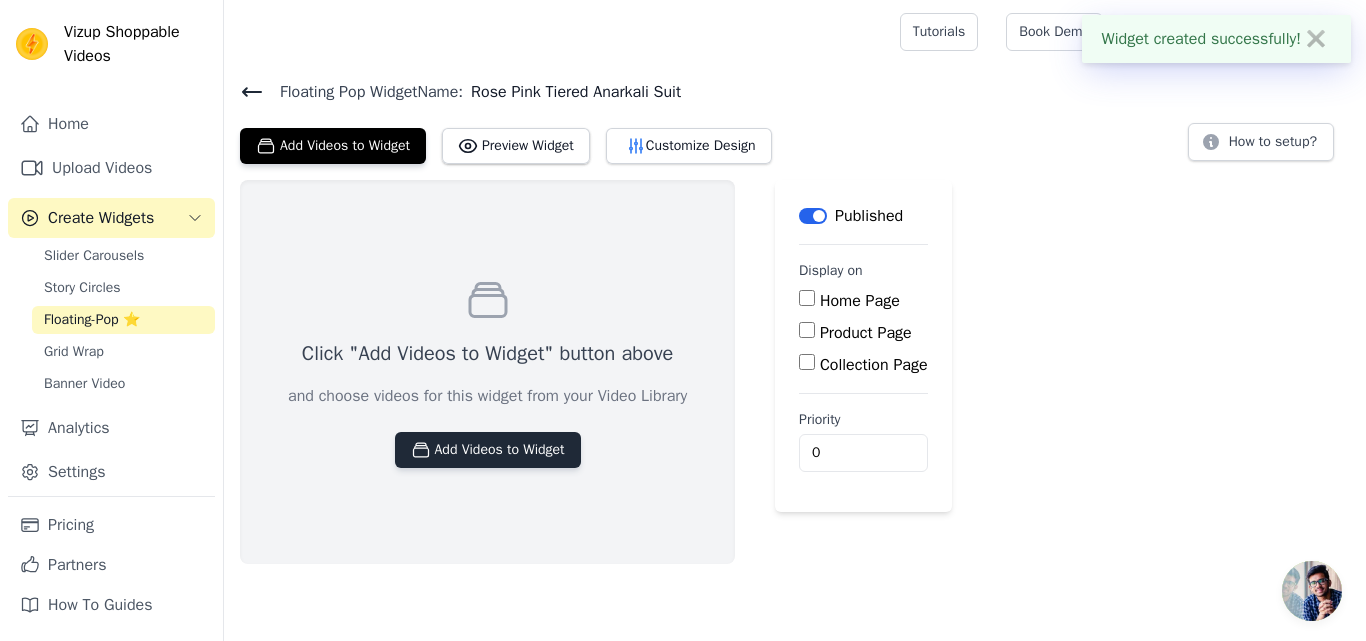 click on "Add Videos to Widget" at bounding box center (488, 450) 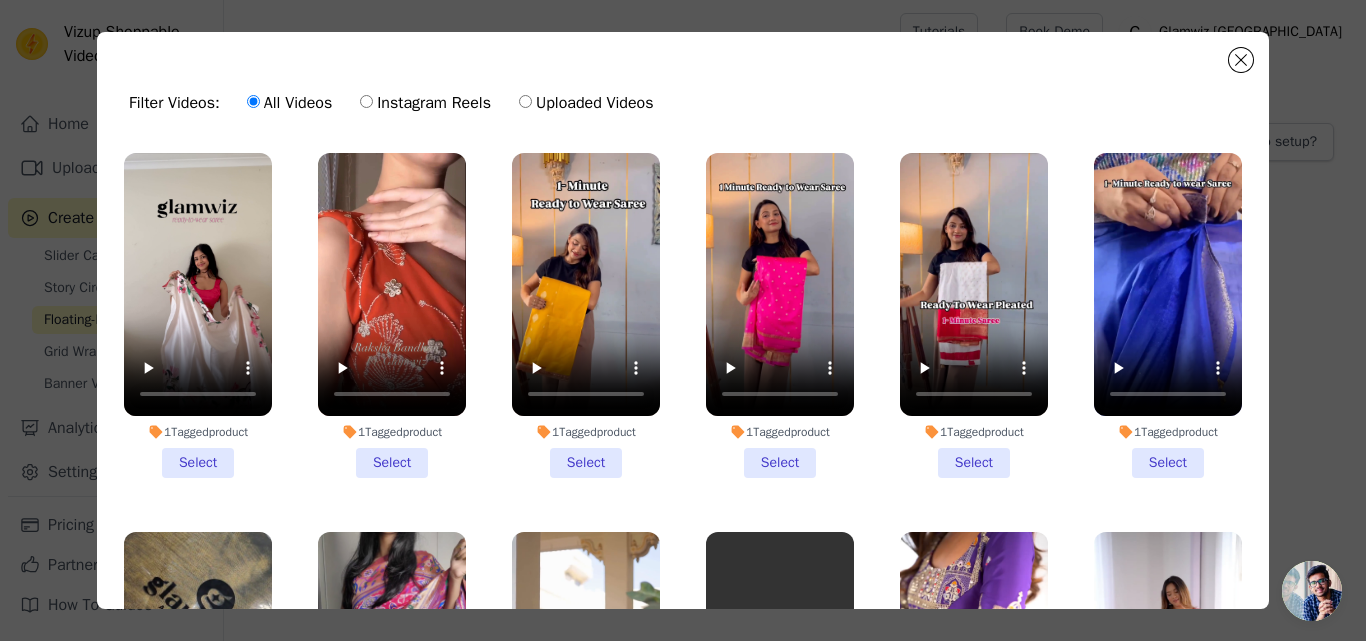 scroll, scrollTop: 4191, scrollLeft: 0, axis: vertical 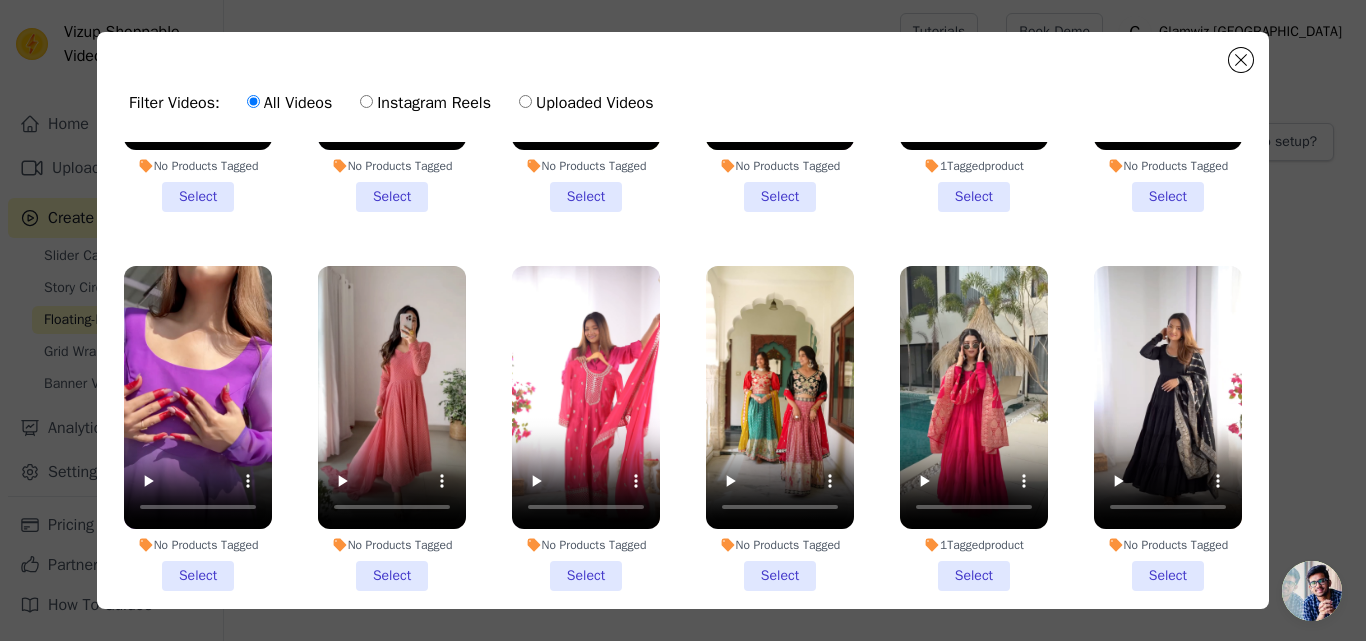 click on "1  Tagged  product     Select" at bounding box center [974, 428] 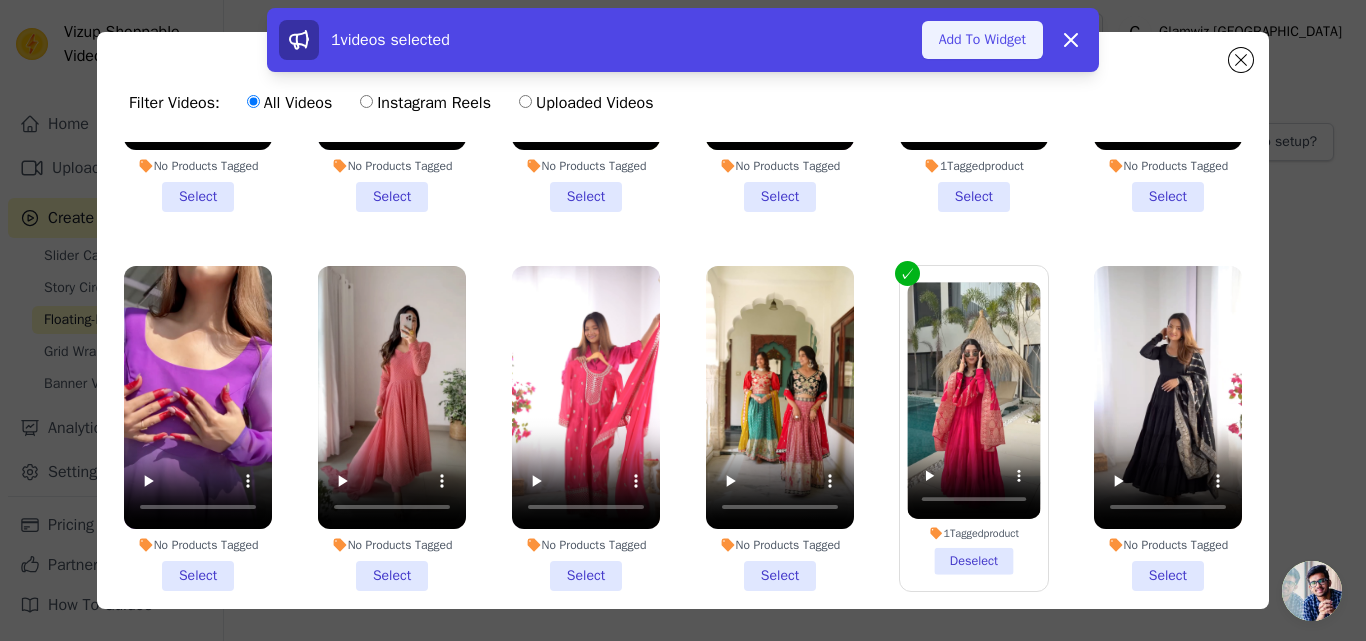 click on "Add To Widget" at bounding box center (982, 40) 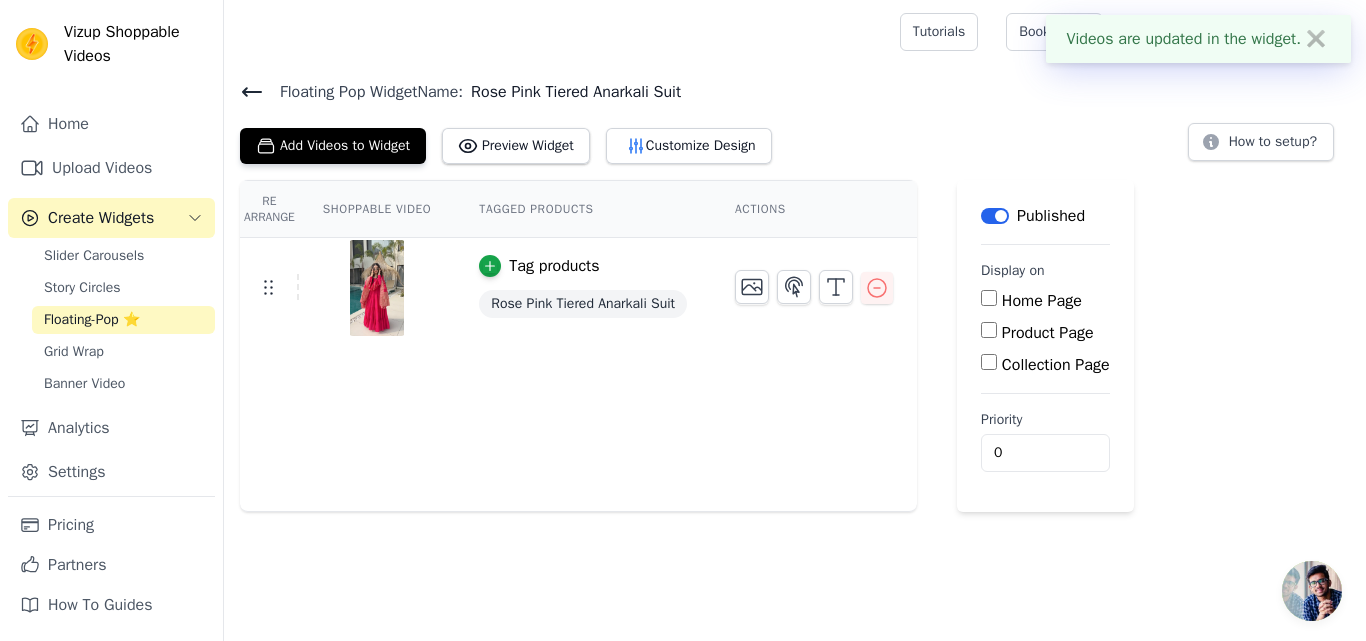 click on "Product Page" at bounding box center [989, 330] 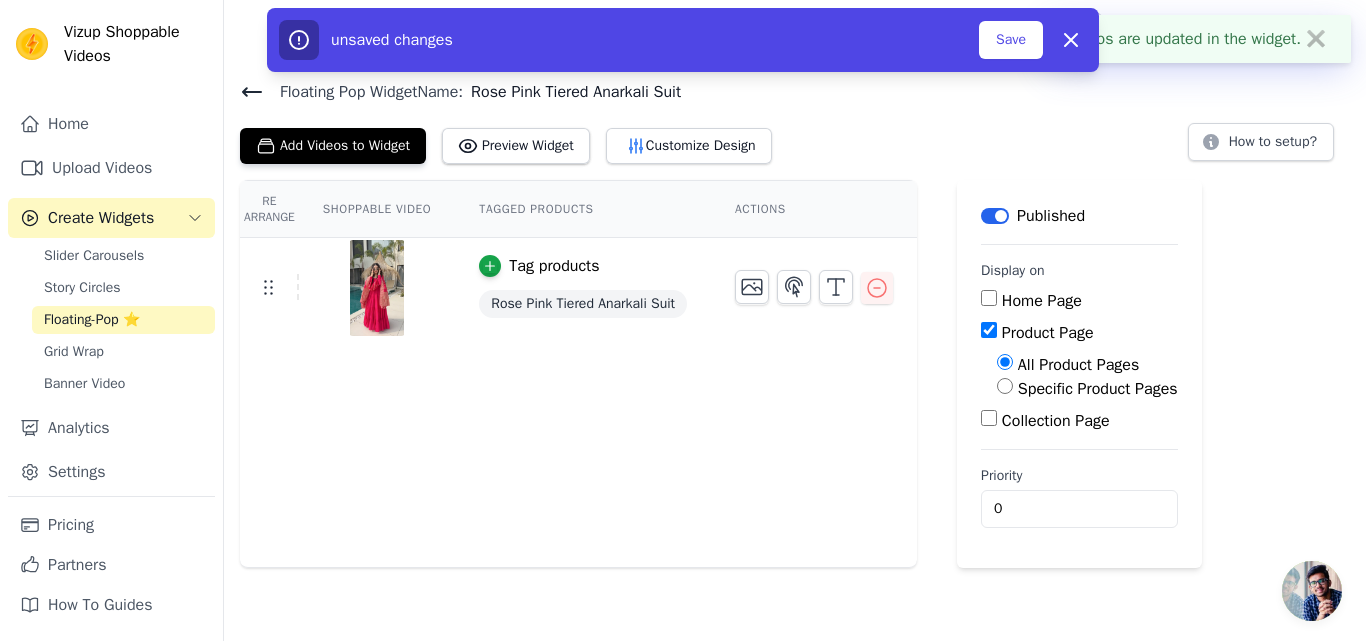 click on "Specific Product Pages" at bounding box center [1005, 386] 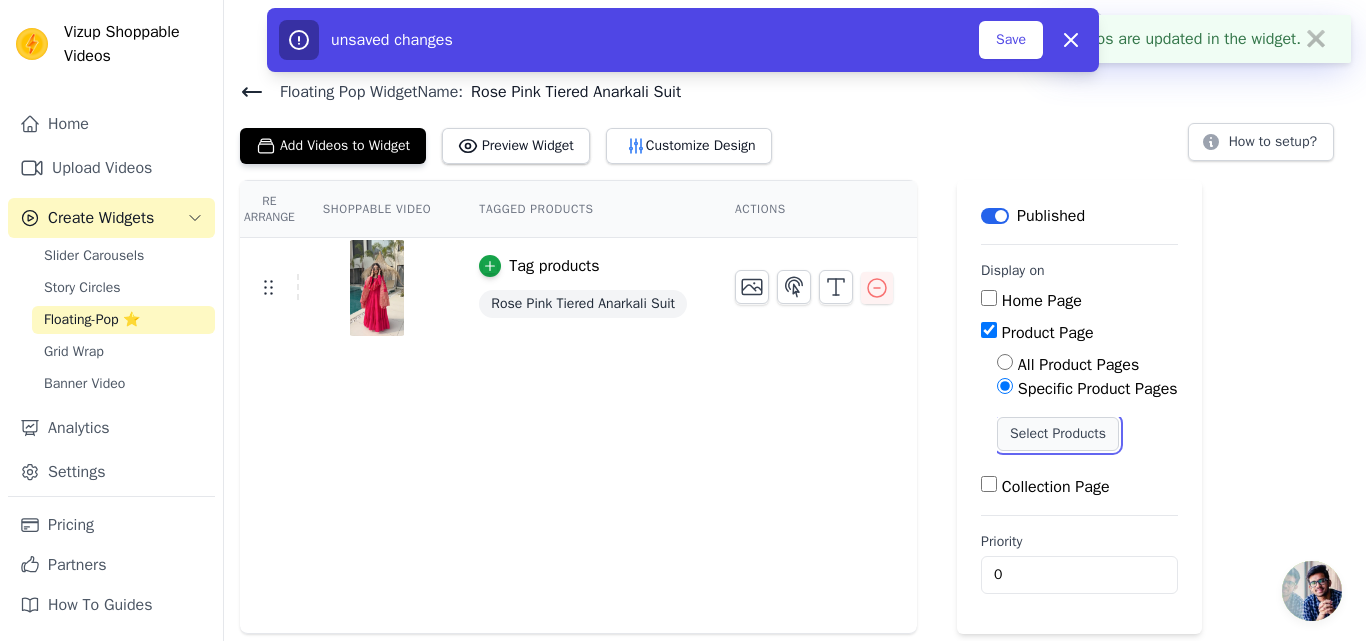 click on "Select Products" at bounding box center [1058, 434] 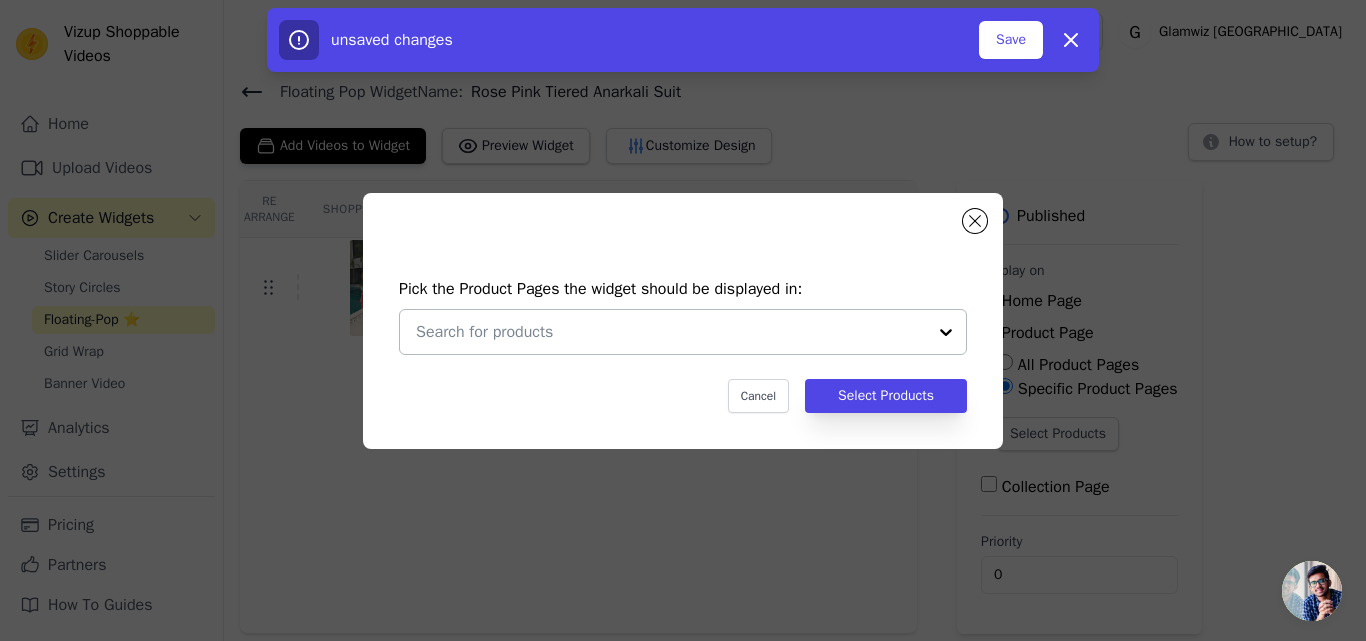 click at bounding box center (671, 332) 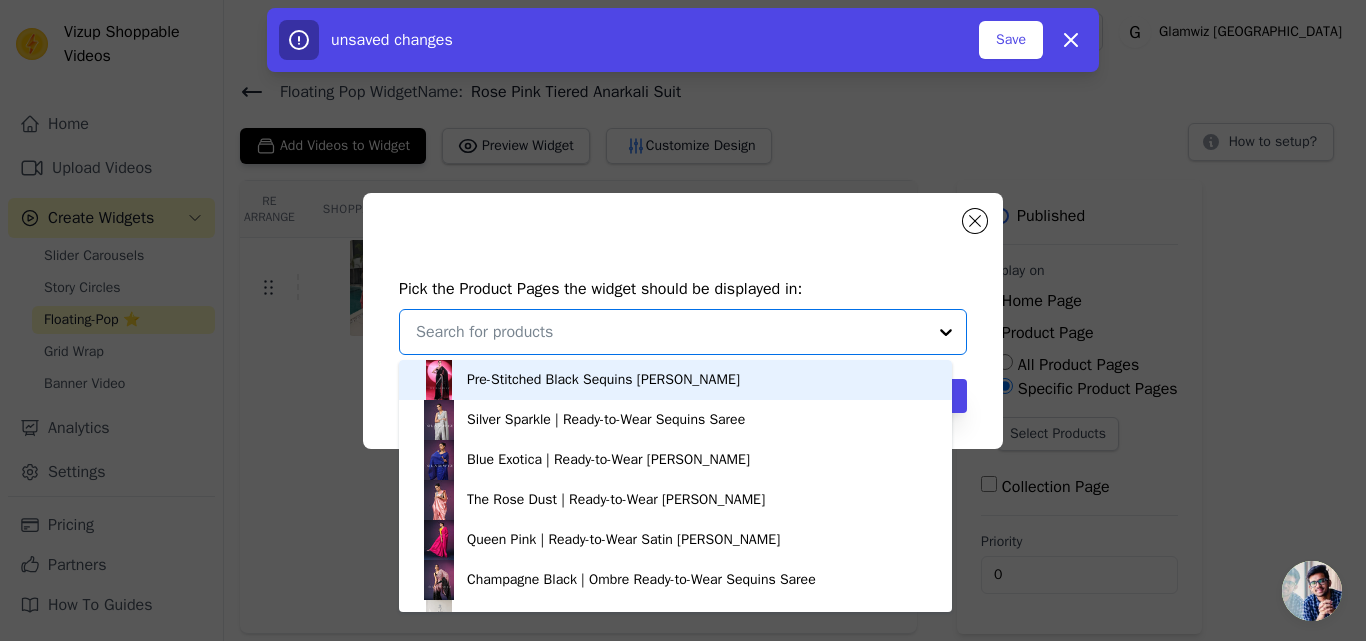paste on "Rose Pink Tiered Anarkali Suit" 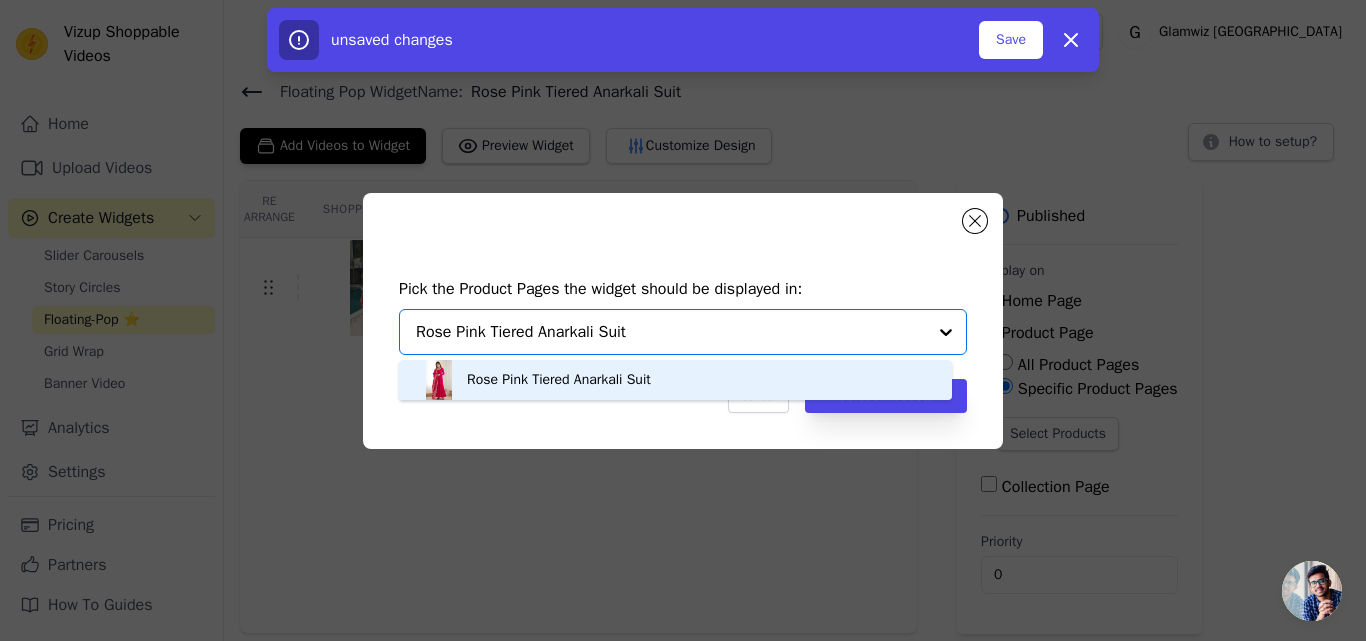 click on "Rose Pink Tiered Anarkali Suit" at bounding box center [559, 380] 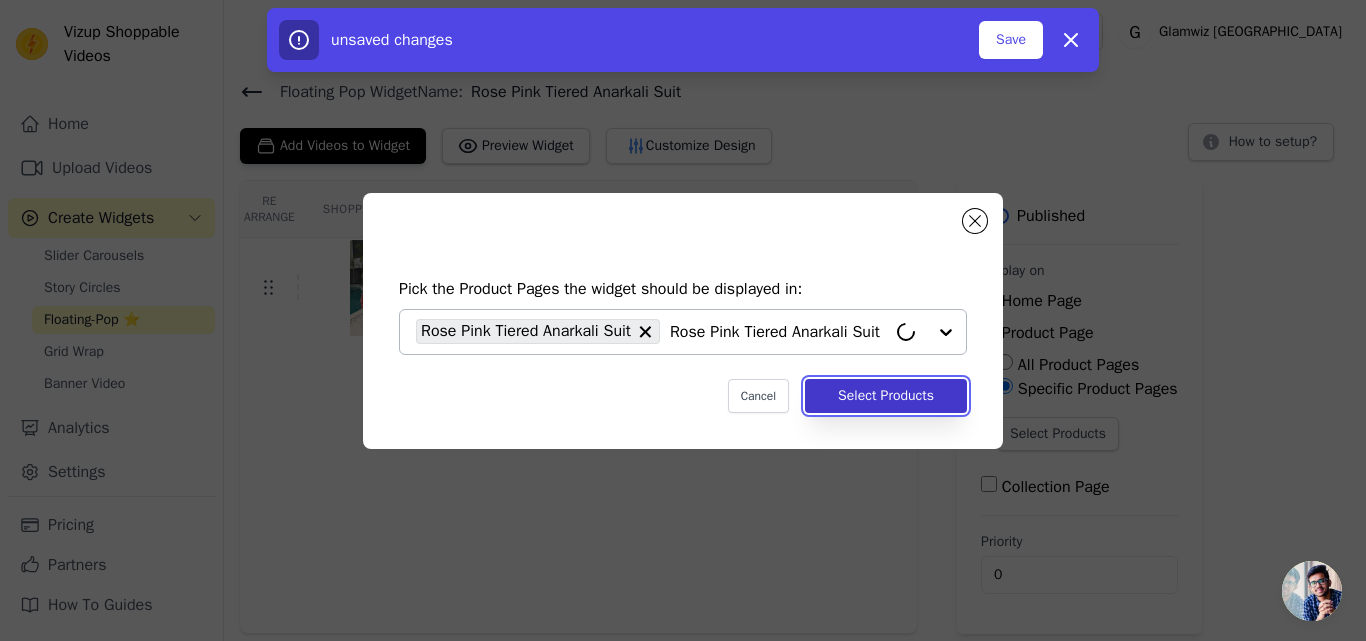 click on "Select Products" at bounding box center [886, 396] 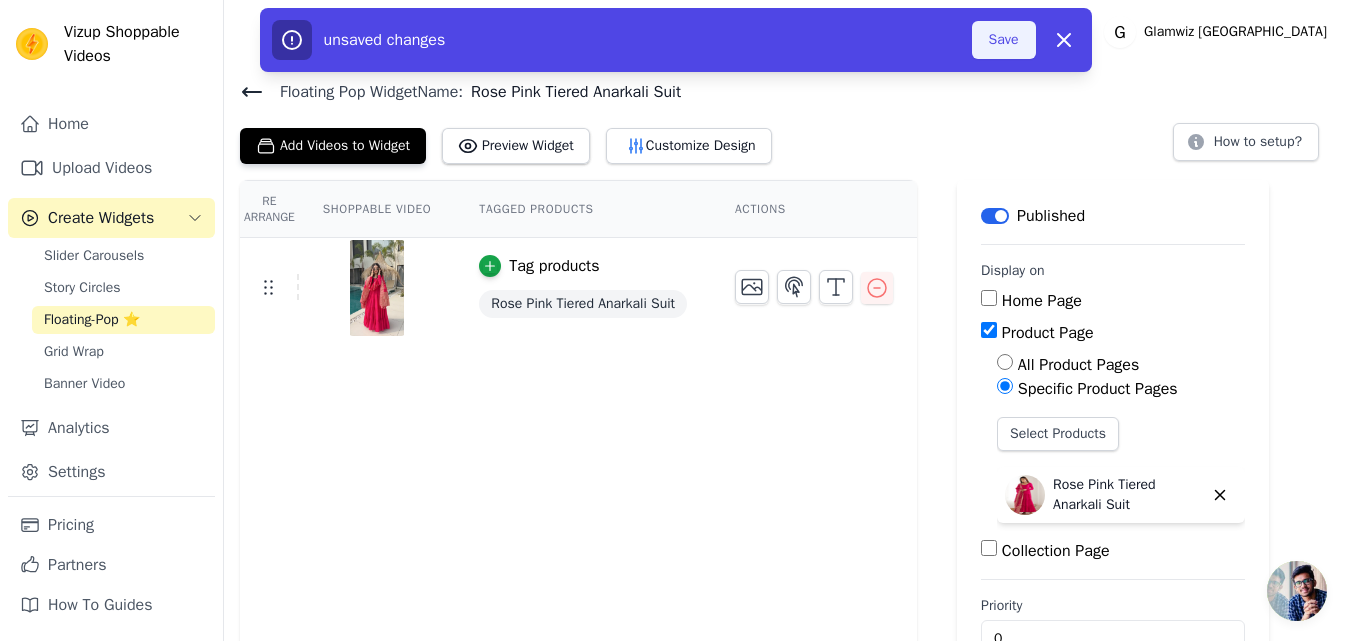 click on "Save" at bounding box center (1004, 40) 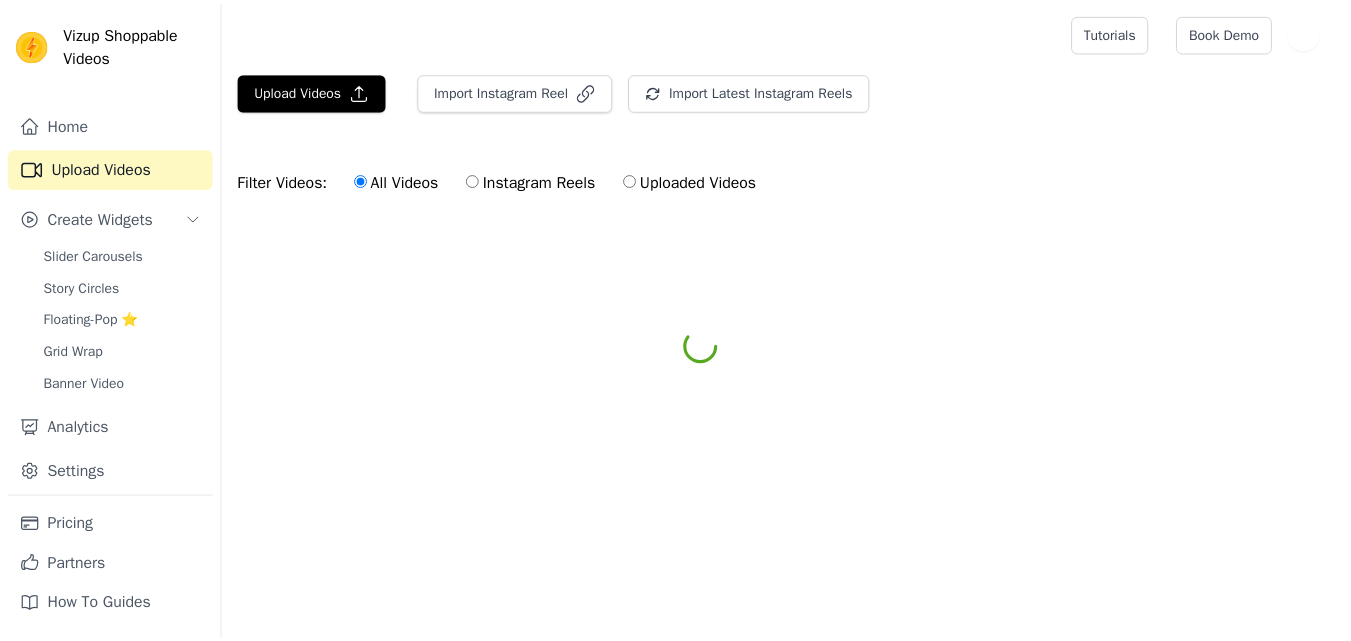 scroll, scrollTop: 0, scrollLeft: 0, axis: both 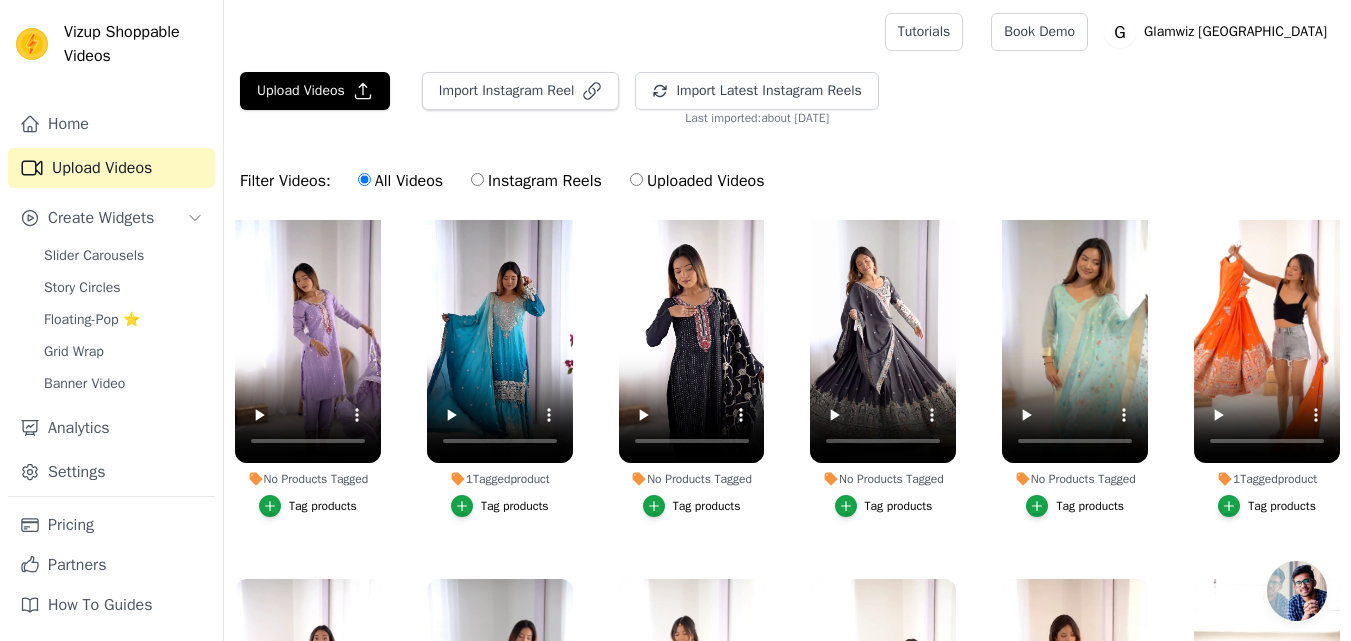 click on "Tag products" at bounding box center (515, 506) 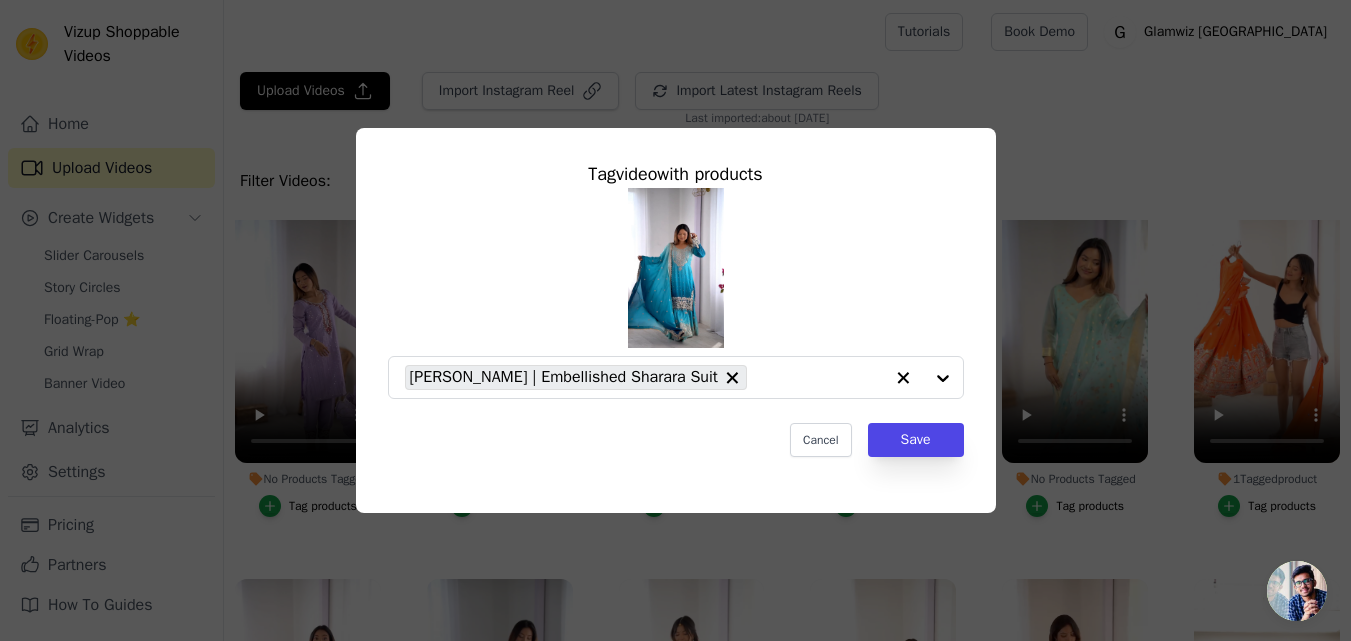 scroll, scrollTop: 1546, scrollLeft: 0, axis: vertical 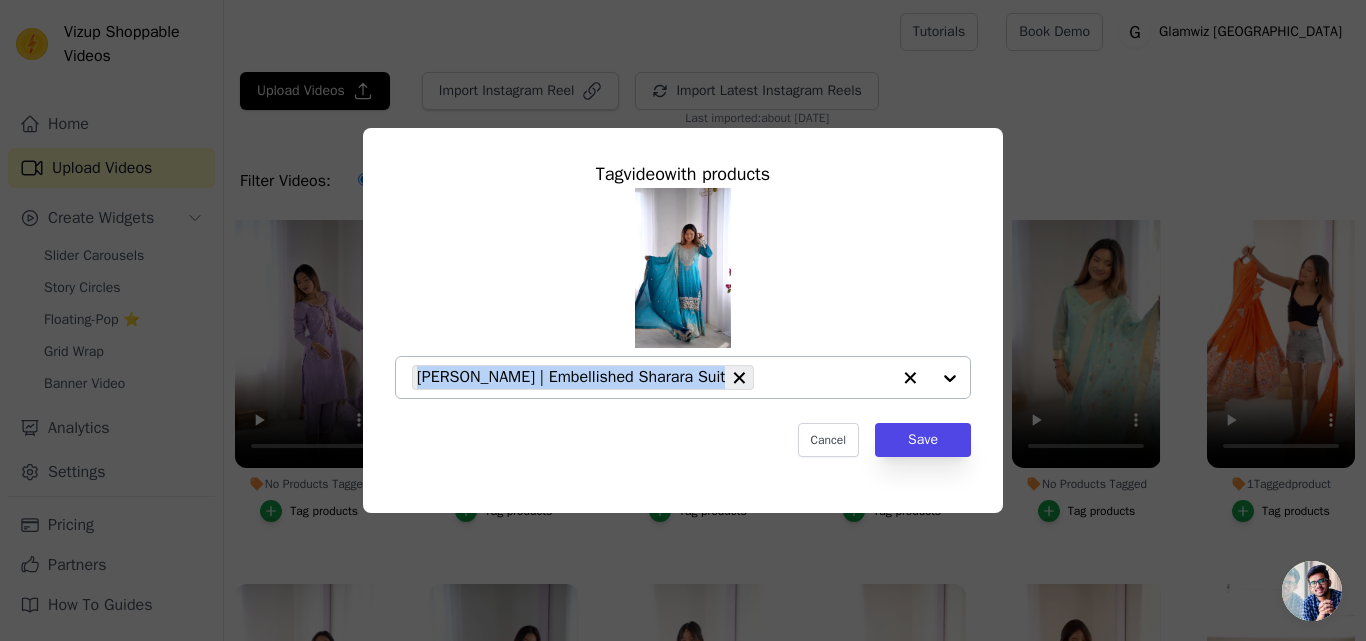 copy on "Sitara Jheel | Embellished Sharara Suit" 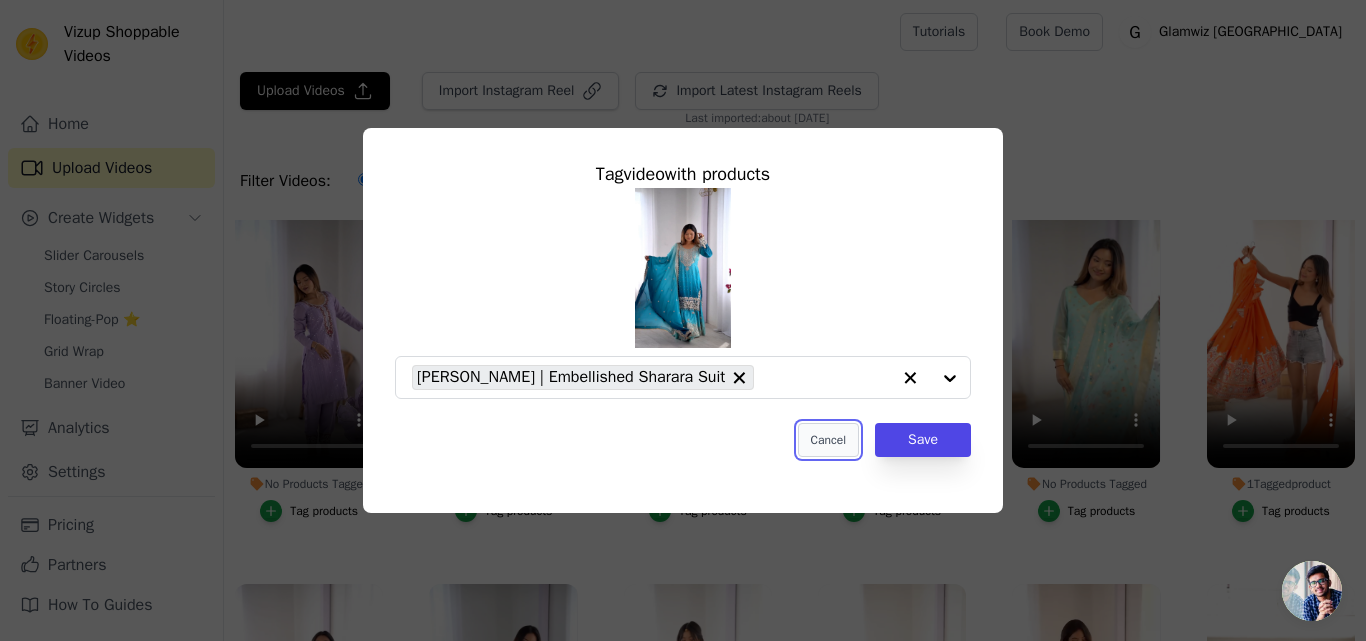 click on "Cancel" at bounding box center (828, 440) 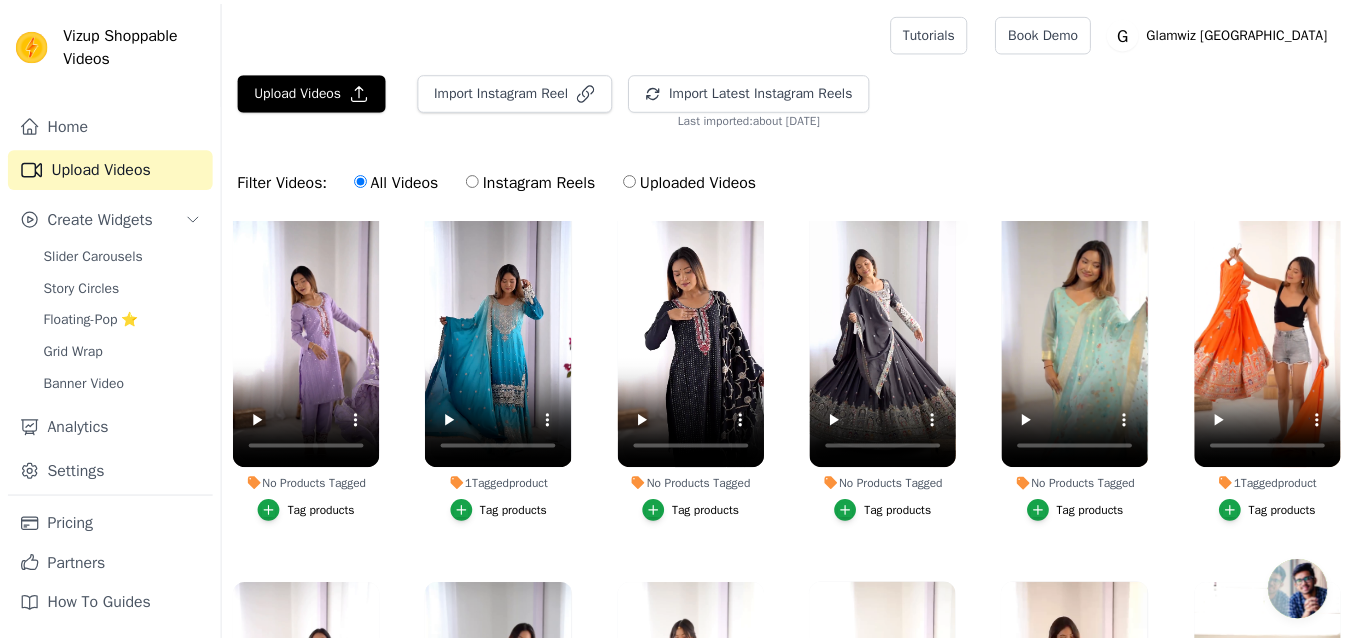 scroll, scrollTop: 1528, scrollLeft: 0, axis: vertical 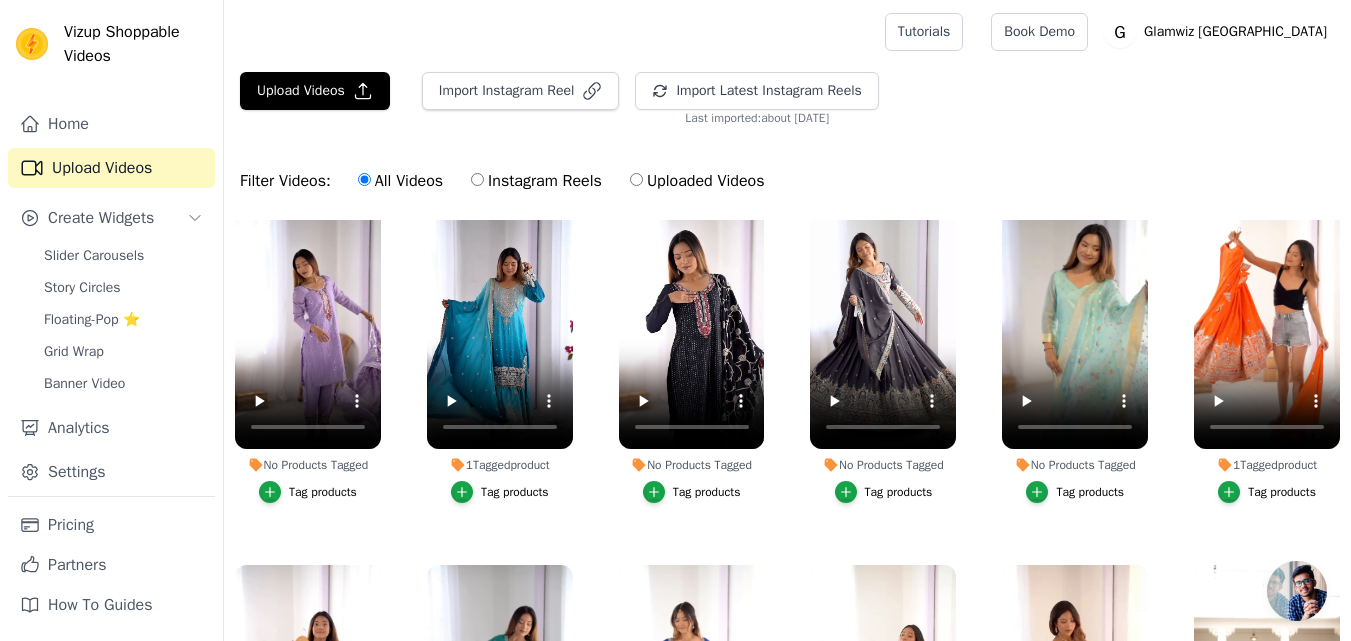 click on "Tag products" at bounding box center [1267, 492] 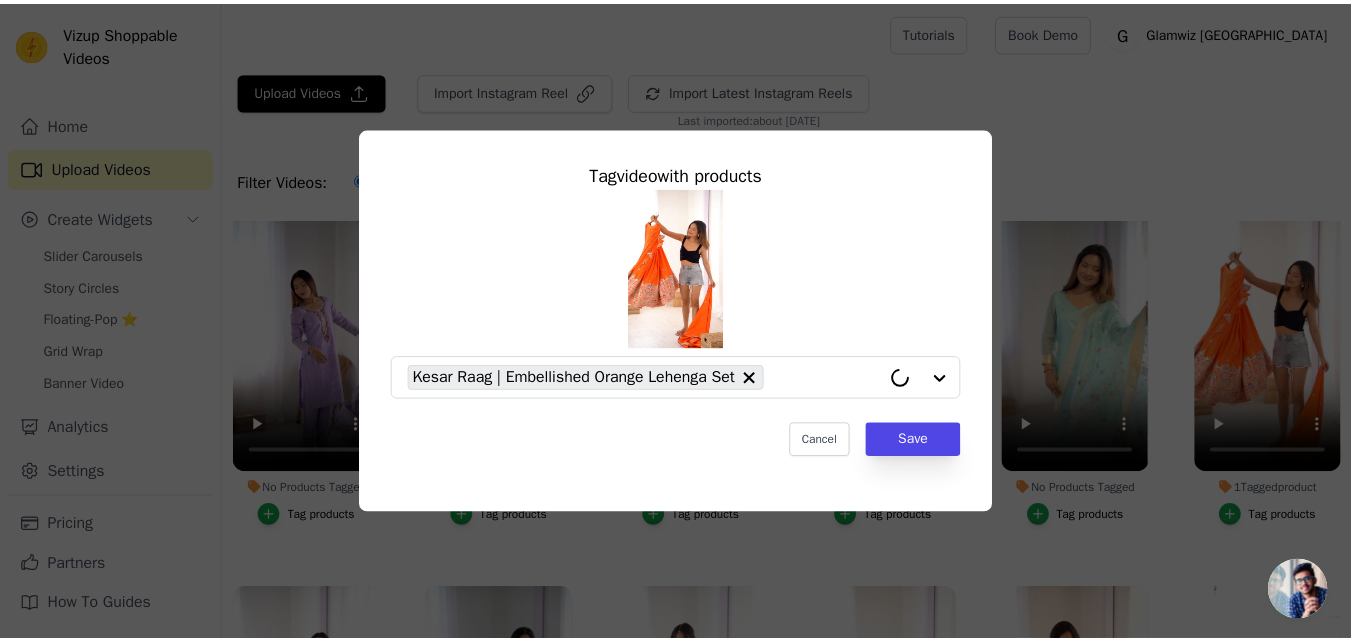 scroll, scrollTop: 1560, scrollLeft: 0, axis: vertical 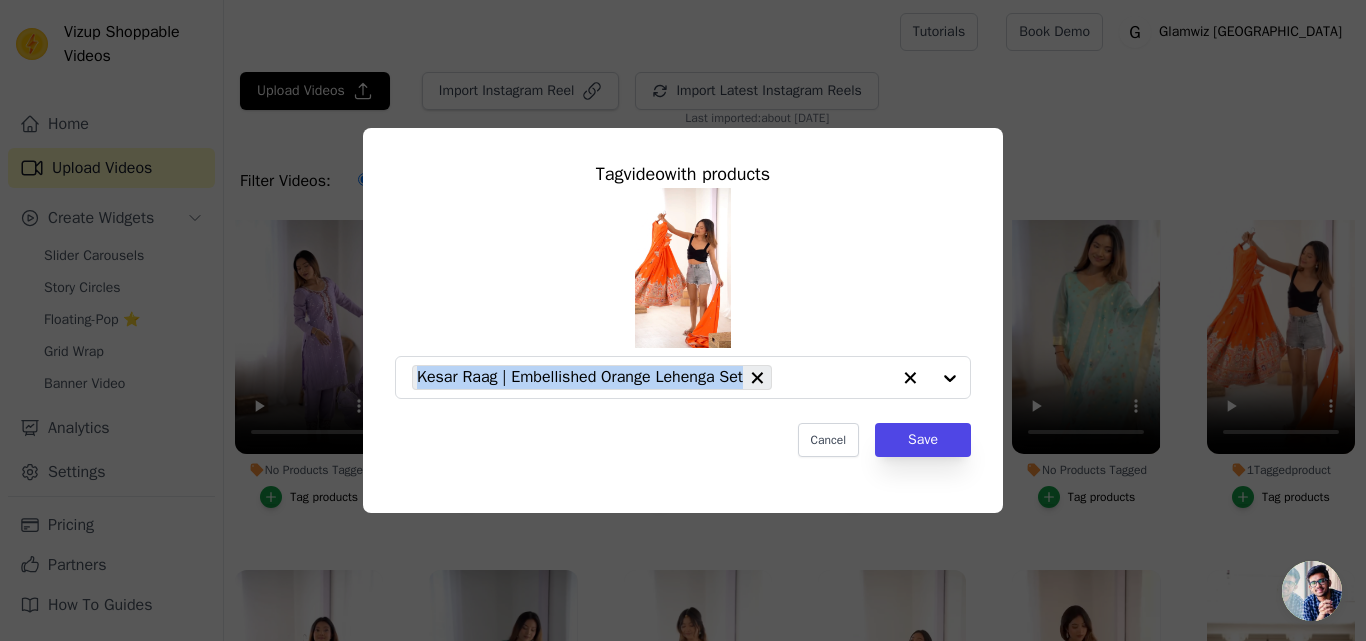 copy on "Kesar Raag | Embellished Orange Lehenga Set" 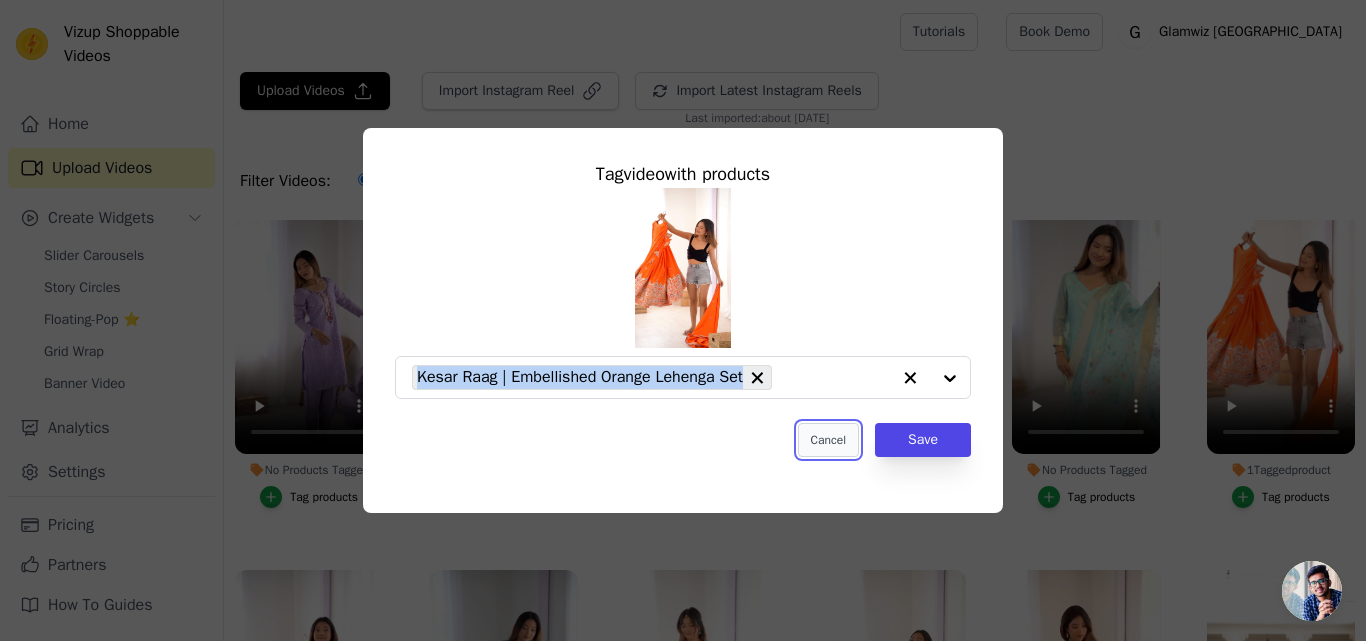 click on "Cancel" at bounding box center (828, 440) 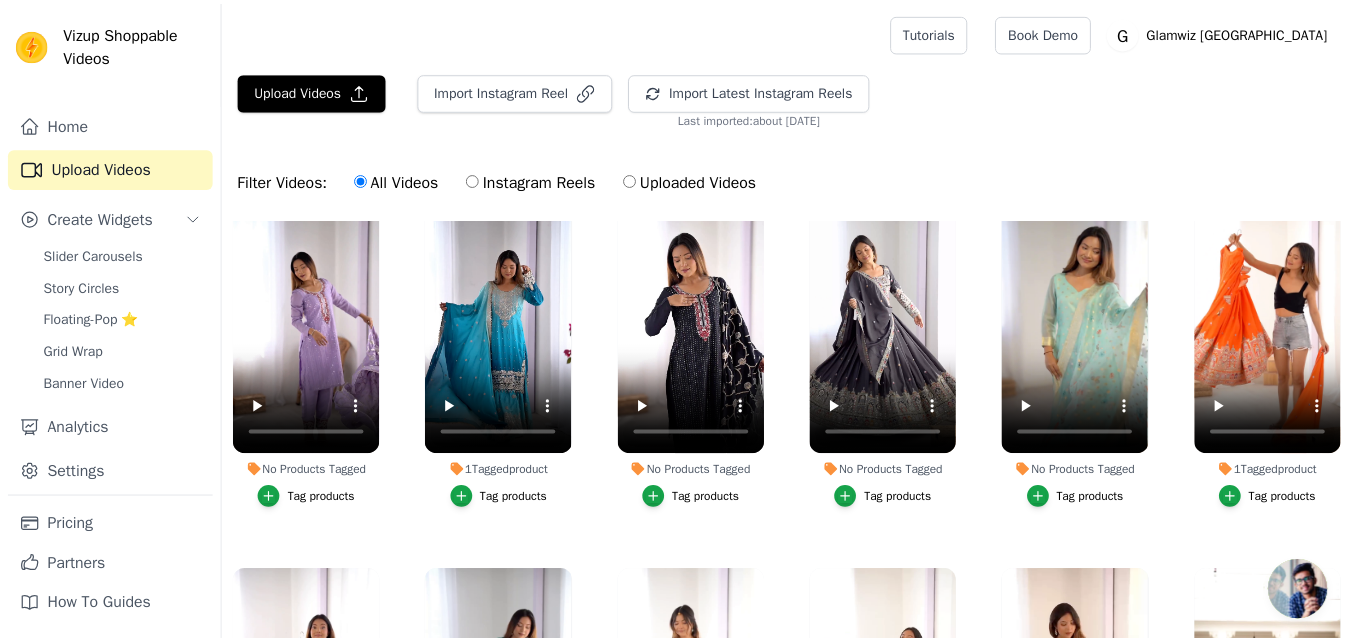 scroll, scrollTop: 1542, scrollLeft: 0, axis: vertical 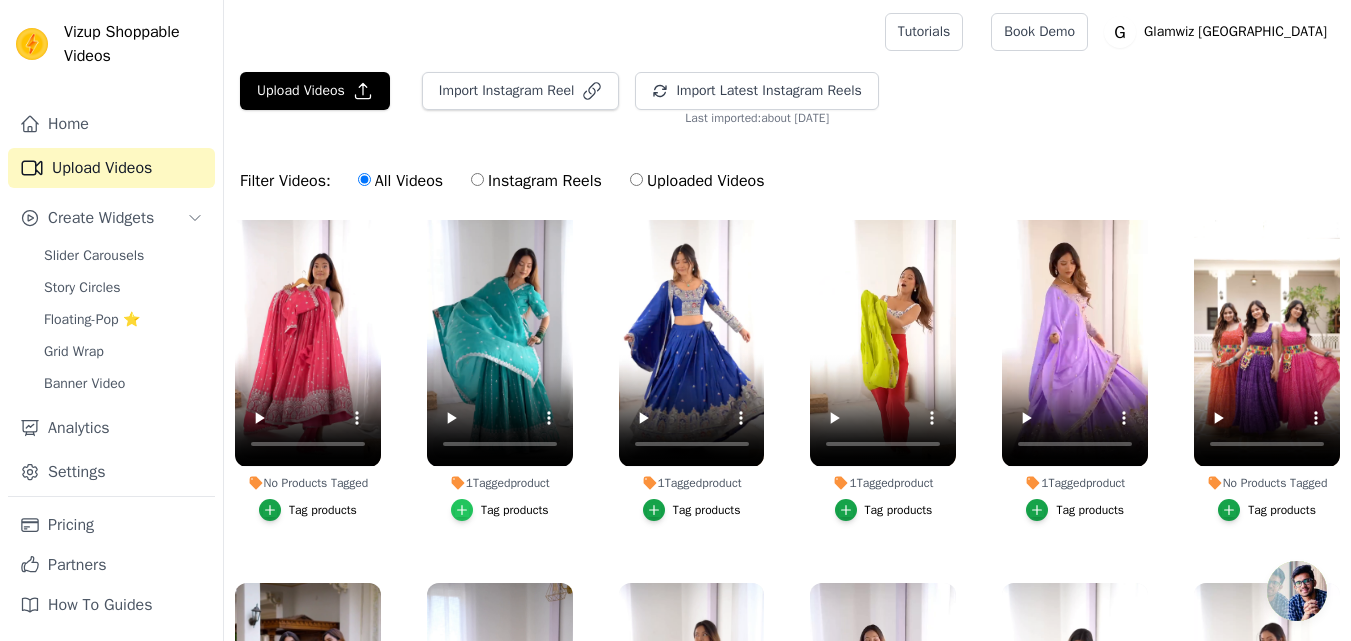 click at bounding box center [462, 510] 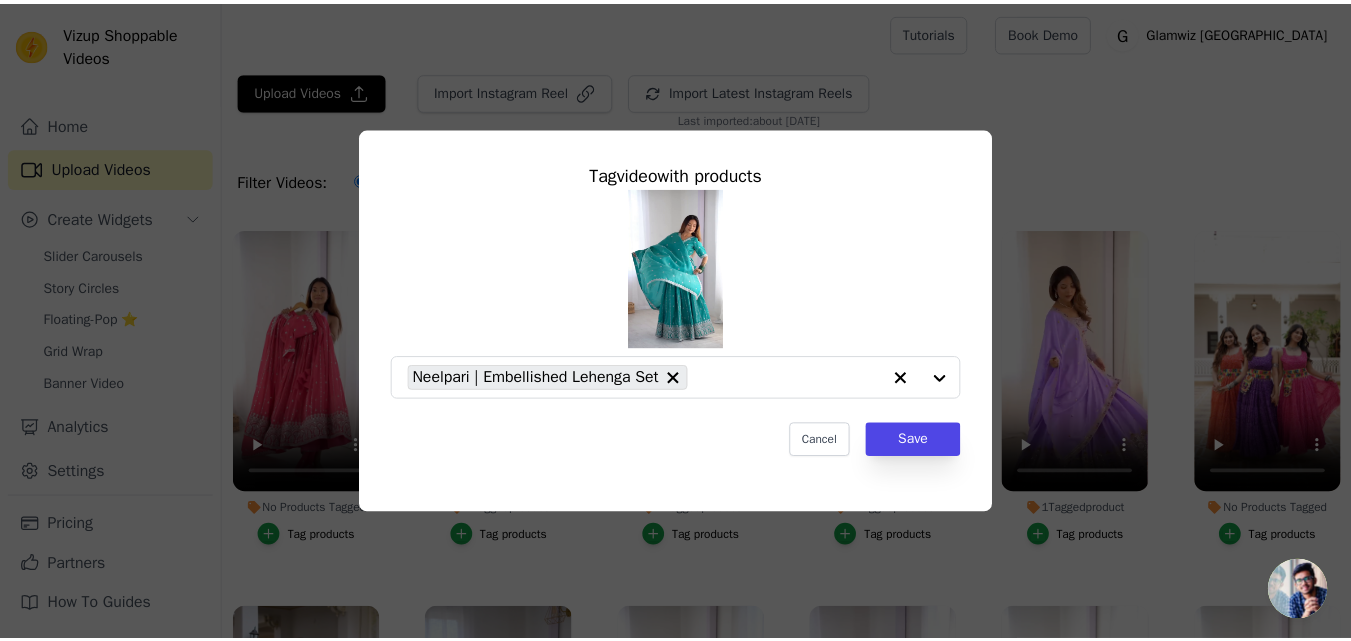 scroll, scrollTop: 1923, scrollLeft: 0, axis: vertical 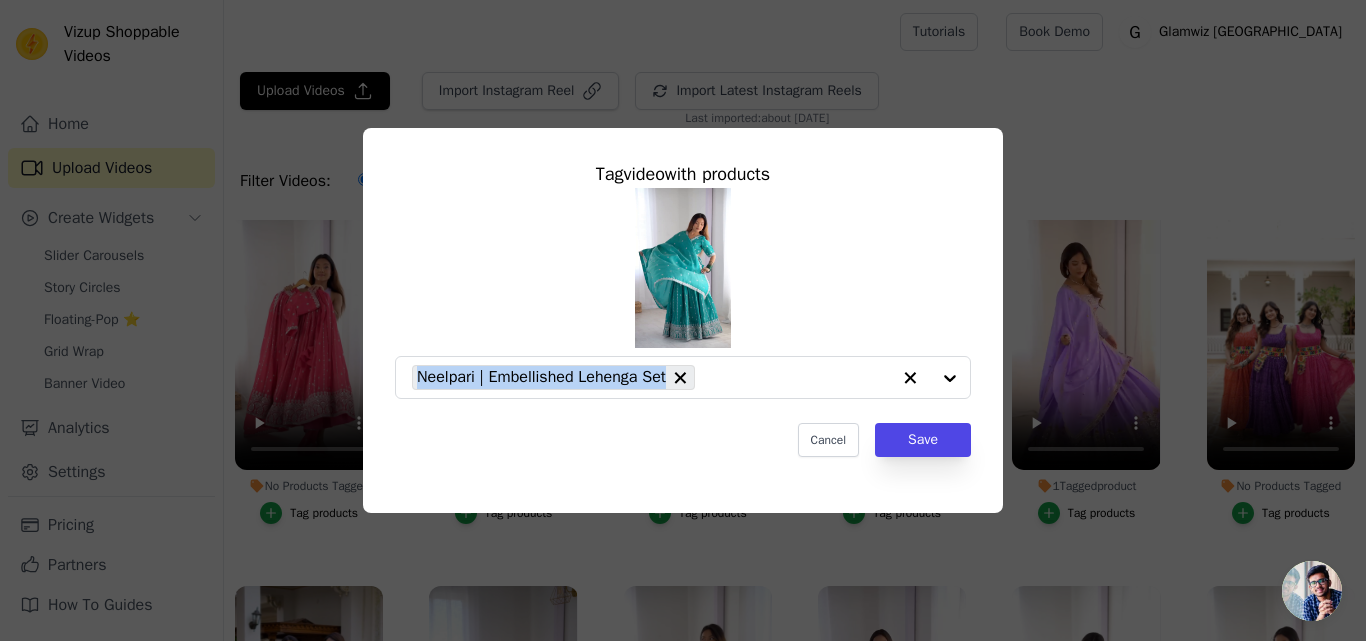 drag, startPoint x: 669, startPoint y: 371, endPoint x: 368, endPoint y: 30, distance: 454.84283 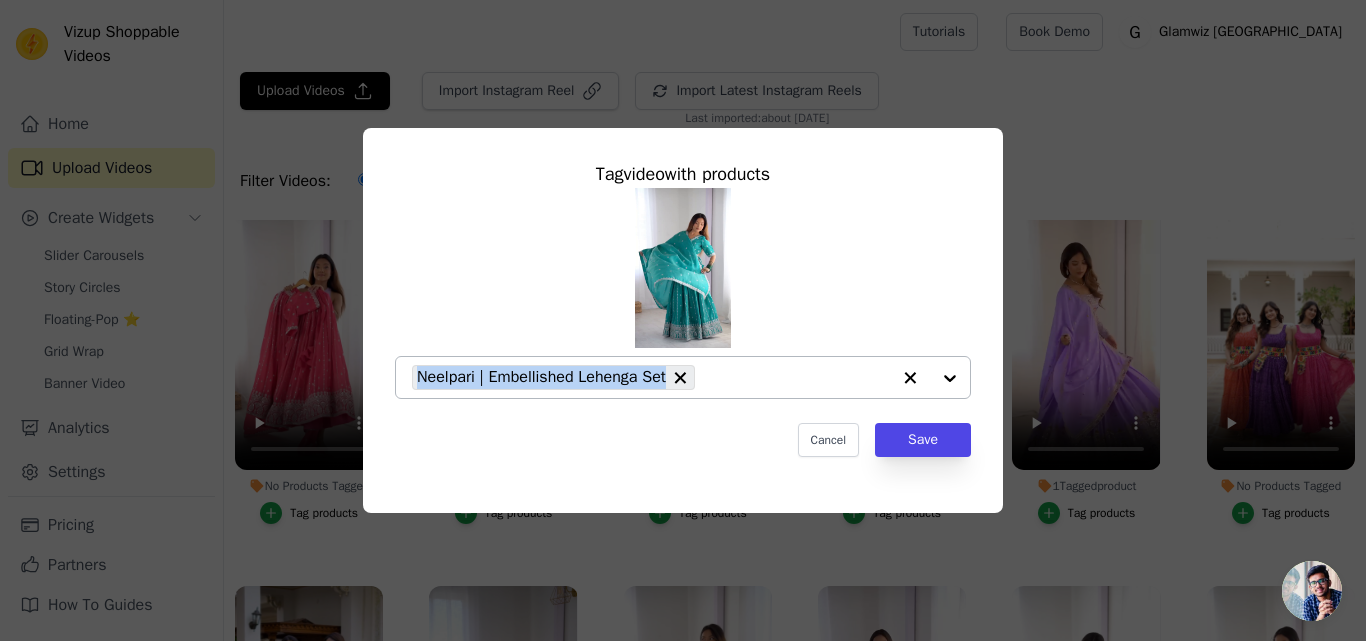 copy on "Neelpari | Embellished Lehenga Set" 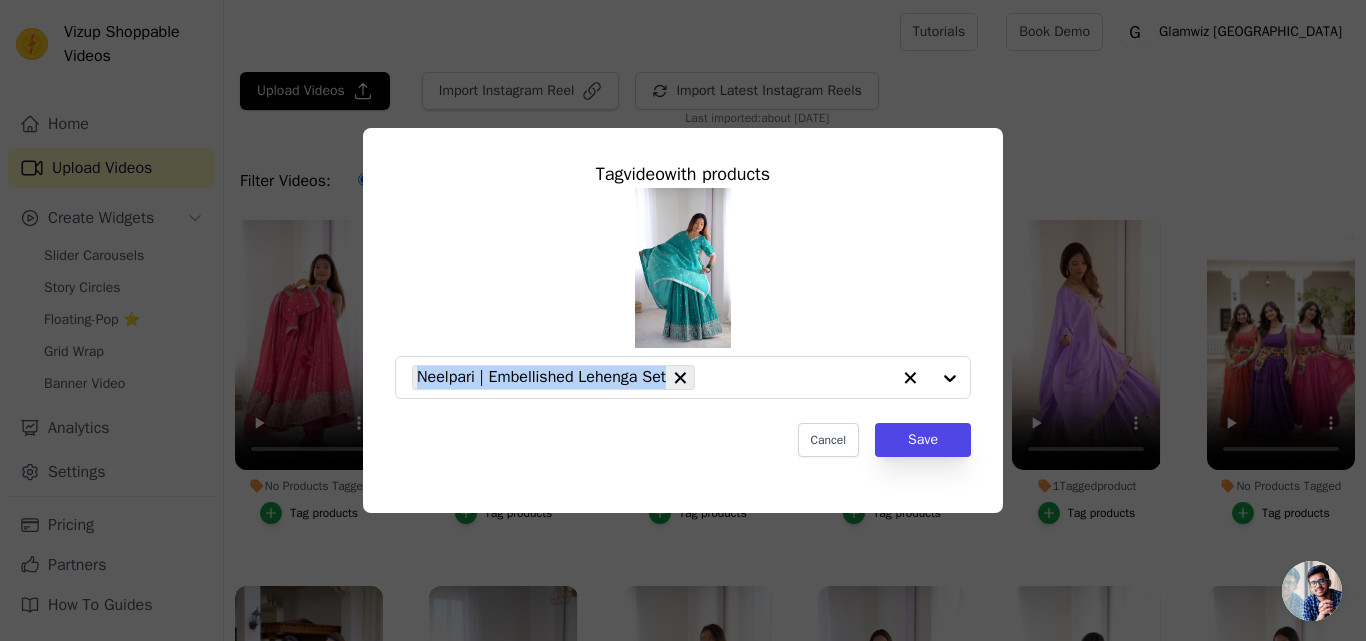 drag, startPoint x: 668, startPoint y: 379, endPoint x: 372, endPoint y: 49, distance: 443.30124 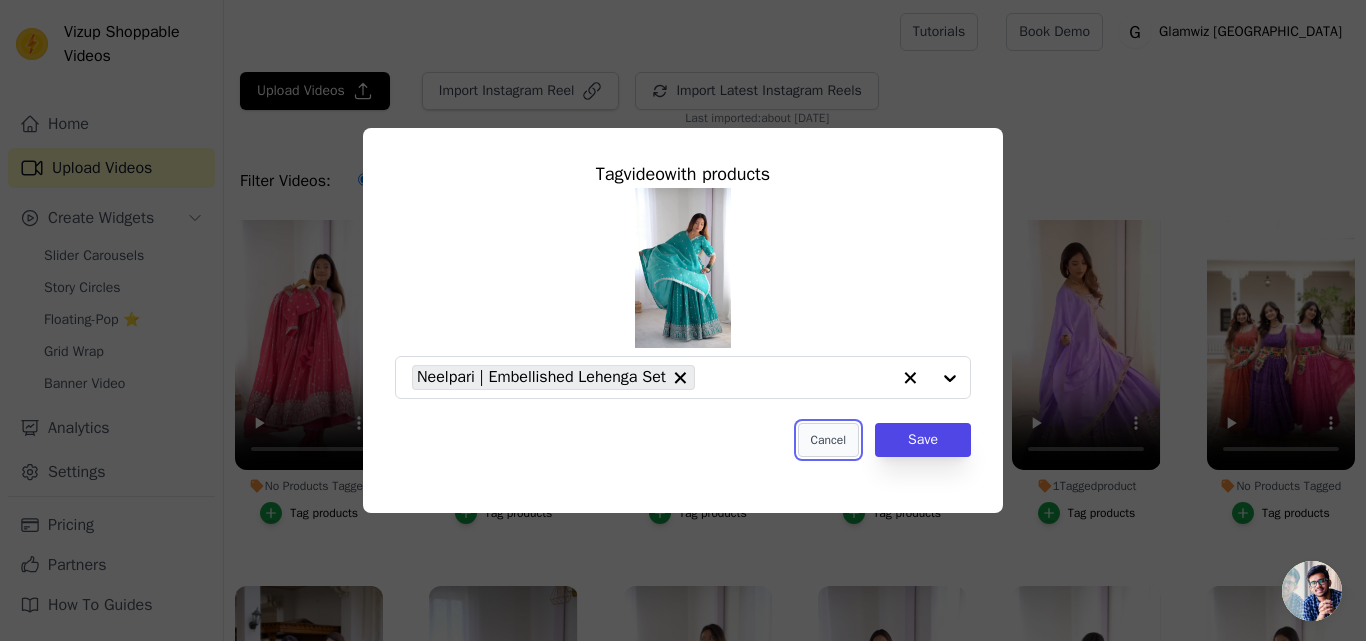 click on "Cancel" at bounding box center [828, 440] 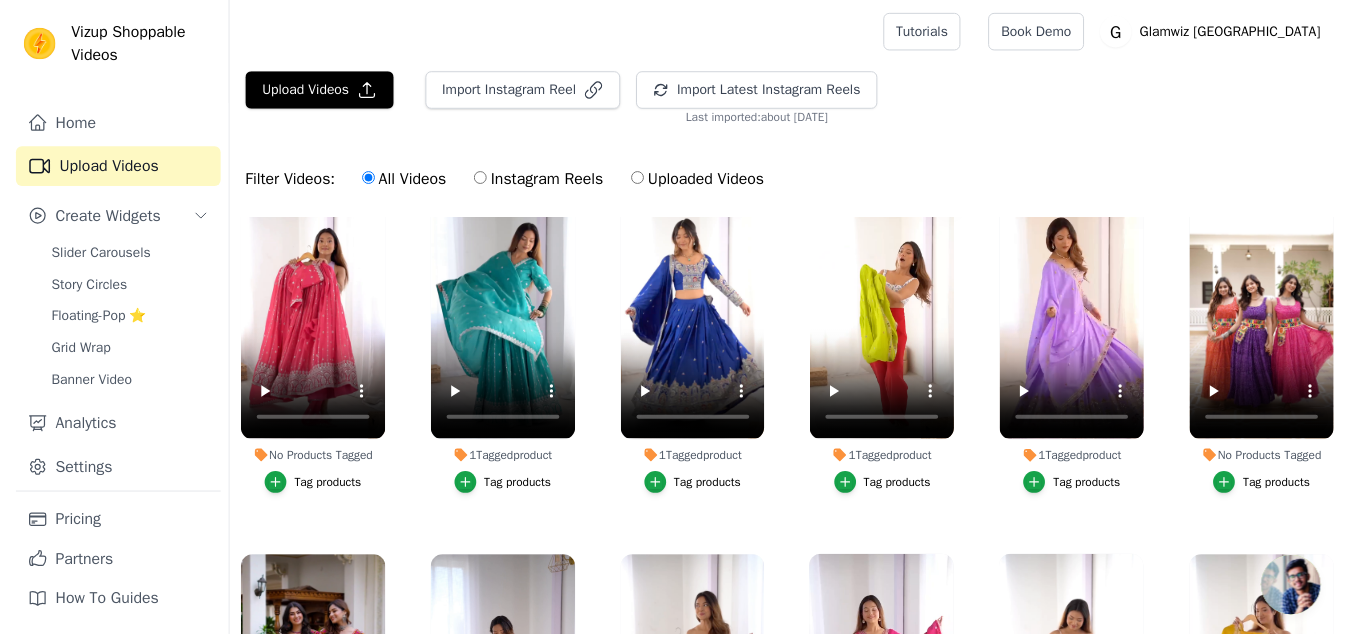 scroll, scrollTop: 1900, scrollLeft: 0, axis: vertical 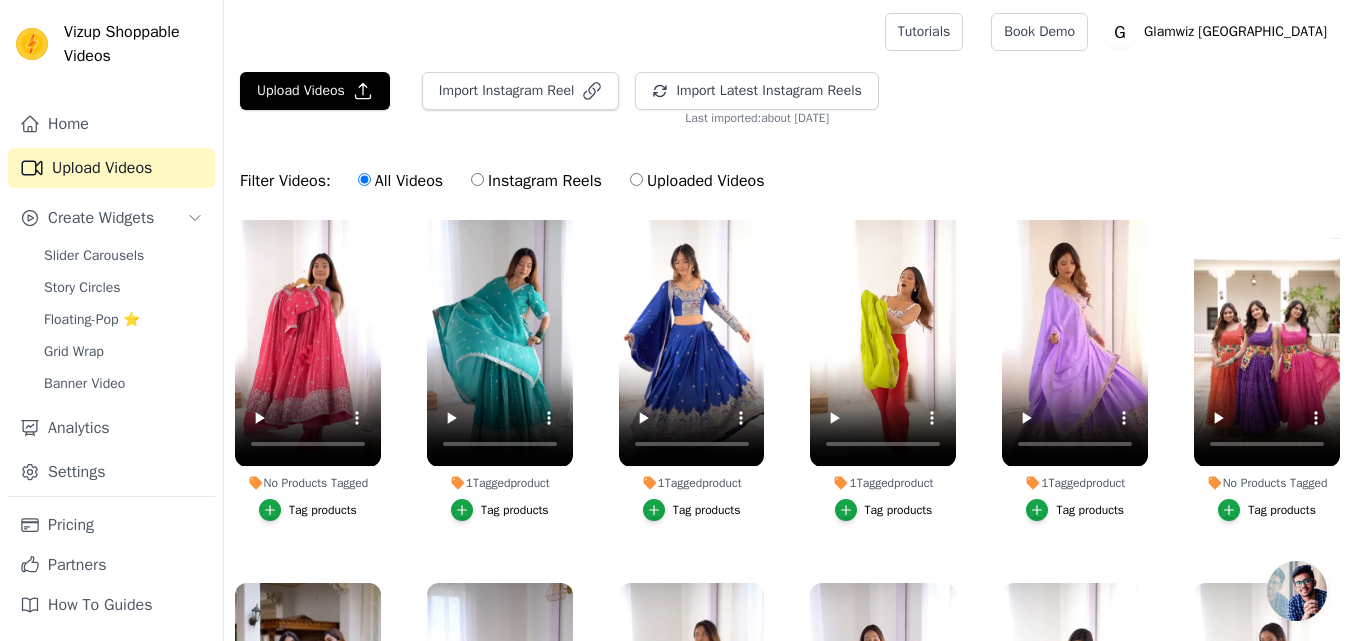 click on "Tag products" at bounding box center [707, 510] 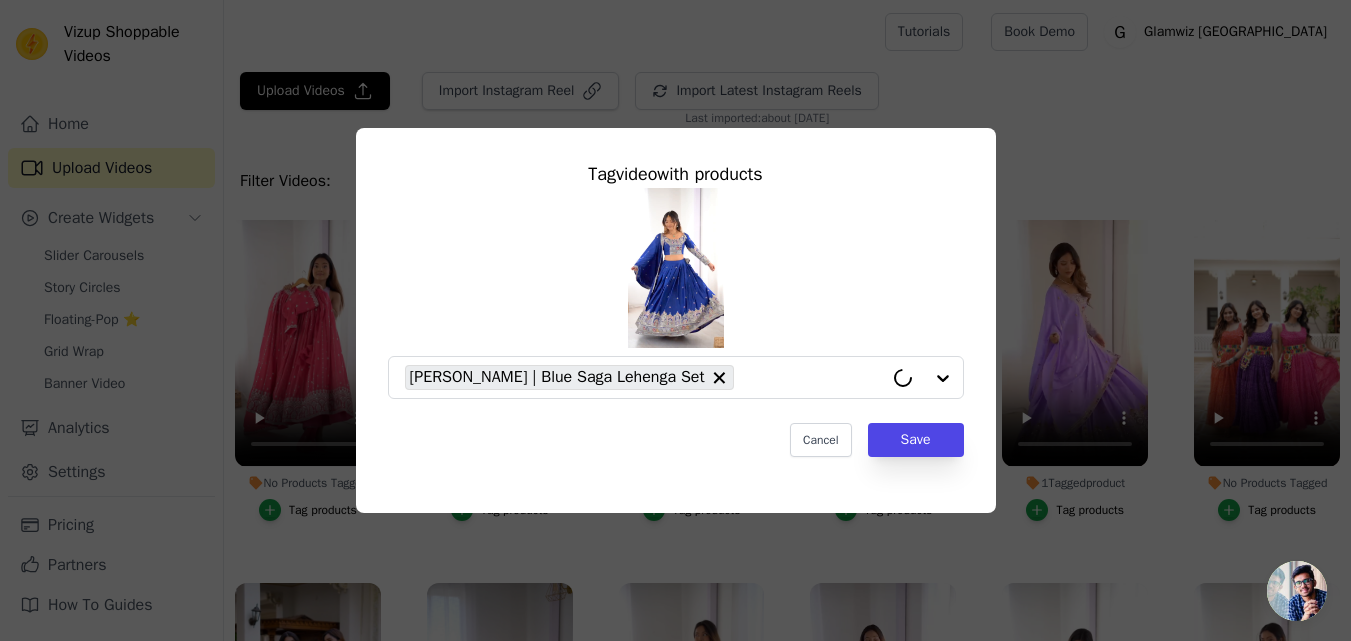 scroll, scrollTop: 1923, scrollLeft: 0, axis: vertical 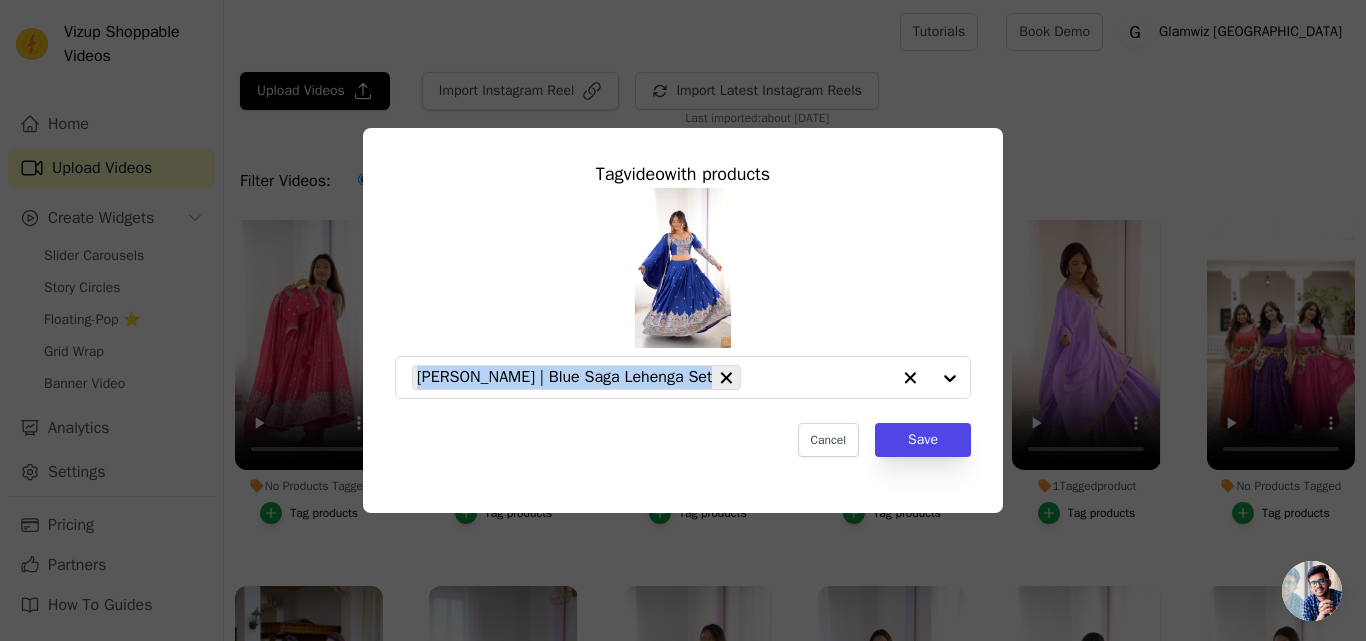 drag, startPoint x: 691, startPoint y: 384, endPoint x: 389, endPoint y: 65, distance: 439.2778 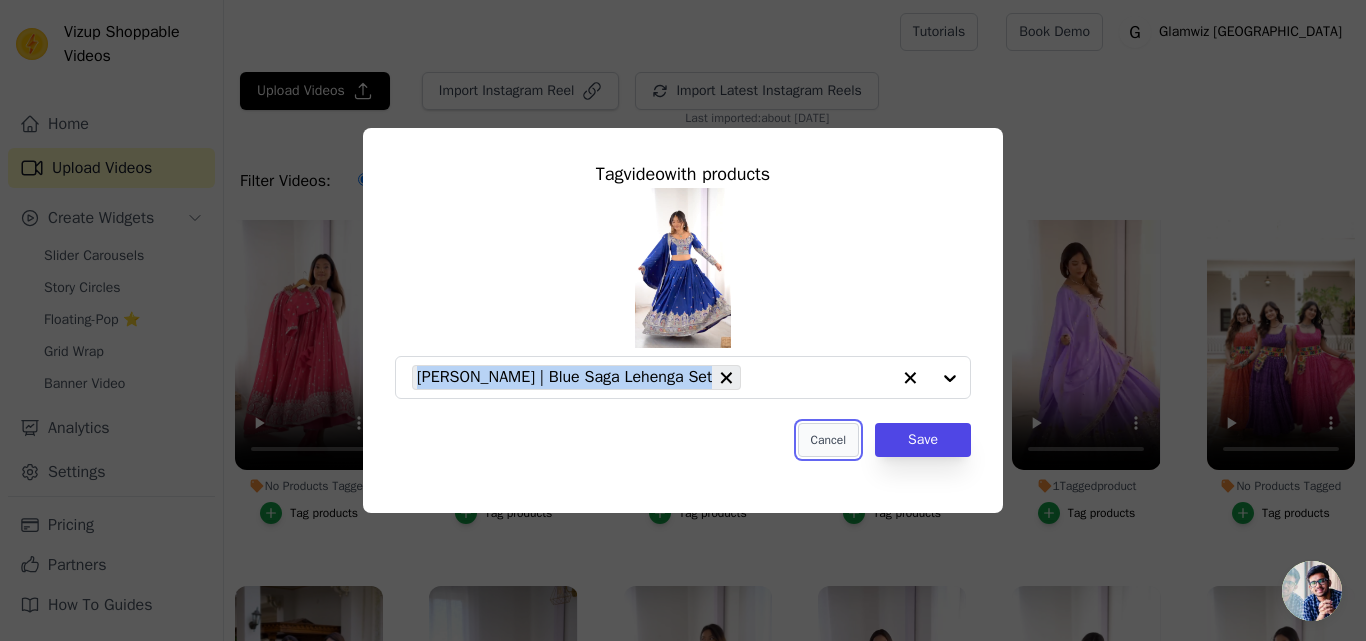 click on "Cancel" at bounding box center (828, 440) 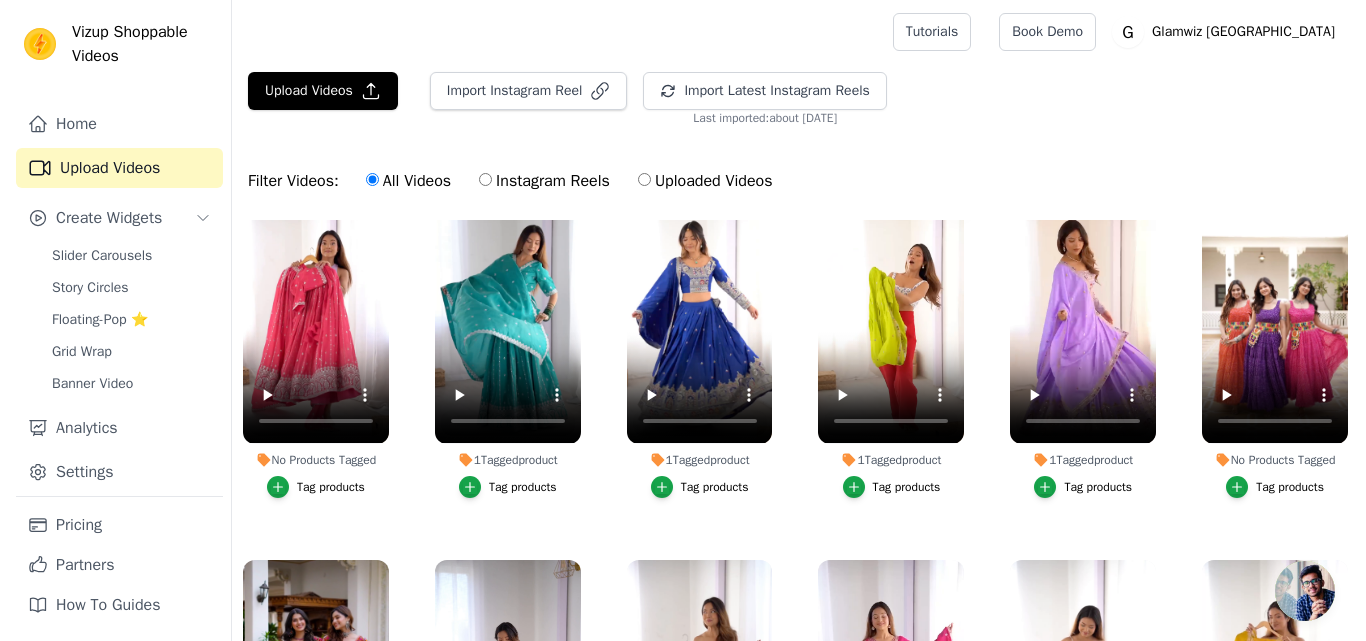 scroll, scrollTop: 1900, scrollLeft: 0, axis: vertical 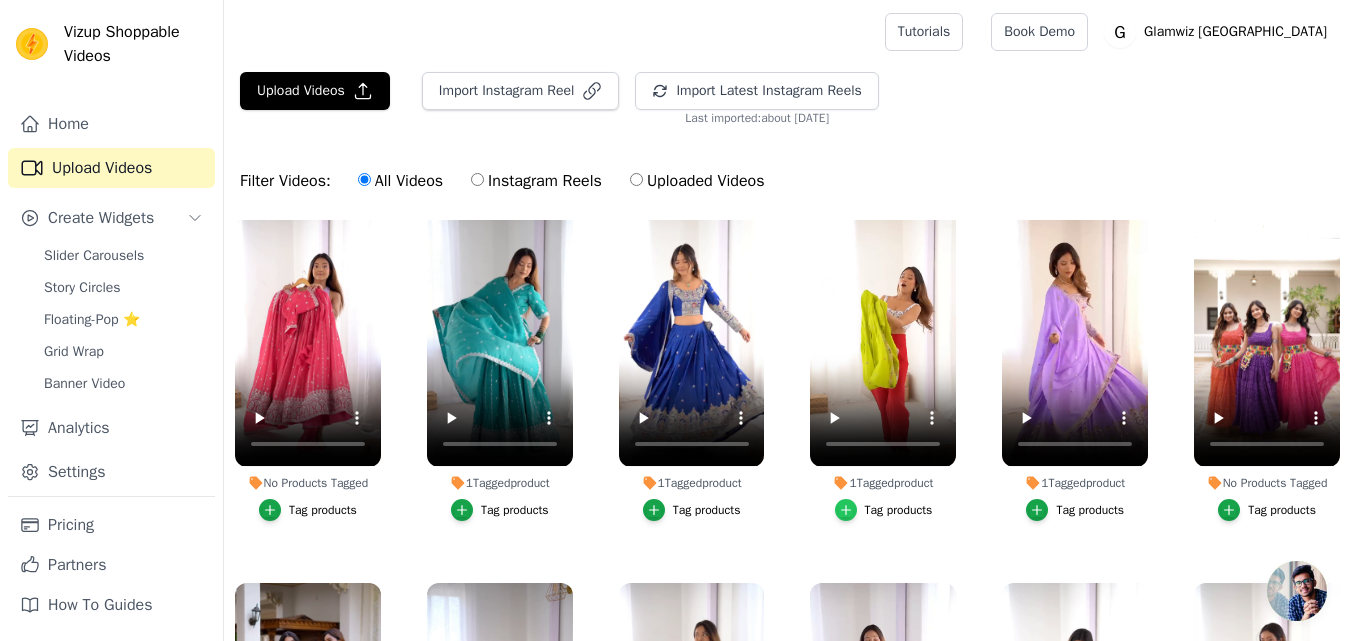 click 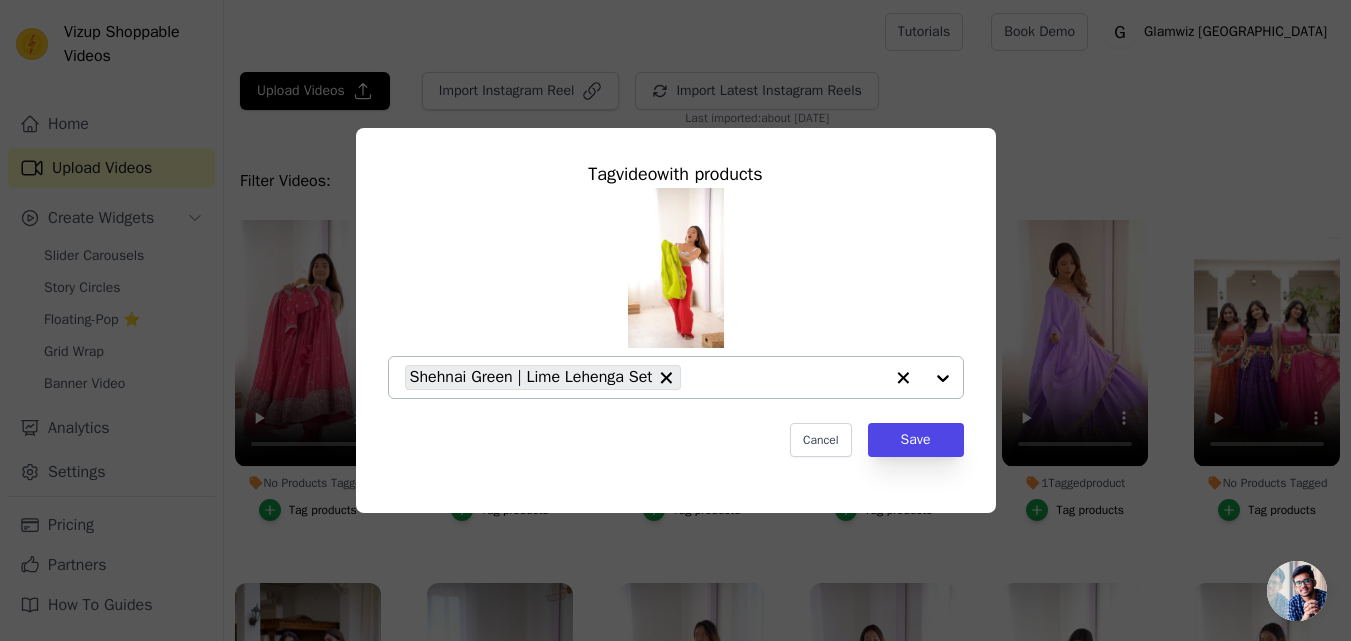 scroll, scrollTop: 1923, scrollLeft: 0, axis: vertical 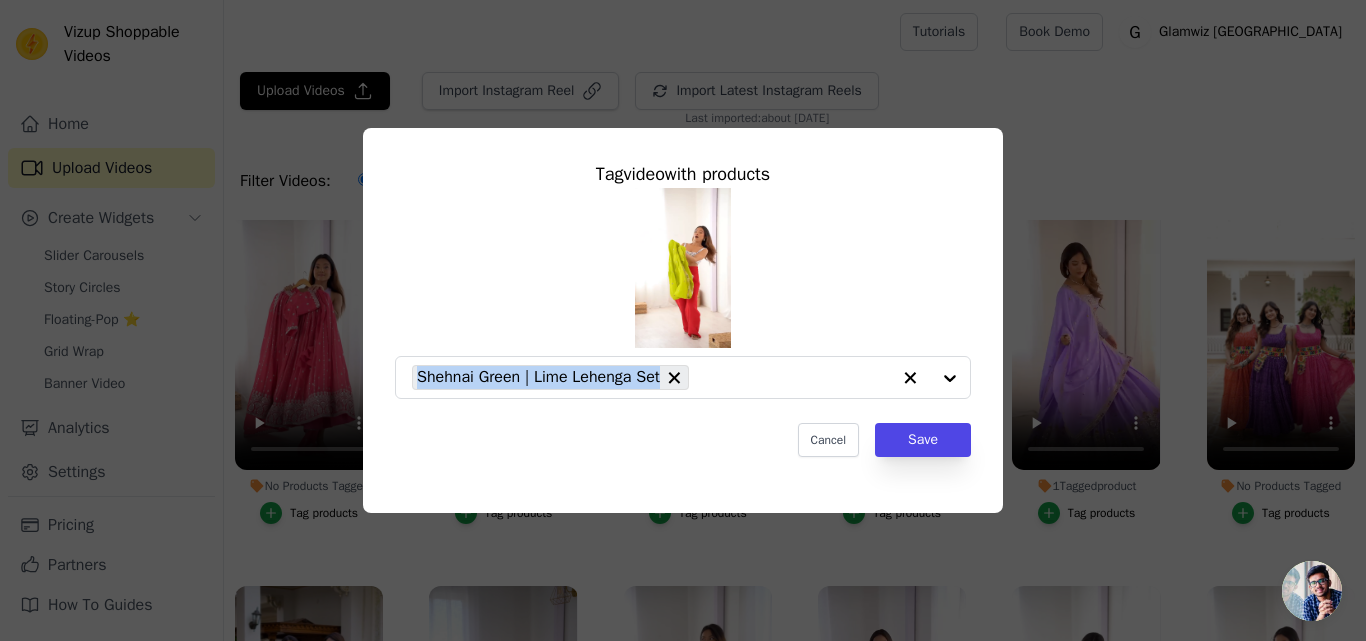 copy on "Shehnai Green | Lime Lehenga Set" 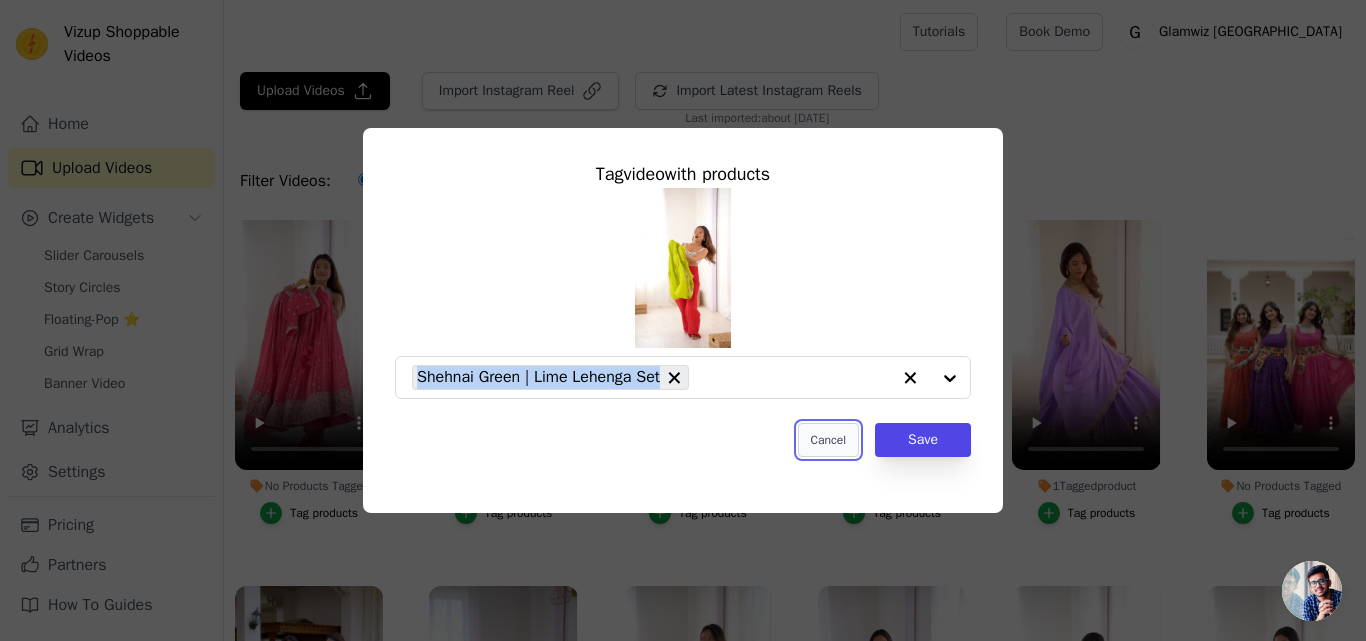 click on "Cancel" at bounding box center (828, 440) 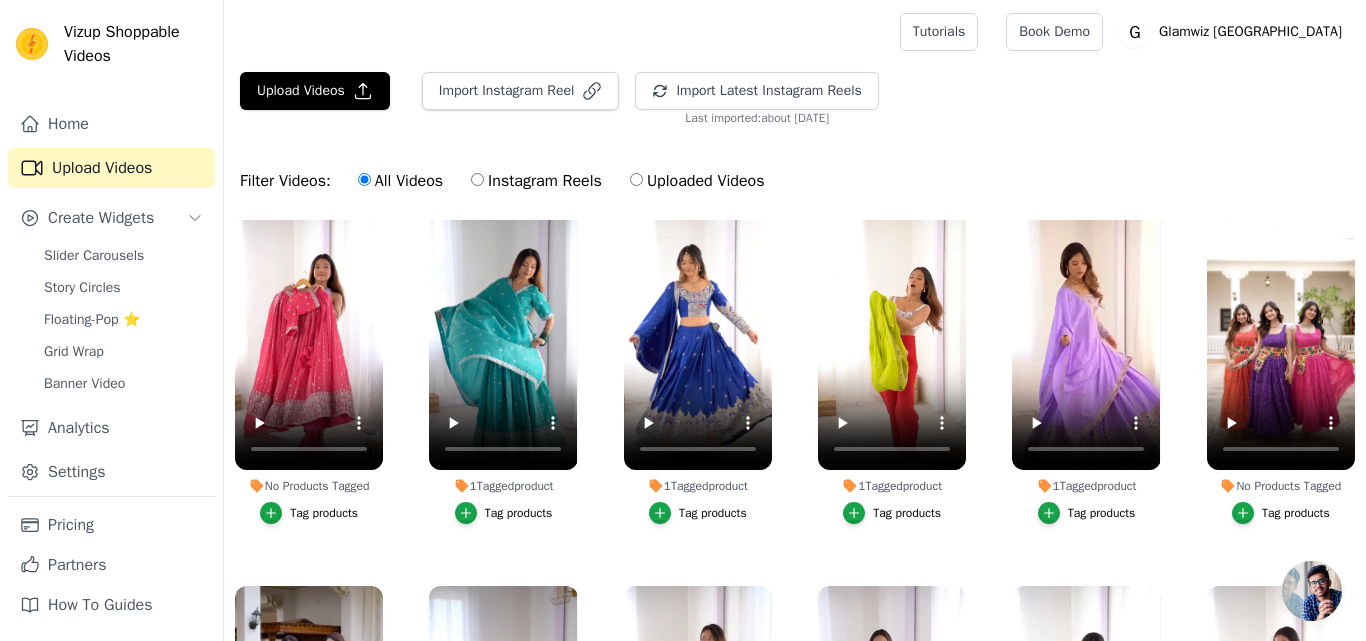 scroll, scrollTop: 1900, scrollLeft: 0, axis: vertical 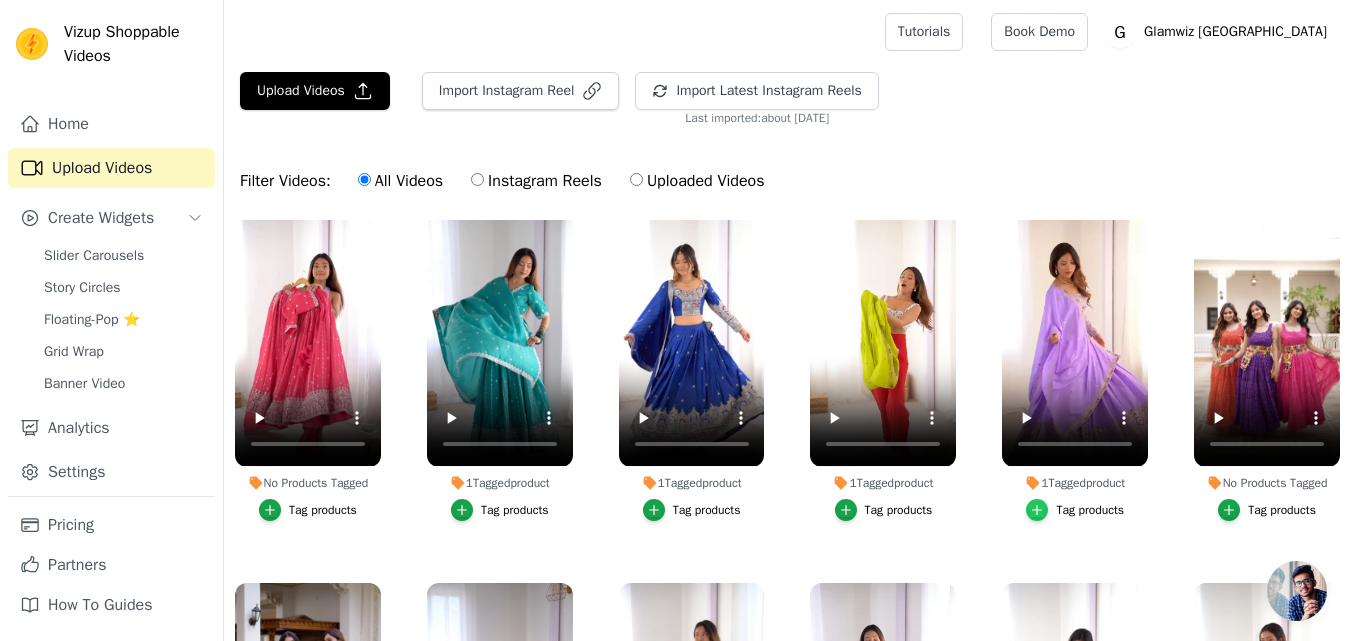 click at bounding box center (1037, 510) 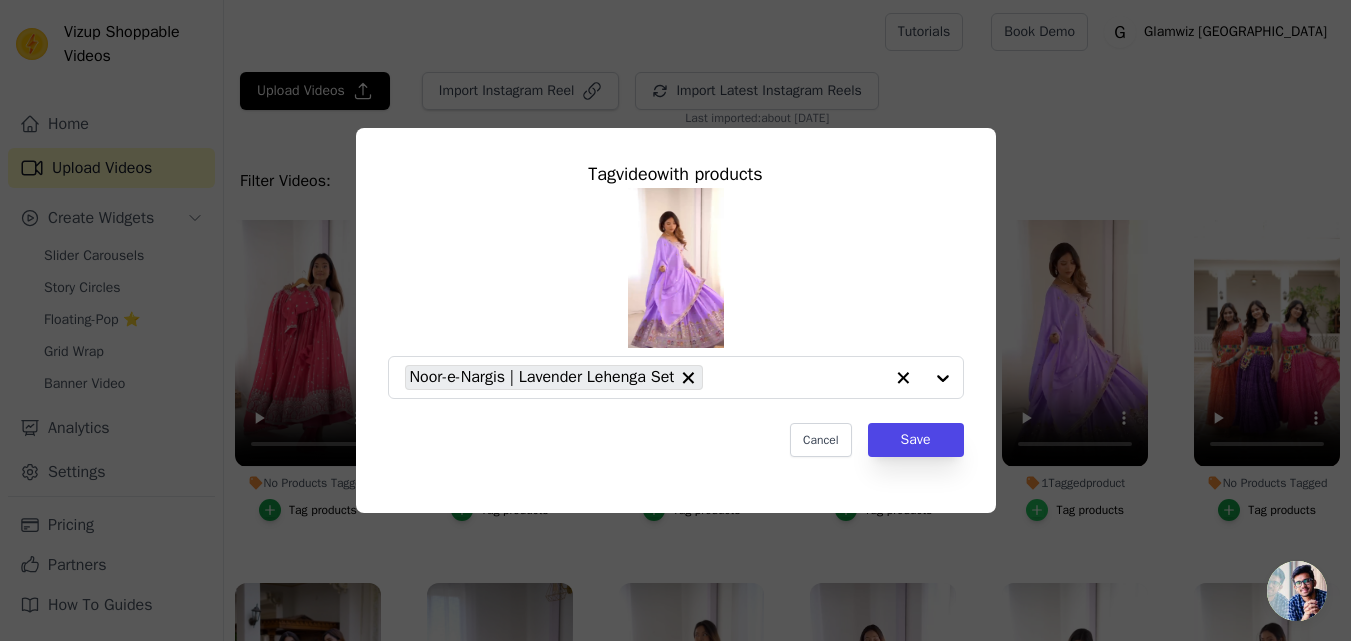 scroll, scrollTop: 1923, scrollLeft: 0, axis: vertical 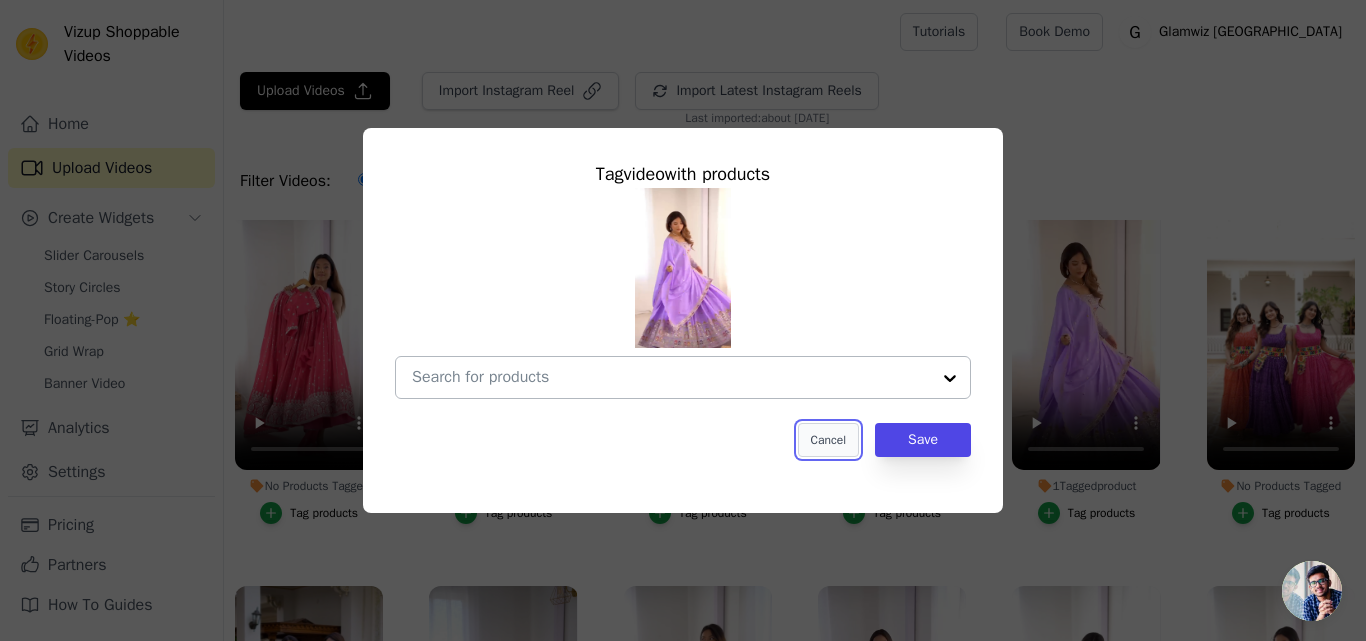 click on "Cancel" at bounding box center (828, 440) 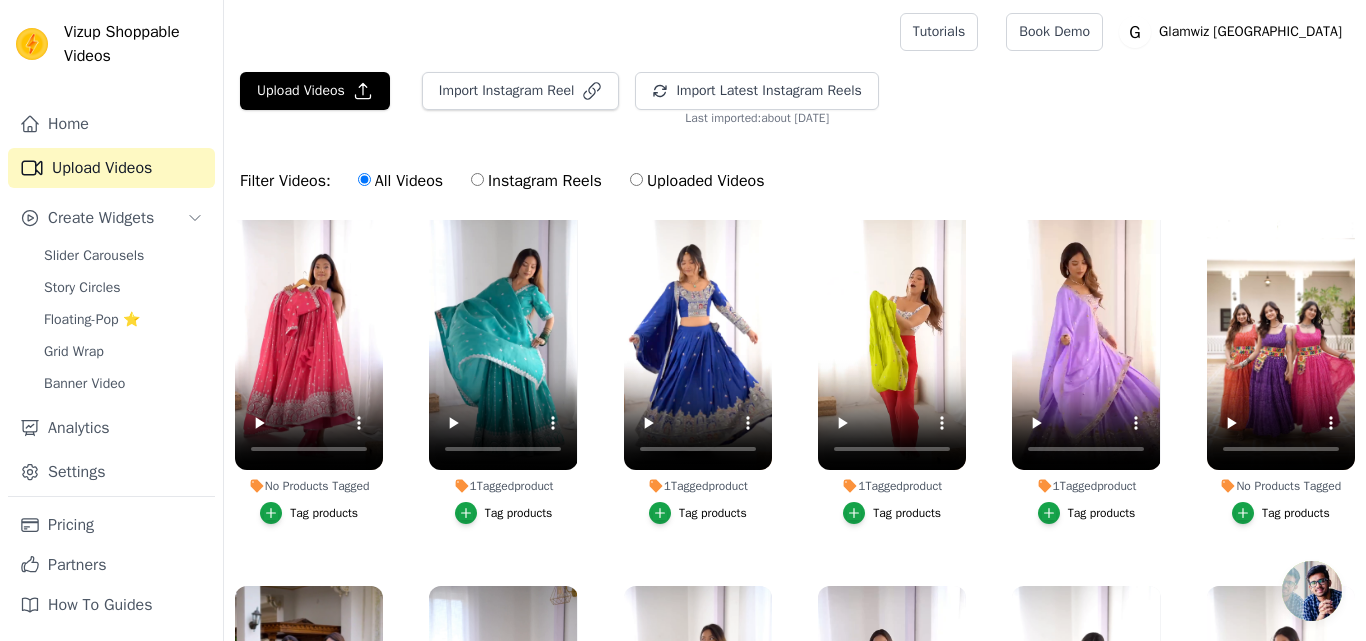 scroll, scrollTop: 1900, scrollLeft: 0, axis: vertical 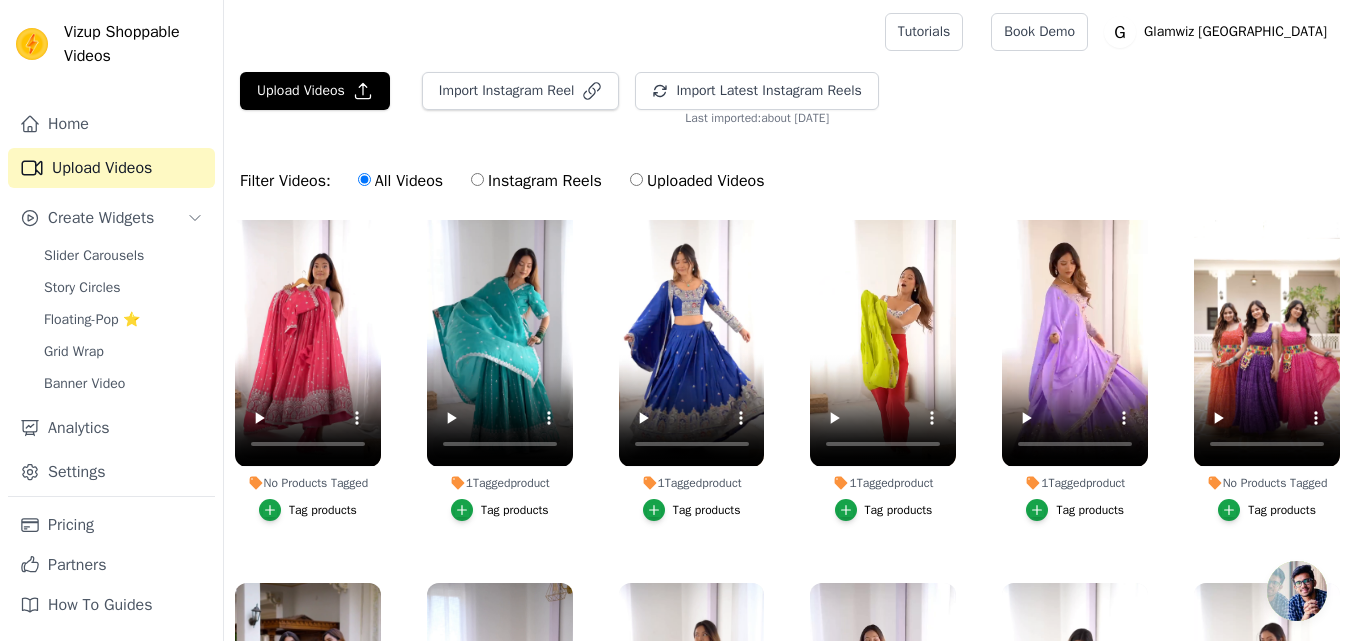 click on "Tag products" at bounding box center (1075, 510) 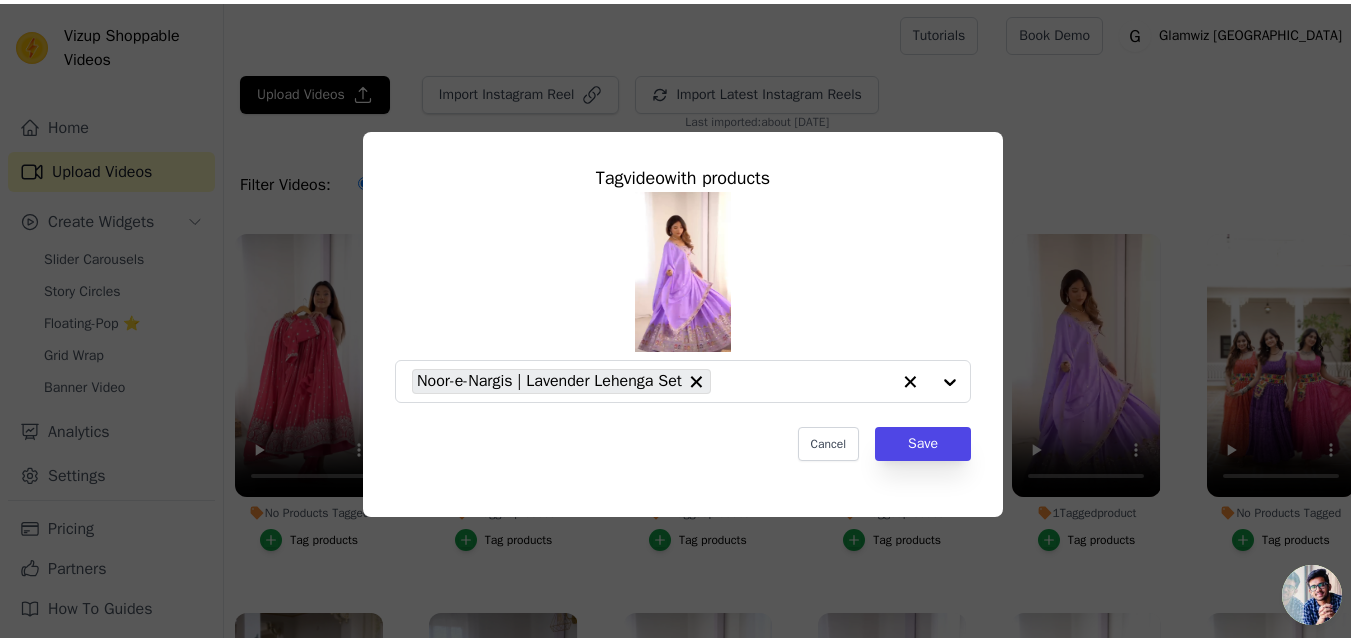 scroll, scrollTop: 1923, scrollLeft: 0, axis: vertical 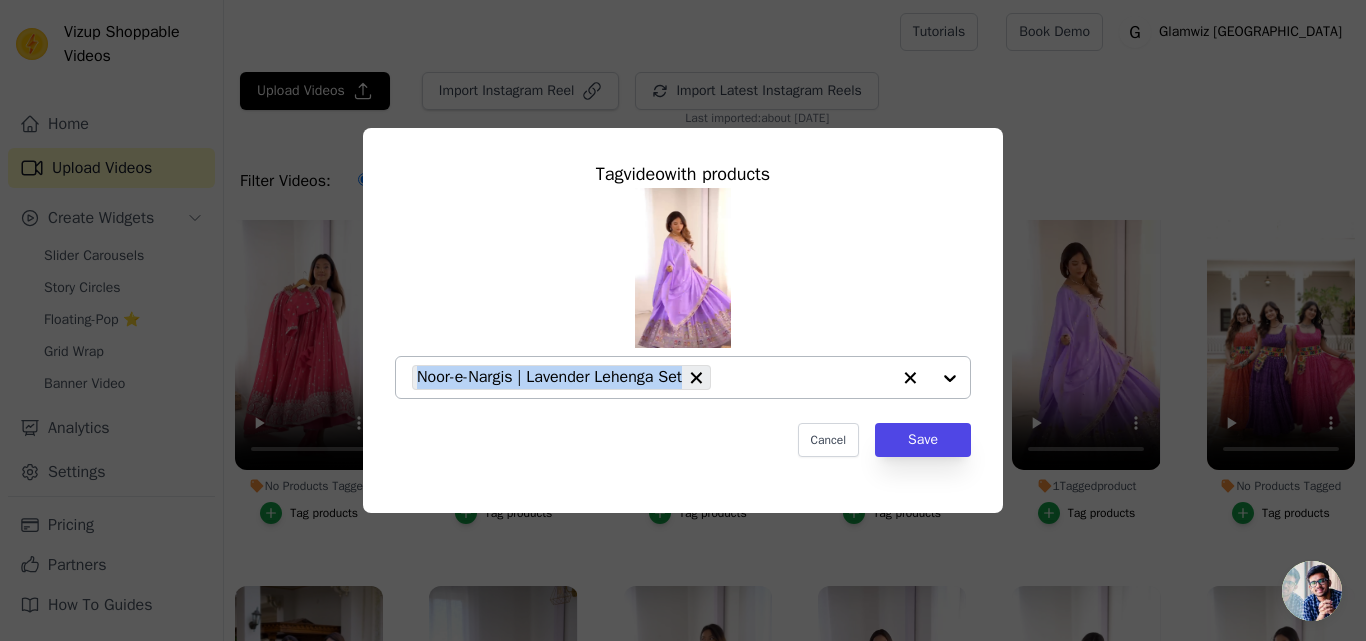 copy on "Noor-e-Nargis | Lavender Lehenga Set" 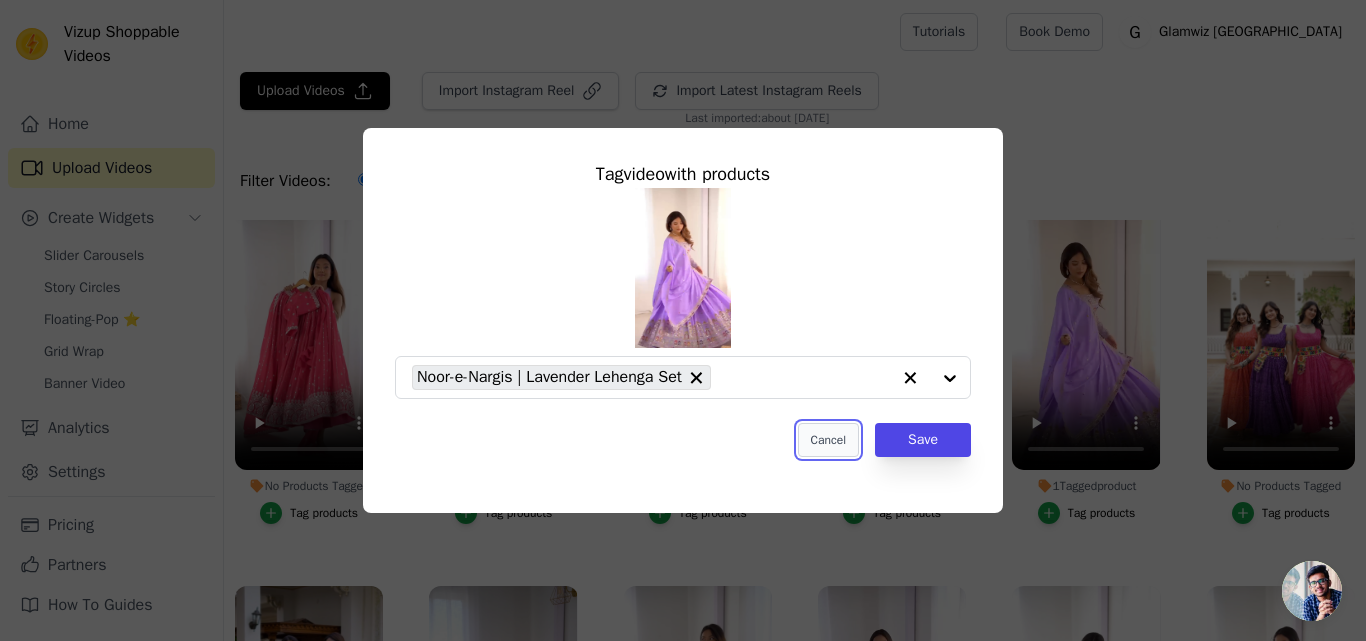 click on "Cancel" at bounding box center [828, 440] 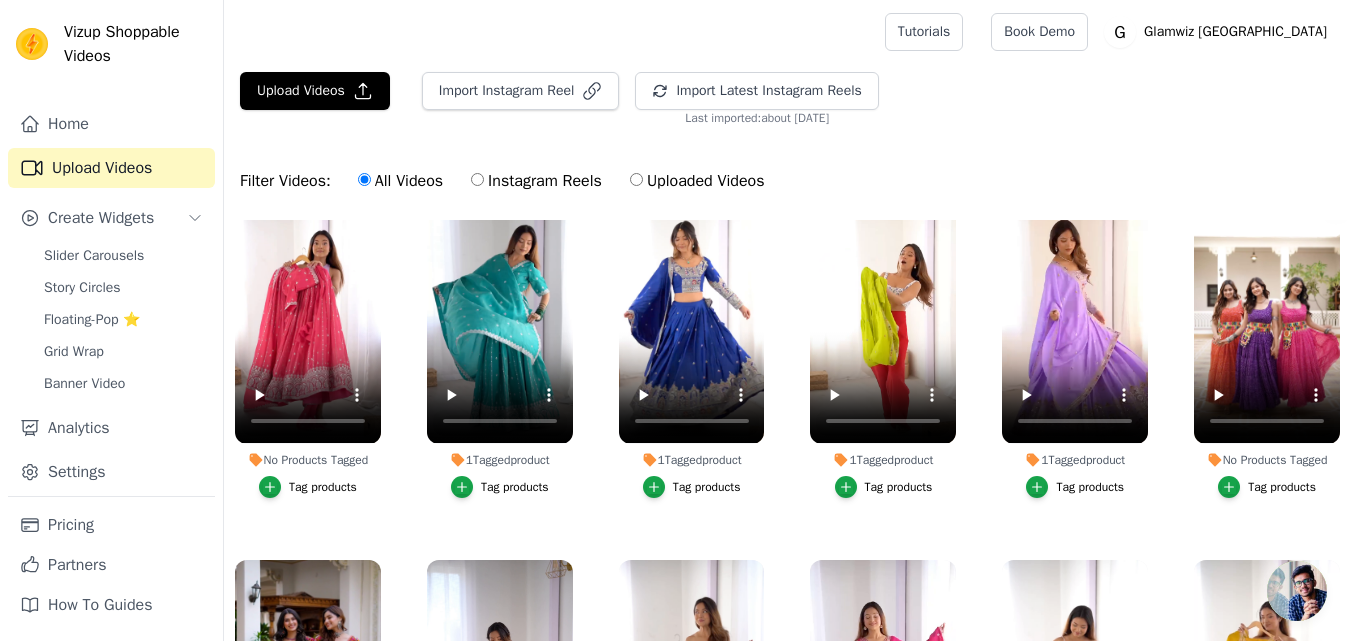 scroll, scrollTop: 1900, scrollLeft: 0, axis: vertical 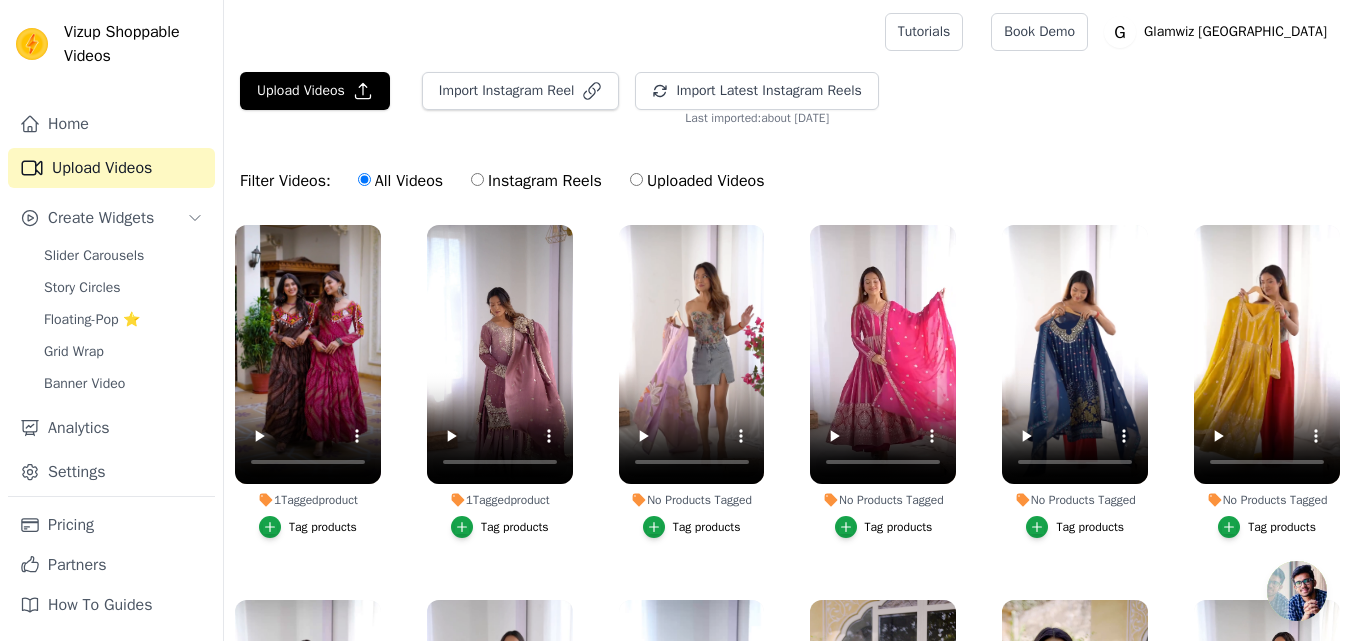 click on "Tag products" at bounding box center [323, 527] 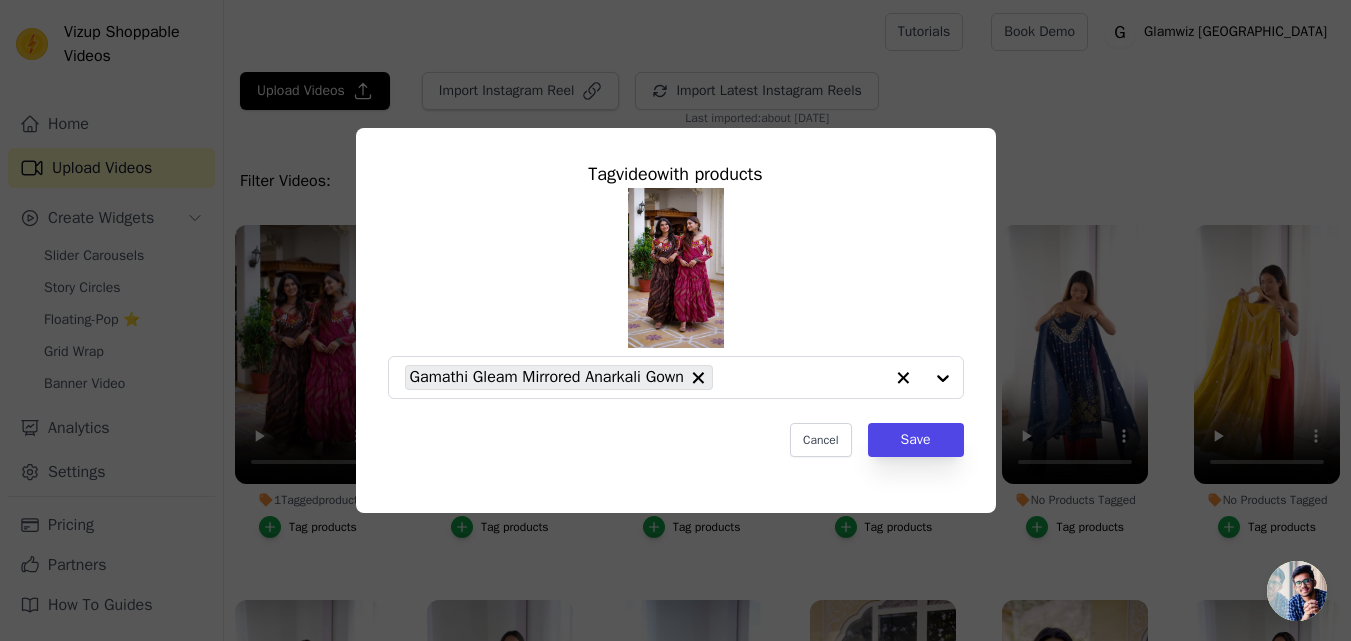 scroll, scrollTop: 2284, scrollLeft: 0, axis: vertical 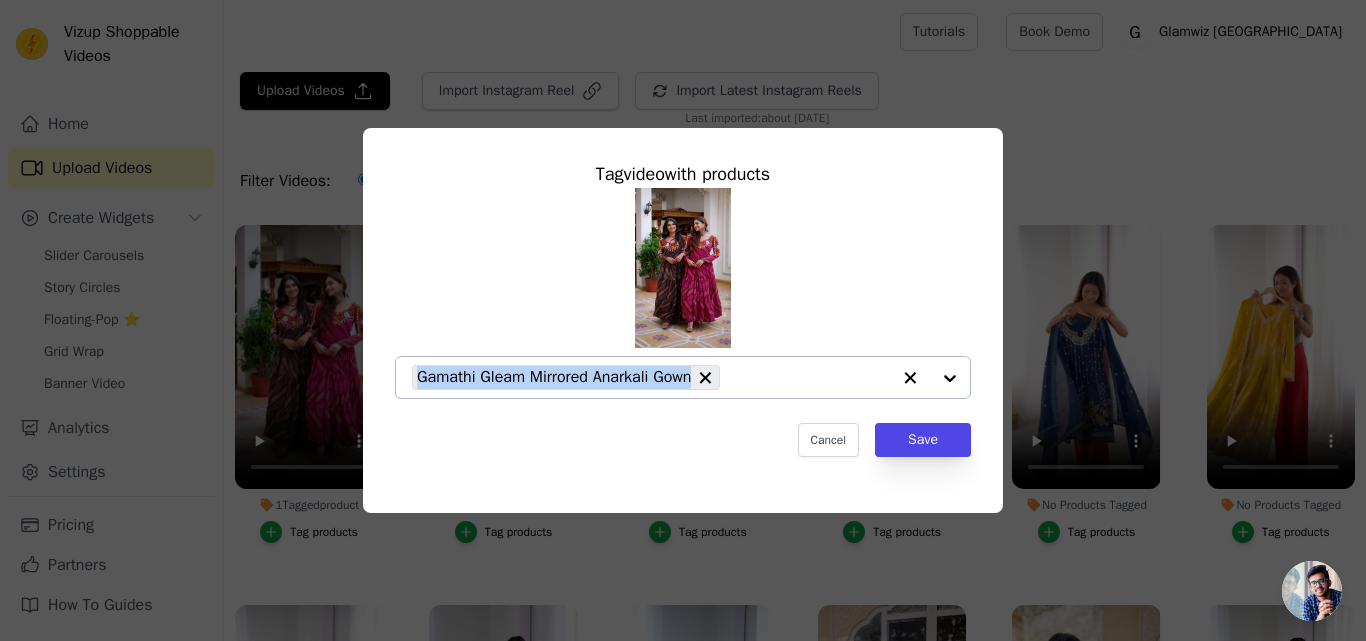 copy on "Gamathi Gleam Mirrored Anarkali Gown" 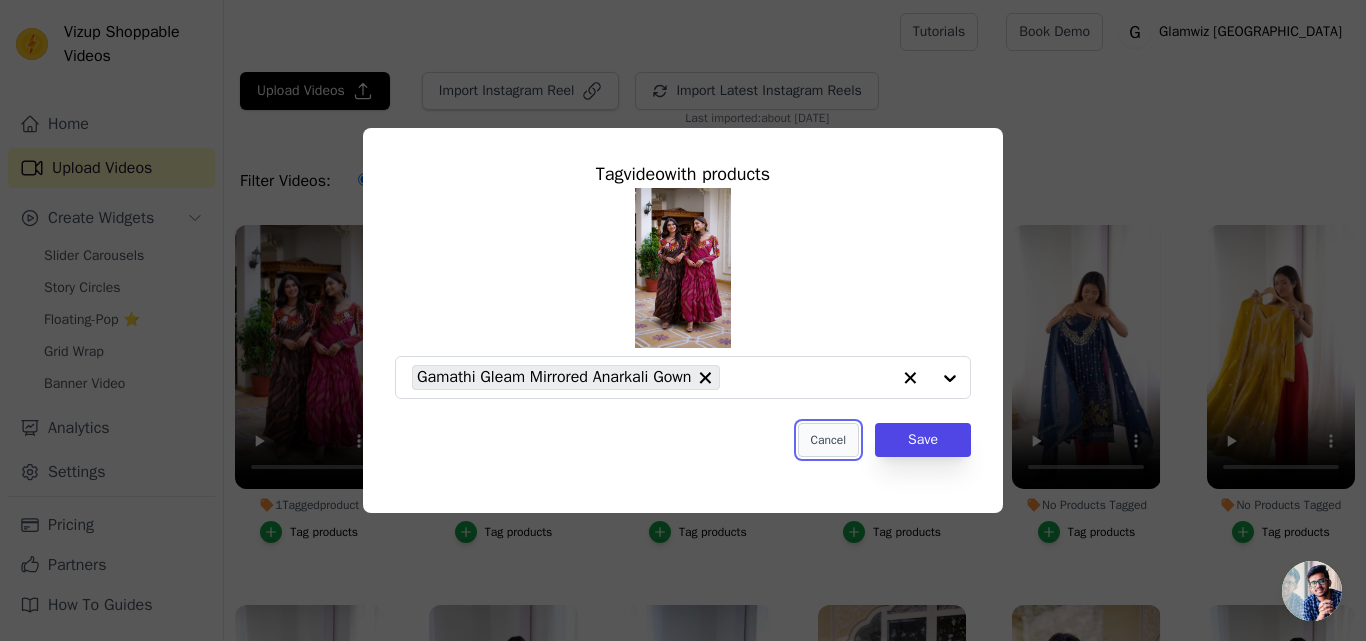 click on "Cancel" at bounding box center [828, 440] 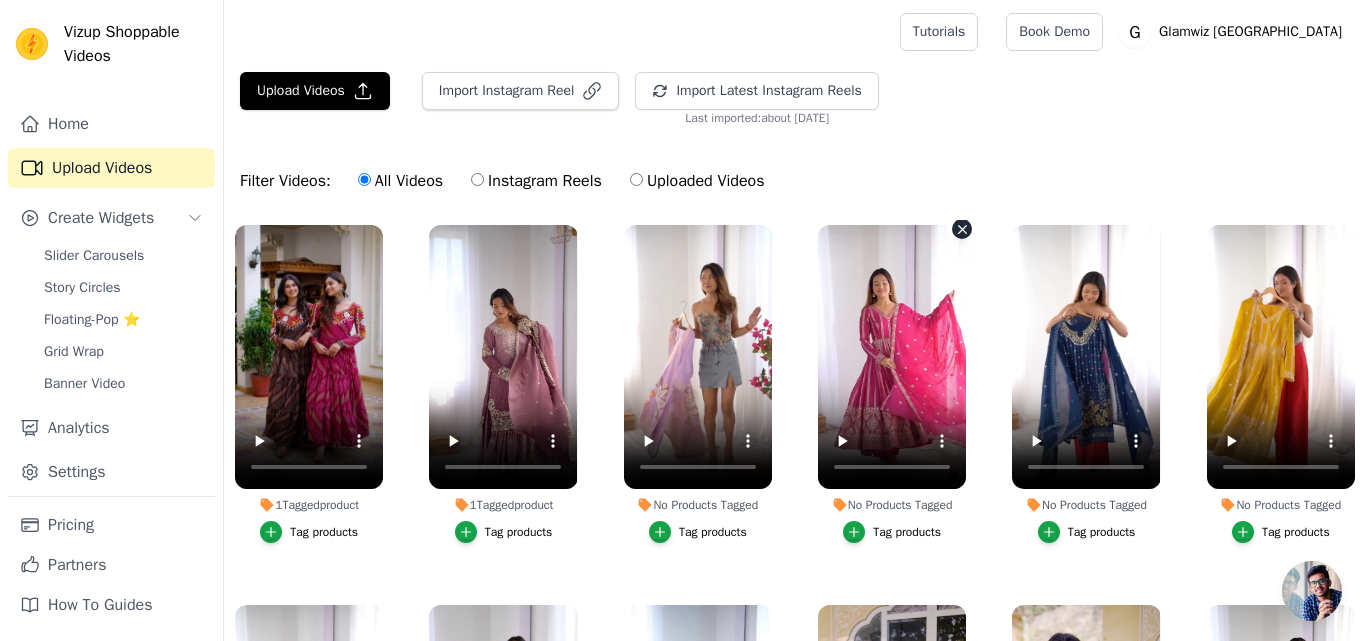 scroll, scrollTop: 2258, scrollLeft: 0, axis: vertical 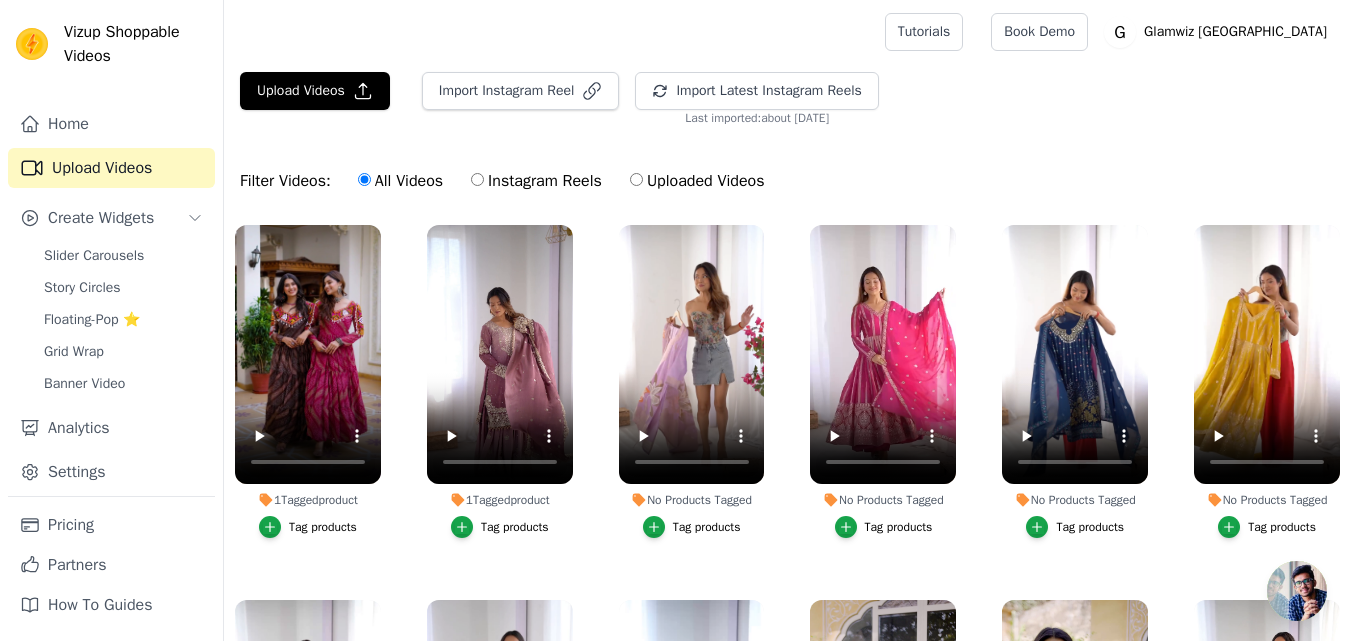 click on "Tag products" at bounding box center (515, 527) 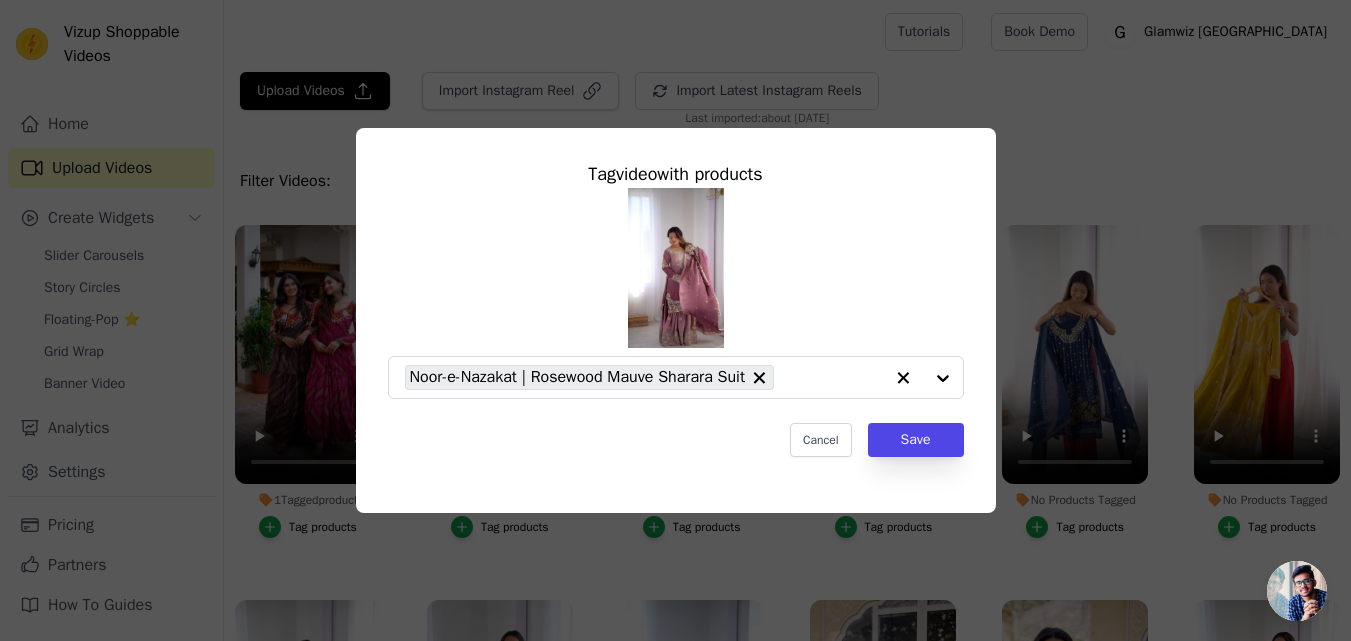 scroll, scrollTop: 2284, scrollLeft: 0, axis: vertical 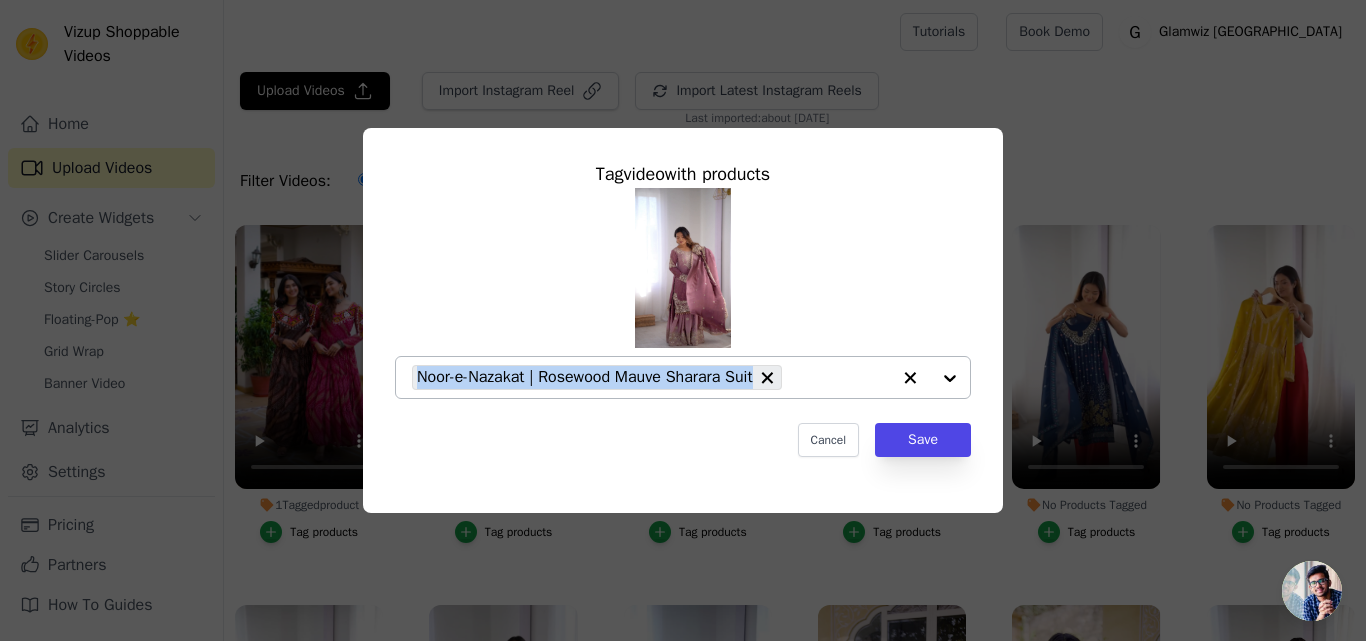 copy on "Noor-e-Nazakat | Rosewood Mauve Sharara Suit" 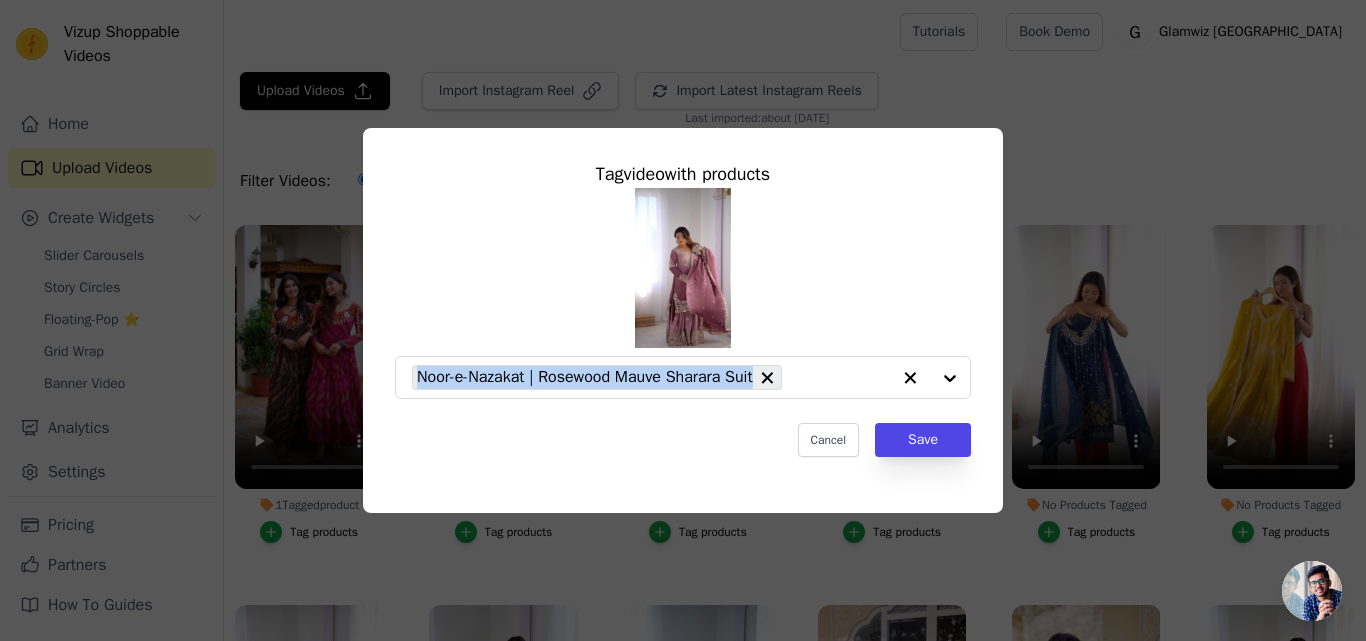 drag, startPoint x: 759, startPoint y: 379, endPoint x: 380, endPoint y: 23, distance: 519.9779 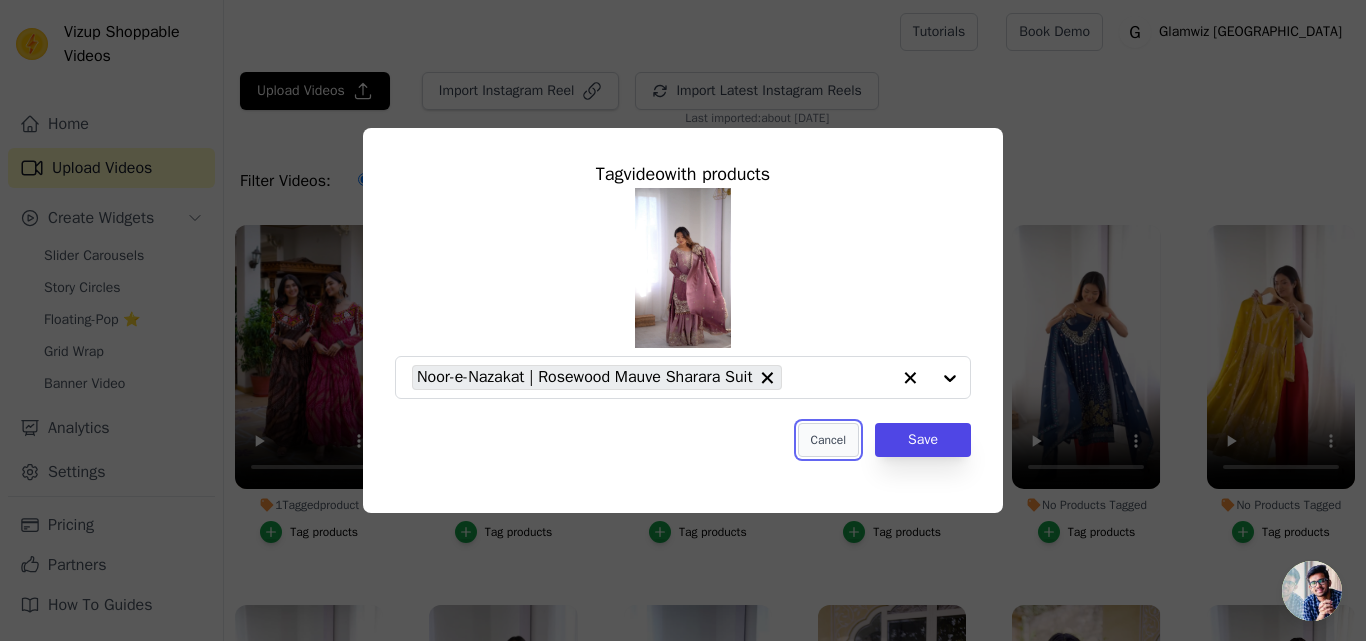 click on "Cancel" at bounding box center [828, 440] 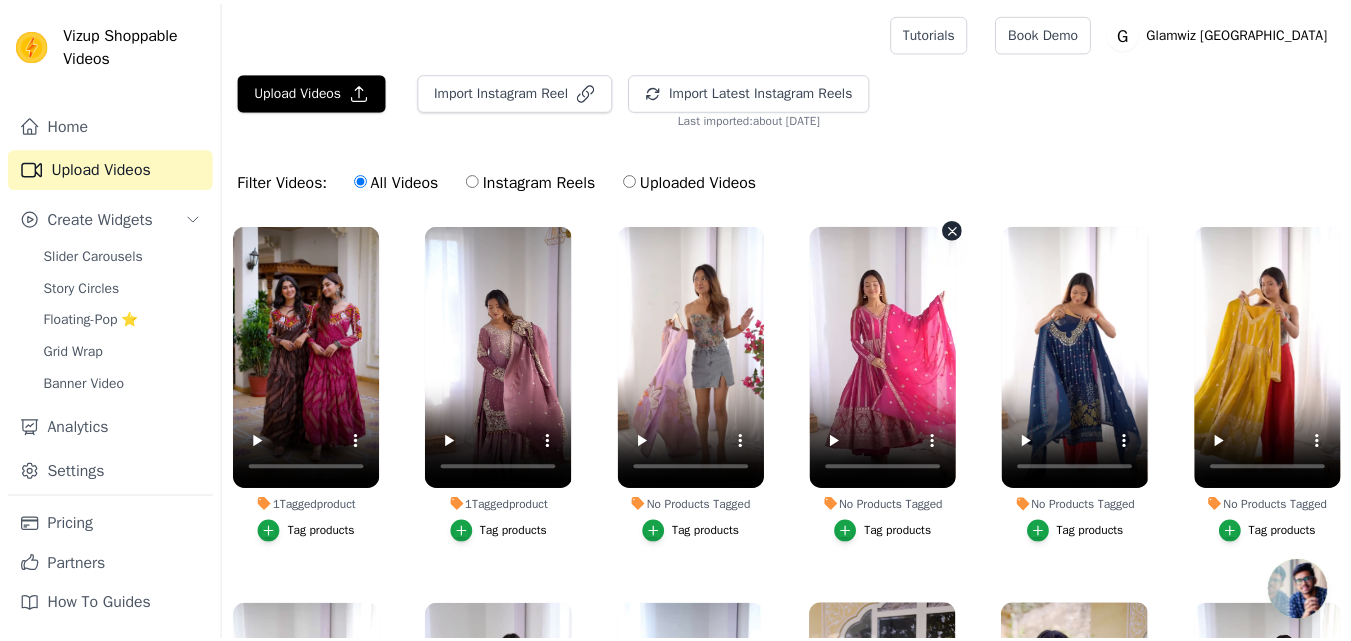 scroll, scrollTop: 2258, scrollLeft: 0, axis: vertical 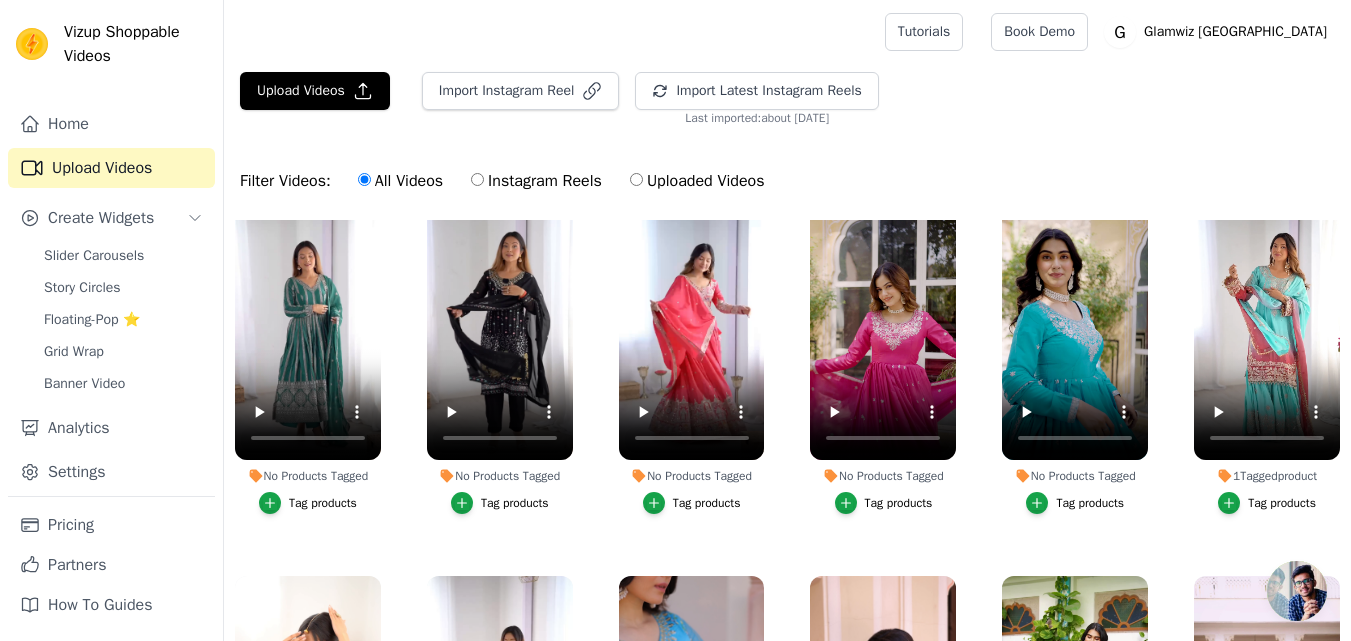 click on "Tag products" at bounding box center (1267, 503) 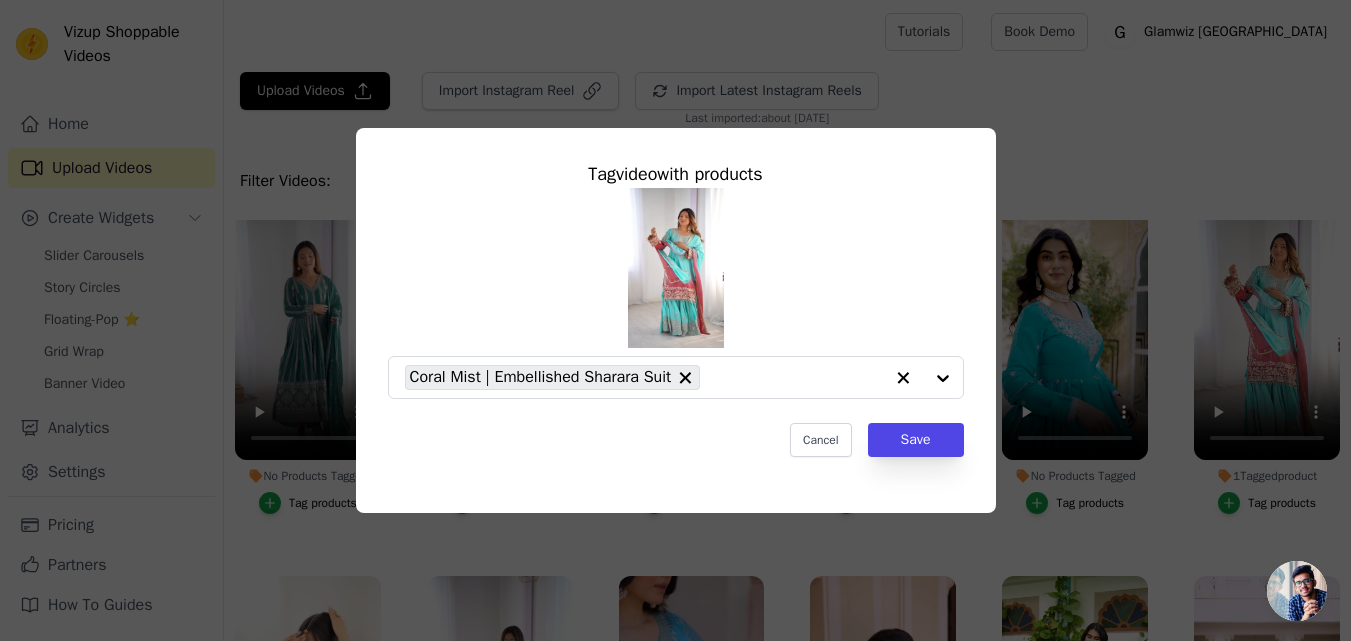 scroll, scrollTop: 2688, scrollLeft: 0, axis: vertical 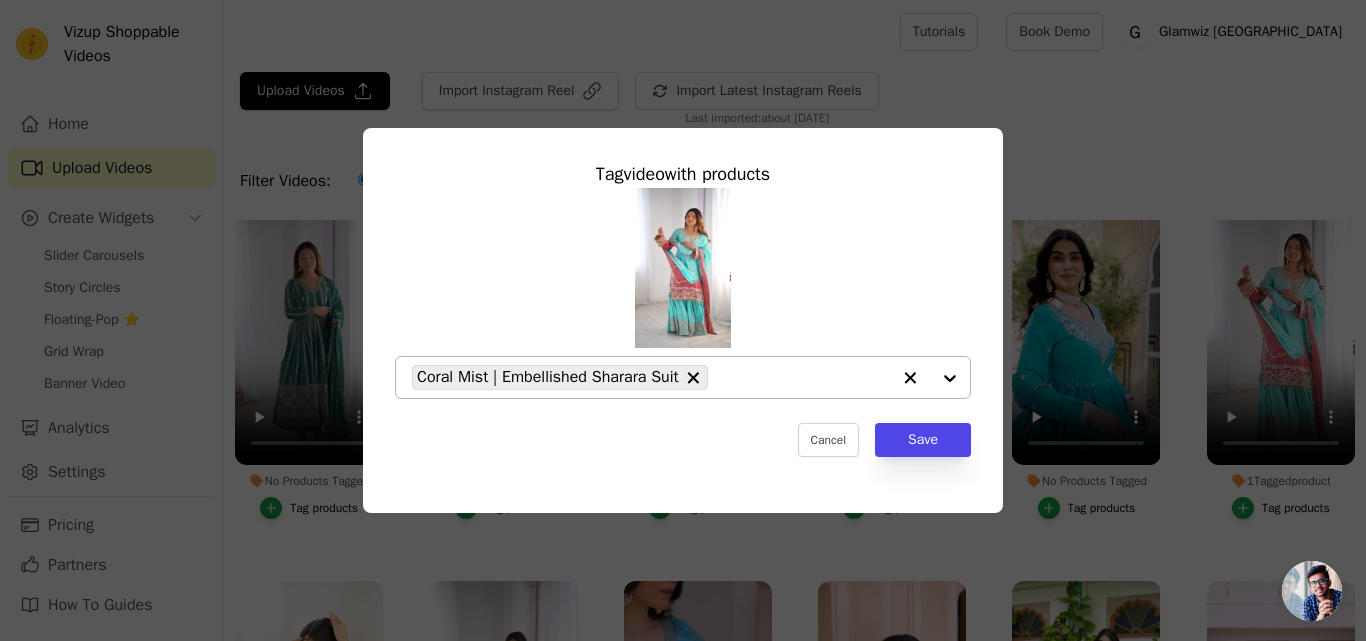 click on "Coral Mist | Embellished Sharara Suit" at bounding box center [560, 377] 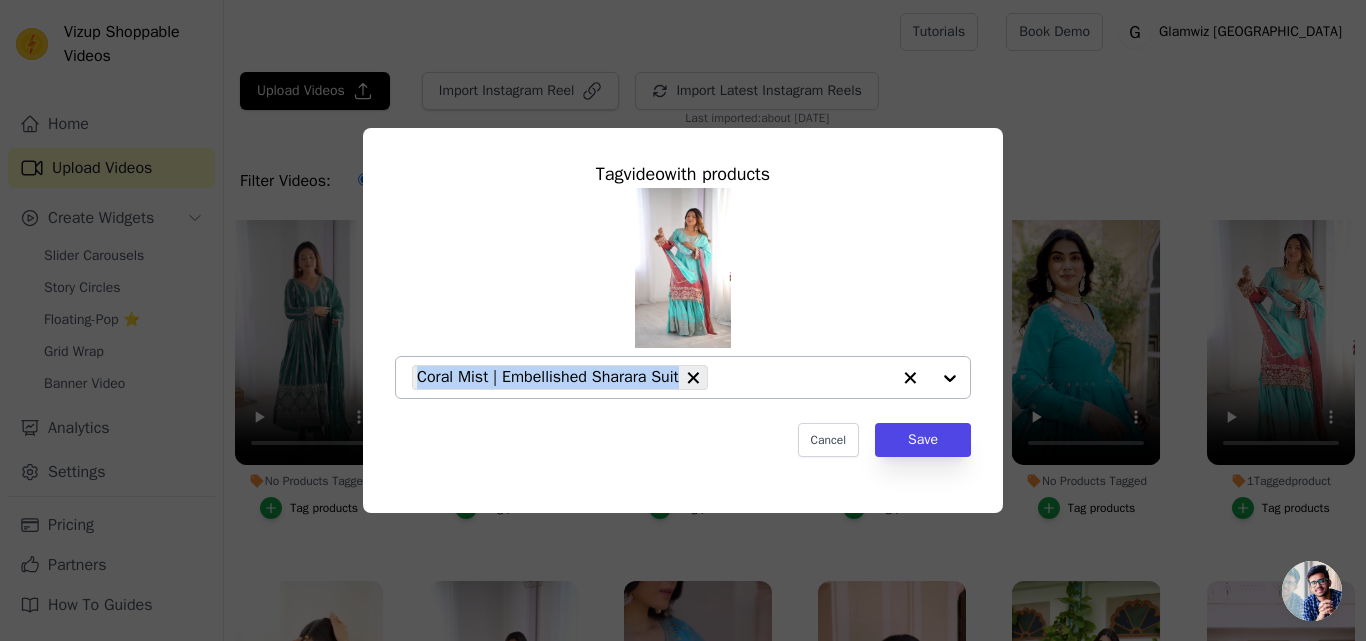 drag, startPoint x: 419, startPoint y: 384, endPoint x: 676, endPoint y: 382, distance: 257.00778 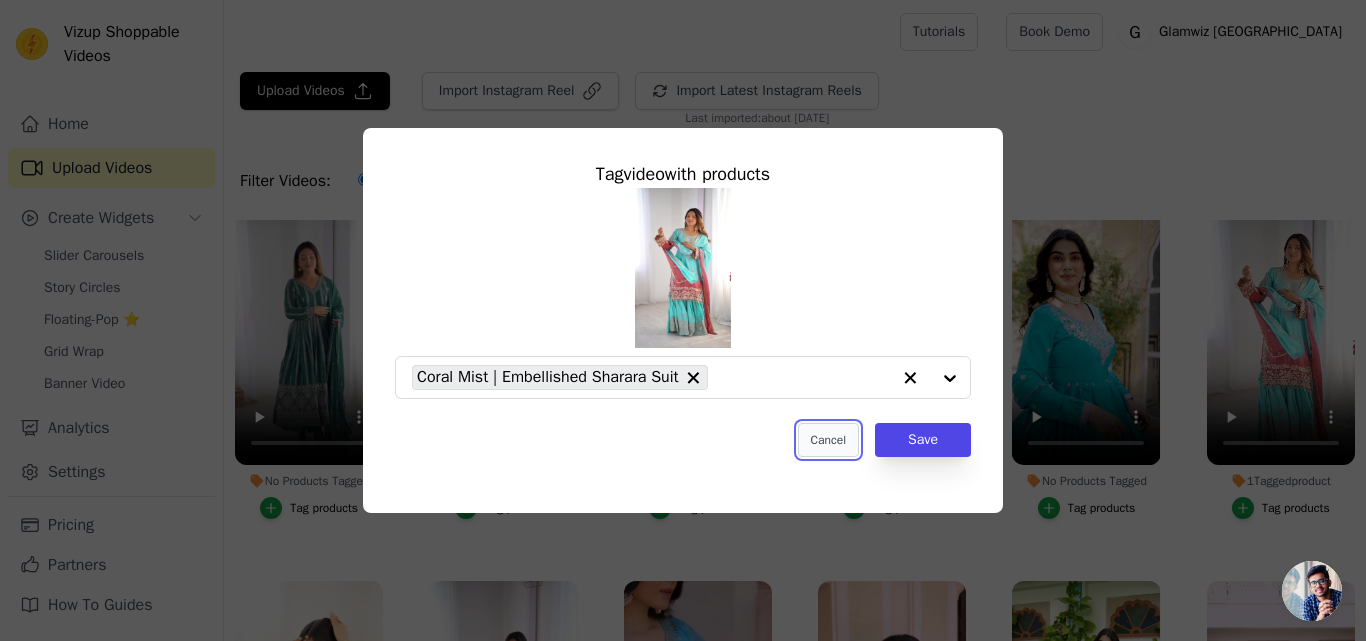 click on "Cancel" at bounding box center [828, 440] 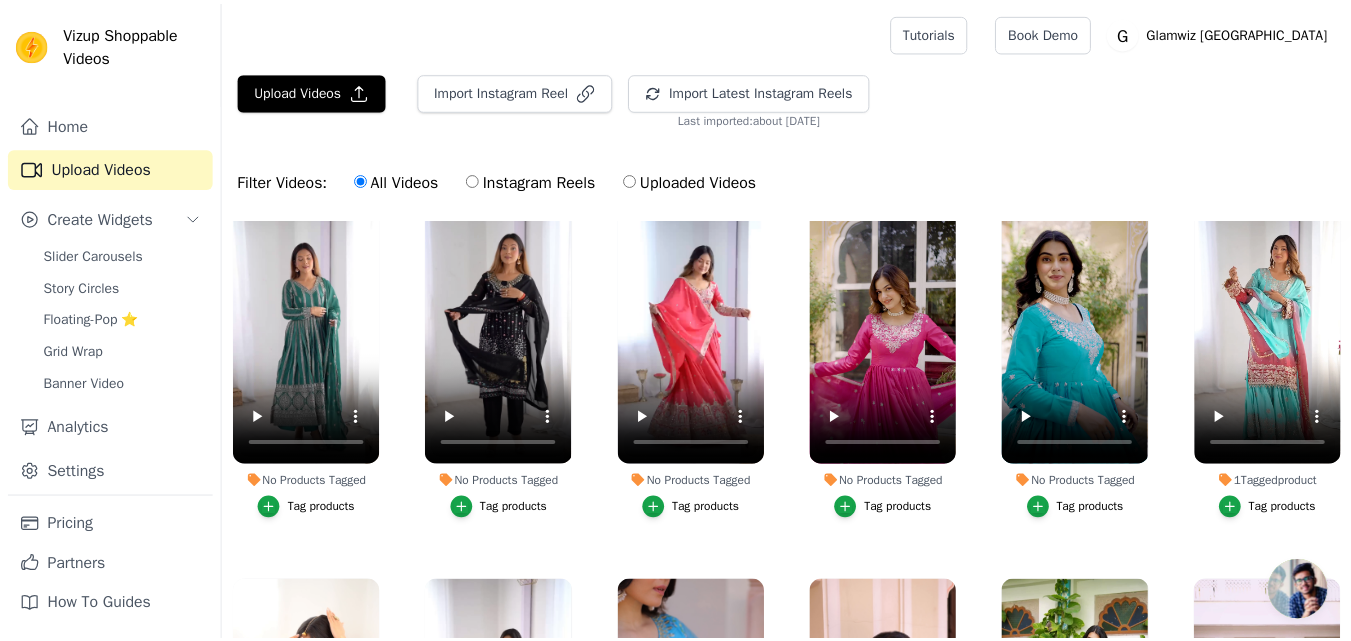 scroll, scrollTop: 2657, scrollLeft: 0, axis: vertical 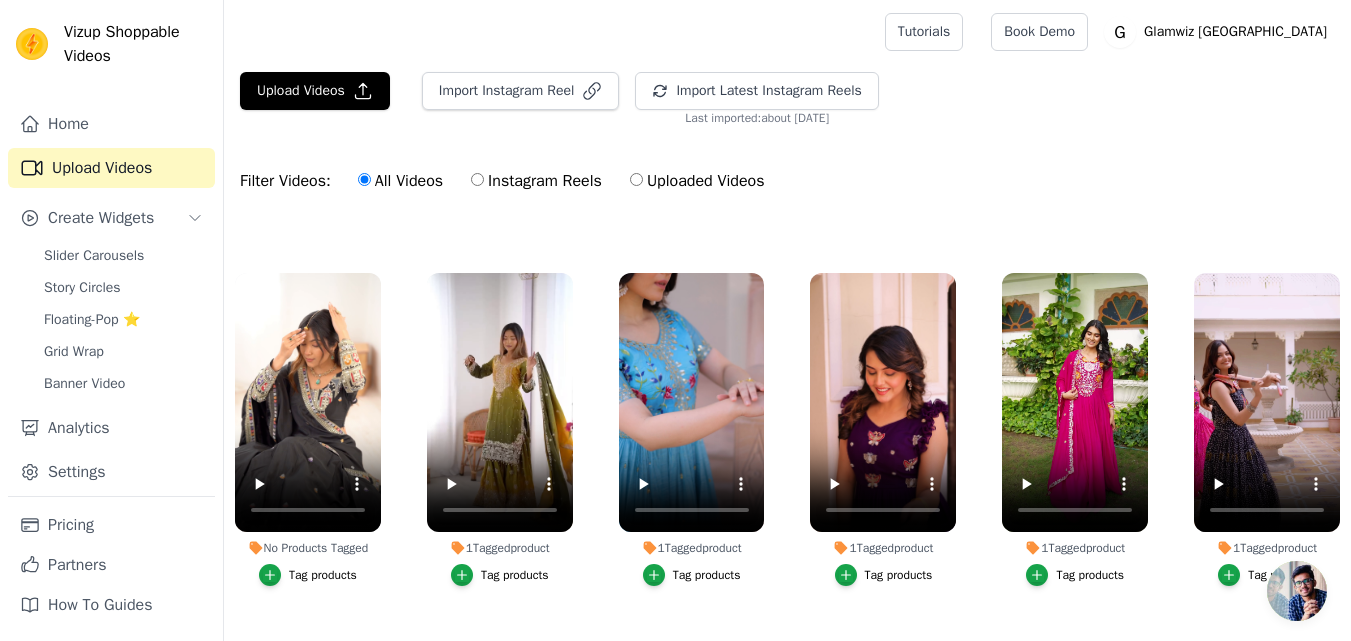 click on "Tag products" at bounding box center (515, 575) 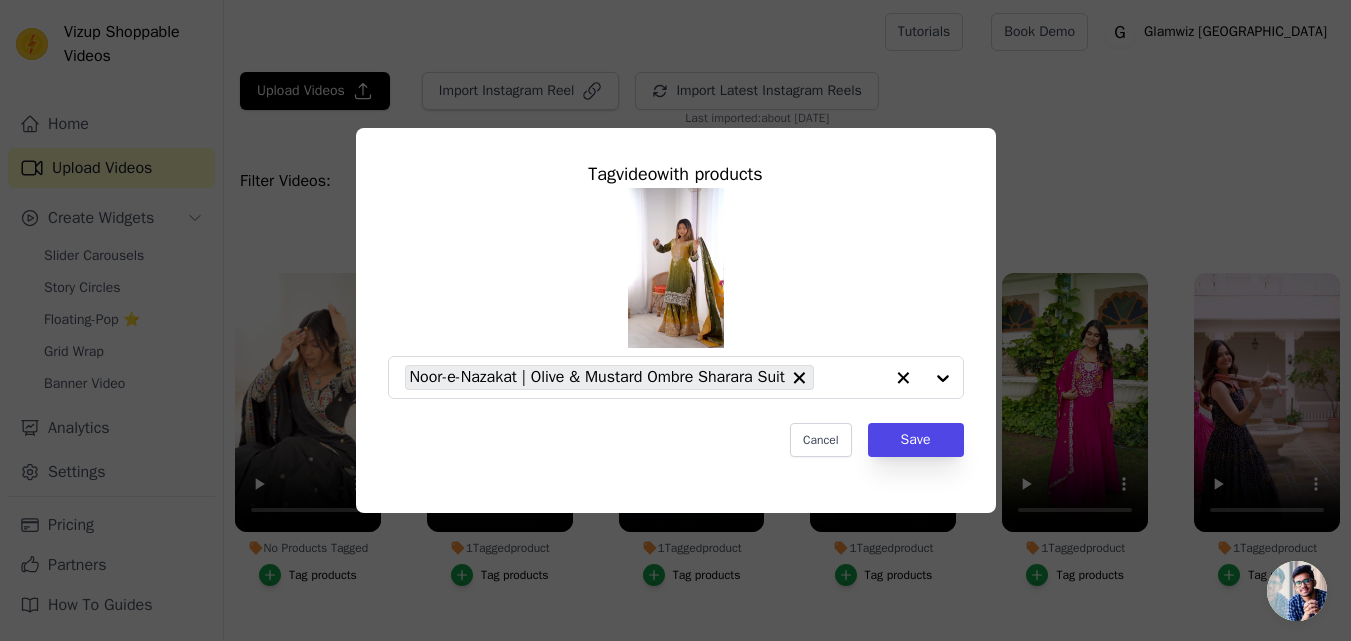 scroll, scrollTop: 2996, scrollLeft: 0, axis: vertical 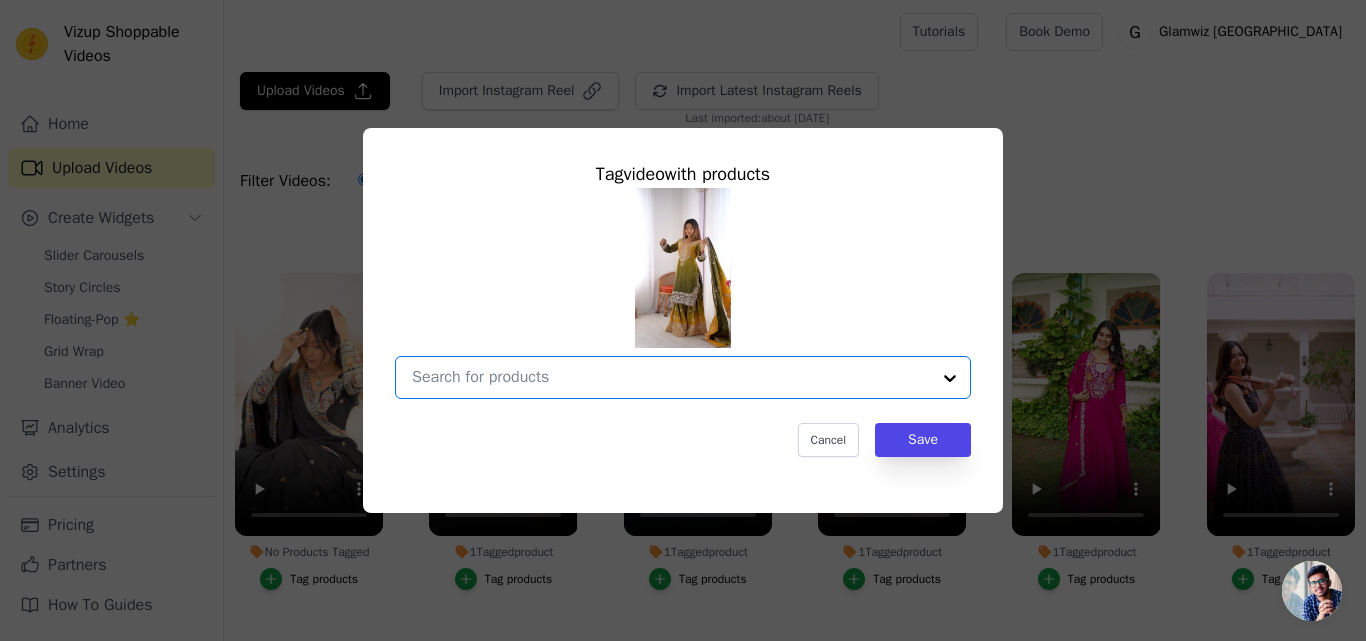 click on "1  Tagged  product     Tag  video  with products       Option undefined, selected.   Select is focused, type to refine list, press down to open the menu.                   Cancel   Save     Tag products" at bounding box center (671, 377) 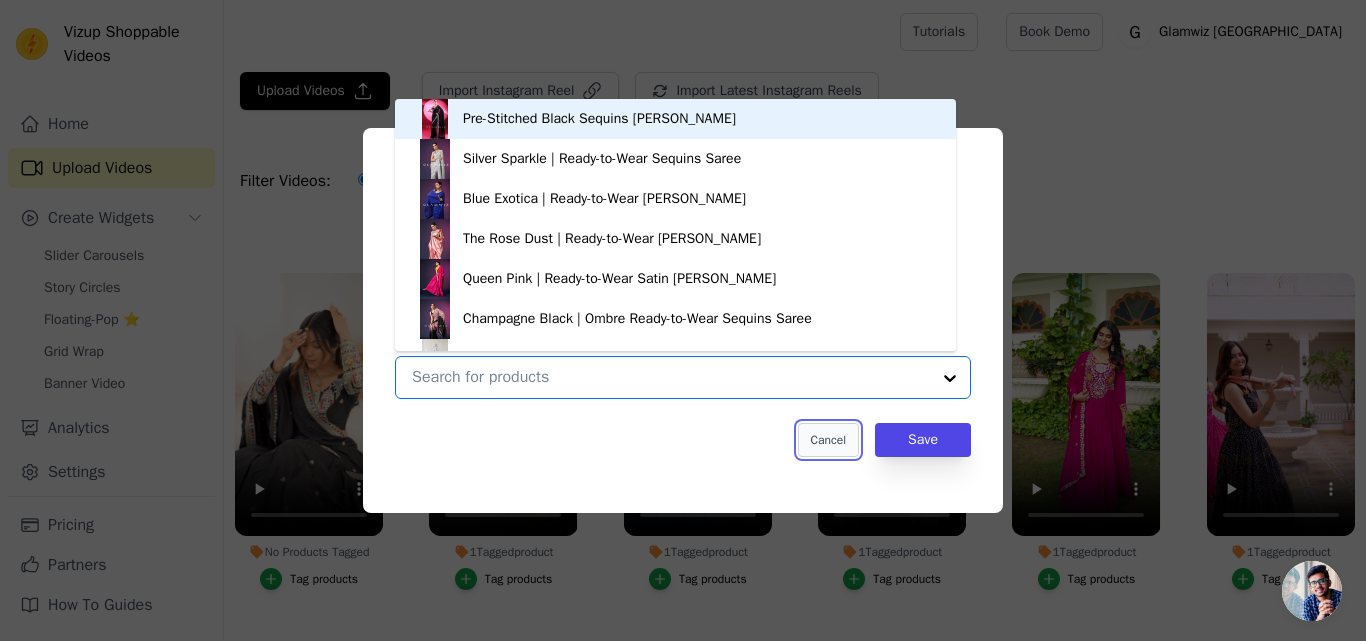 click on "Cancel" at bounding box center (828, 440) 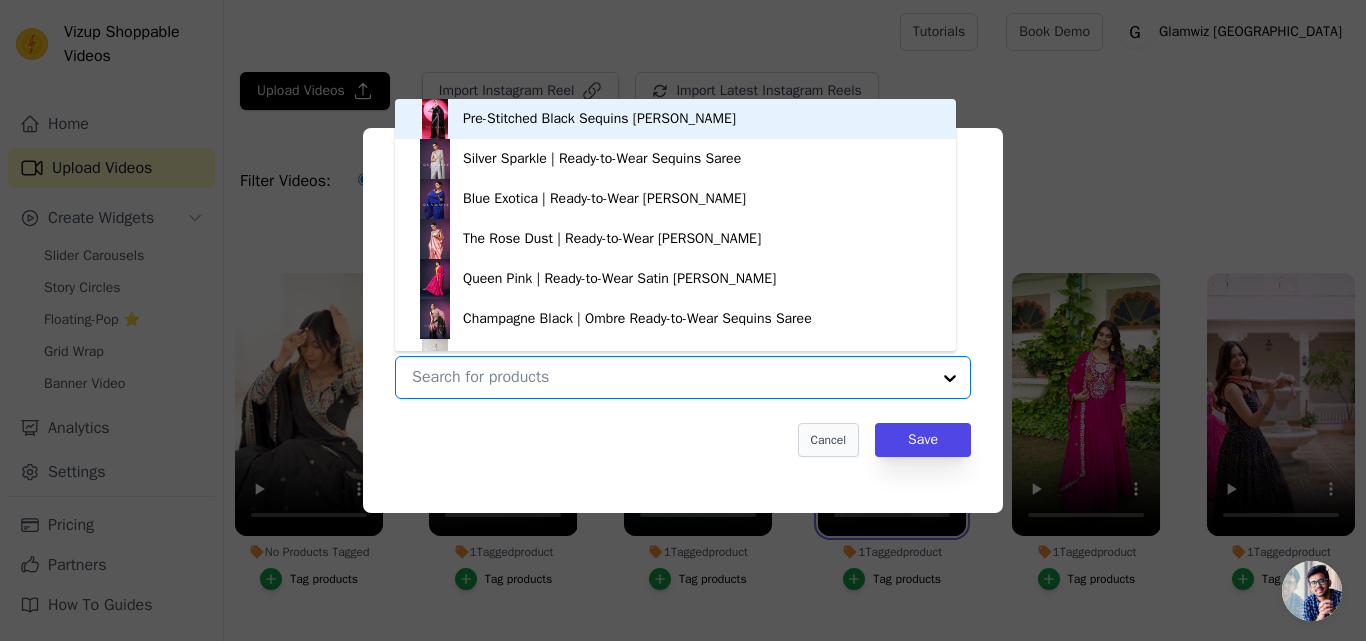 click at bounding box center (892, 405) 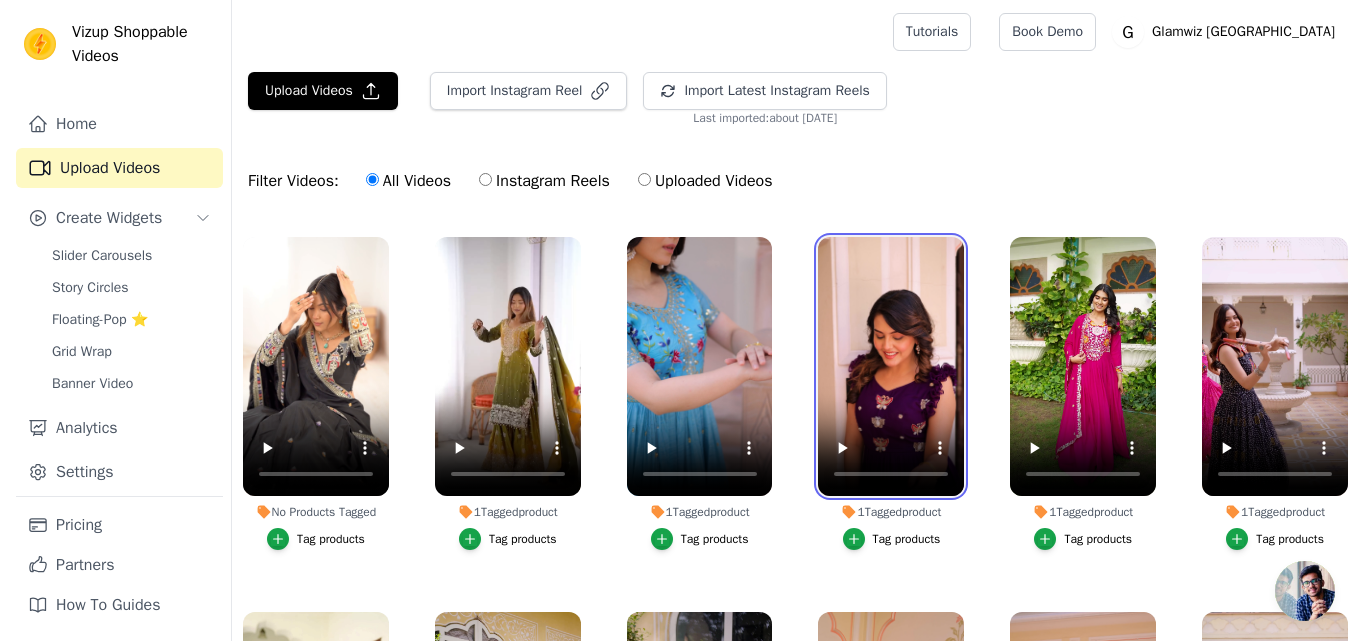 scroll, scrollTop: 2960, scrollLeft: 0, axis: vertical 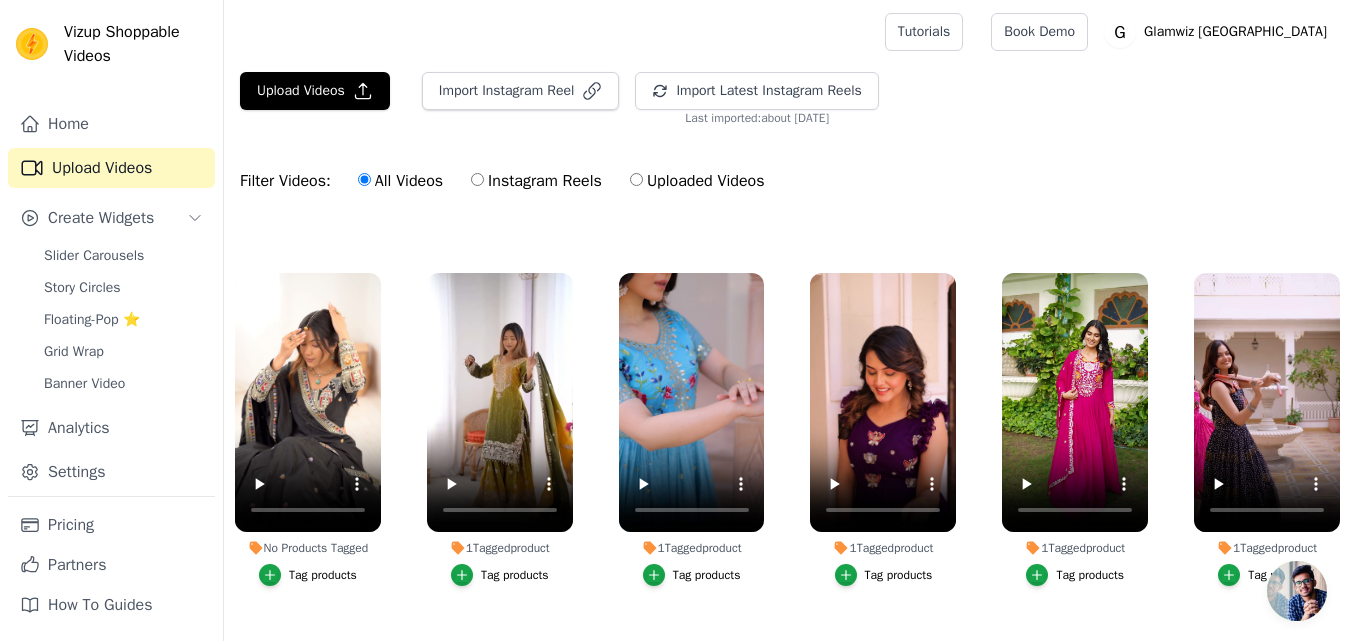 click on "Tag products" at bounding box center (515, 575) 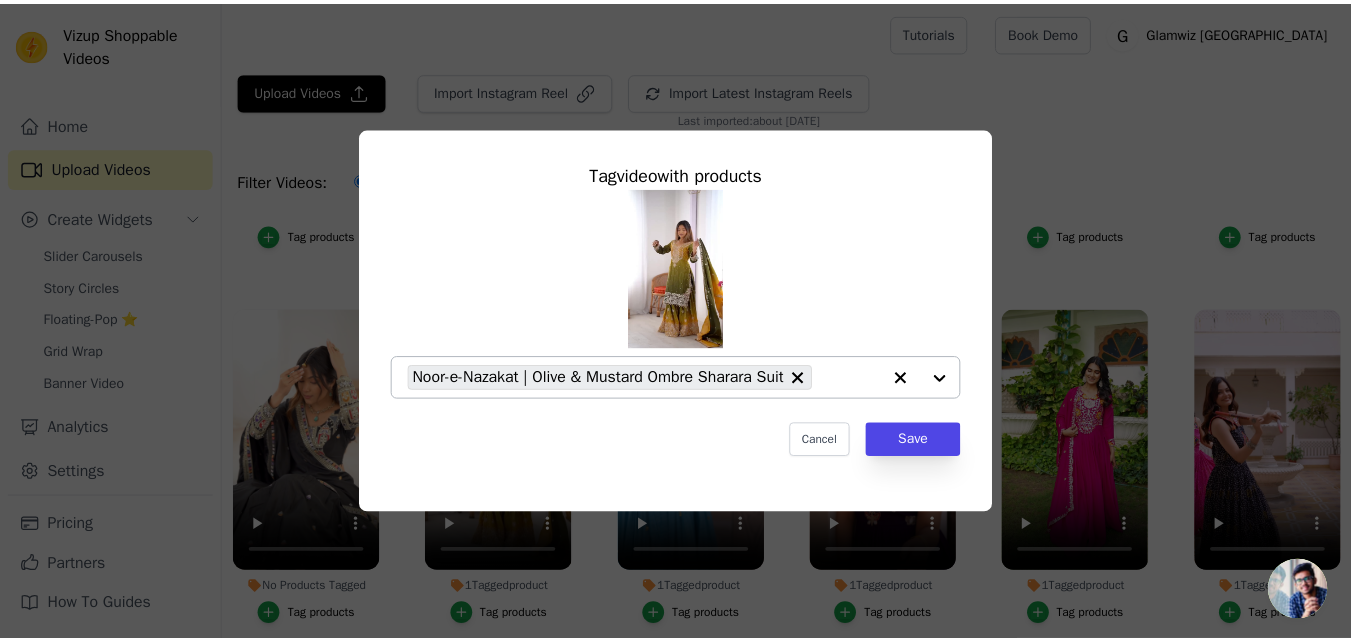 scroll, scrollTop: 2996, scrollLeft: 0, axis: vertical 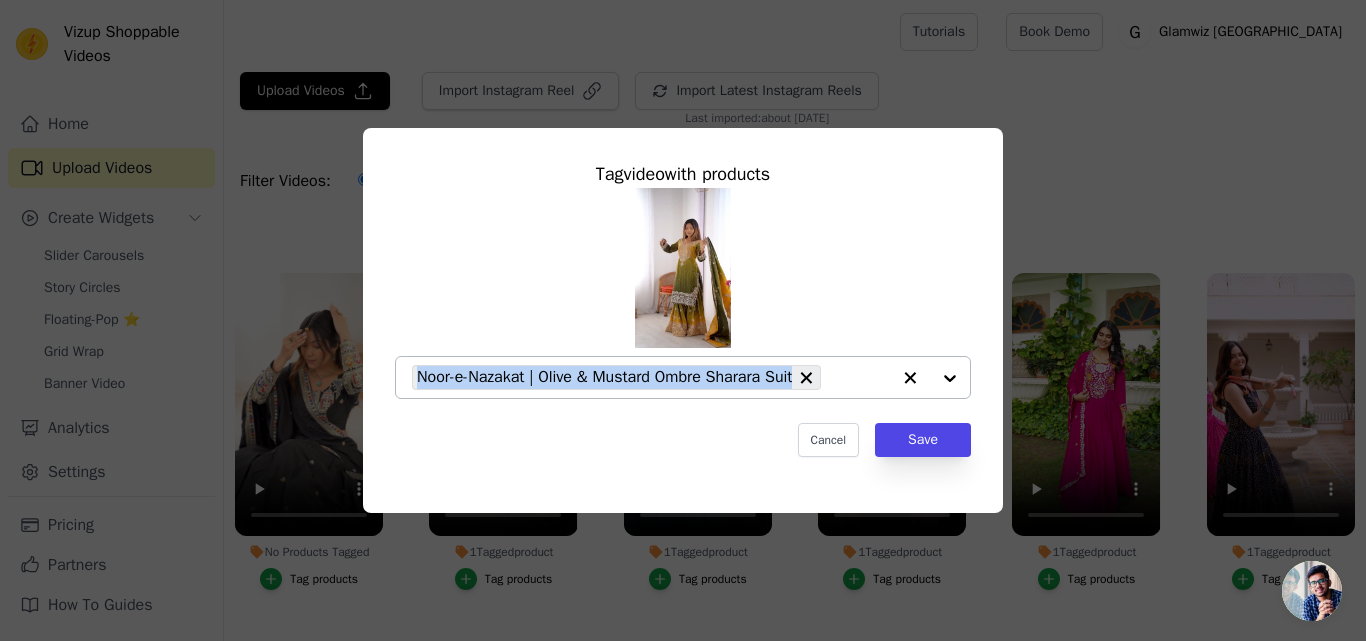 drag, startPoint x: 809, startPoint y: 378, endPoint x: 414, endPoint y: 384, distance: 395.04556 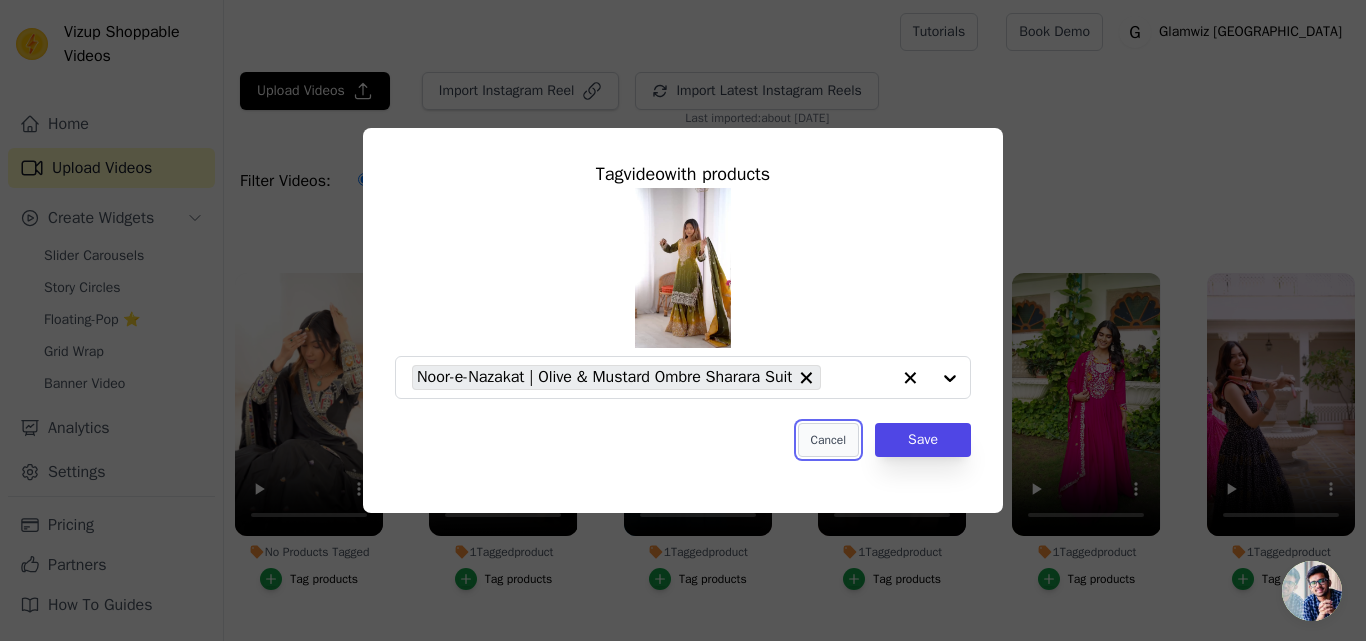 click on "Cancel" at bounding box center (828, 440) 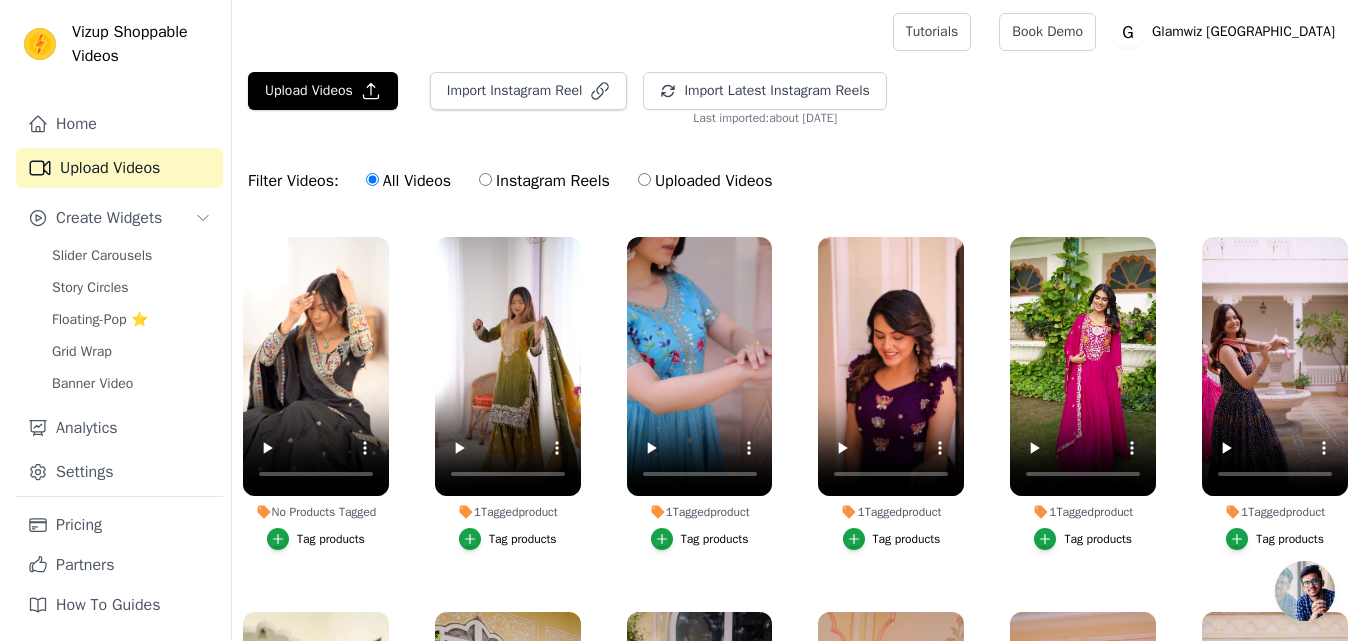 scroll, scrollTop: 2960, scrollLeft: 0, axis: vertical 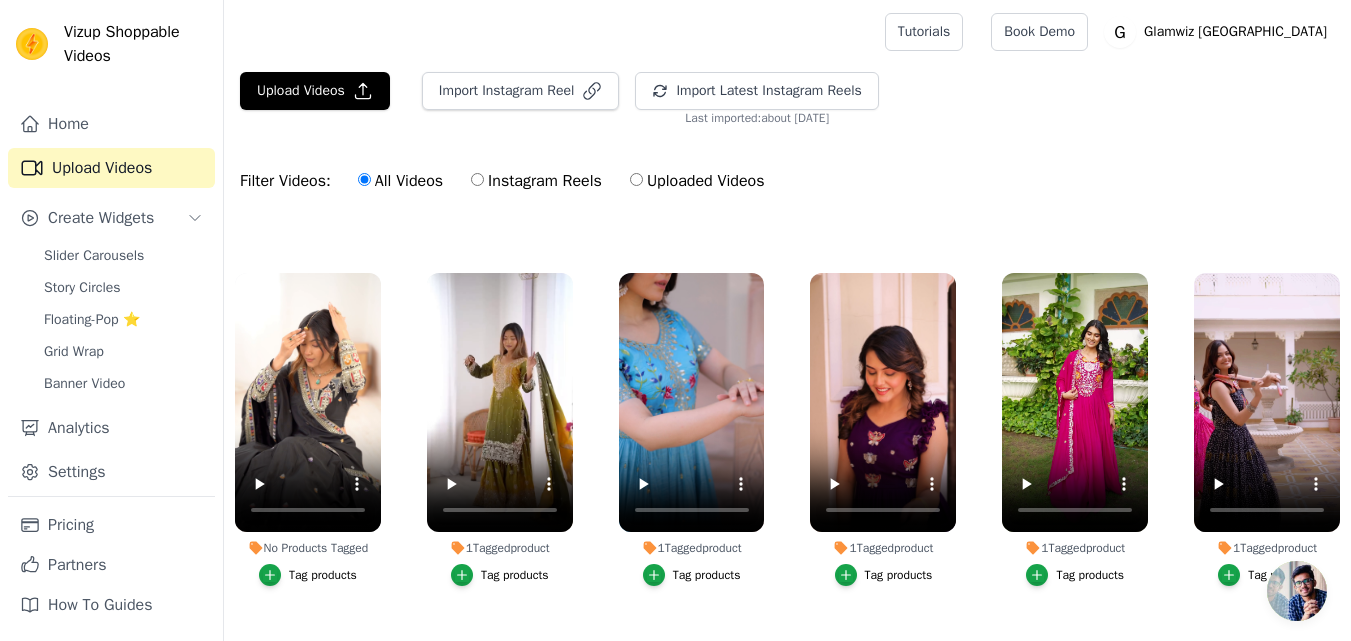 click on "Tag products" at bounding box center (707, 575) 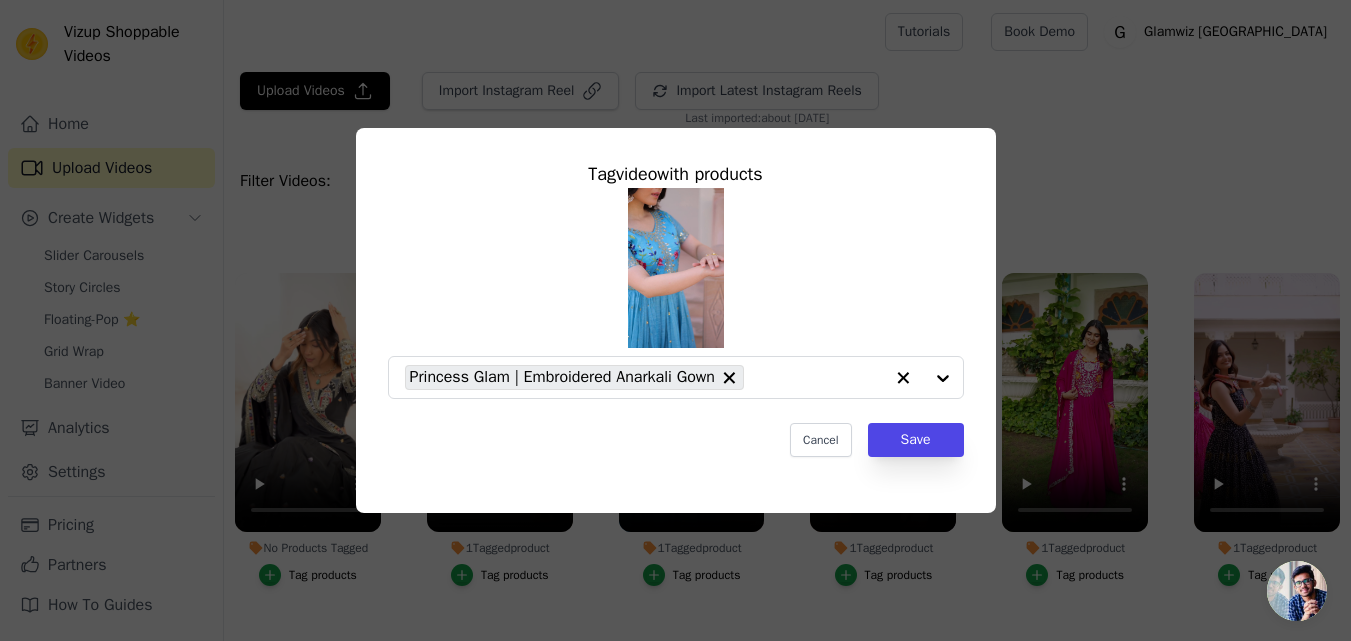 scroll, scrollTop: 2996, scrollLeft: 0, axis: vertical 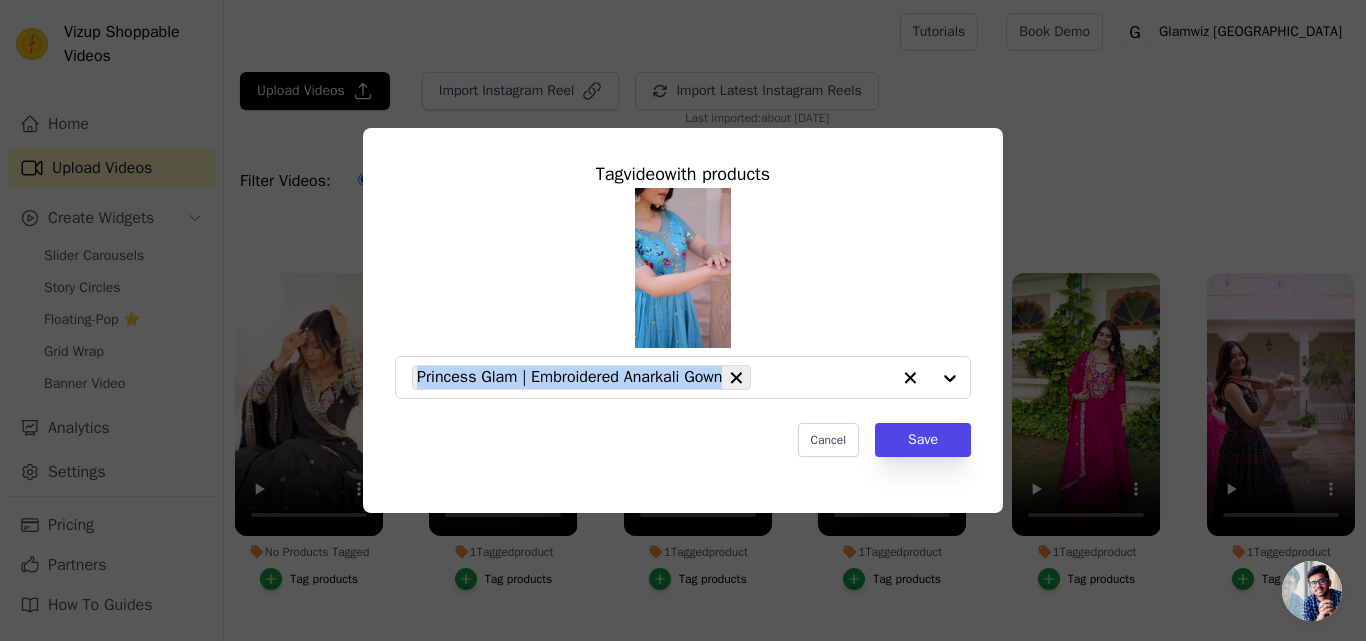 drag, startPoint x: 729, startPoint y: 383, endPoint x: 284, endPoint y: 52, distance: 554.6044 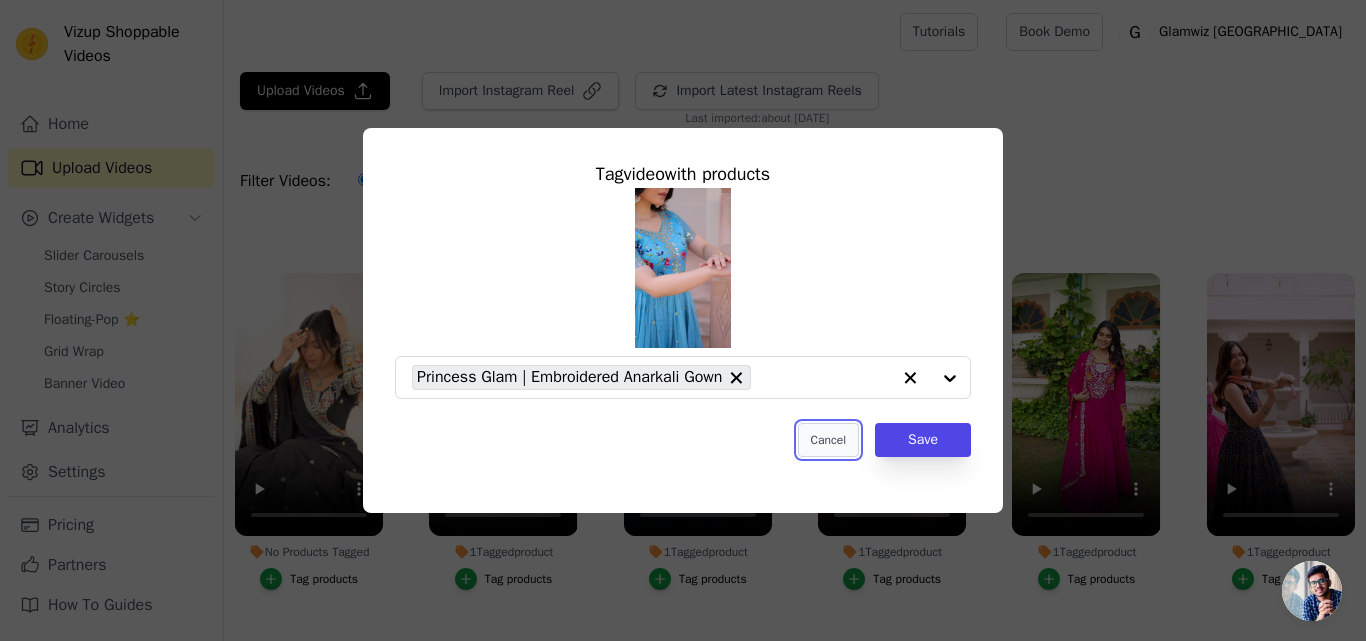 click on "Cancel" at bounding box center [828, 440] 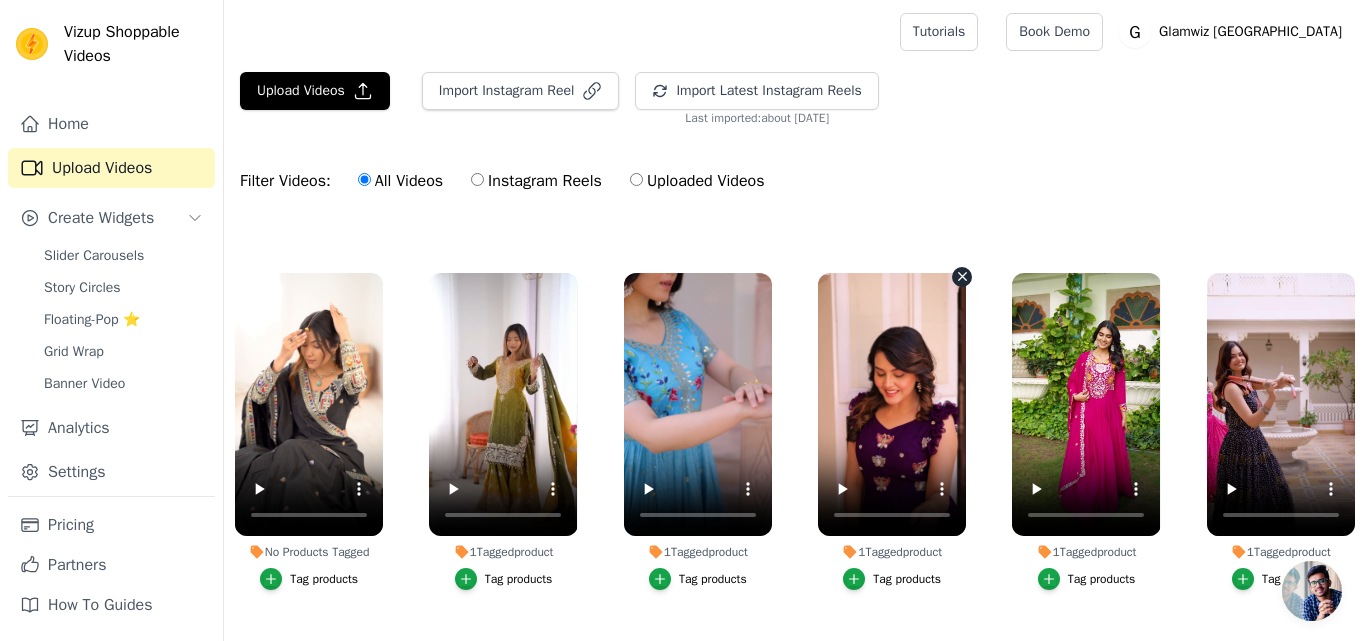scroll, scrollTop: 2960, scrollLeft: 0, axis: vertical 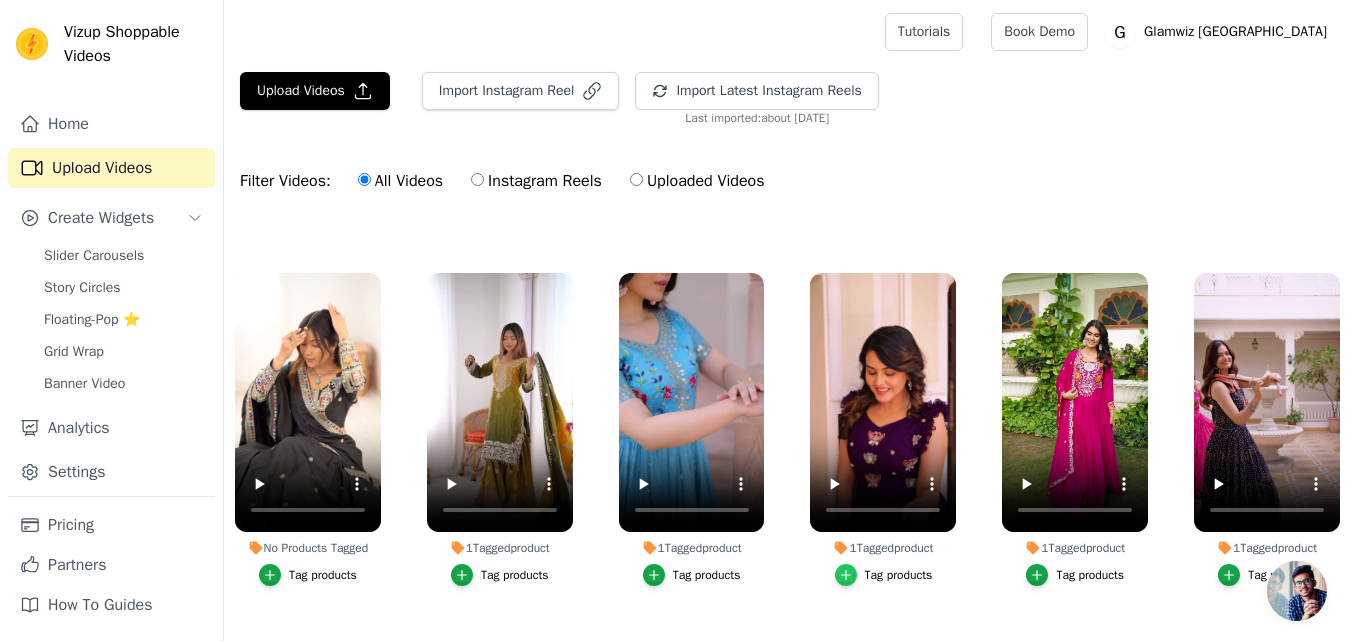 click 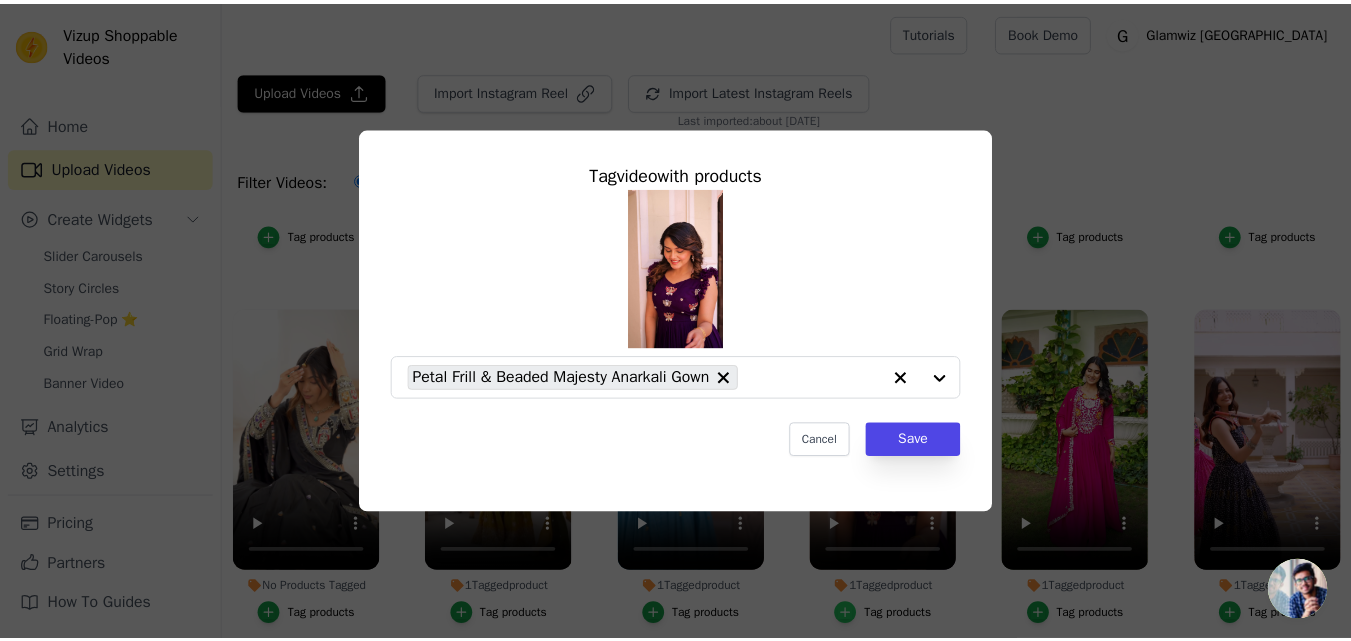 scroll, scrollTop: 2996, scrollLeft: 0, axis: vertical 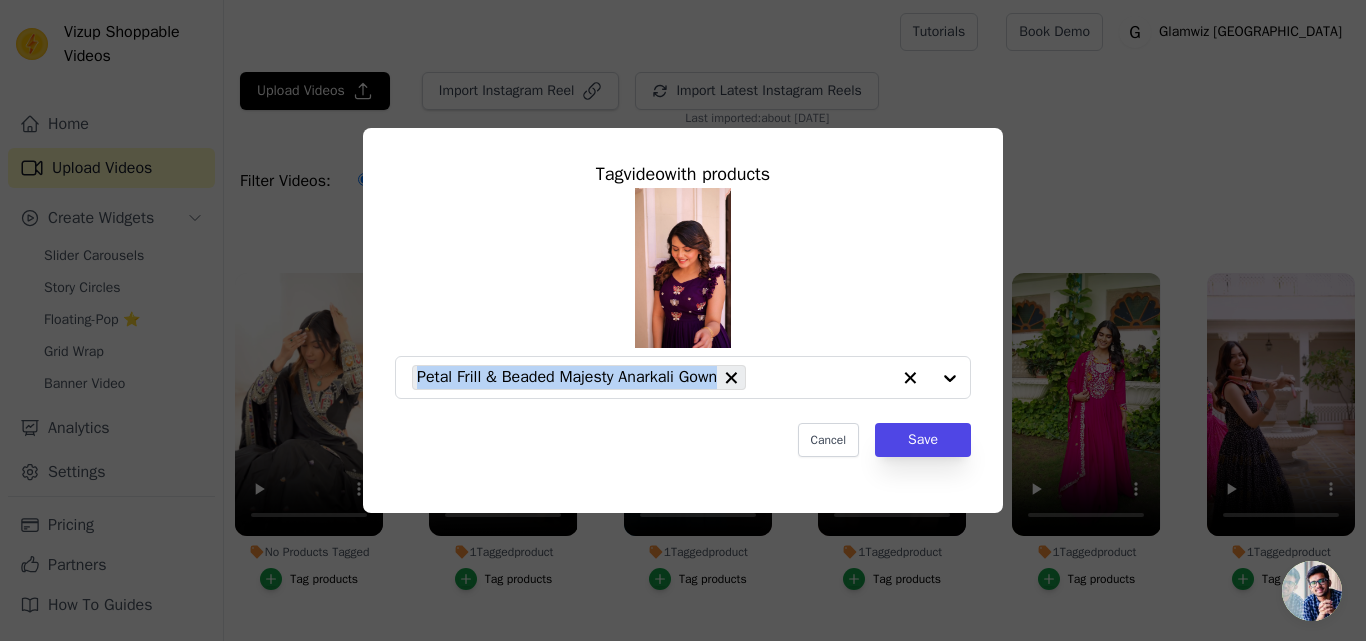 drag, startPoint x: 723, startPoint y: 386, endPoint x: 436, endPoint y: 13, distance: 470.63574 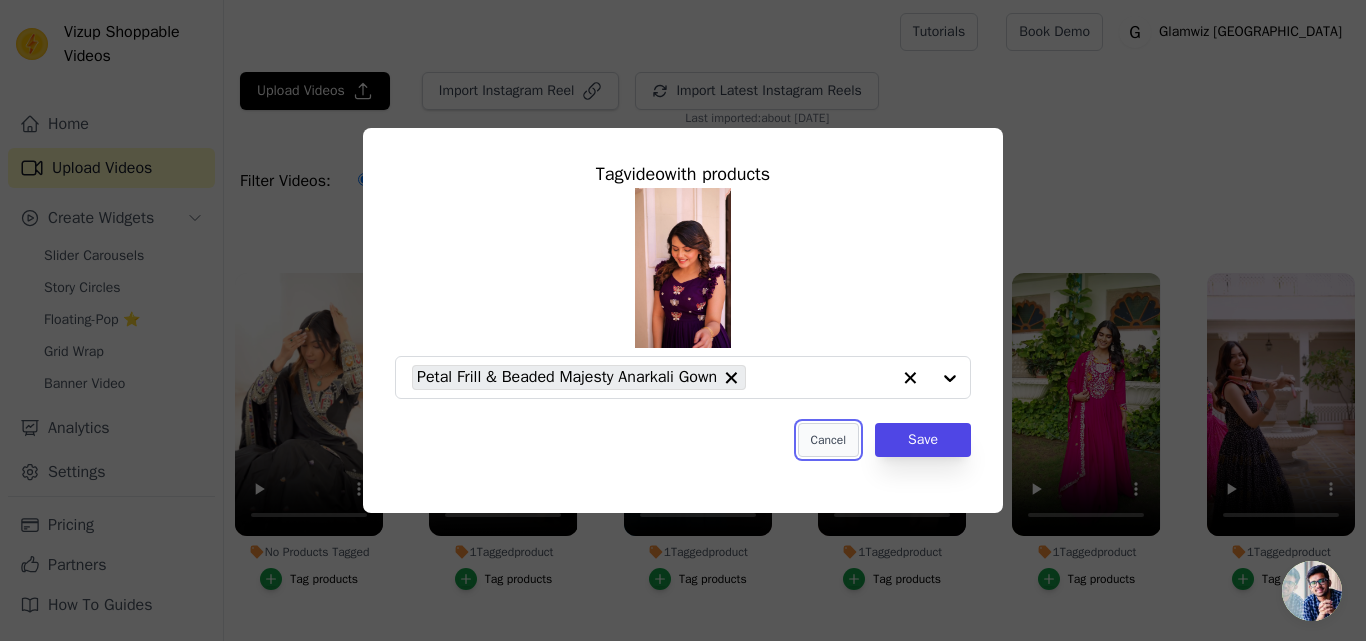 click on "Cancel" at bounding box center (828, 440) 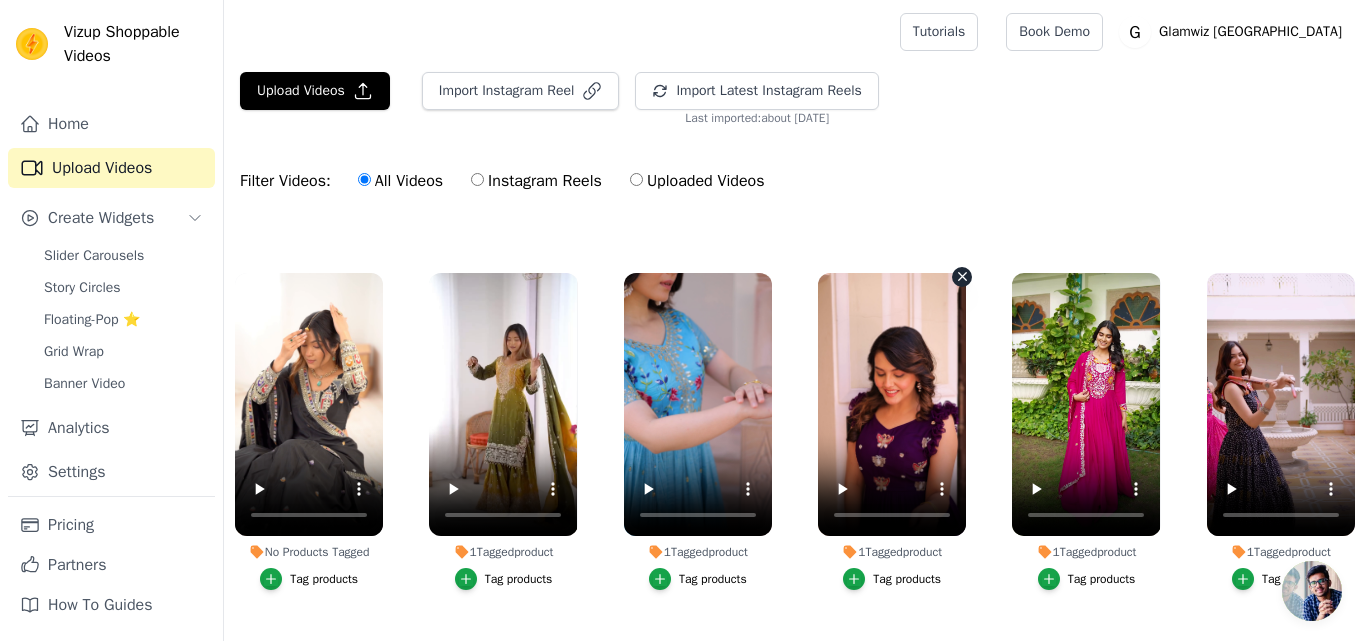 scroll, scrollTop: 2960, scrollLeft: 0, axis: vertical 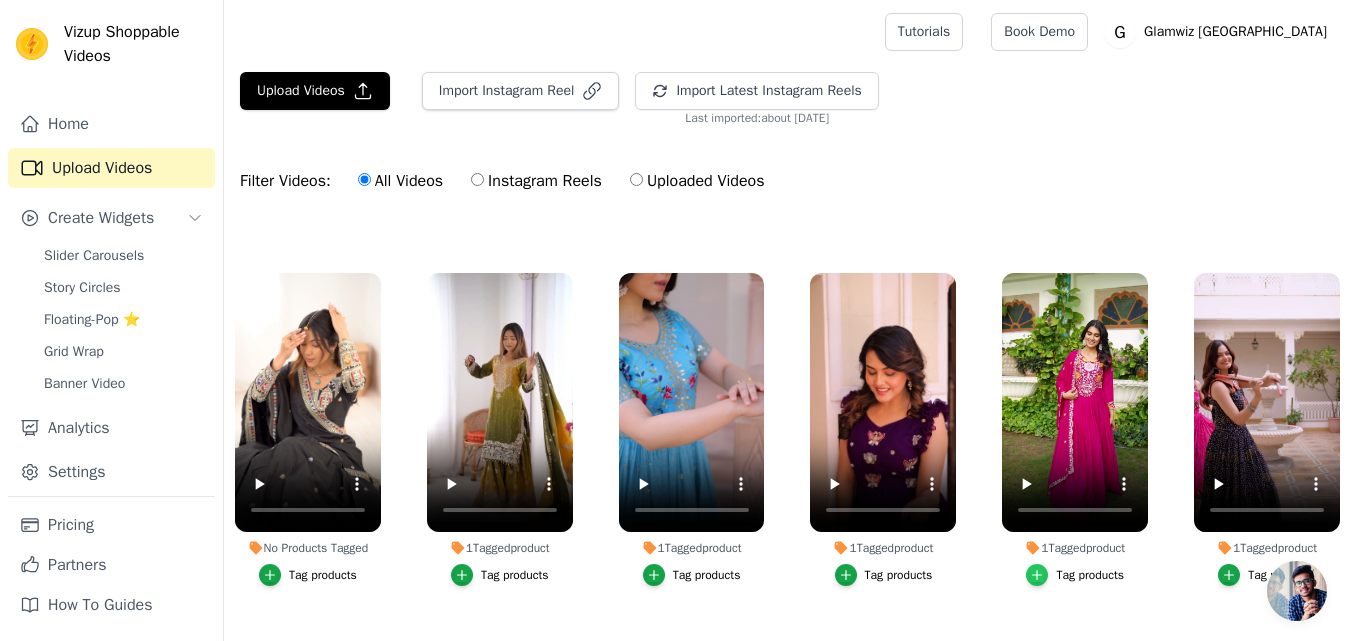 click 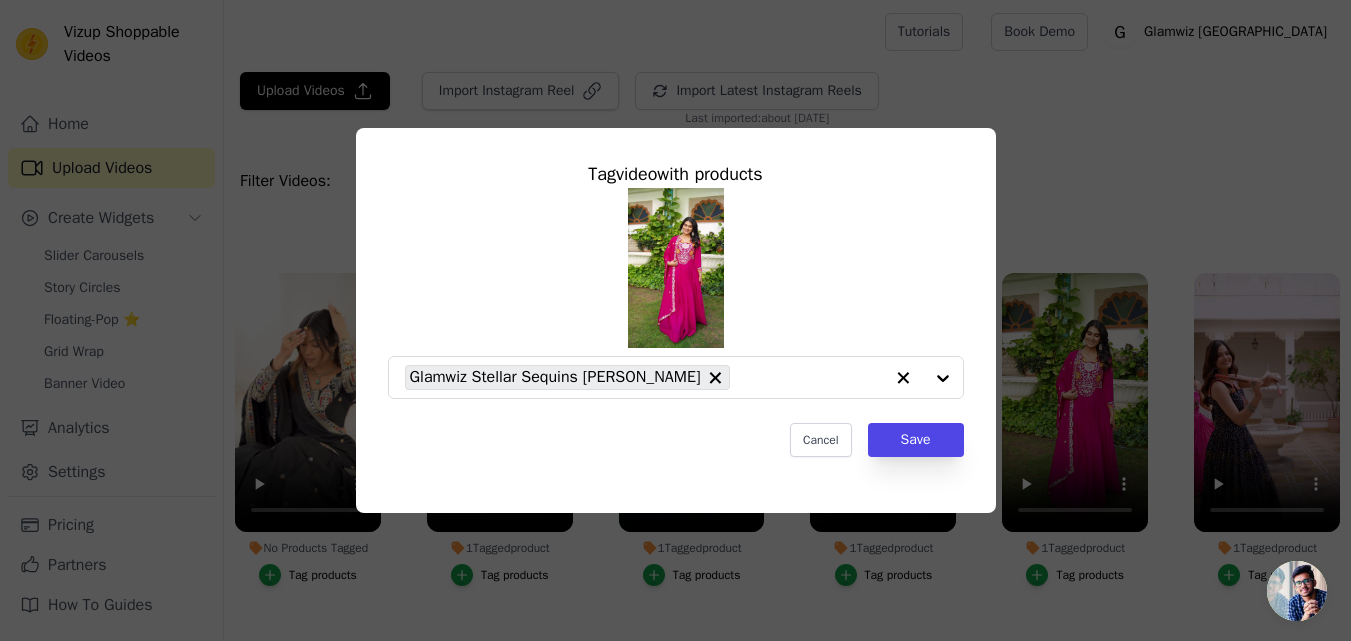 scroll, scrollTop: 2996, scrollLeft: 0, axis: vertical 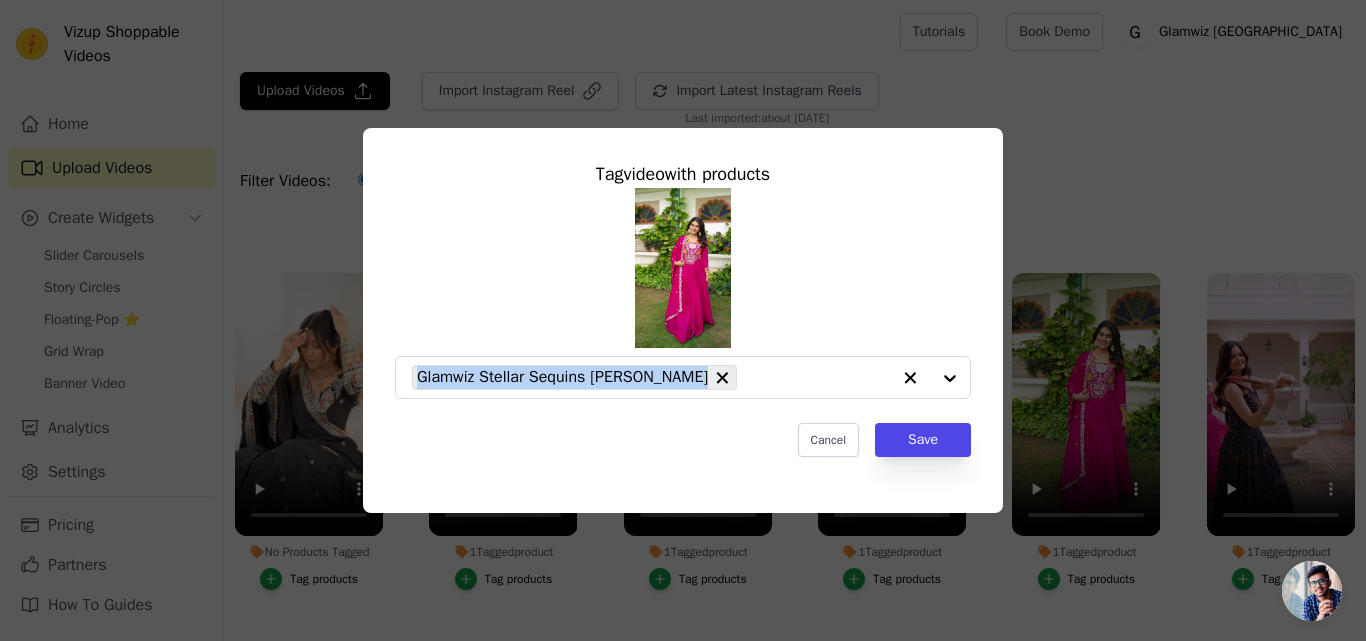 drag, startPoint x: 772, startPoint y: 375, endPoint x: 396, endPoint y: 45, distance: 500.2759 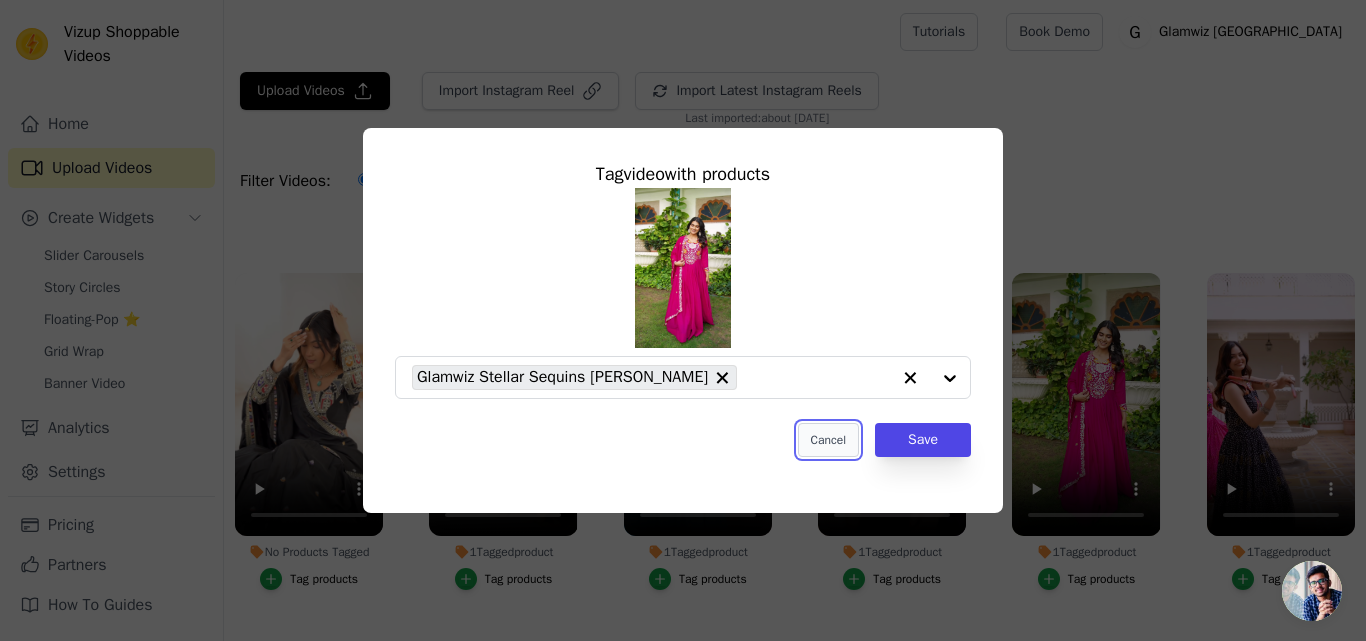 click on "Cancel" at bounding box center [828, 440] 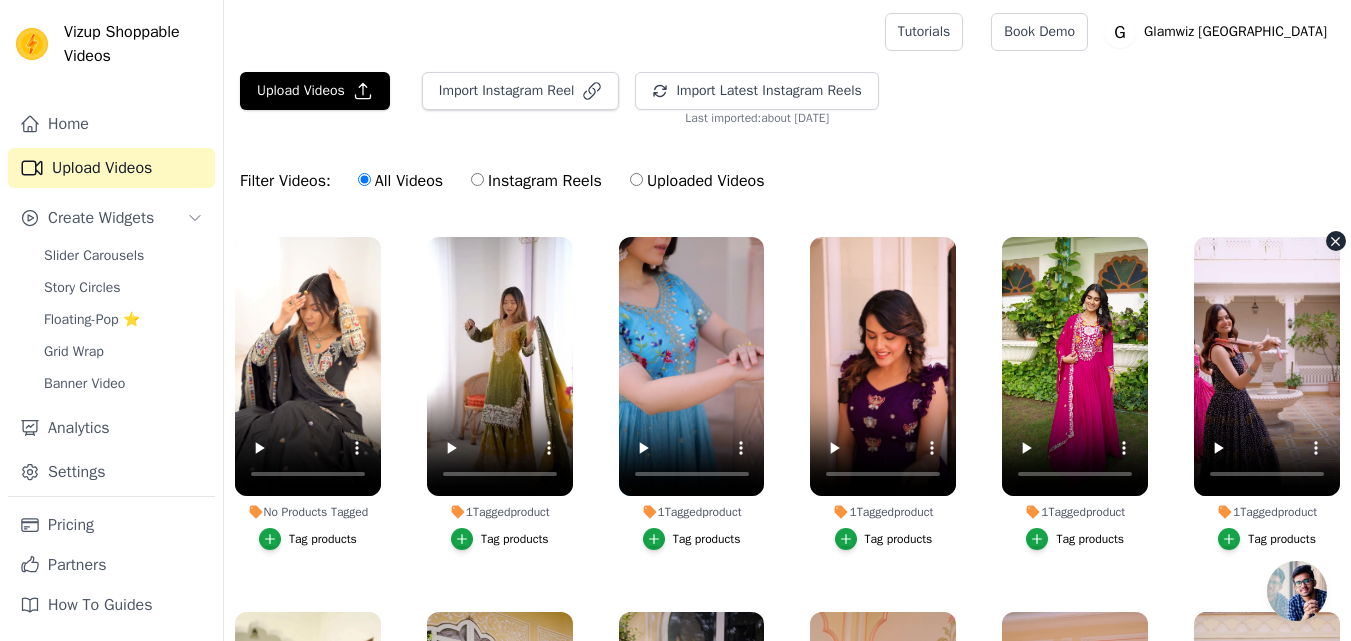 scroll, scrollTop: 2960, scrollLeft: 0, axis: vertical 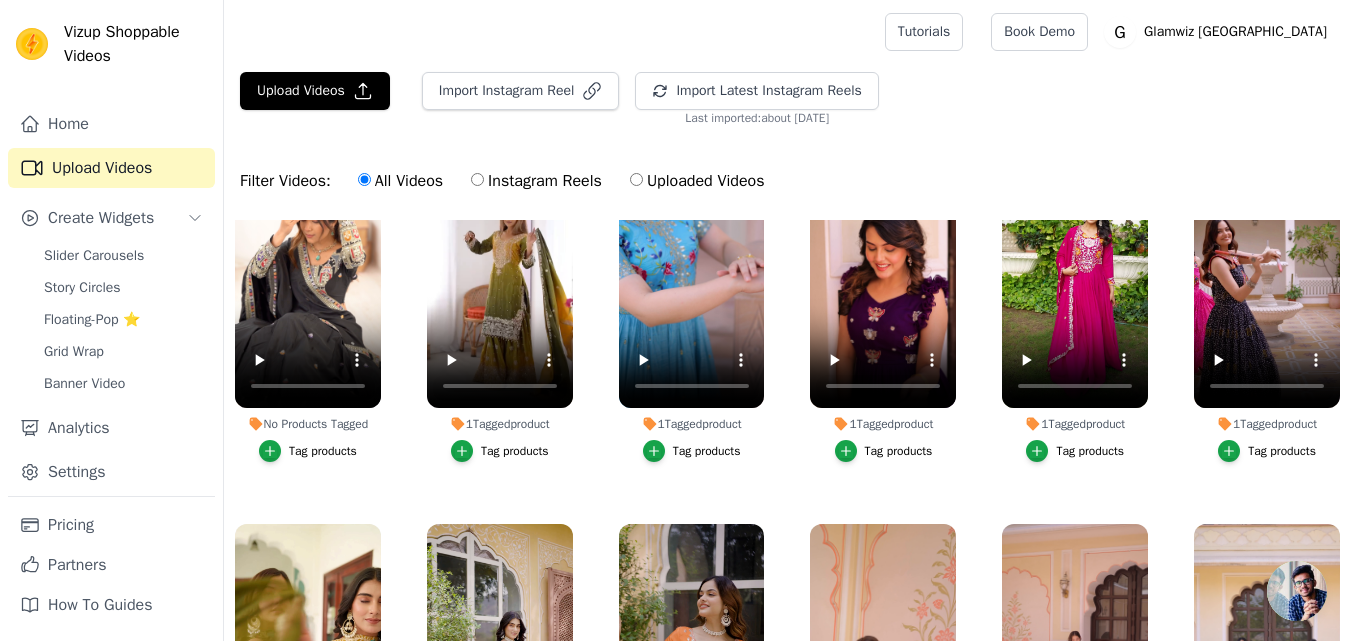 click on "Tag products" at bounding box center (1282, 451) 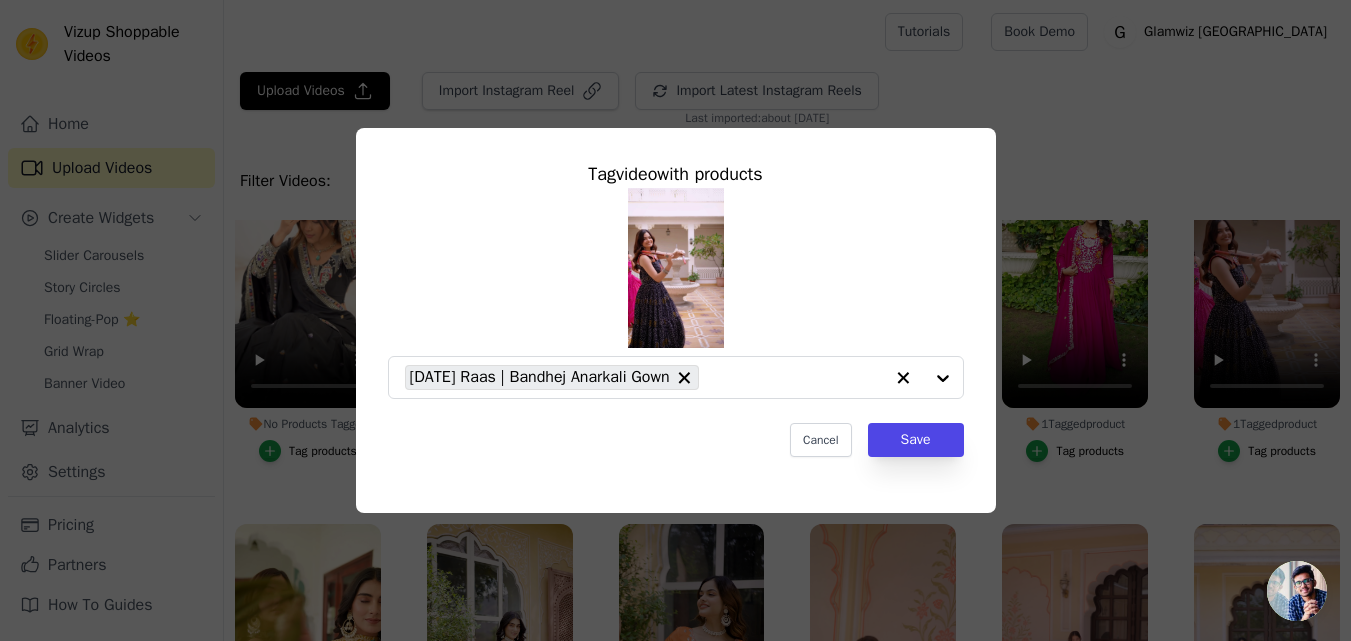 scroll, scrollTop: 3120, scrollLeft: 0, axis: vertical 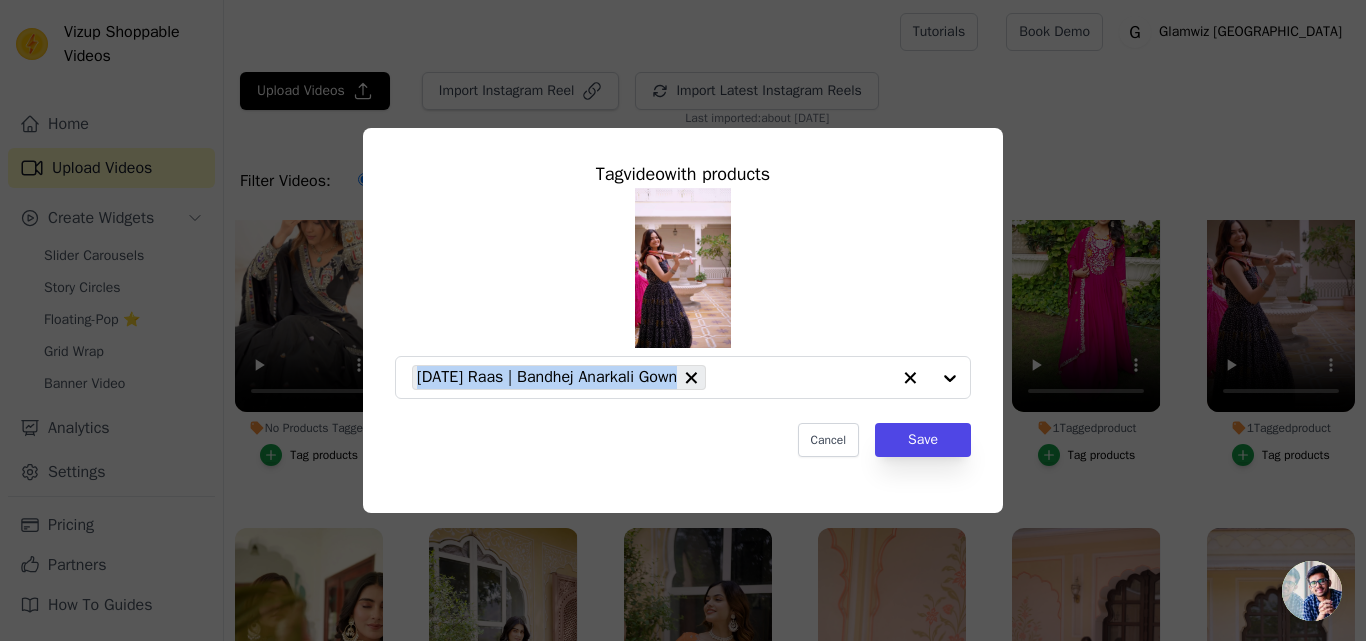 drag, startPoint x: 690, startPoint y: 374, endPoint x: 406, endPoint y: 348, distance: 285.18765 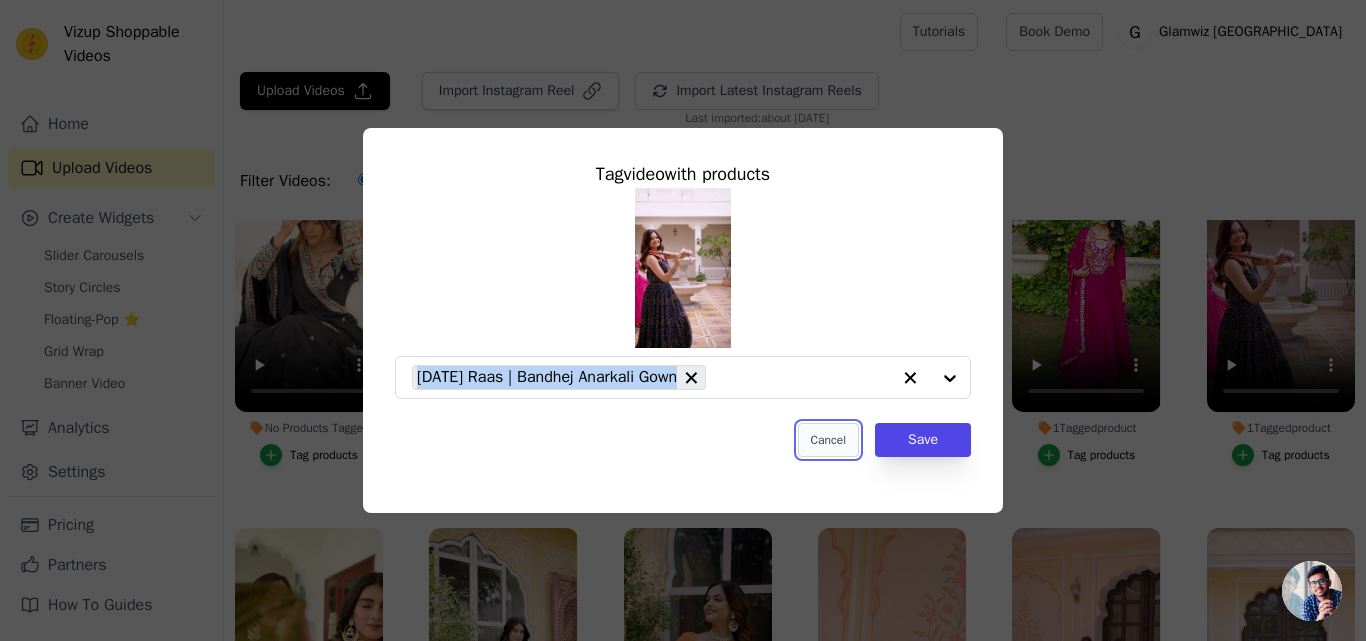 click on "Cancel" at bounding box center [828, 440] 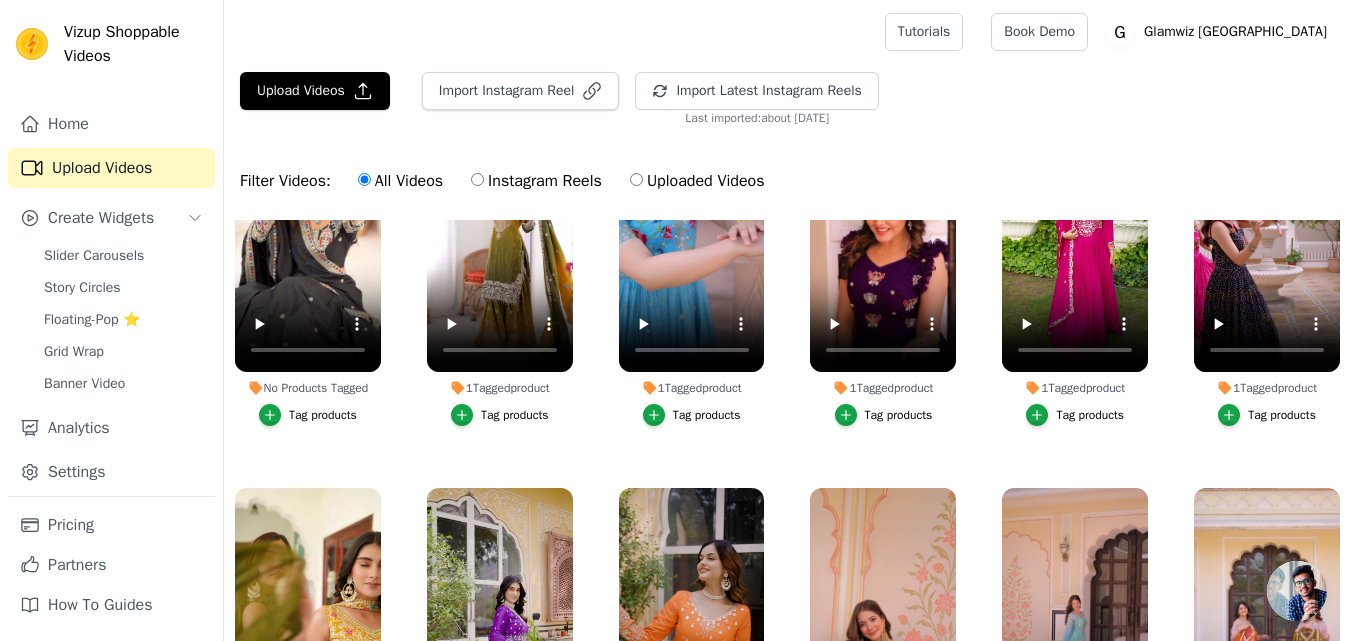 scroll, scrollTop: 3084, scrollLeft: 0, axis: vertical 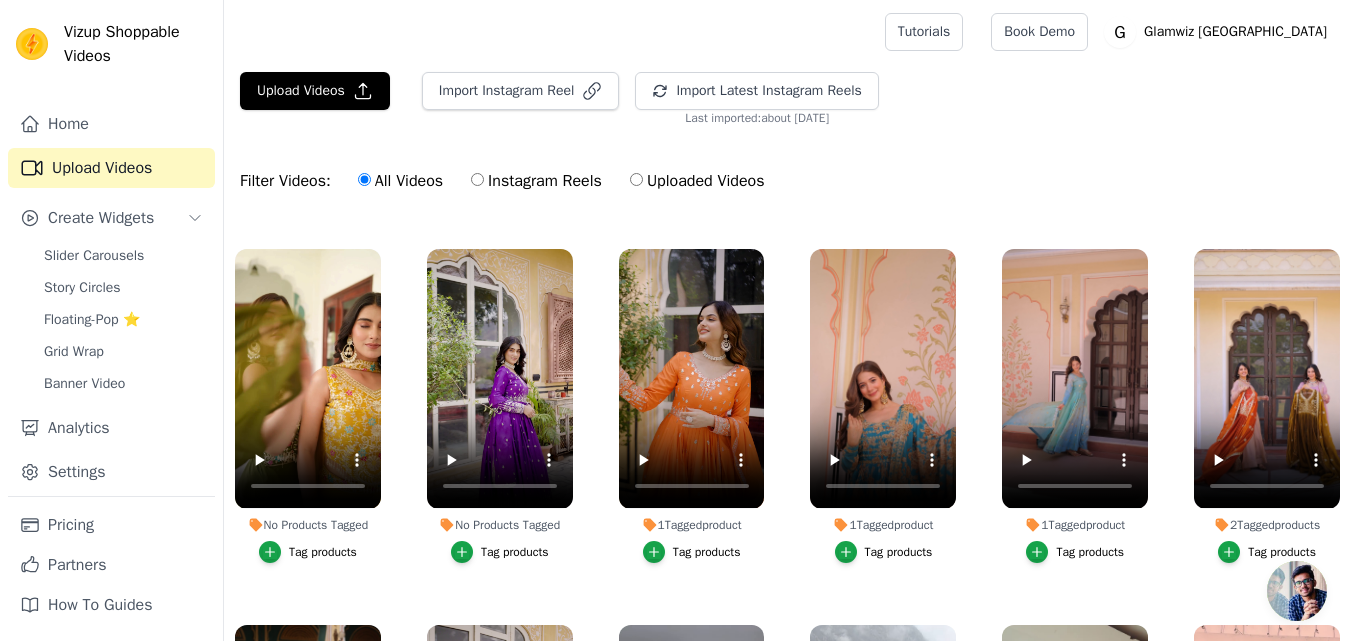 click on "Tag products" at bounding box center [707, 552] 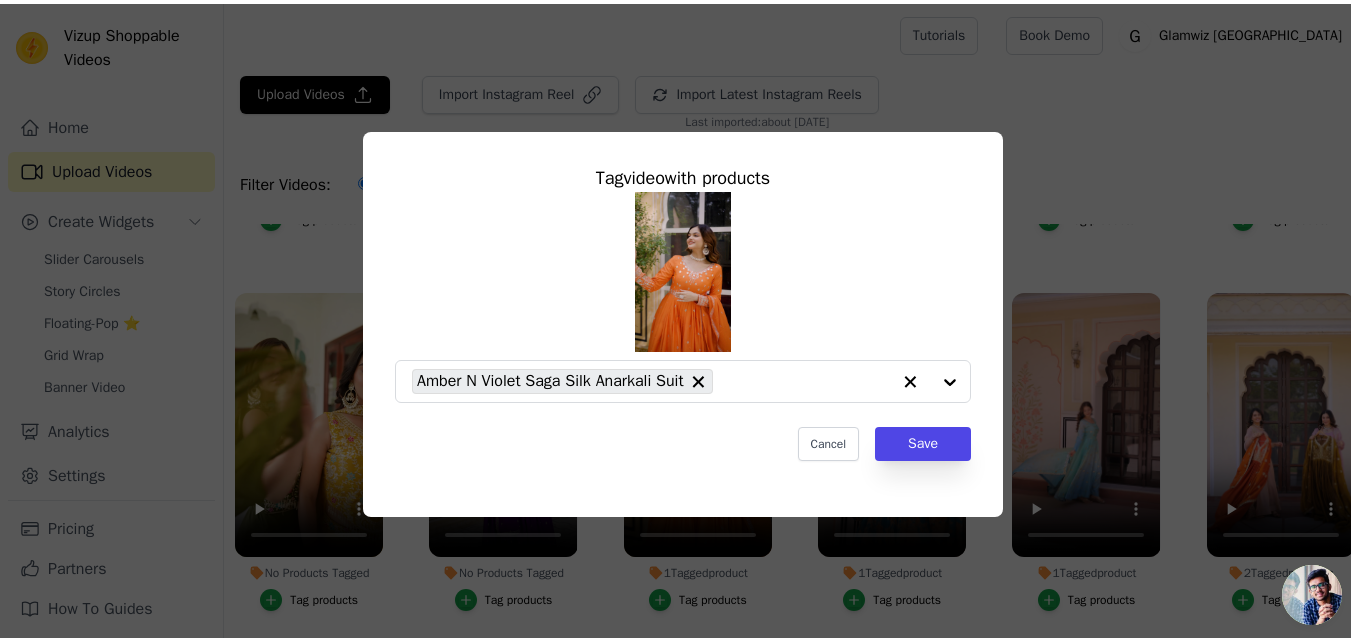scroll, scrollTop: 3399, scrollLeft: 0, axis: vertical 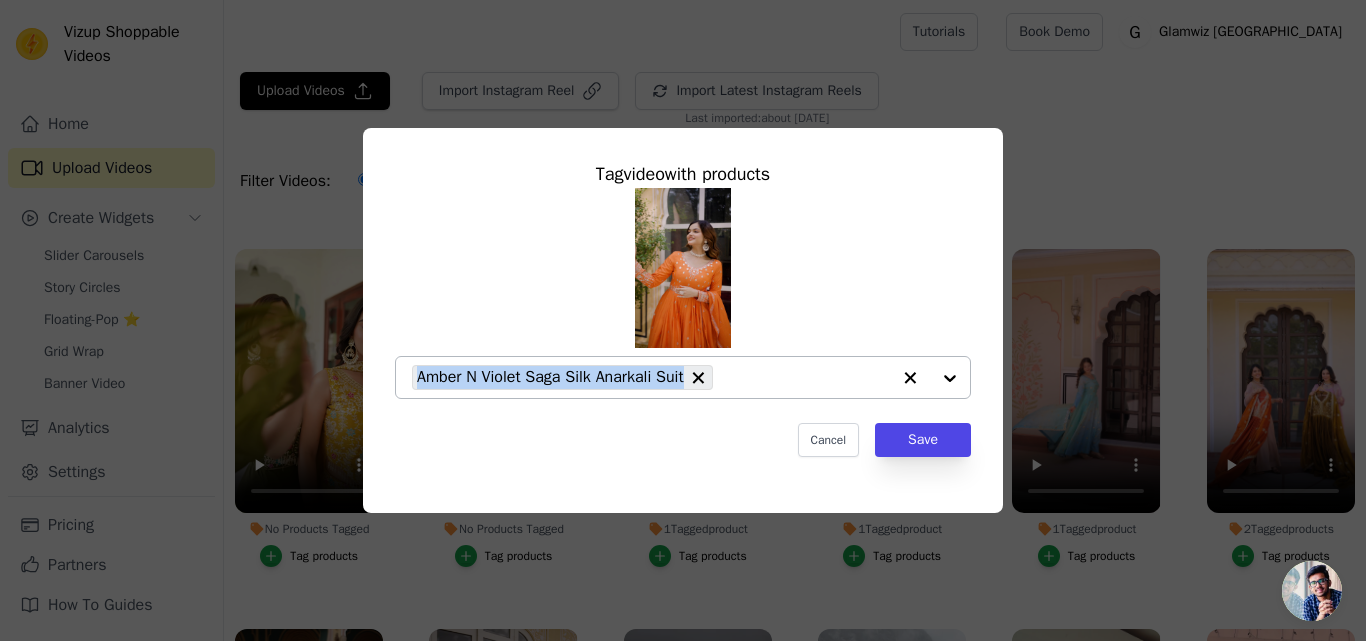 drag, startPoint x: 691, startPoint y: 376, endPoint x: 412, endPoint y: 376, distance: 279 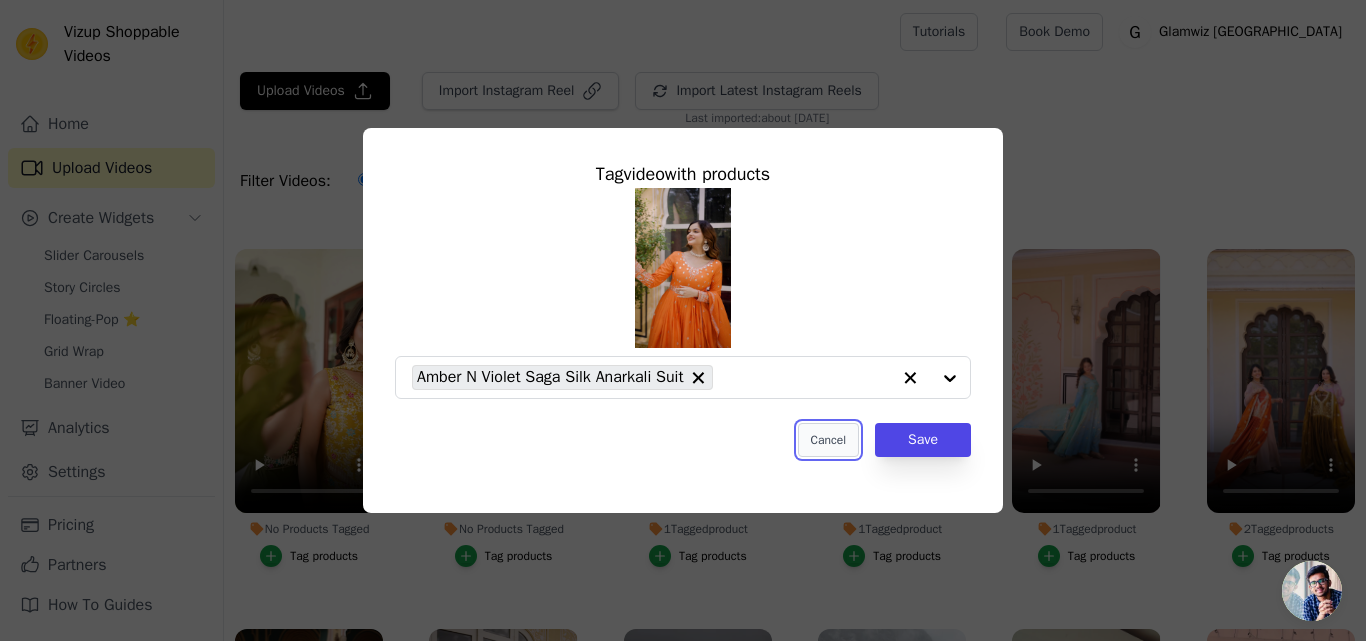 click on "Cancel" at bounding box center [828, 440] 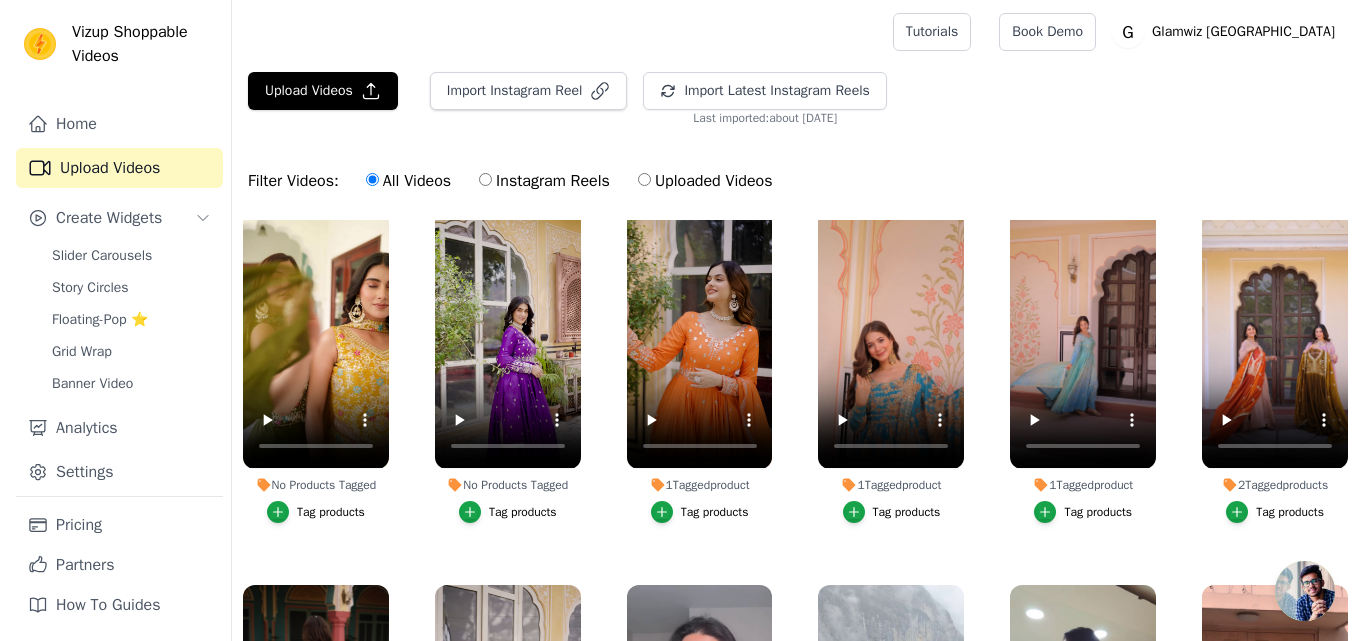 scroll, scrollTop: 3359, scrollLeft: 0, axis: vertical 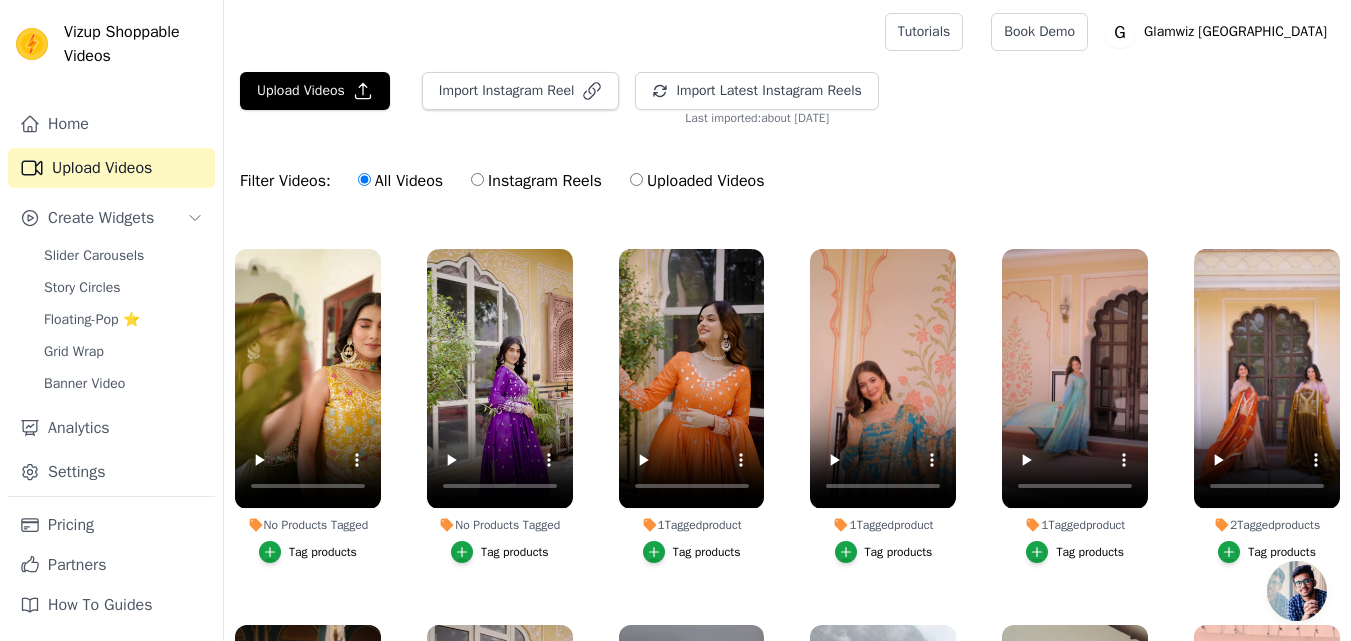 click on "Tag products" at bounding box center [899, 552] 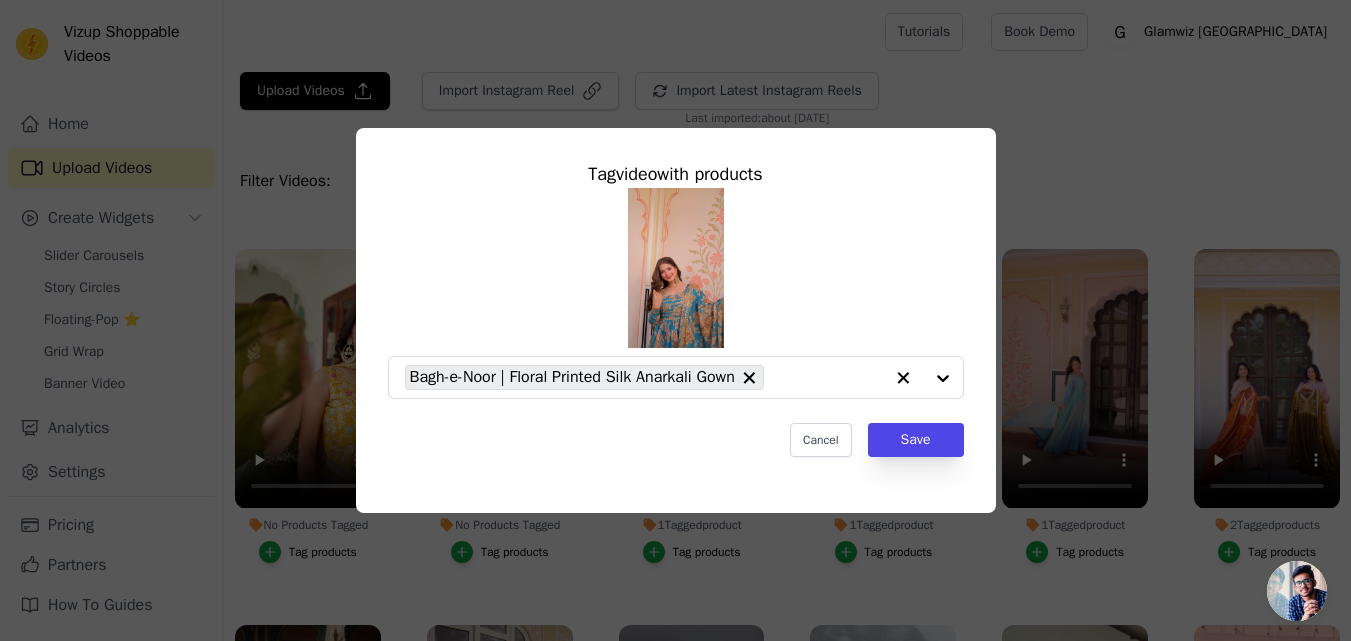 scroll, scrollTop: 3399, scrollLeft: 0, axis: vertical 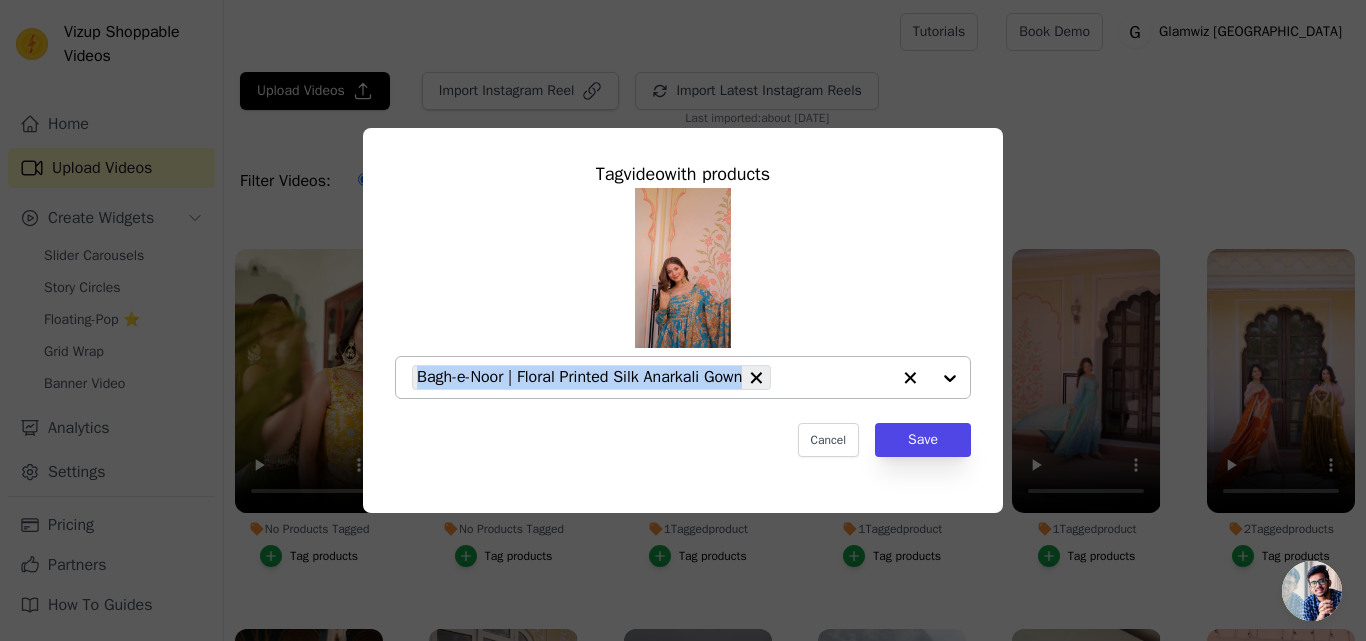 drag, startPoint x: 756, startPoint y: 382, endPoint x: 413, endPoint y: 383, distance: 343.00146 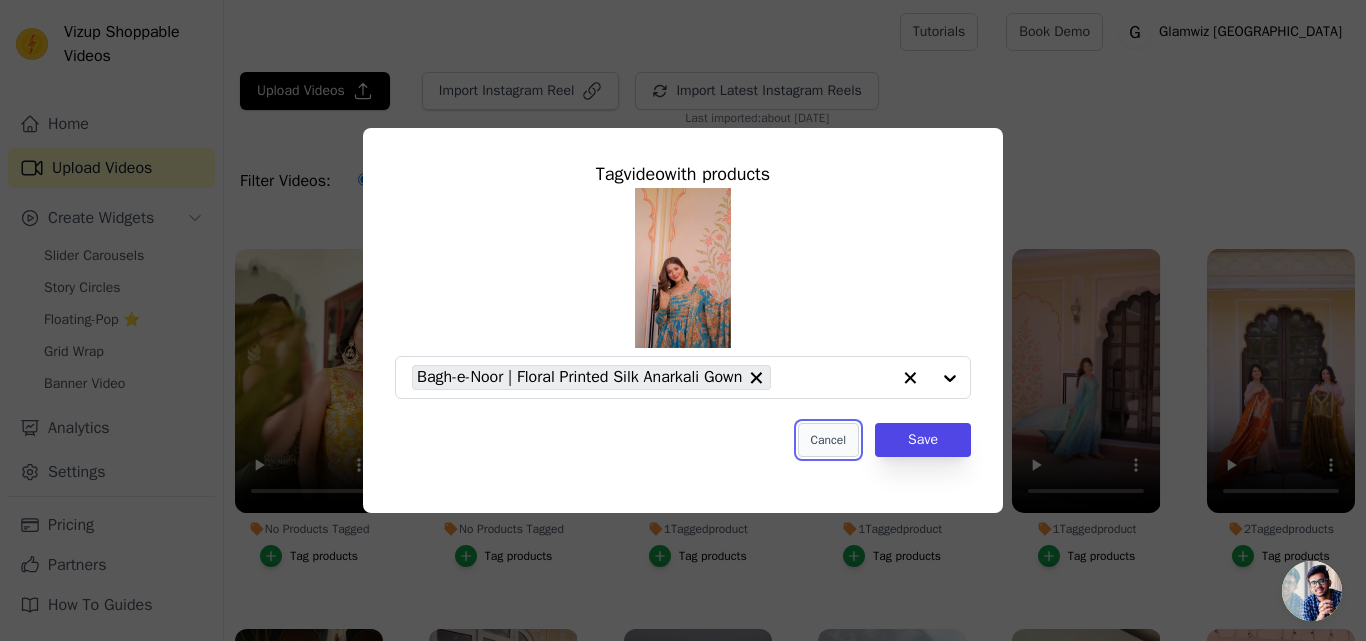 click on "Cancel" at bounding box center [828, 440] 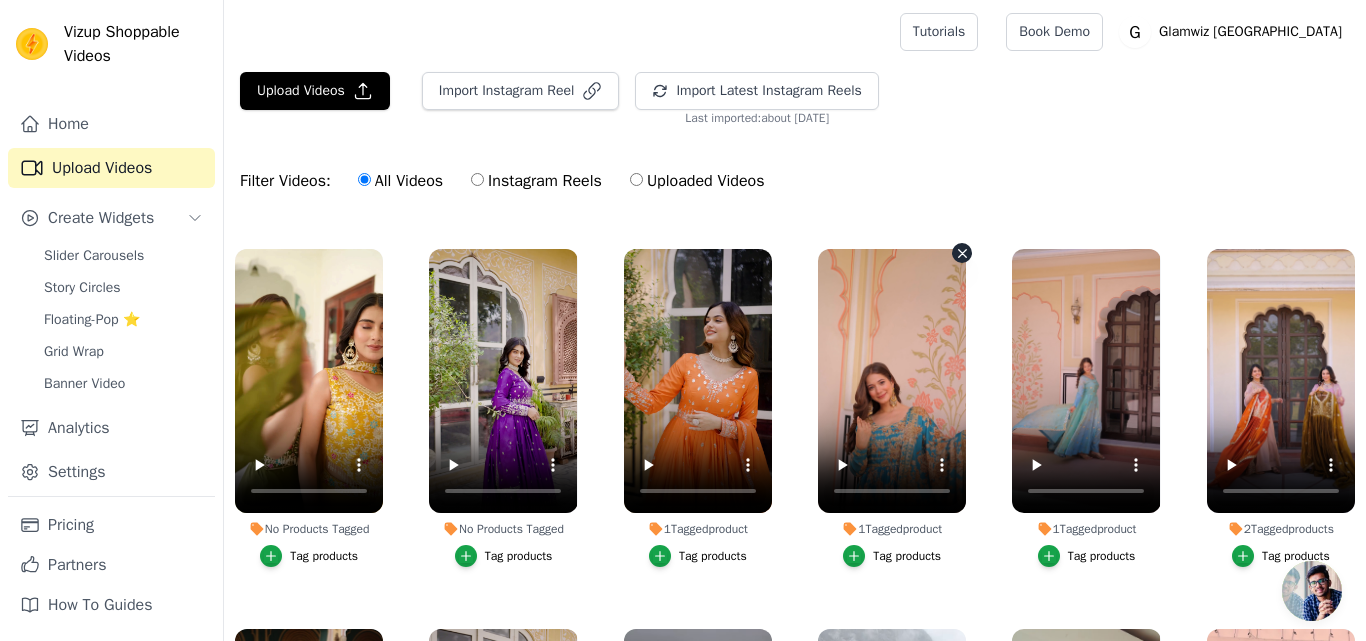 scroll, scrollTop: 3359, scrollLeft: 0, axis: vertical 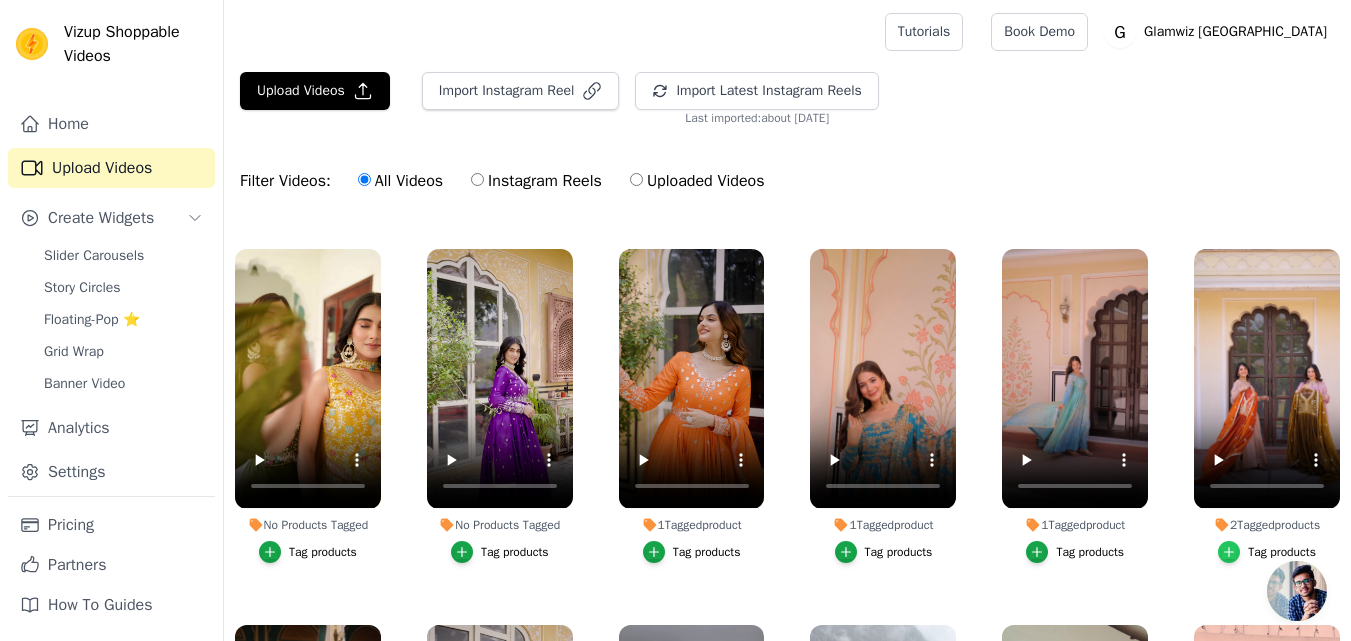 click 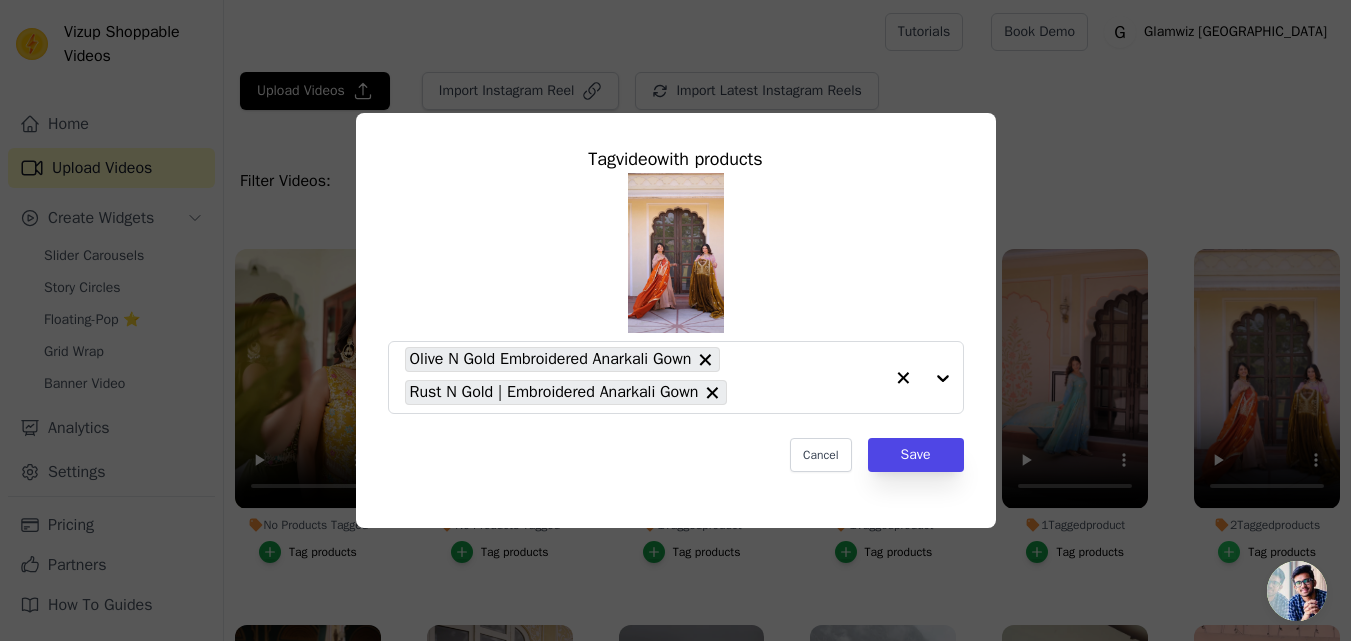 scroll, scrollTop: 3399, scrollLeft: 0, axis: vertical 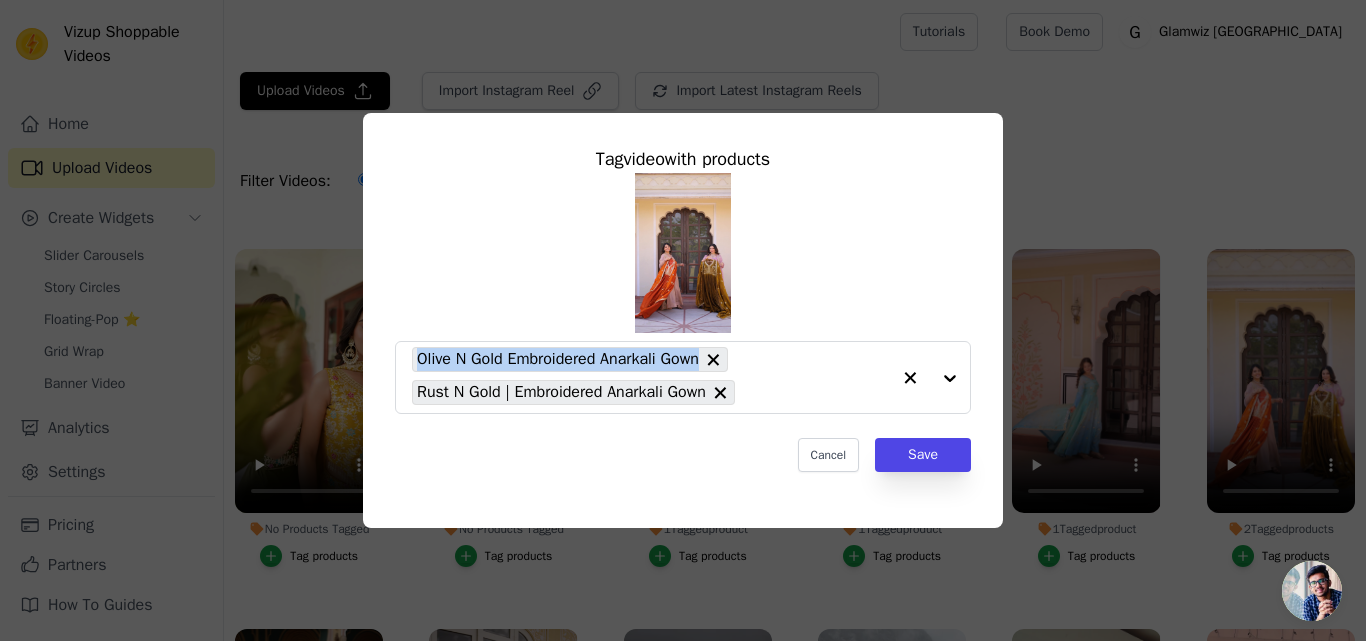 drag, startPoint x: 711, startPoint y: 361, endPoint x: 356, endPoint y: 353, distance: 355.09012 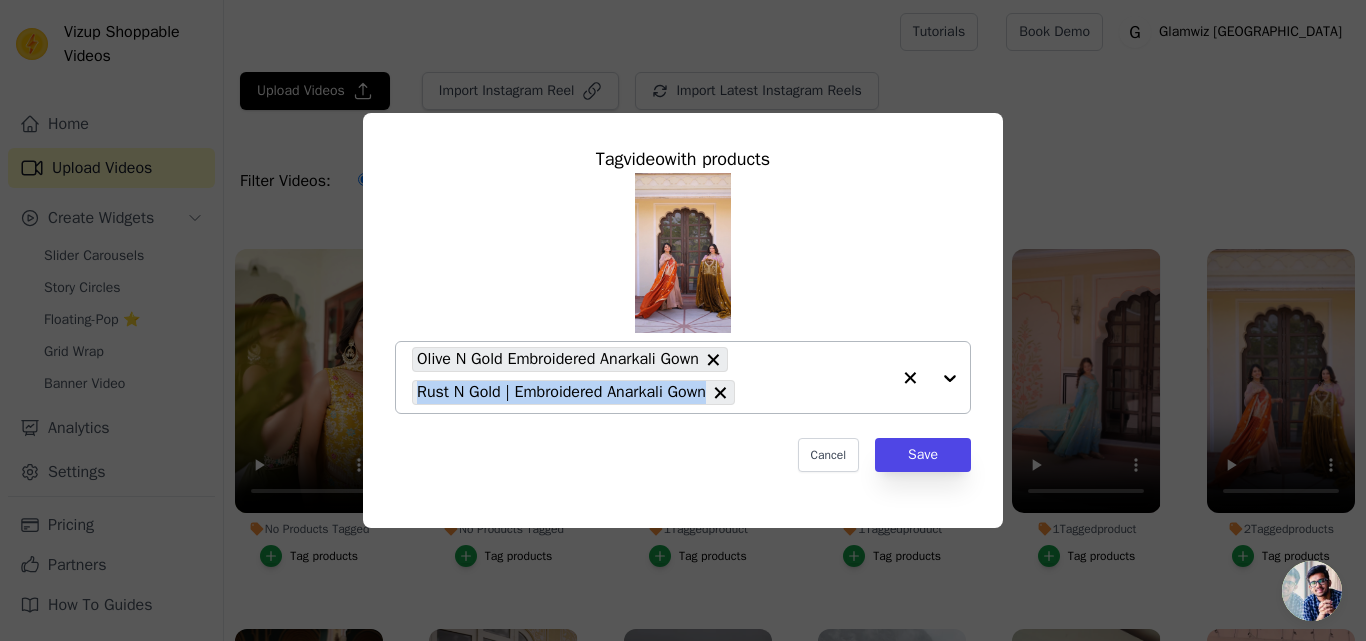 drag, startPoint x: 714, startPoint y: 392, endPoint x: 413, endPoint y: 388, distance: 301.02658 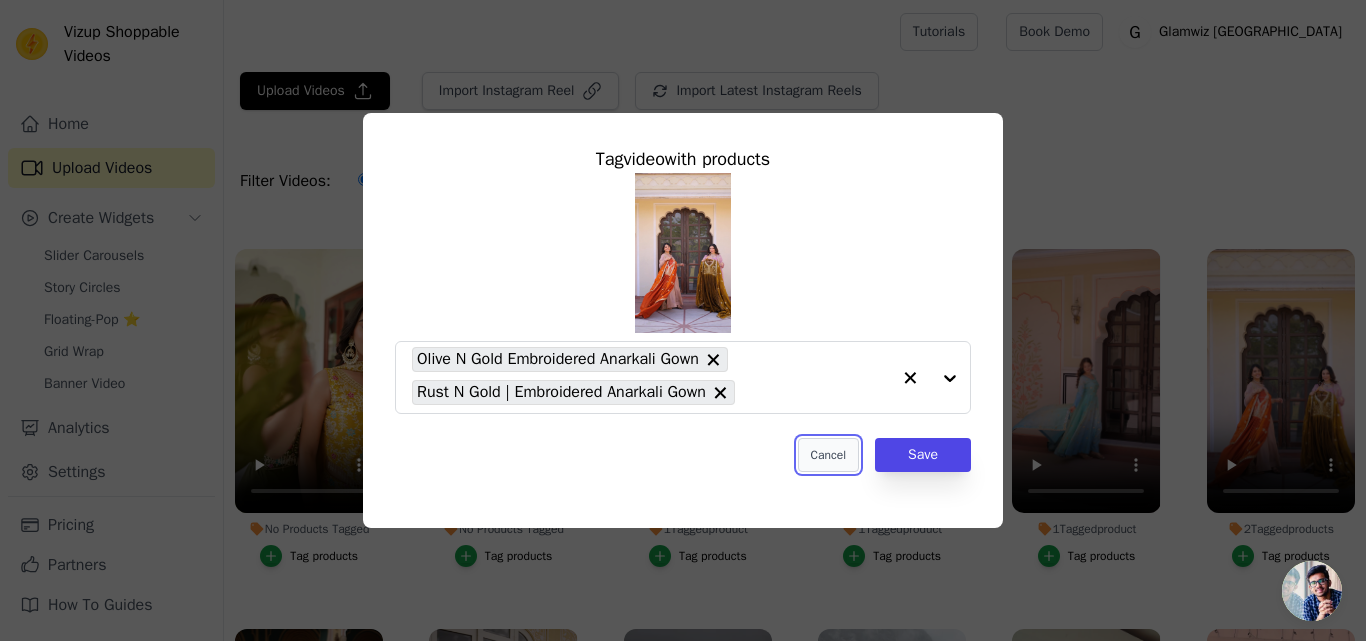 click on "Cancel" at bounding box center (828, 455) 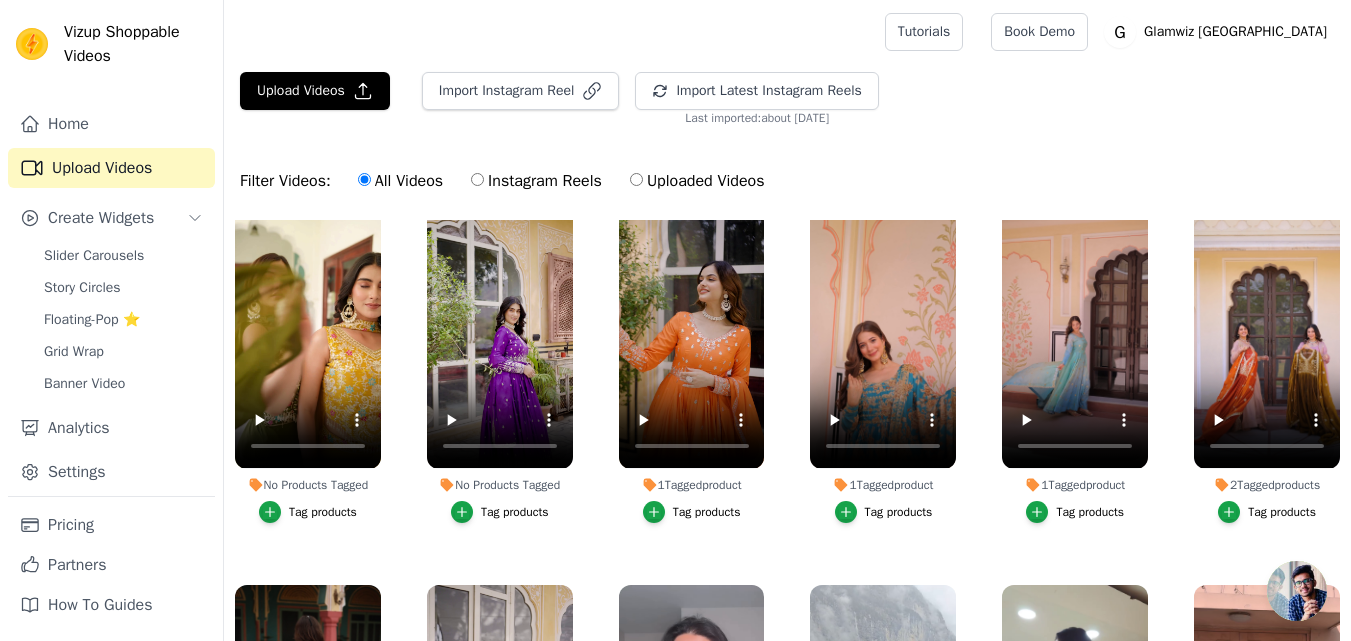 scroll, scrollTop: 3359, scrollLeft: 0, axis: vertical 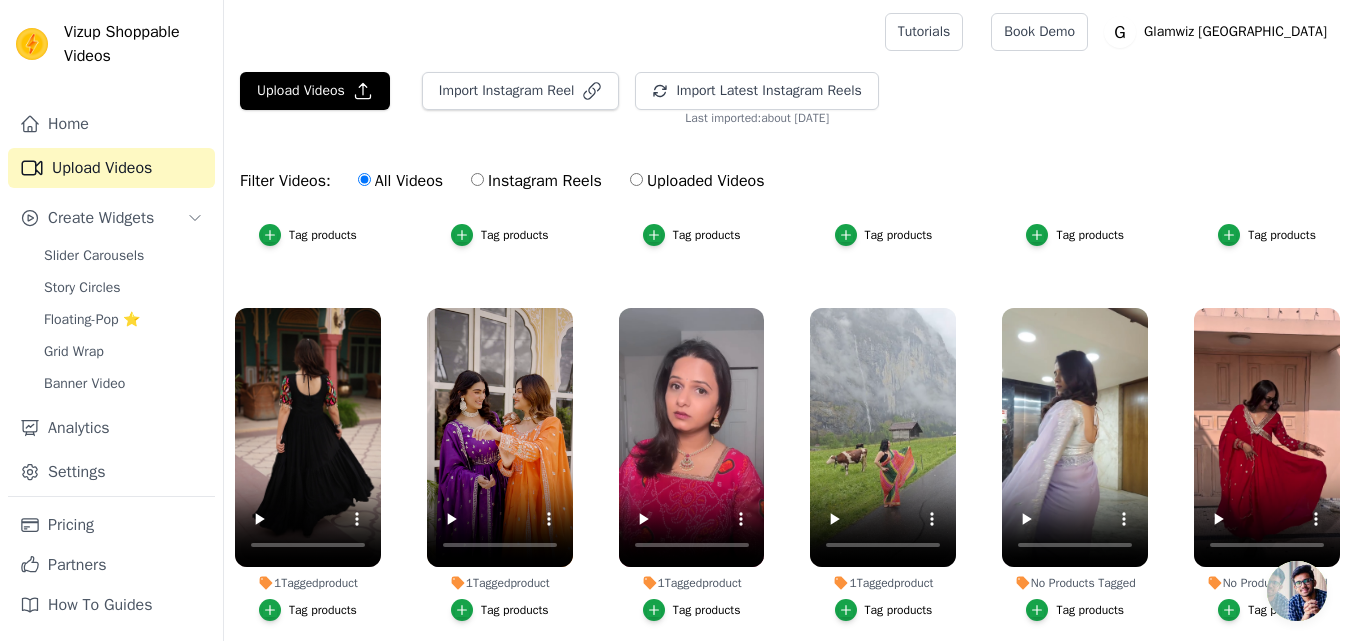 click on "Tag products" at bounding box center (323, 610) 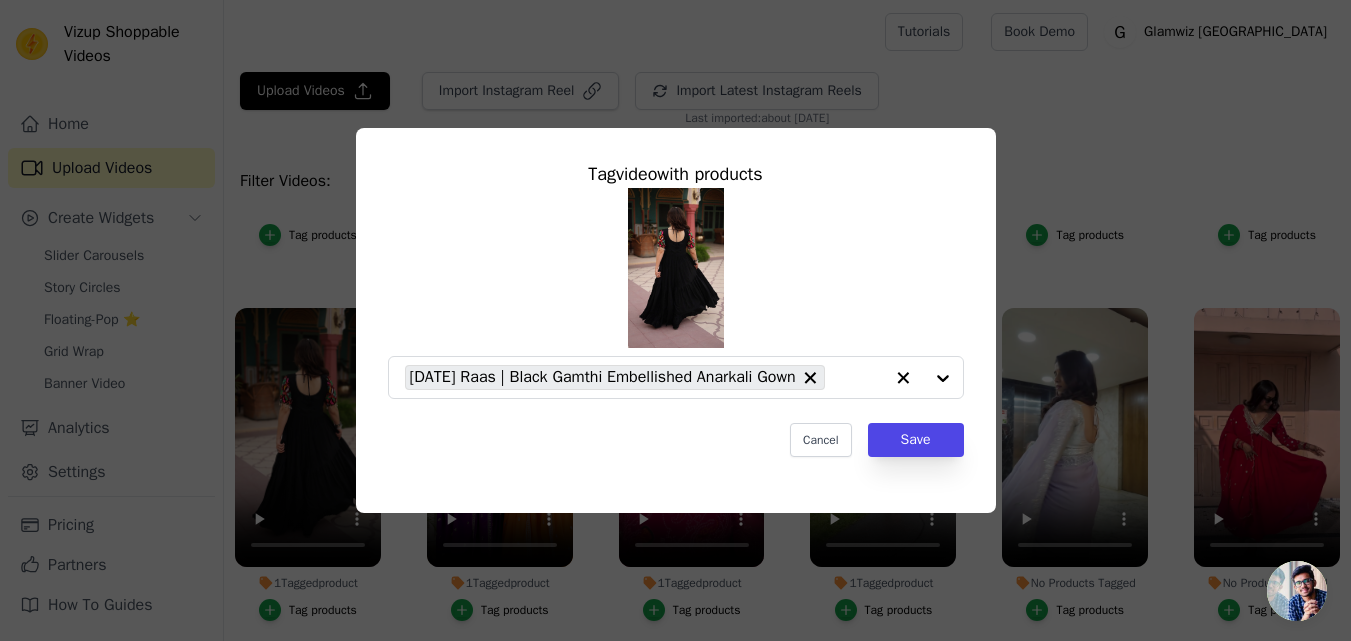 scroll, scrollTop: 3716, scrollLeft: 0, axis: vertical 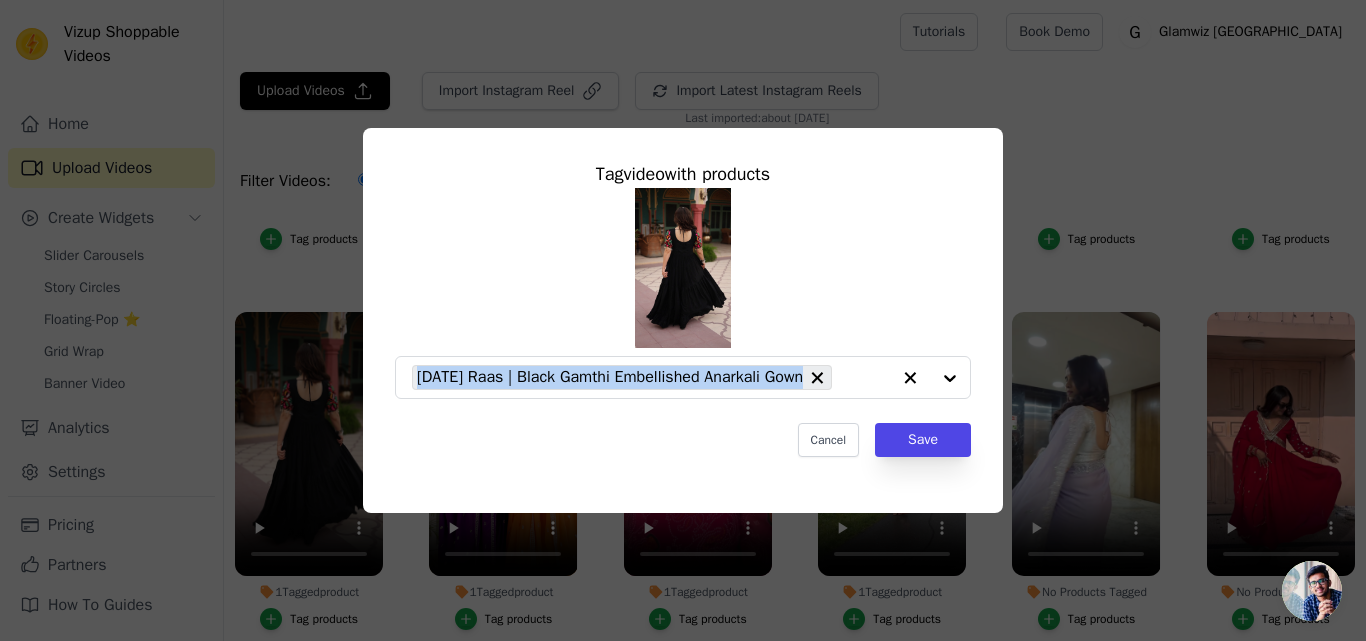 drag, startPoint x: 818, startPoint y: 365, endPoint x: 352, endPoint y: 365, distance: 466 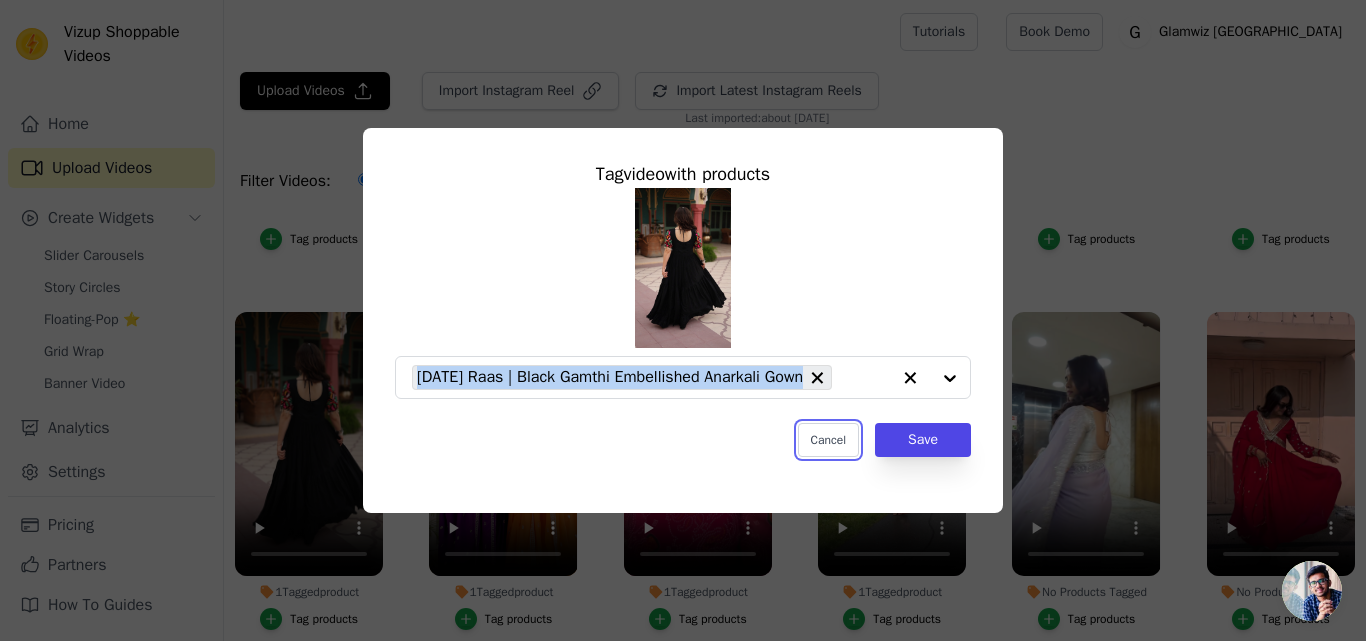 click on "Cancel" at bounding box center (828, 440) 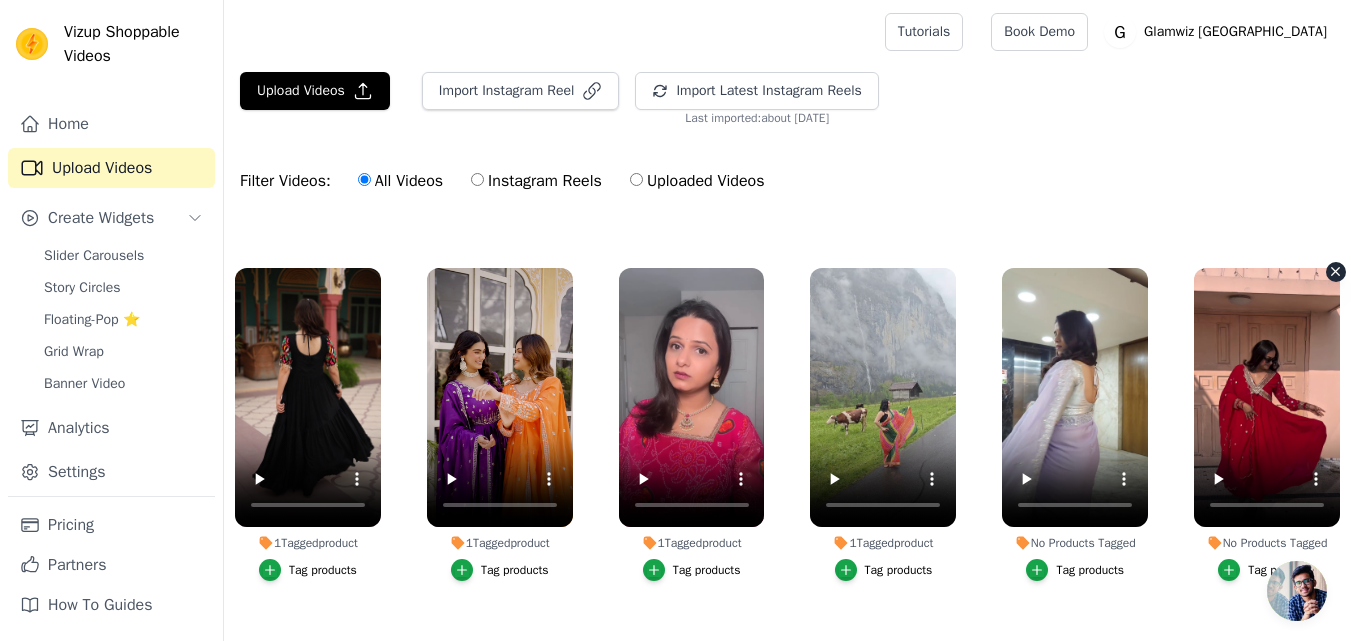 scroll, scrollTop: 3672, scrollLeft: 0, axis: vertical 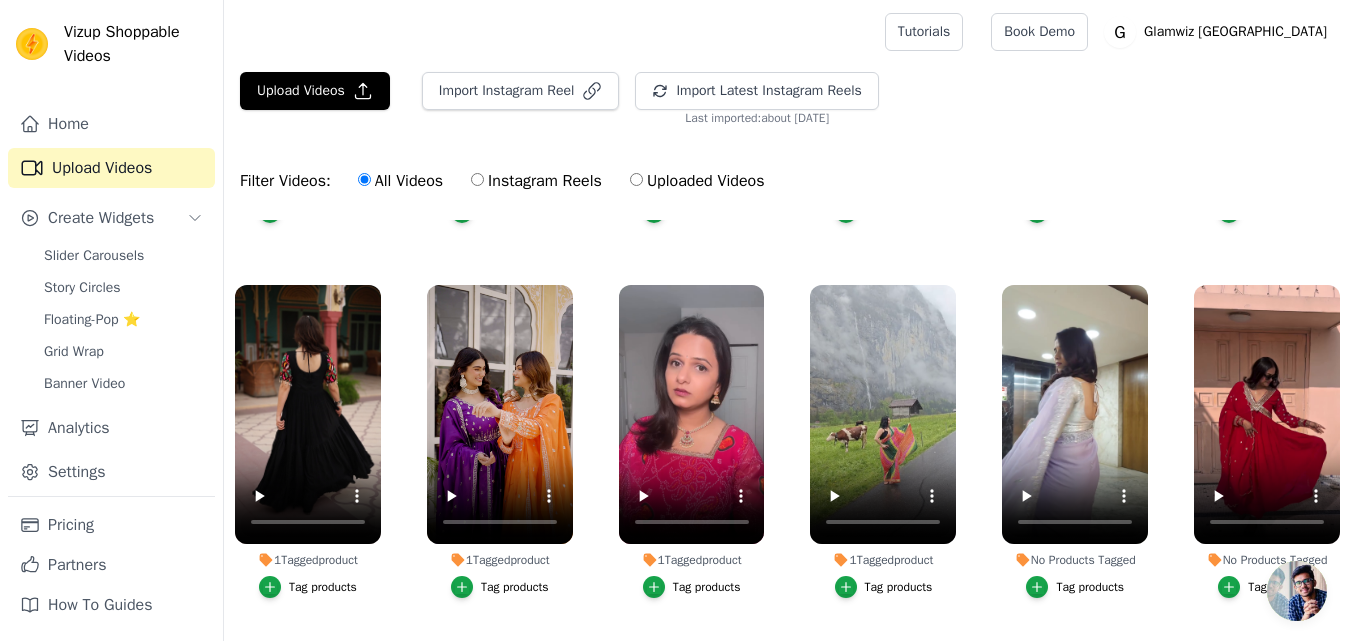 click on "Tag products" at bounding box center (500, 587) 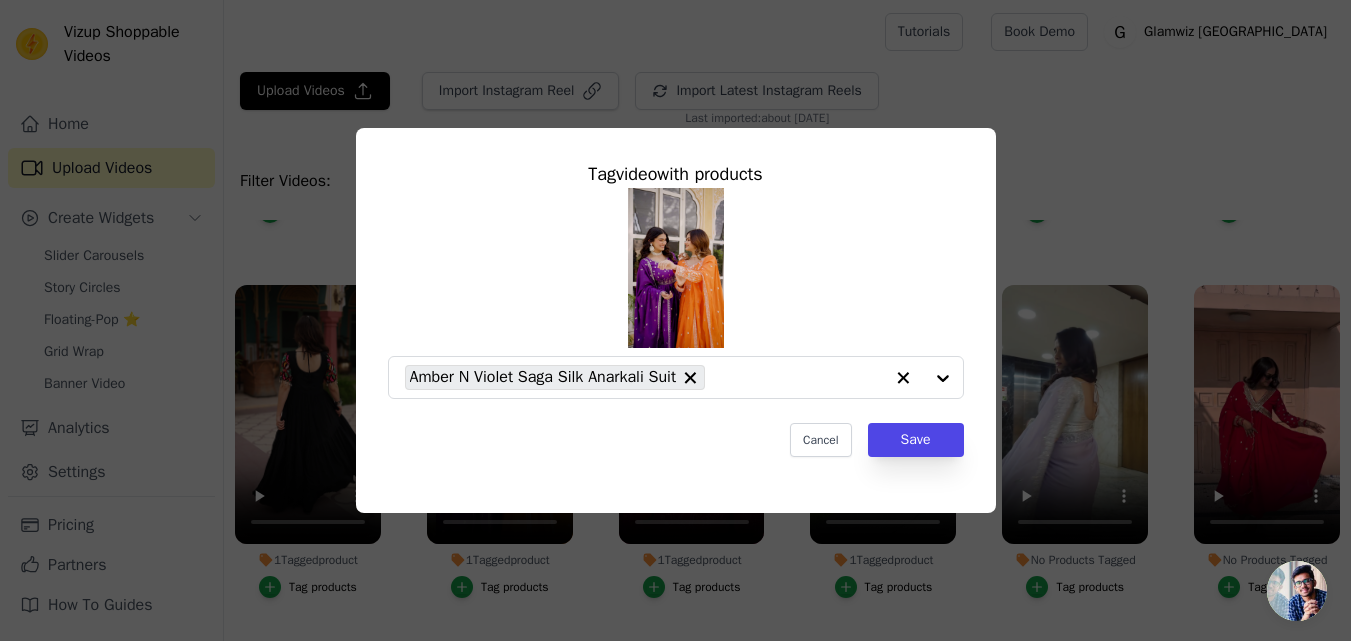 scroll, scrollTop: 3743, scrollLeft: 0, axis: vertical 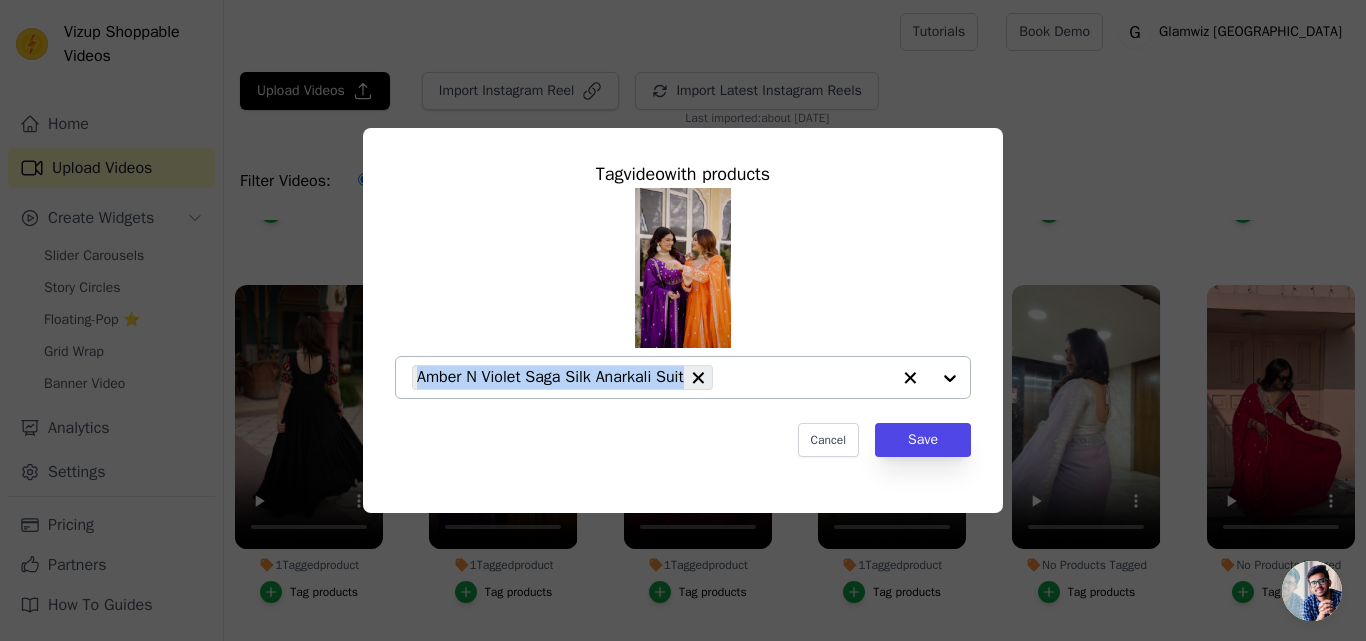drag, startPoint x: 690, startPoint y: 384, endPoint x: 411, endPoint y: 393, distance: 279.1451 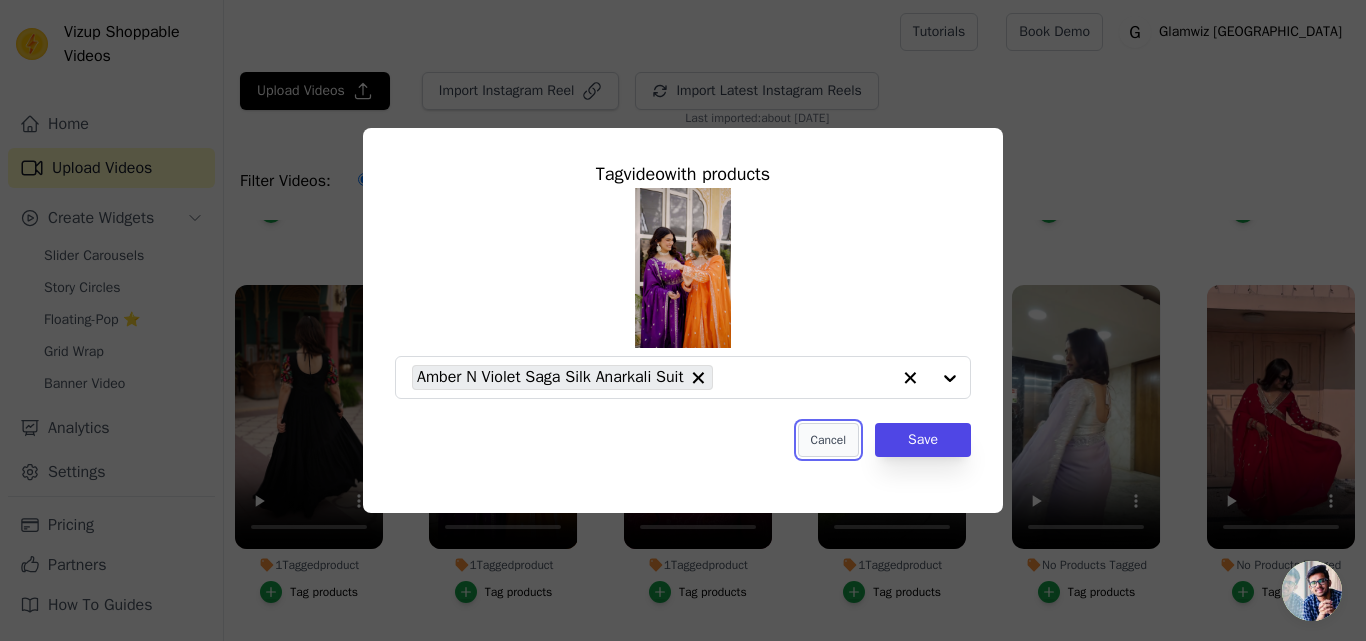 click on "Cancel" at bounding box center [828, 440] 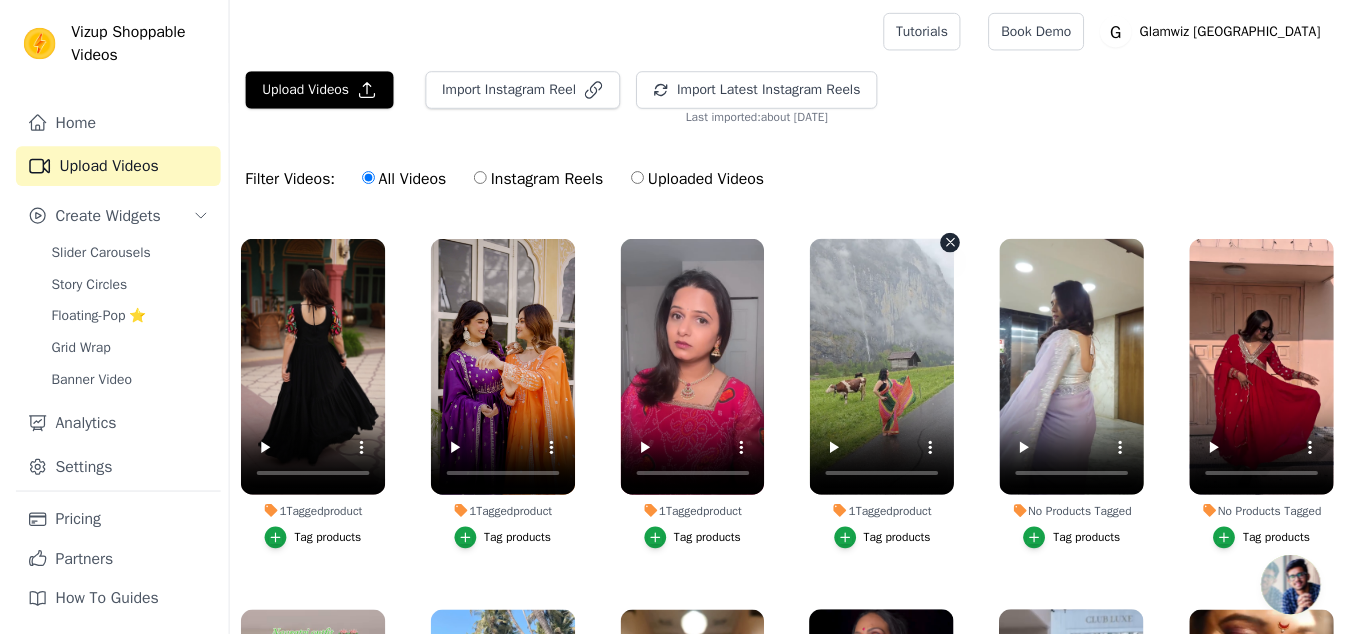 scroll, scrollTop: 3699, scrollLeft: 0, axis: vertical 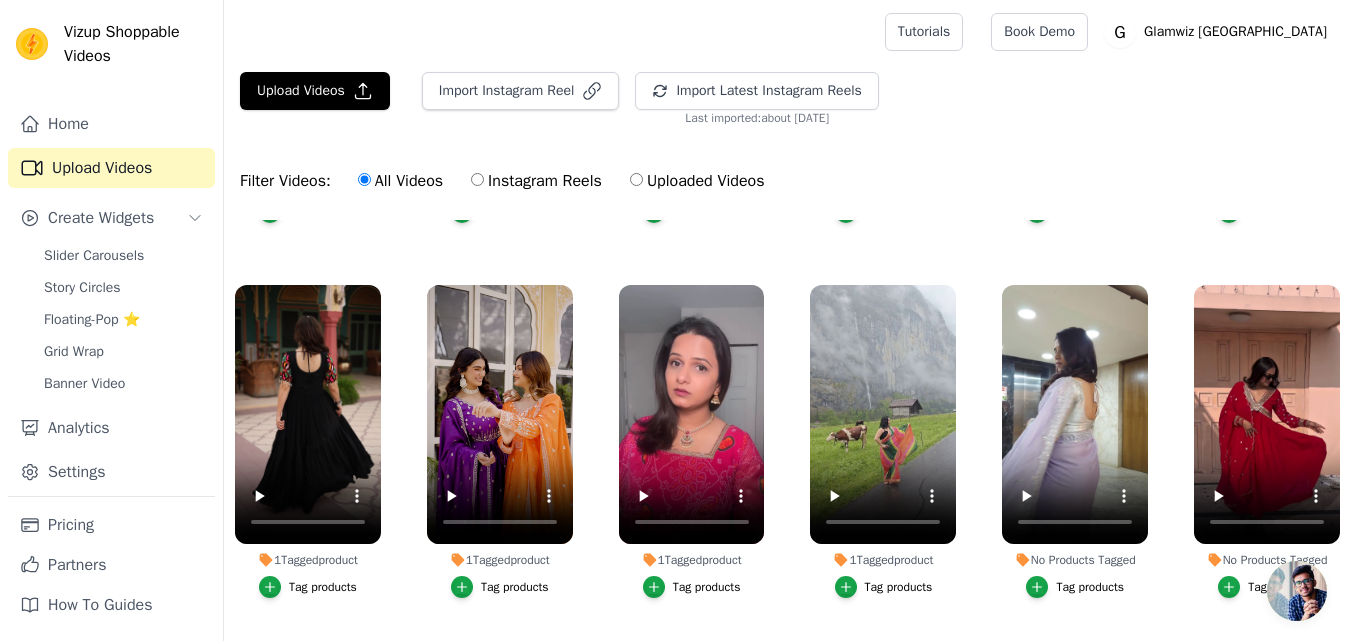click on "Tag products" at bounding box center (707, 587) 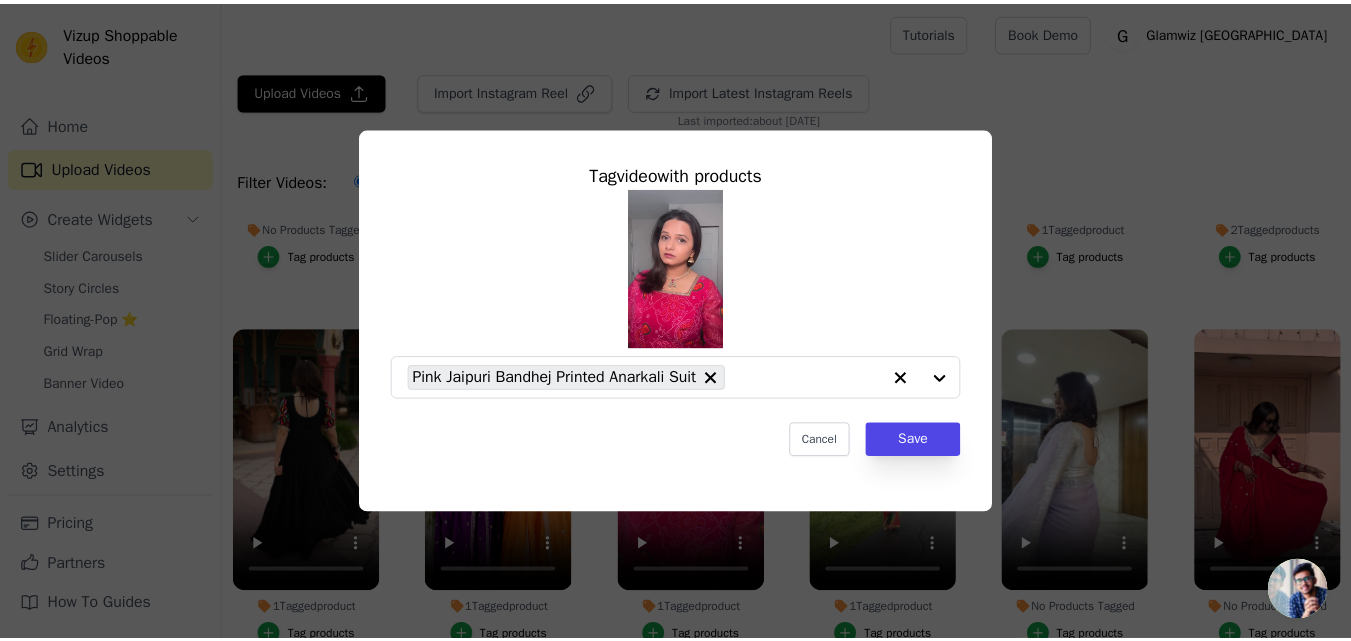 scroll, scrollTop: 3743, scrollLeft: 0, axis: vertical 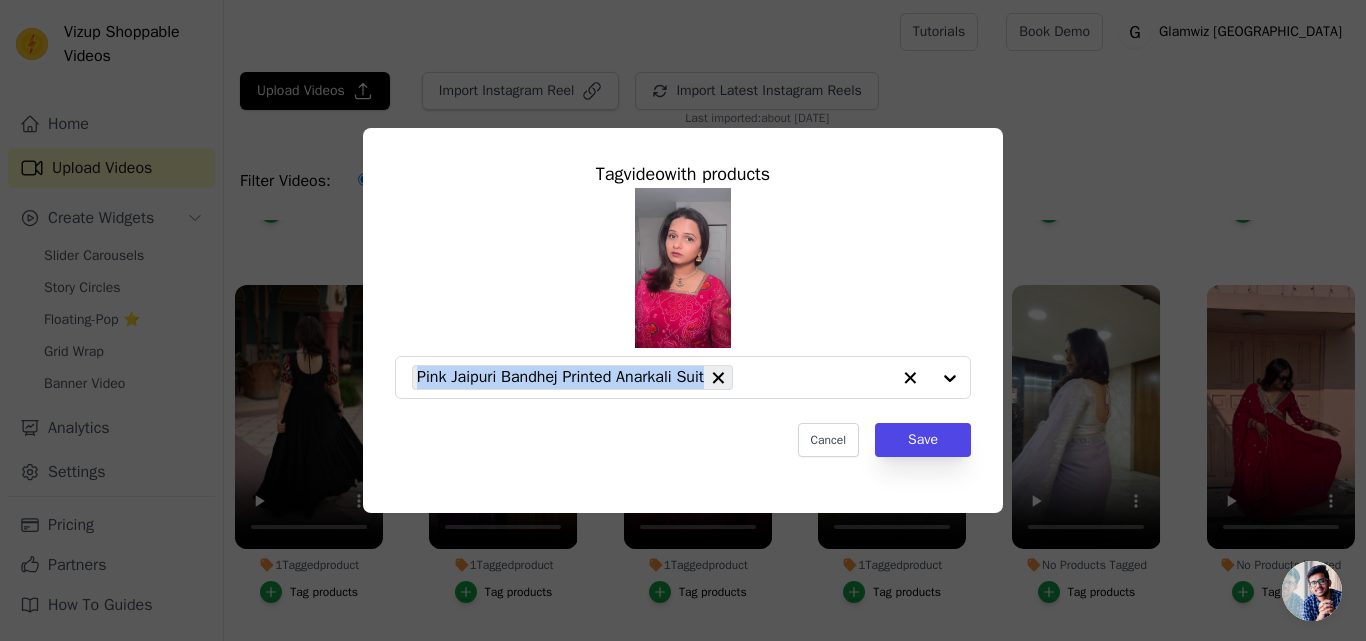 drag, startPoint x: 709, startPoint y: 382, endPoint x: 392, endPoint y: 376, distance: 317.05676 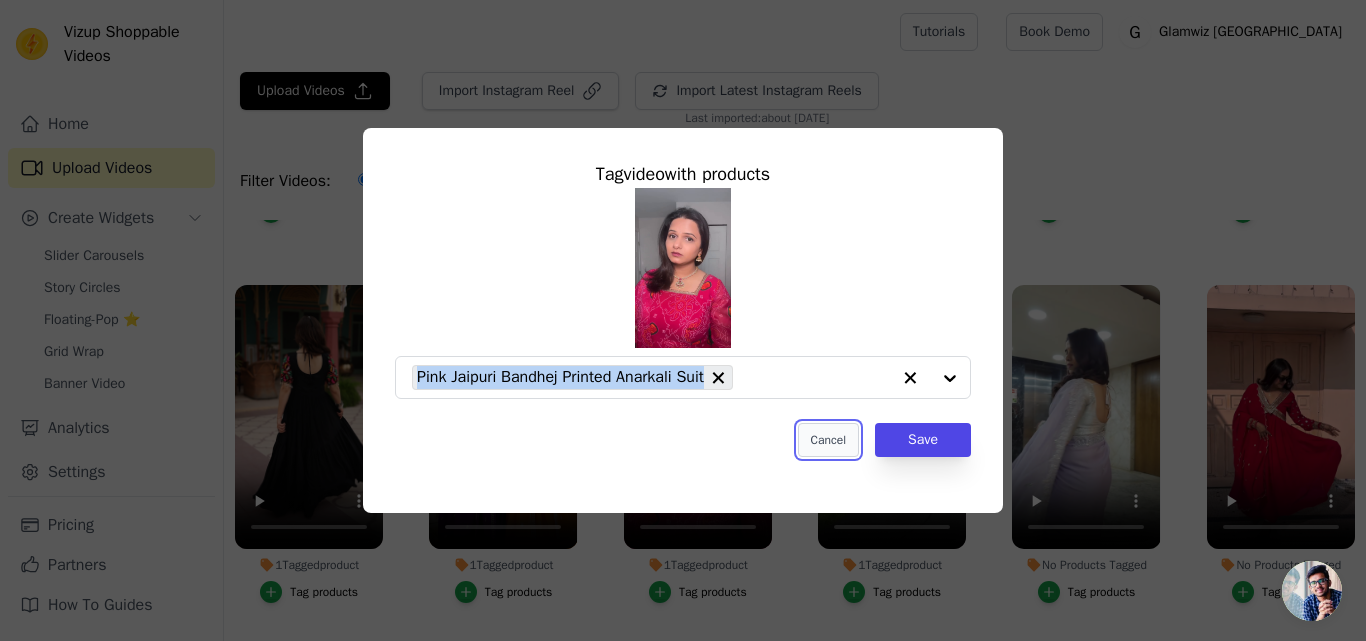 click on "Cancel" at bounding box center [828, 440] 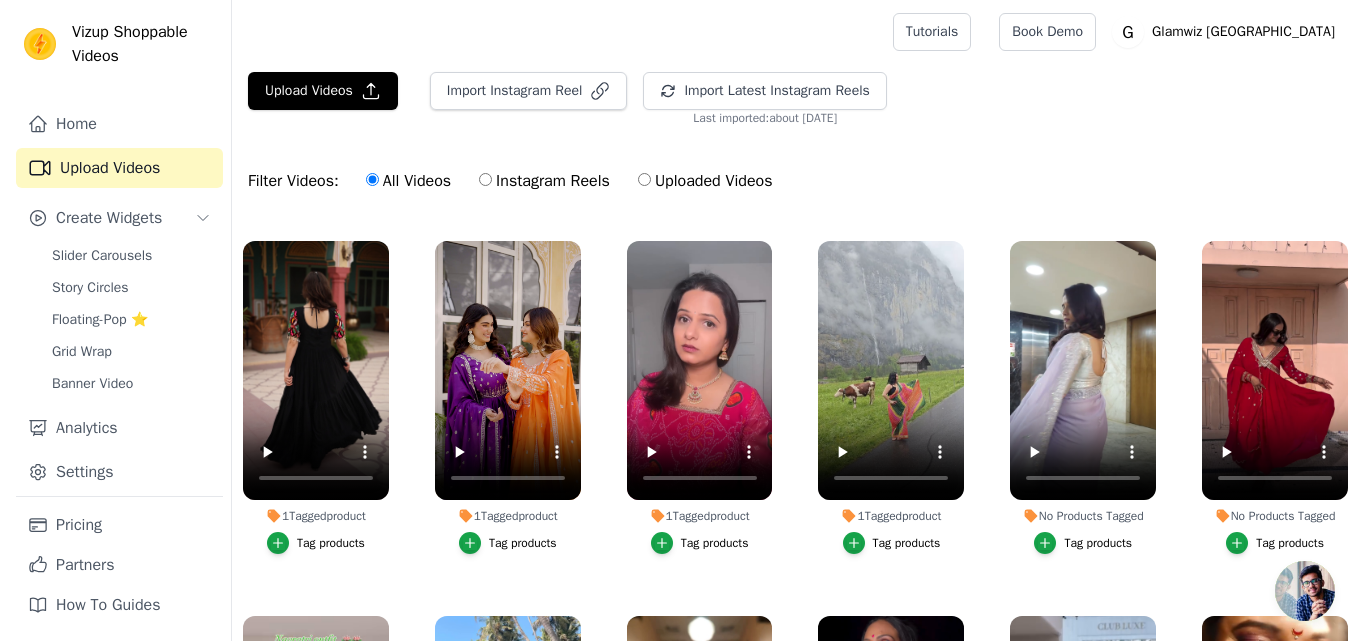 scroll, scrollTop: 3699, scrollLeft: 0, axis: vertical 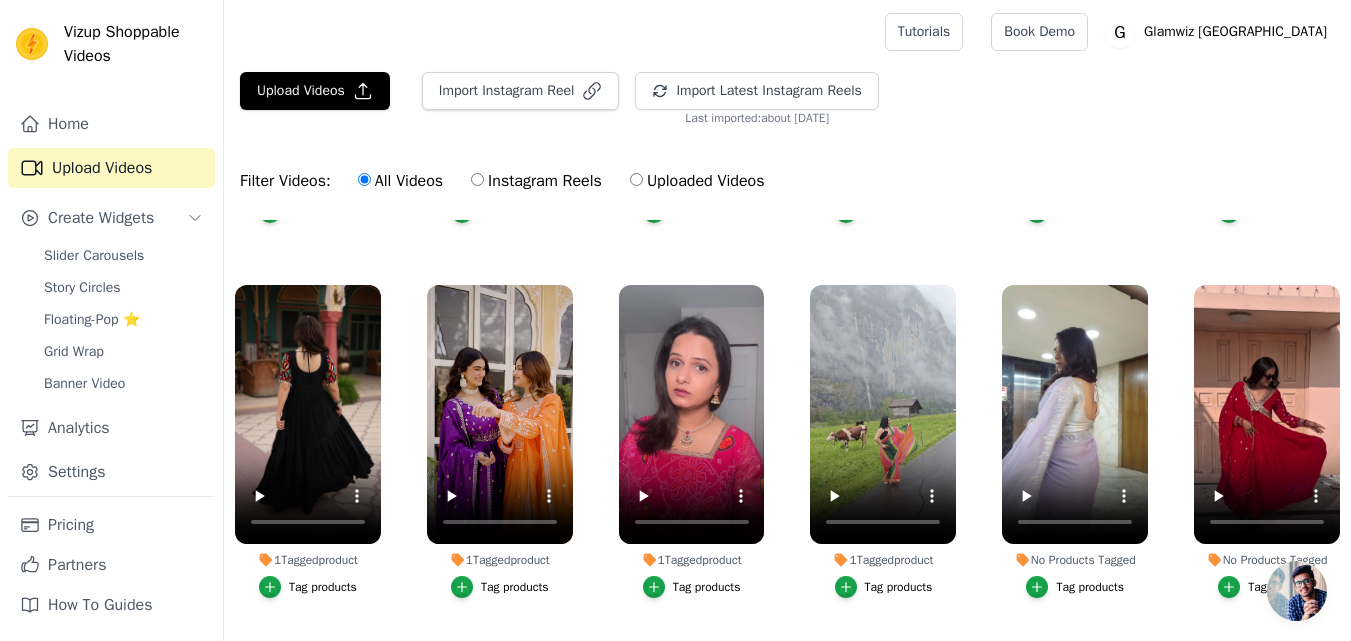 click on "Tag products" at bounding box center [899, 587] 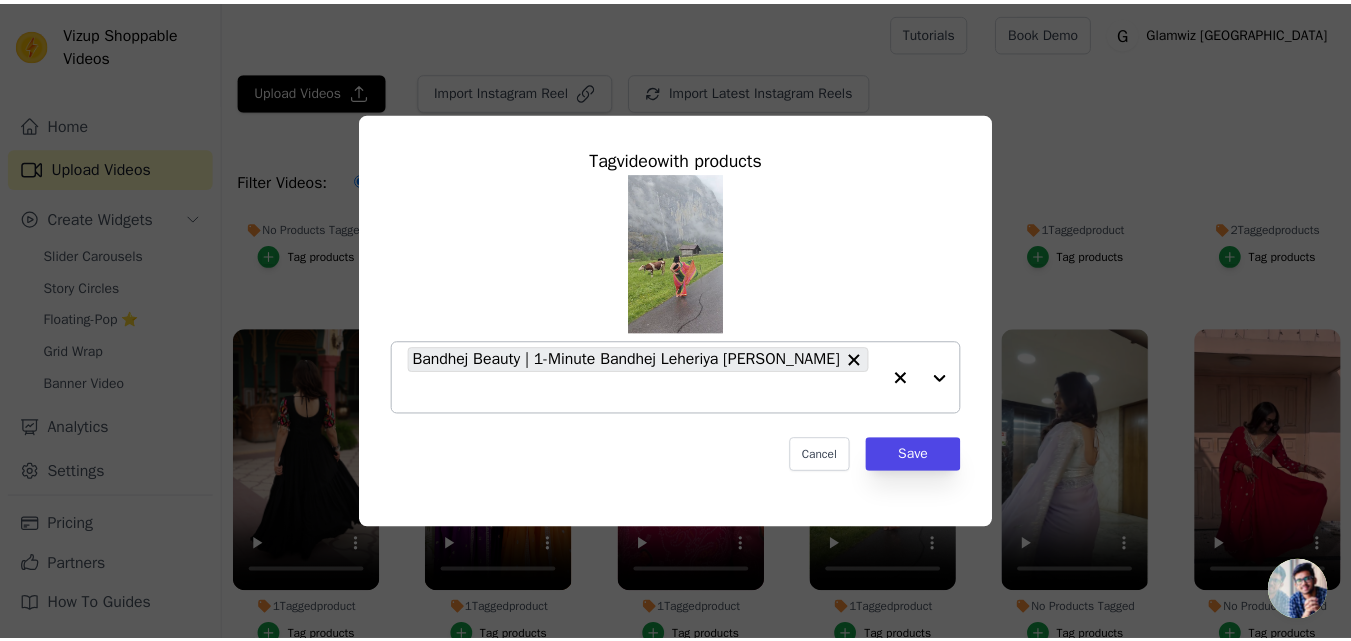 scroll, scrollTop: 3743, scrollLeft: 0, axis: vertical 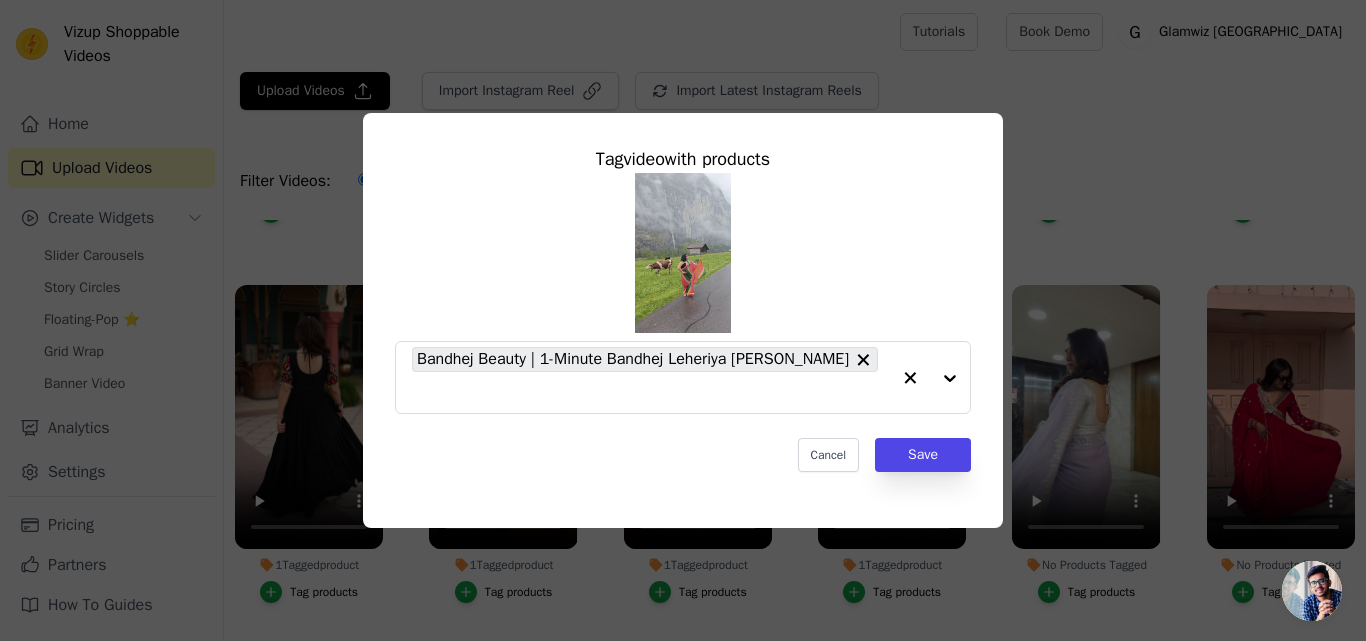 drag, startPoint x: 849, startPoint y: 363, endPoint x: 356, endPoint y: 364, distance: 493.001 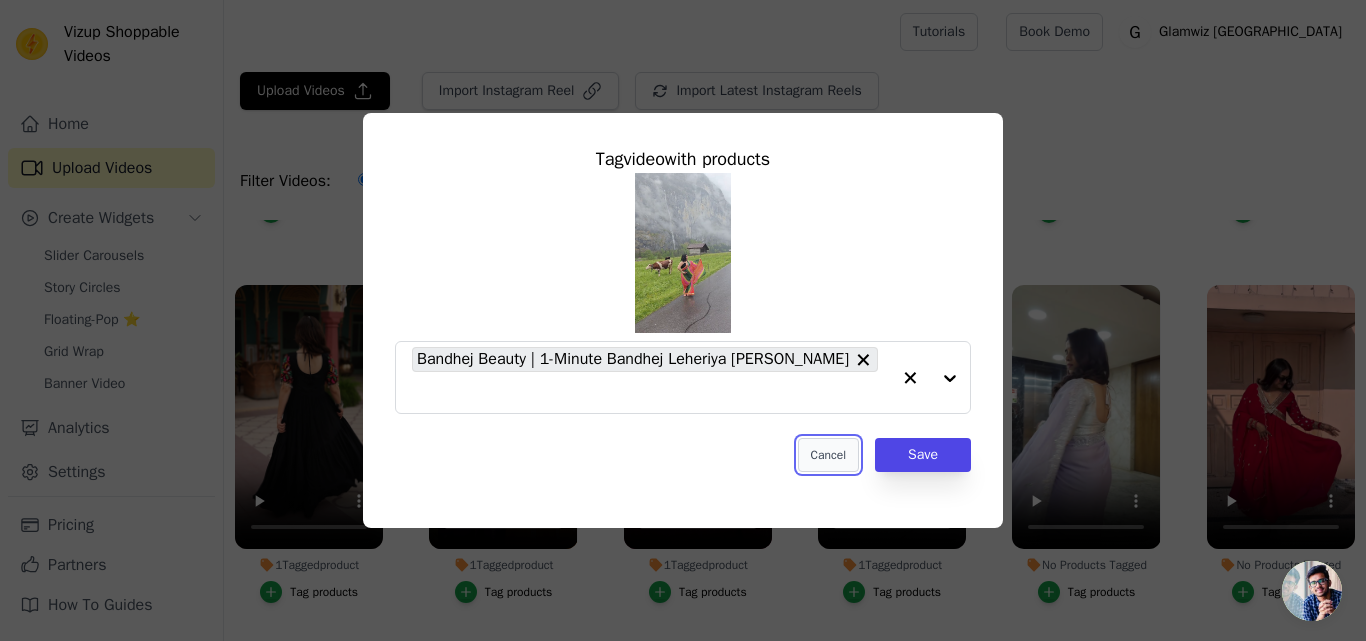 click on "Cancel" at bounding box center [828, 455] 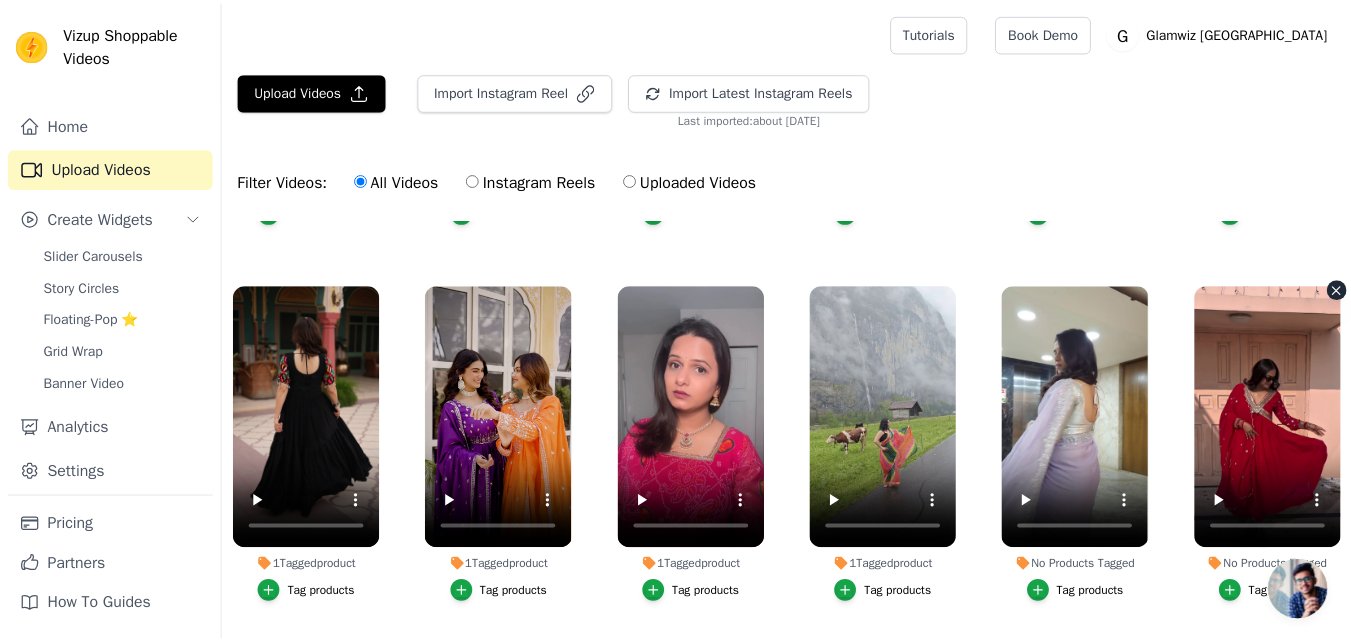 scroll, scrollTop: 3699, scrollLeft: 0, axis: vertical 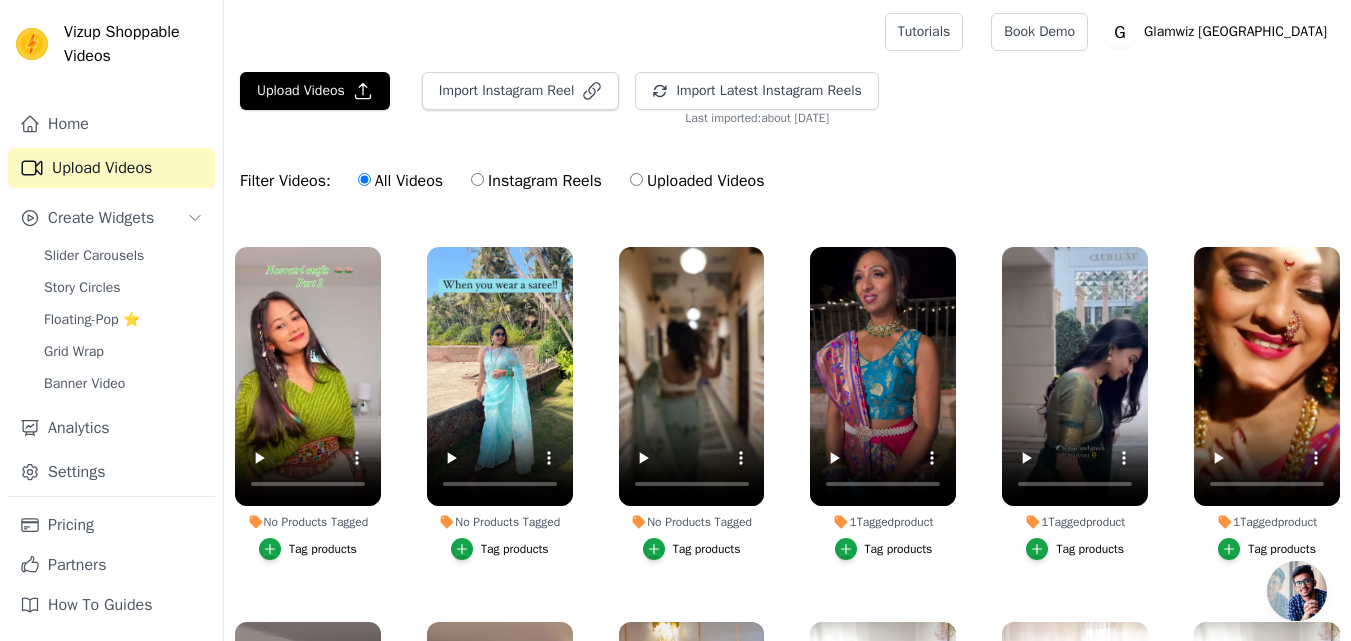 click on "Tag products" at bounding box center [1075, 549] 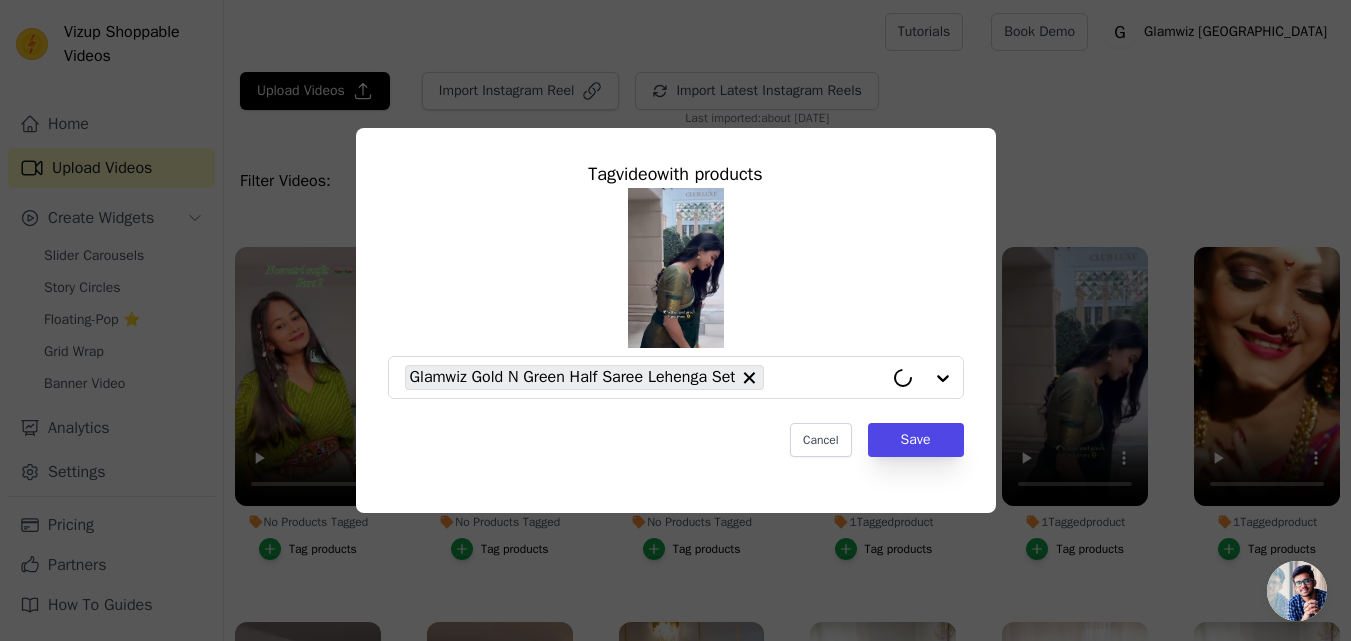 scroll, scrollTop: 4161, scrollLeft: 0, axis: vertical 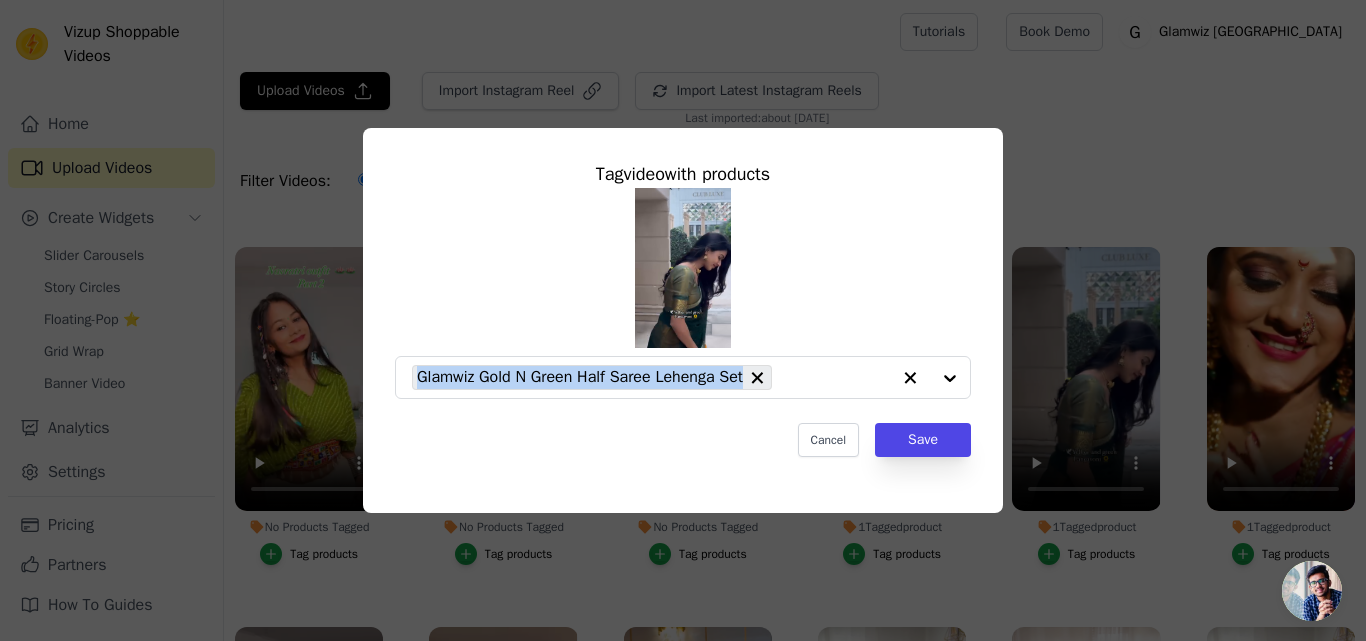 drag, startPoint x: 747, startPoint y: 378, endPoint x: 721, endPoint y: 82, distance: 297.1397 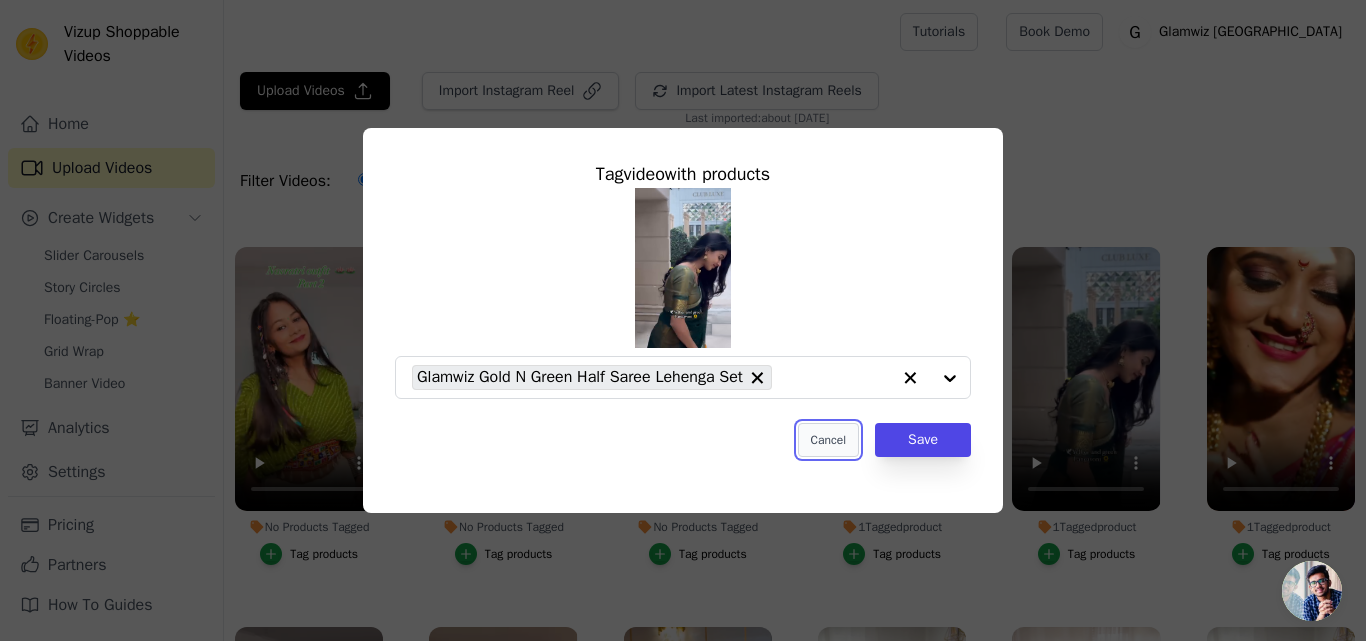 click on "Cancel" at bounding box center (828, 440) 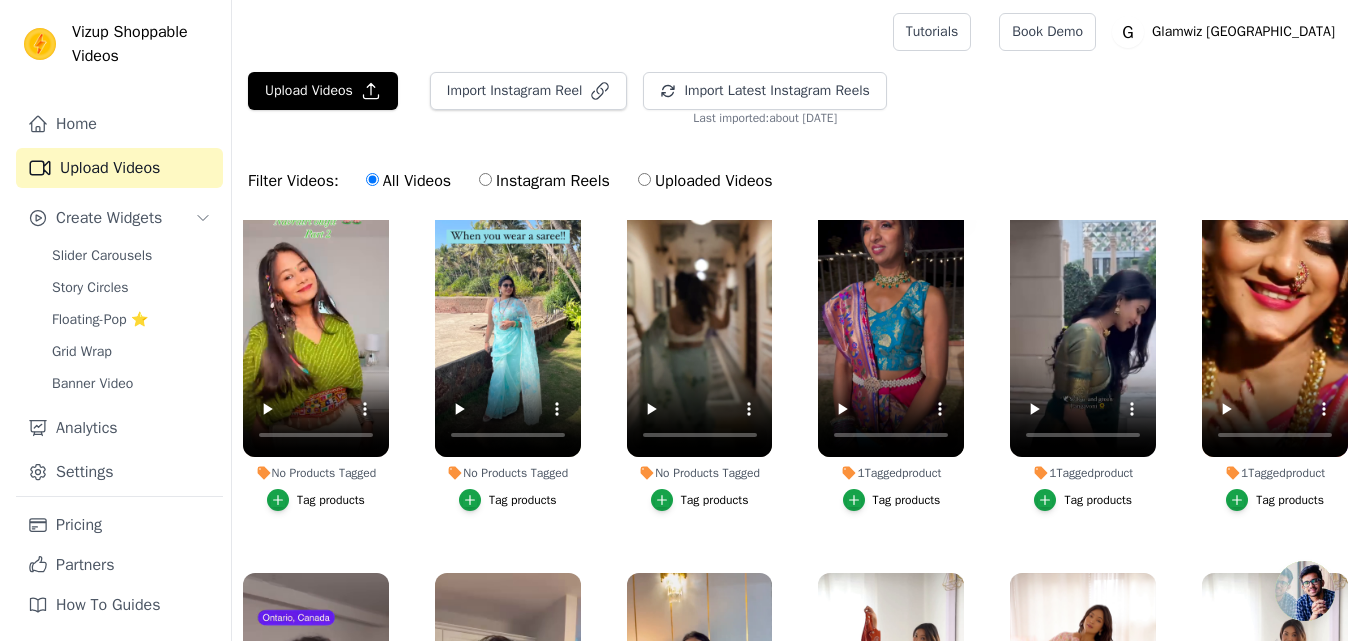 scroll, scrollTop: 4112, scrollLeft: 0, axis: vertical 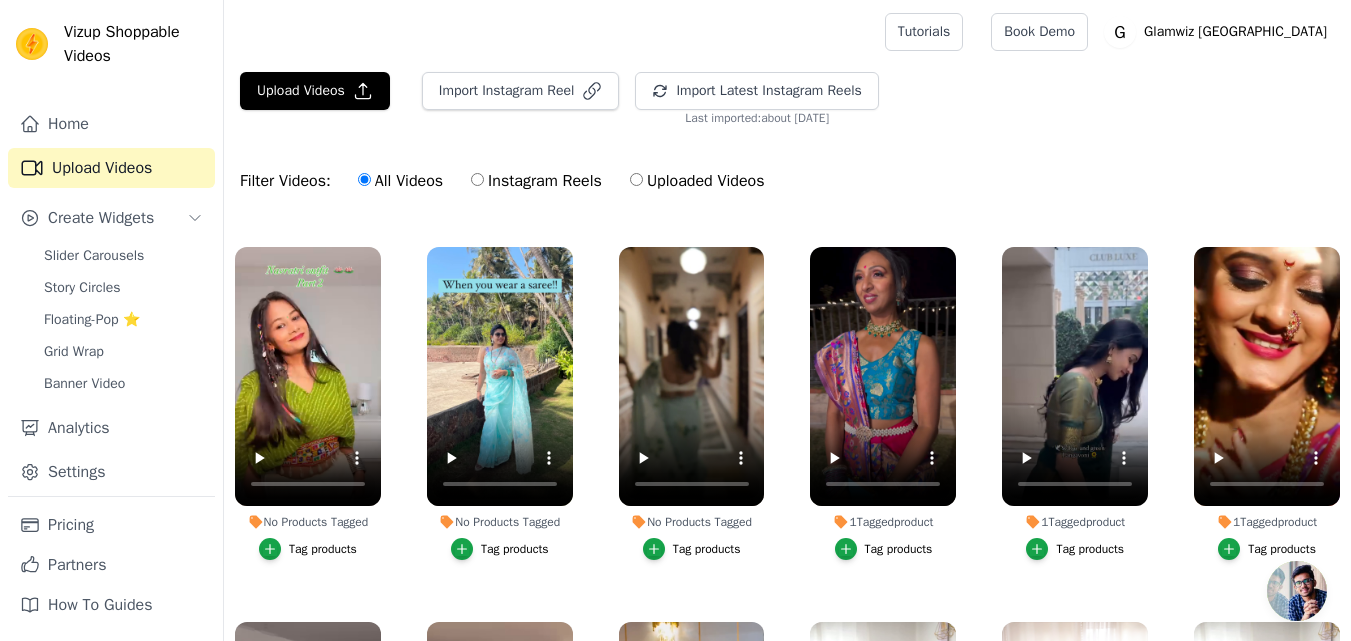 click on "Tag products" at bounding box center (1282, 549) 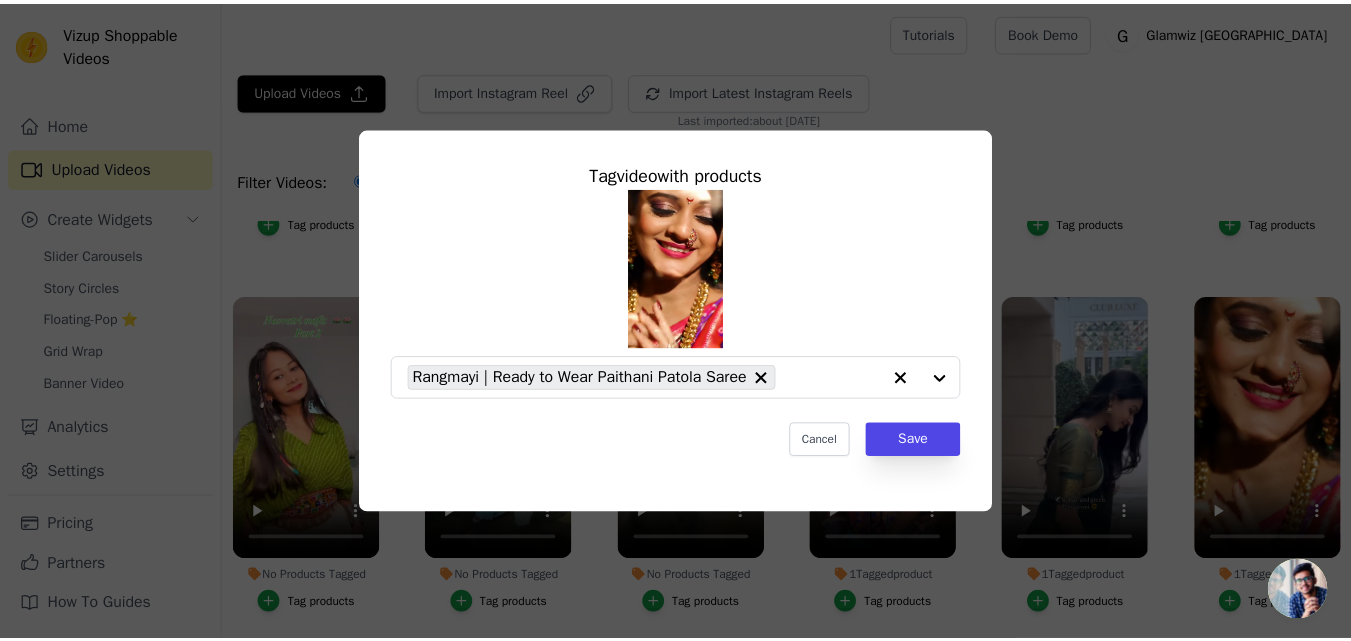 scroll, scrollTop: 4161, scrollLeft: 0, axis: vertical 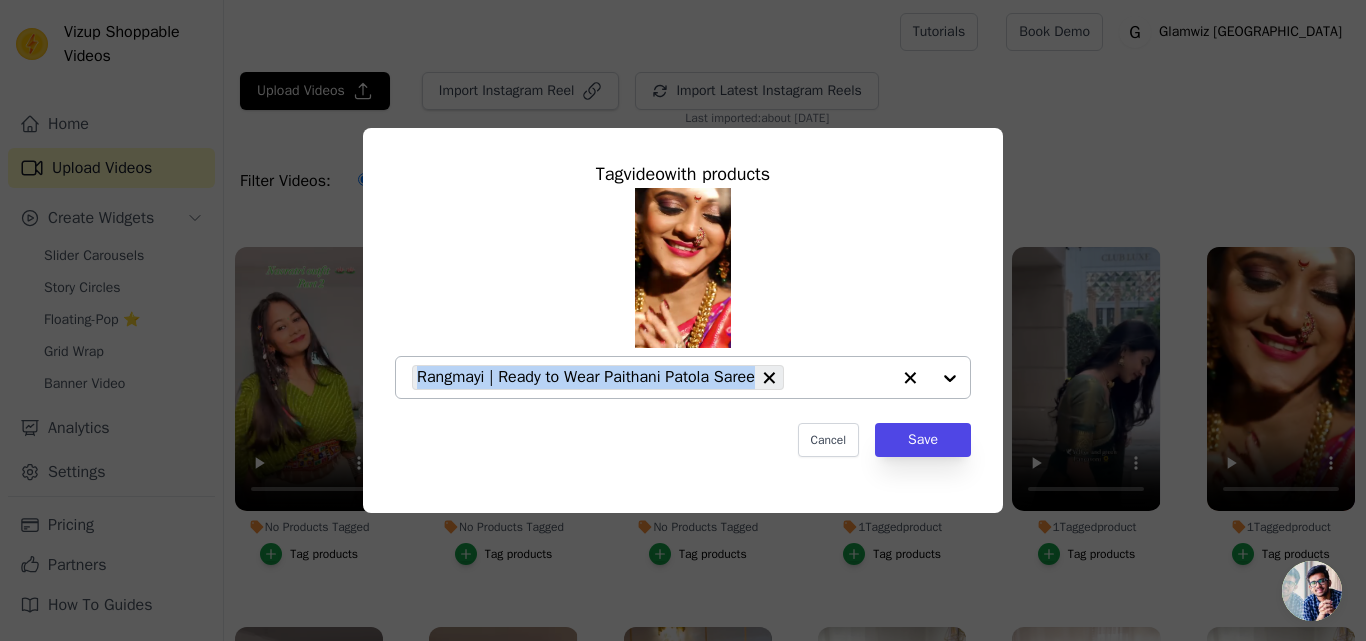drag, startPoint x: 755, startPoint y: 369, endPoint x: 396, endPoint y: 389, distance: 359.55667 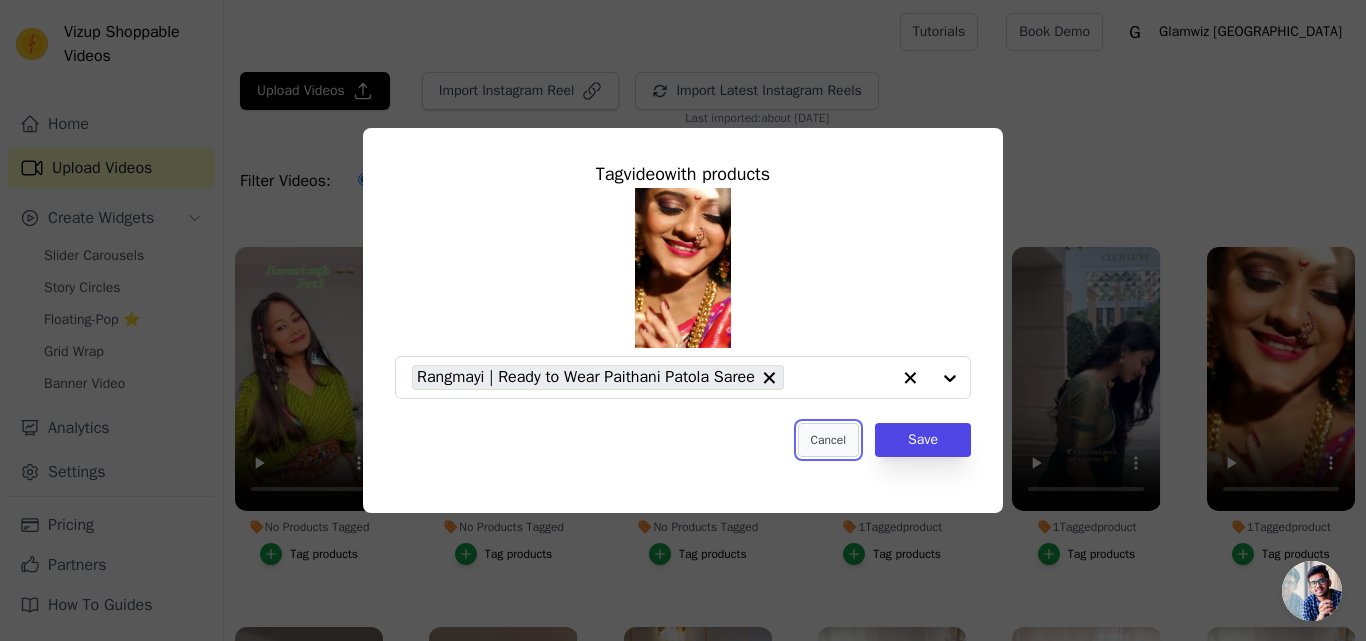 click on "Cancel" at bounding box center (828, 440) 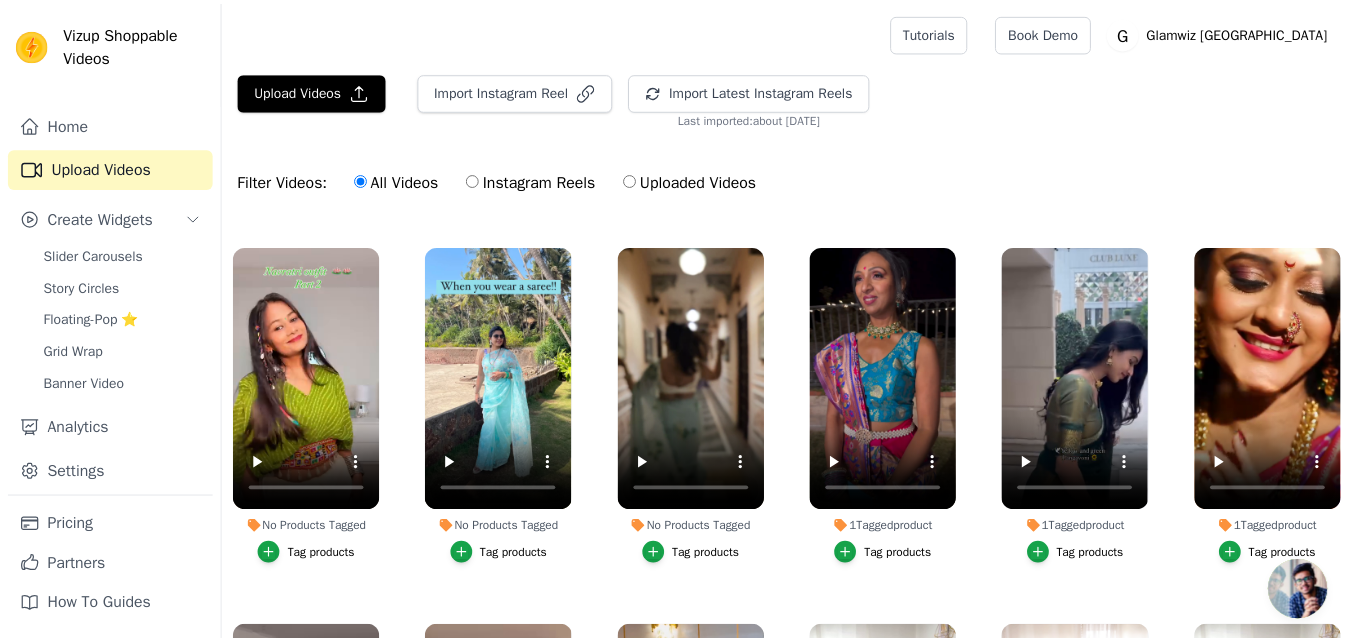 scroll, scrollTop: 4112, scrollLeft: 0, axis: vertical 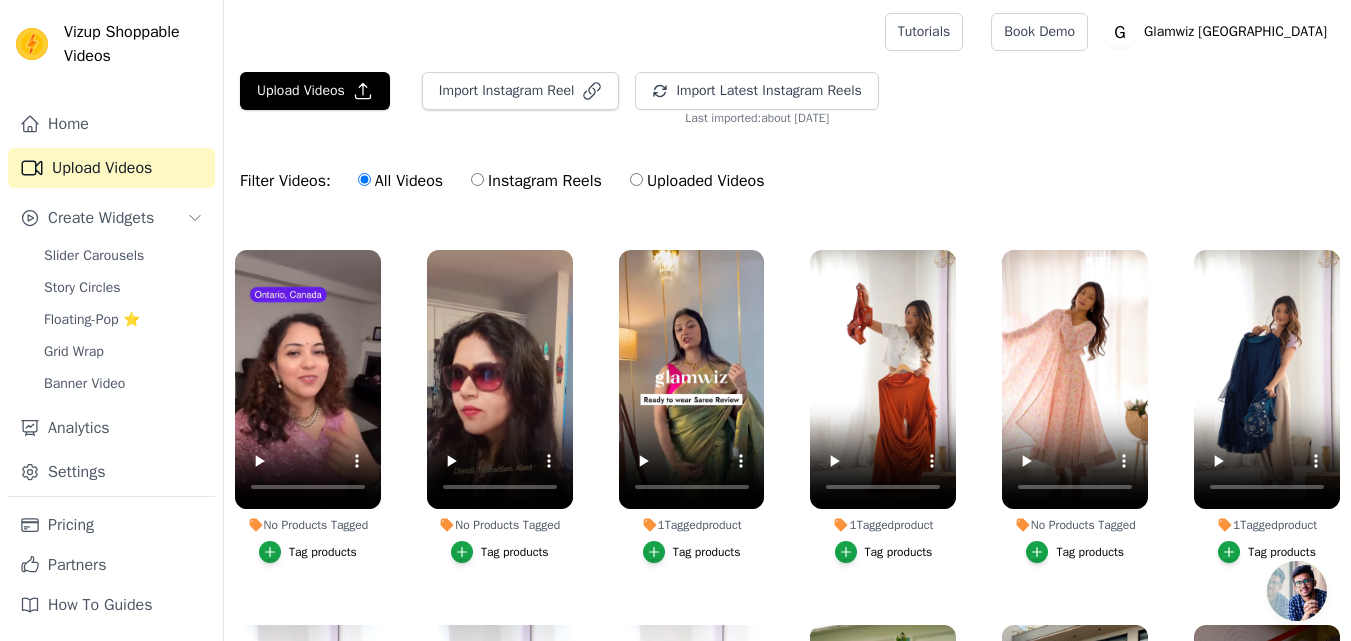 click on "Tag products" at bounding box center [707, 552] 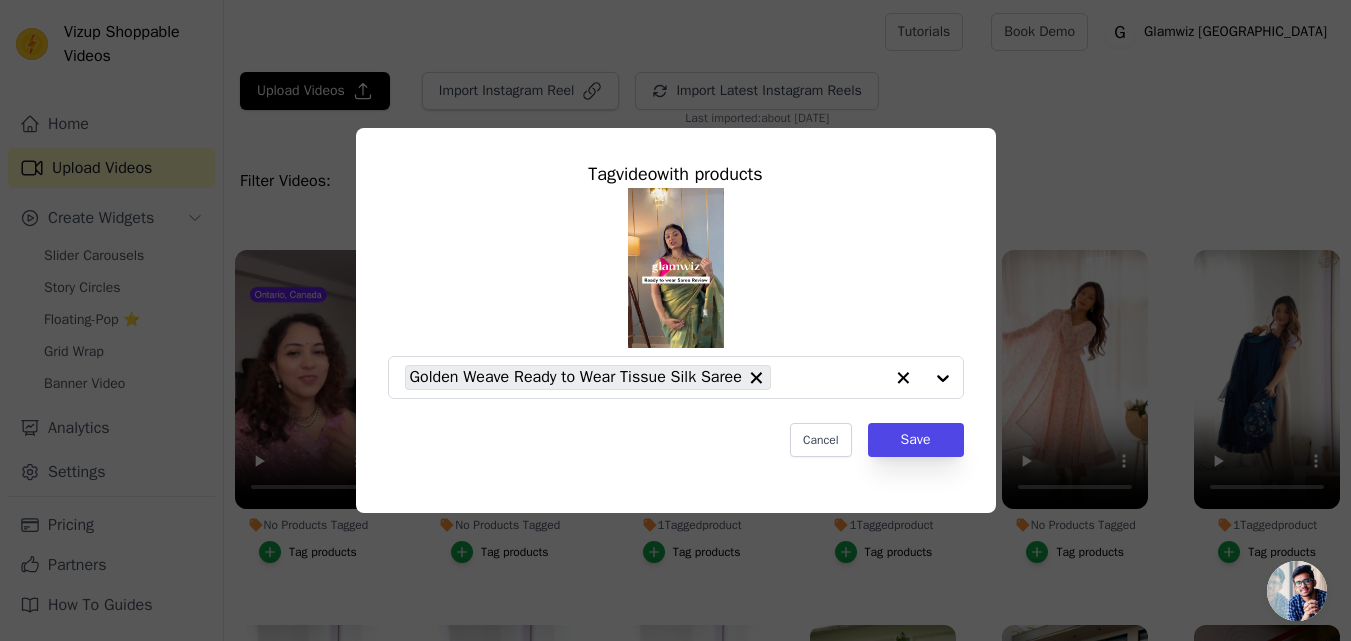 scroll, scrollTop: 4537, scrollLeft: 0, axis: vertical 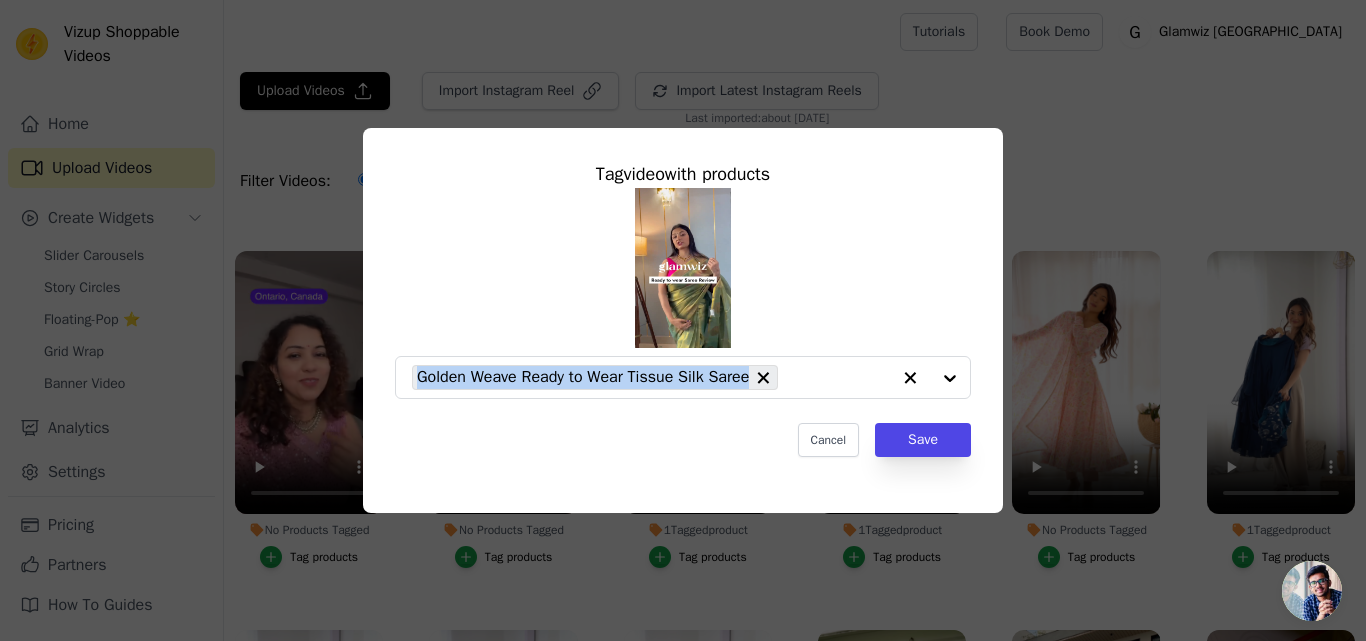drag, startPoint x: 746, startPoint y: 382, endPoint x: 393, endPoint y: 363, distance: 353.51096 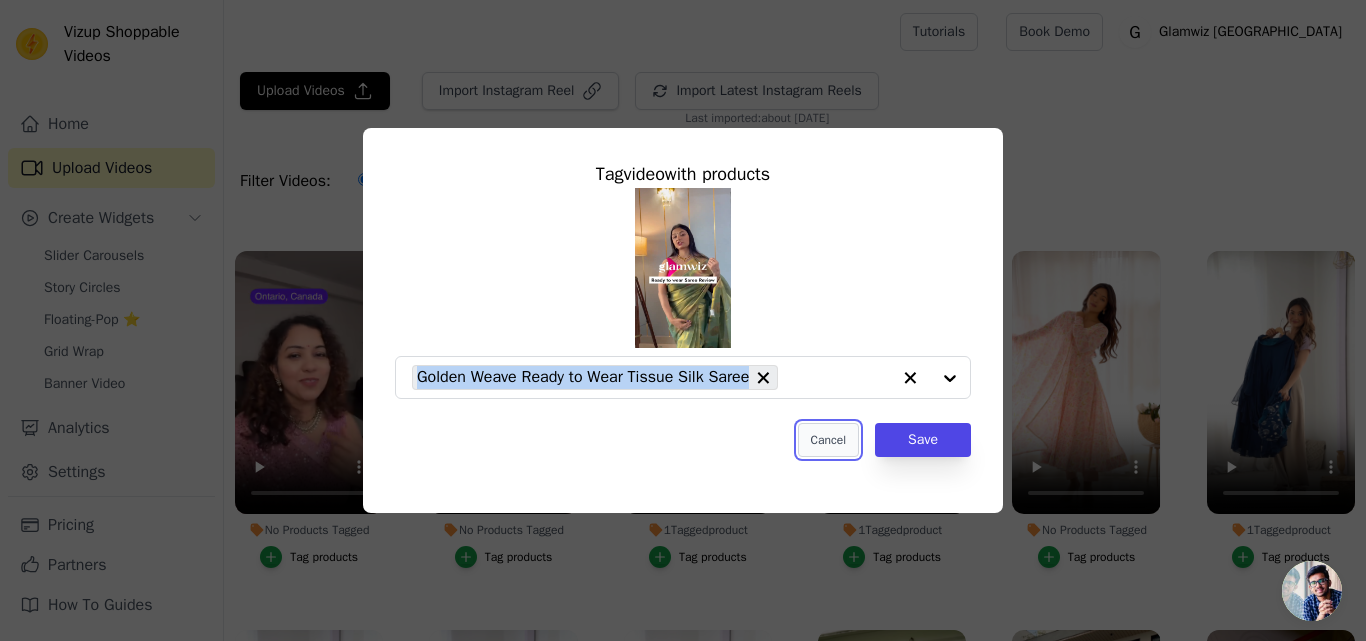 click on "Cancel" at bounding box center [828, 440] 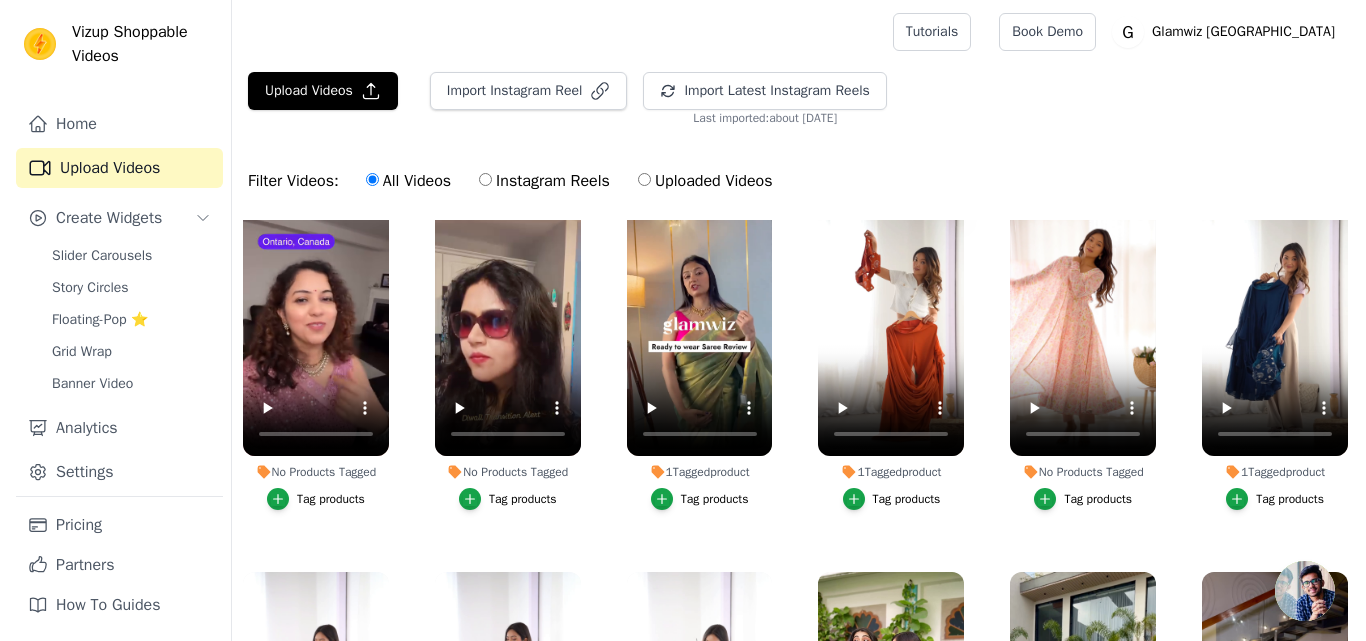 scroll, scrollTop: 4484, scrollLeft: 0, axis: vertical 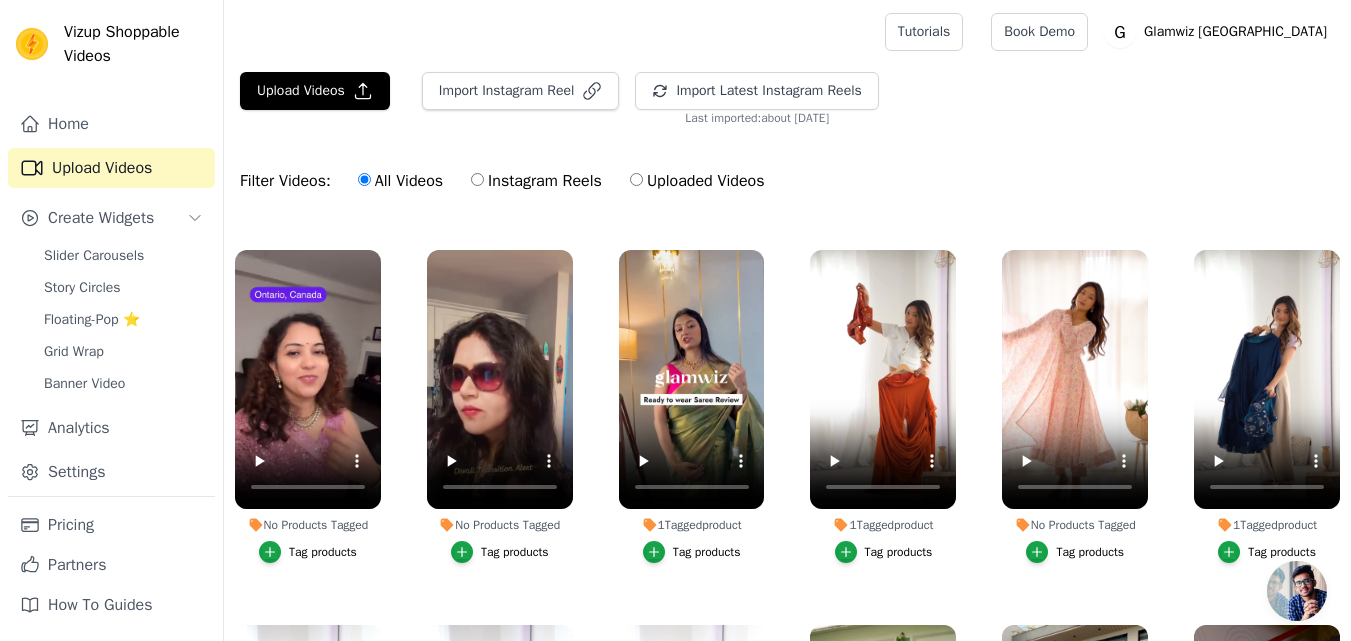 click on "Tag products" at bounding box center (899, 552) 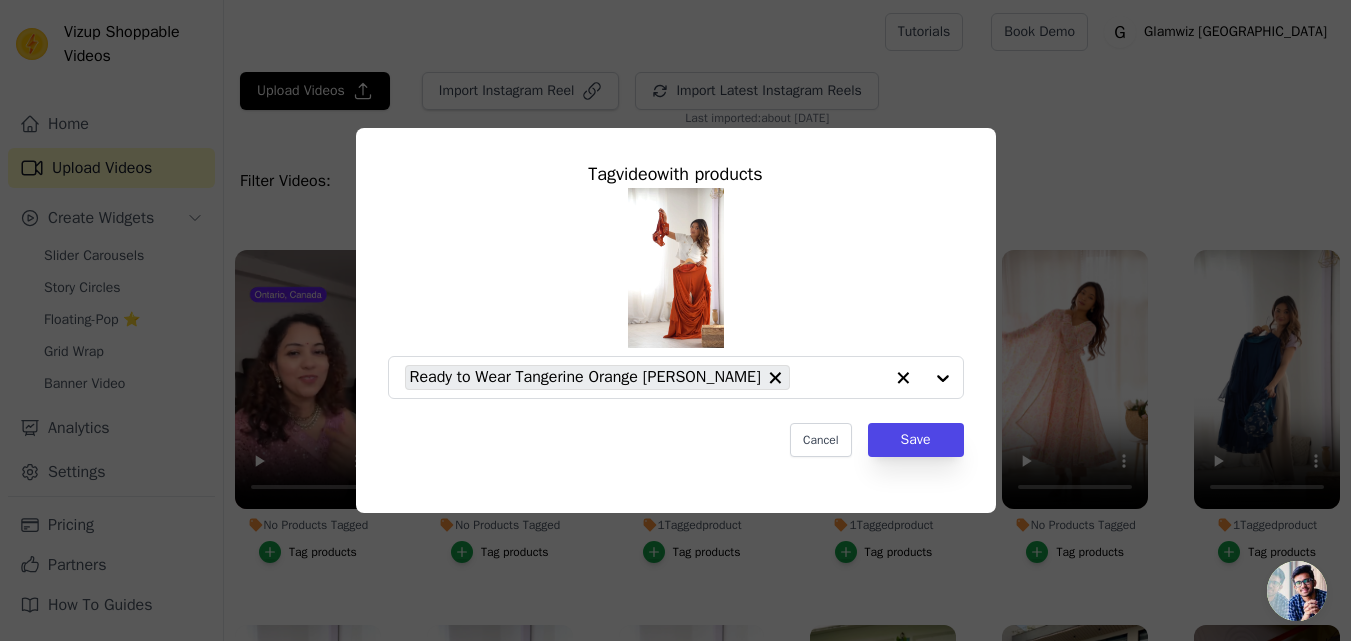 scroll, scrollTop: 4537, scrollLeft: 0, axis: vertical 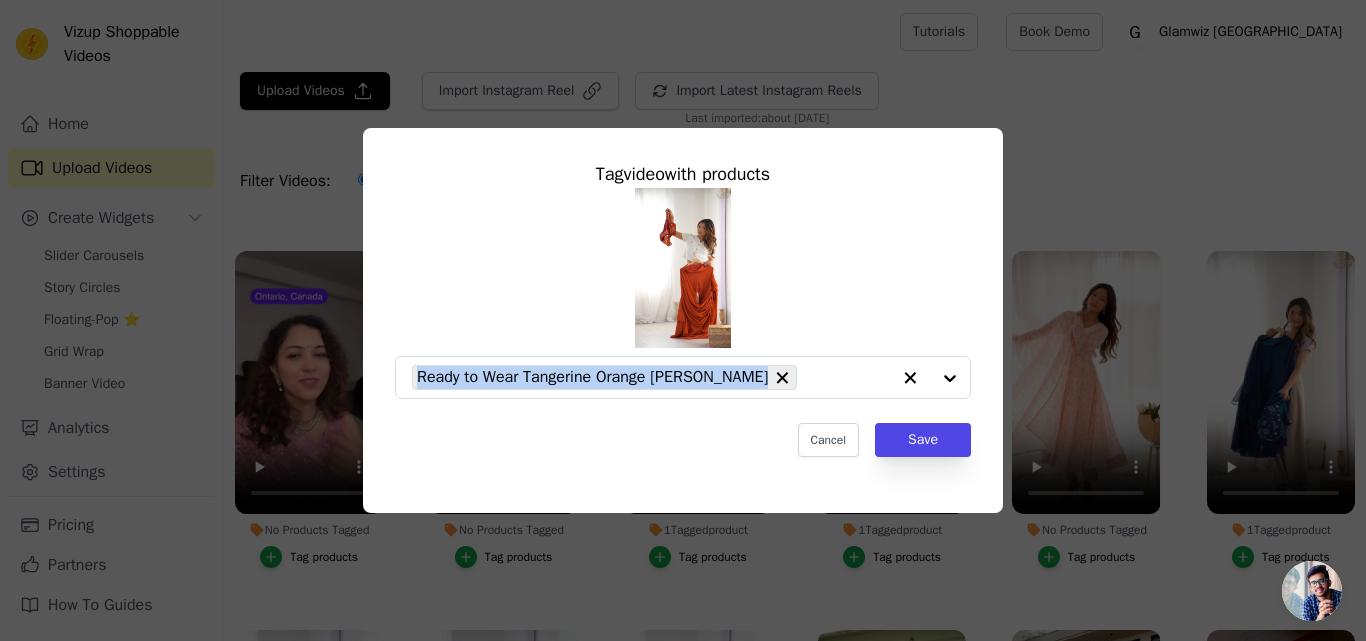 drag, startPoint x: 830, startPoint y: 351, endPoint x: 372, endPoint y: 343, distance: 458.06985 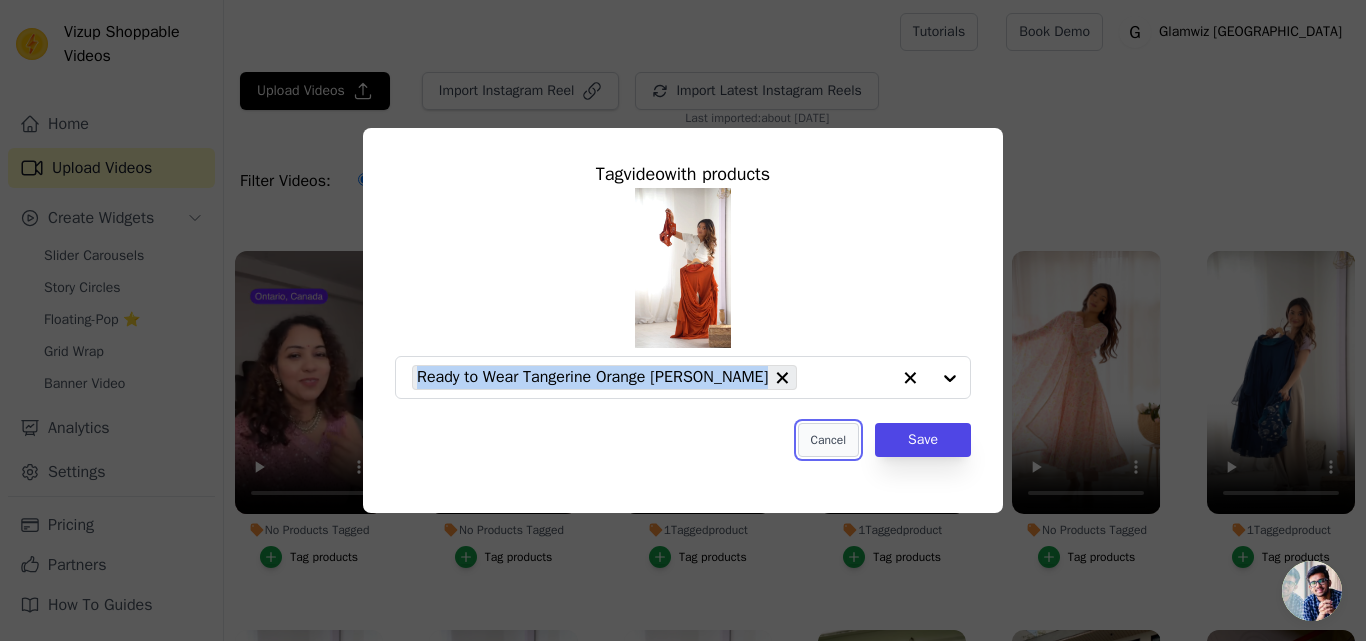 click on "Cancel" at bounding box center (828, 440) 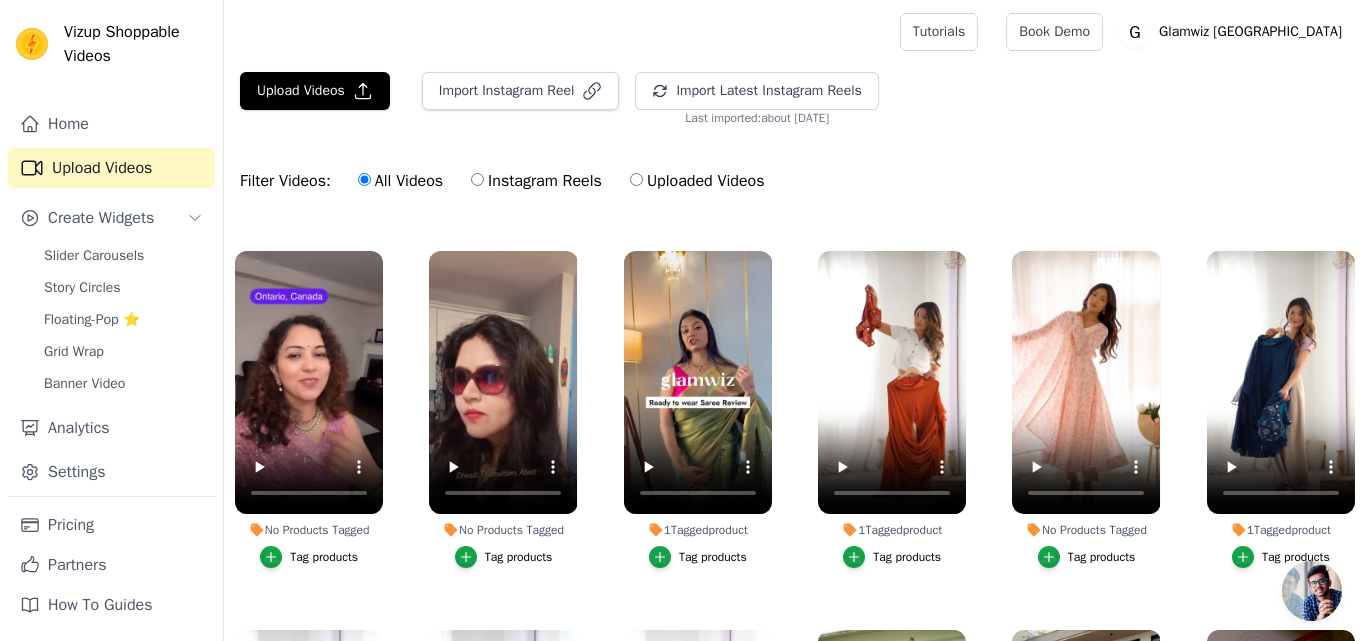 scroll, scrollTop: 4484, scrollLeft: 0, axis: vertical 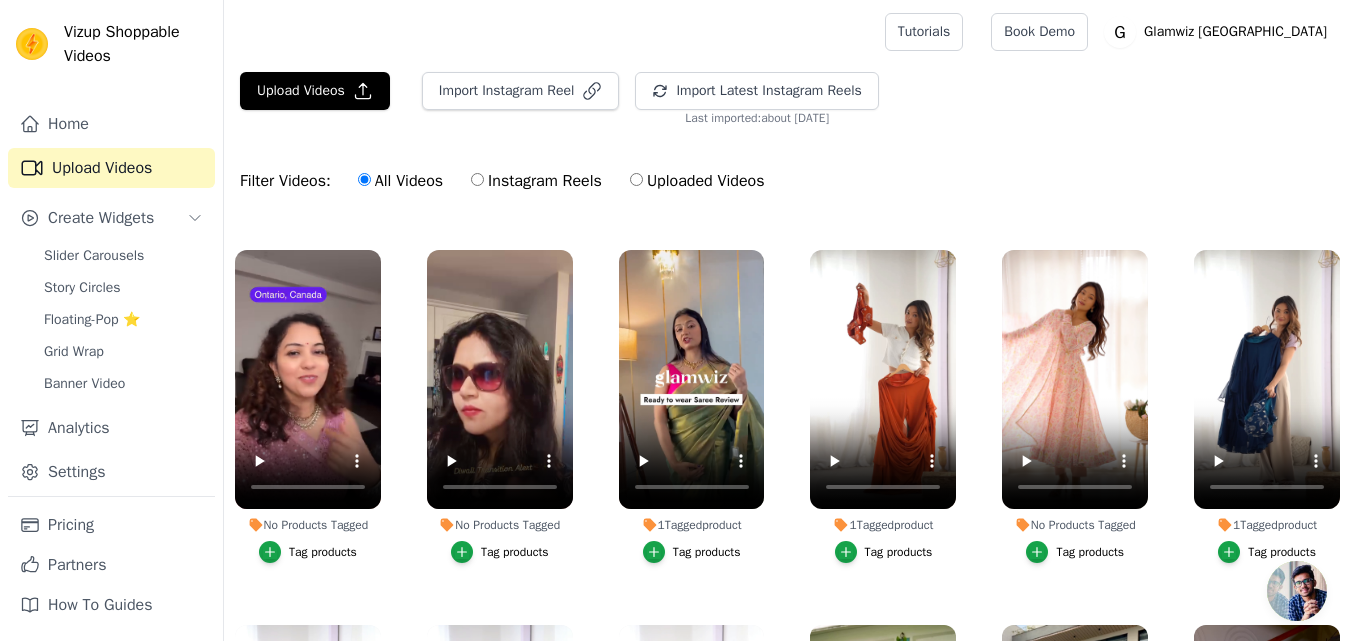 click on "Tag products" at bounding box center (1282, 552) 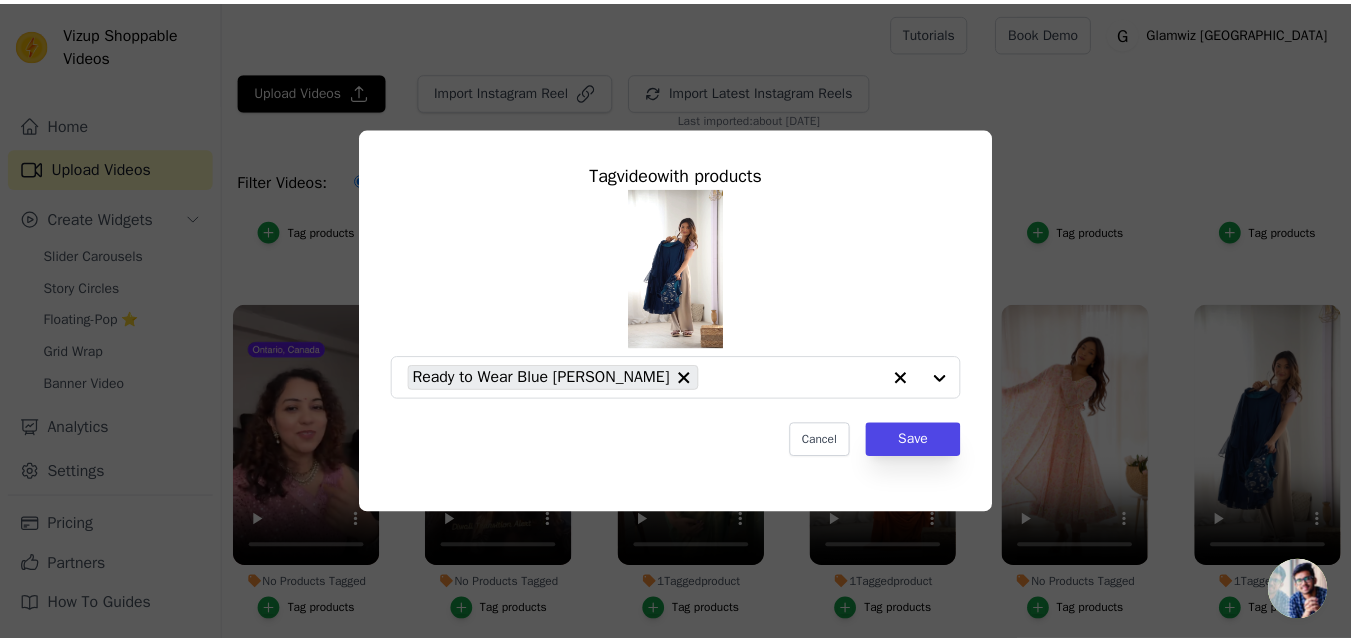 scroll, scrollTop: 4537, scrollLeft: 0, axis: vertical 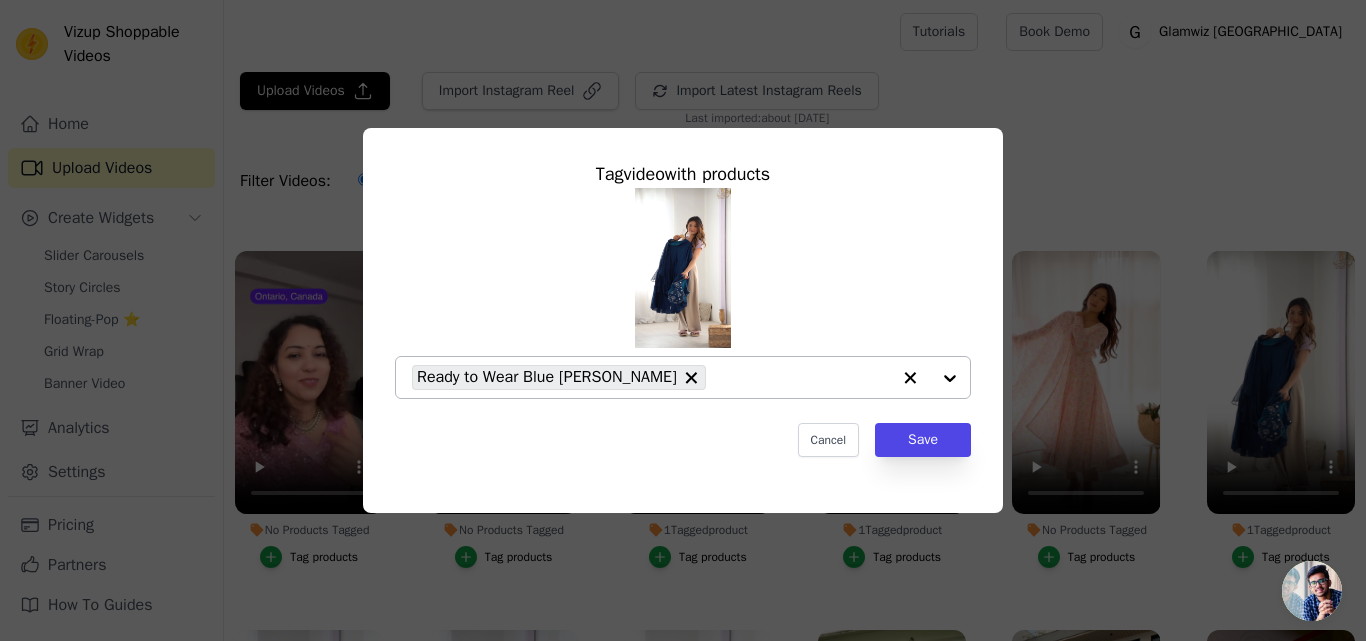 drag, startPoint x: 732, startPoint y: 384, endPoint x: 413, endPoint y: 364, distance: 319.62634 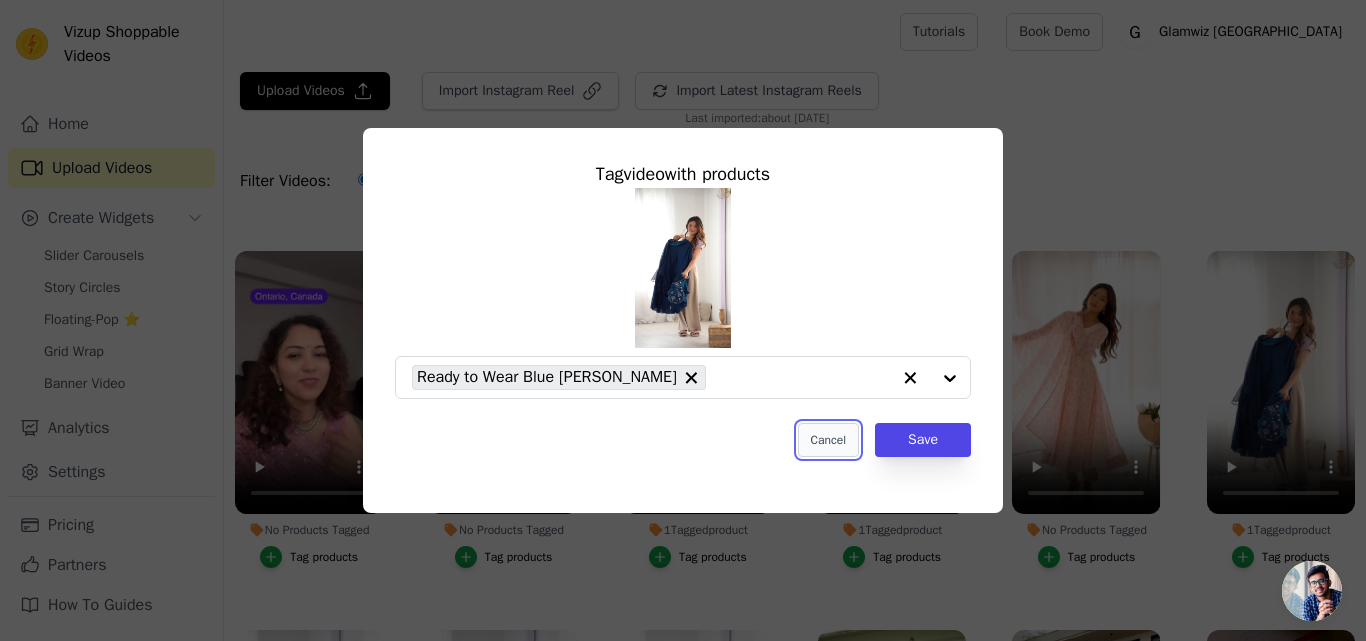 click on "Cancel" at bounding box center [828, 440] 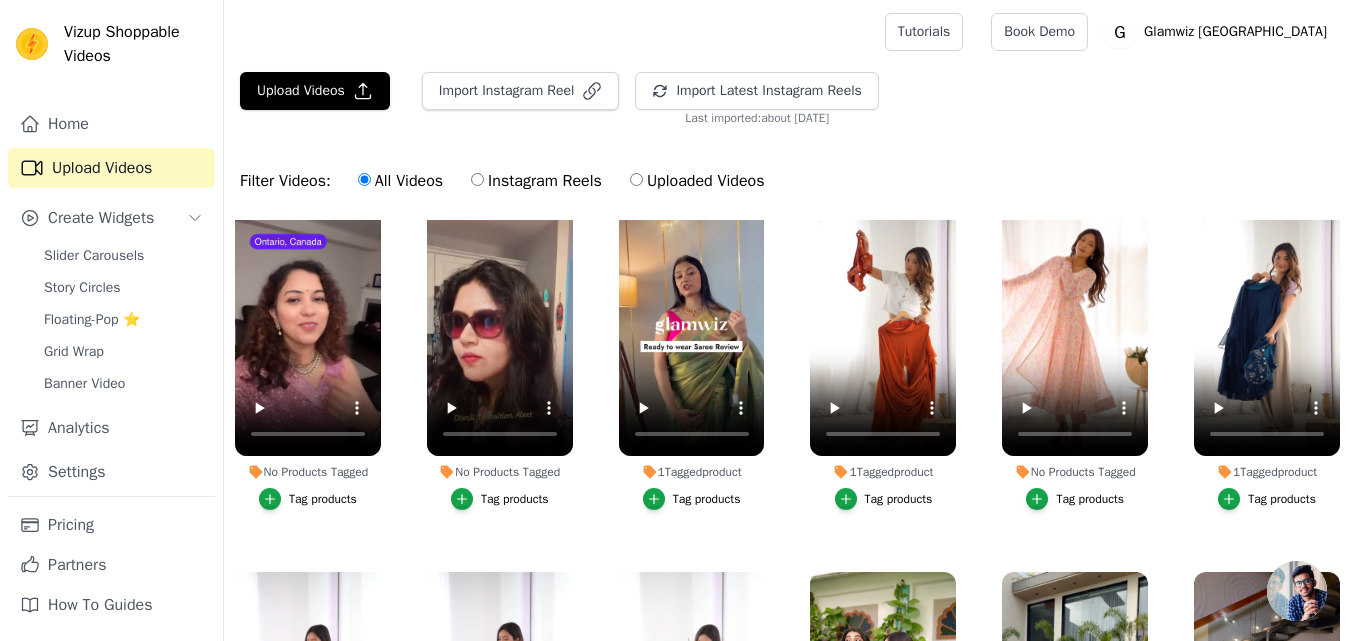 scroll, scrollTop: 4484, scrollLeft: 0, axis: vertical 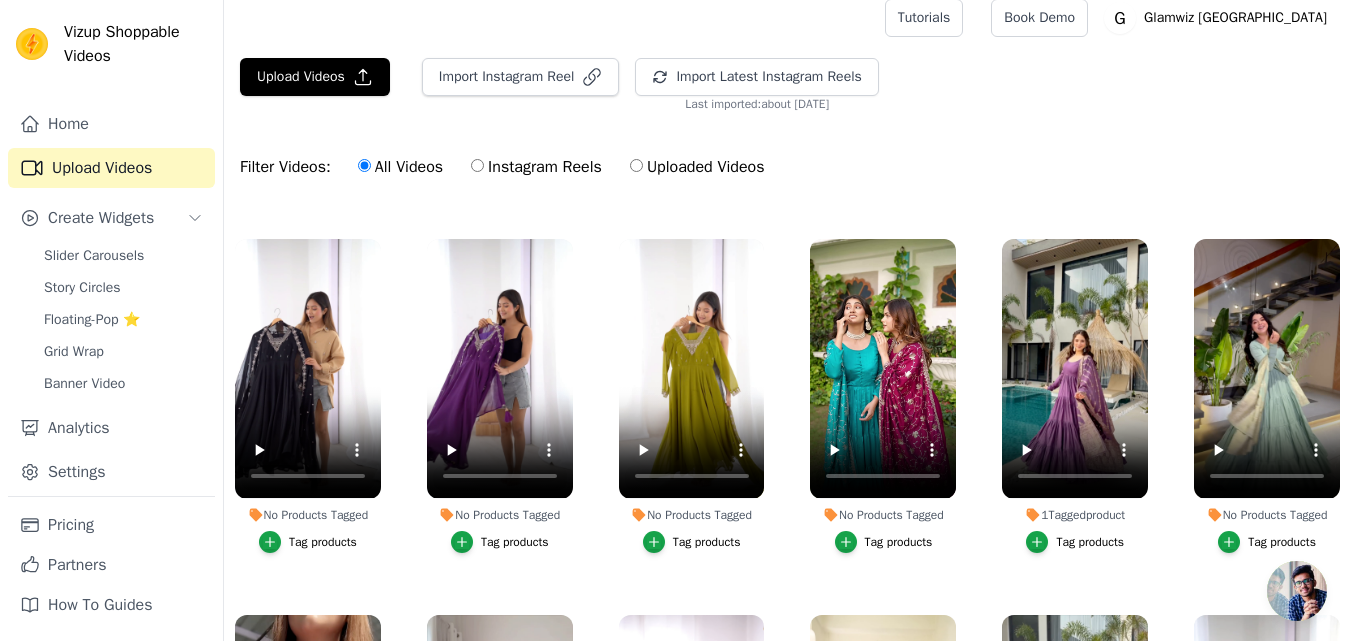 click on "Tag products" at bounding box center [1090, 542] 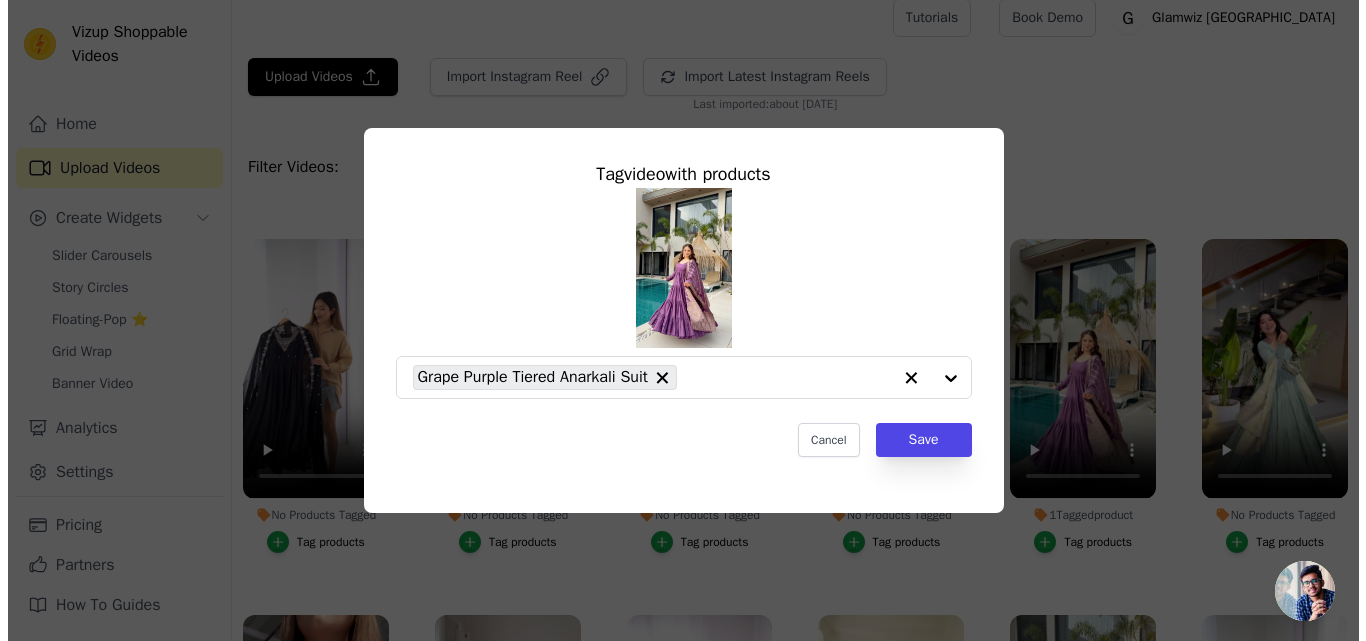scroll, scrollTop: 0, scrollLeft: 0, axis: both 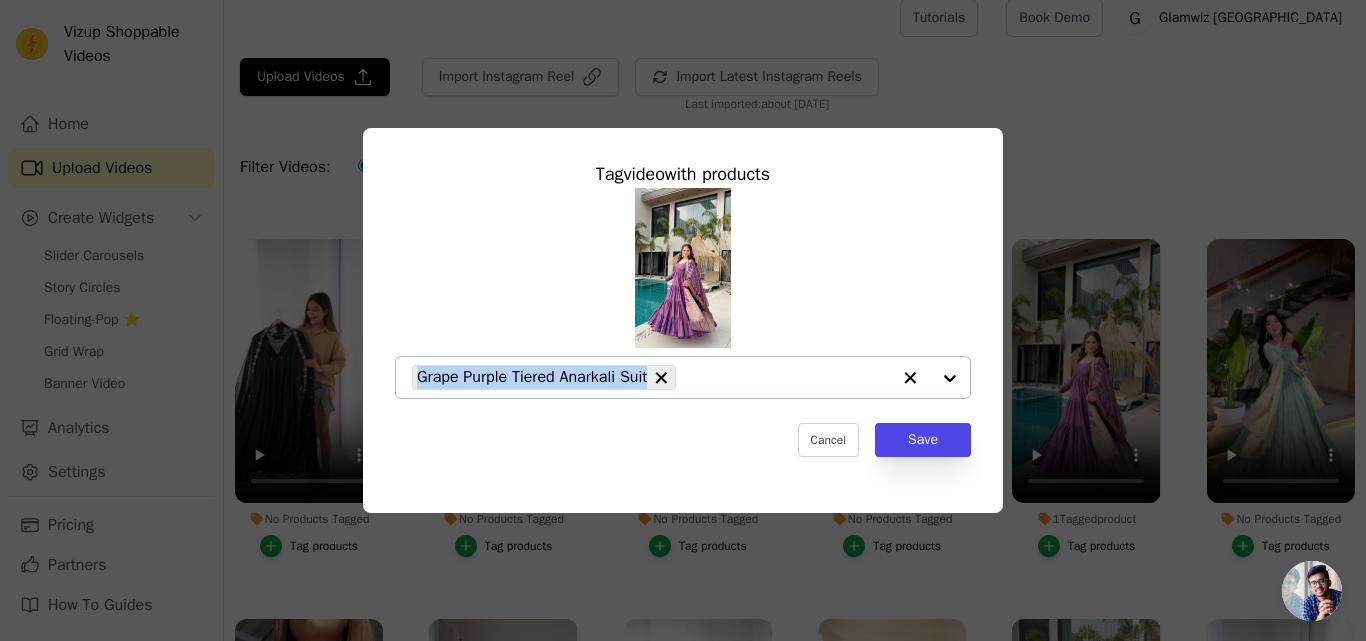 drag, startPoint x: 651, startPoint y: 371, endPoint x: 400, endPoint y: 377, distance: 251.0717 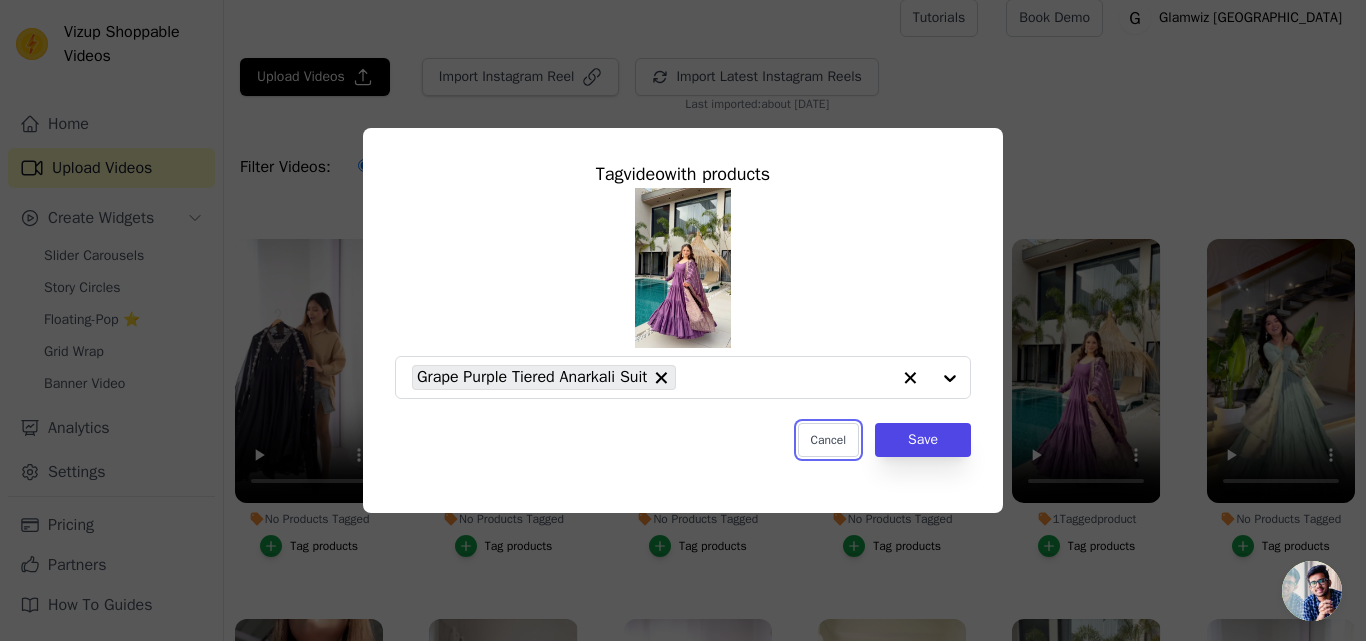 drag, startPoint x: 819, startPoint y: 452, endPoint x: 932, endPoint y: 42, distance: 425.28696 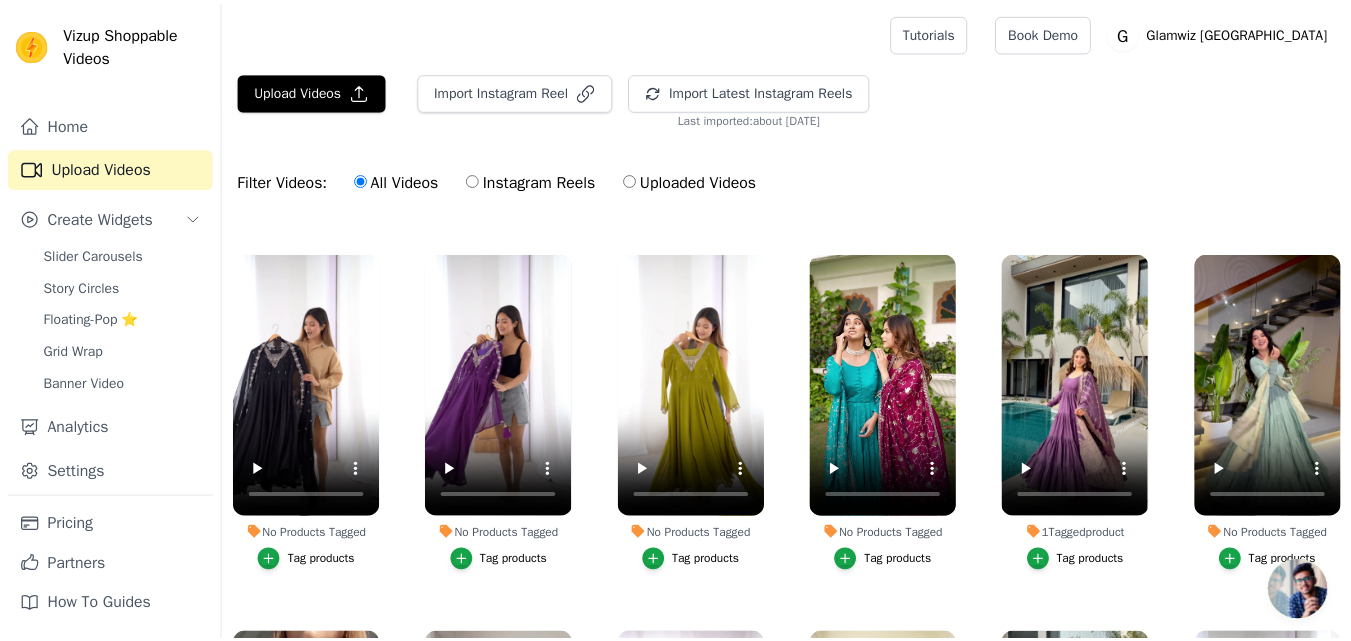 scroll, scrollTop: 14, scrollLeft: 0, axis: vertical 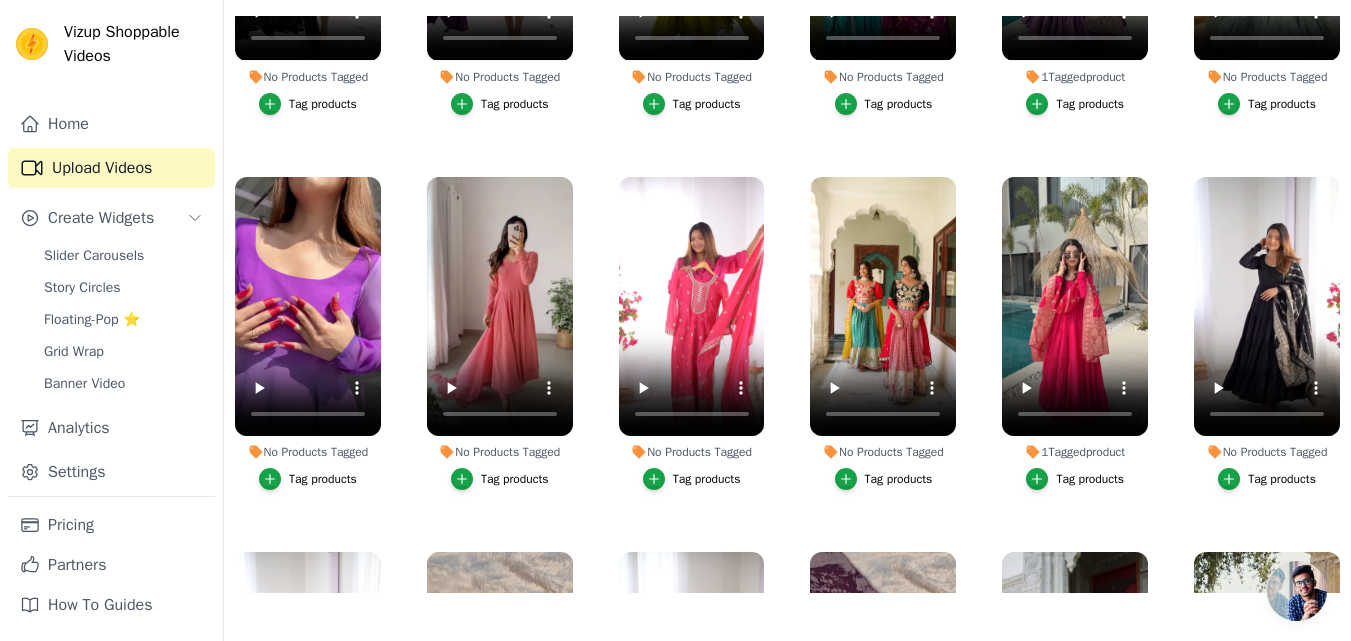 click on "Tag products" at bounding box center [1090, 479] 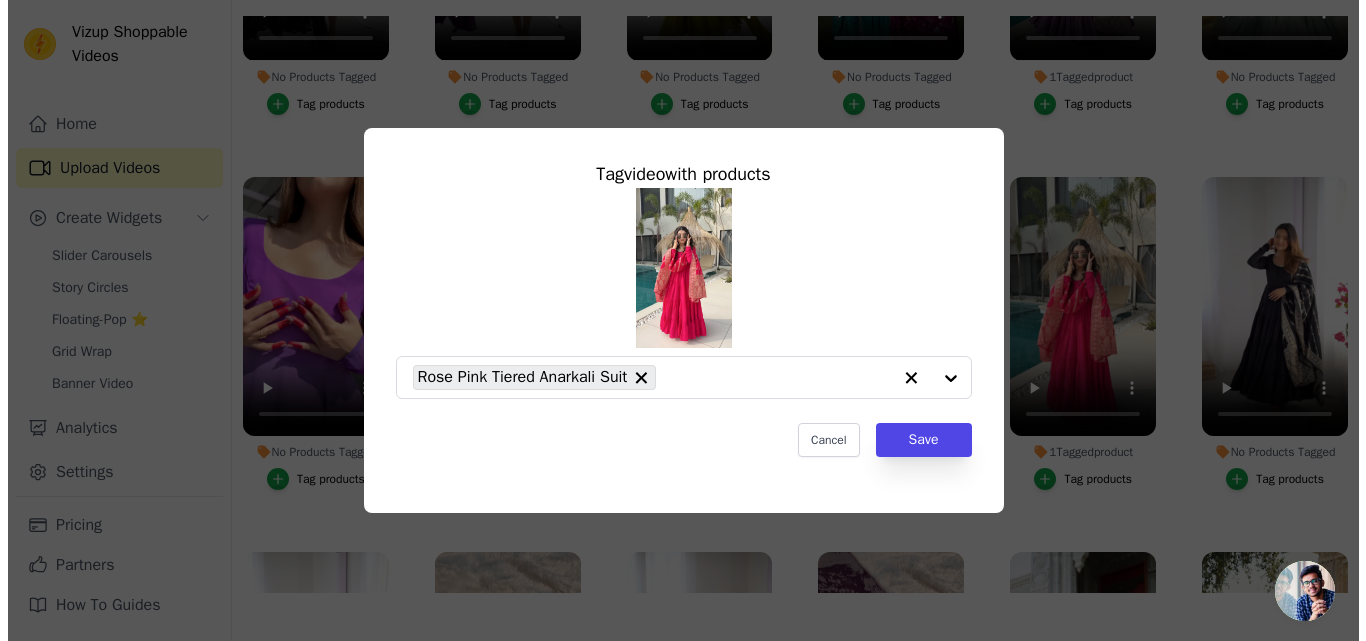 scroll, scrollTop: 0, scrollLeft: 0, axis: both 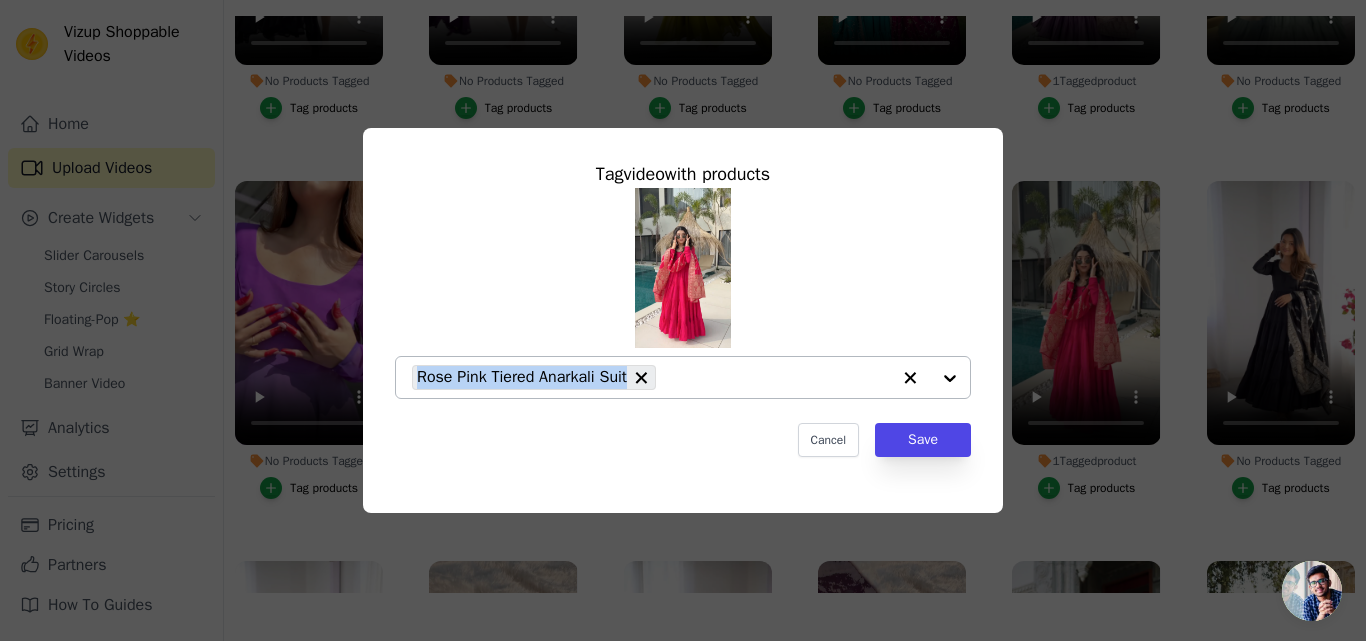 drag, startPoint x: 630, startPoint y: 376, endPoint x: 412, endPoint y: 373, distance: 218.02065 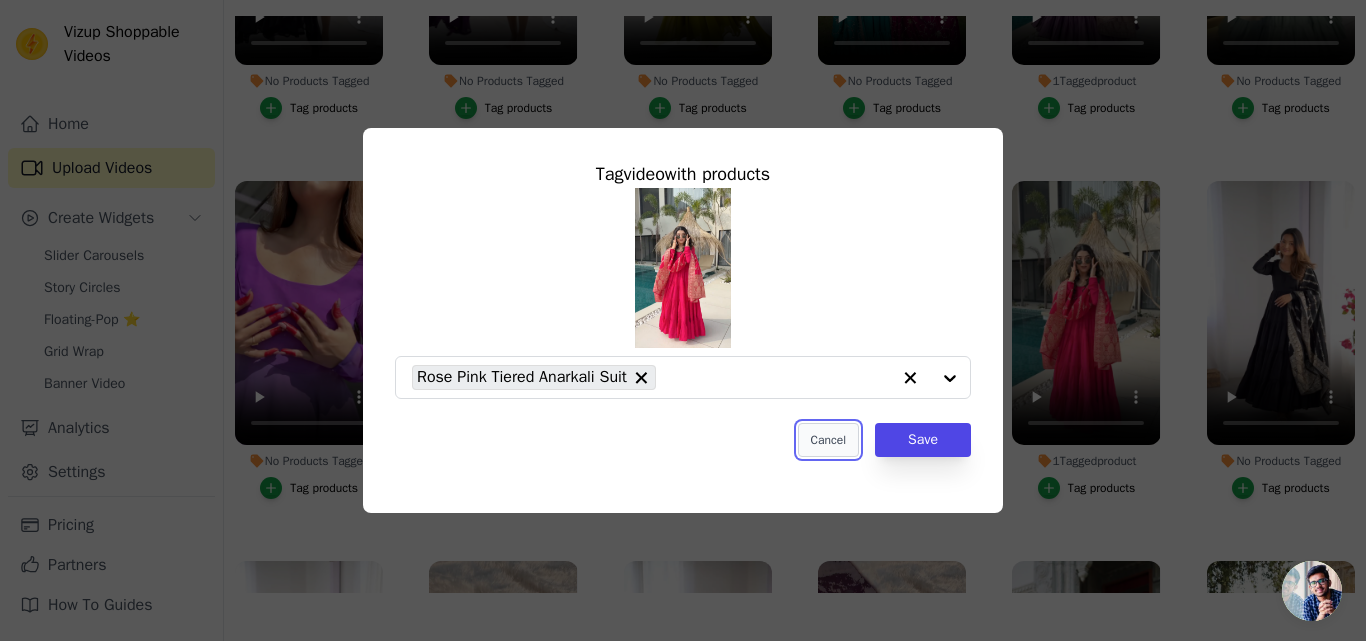 click on "Cancel" at bounding box center [828, 440] 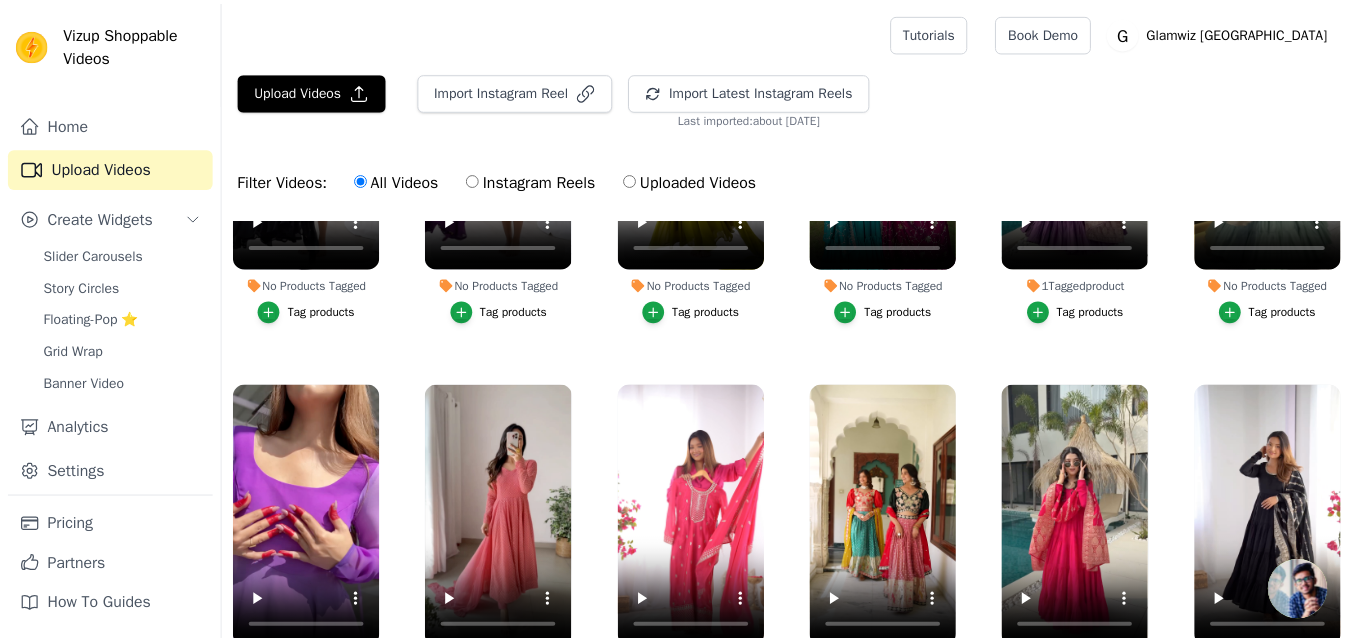 scroll, scrollTop: 204, scrollLeft: 0, axis: vertical 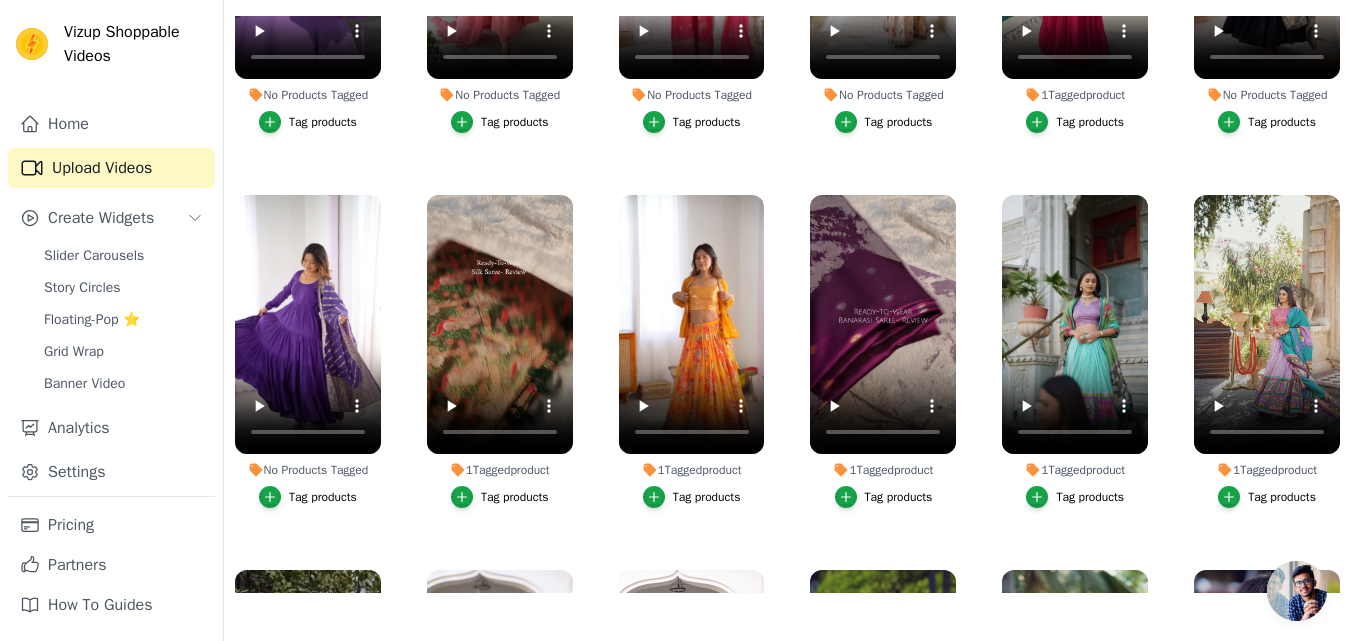 click on "Tag products" at bounding box center (515, 497) 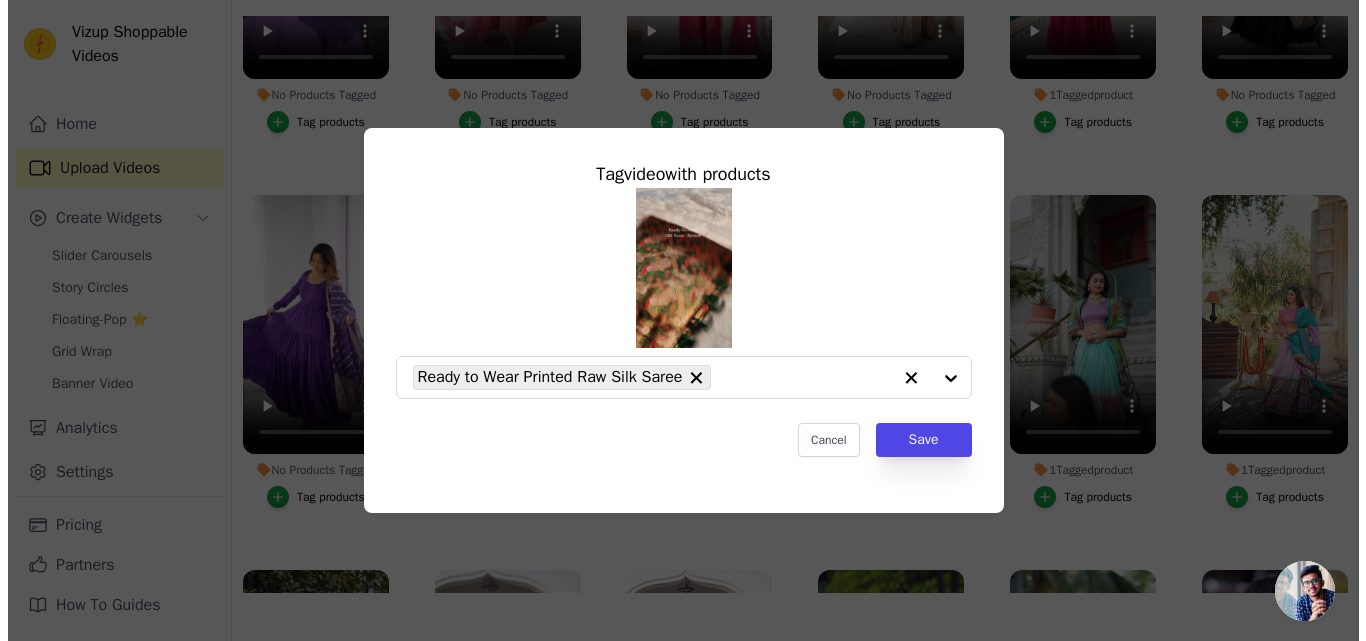 scroll, scrollTop: 0, scrollLeft: 0, axis: both 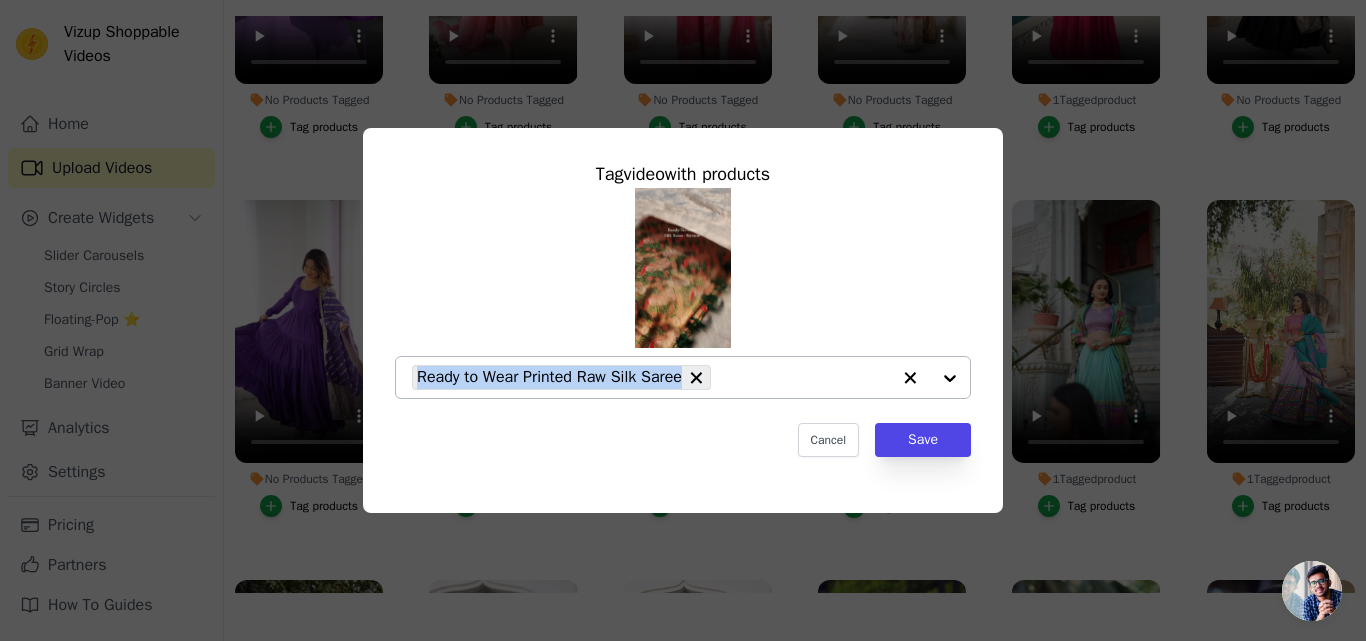 drag, startPoint x: 677, startPoint y: 378, endPoint x: 396, endPoint y: 391, distance: 281.30054 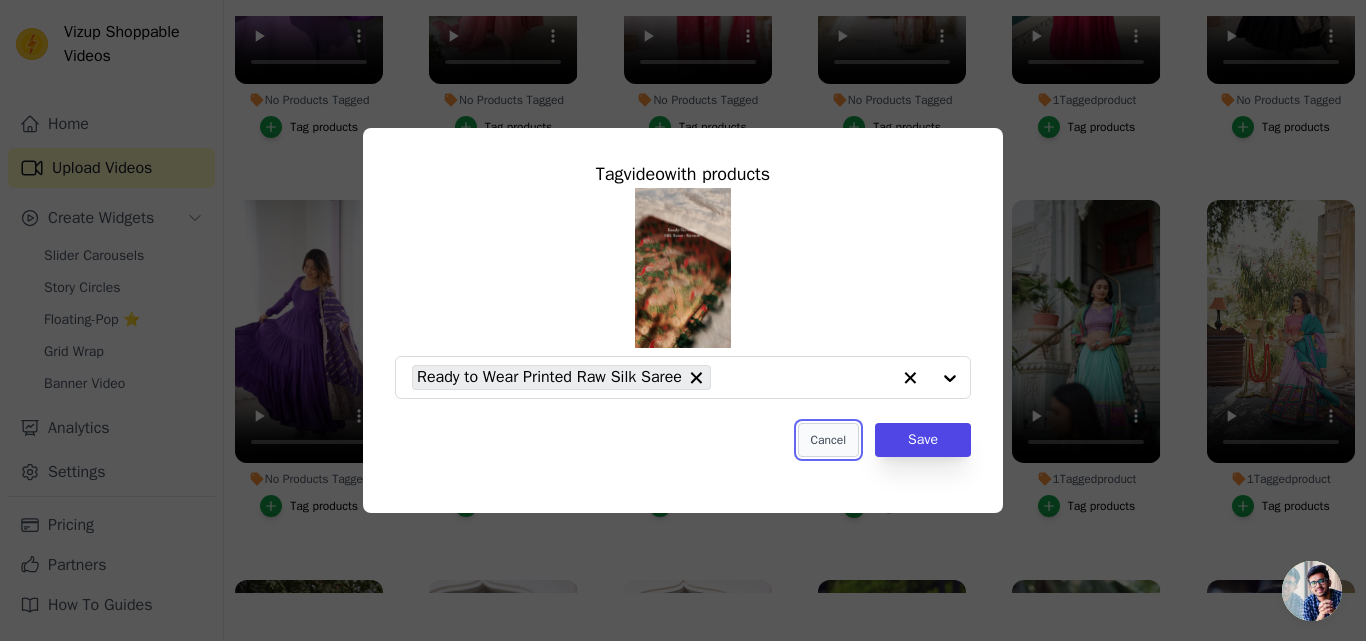 click on "Cancel" at bounding box center (828, 440) 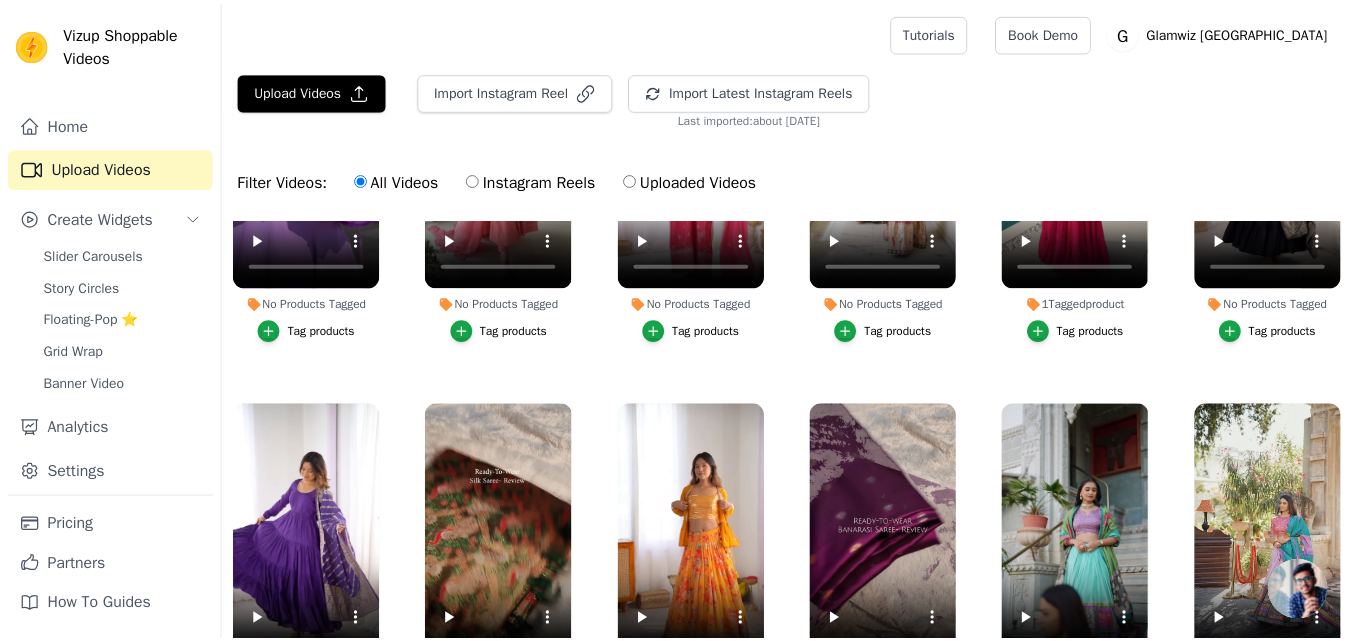 scroll, scrollTop: 204, scrollLeft: 0, axis: vertical 